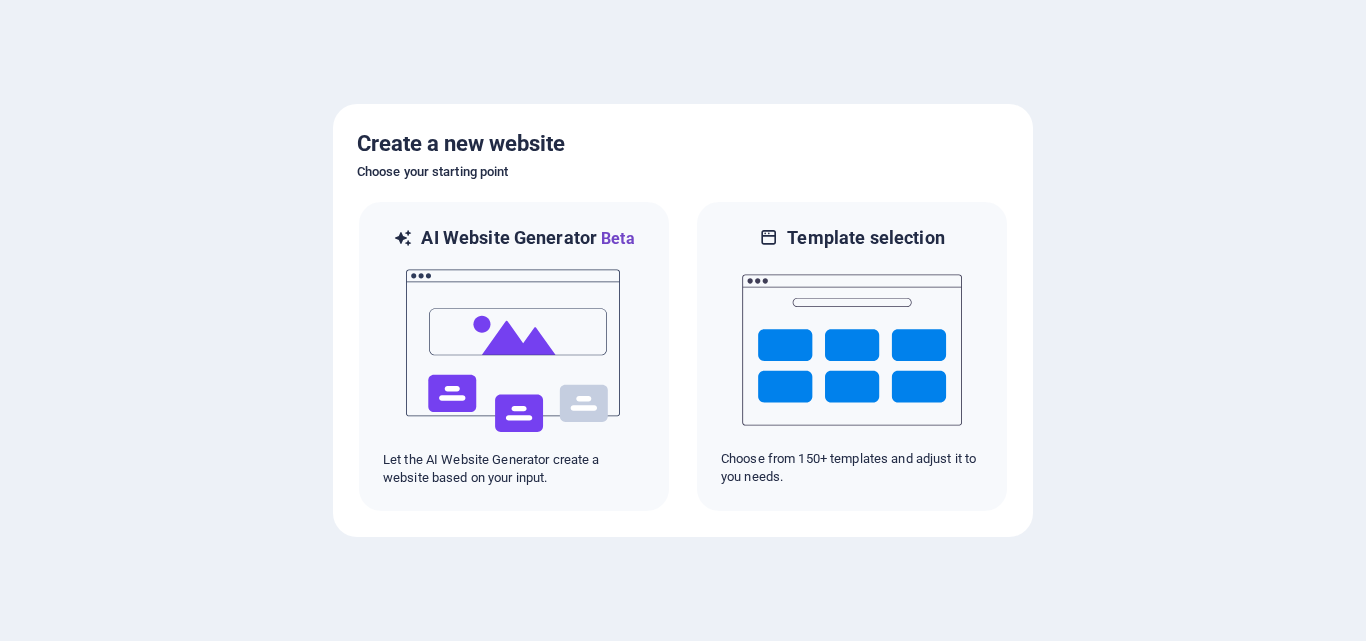 scroll, scrollTop: 0, scrollLeft: 0, axis: both 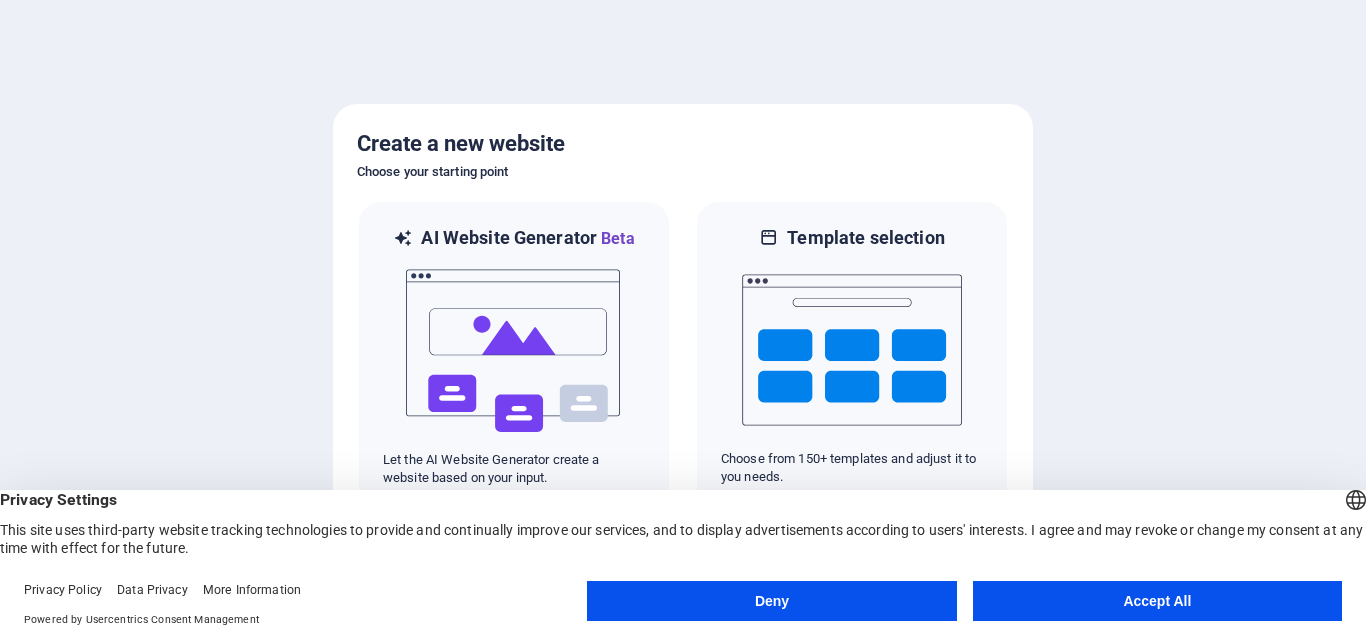 click on "Accept All" at bounding box center (1157, 601) 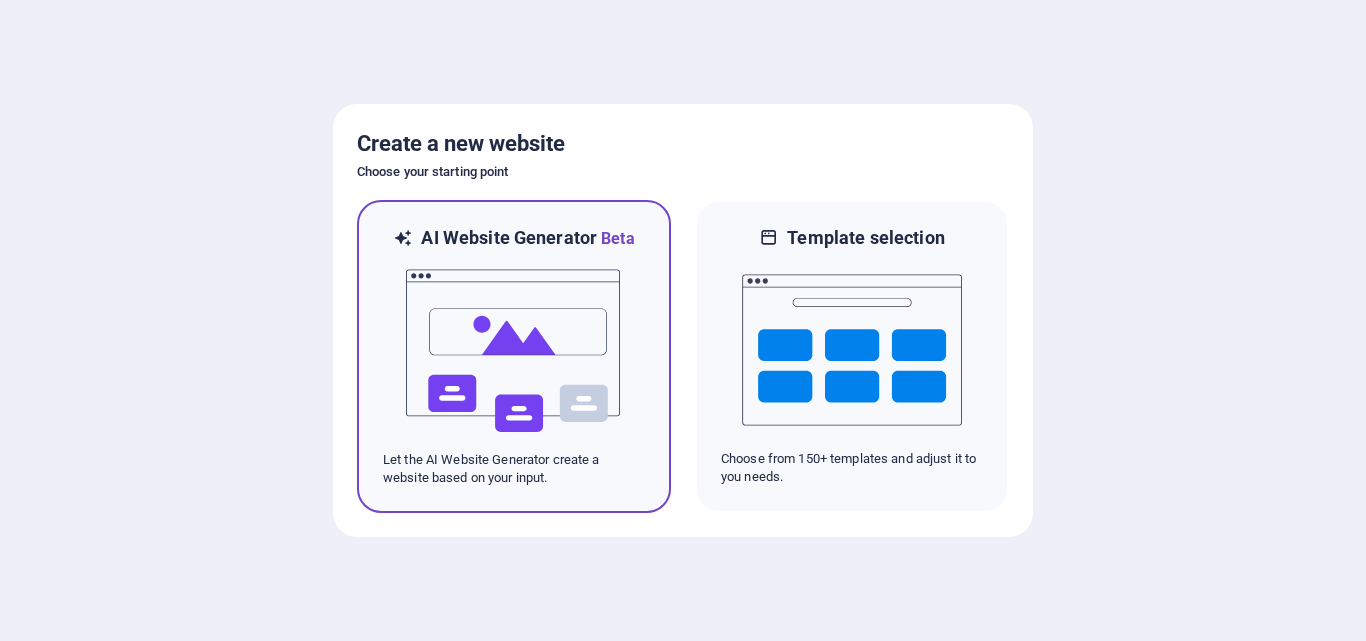 click at bounding box center (514, 351) 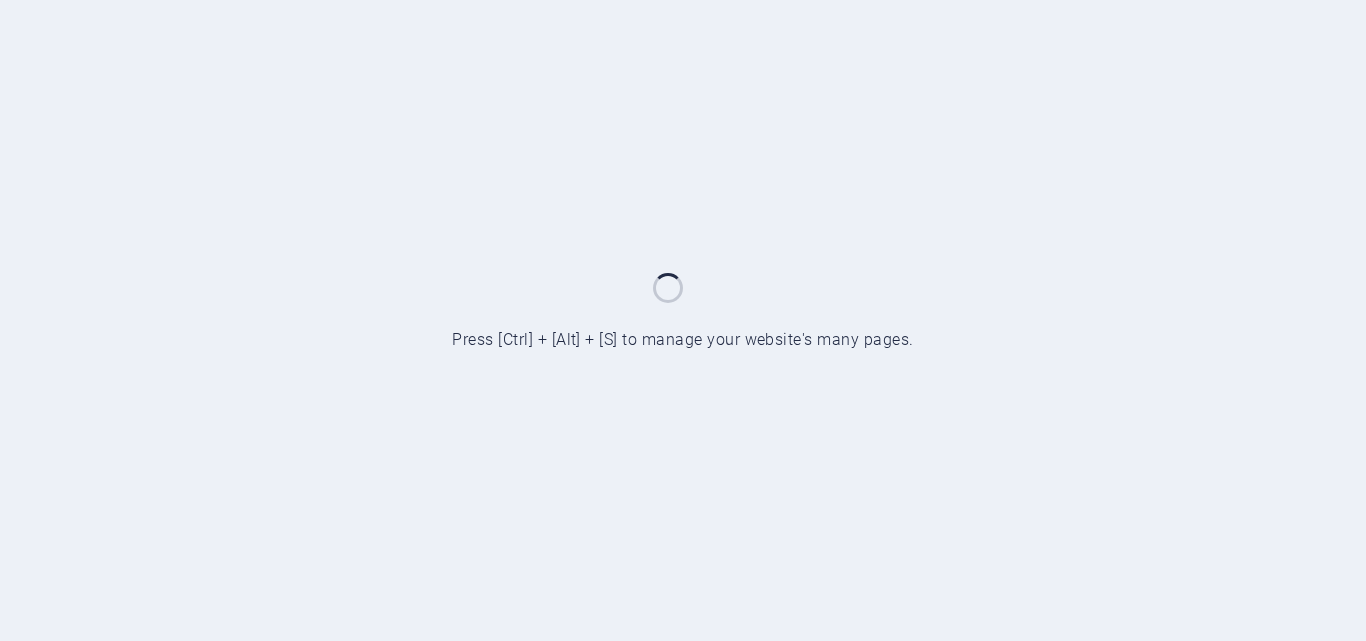scroll, scrollTop: 0, scrollLeft: 0, axis: both 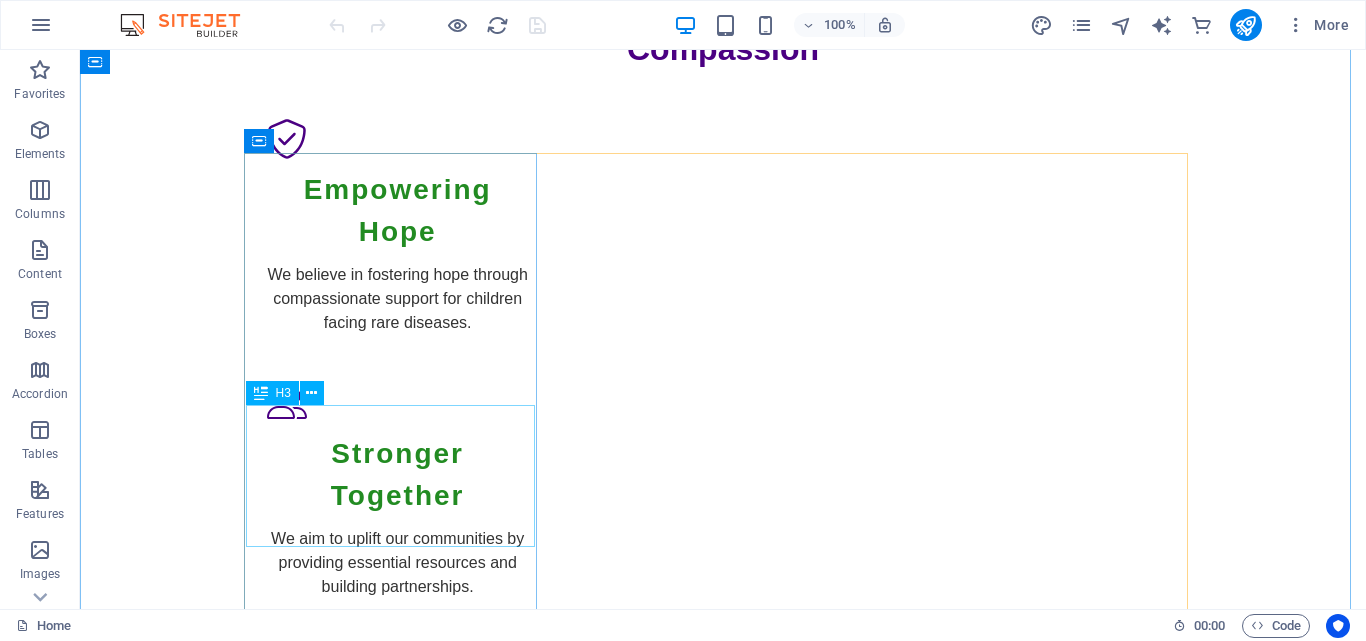 click on "Medical Support for Rare Diseases" at bounding box center [397, 1398] 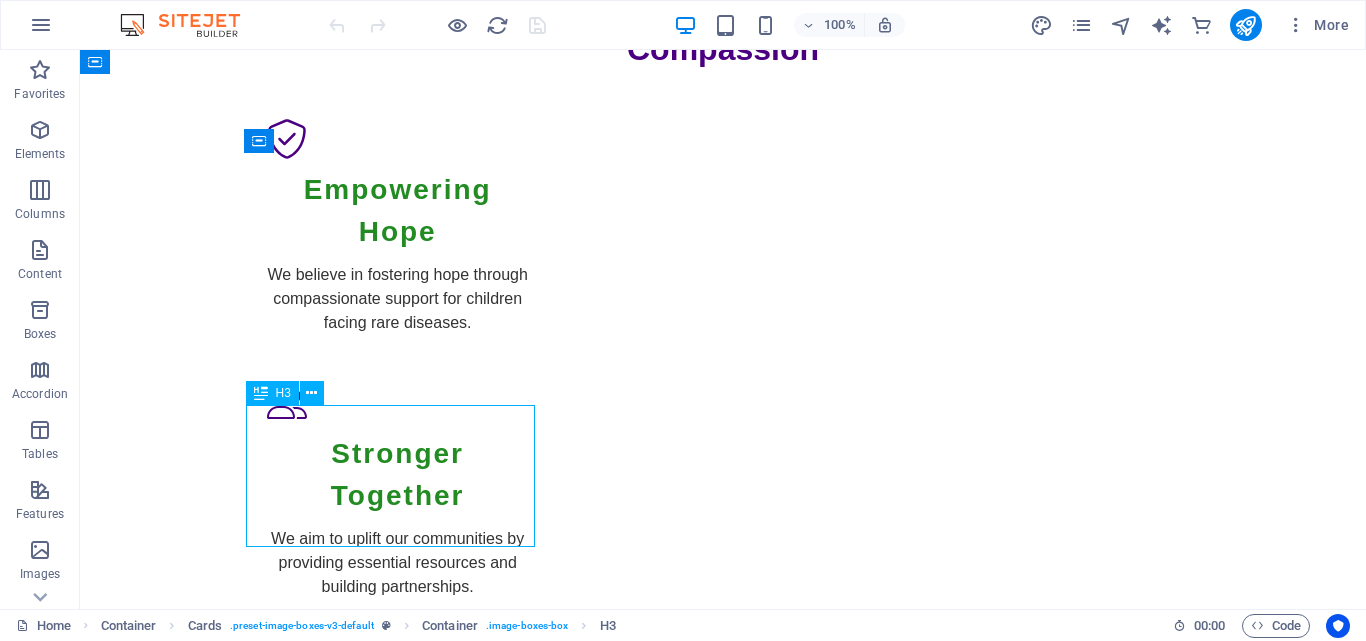click on "Medical Support for Rare Diseases" at bounding box center (397, 1398) 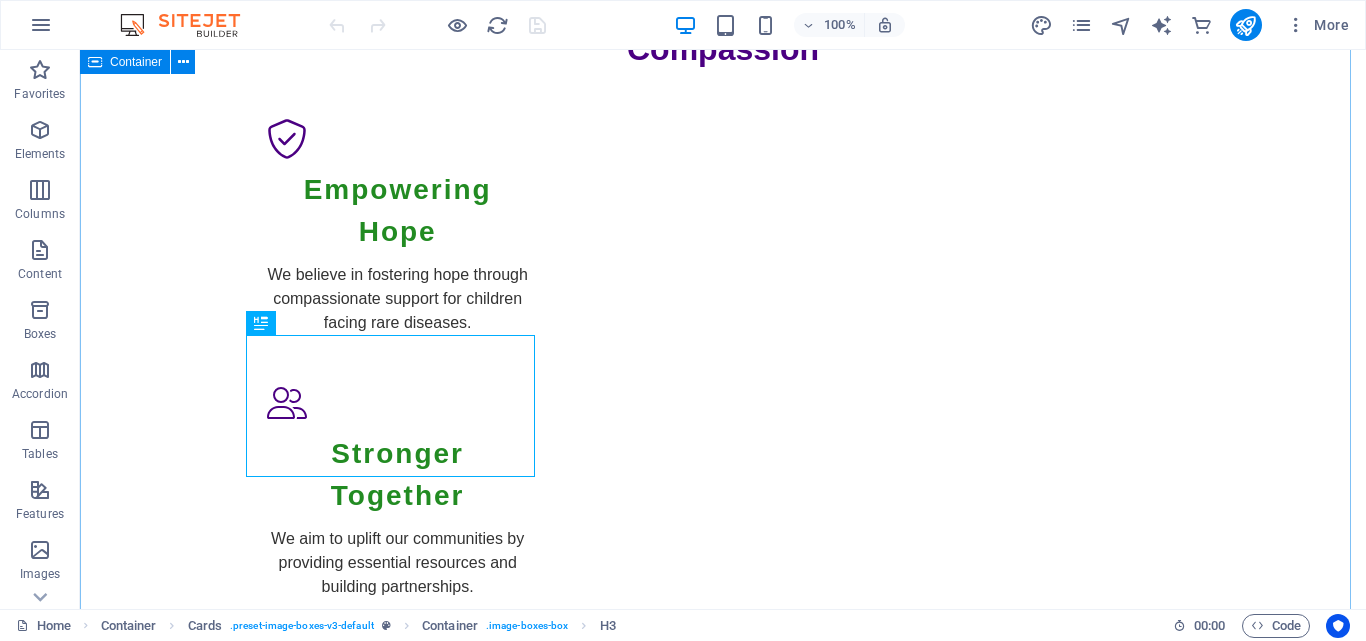 scroll, scrollTop: 1300, scrollLeft: 0, axis: vertical 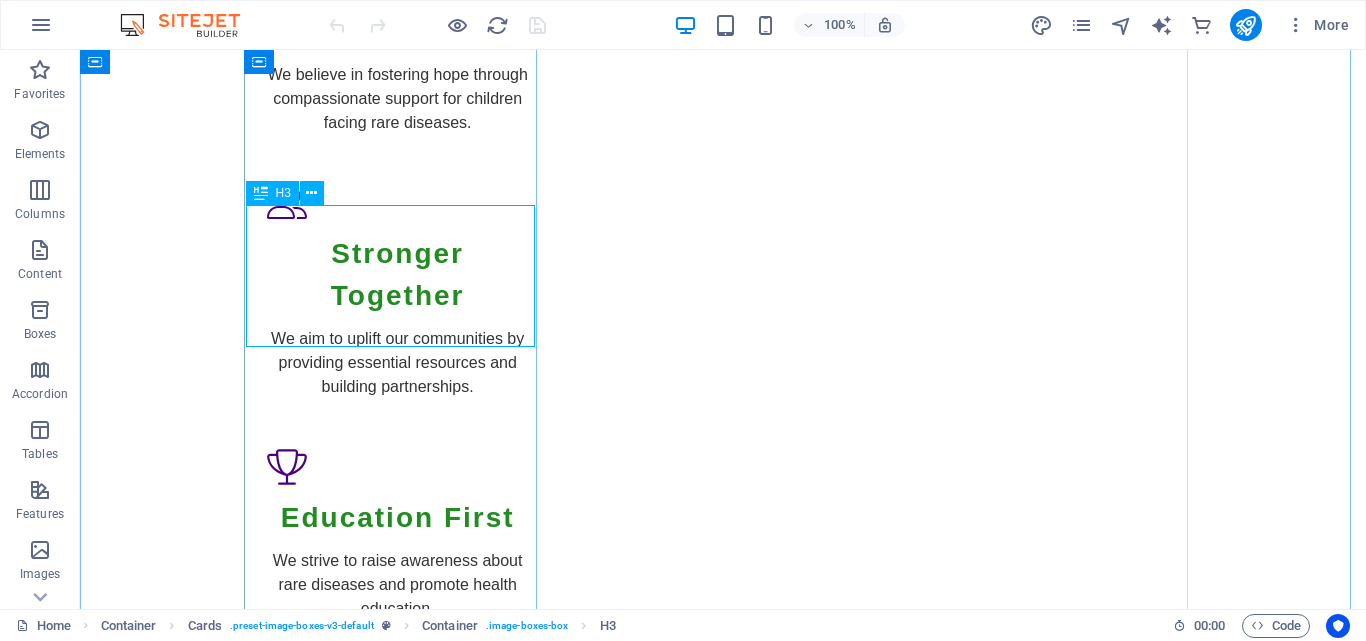 click on "Medical Support for Rare Diseases" at bounding box center (397, 1198) 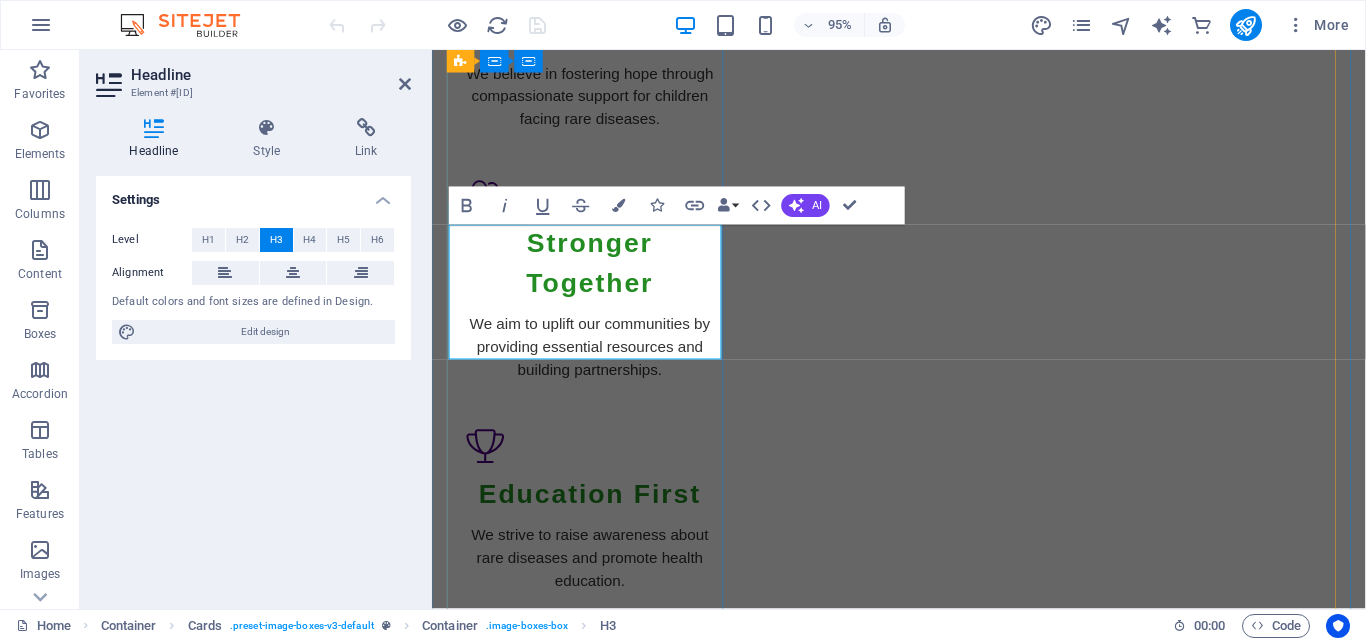 click on "Medical Support for Rare Diseases" at bounding box center (598, 1206) 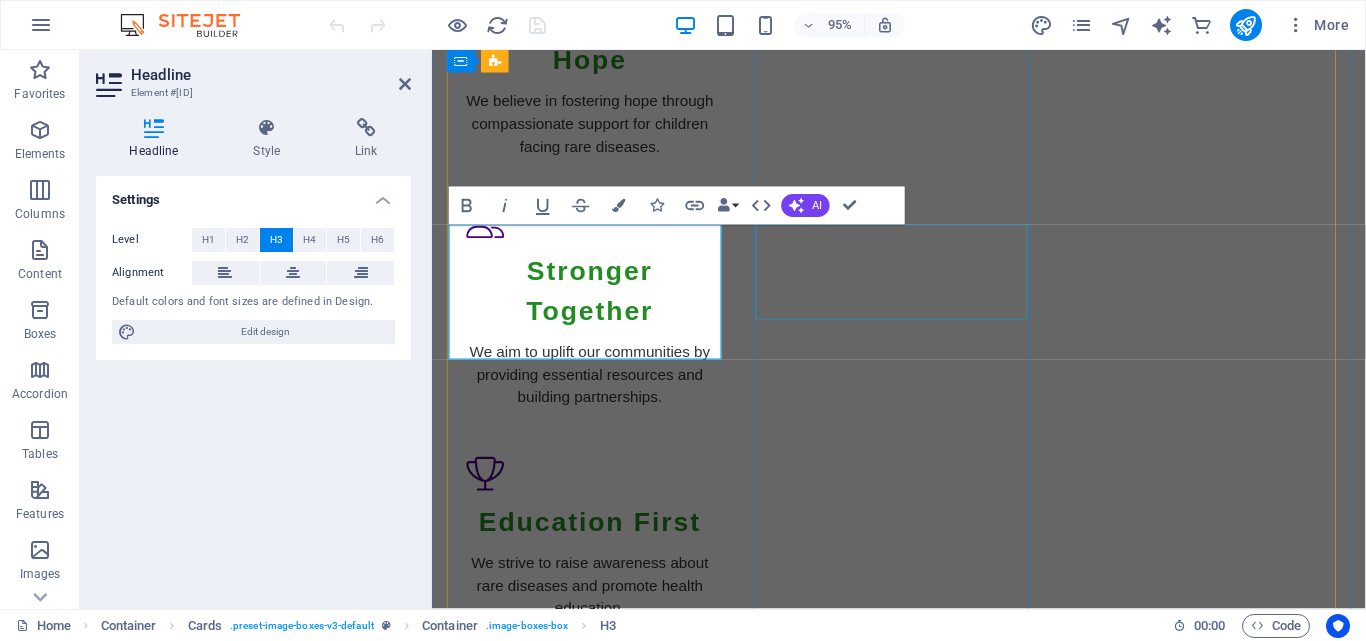 click on "School Outreach Programs" at bounding box center [598, 1922] 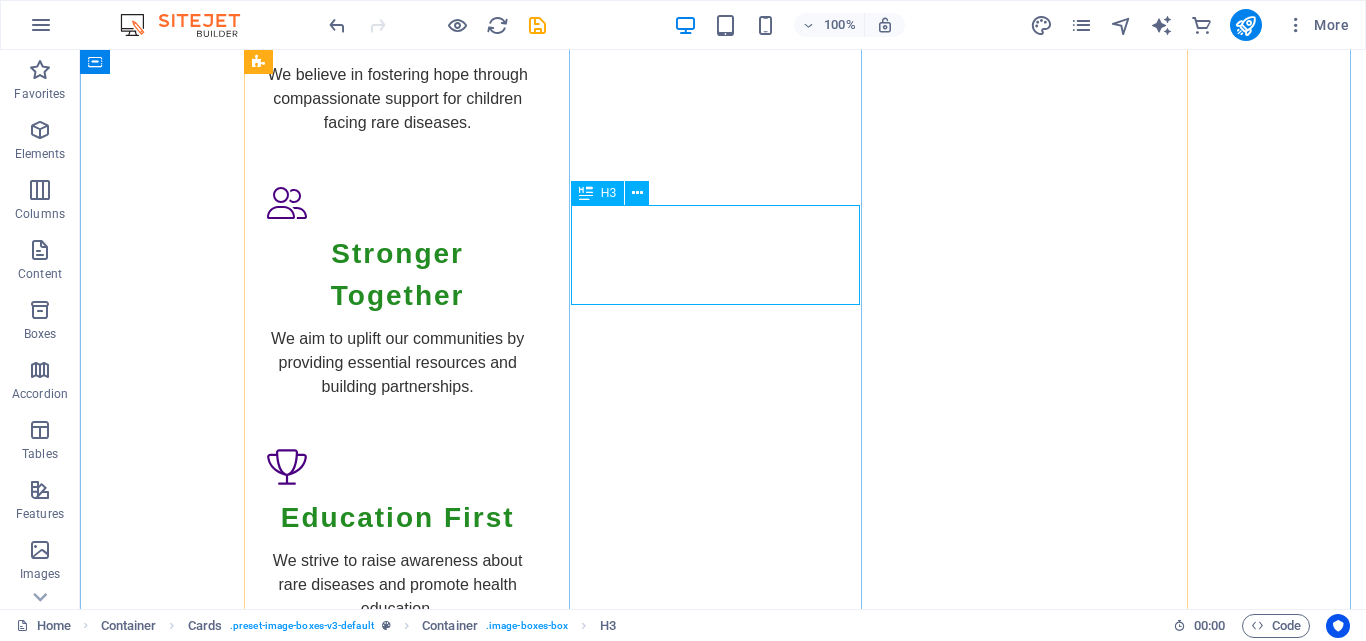 click on "School Outreach Programs" at bounding box center (397, 1893) 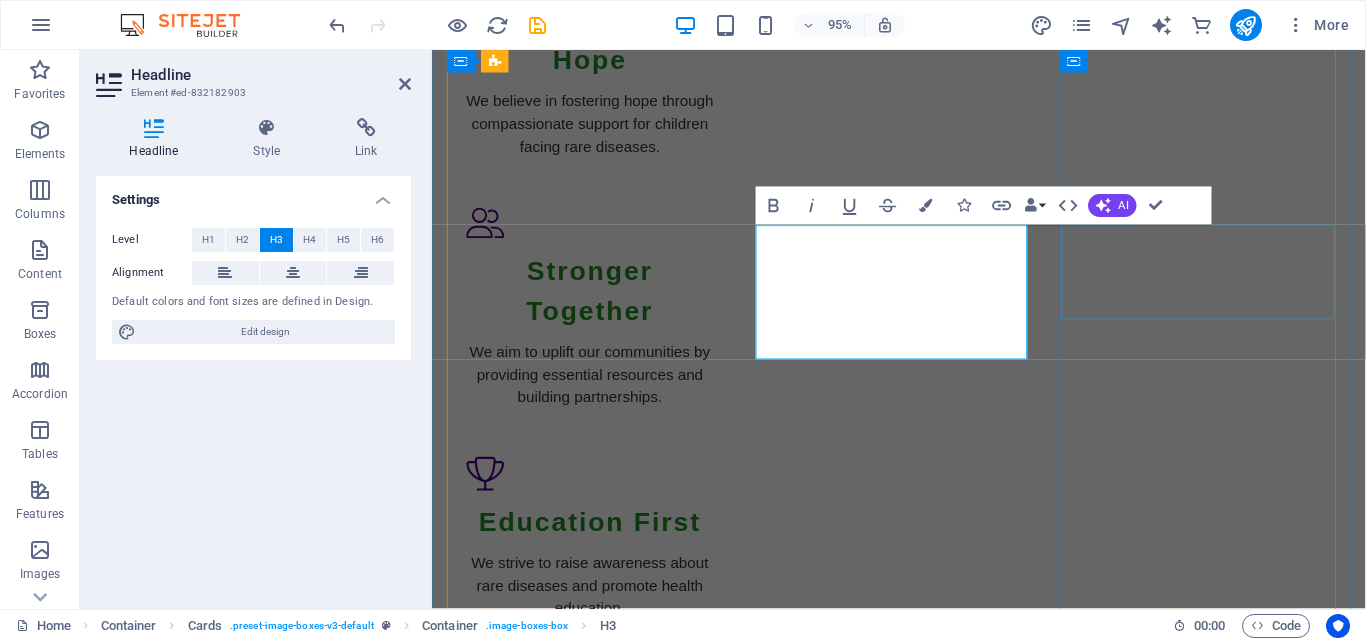 click on "Feeding Schemes" at bounding box center (598, 2590) 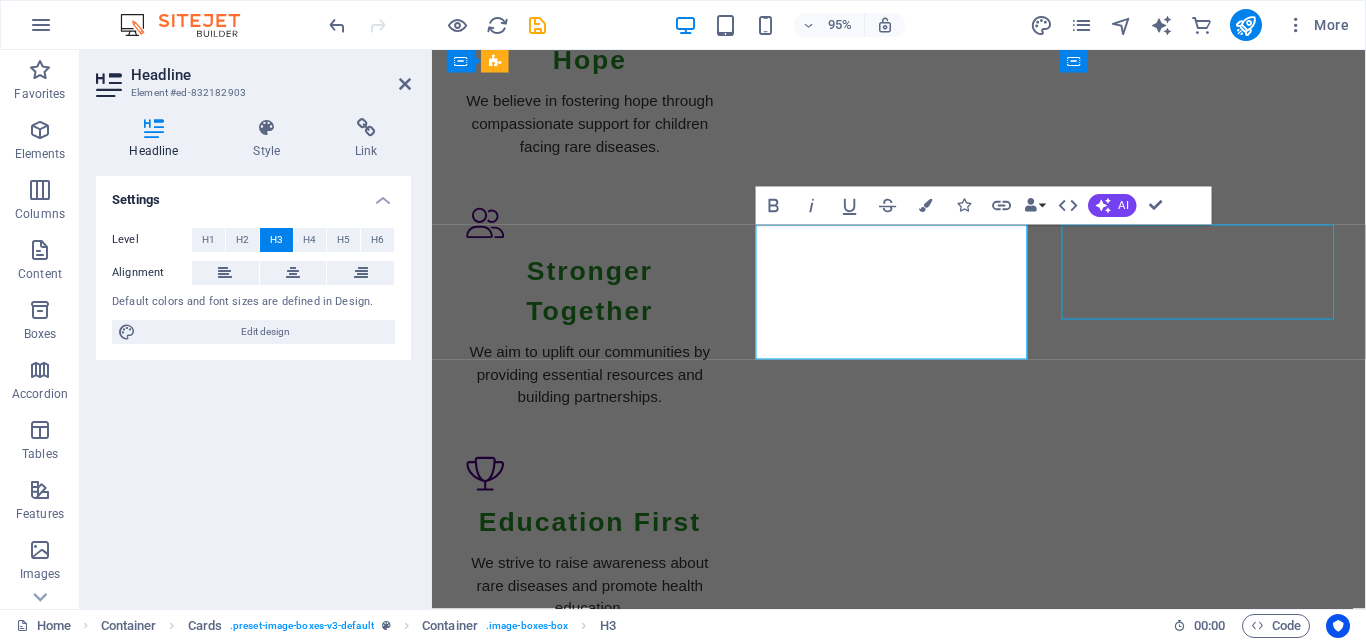 click on "Feeding Schemes" at bounding box center (598, 2590) 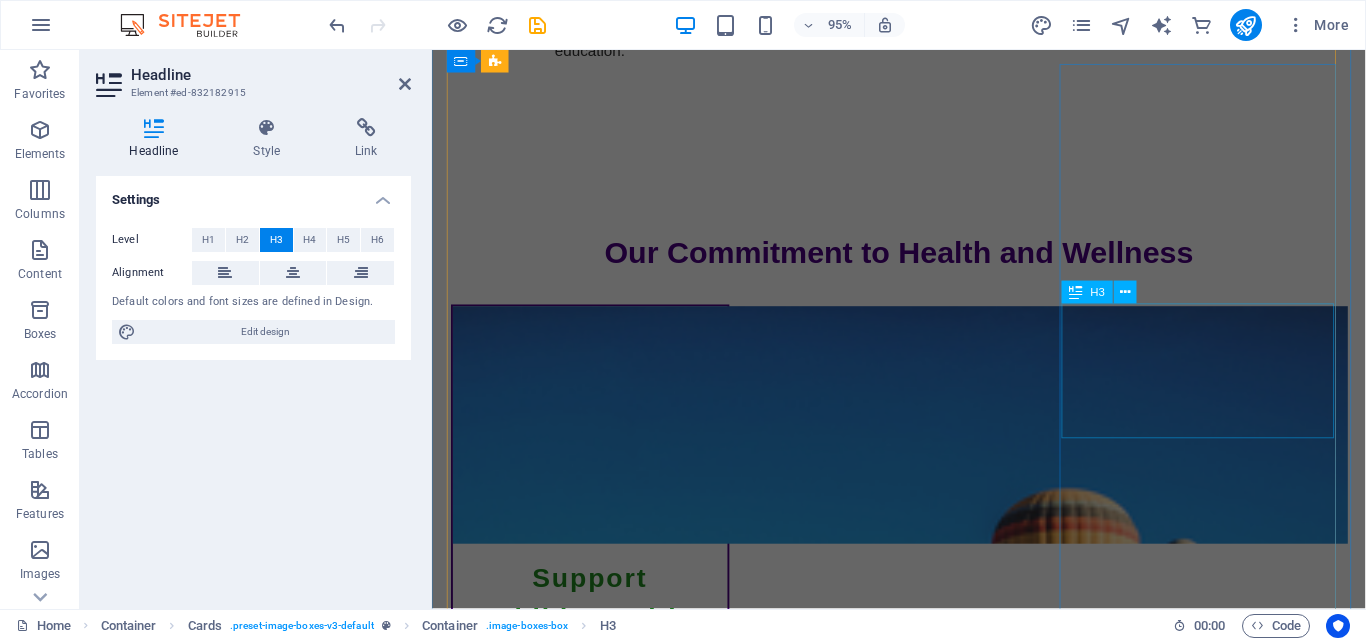 scroll, scrollTop: 1986, scrollLeft: 0, axis: vertical 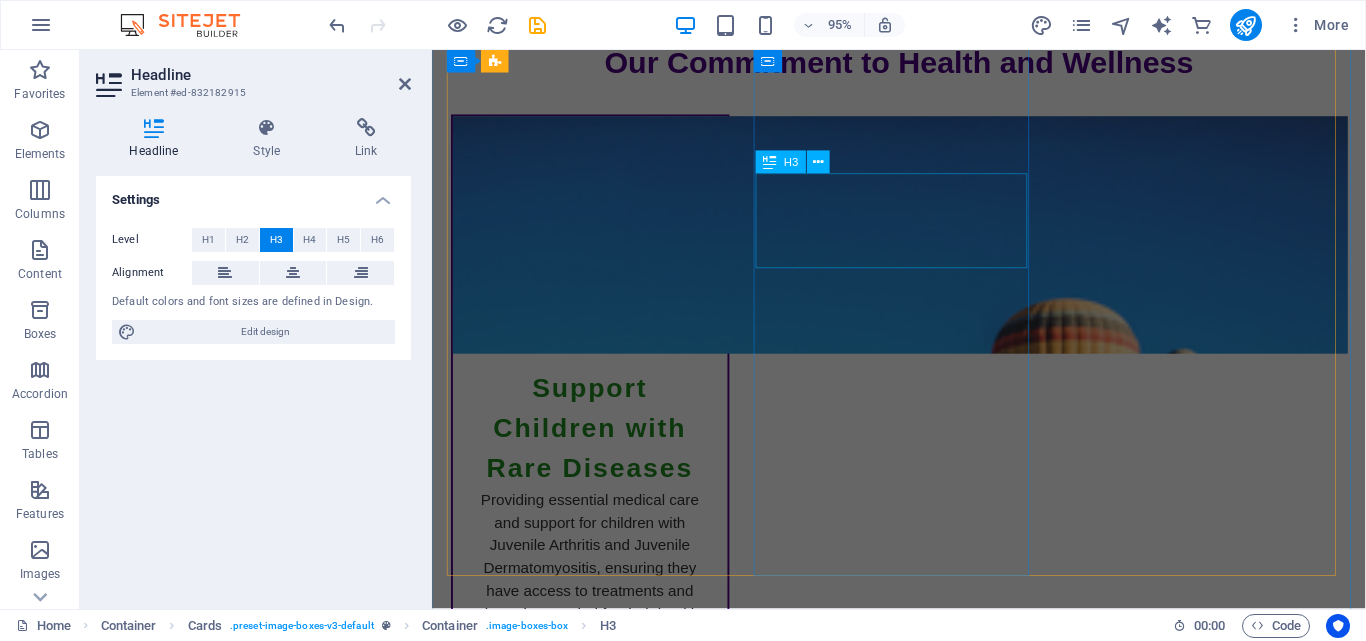 click on "Collaboration with Local NPOs" at bounding box center [598, 3074] 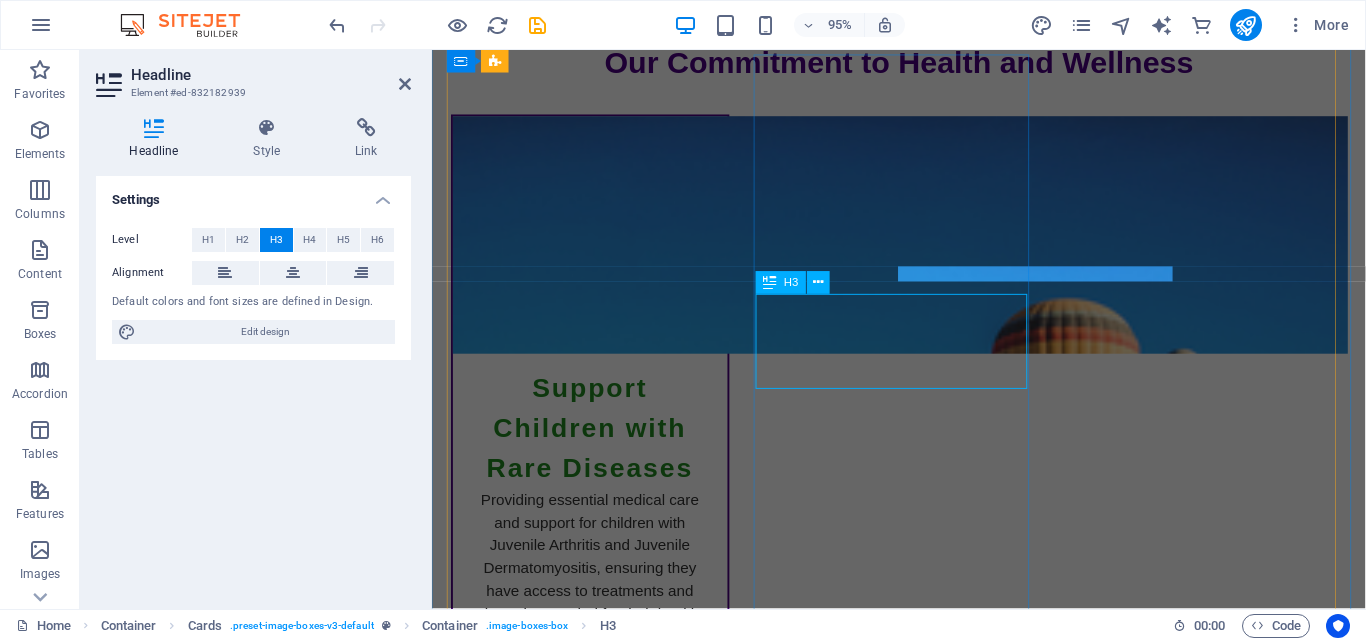 scroll, scrollTop: 1959, scrollLeft: 0, axis: vertical 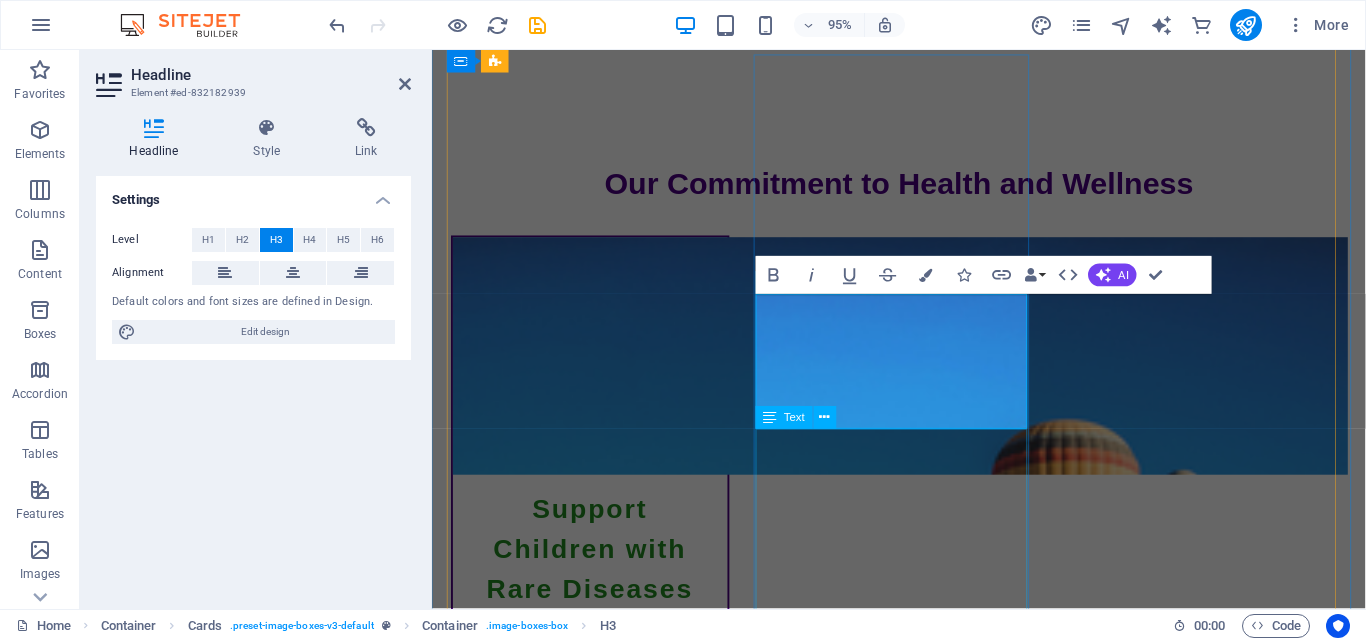 click on "The Emily-Ann Foundation serves as a resource hub, connecting with local nonprofit organizations to extend our reach and ensure meaningful support is provided to families. Our partnerships create a network of resources that benefit the community at large and allow for sharing of knowledge and expertise." at bounding box center [598, 3409] 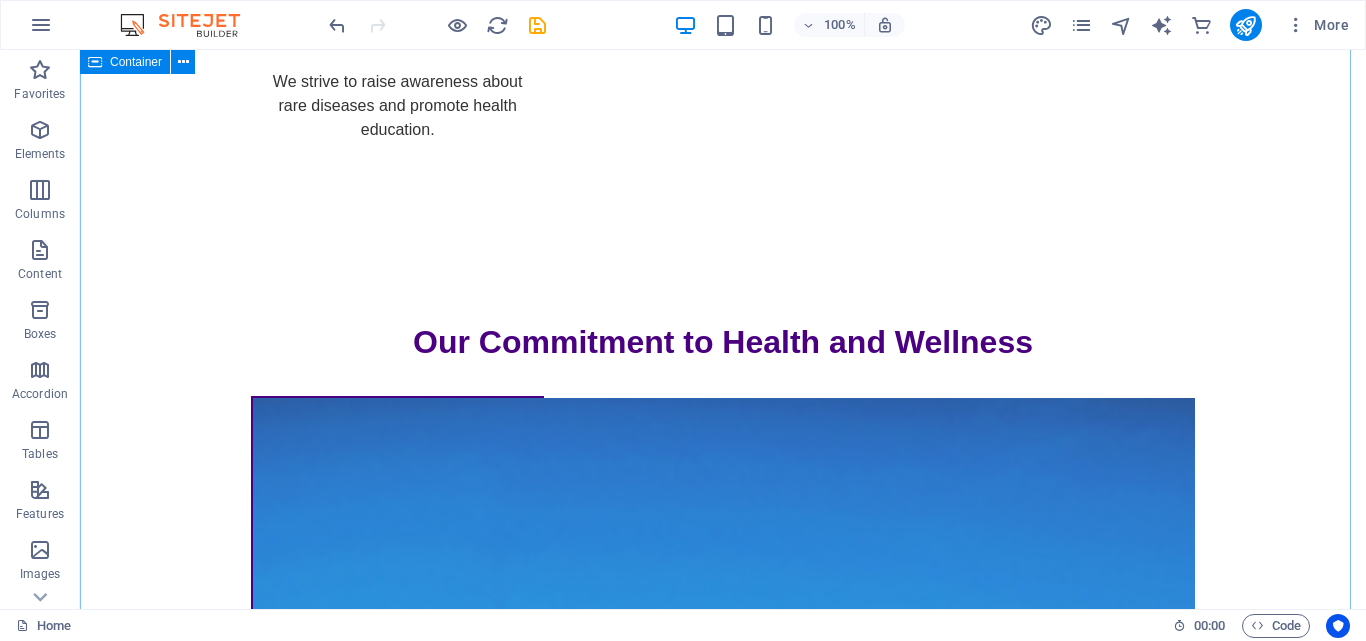 scroll, scrollTop: 1930, scrollLeft: 0, axis: vertical 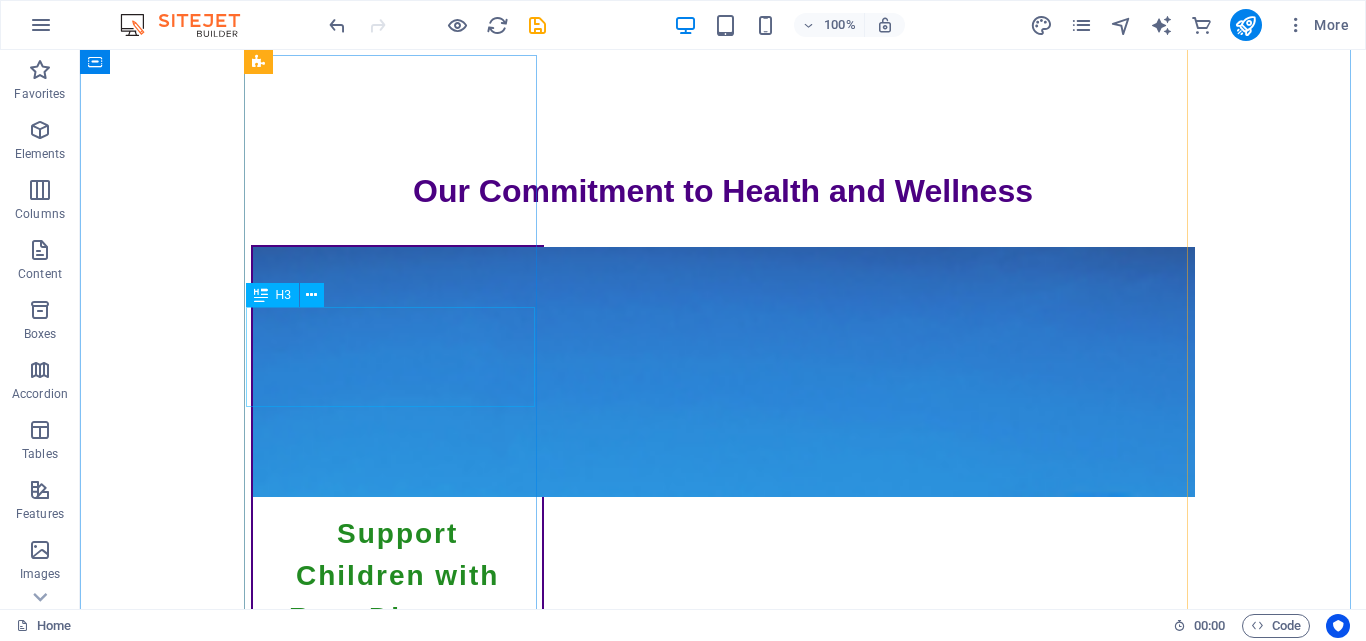 click on "Clothing Donations" at bounding box center (397, 2599) 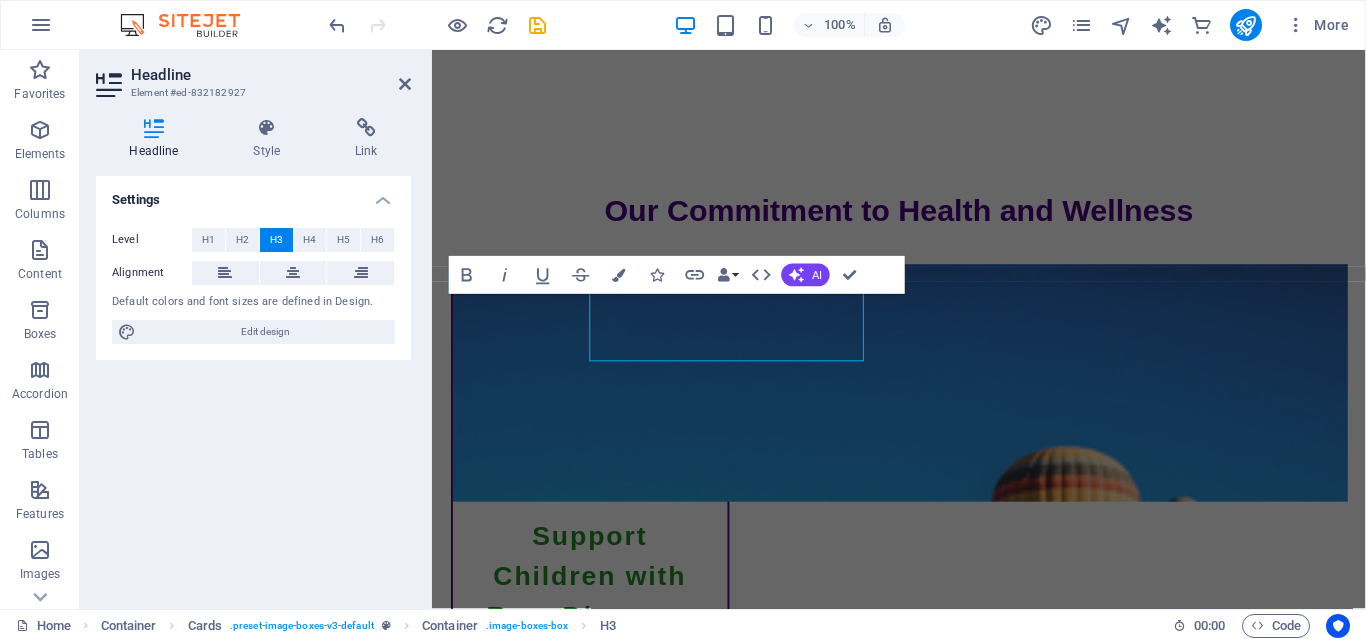 scroll, scrollTop: 1959, scrollLeft: 0, axis: vertical 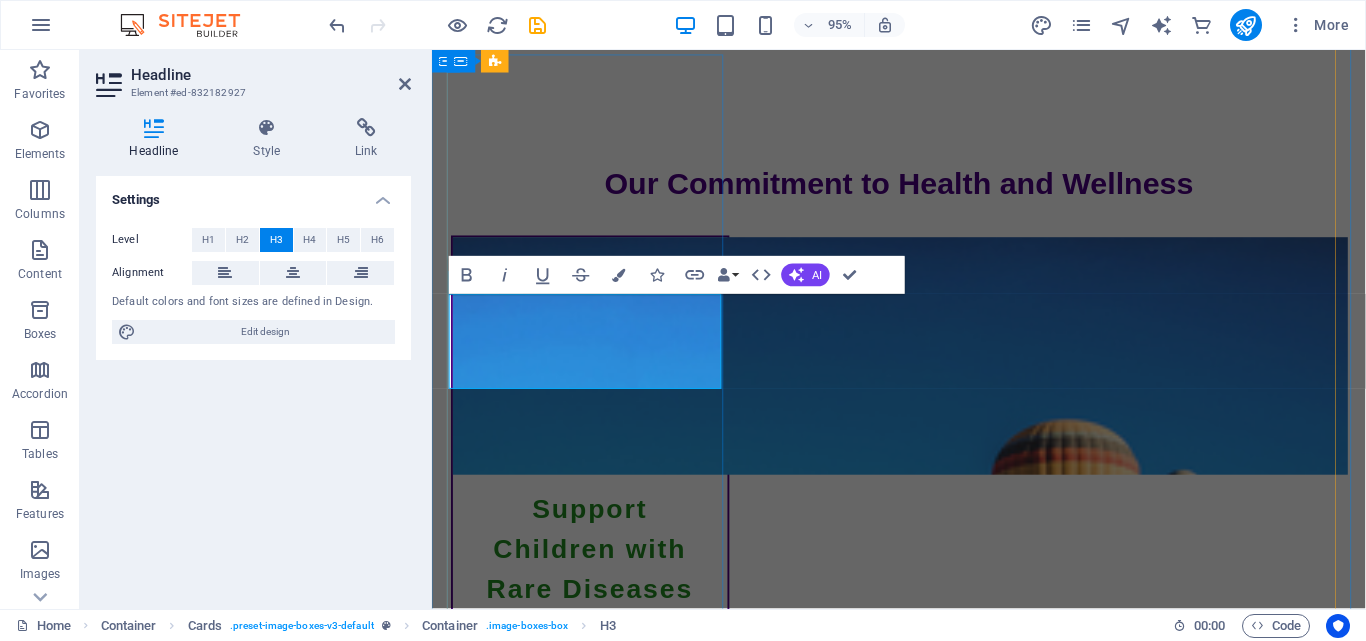 type 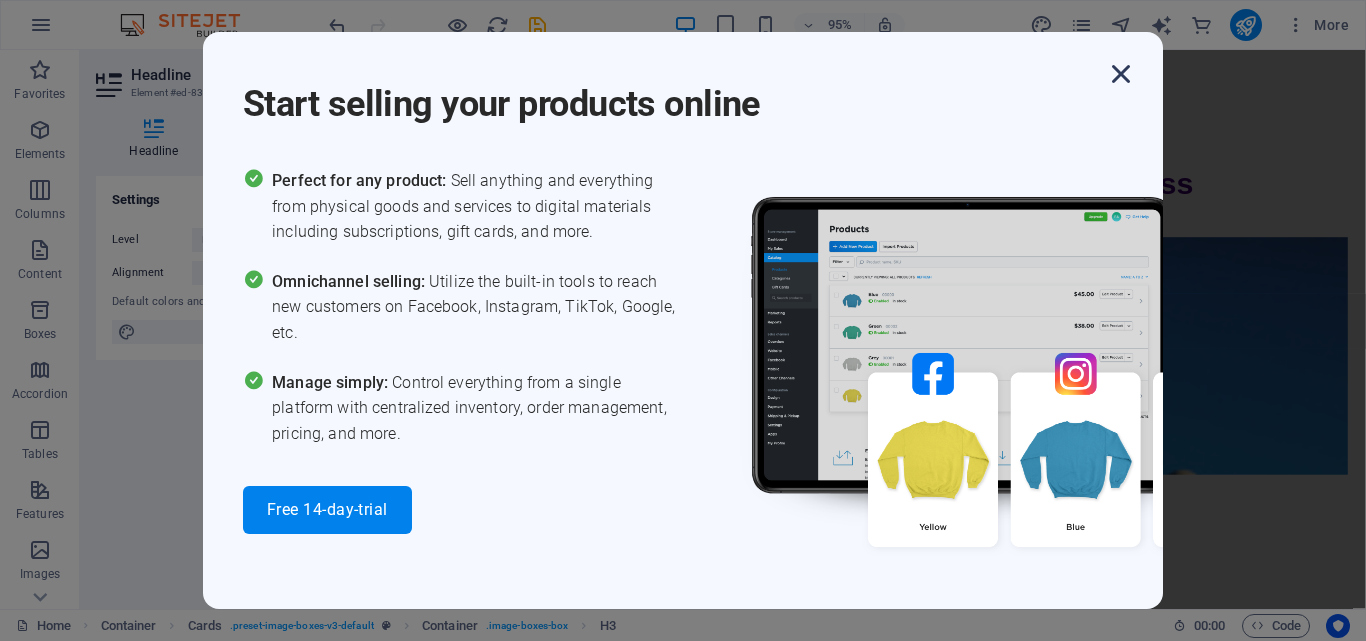 click at bounding box center [1121, 74] 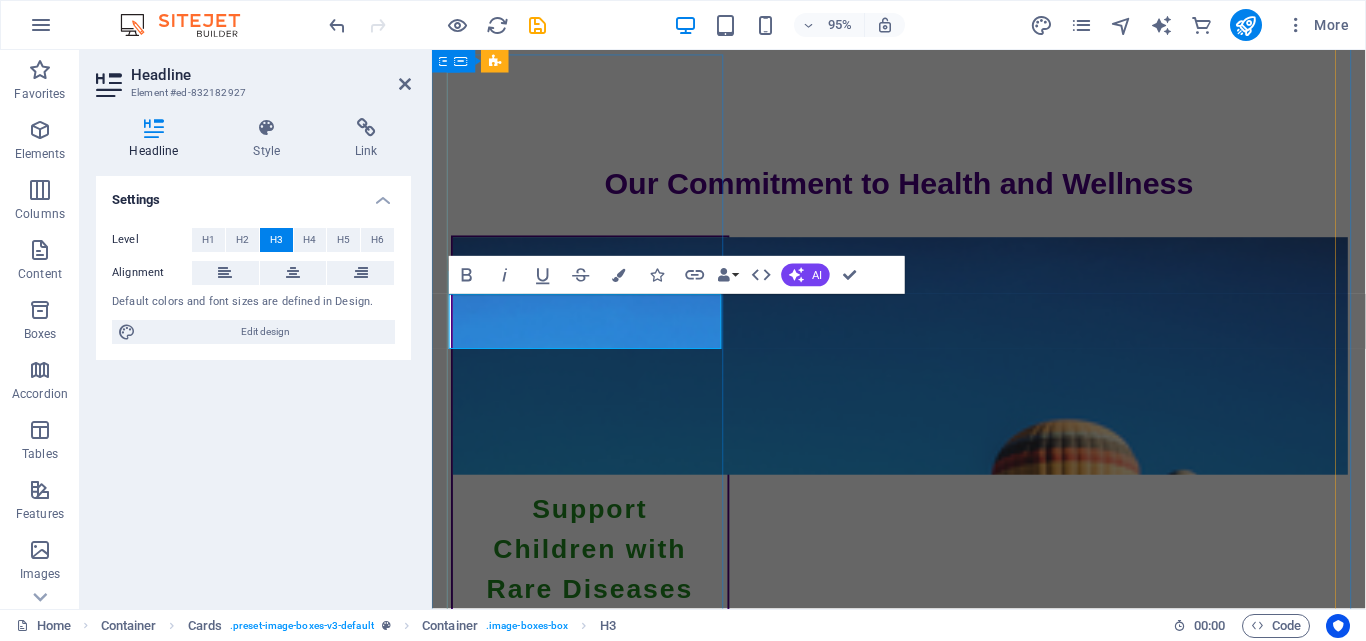 click at bounding box center [598, 2586] 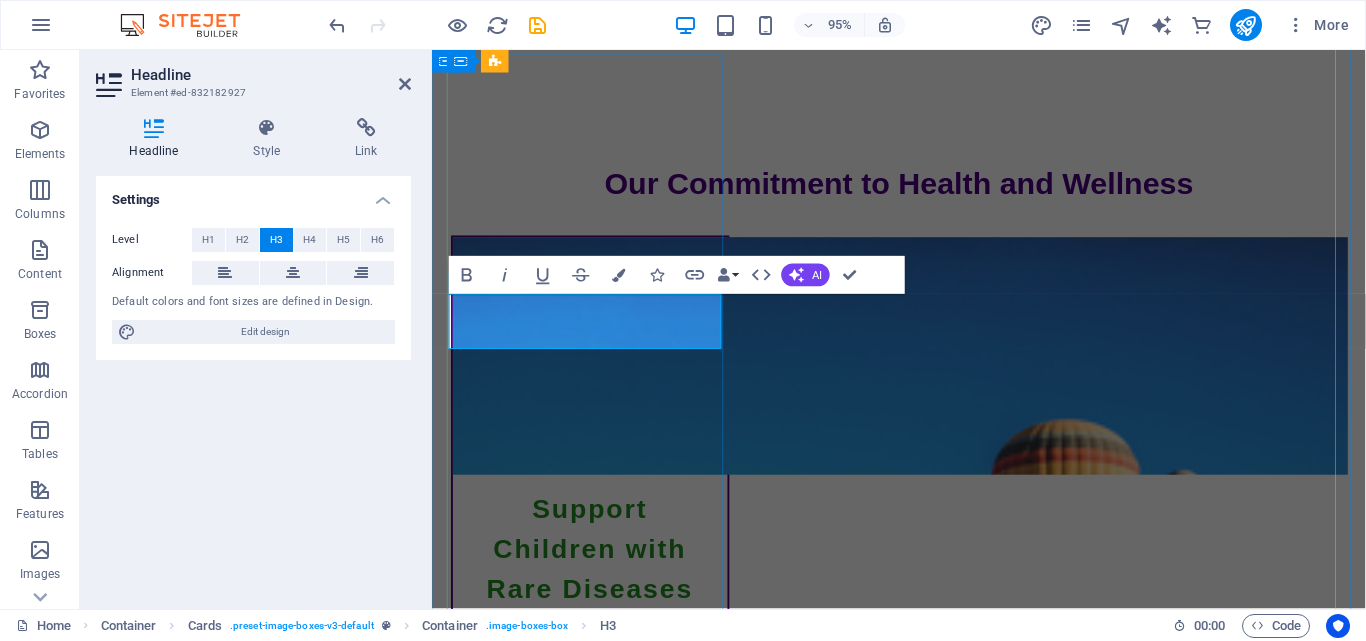 click at bounding box center [598, 2586] 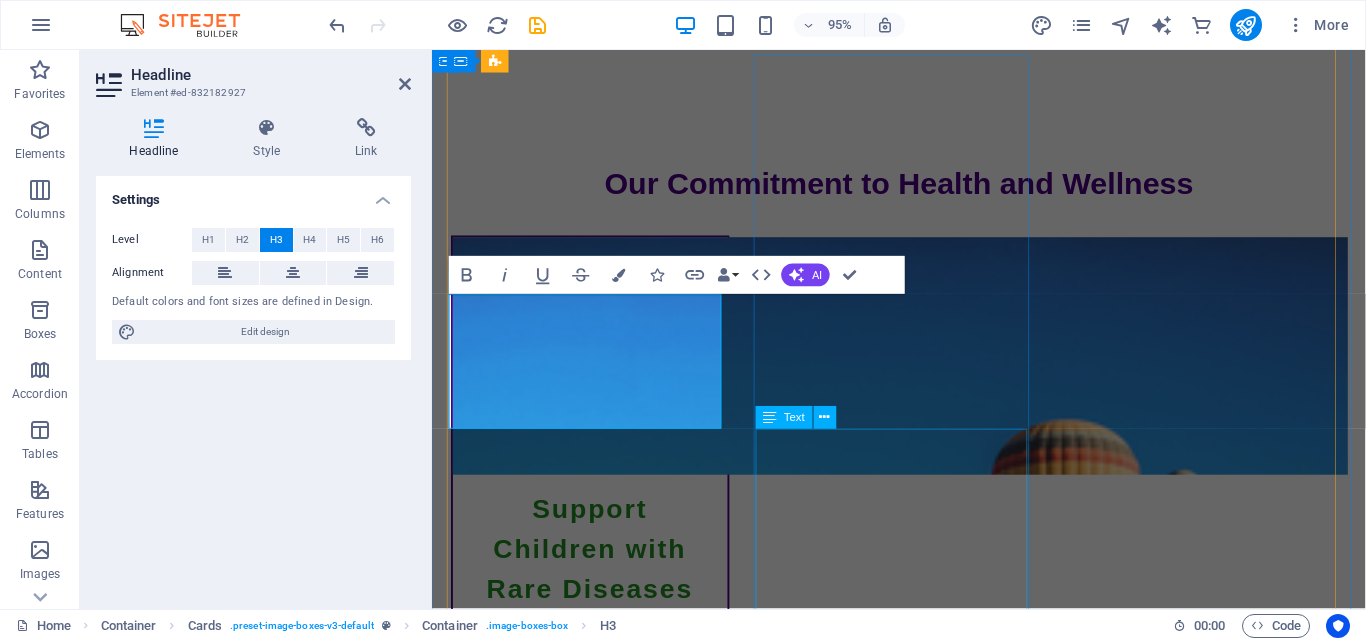 click on "The Emily-Ann Foundation serves as a resource hub, connecting with local nonprofit organizations to extend our reach and ensure meaningful support is provided to families. Our partnerships create a network of resources that benefit the community at large and allow for sharing of knowledge and expertise." at bounding box center [598, 3475] 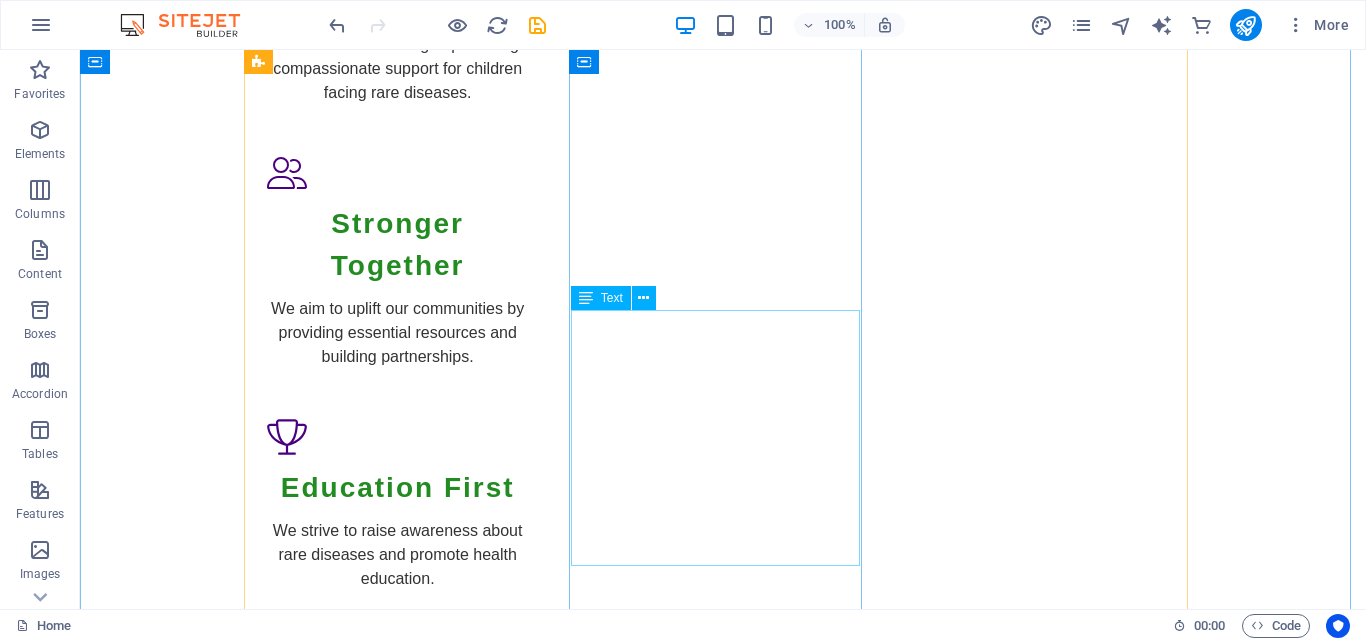 scroll, scrollTop: 1430, scrollLeft: 0, axis: vertical 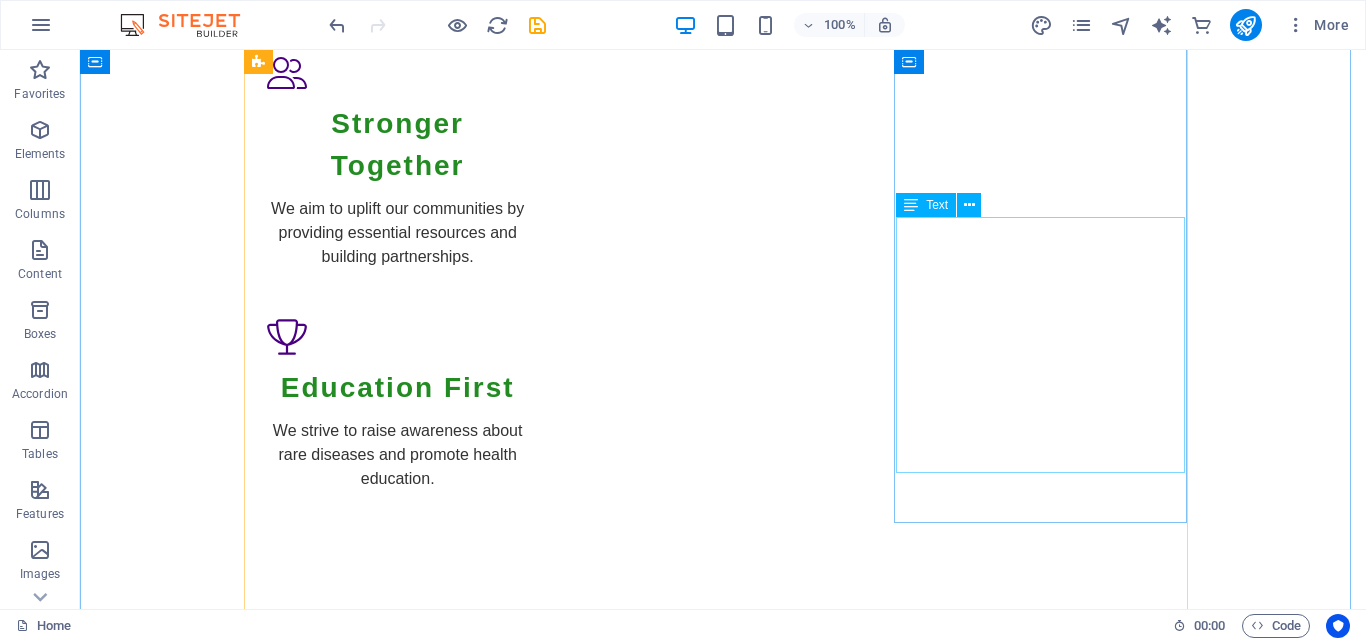 click on "We are dedicated to addressing food insecurity in vulnerable communities. Our feeding schemes ensure that children and their families receive nutritious meals, helping to alleviate hunger and promote better health. We work alongside local farms and food banks to source and distribute food to those in need." at bounding box center [397, 2651] 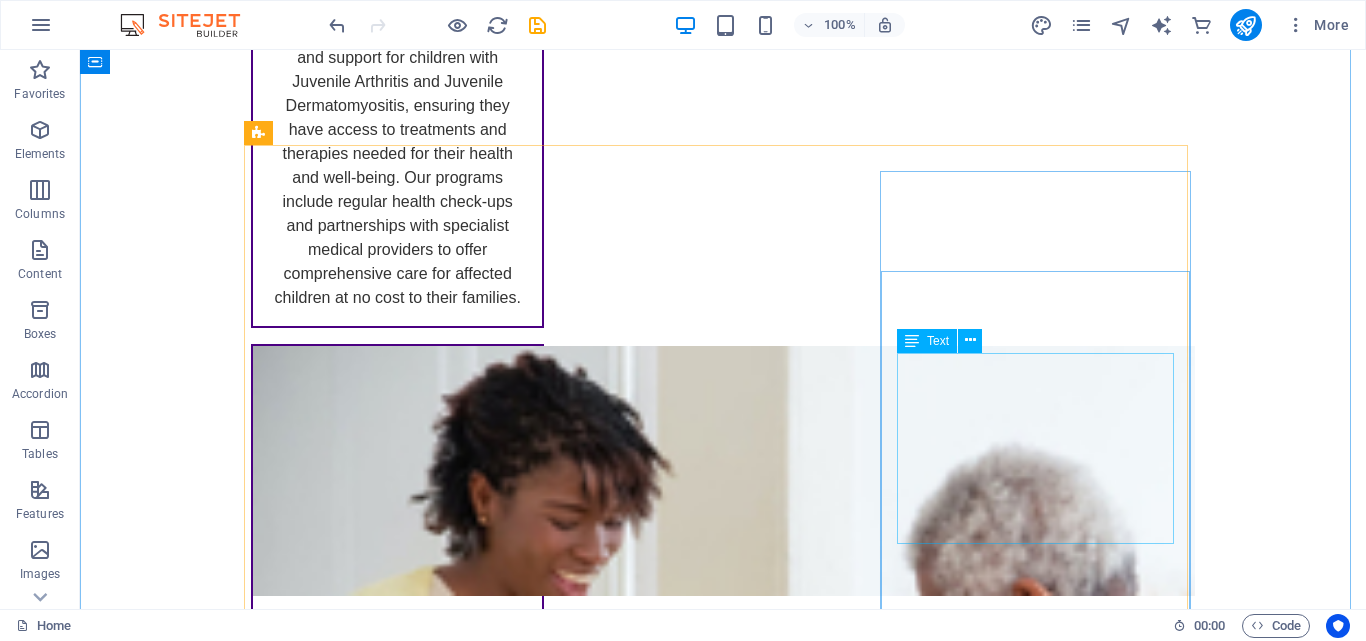 scroll, scrollTop: 2730, scrollLeft: 0, axis: vertical 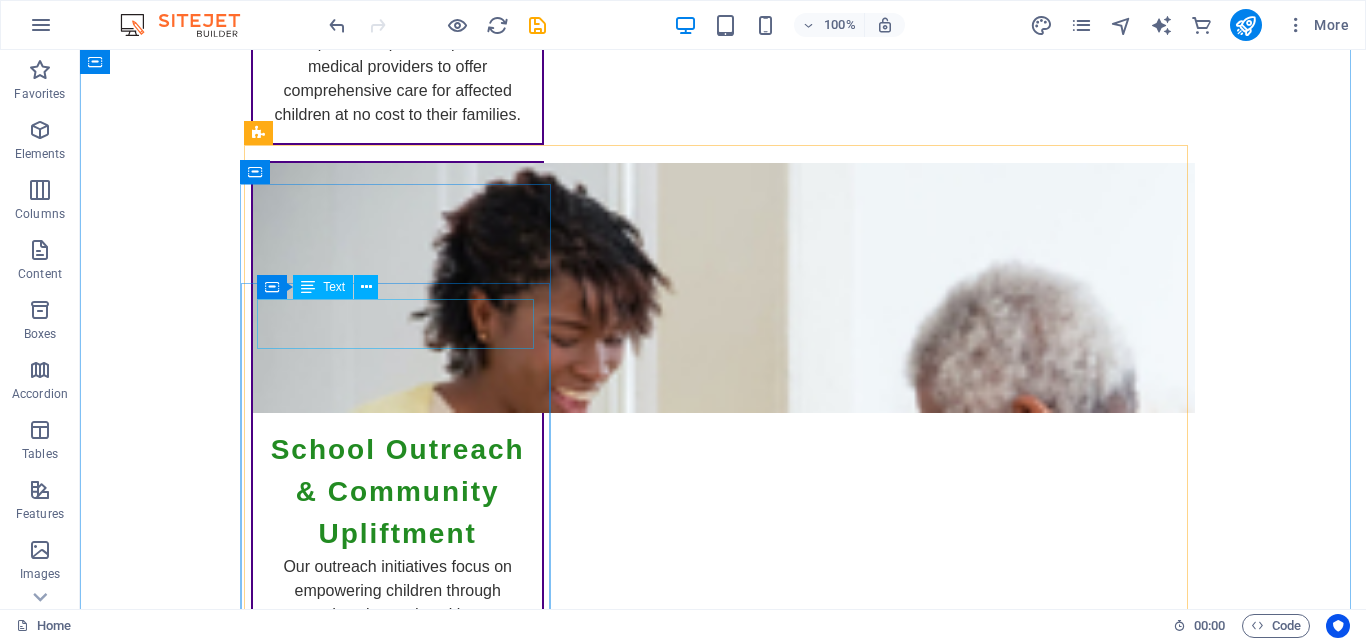 click on "R150" at bounding box center [723, 3833] 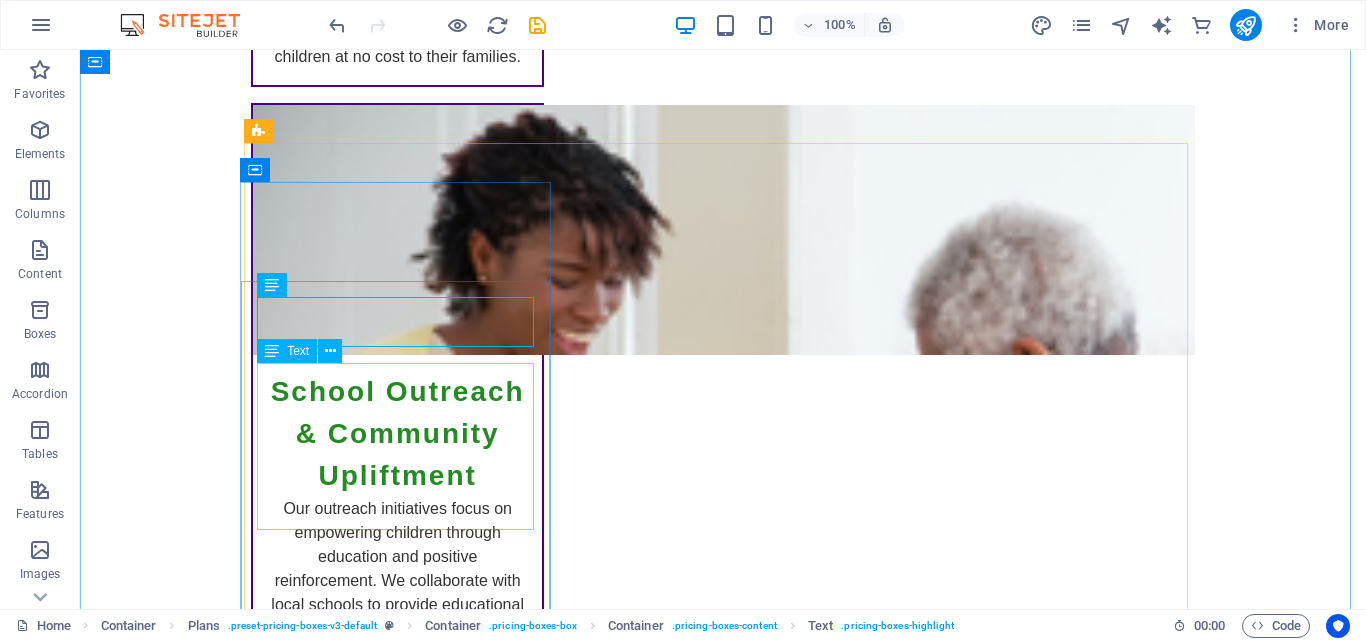 scroll, scrollTop: 2830, scrollLeft: 0, axis: vertical 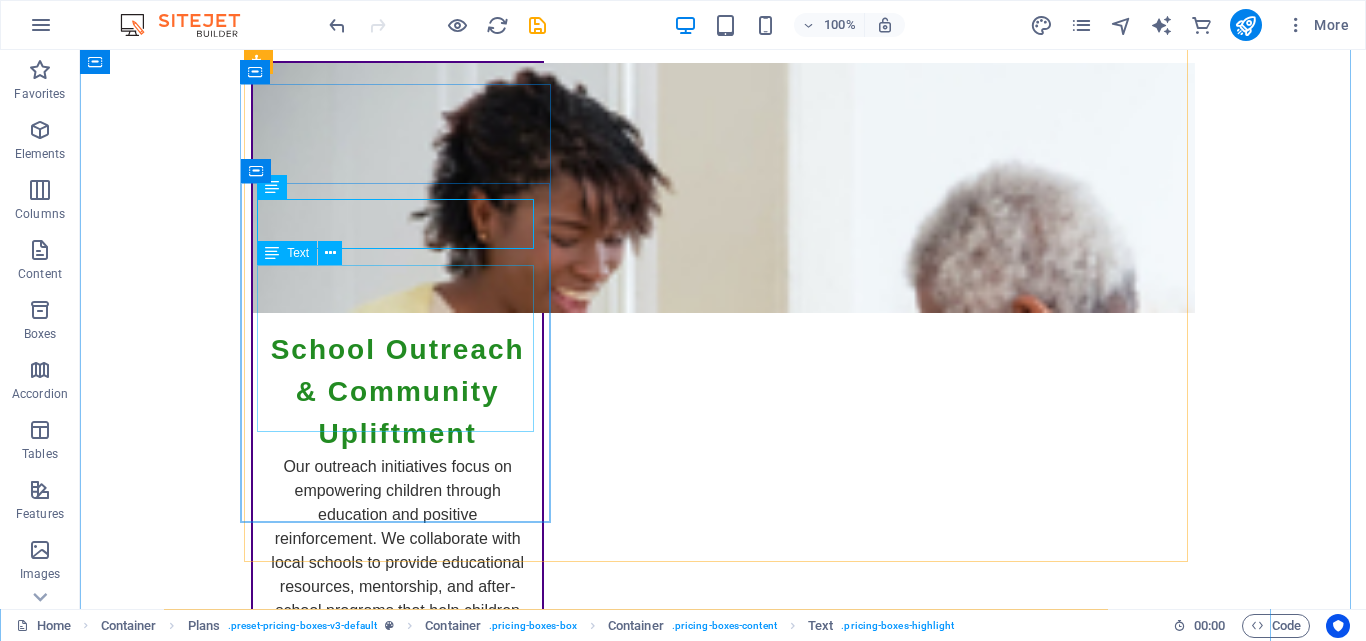 click on "Monthly donations Updates on our activities Exclusive newsletters Invitations to events" at bounding box center [723, 3858] 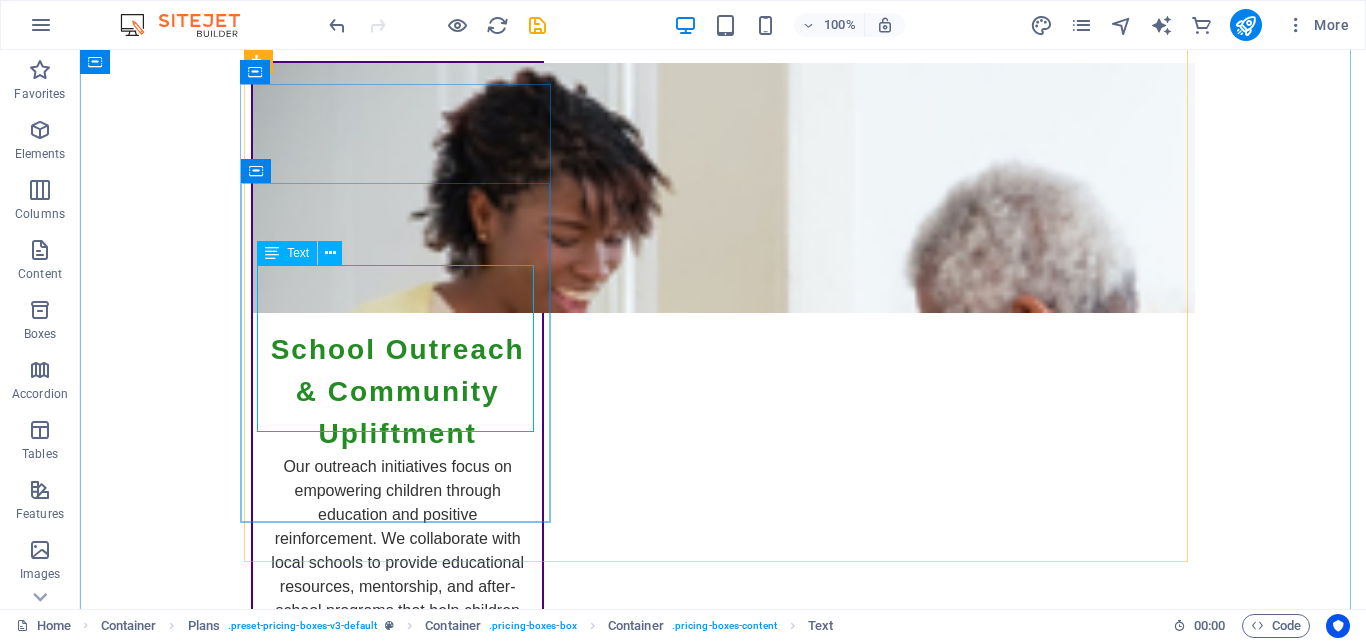click on "Monthly donations Updates on our activities Exclusive newsletters Invitations to events" at bounding box center (723, 3858) 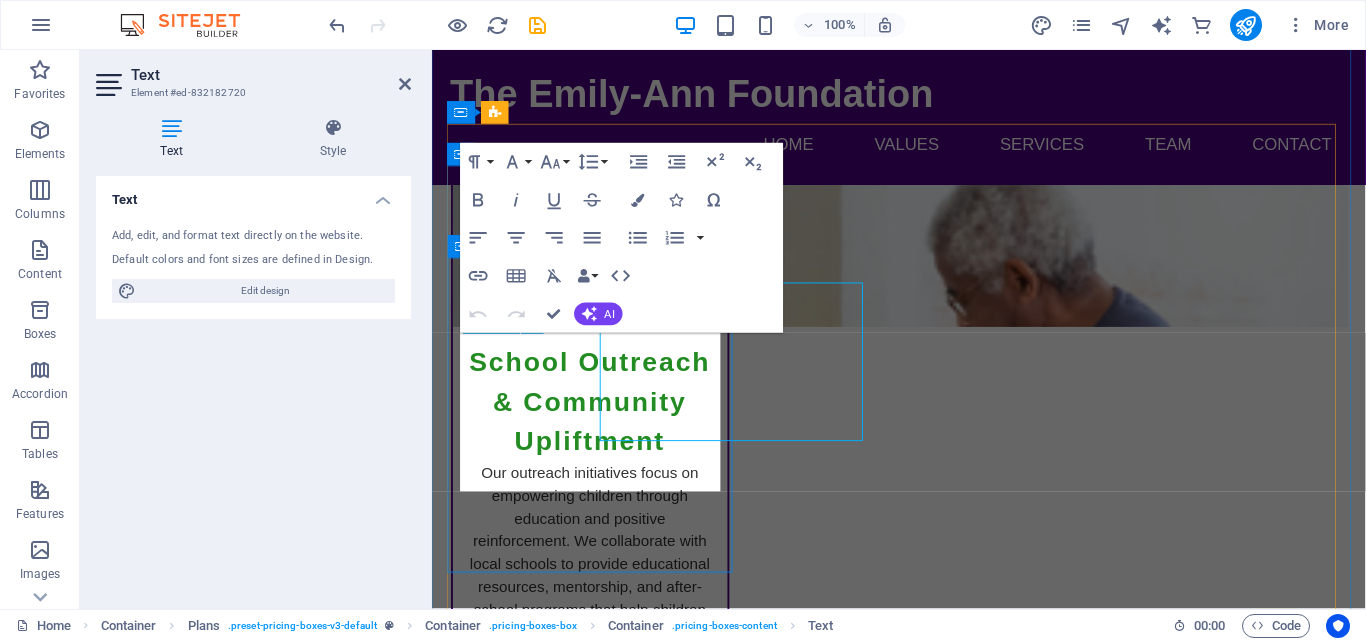 scroll, scrollTop: 2800, scrollLeft: 0, axis: vertical 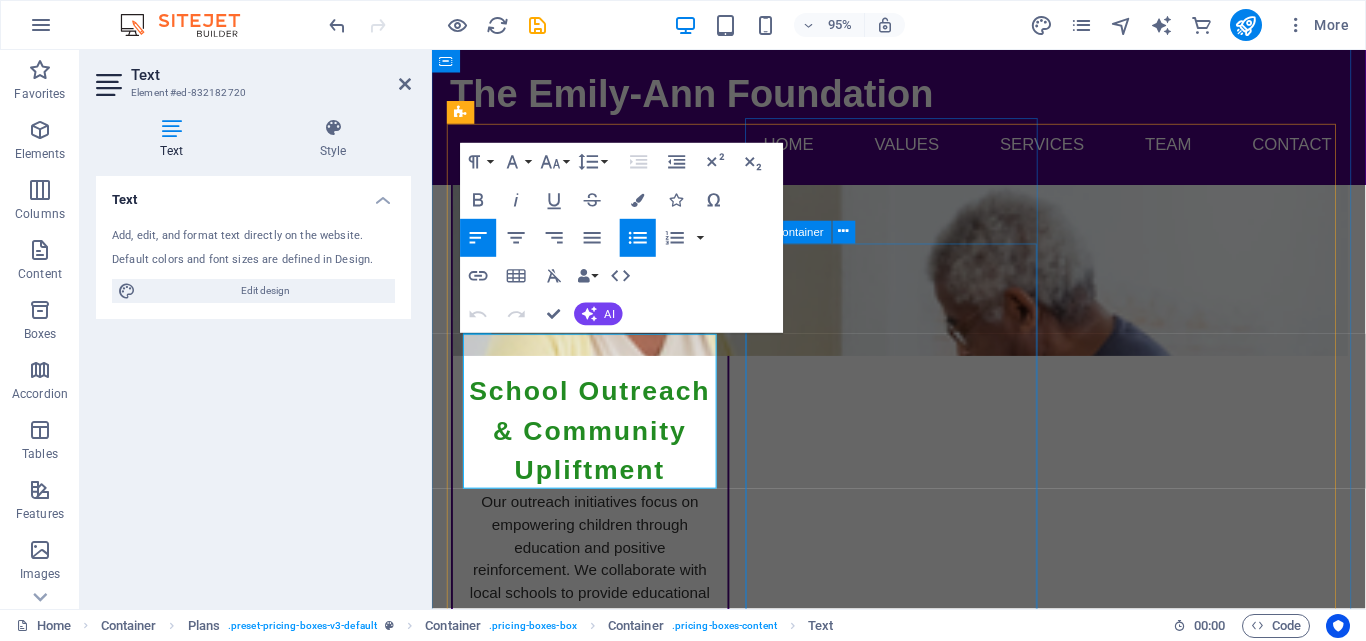 click on "R500 All Monthly Supporter benefits Your name on our website Special recognition in events Quarterly impact reports Become a Community Champion" at bounding box center (924, 4407) 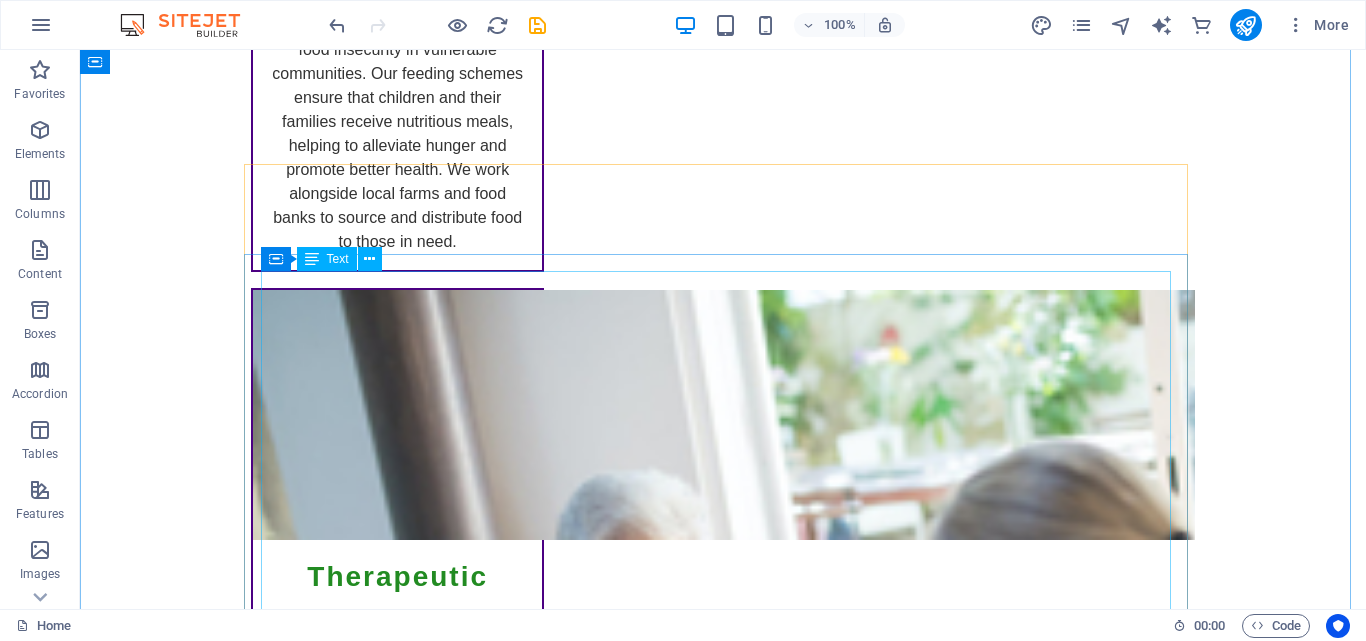 scroll, scrollTop: 3947, scrollLeft: 0, axis: vertical 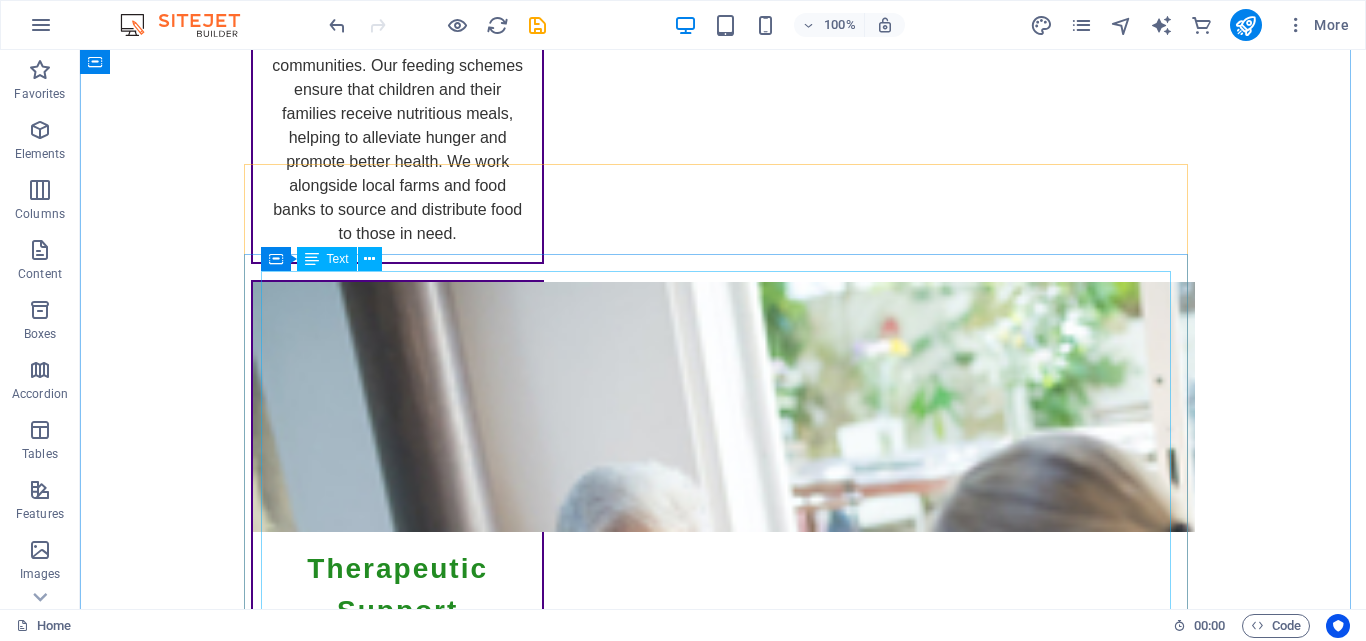click on "Item 1 Lorem ipsum dolor sit amet, consectetur.
Item 2 Lorem ipsum dolor sit amet, consectetur.
Item 3 Lorem ipsum dolor sit amet, consectetur.
Item 4 Lorem ipsum dolor sit amet, consectetur.
Item 5 Lorem ipsum dolor sit amet, consectetur.
Item 6 Lorem ipsum dolor sit amet, consectetur." at bounding box center [723, 4869] 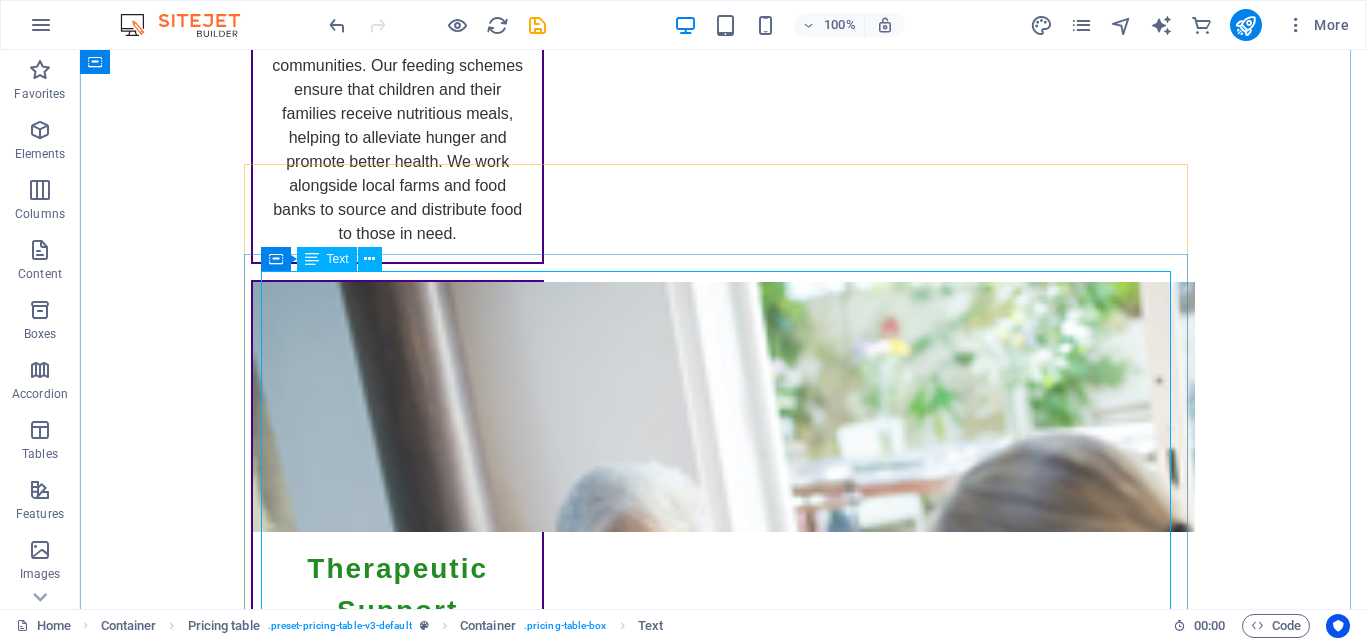 click on "Item 1 Lorem ipsum dolor sit amet, consectetur.
Item 2 Lorem ipsum dolor sit amet, consectetur.
Item 3 Lorem ipsum dolor sit amet, consectetur.
Item 4 Lorem ipsum dolor sit amet, consectetur.
Item 5 Lorem ipsum dolor sit amet, consectetur.
Item 6 Lorem ipsum dolor sit amet, consectetur." at bounding box center (723, 4869) 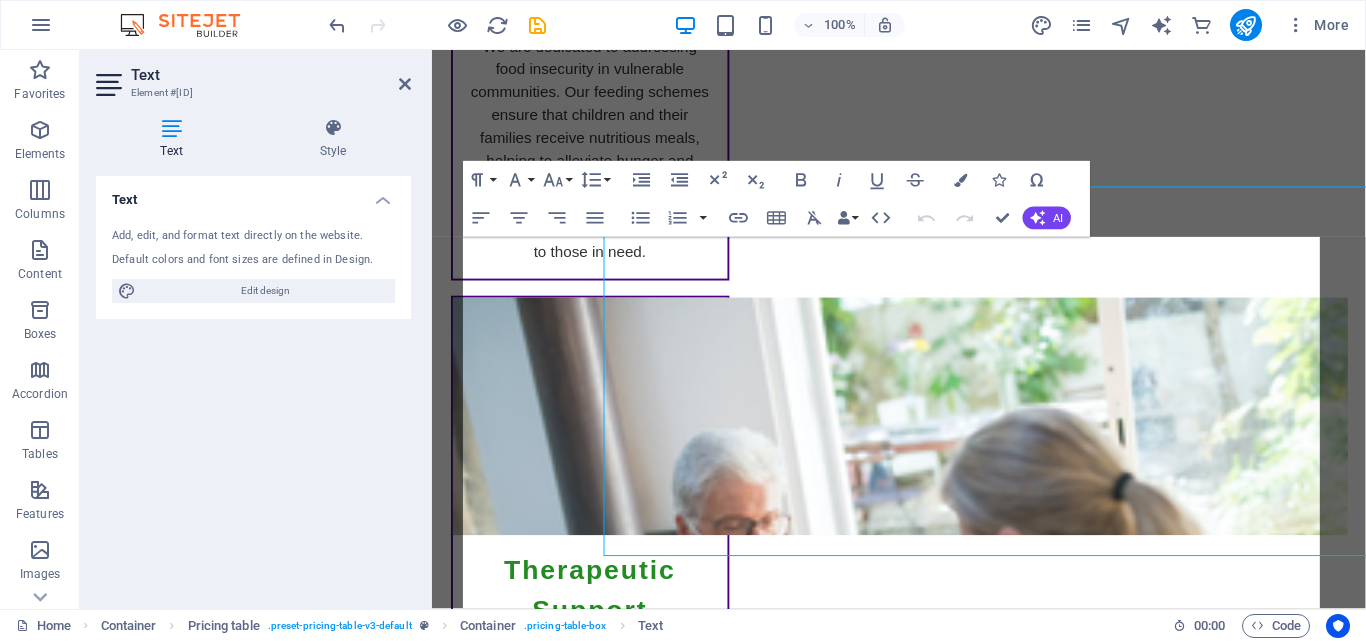 scroll, scrollTop: 4024, scrollLeft: 0, axis: vertical 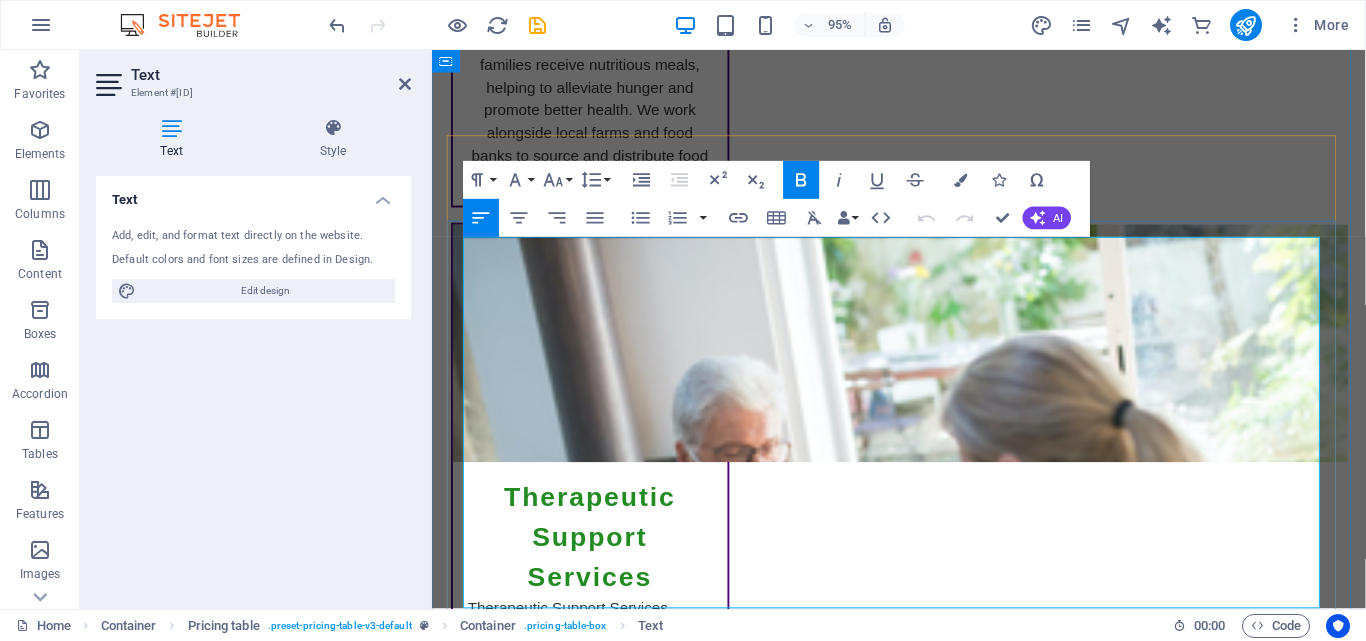 click on "Item 1 Lorem ipsum dolor sit amet, consectetur." at bounding box center (899, 4659) 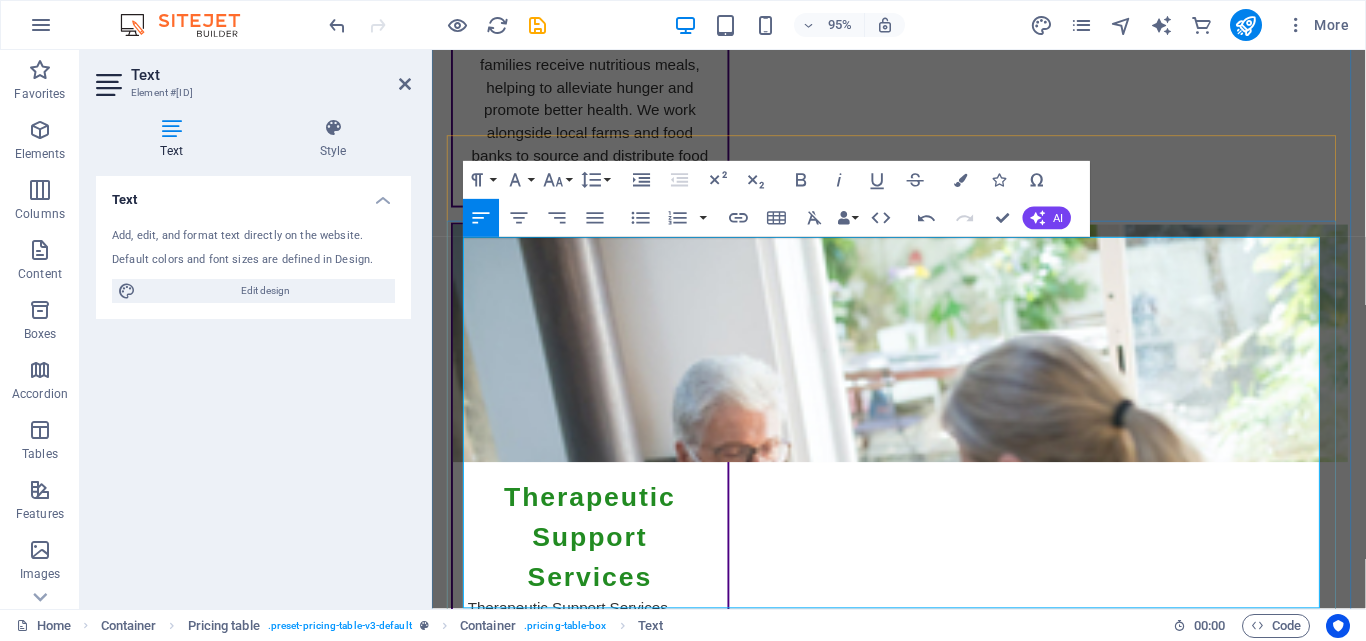 click on "Item 2" at bounding box center [504, 4712] 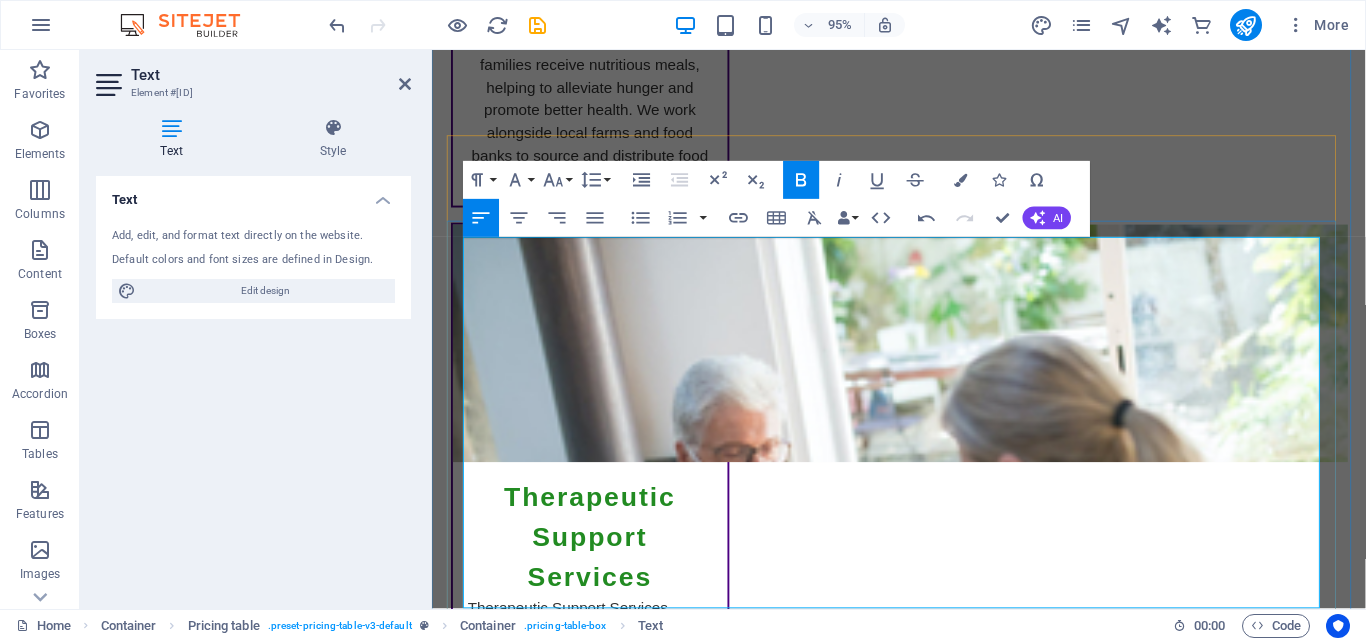 click on "Item 2" at bounding box center (504, 4712) 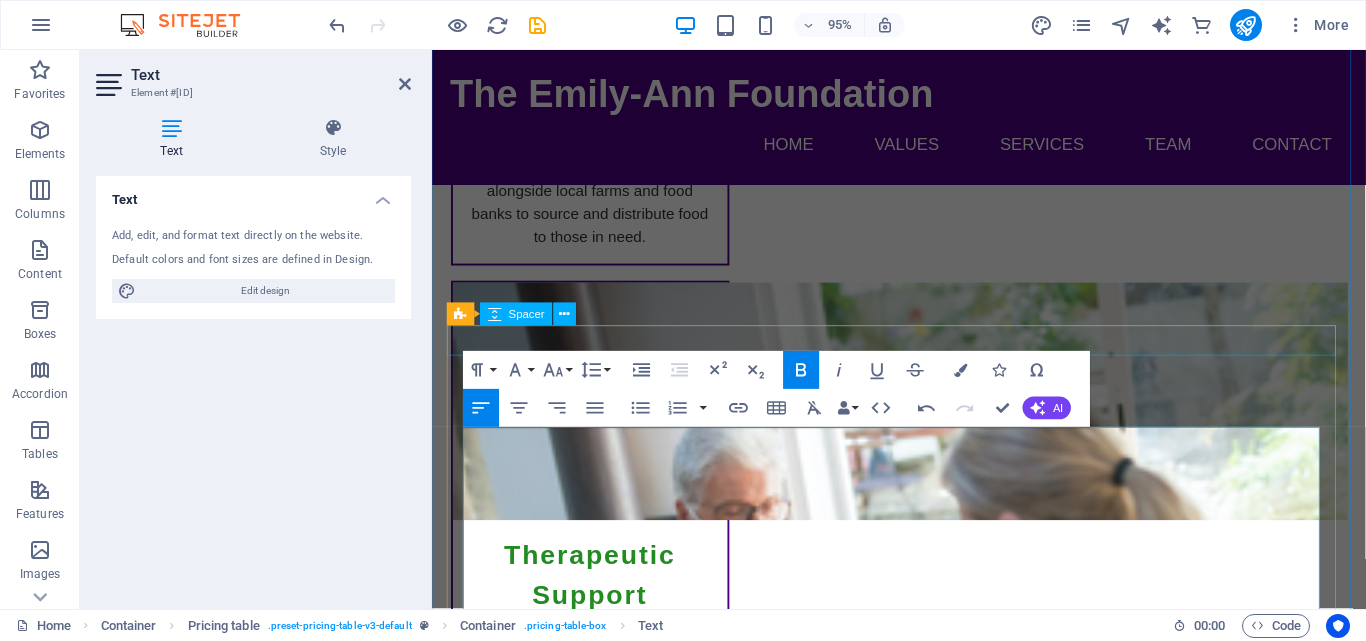 scroll, scrollTop: 3824, scrollLeft: 0, axis: vertical 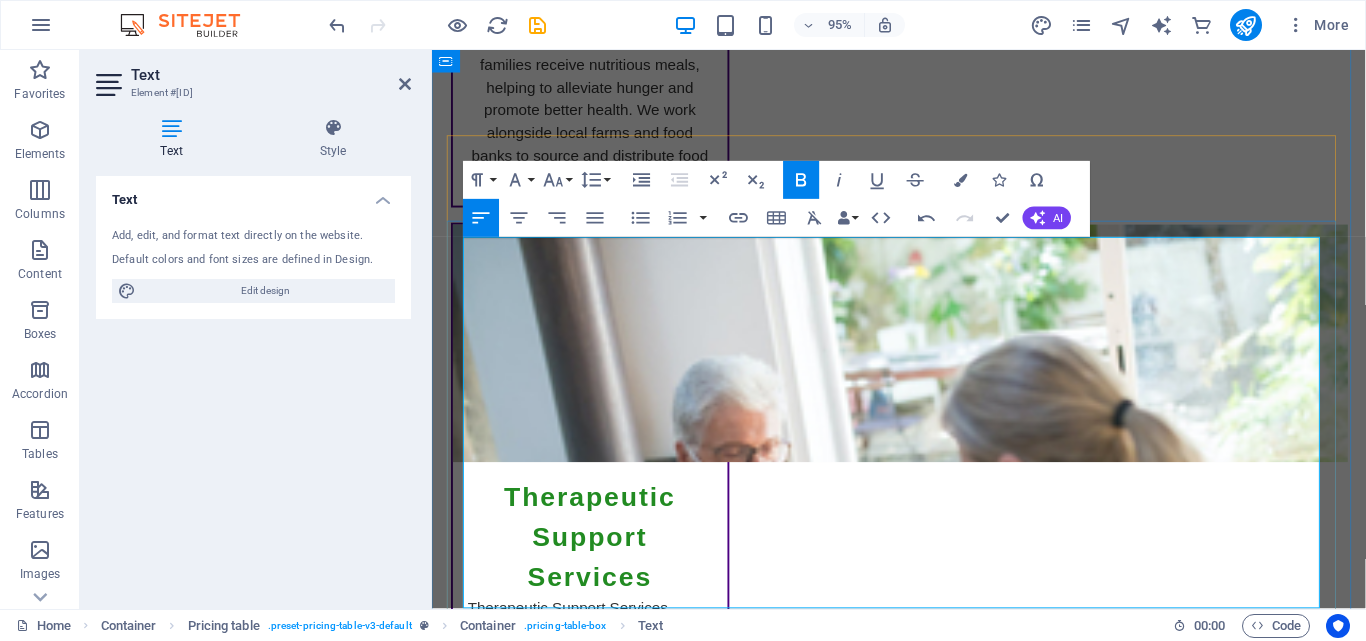 click on "Item 3" at bounding box center (504, 4777) 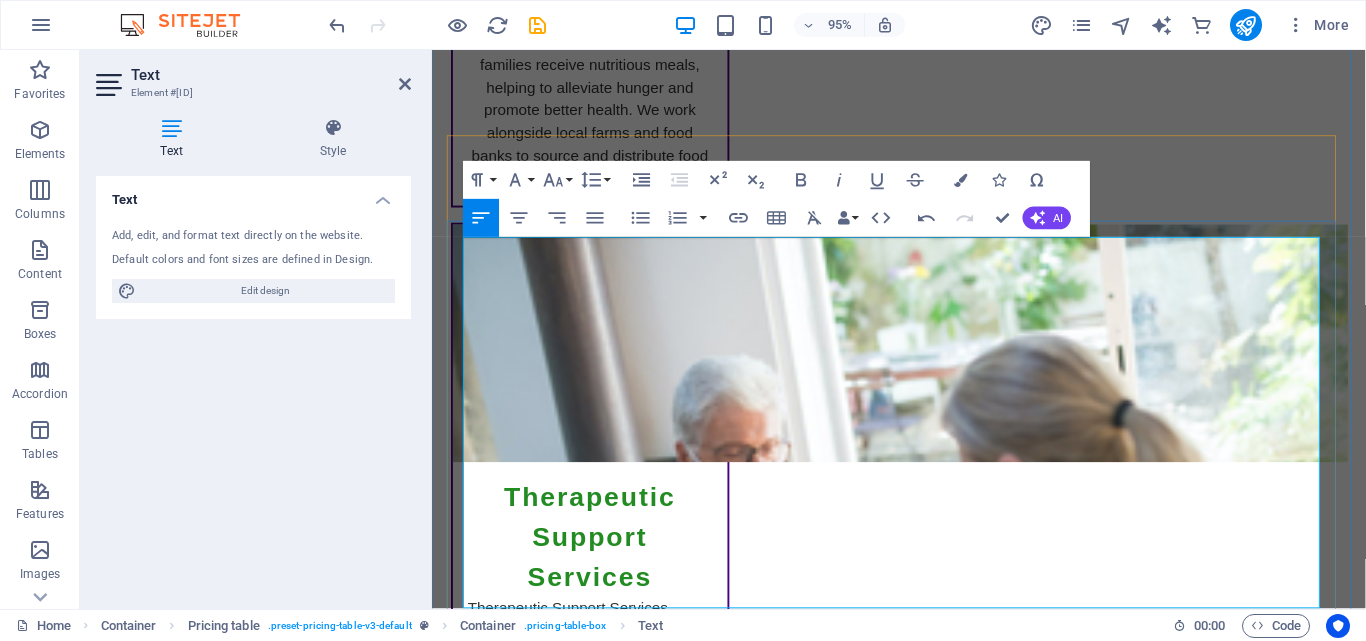 click on "Item 4" at bounding box center [504, 4842] 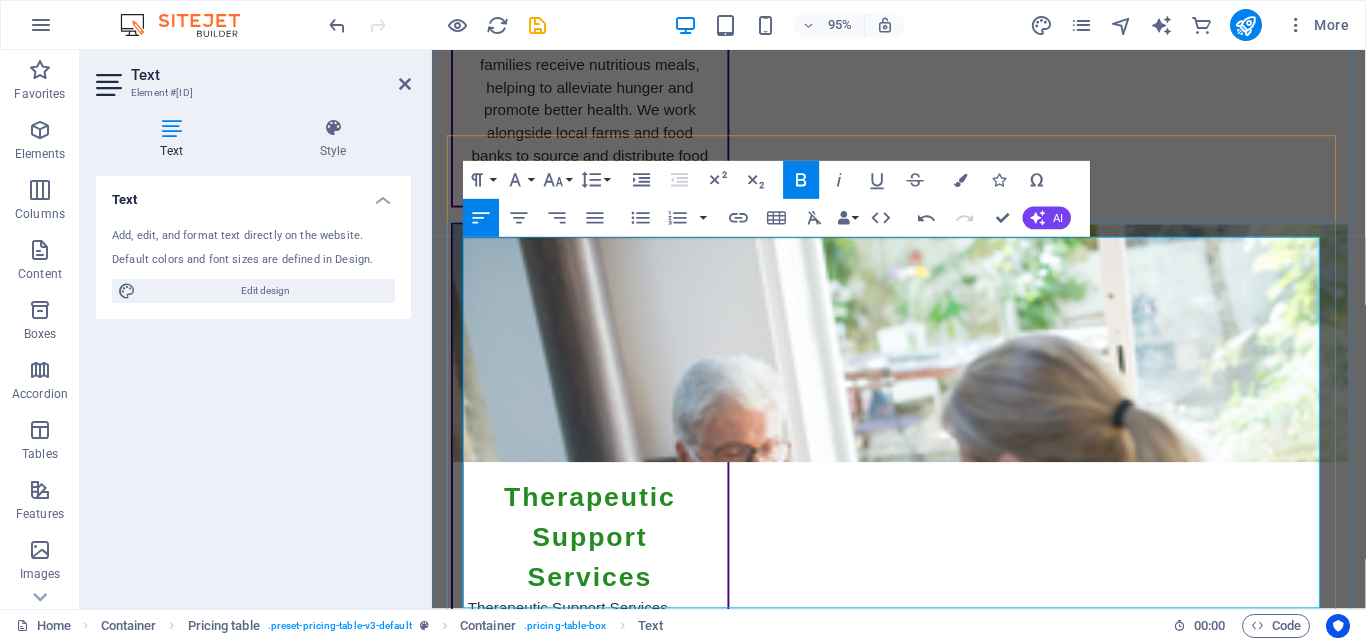 click on "Item 4" at bounding box center [504, 4842] 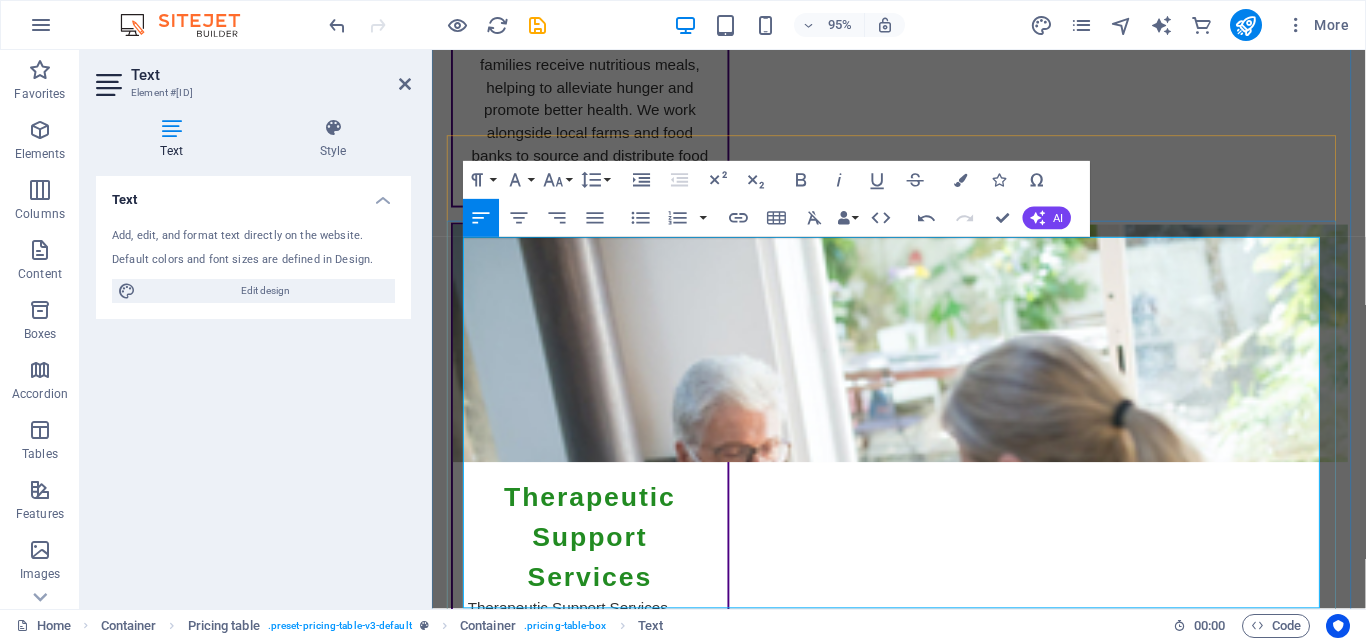 click on "Item 5" at bounding box center [504, 4907] 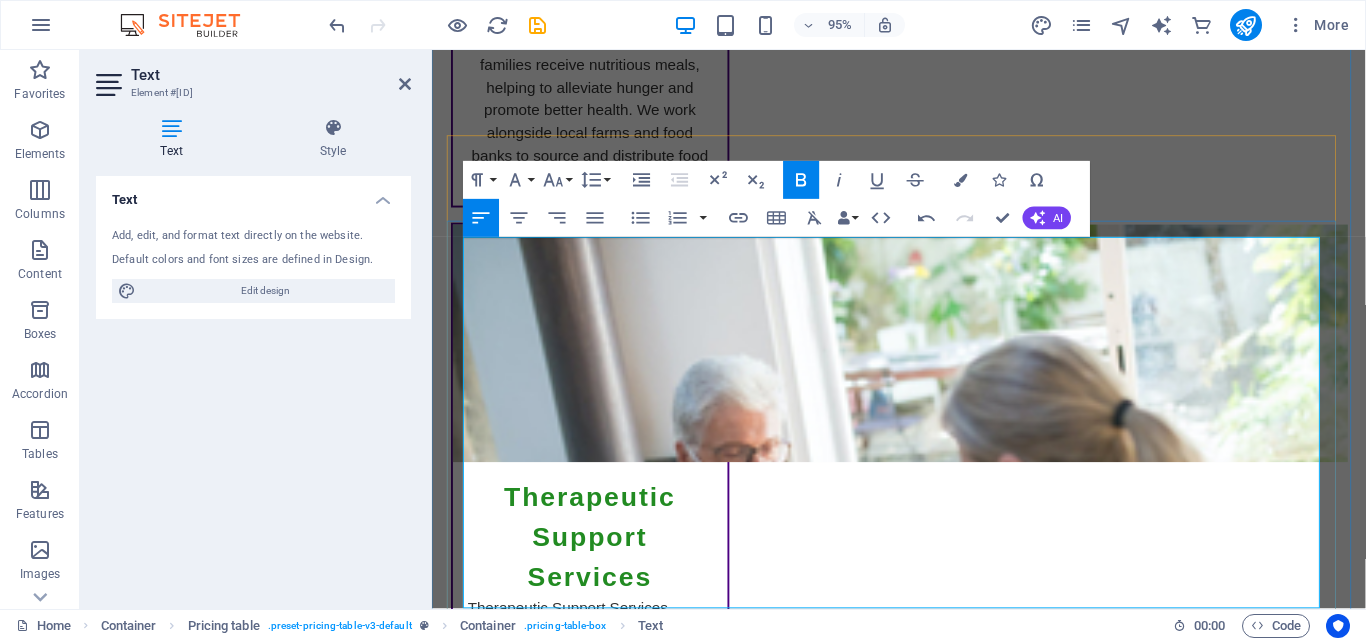 click on "Item 5" at bounding box center (504, 4907) 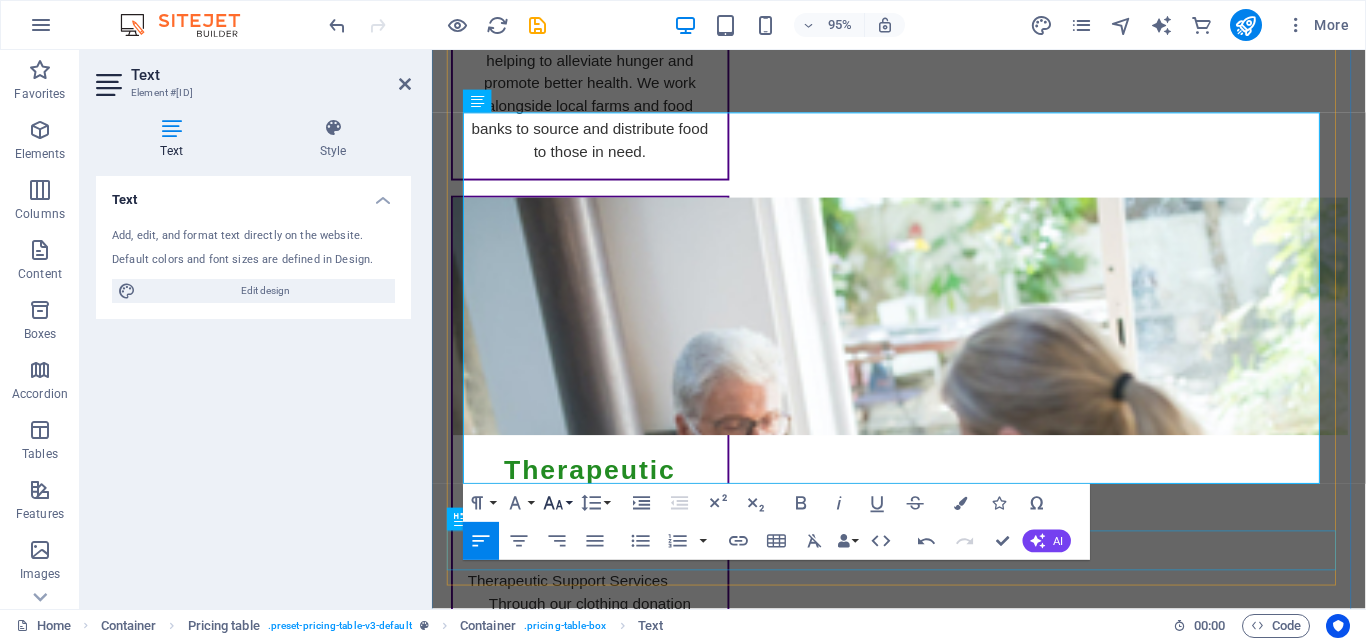 scroll, scrollTop: 4224, scrollLeft: 0, axis: vertical 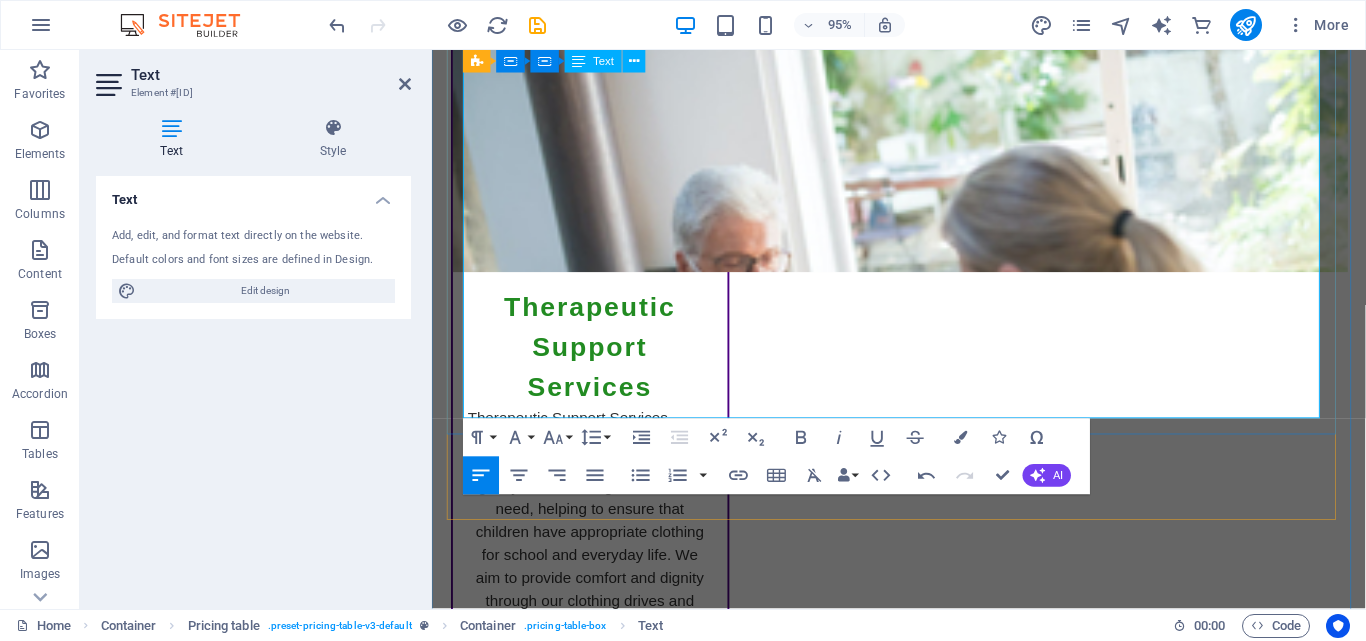click on "Item 6" at bounding box center [504, 4772] 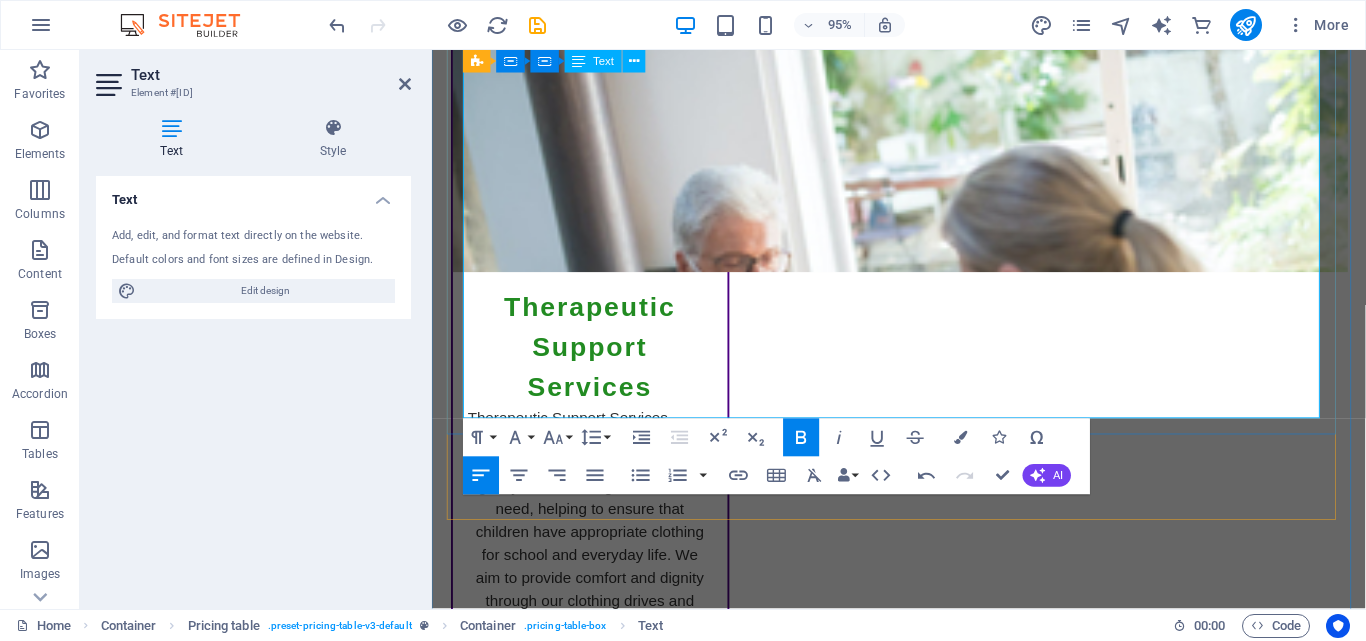 click on "Item 6" at bounding box center [504, 4772] 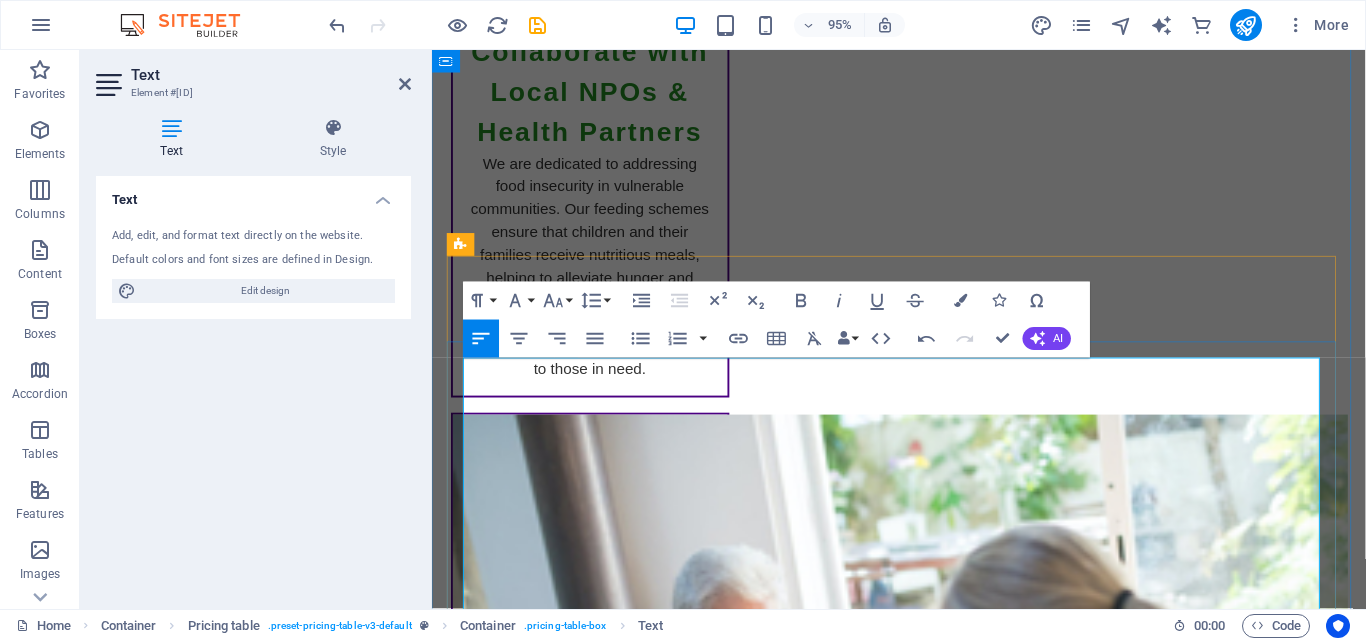 scroll, scrollTop: 3924, scrollLeft: 0, axis: vertical 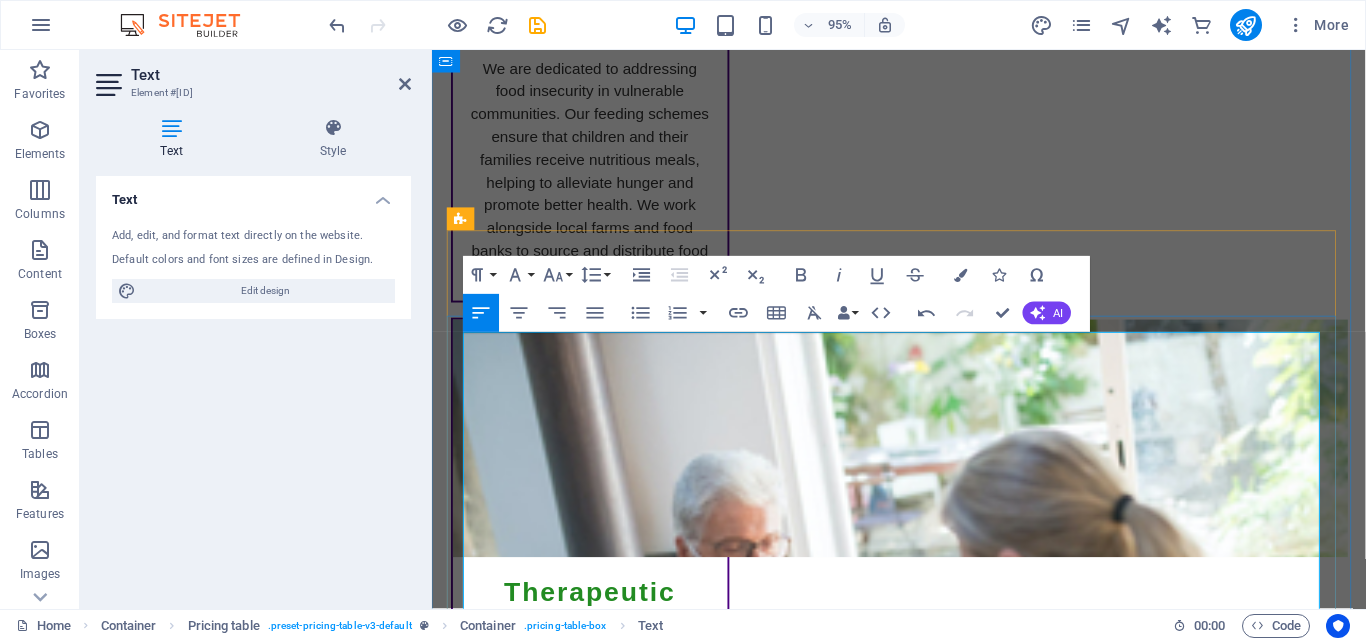 drag, startPoint x: 476, startPoint y: 389, endPoint x: 778, endPoint y: 389, distance: 302 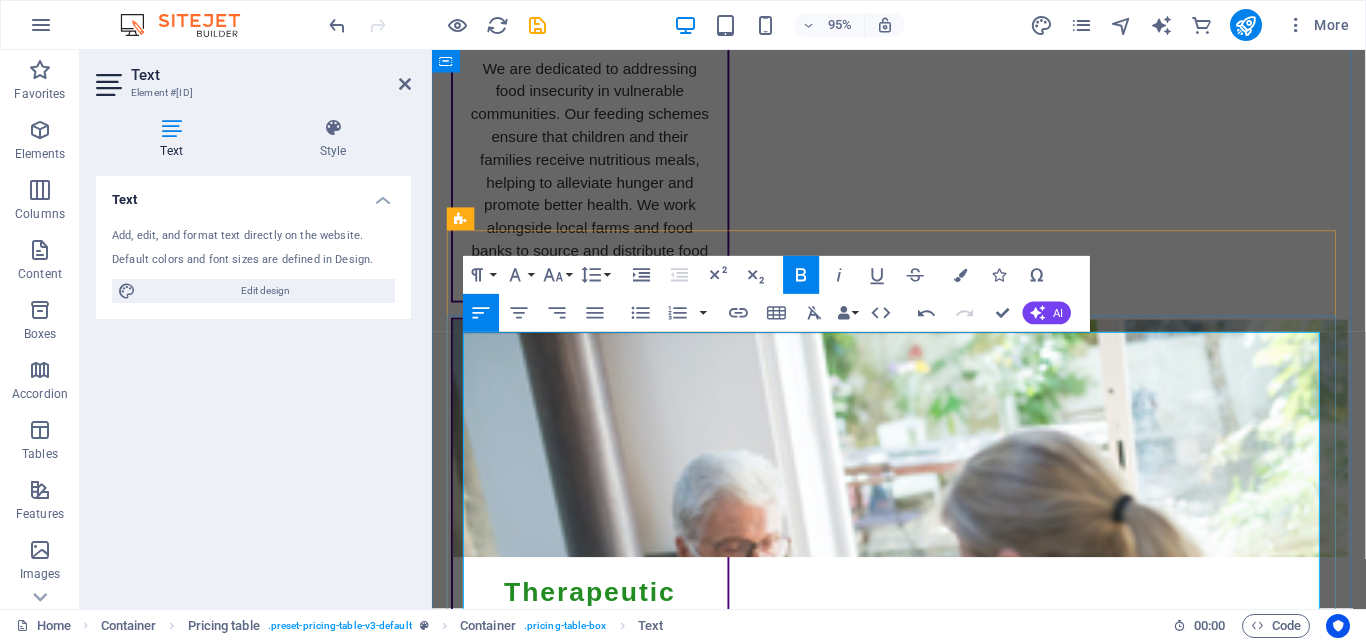 type 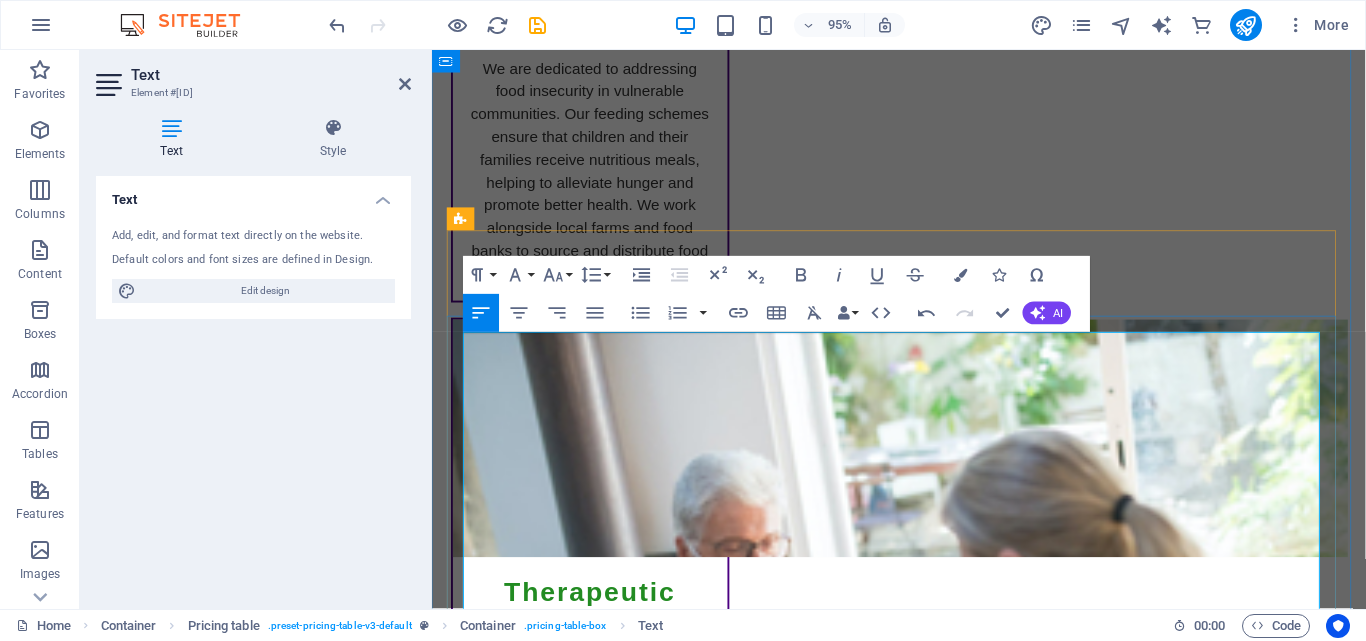 drag, startPoint x: 689, startPoint y: 374, endPoint x: 471, endPoint y: 376, distance: 218.00917 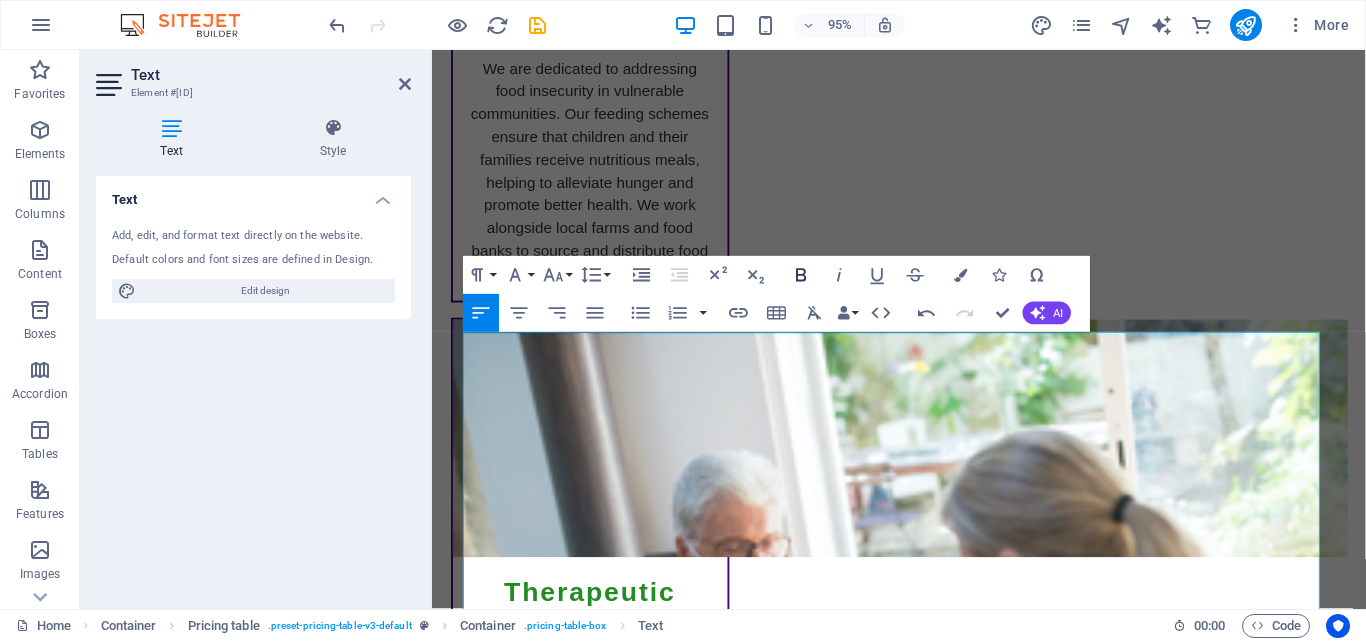 drag, startPoint x: 802, startPoint y: 270, endPoint x: 348, endPoint y: 378, distance: 466.66904 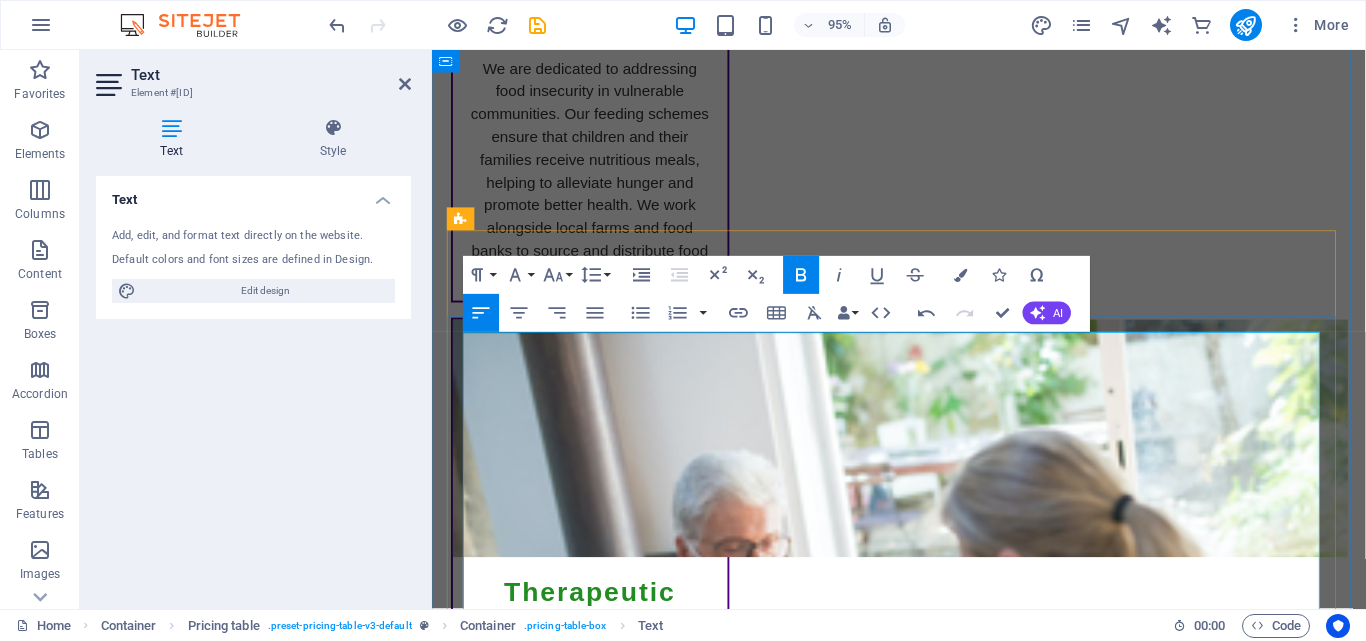 click on "Wellness for Warriors Program Lorem ipsum dolor sit amet, consectetur." at bounding box center (907, 4889) 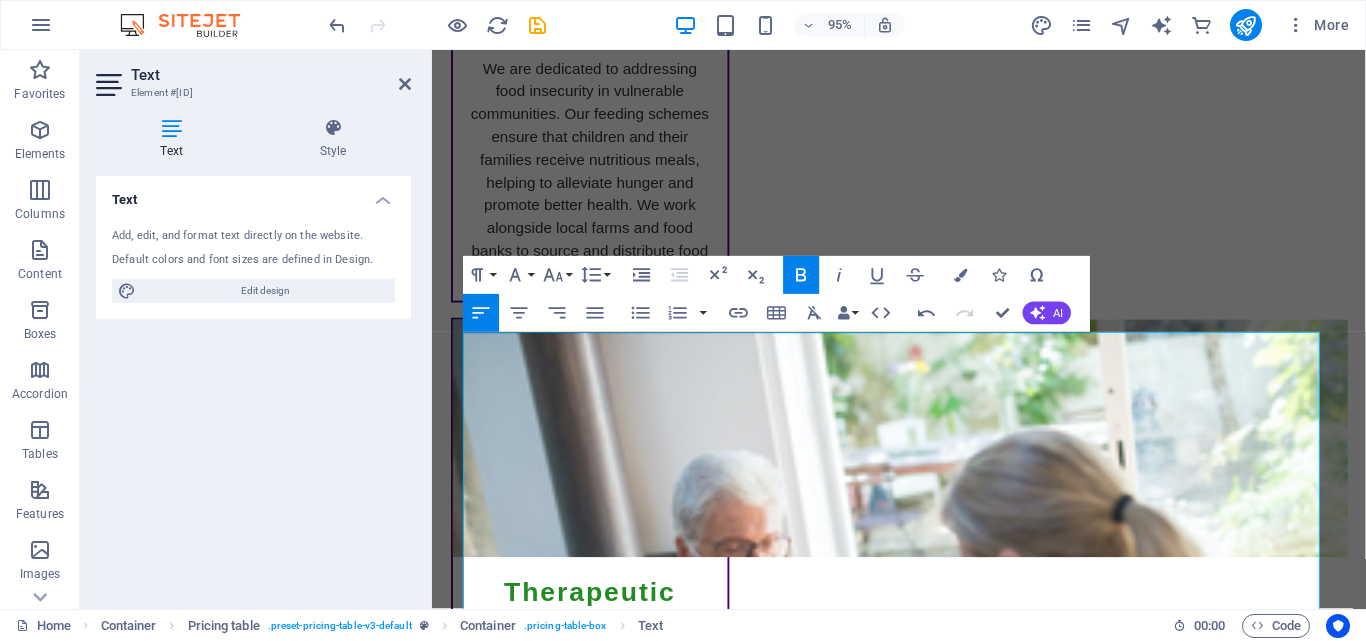 click 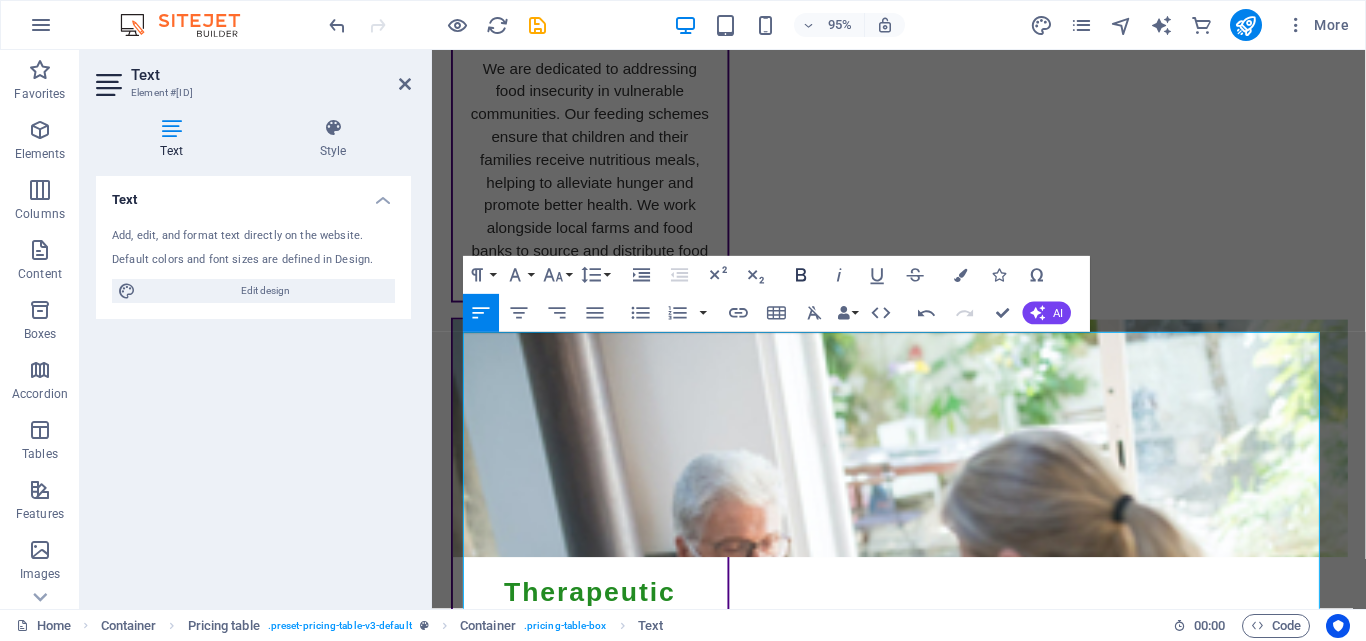 click 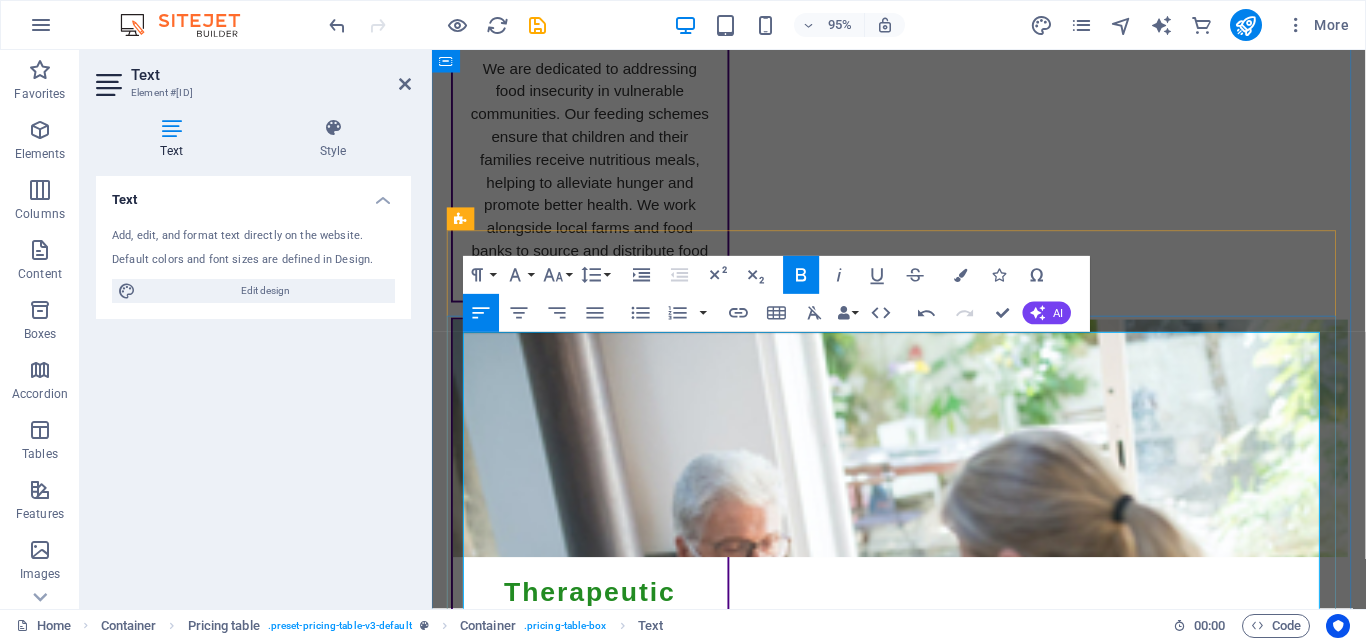 drag, startPoint x: 824, startPoint y: 455, endPoint x: 464, endPoint y: 461, distance: 360.05 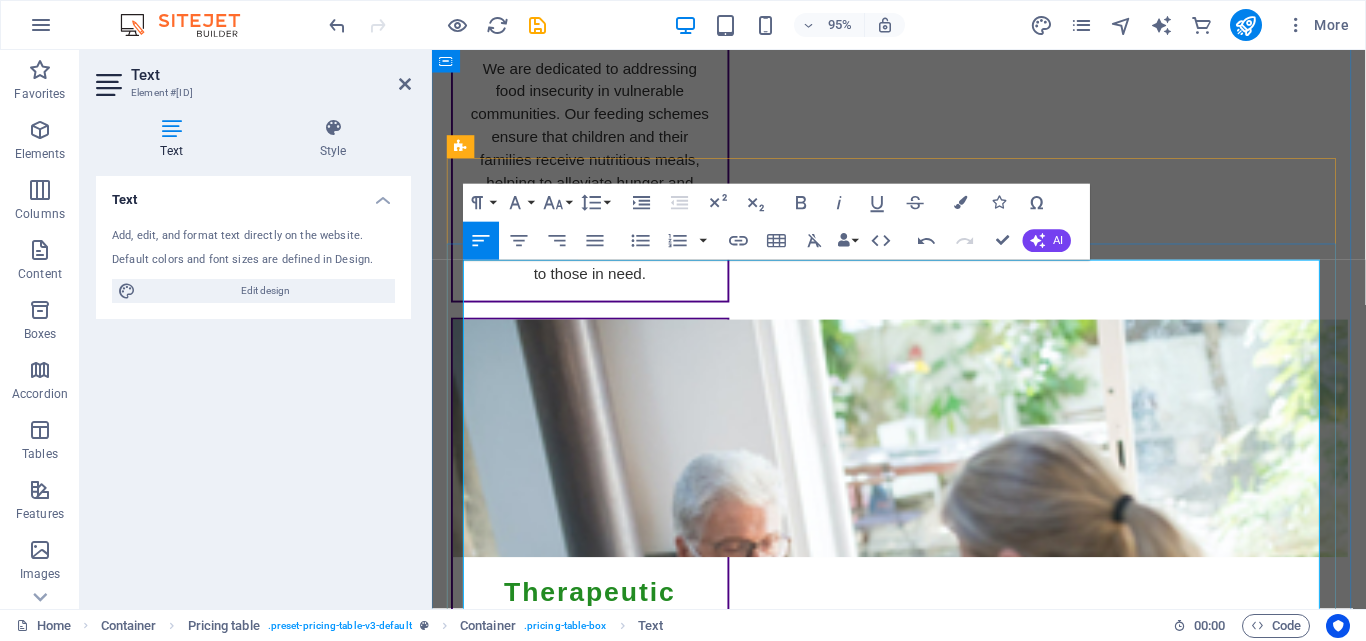 scroll, scrollTop: 4024, scrollLeft: 0, axis: vertical 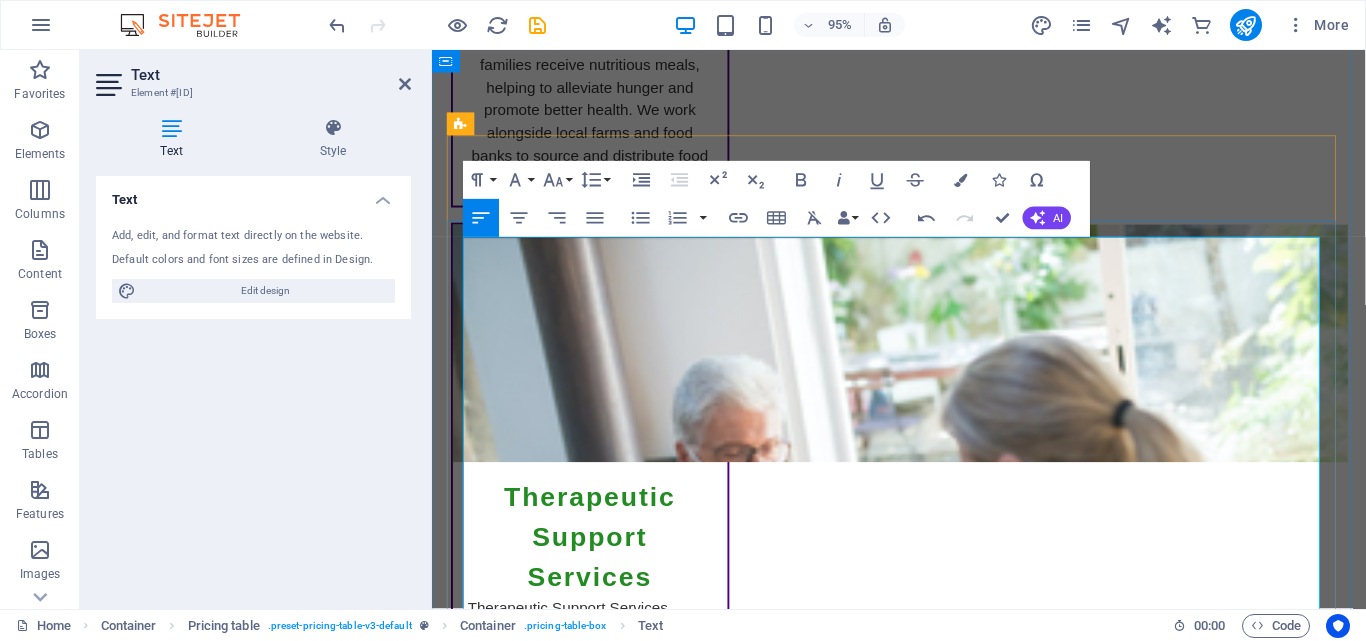 drag, startPoint x: 1107, startPoint y: 356, endPoint x: 614, endPoint y: 348, distance: 493.0649 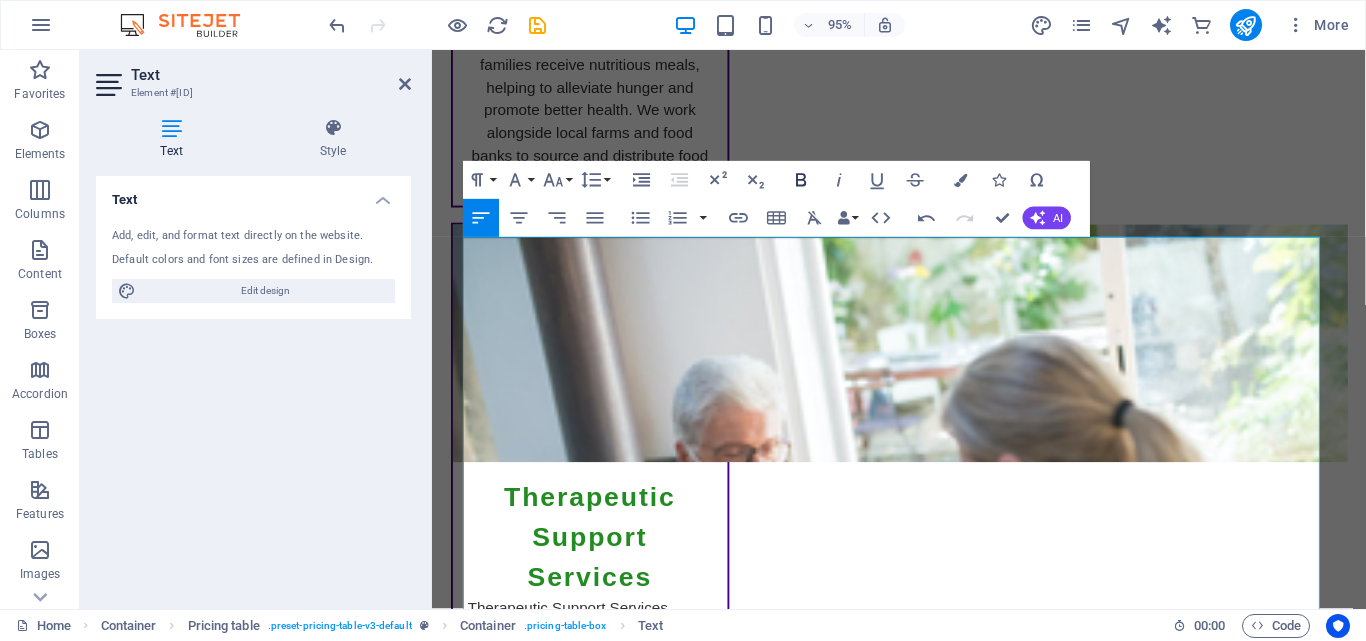 click 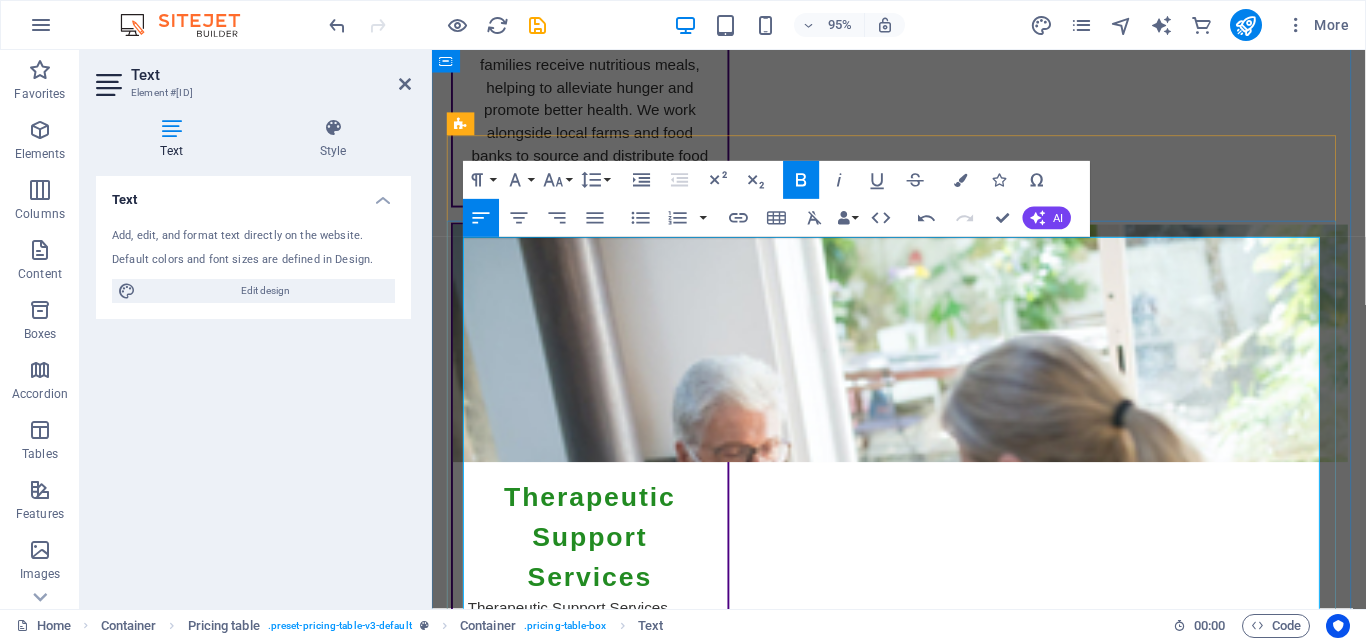 click on "Wellness for Warriors Program Lorem ipsum dolor sit amet, consectetur." at bounding box center [915, 4813] 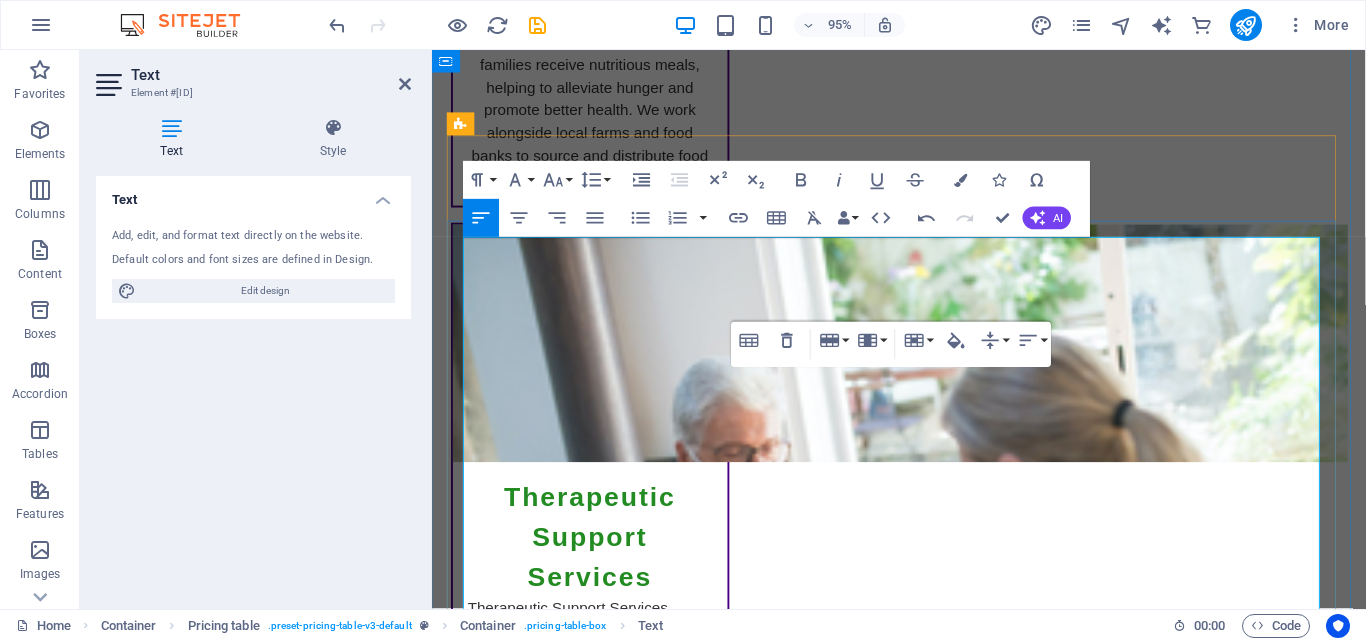 click on "Wellness for Warriors Program Lorem ipsum dolor sit amet, consectetur." at bounding box center (915, 4813) 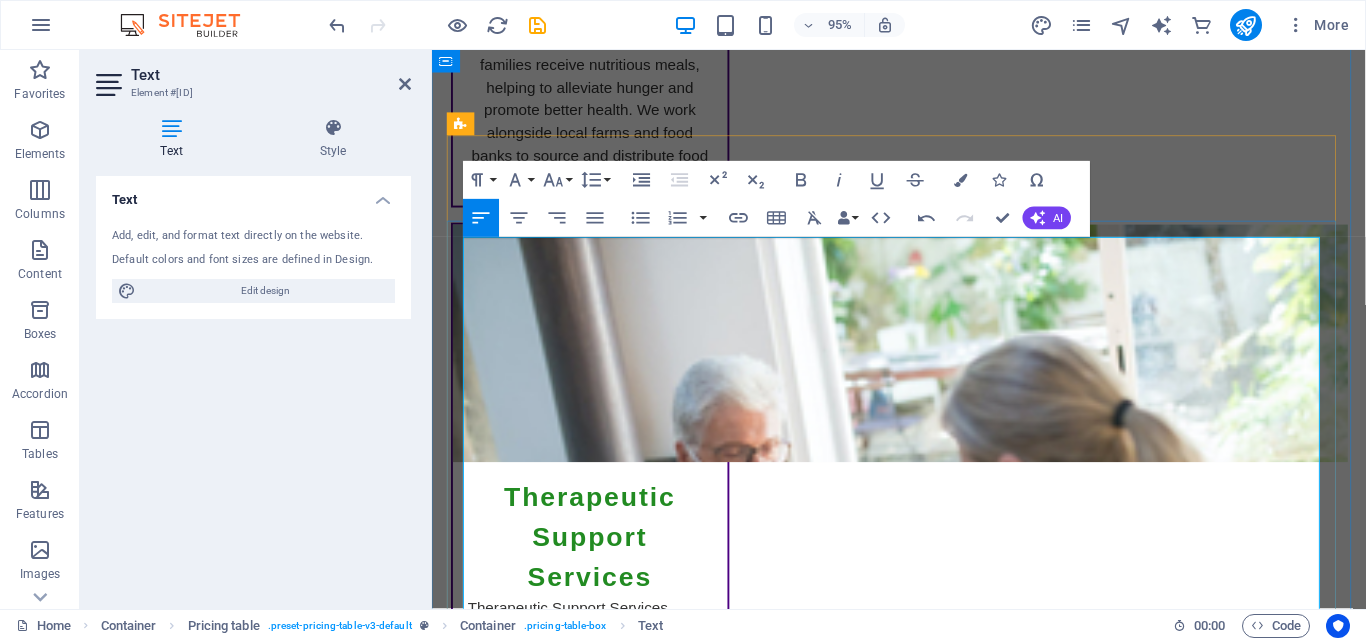 click on "Nourish & Nurture Program A feeding and nutrition support program to assist vulnerable children and their families." at bounding box center (915, 4659) 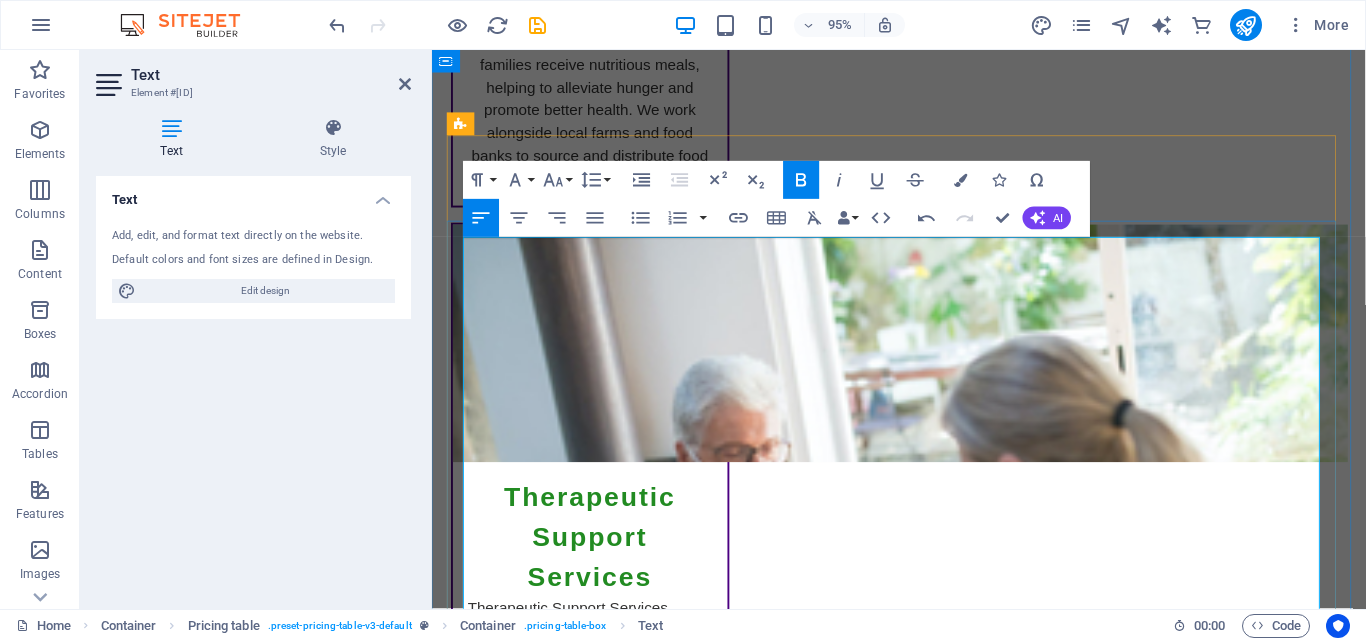 drag, startPoint x: 1111, startPoint y: 354, endPoint x: 617, endPoint y: 355, distance: 494.001 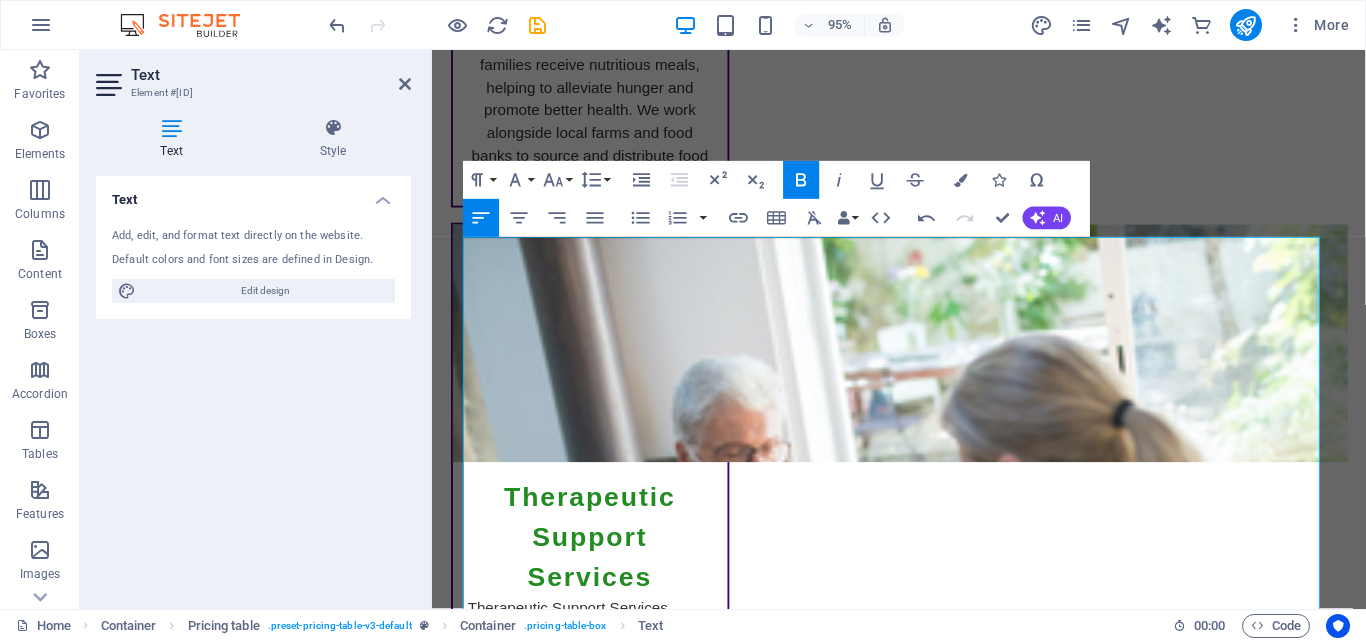 click 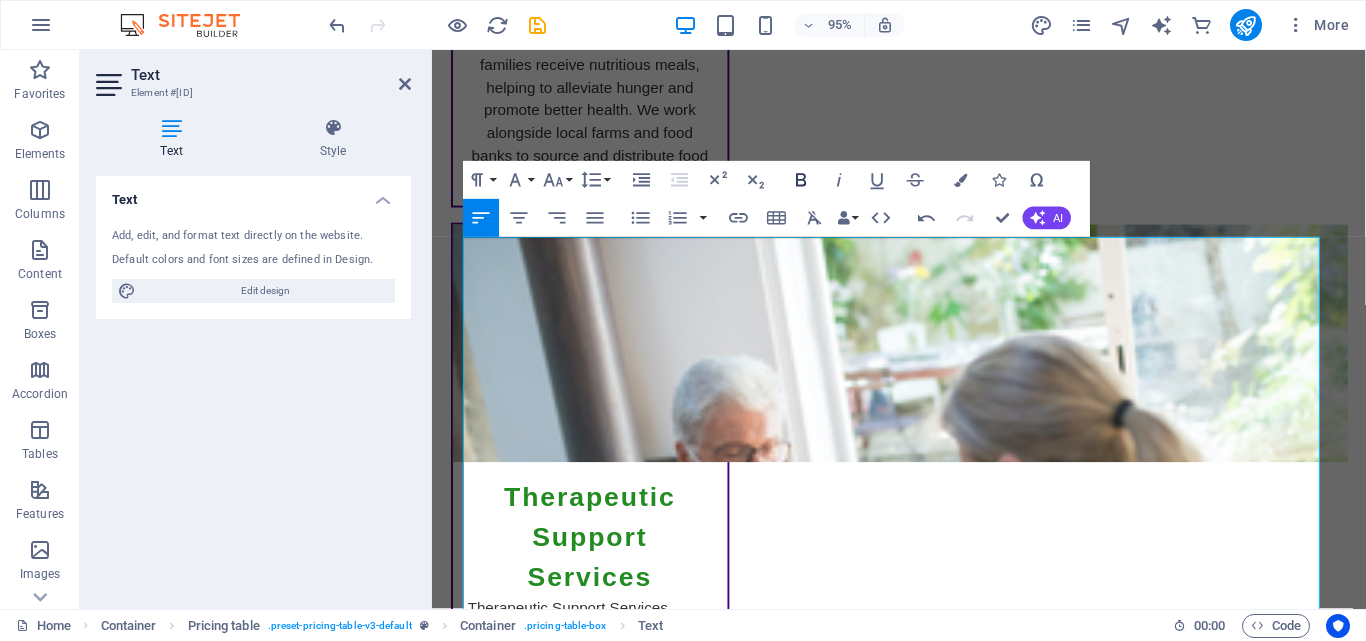 click 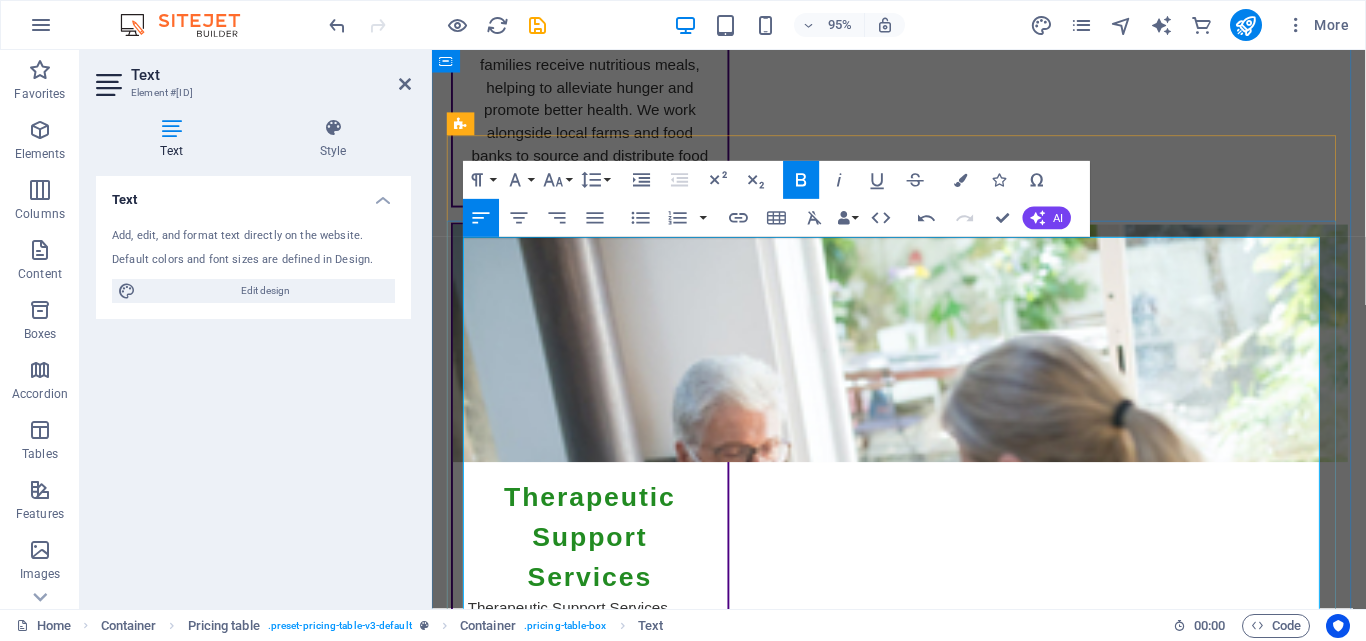 click on "Wellness for Warriors Program Lorem ipsum dolor sit amet, consectetur." at bounding box center (915, 4789) 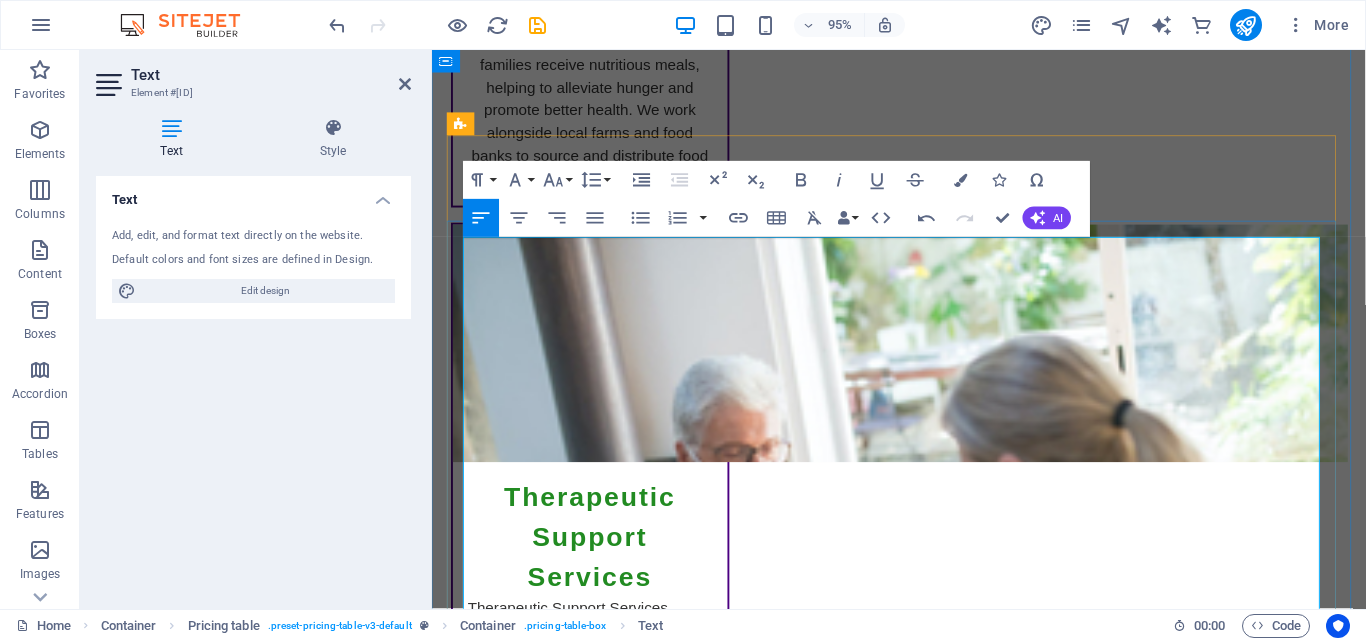 click on "Providing access to   [THERAPY], [THERAPY], and [THERAPY] care  for children diagnosed with chronic or rare illnesses." at bounding box center (915, 4724) 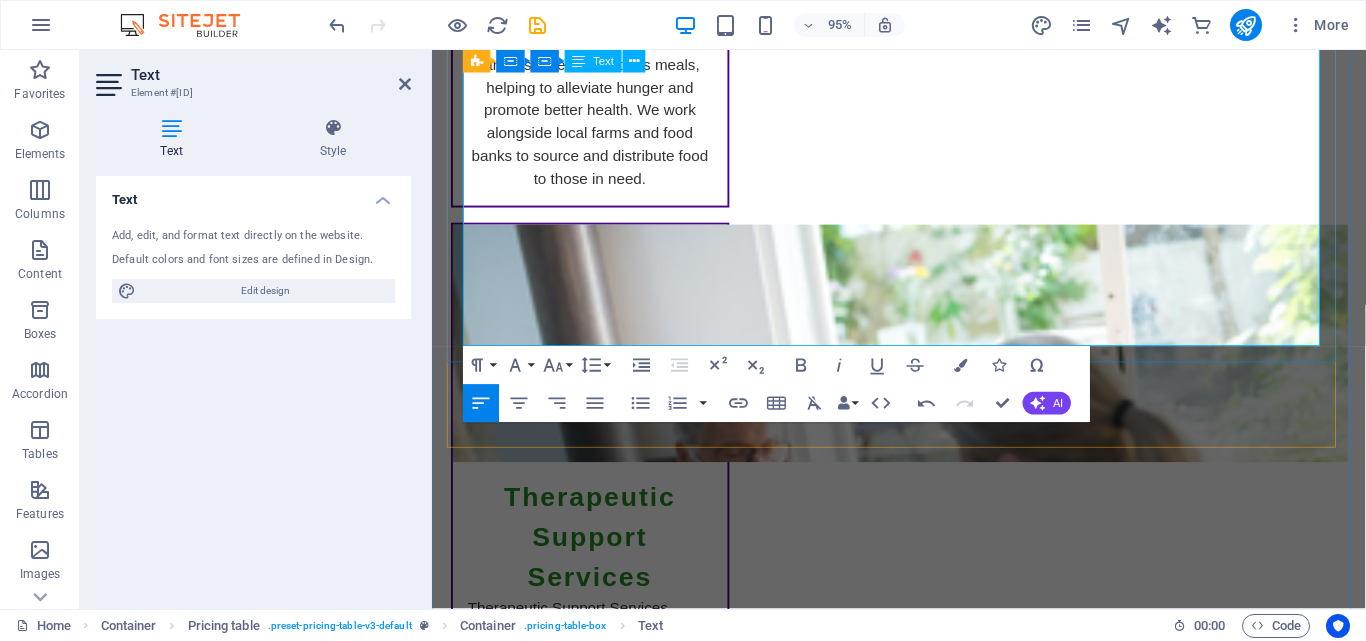 scroll, scrollTop: 4324, scrollLeft: 0, axis: vertical 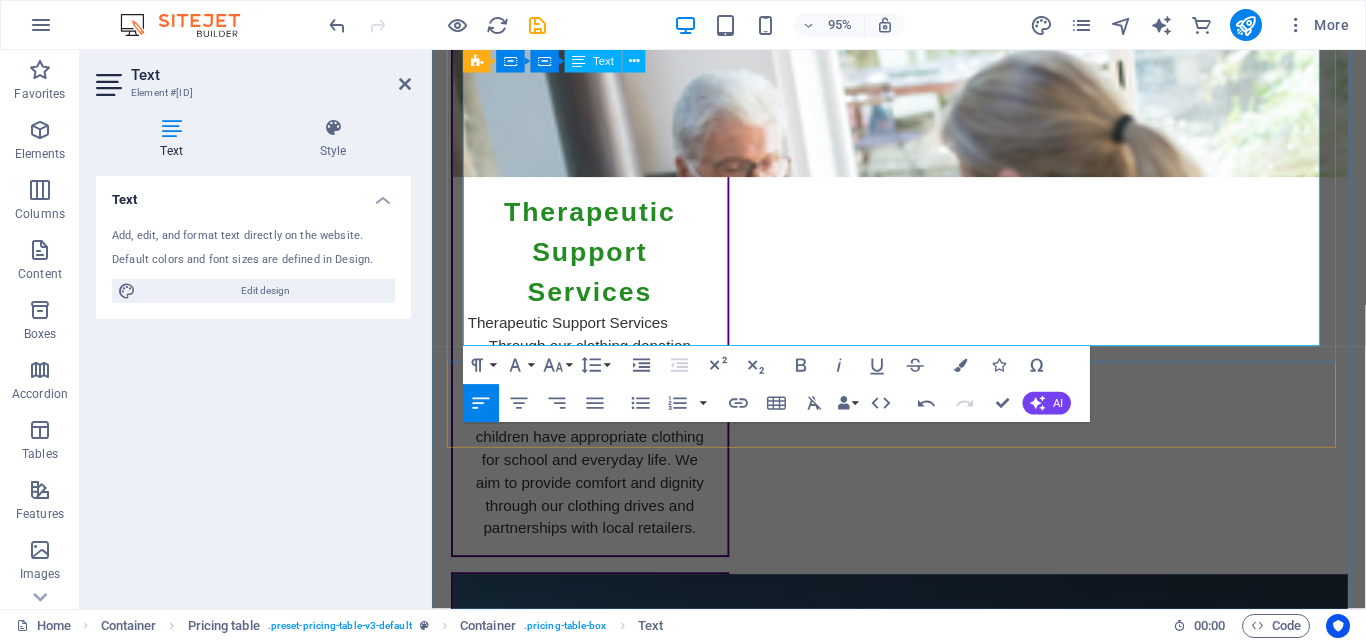 drag, startPoint x: 775, startPoint y: 335, endPoint x: 471, endPoint y: 340, distance: 304.0411 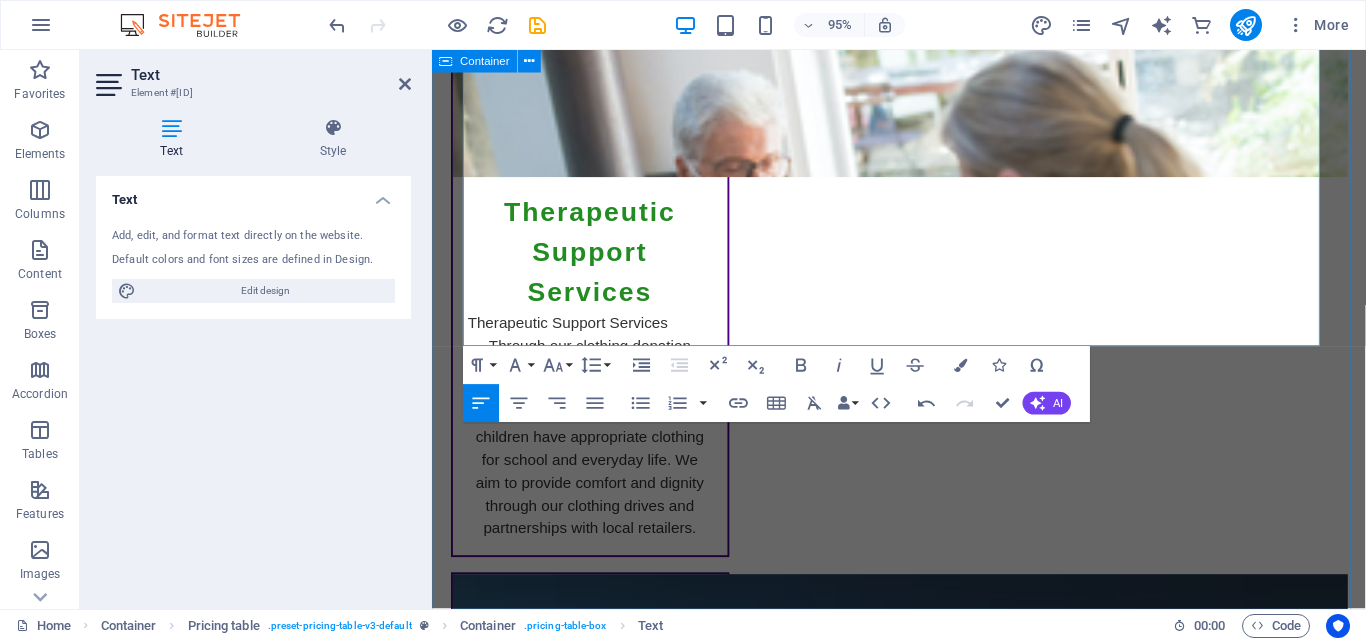 click on "Welcome to The Emily-Ann Foundation Our Mission Compassion Meets Action Join us in supporting children affected by rare diseases and uplift our communities in need. Health Initiatives We provide various health initiatives and programs for affected children. Join Our Cause Be part of our community-driven initiatives and make a difference. Item 4 Lorem ipsum dolor sit amet, consectetur. Item 5 Lorem ipsum dolor sit amet, consectetur. Item 6 Lorem ipsum dolor sit amet, consectetur. Programs Nourish & Nurture Program A feeding and nutrition support program to assist vulnerable children and their families. Therapeutic Access Program Providing access to hydrotherapy, physiotherapy, and rehabilitative care for children diagnosed with chronic or rare illnesses. Wellness for Warriors Program A holistic wellness initiative for children and their families, promoting physical, emotional, and mental health. , JDM" at bounding box center (923, 4454) 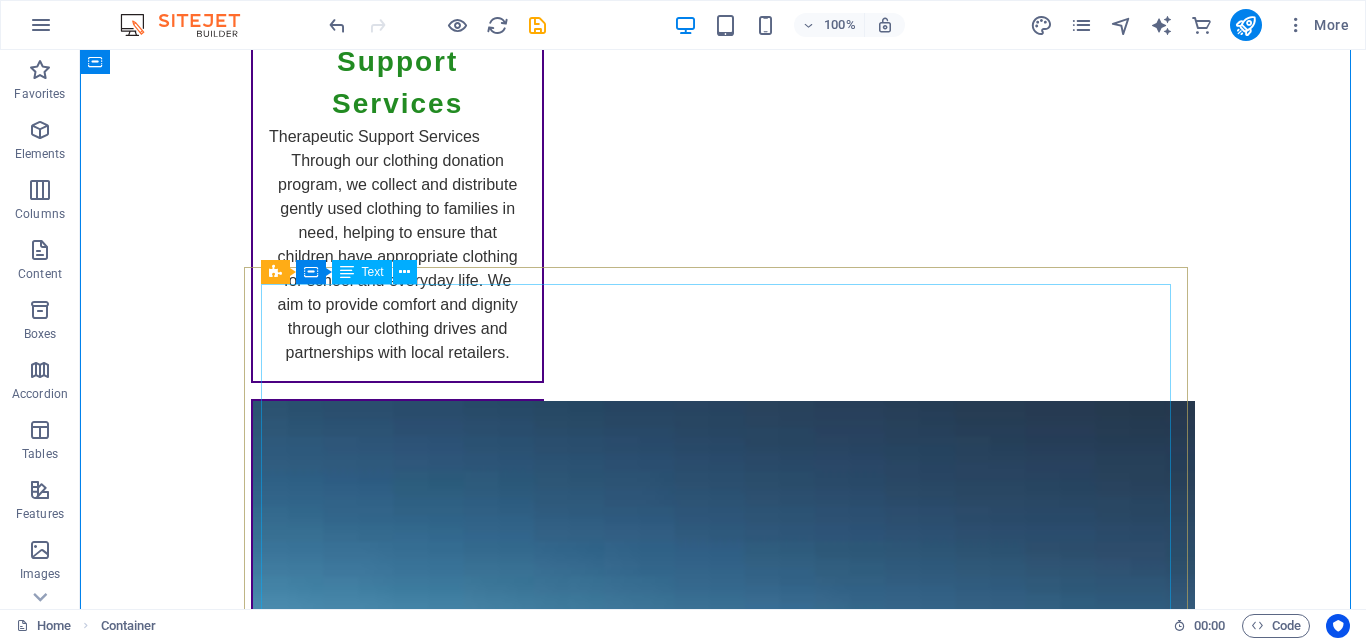 scroll, scrollTop: 4571, scrollLeft: 0, axis: vertical 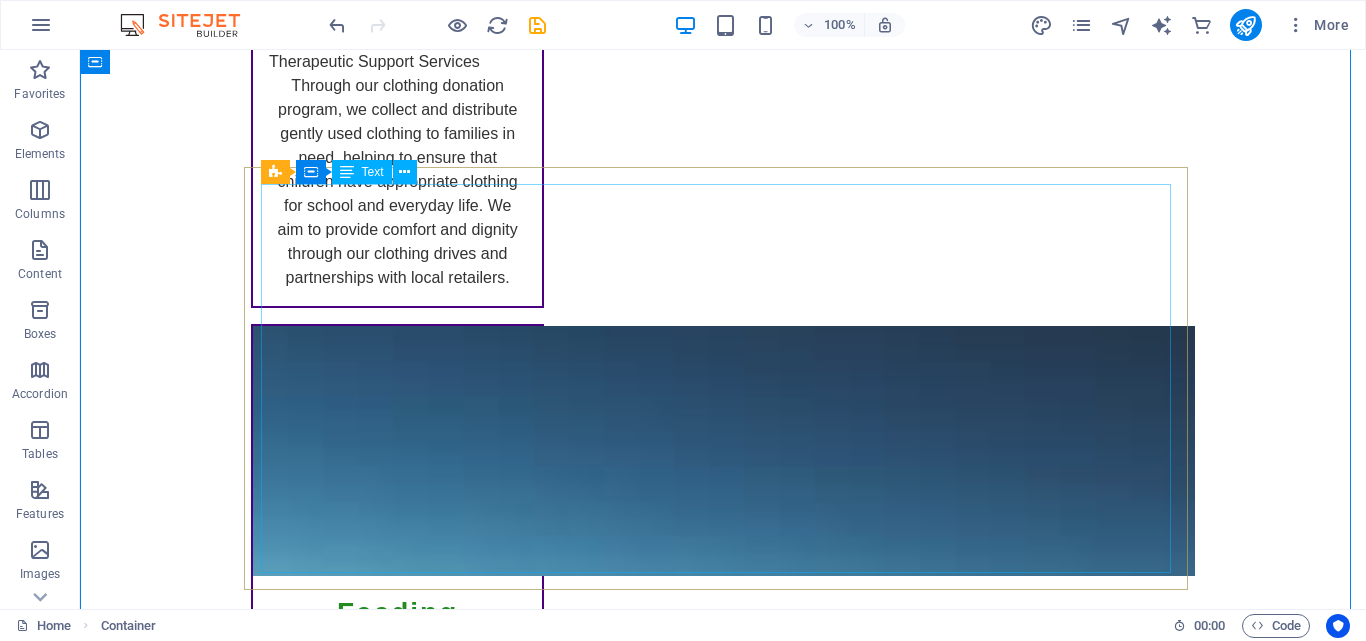 click on "Item 1 Lorem ipsum dolor sit amet, consectetur.
Item 2 Lorem ipsum dolor sit amet, consectetur.
Item 3 Lorem ipsum dolor sit amet, consectetur.
Item 4 Lorem ipsum dolor sit amet, consectetur.
Item 5 Lorem ipsum dolor sit amet, consectetur.
Item 6 Lorem ipsum dolor sit amet, consectetur." at bounding box center [723, 4758] 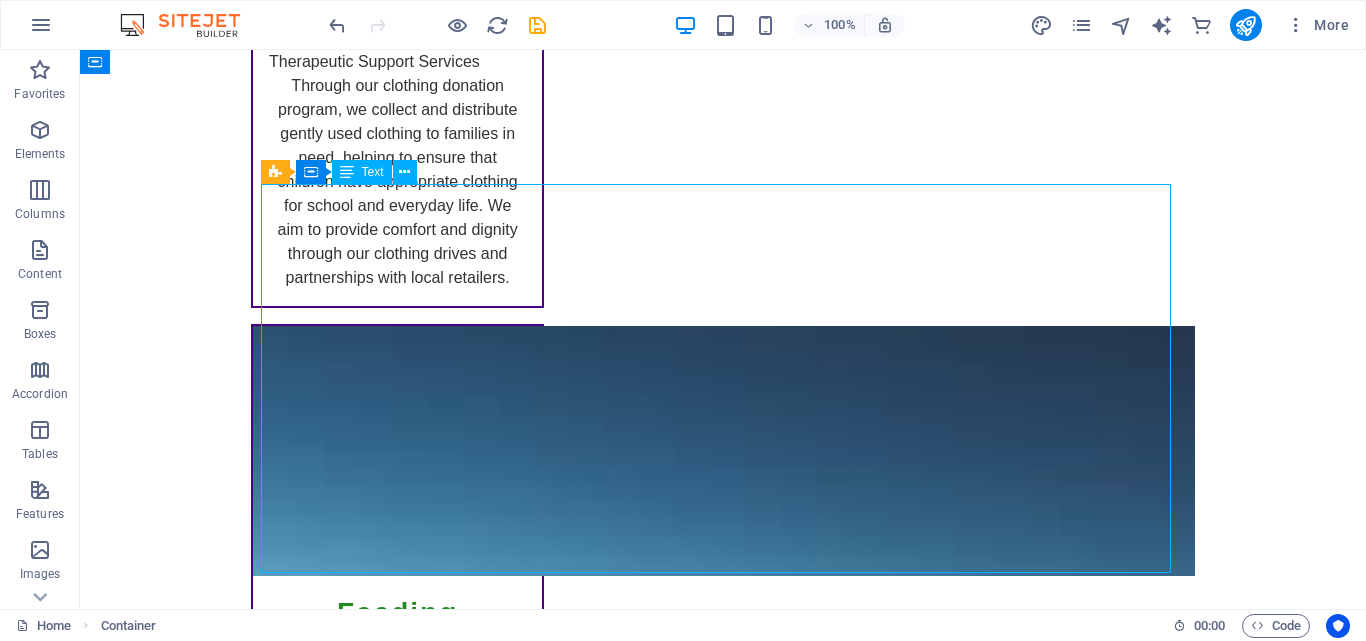 drag, startPoint x: 402, startPoint y: 253, endPoint x: 314, endPoint y: 203, distance: 101.21265 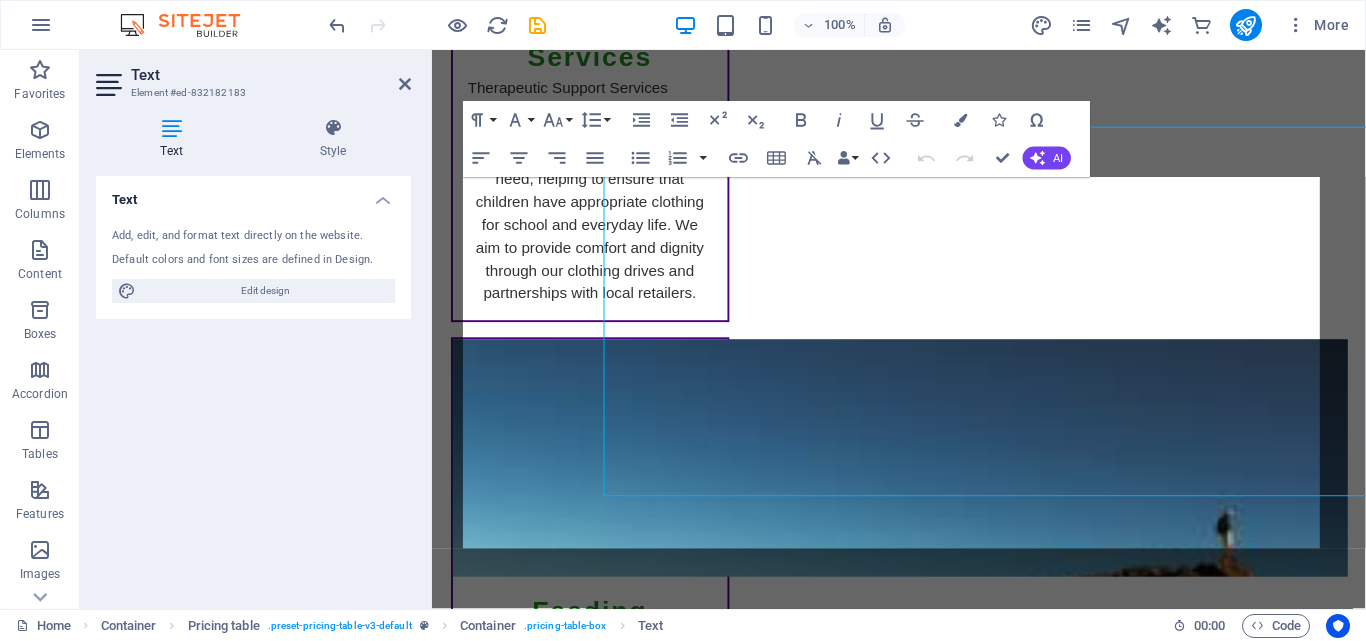 click on "Item 1 Lorem ipsum dolor sit amet, consectetur." at bounding box center (899, 4625) 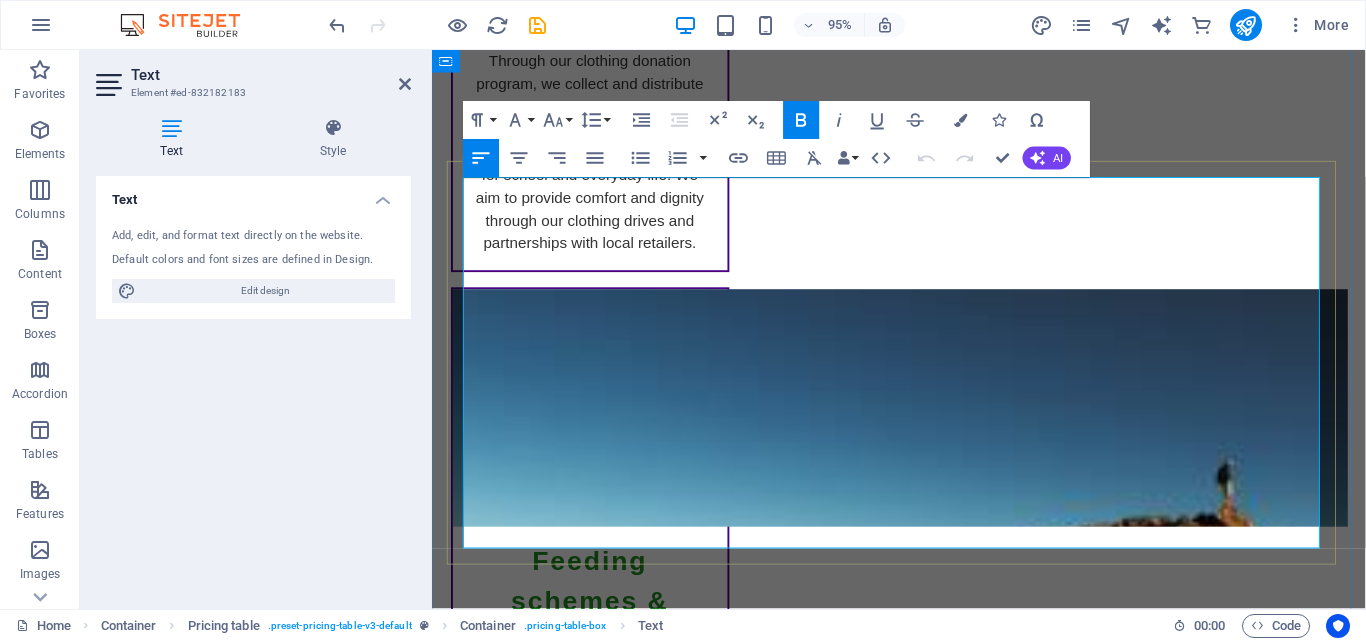 drag, startPoint x: 544, startPoint y: 205, endPoint x: 470, endPoint y: 203, distance: 74.02702 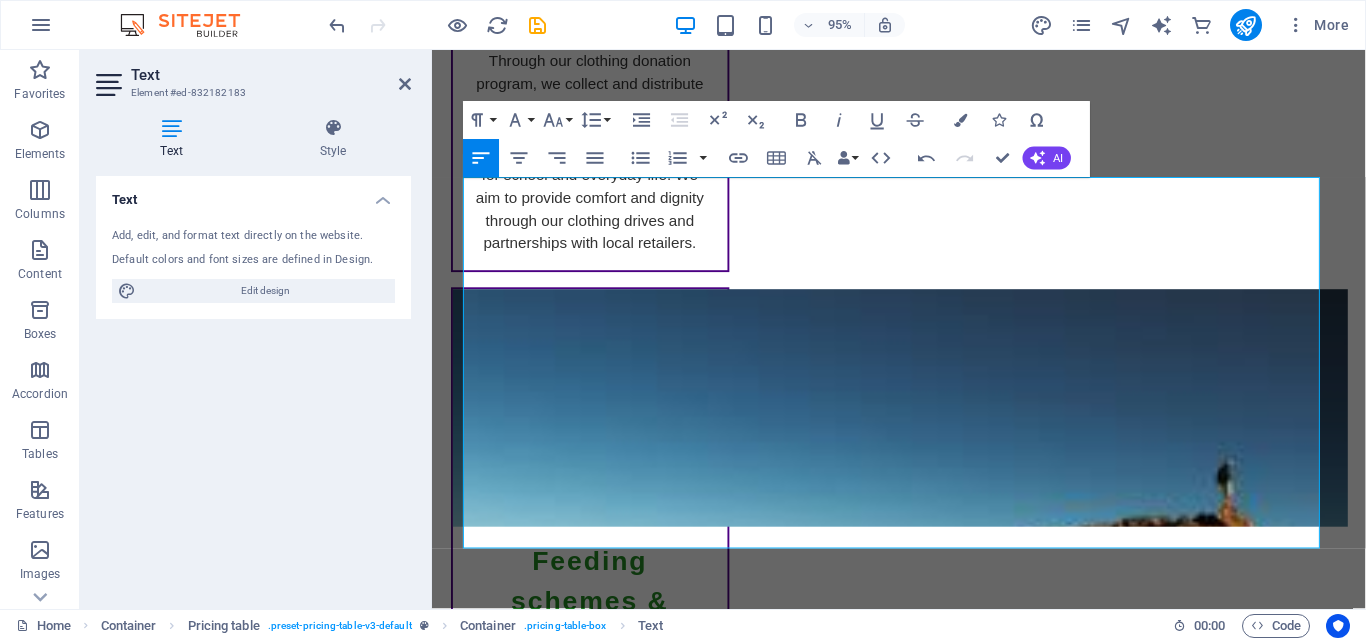 drag, startPoint x: 540, startPoint y: 202, endPoint x: 370, endPoint y: 194, distance: 170.18813 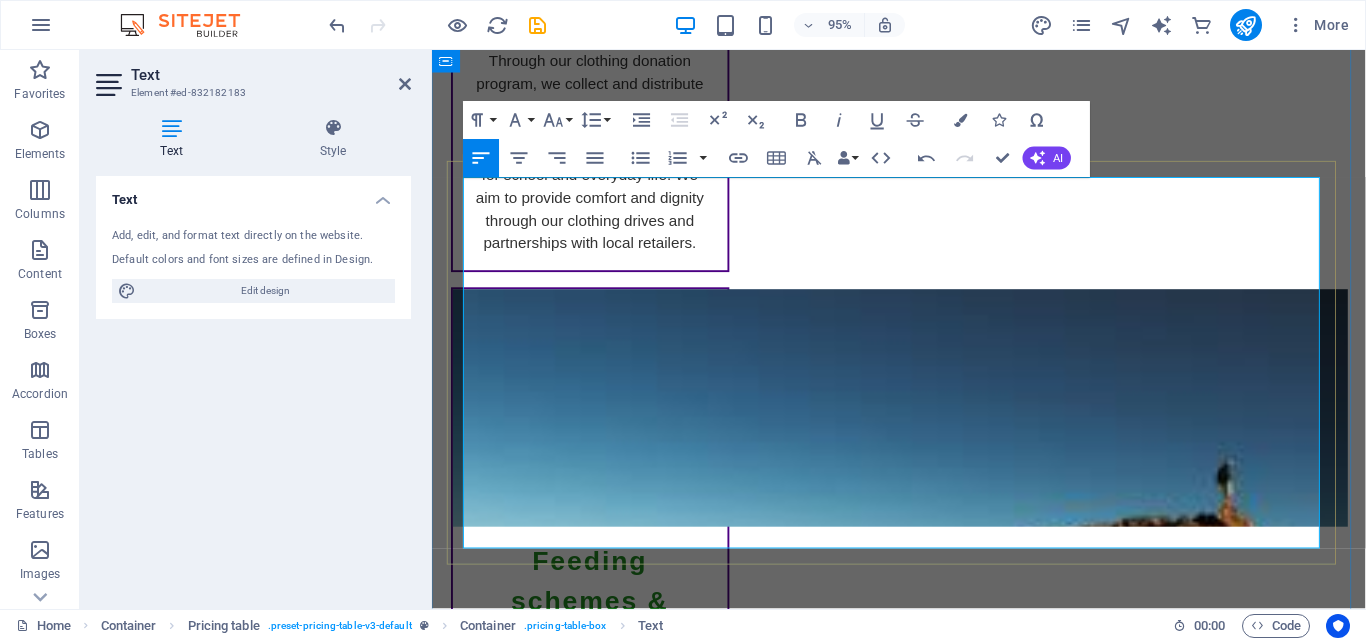 drag, startPoint x: 633, startPoint y: 203, endPoint x: 477, endPoint y: 204, distance: 156.0032 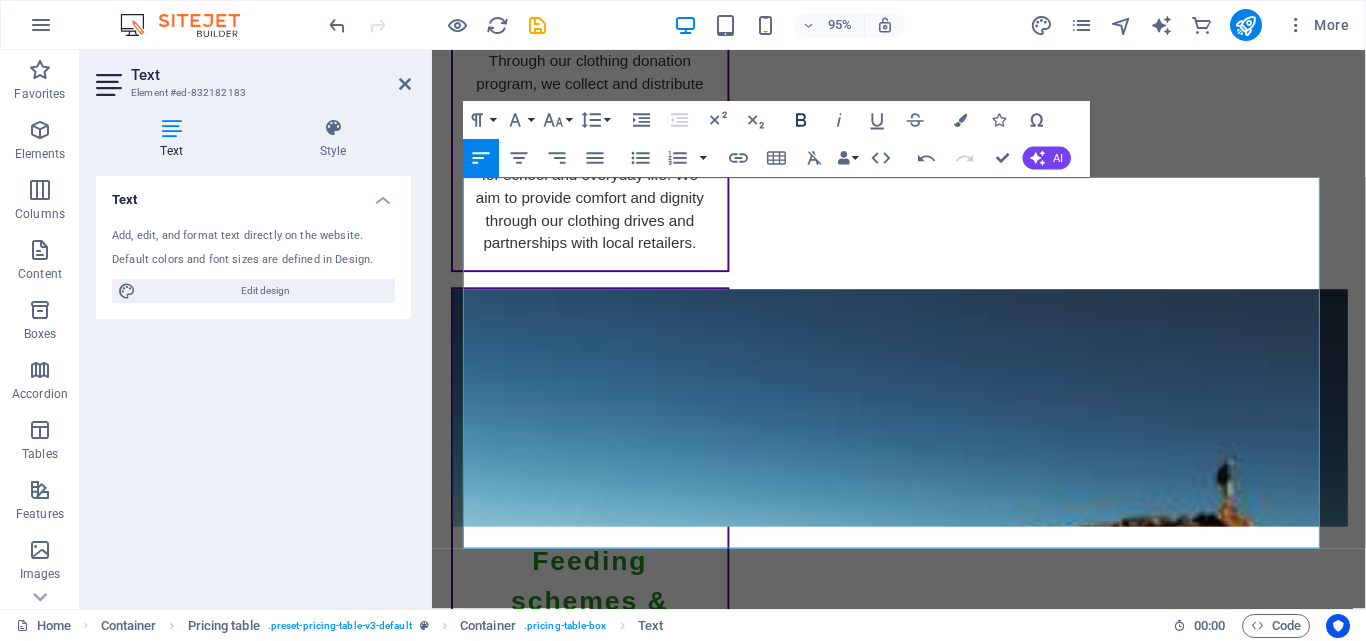 click 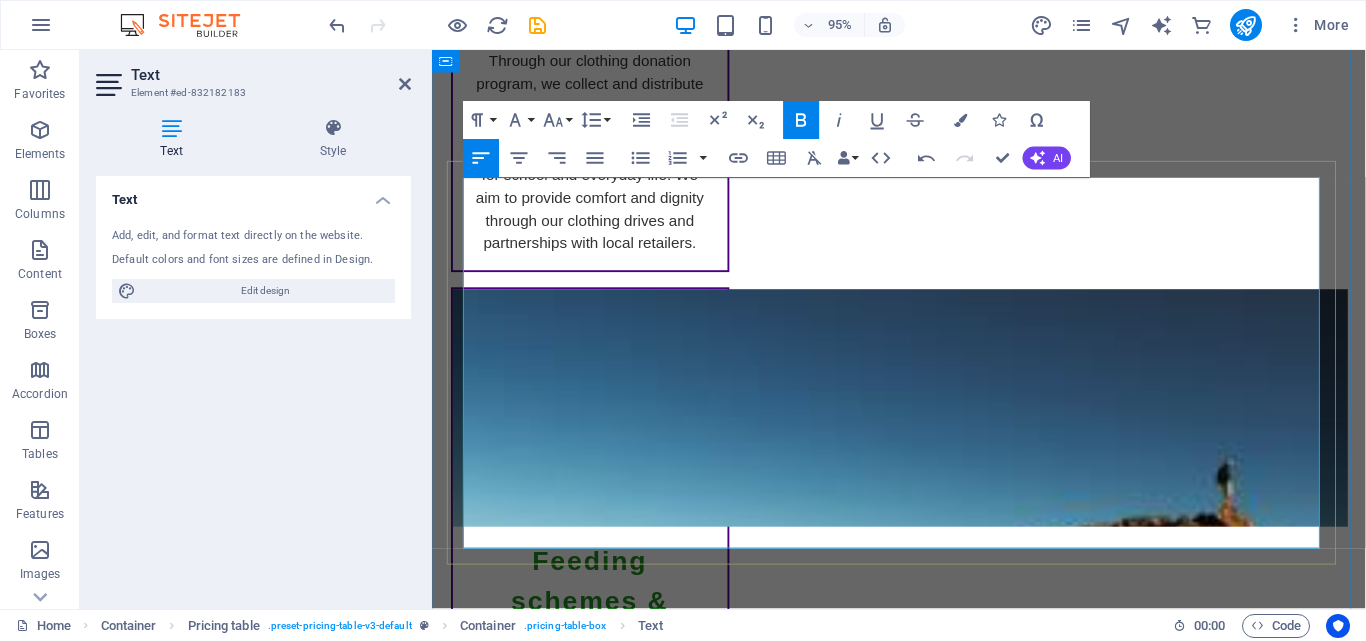 click on "Item 2 Lorem ipsum dolor sit amet, consectetur." at bounding box center (906, 4637) 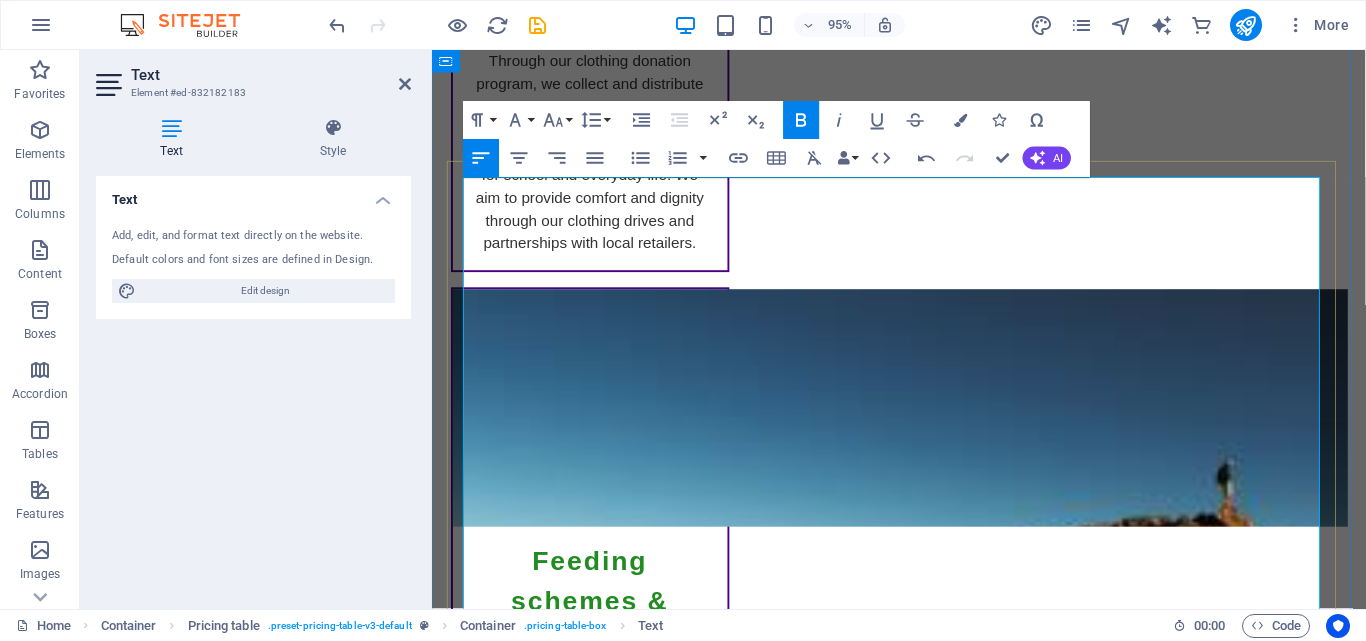 click on "Assist at therapy sessions or school outreach events Pack and distribute food parcels or dignity packs Host awareness events in your community or workplace" at bounding box center (906, 4645) 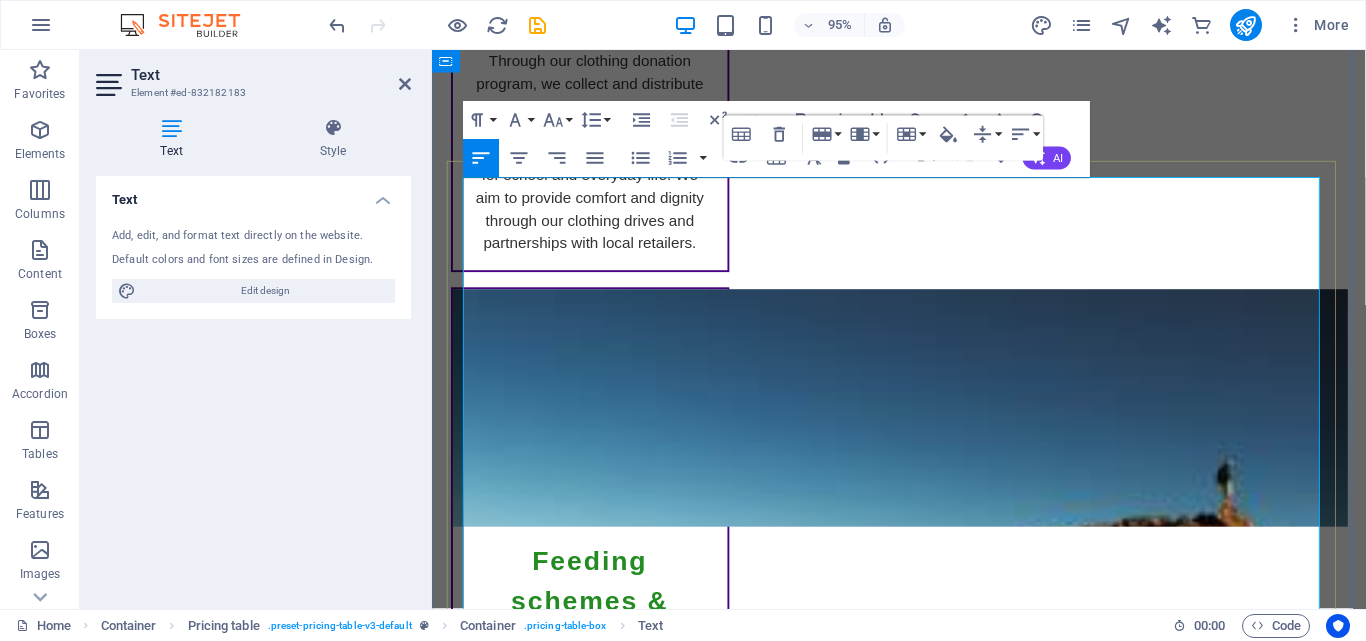 click on "Pack and distribute food parcels or dignity packs Host awareness events in your community or workplace" at bounding box center (906, 4645) 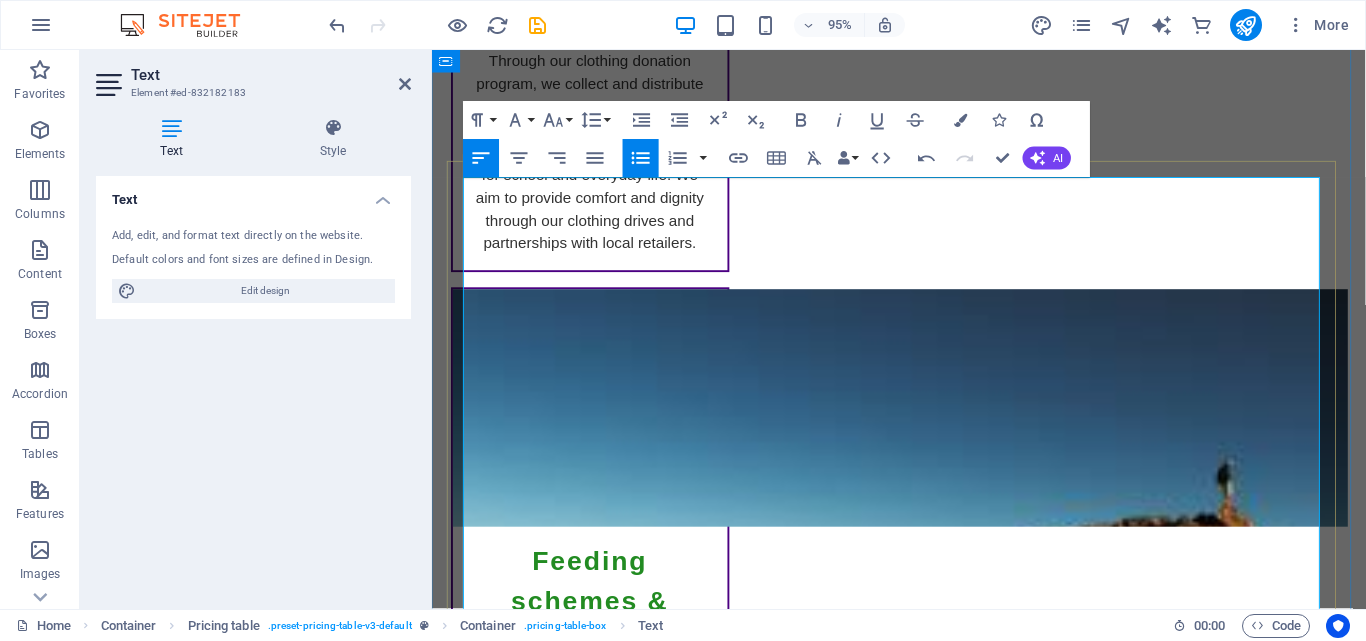 click on "Host awareness events in your community or workplace" at bounding box center [914, 4657] 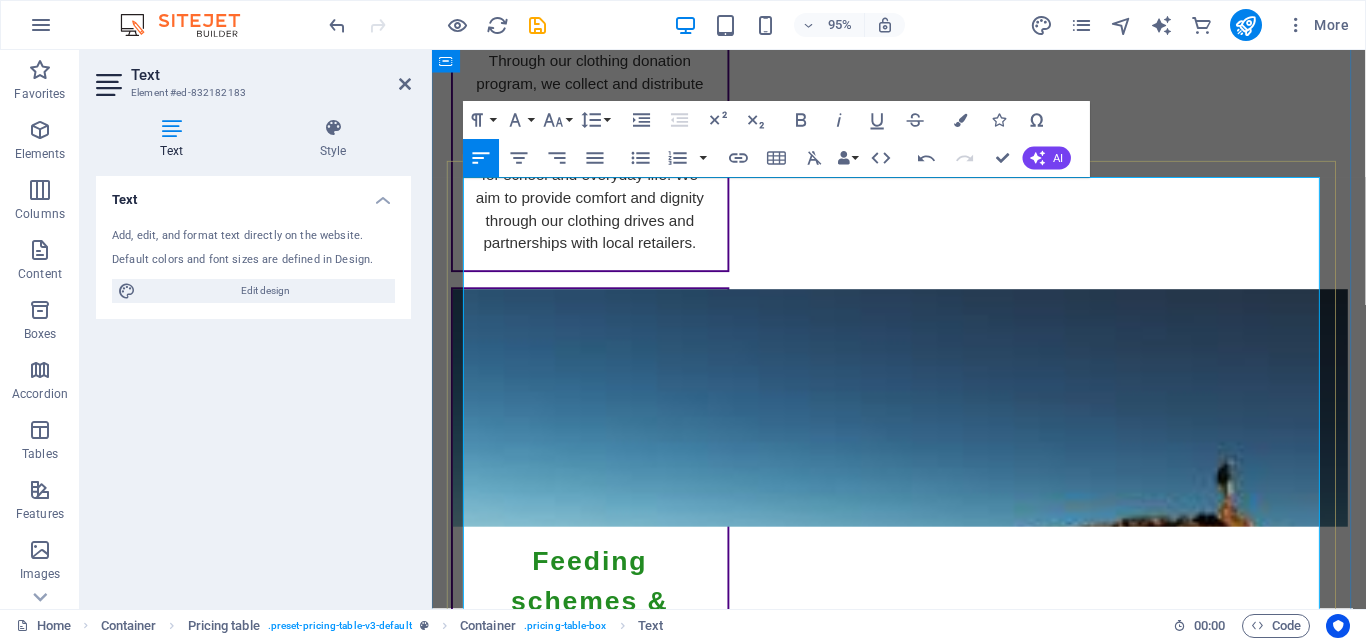 click on "Host awareness events in your community or workplace" at bounding box center [906, 4633] 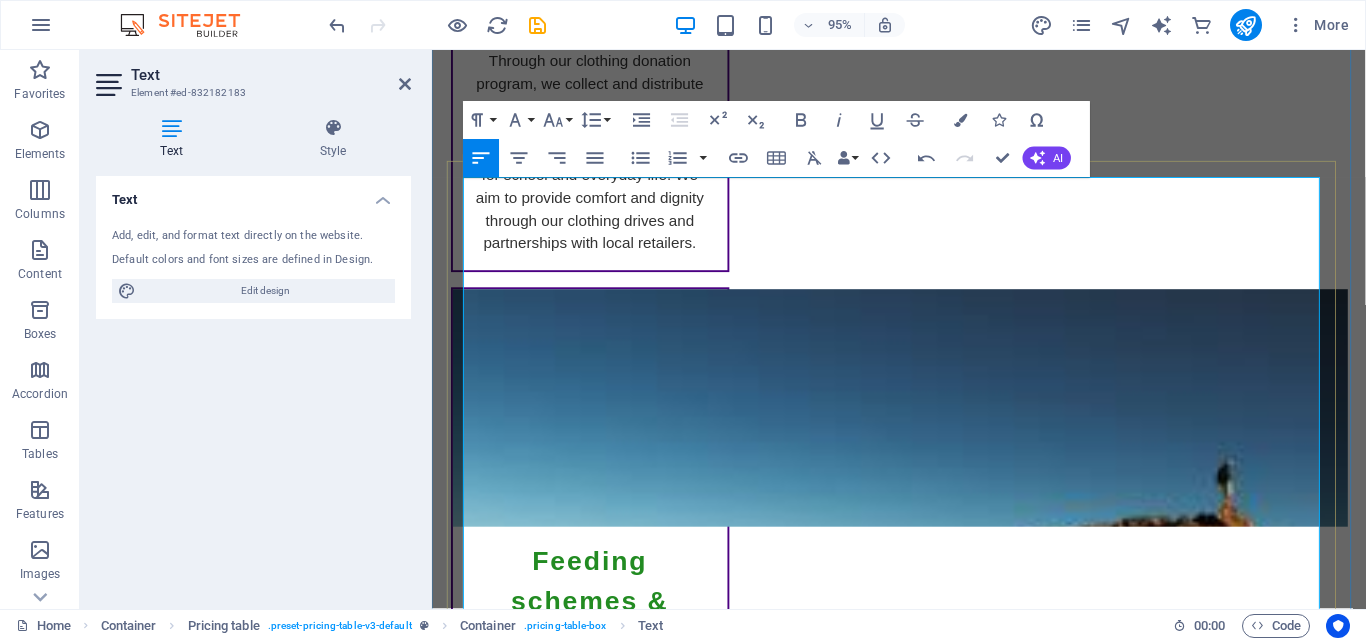 drag, startPoint x: 537, startPoint y: 376, endPoint x: 467, endPoint y: 380, distance: 70.11419 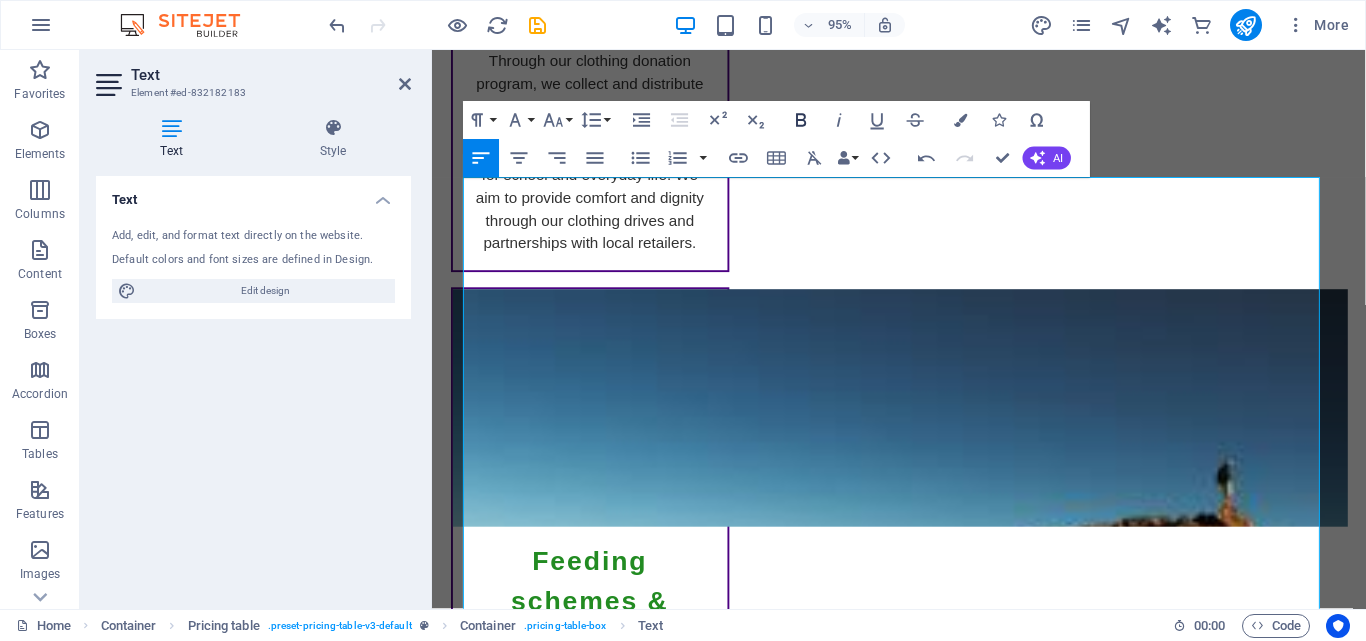 click 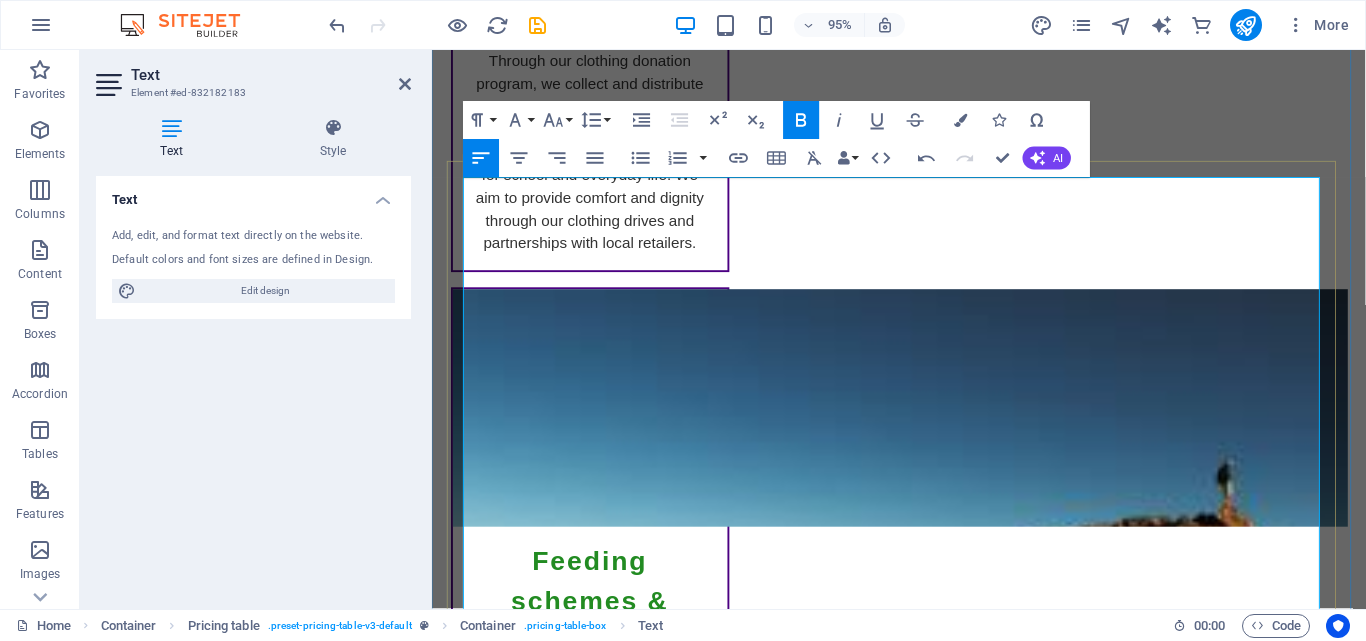 drag, startPoint x: 830, startPoint y: 408, endPoint x: 466, endPoint y: 412, distance: 364.02197 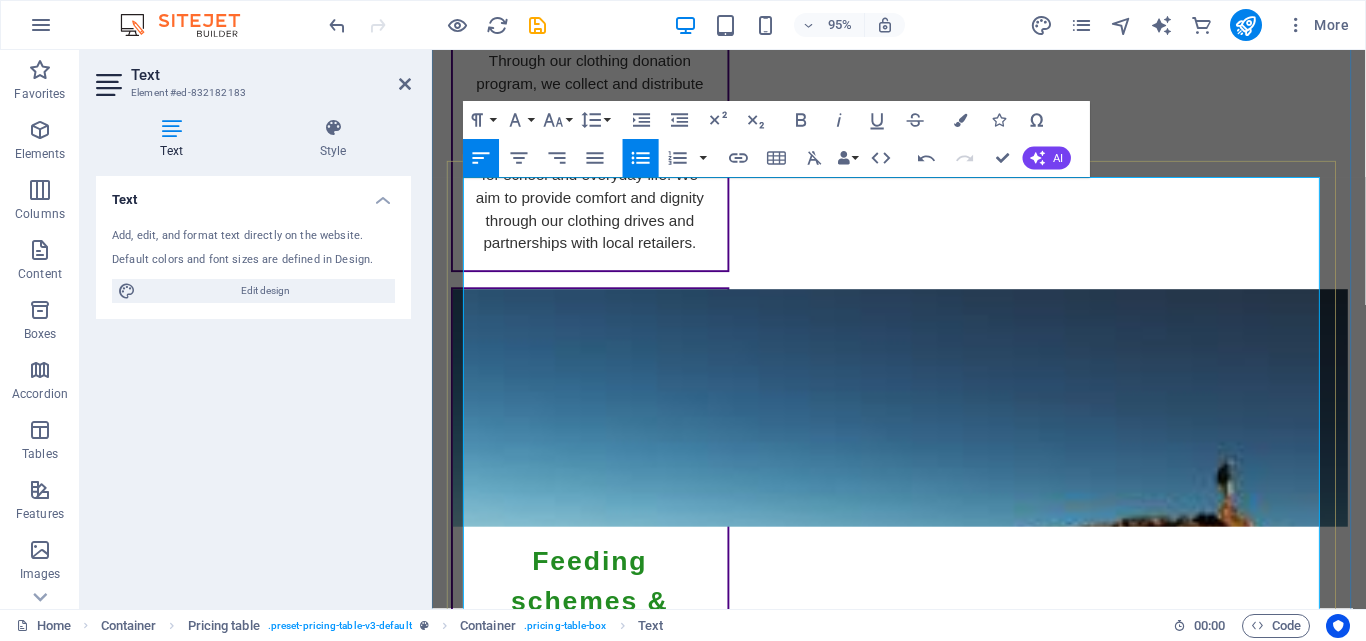 click on "Once-off or monthly donations" at bounding box center (640, 4809) 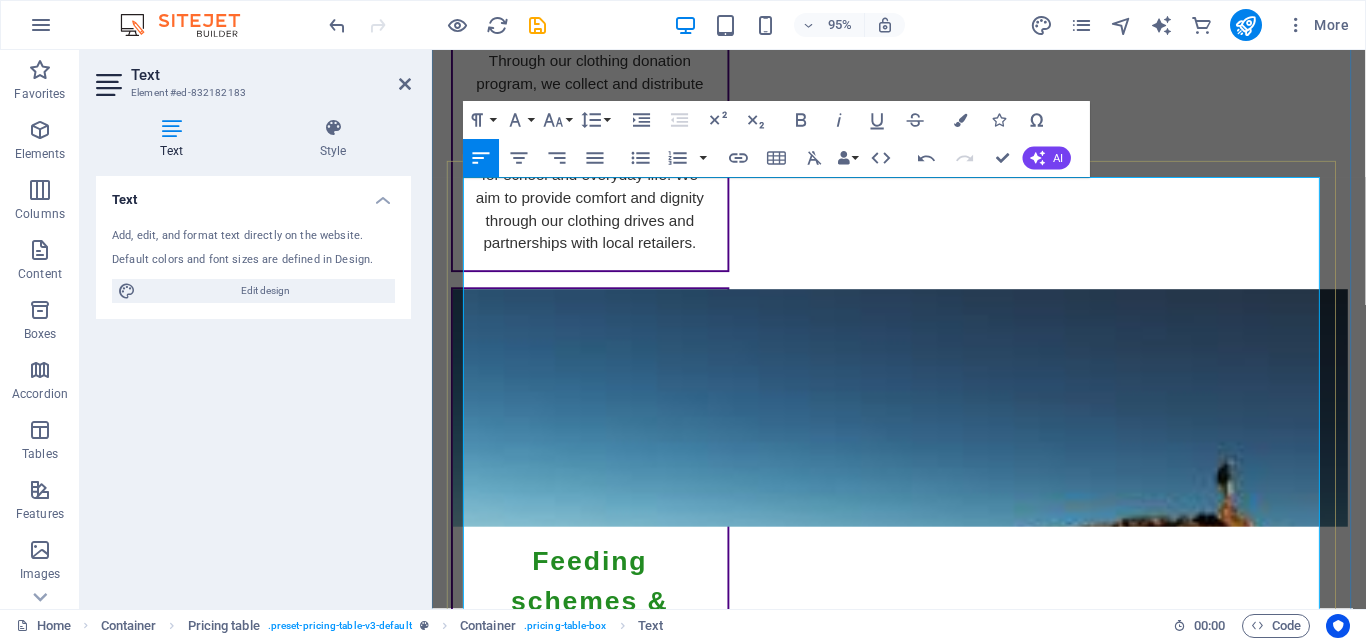 click on "Fund a  wellness day , therapy tools, or nutritional pack" at bounding box center (915, 4858) 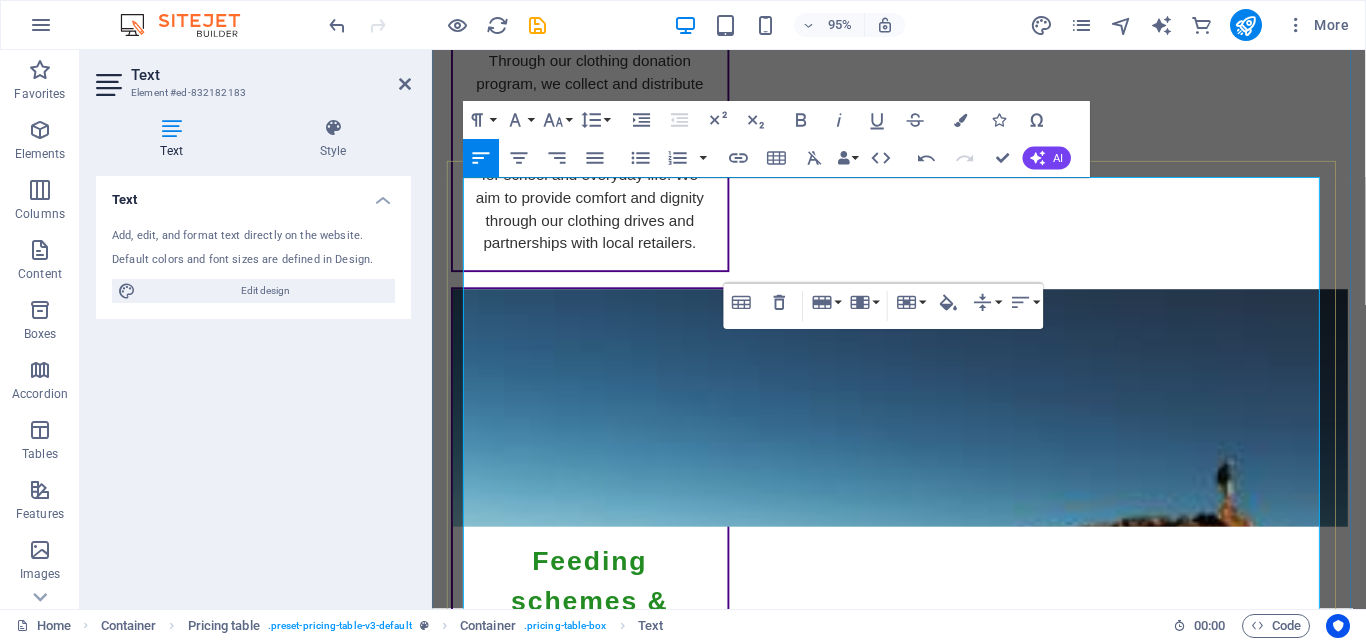 click on "Fund a  wellness day , therapy tools, or nutritional pack" at bounding box center (906, 4834) 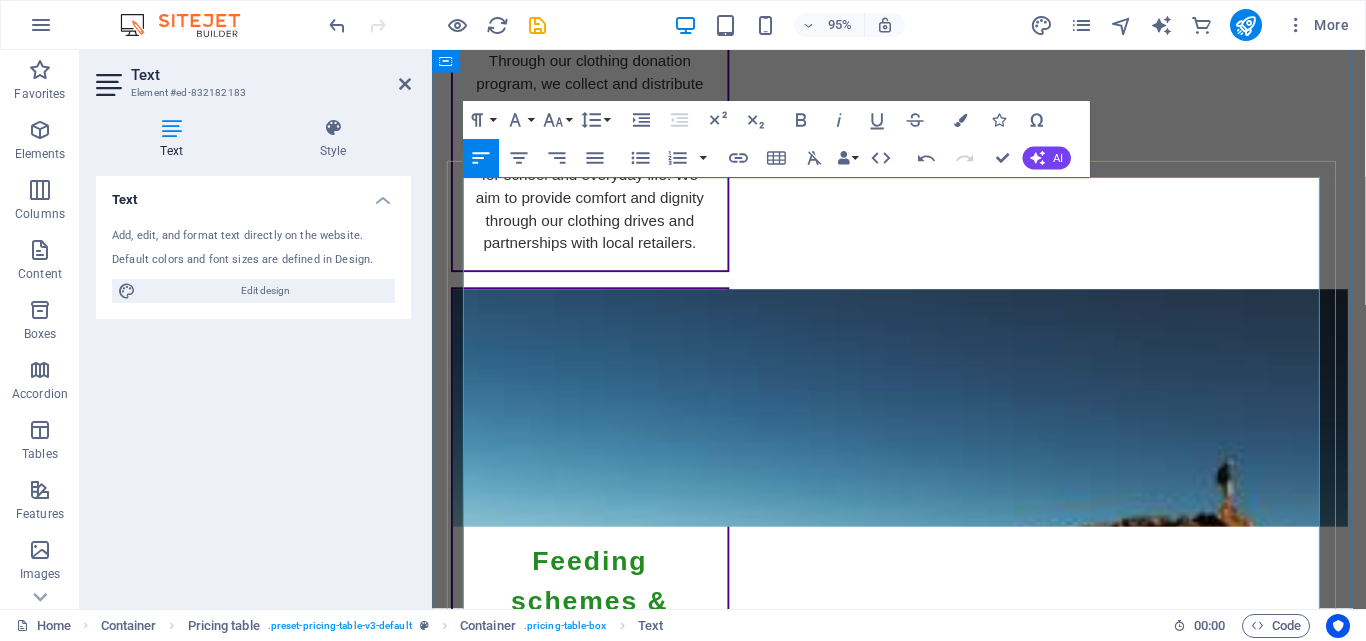 drag, startPoint x: 443, startPoint y: 517, endPoint x: 469, endPoint y: 517, distance: 26 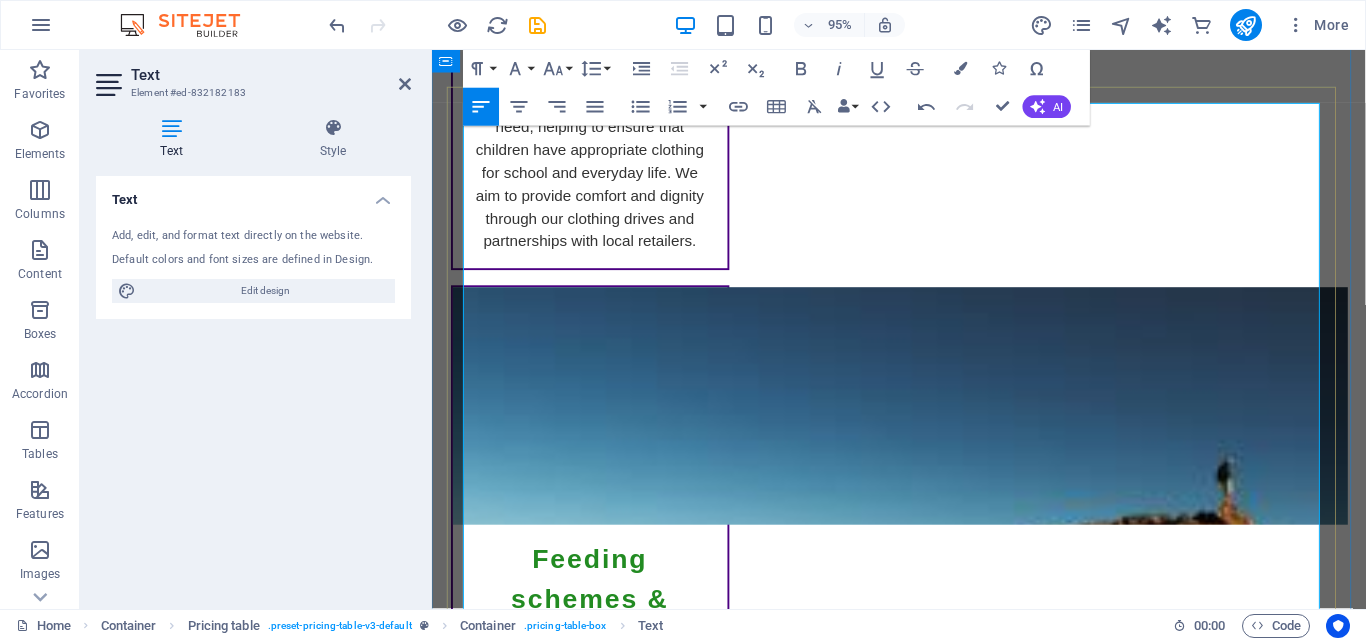 scroll, scrollTop: 4724, scrollLeft: 0, axis: vertical 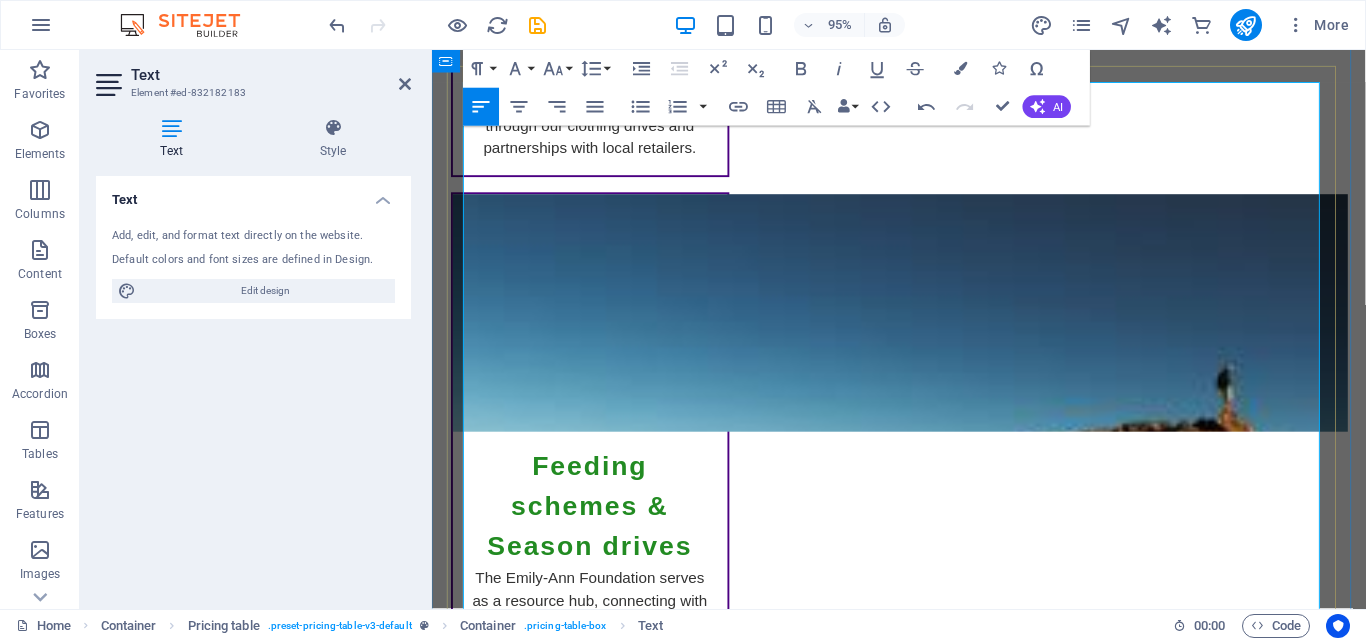 drag, startPoint x: 478, startPoint y: 438, endPoint x: 820, endPoint y: 441, distance: 342.01315 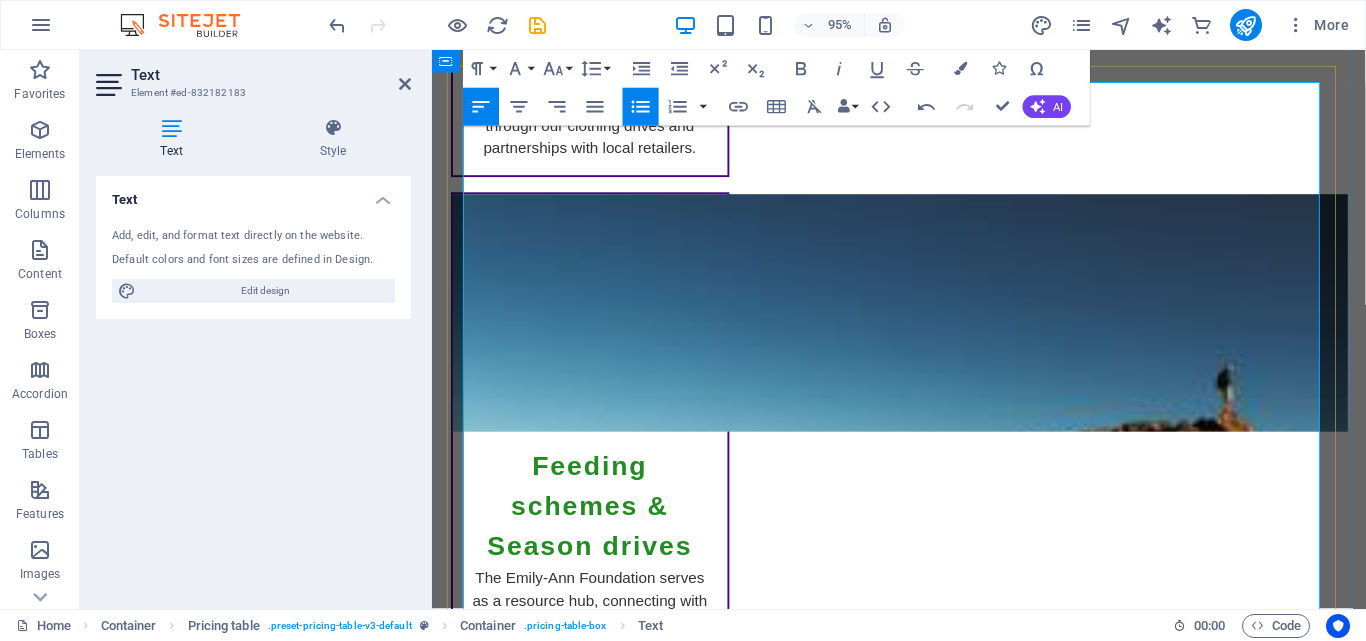 click on "Wellness sessions for children or caregivers" at bounding box center (917, 4847) 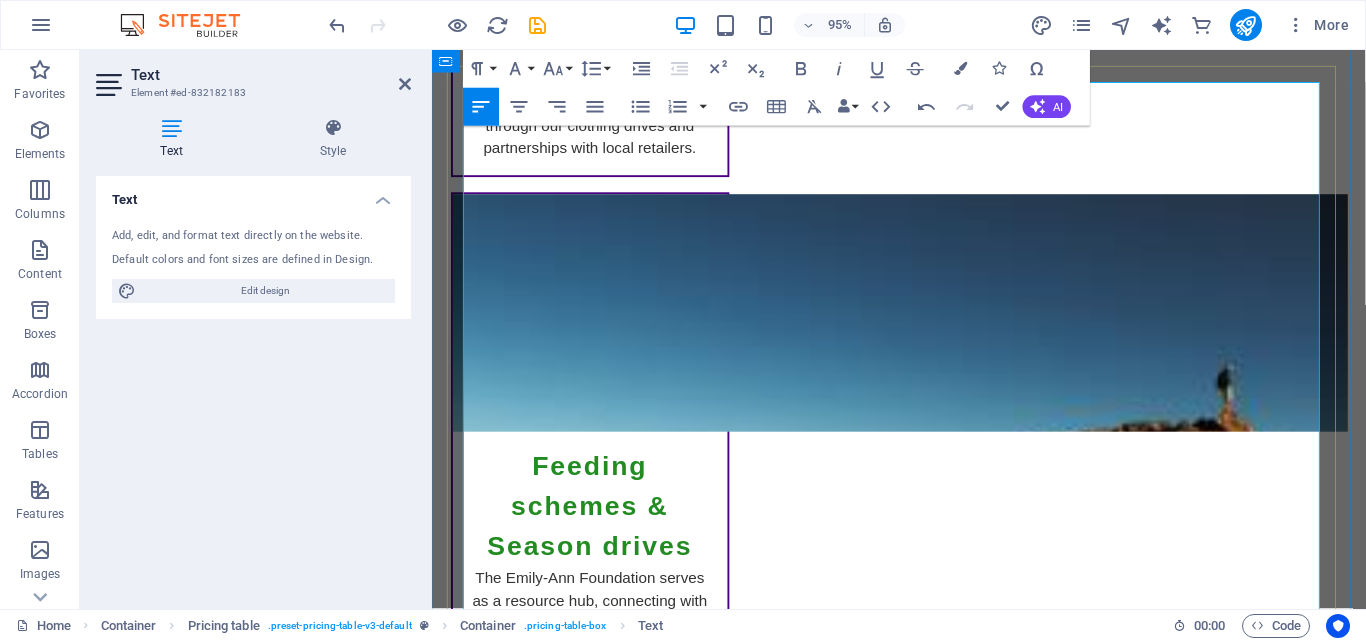 drag, startPoint x: 682, startPoint y: 415, endPoint x: 468, endPoint y: 416, distance: 214.00233 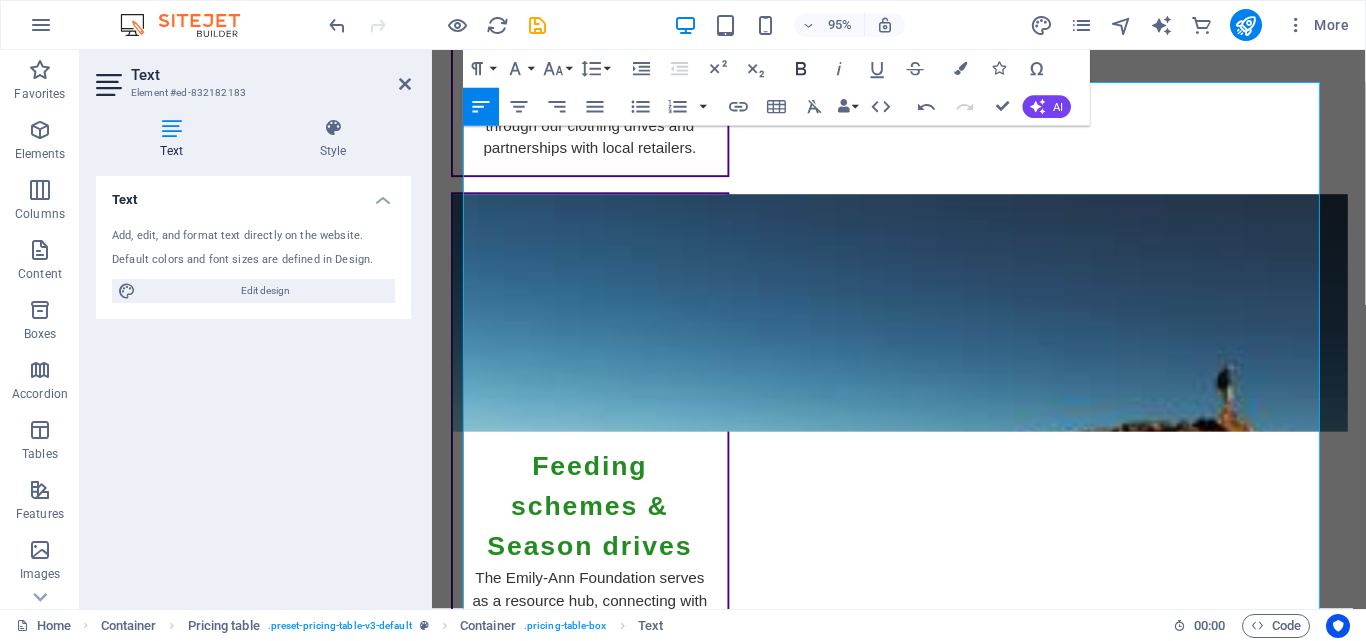 click 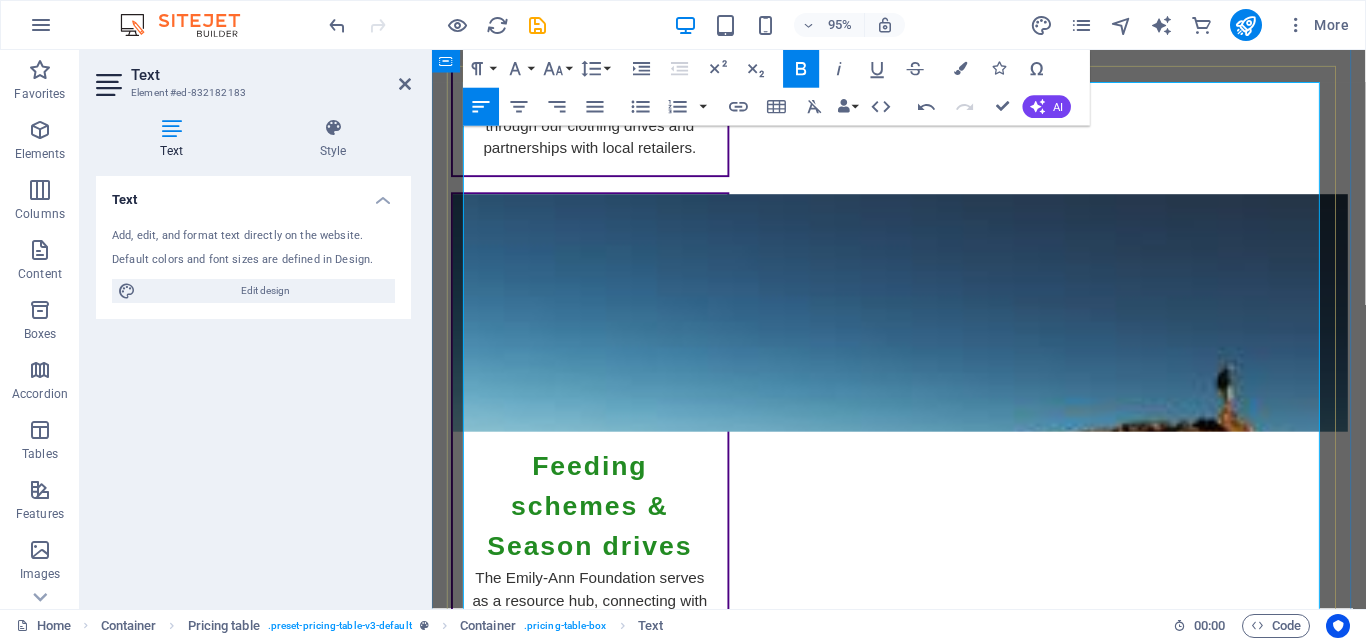 click on "Once-off or monthly donations" at bounding box center [909, 4686] 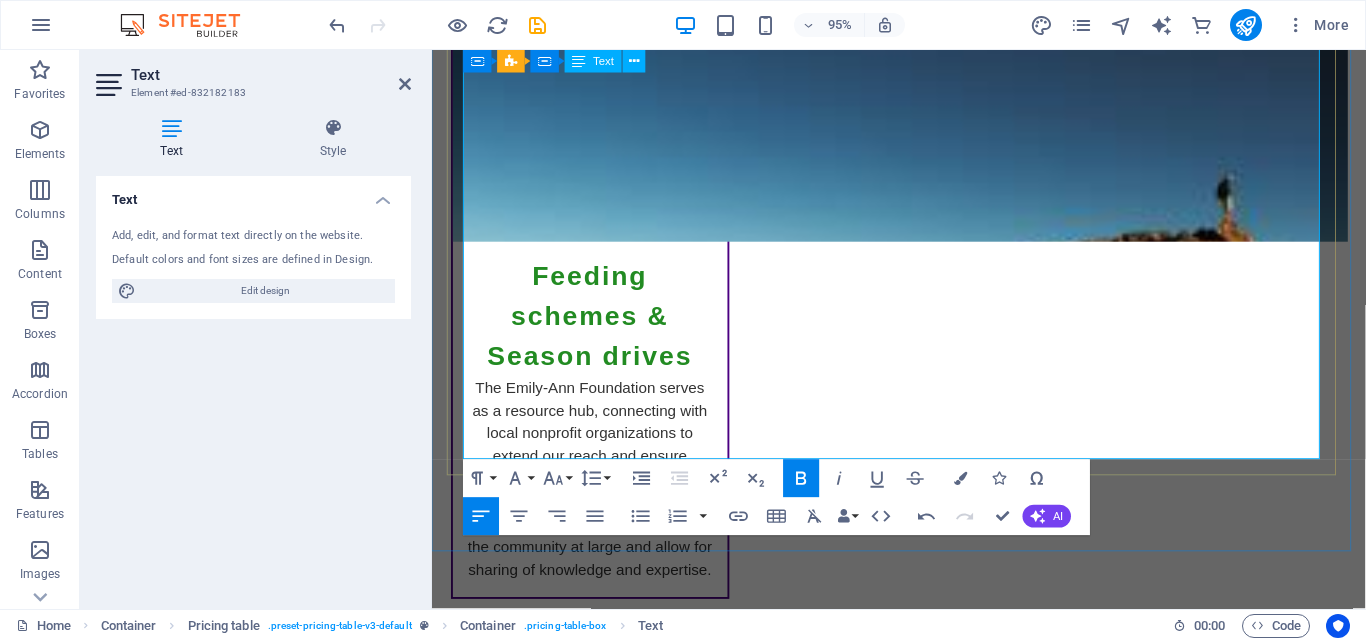 scroll, scrollTop: 5024, scrollLeft: 0, axis: vertical 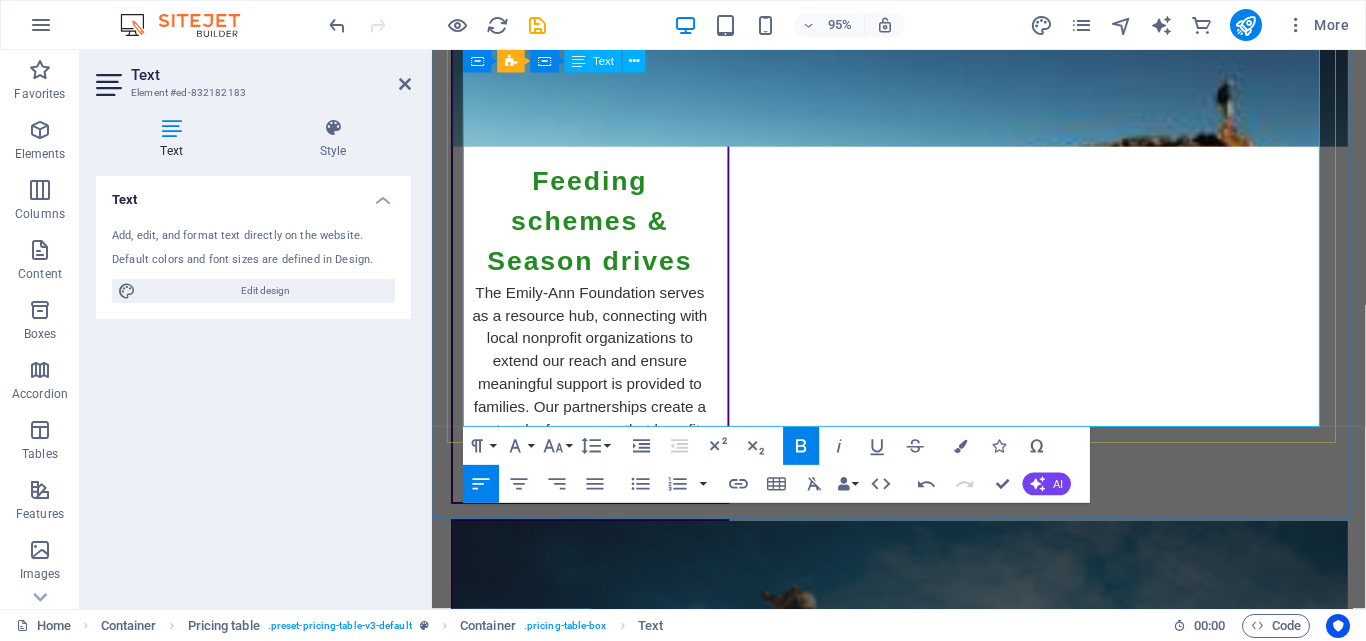 drag, startPoint x: 545, startPoint y: 273, endPoint x: 467, endPoint y: 268, distance: 78.160095 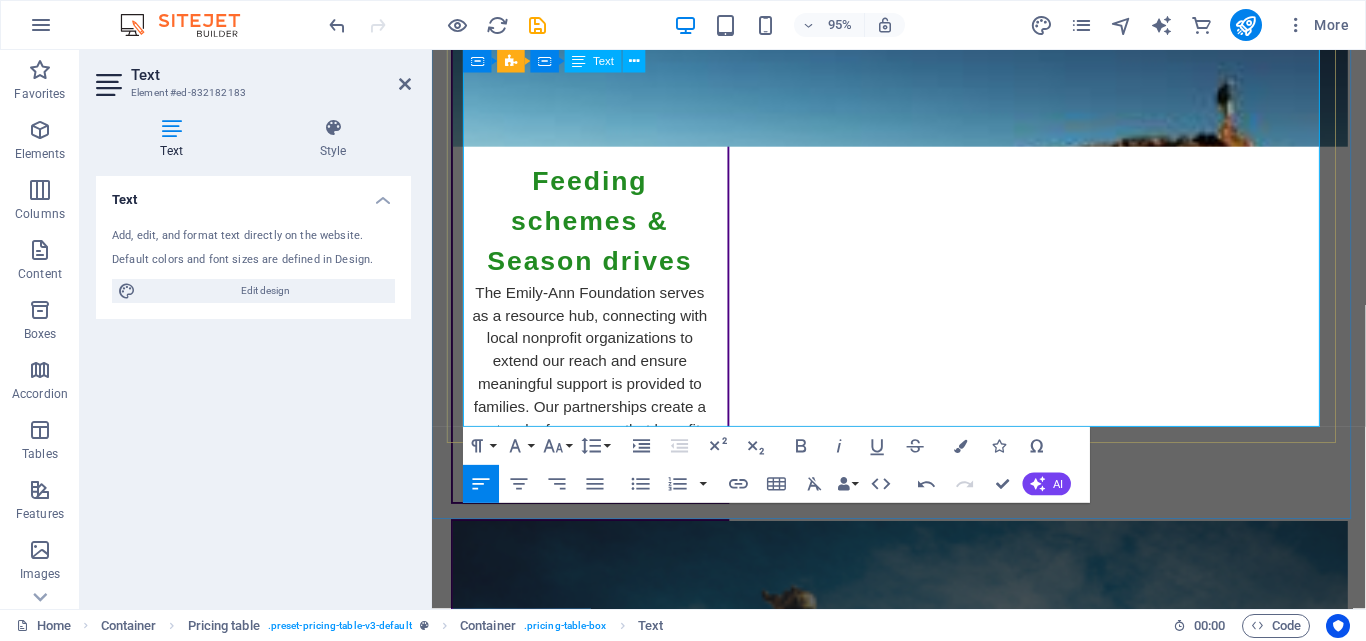 drag, startPoint x: 471, startPoint y: 292, endPoint x: 855, endPoint y: 292, distance: 384 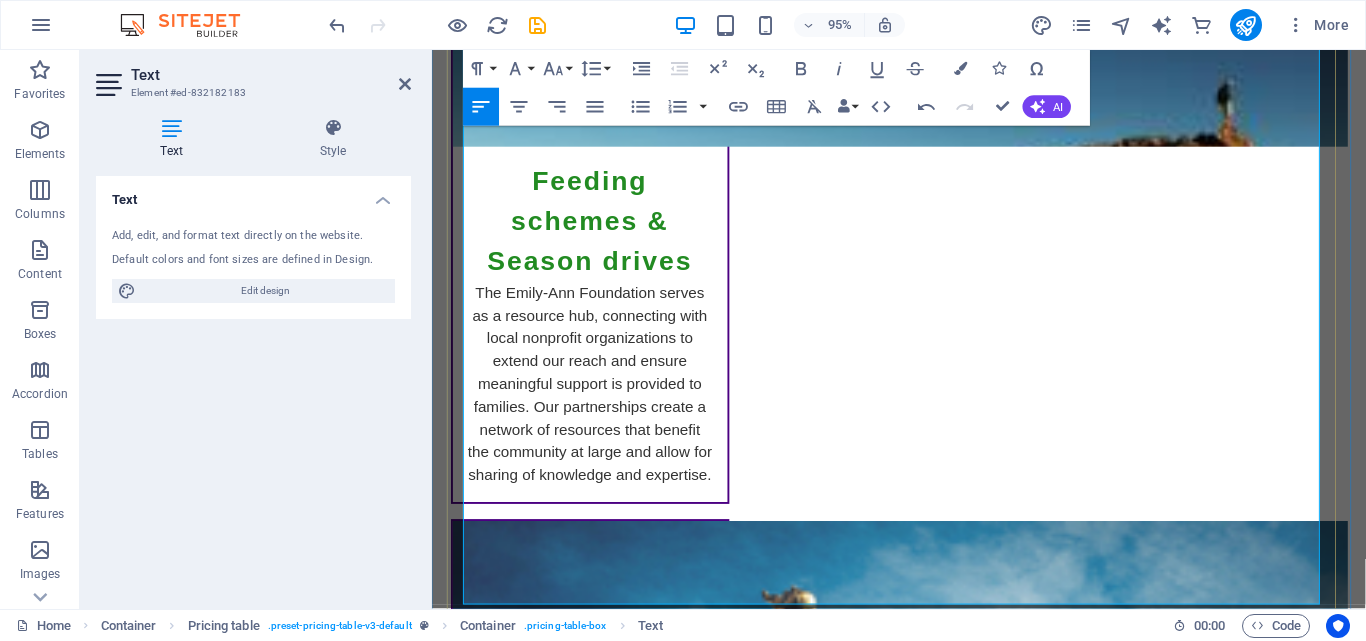 click on "Host a  Rare Disease Awareness Day  event" at bounding box center [917, 4700] 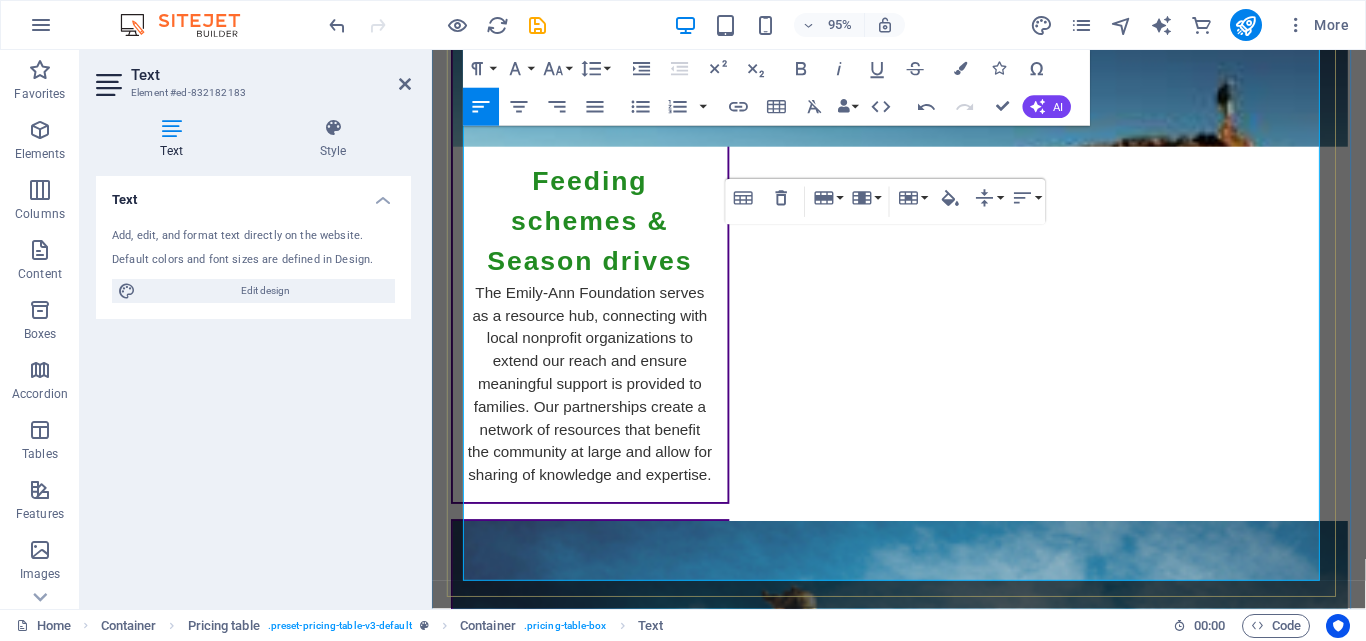 click on "Share our content on social media" at bounding box center [917, 4724] 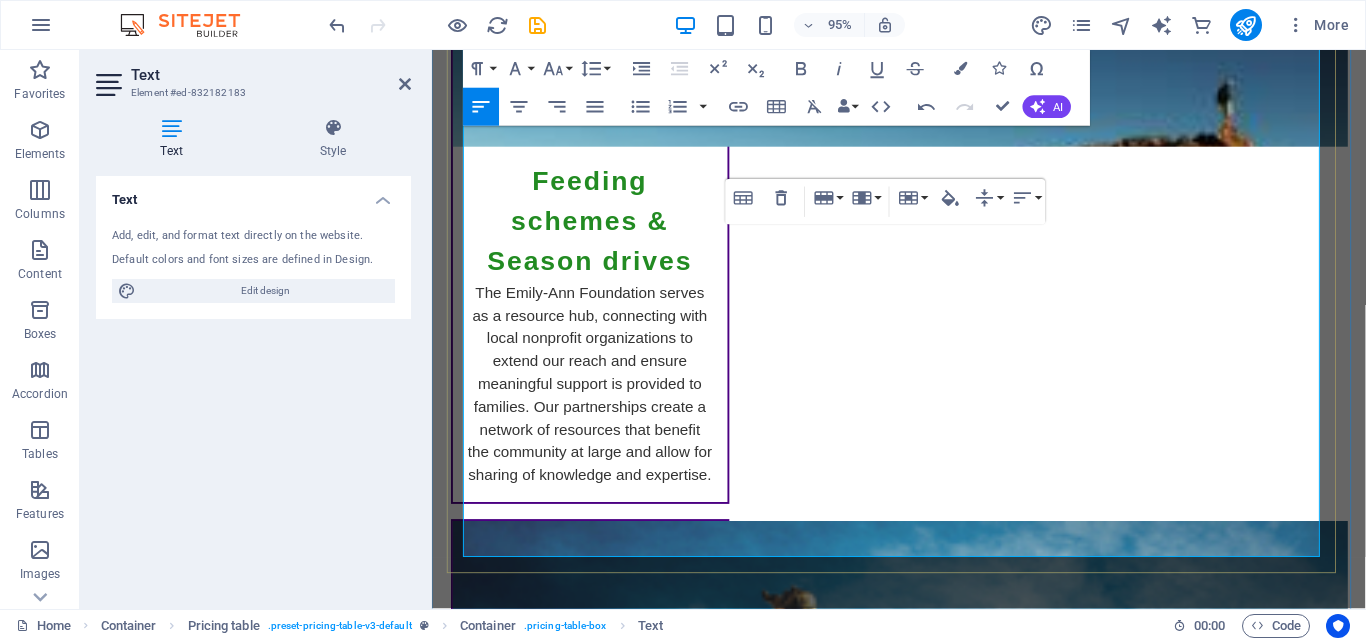 click on "Invite us to speak at your school, church, or workplace" at bounding box center (917, 4748) 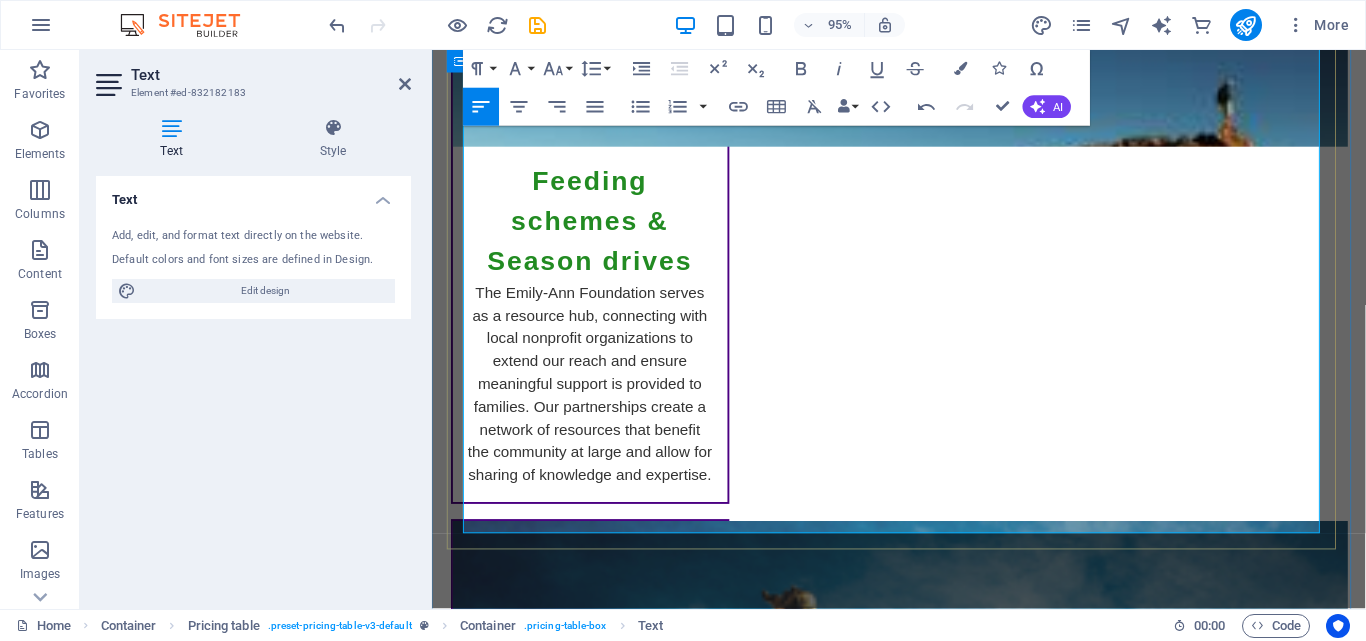 drag, startPoint x: 616, startPoint y: 267, endPoint x: 458, endPoint y: 266, distance: 158.00316 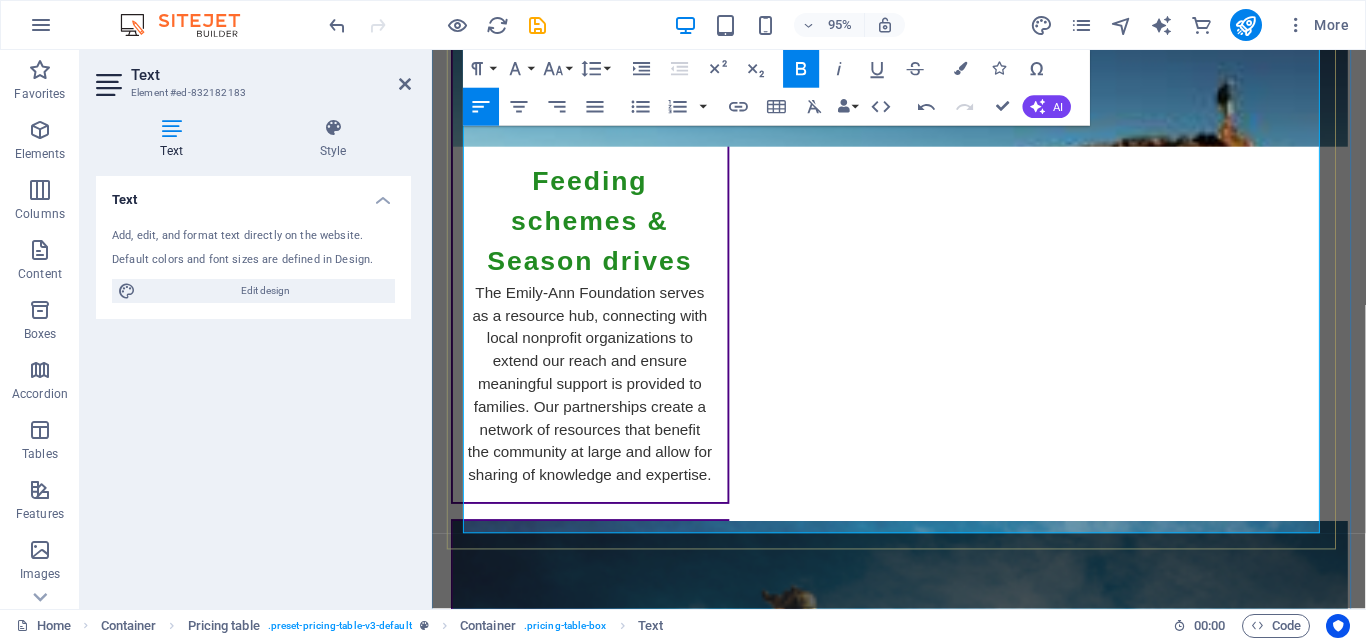 click on "Raise Awareness Be a voice for children who often go unheard: Host a  Rare Disease Awareness Day  event Share our content on social media Invite us to speak at your school, church, or workplace Awareness saves lives. Your platform matters." at bounding box center [908, 4695] 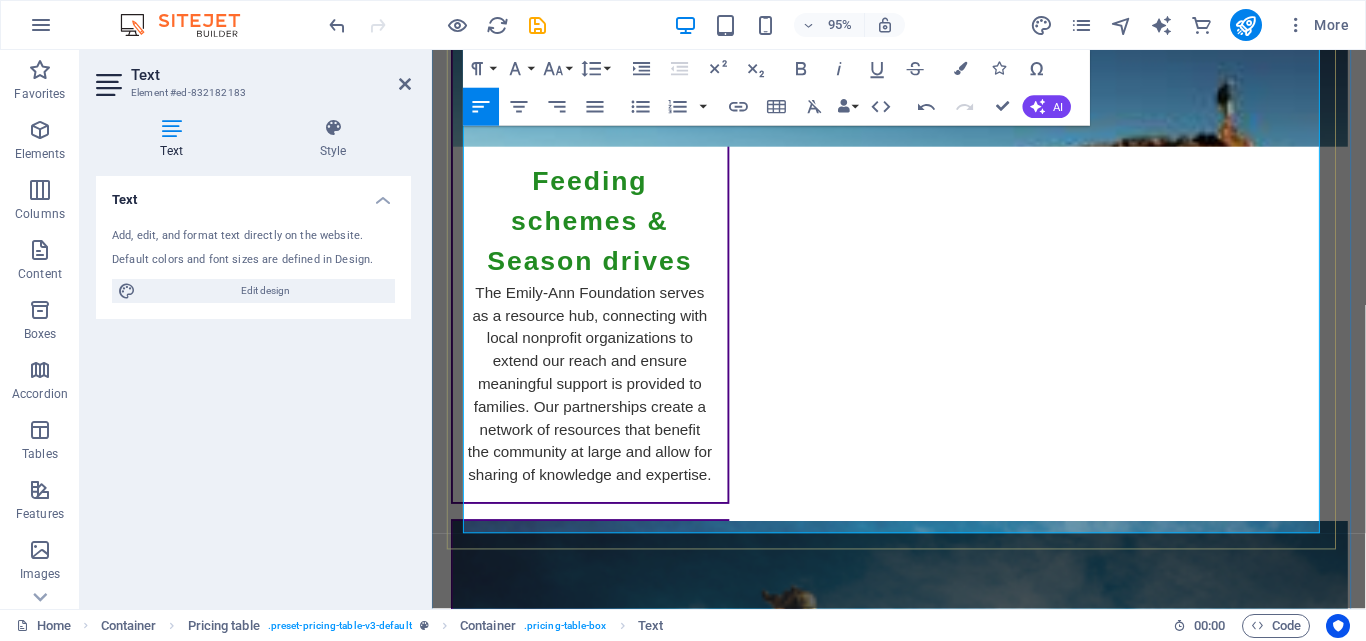 drag, startPoint x: 643, startPoint y: 280, endPoint x: 476, endPoint y: 278, distance: 167.01198 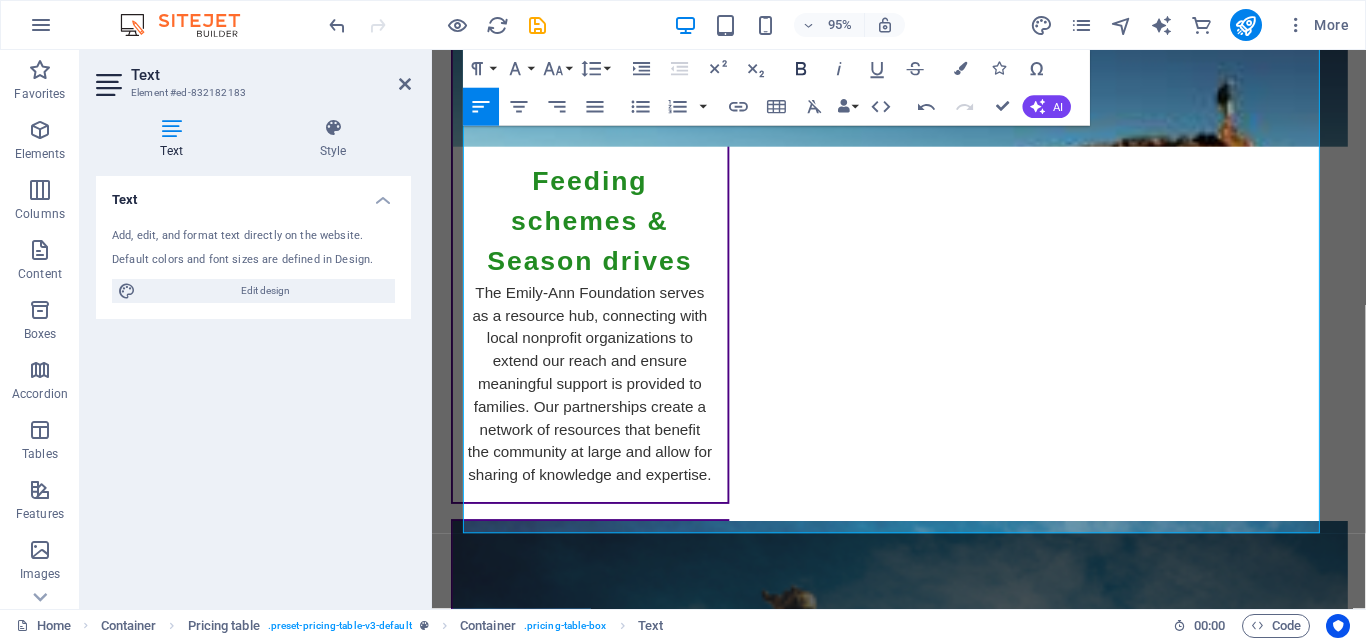 click 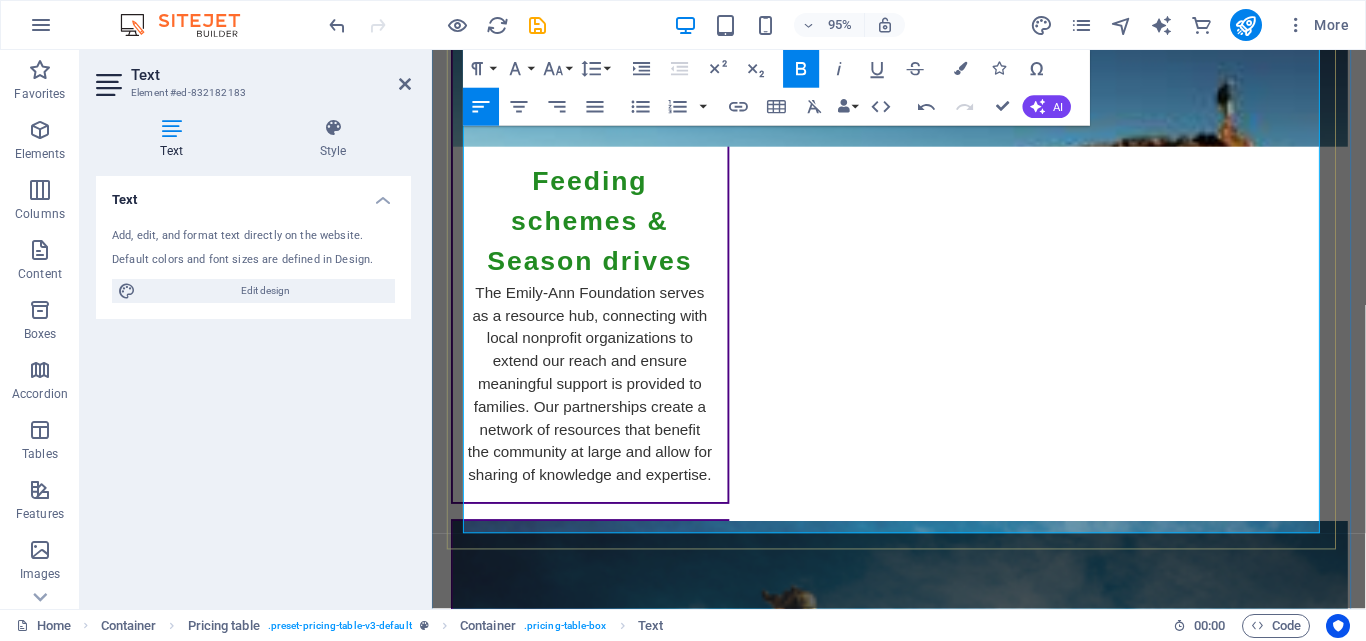 click on "Host a  Rare Disease Awareness Day  event" at bounding box center [909, 4676] 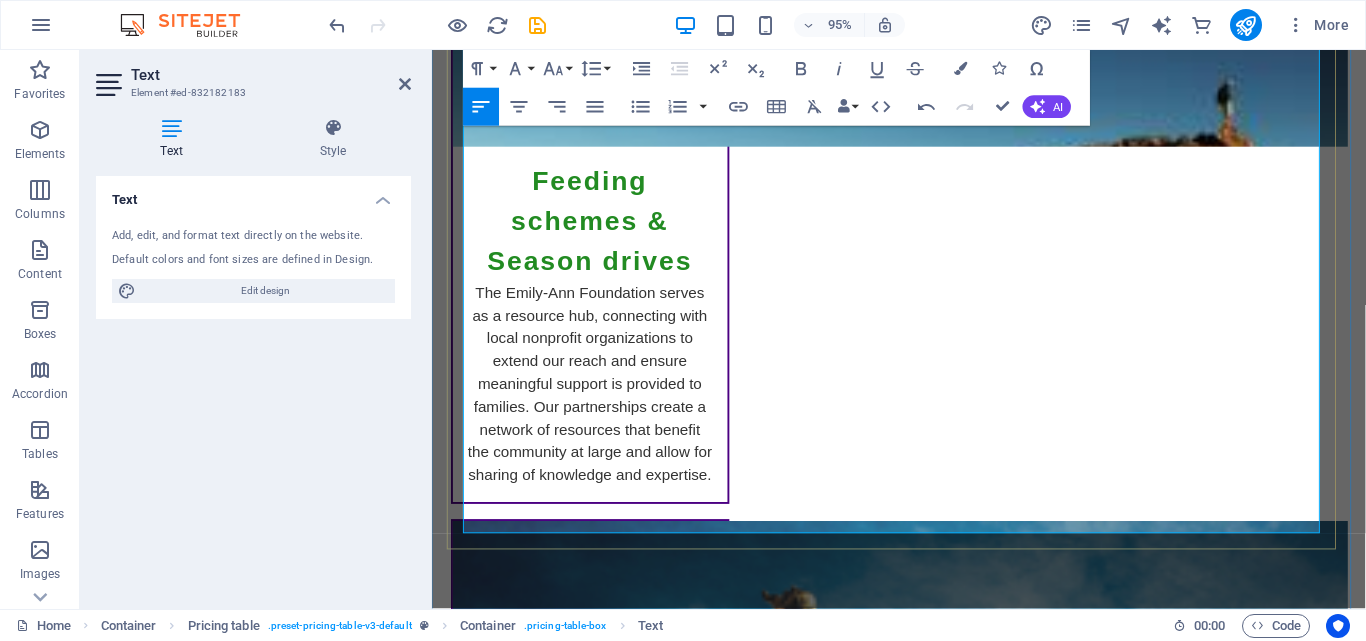 drag, startPoint x: 546, startPoint y: 449, endPoint x: 476, endPoint y: 447, distance: 70.028564 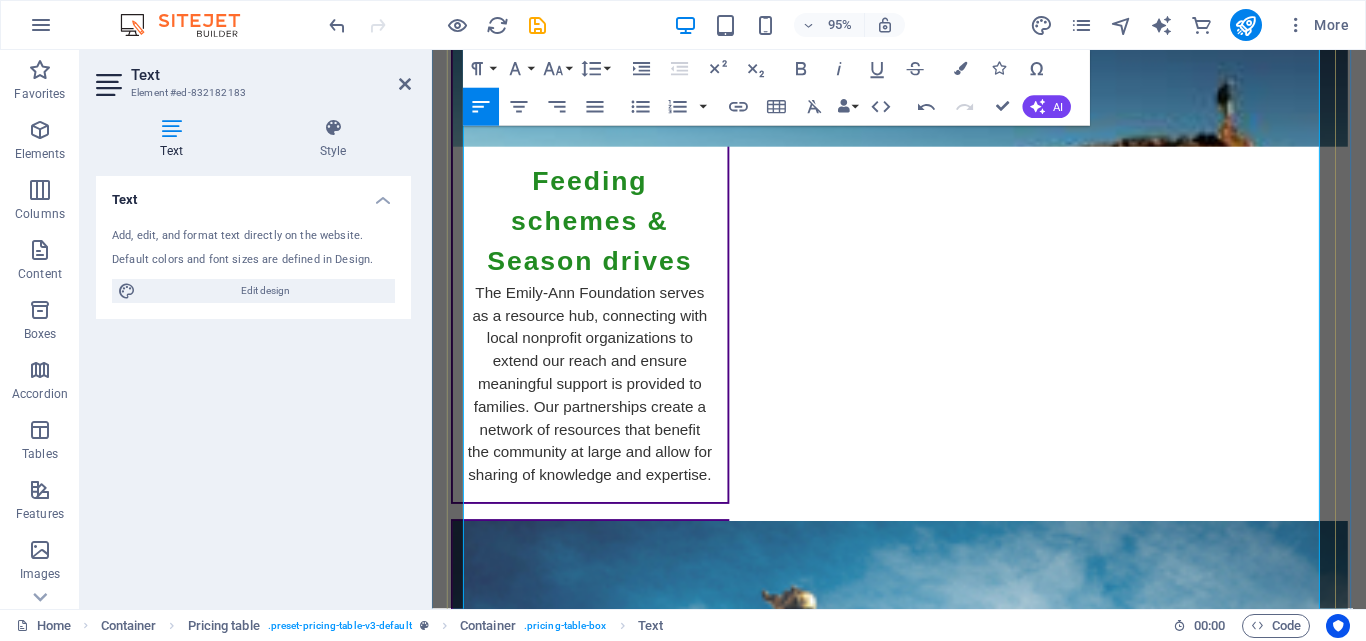 click on "Praying for the children and families we serve" at bounding box center [919, 4877] 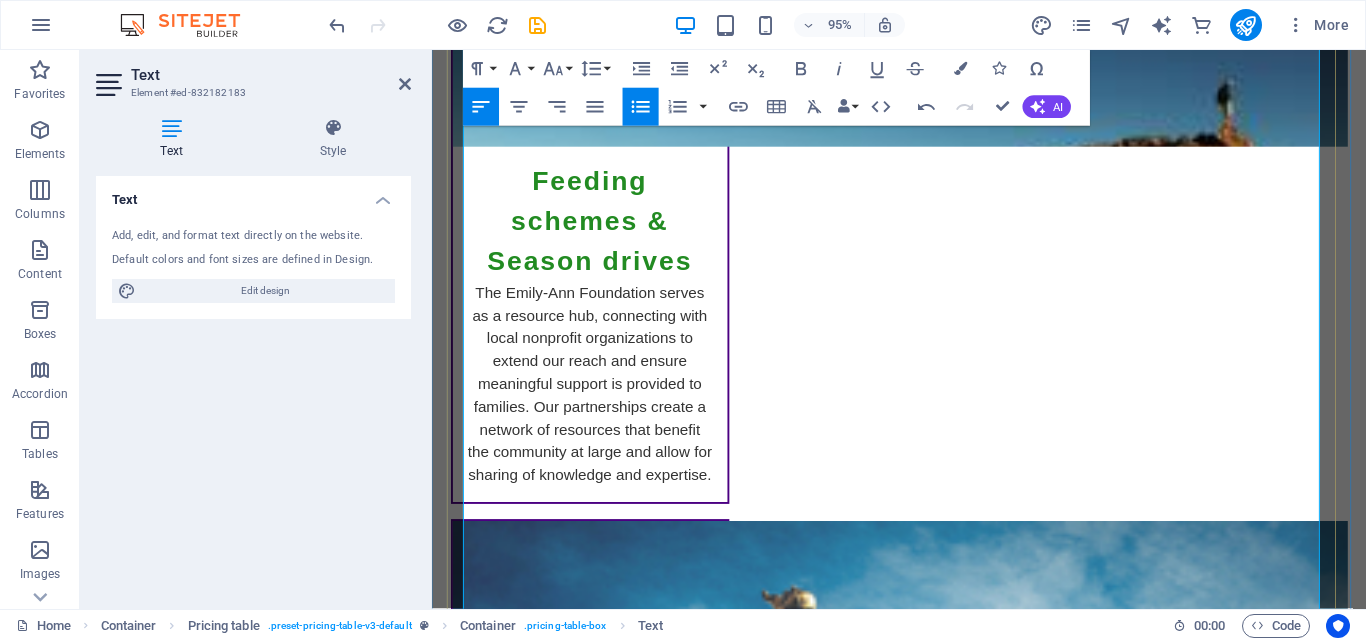 click on "Covering our team, partners, and projects in prayer" at bounding box center [919, 4901] 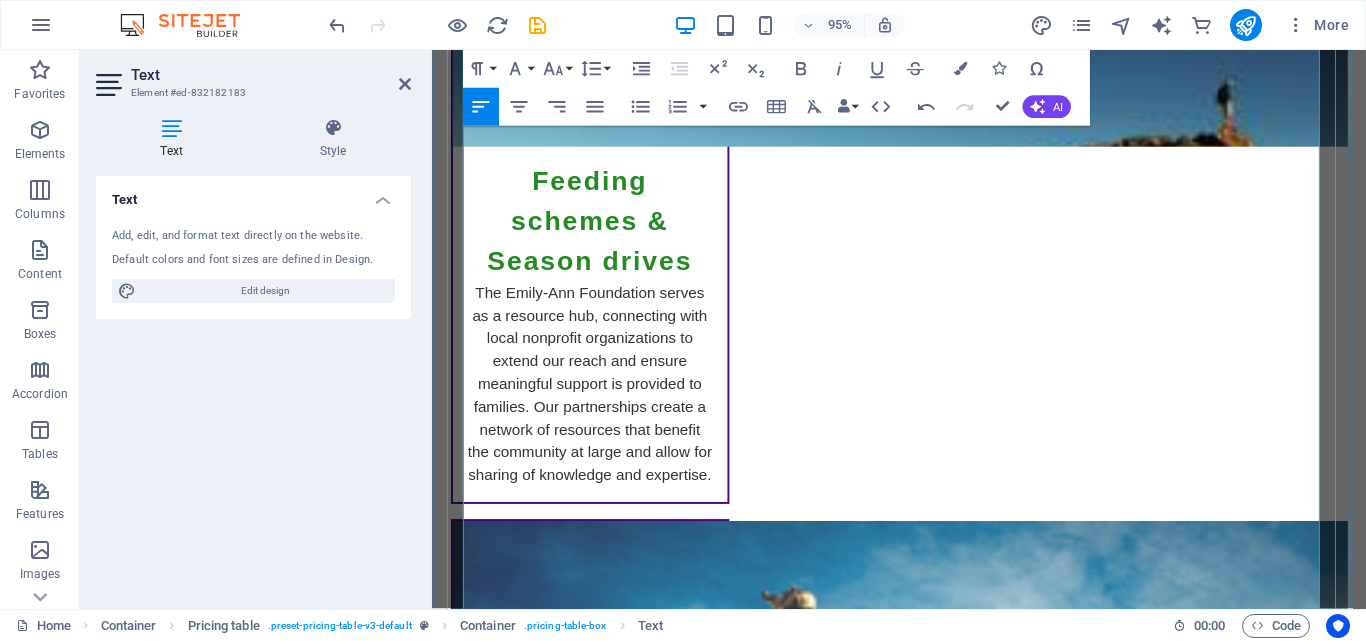 drag, startPoint x: 573, startPoint y: 451, endPoint x: 468, endPoint y: 447, distance: 105.076164 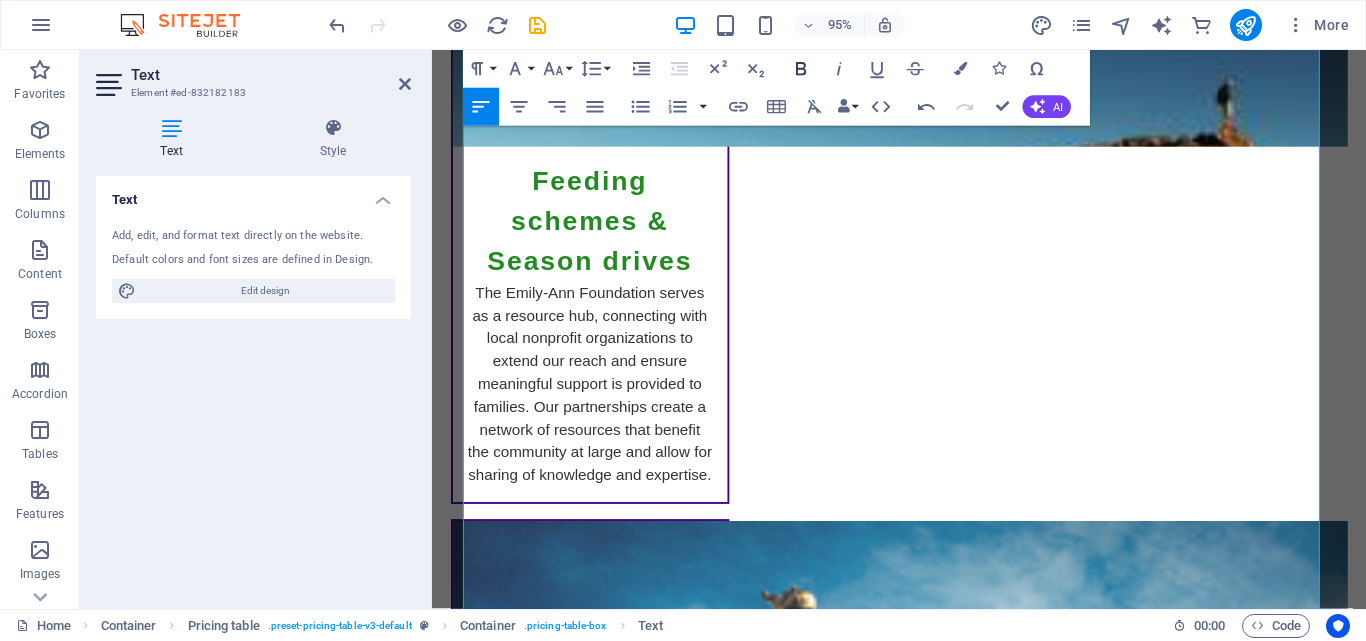 click 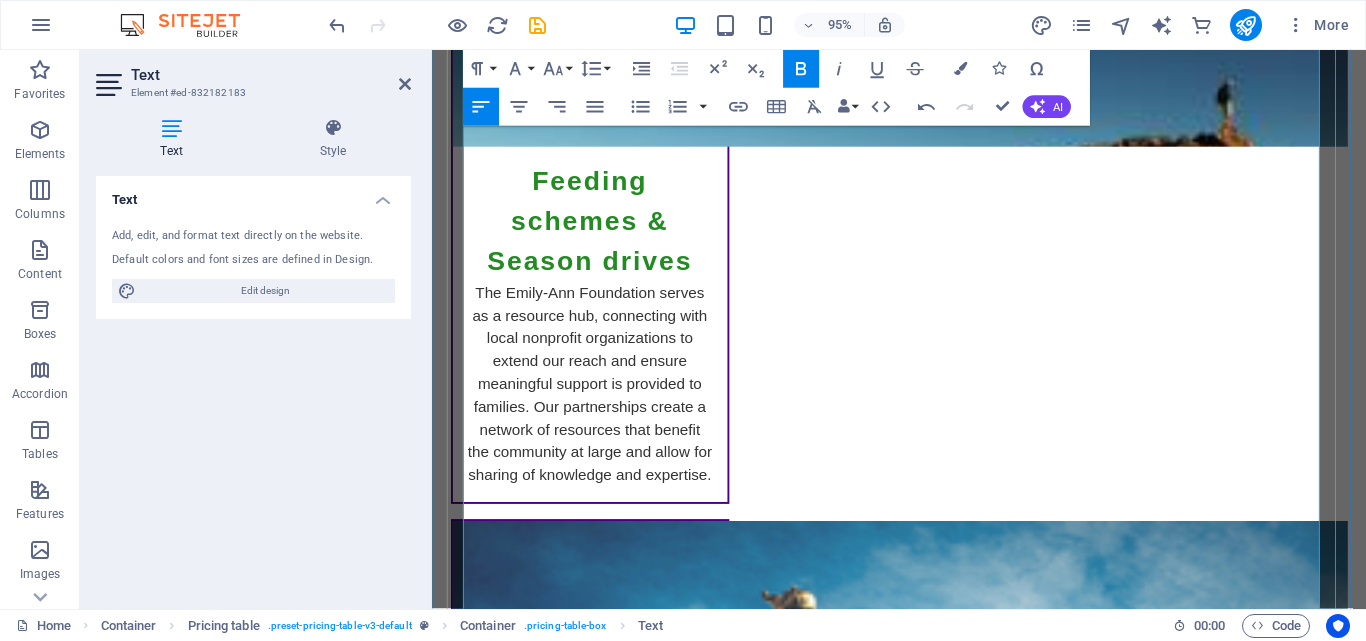 click on "Participating in our monthly prayer prompts or worship circles" at bounding box center (911, 4901) 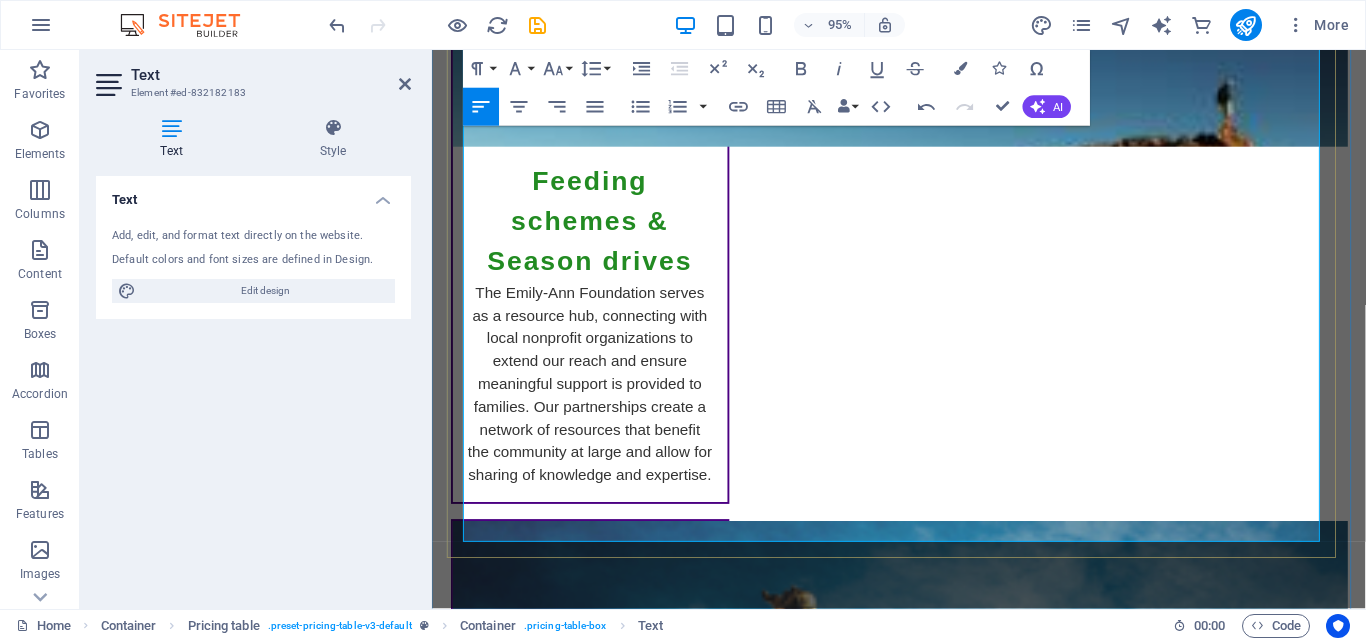 scroll, scrollTop: 5224, scrollLeft: 0, axis: vertical 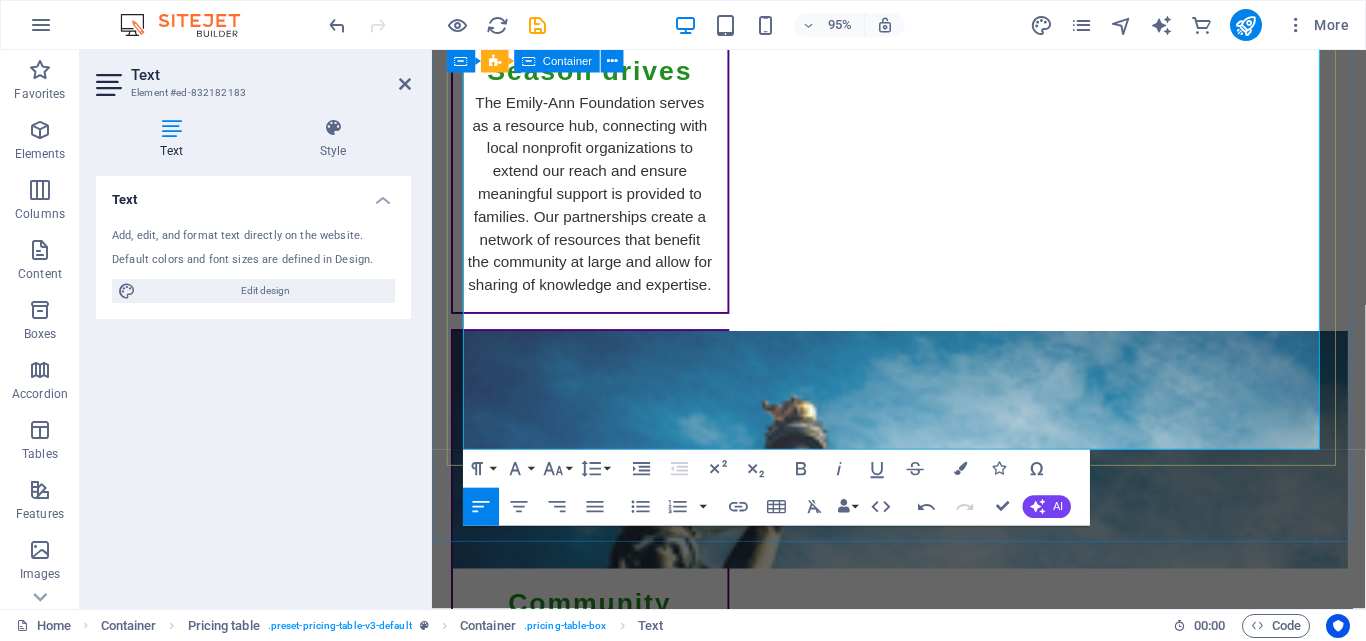 drag, startPoint x: 518, startPoint y: 421, endPoint x: 463, endPoint y: 421, distance: 55 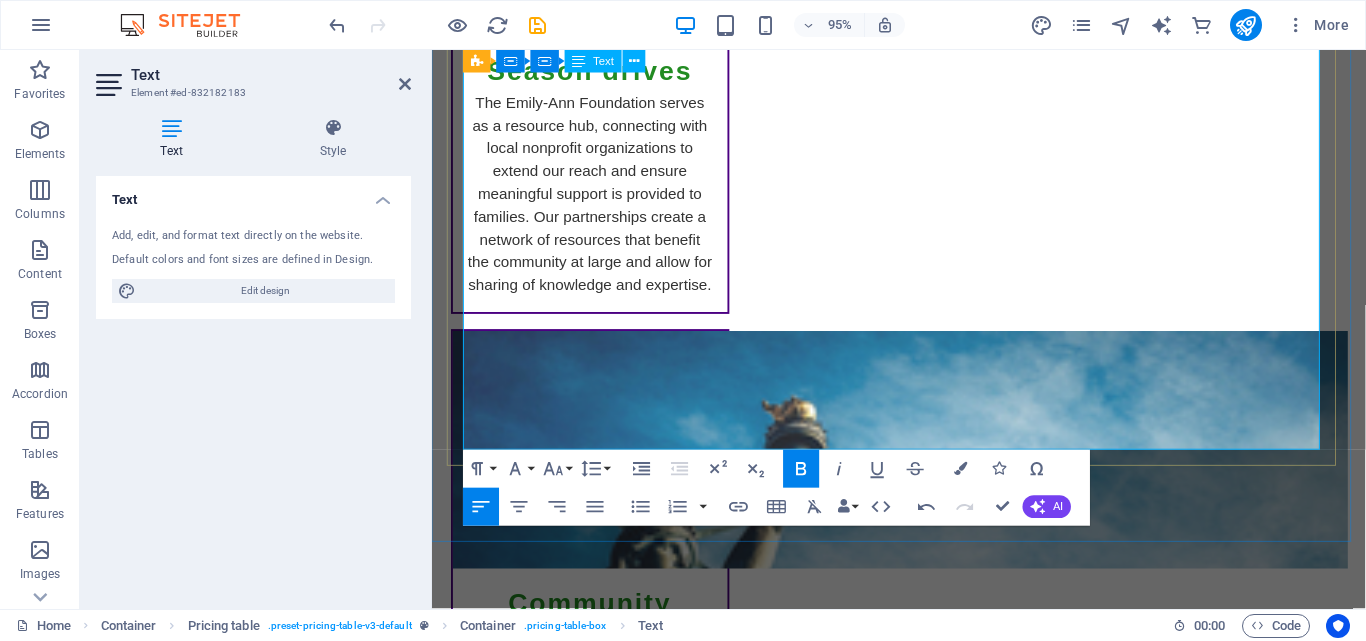 click on "Item 6 Lorem ipsum dolor sit amet, consectetur." at bounding box center [911, 4793] 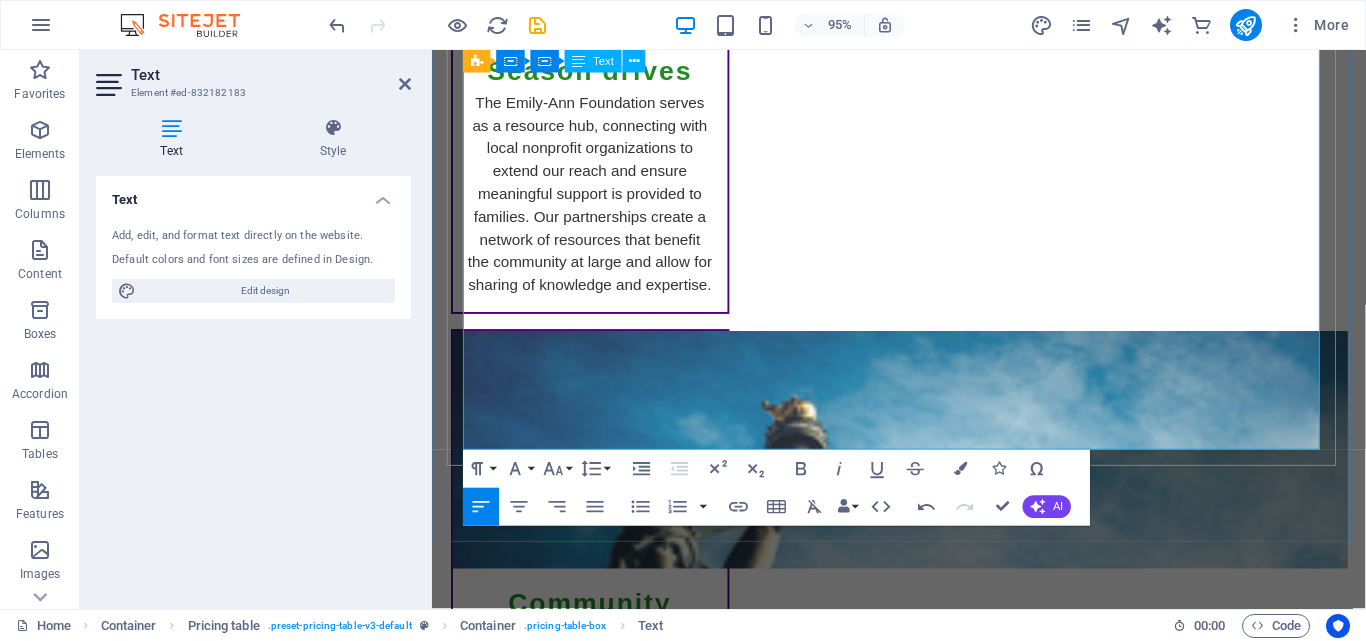 drag, startPoint x: 476, startPoint y: 451, endPoint x: 787, endPoint y: 447, distance: 311.02573 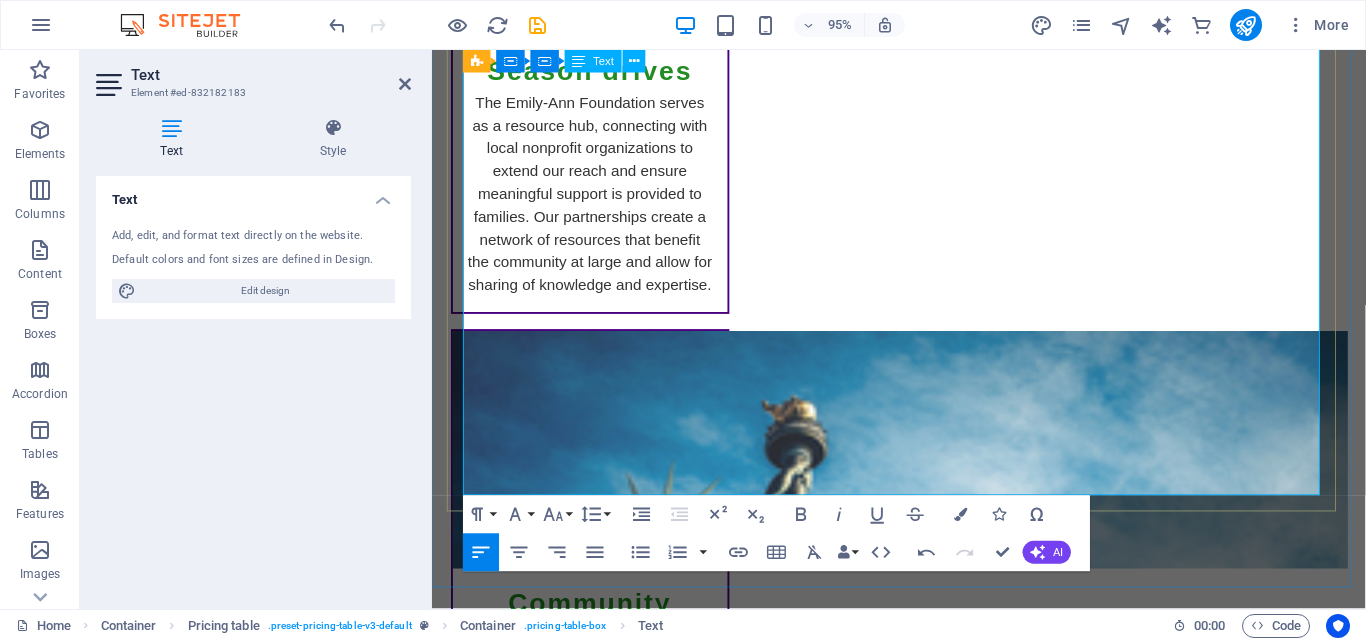 drag, startPoint x: 756, startPoint y: 469, endPoint x: 635, endPoint y: 474, distance: 121.103264 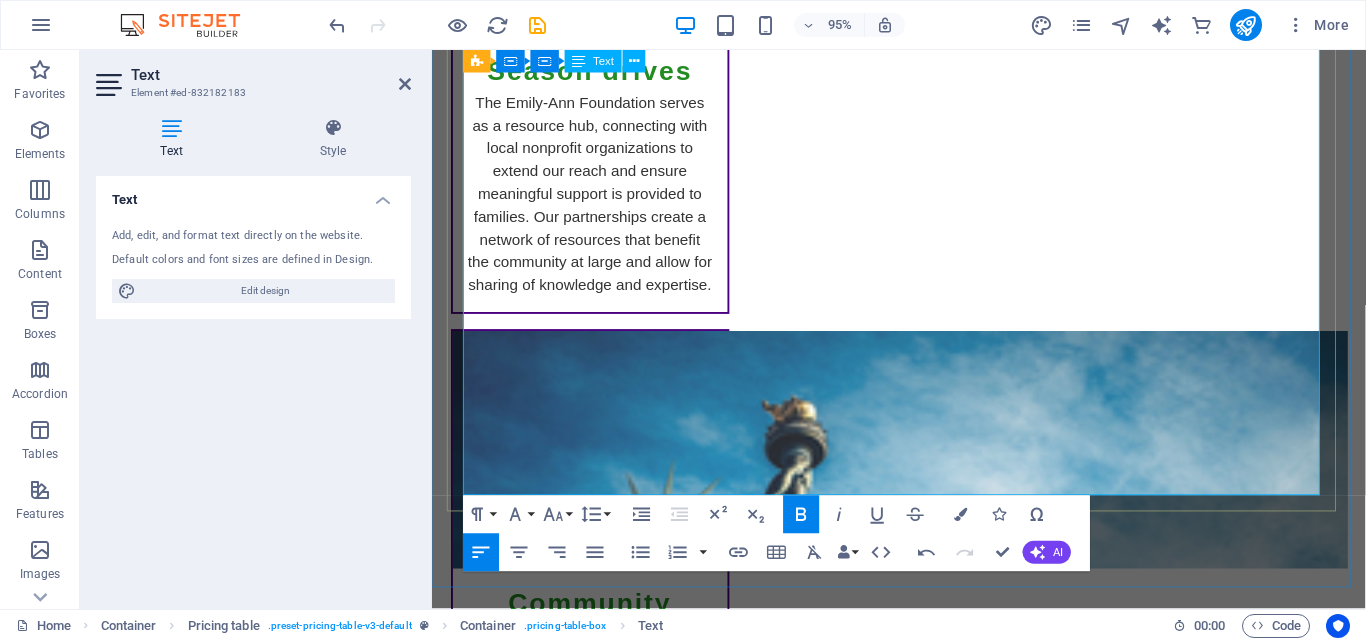 type 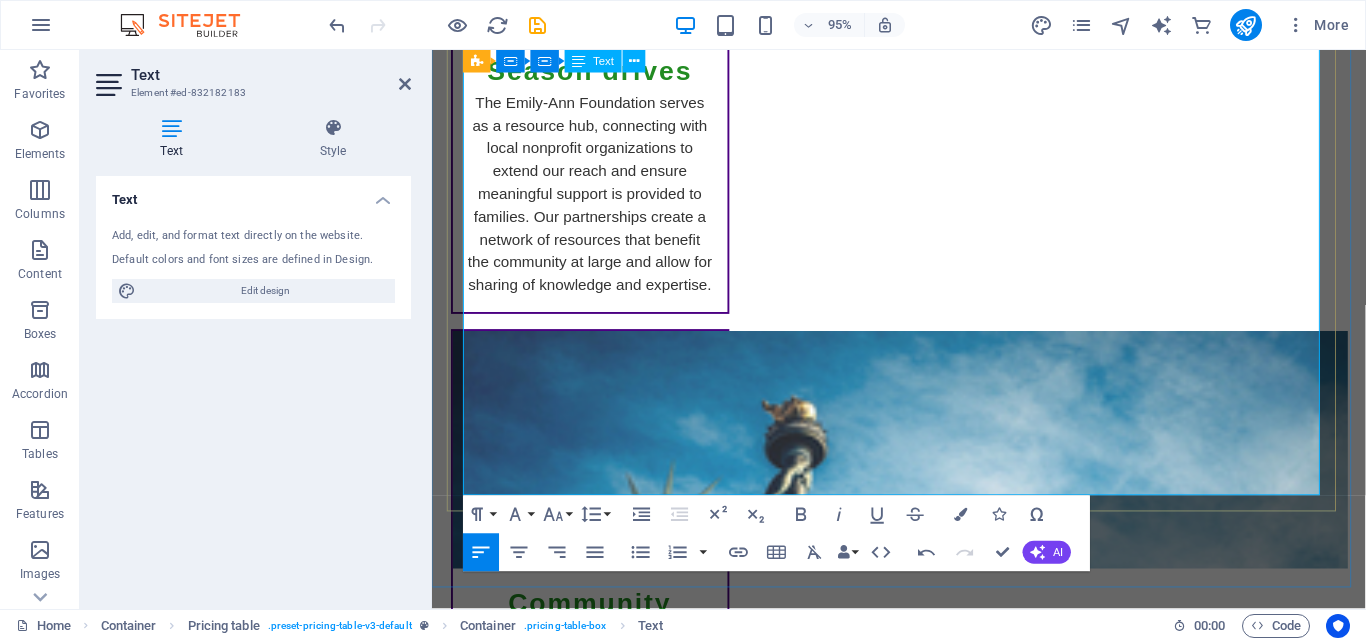 drag, startPoint x: 1028, startPoint y: 473, endPoint x: 1147, endPoint y: 473, distance: 119 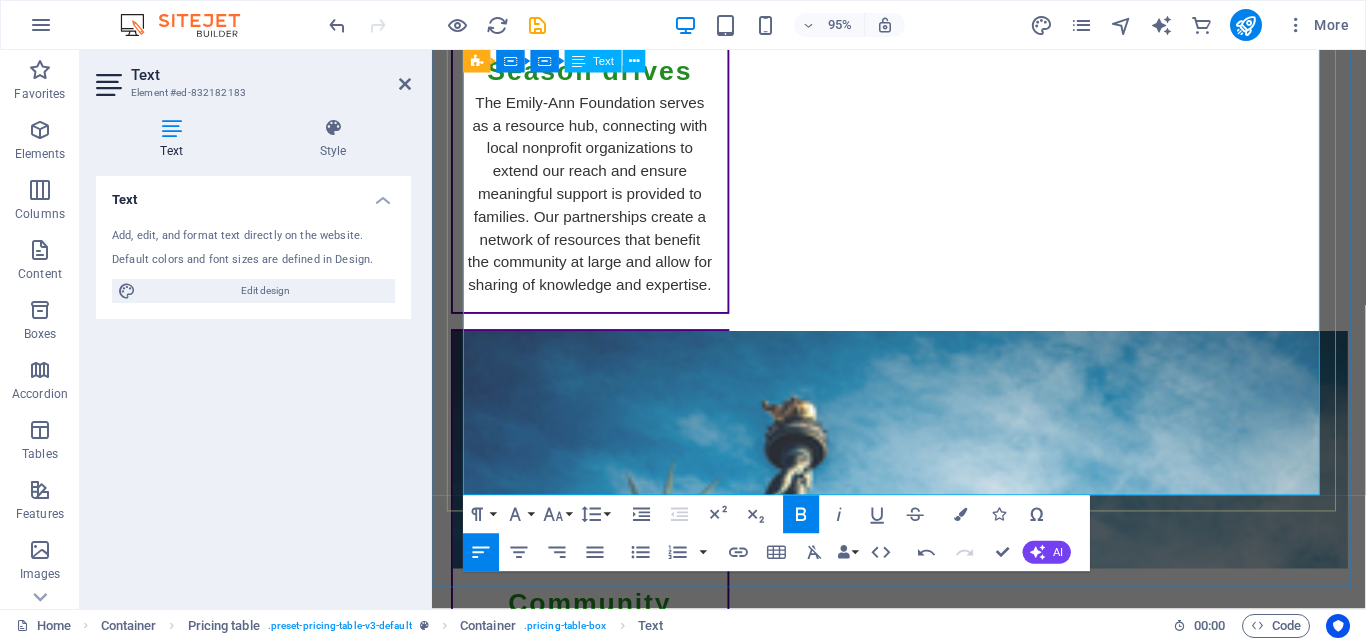 click on "Want to learn more or chat with our team? Reach out via email at connect@teaf.co.za or complete our contact form" at bounding box center [911, 4818] 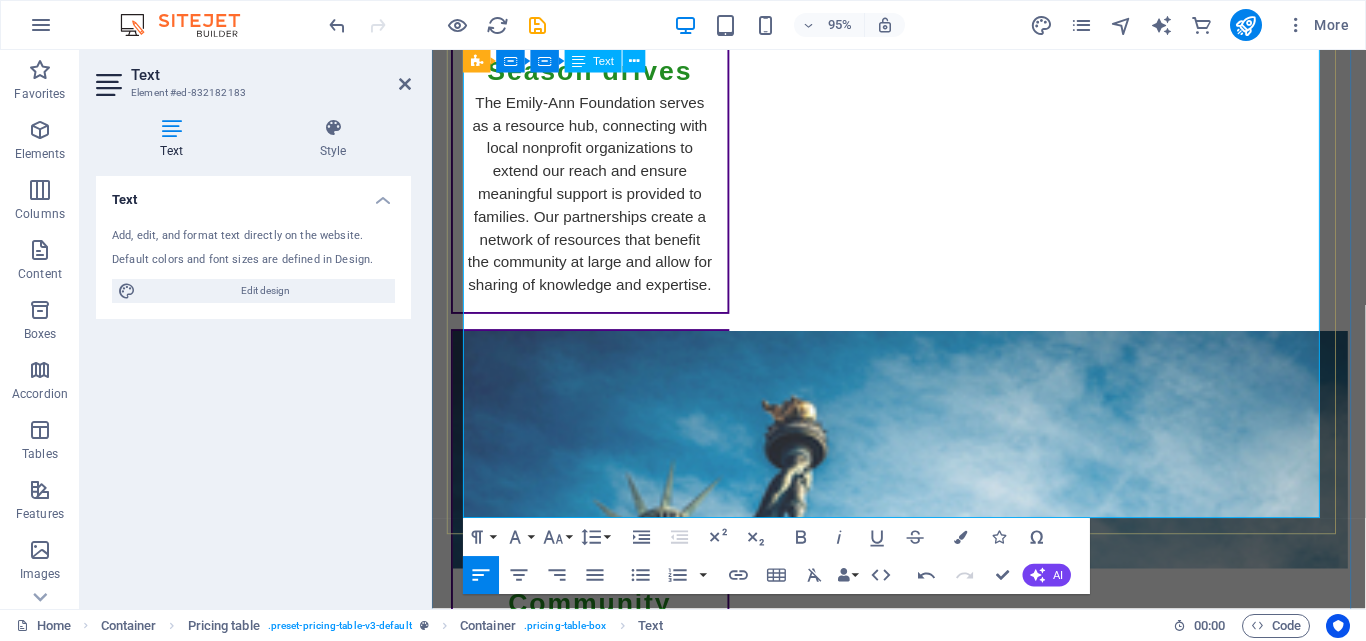drag, startPoint x: 586, startPoint y: 425, endPoint x: 474, endPoint y: 425, distance: 112 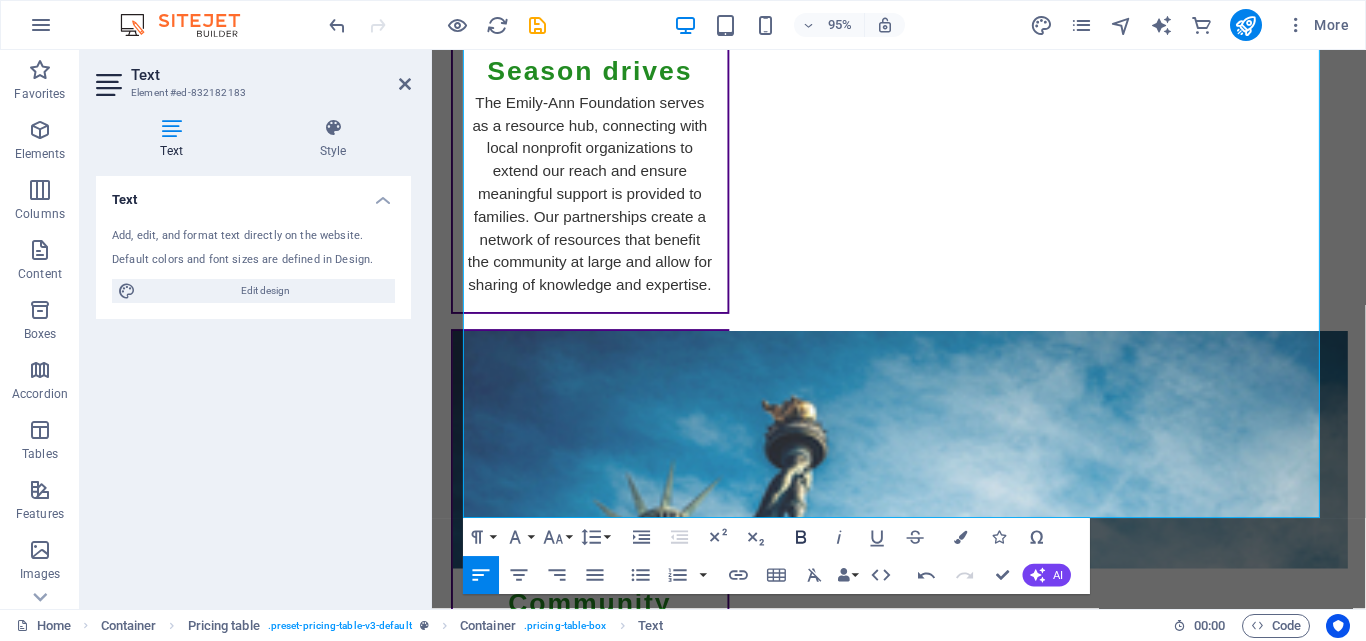 click 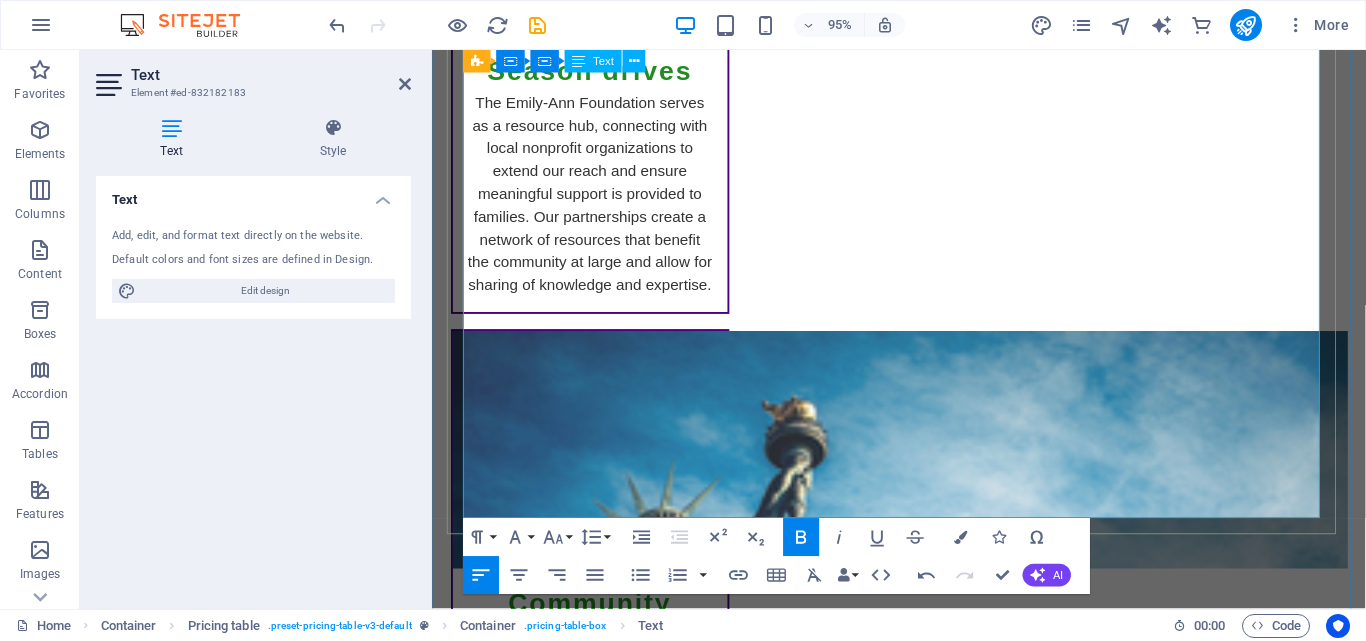 click on "Pray With Us We are a foundation built on faith, and we deeply value spiritual support. Join us in: Praying for the children and families we serve Covering our team, partners, and projects in prayer Participating in our monthly prayer prompts or worship circles Healing is not only physical — it's spiritual too." at bounding box center (911, 4672) 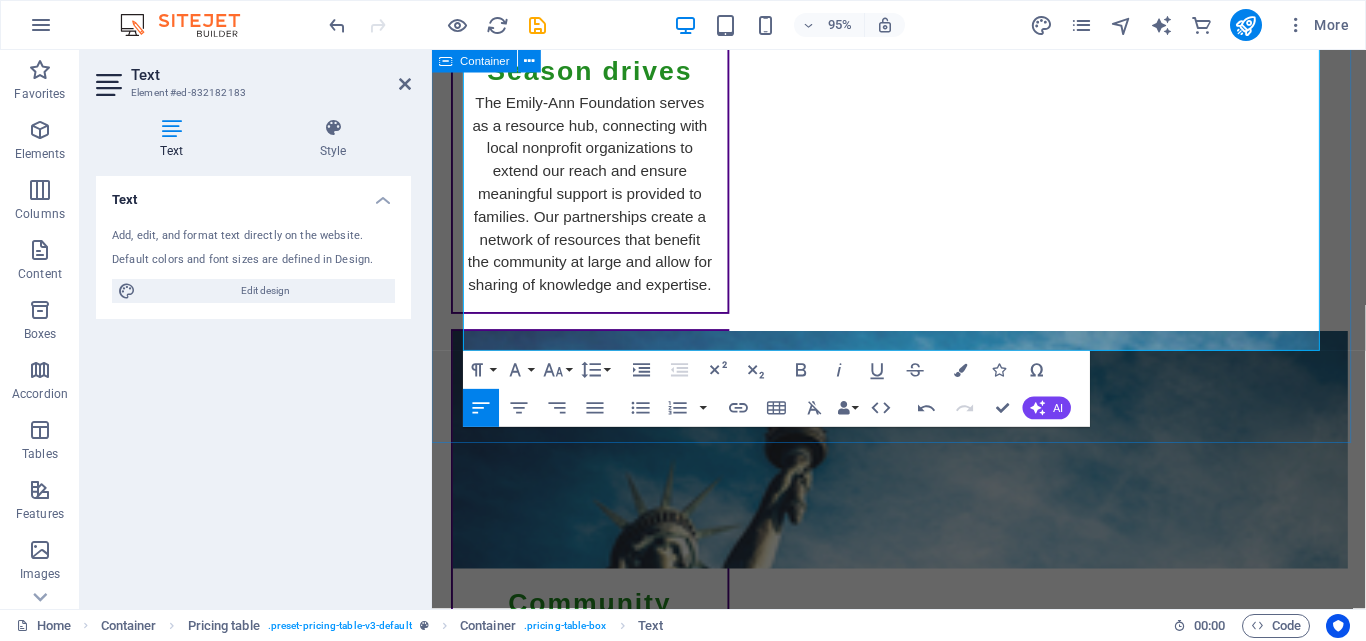 scroll, scrollTop: 5524, scrollLeft: 0, axis: vertical 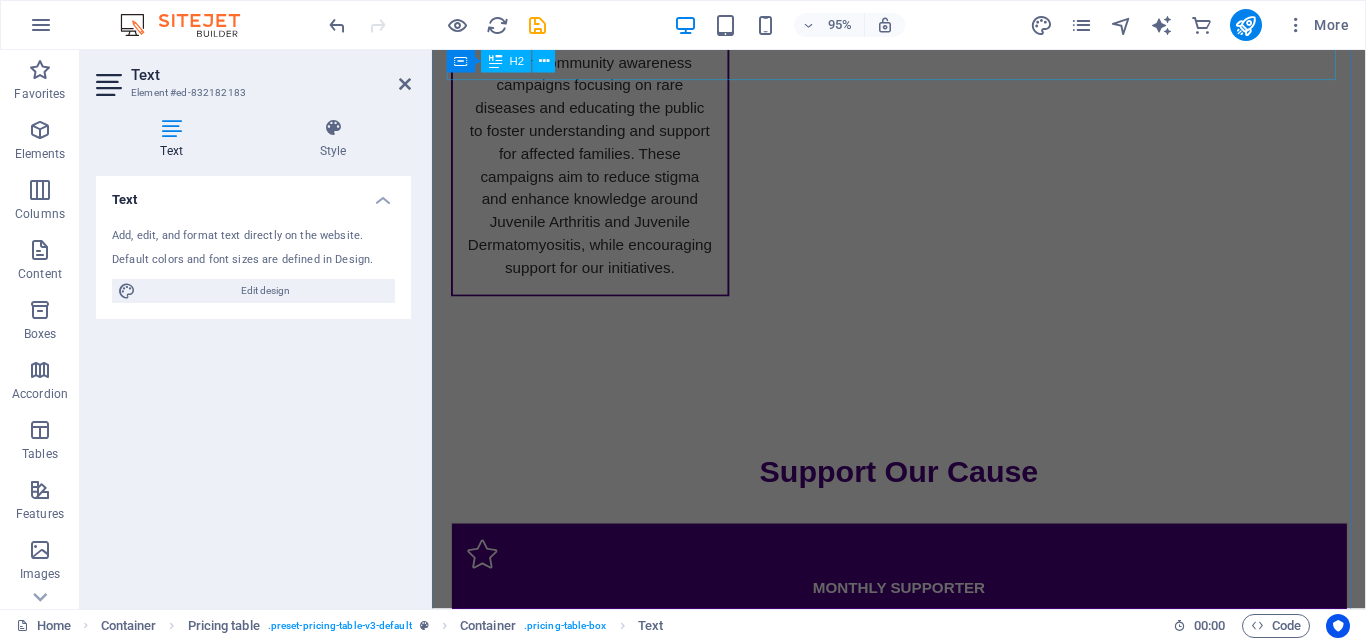 click on "Team" at bounding box center (924, 4414) 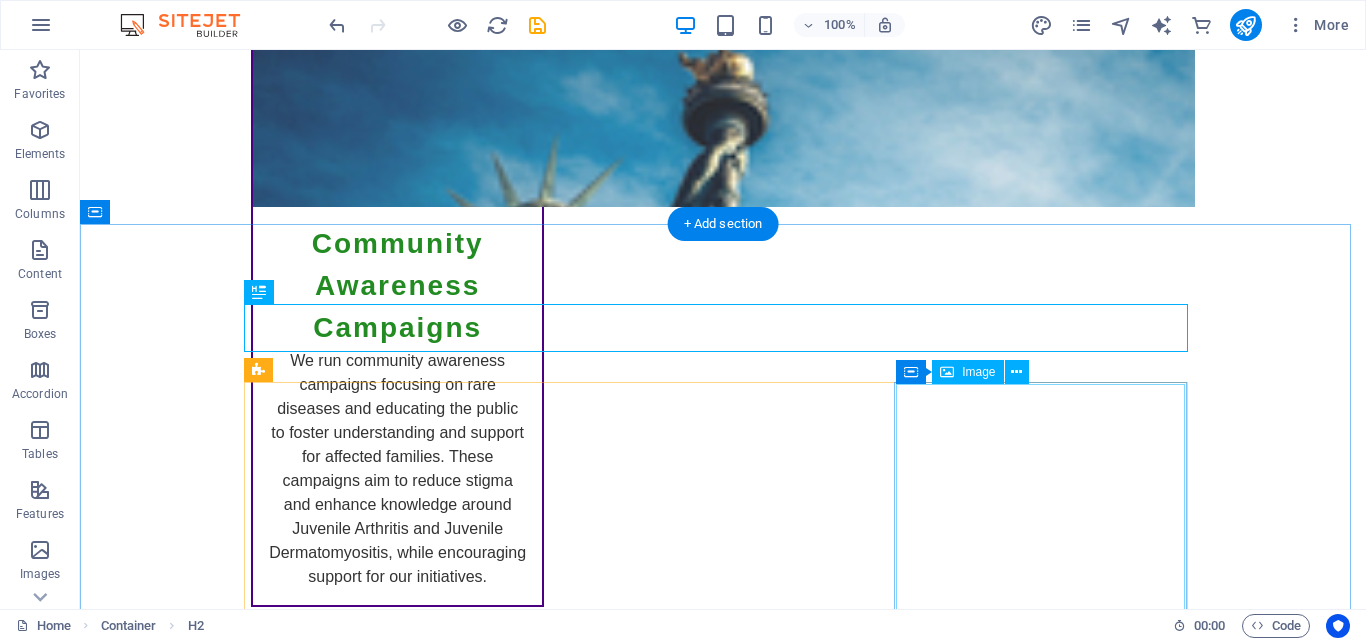 scroll, scrollTop: 5784, scrollLeft: 0, axis: vertical 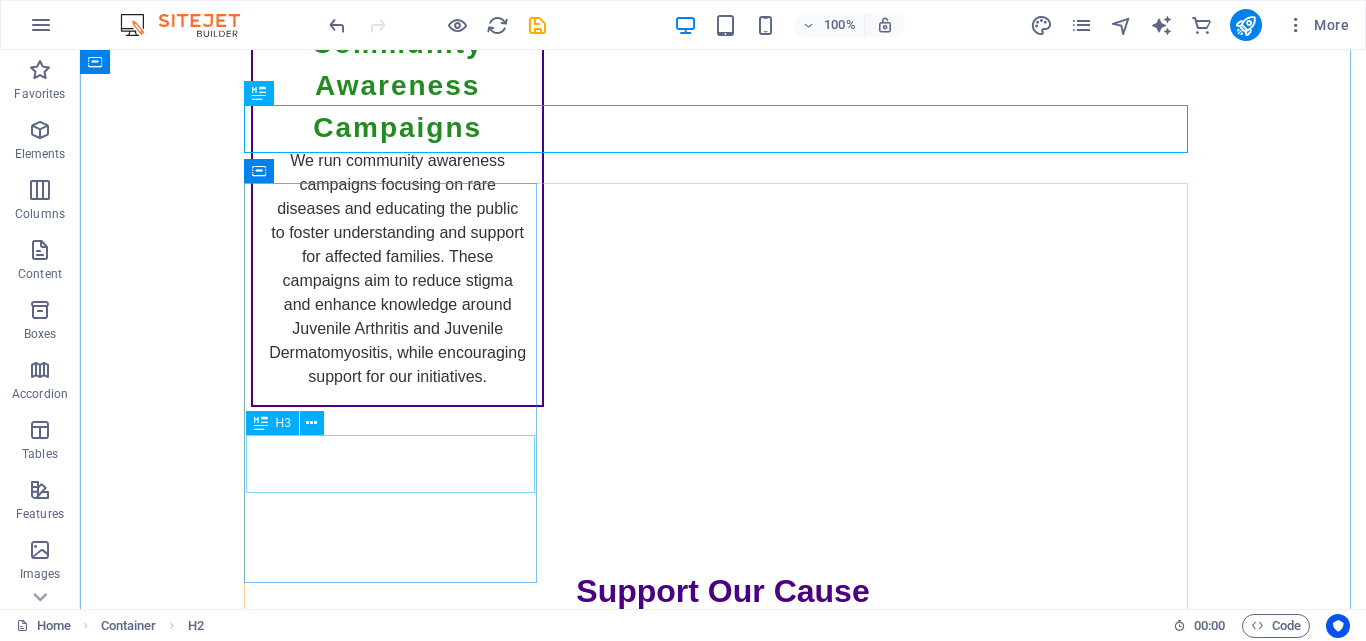 click on "[FIRST] [LAST]" at bounding box center [397, 4844] 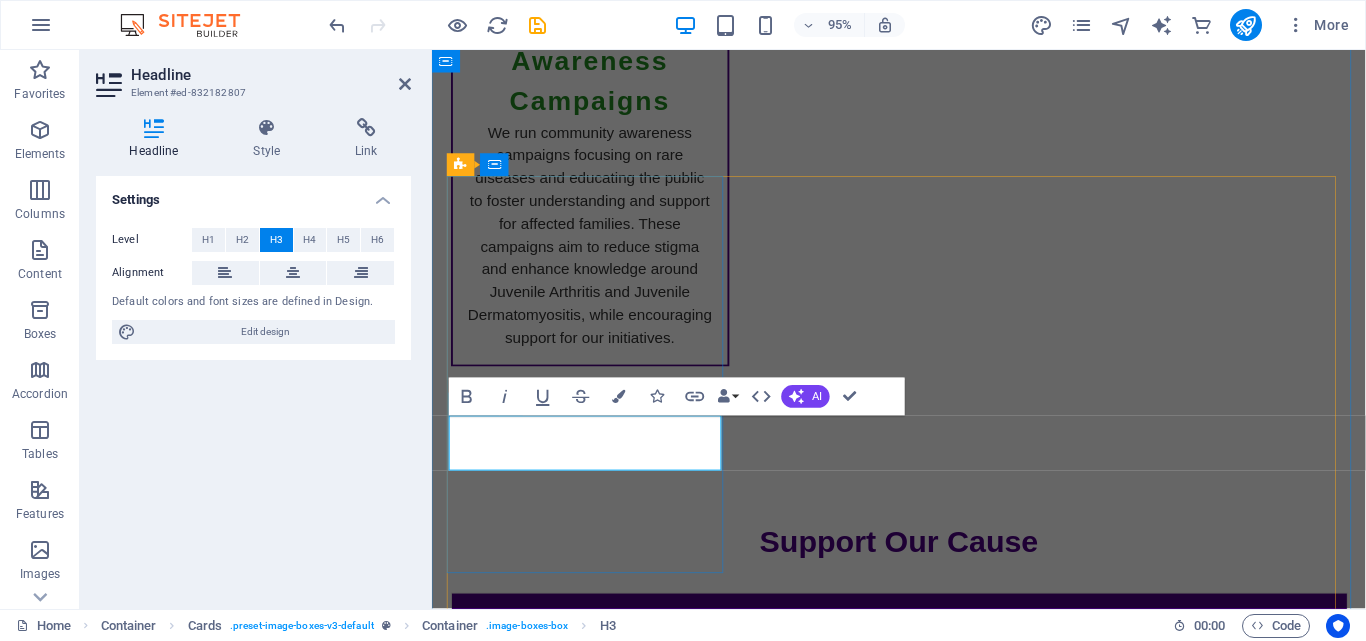 type 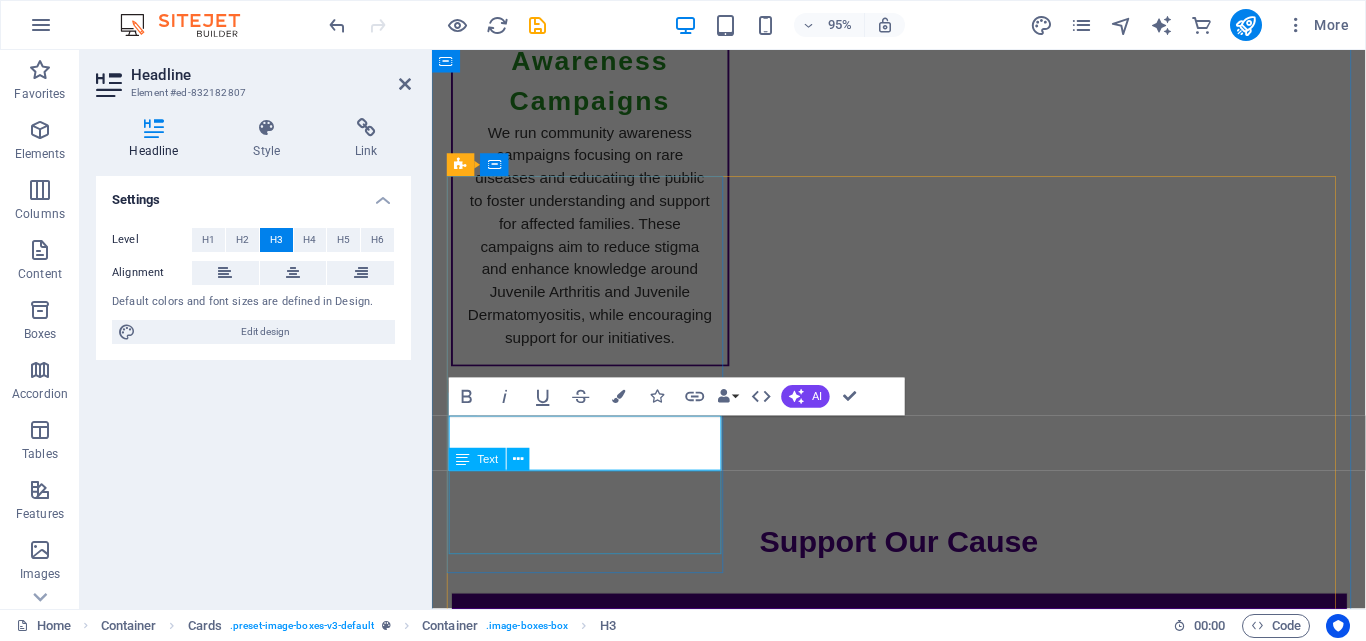 click on "Founder & Director. Passionate advocate for children with rare diseases." at bounding box center (598, 4893) 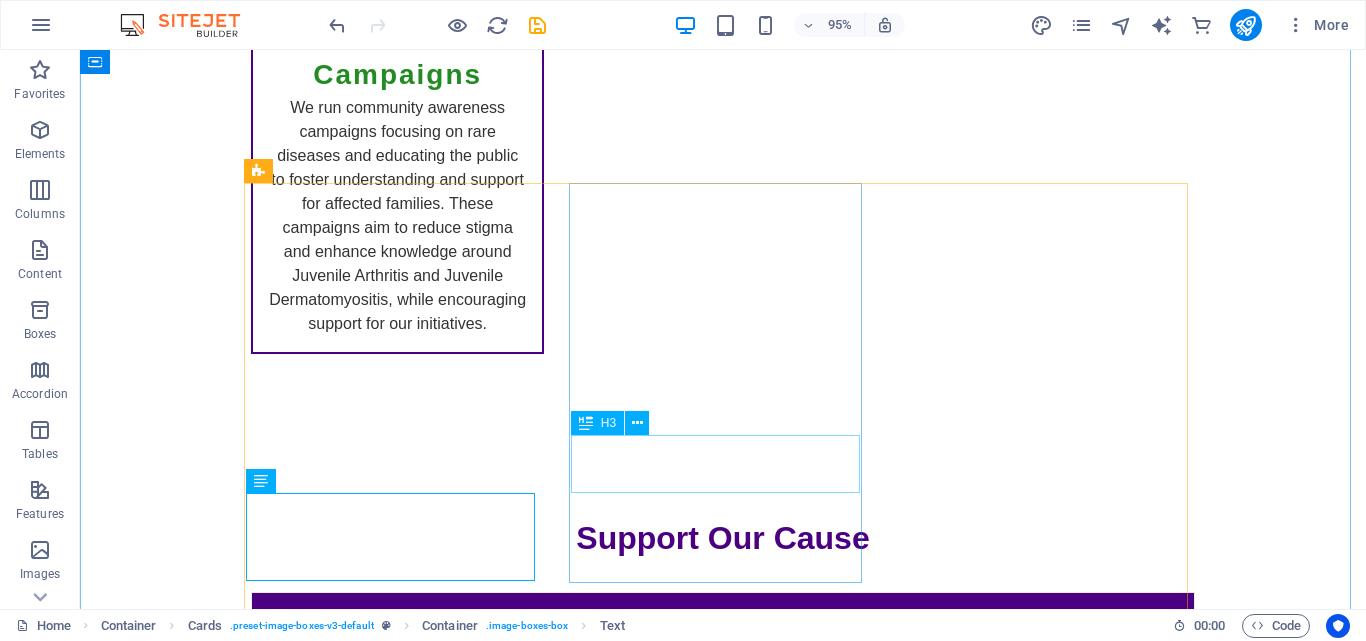 scroll, scrollTop: 5784, scrollLeft: 0, axis: vertical 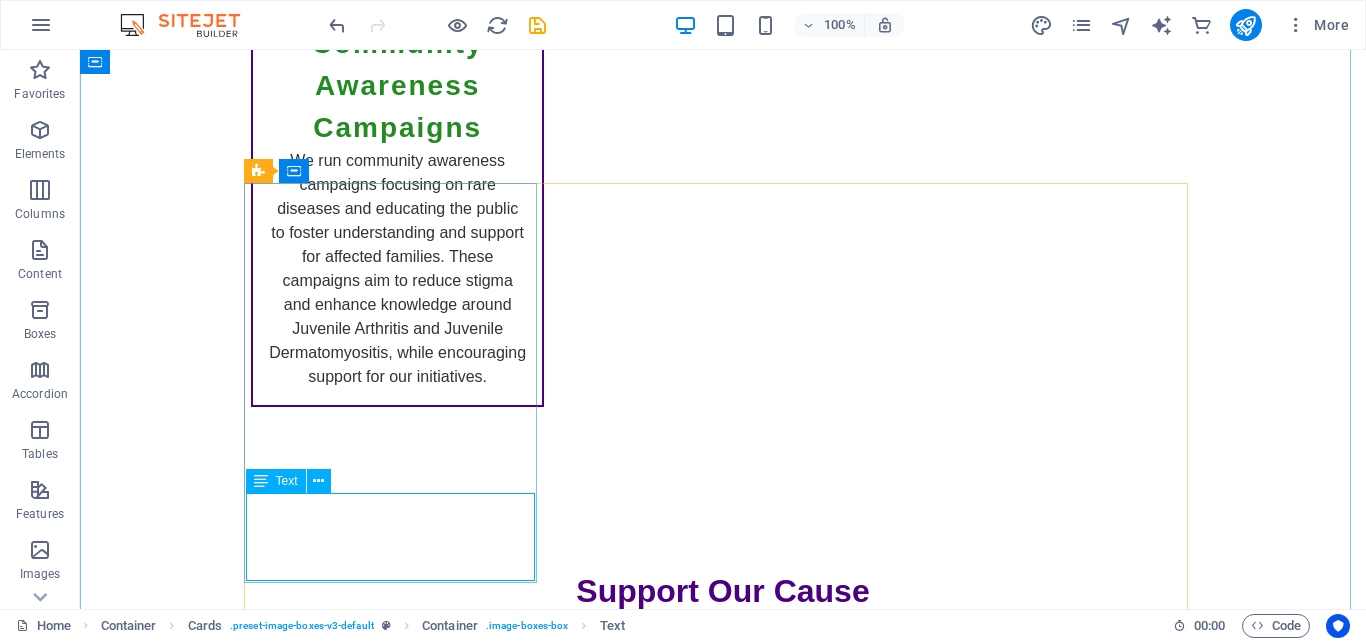 click on "Founder & Director. Passionate advocate for children with rare diseases." at bounding box center [397, 4917] 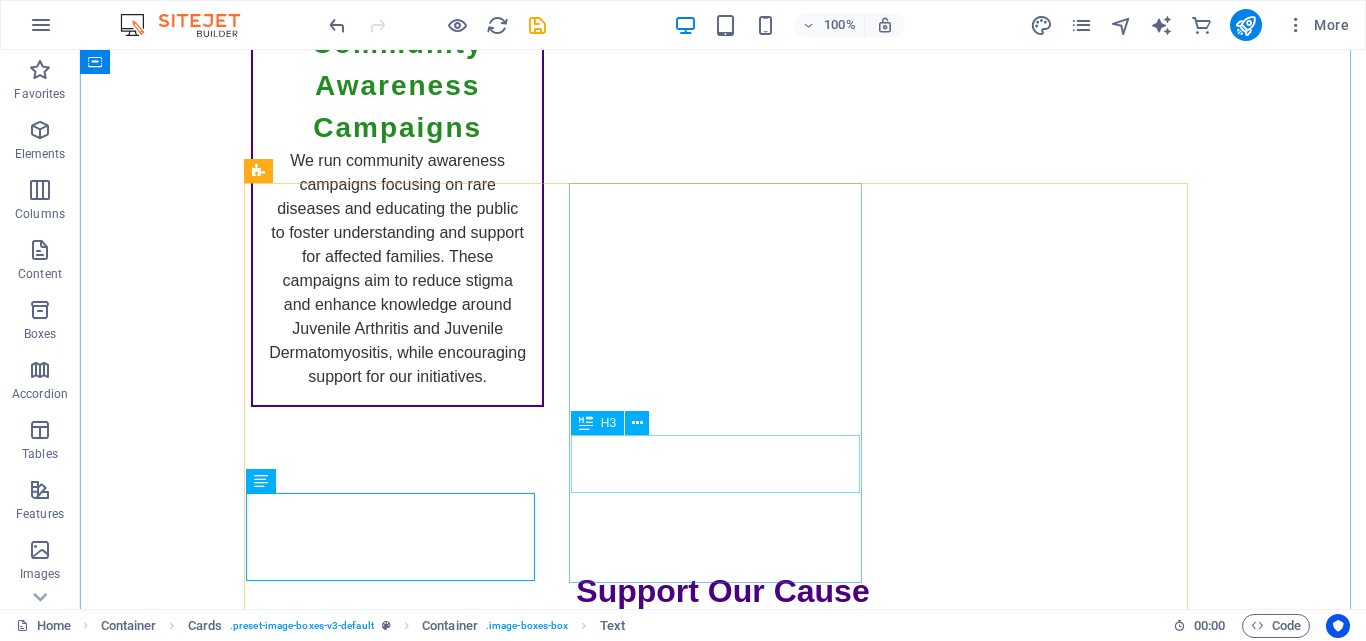 click on "[FIRST] [LAST]" at bounding box center (397, 5260) 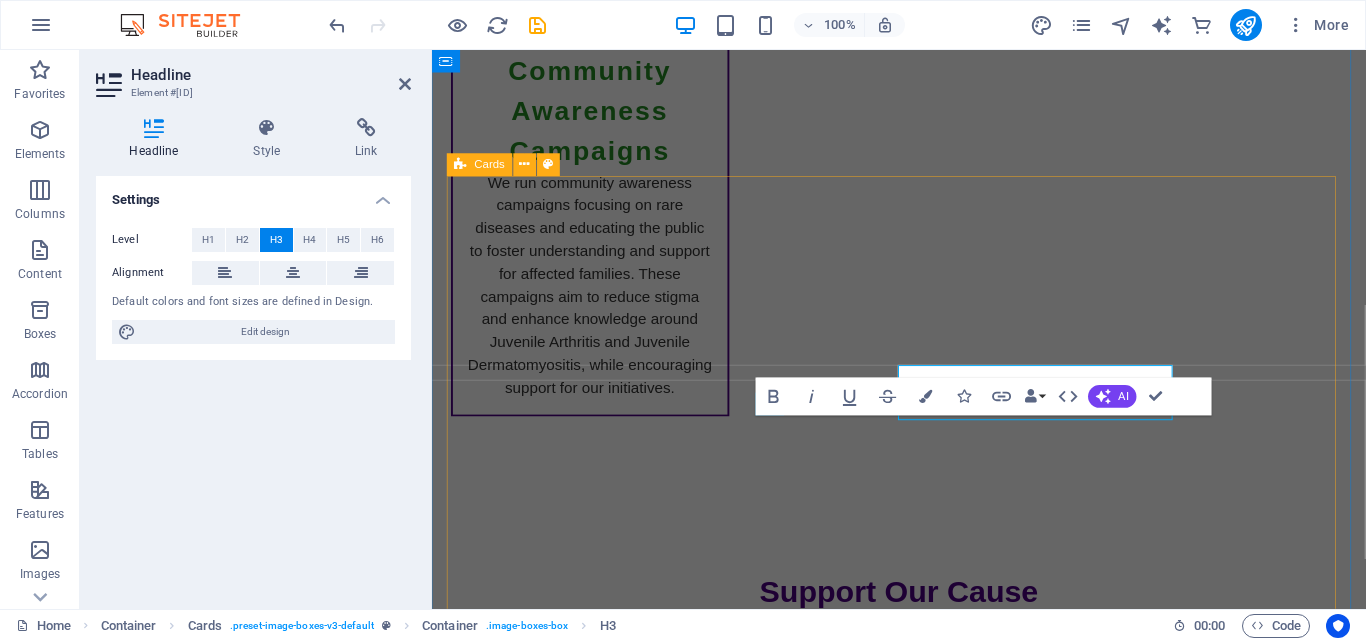 scroll, scrollTop: 5837, scrollLeft: 0, axis: vertical 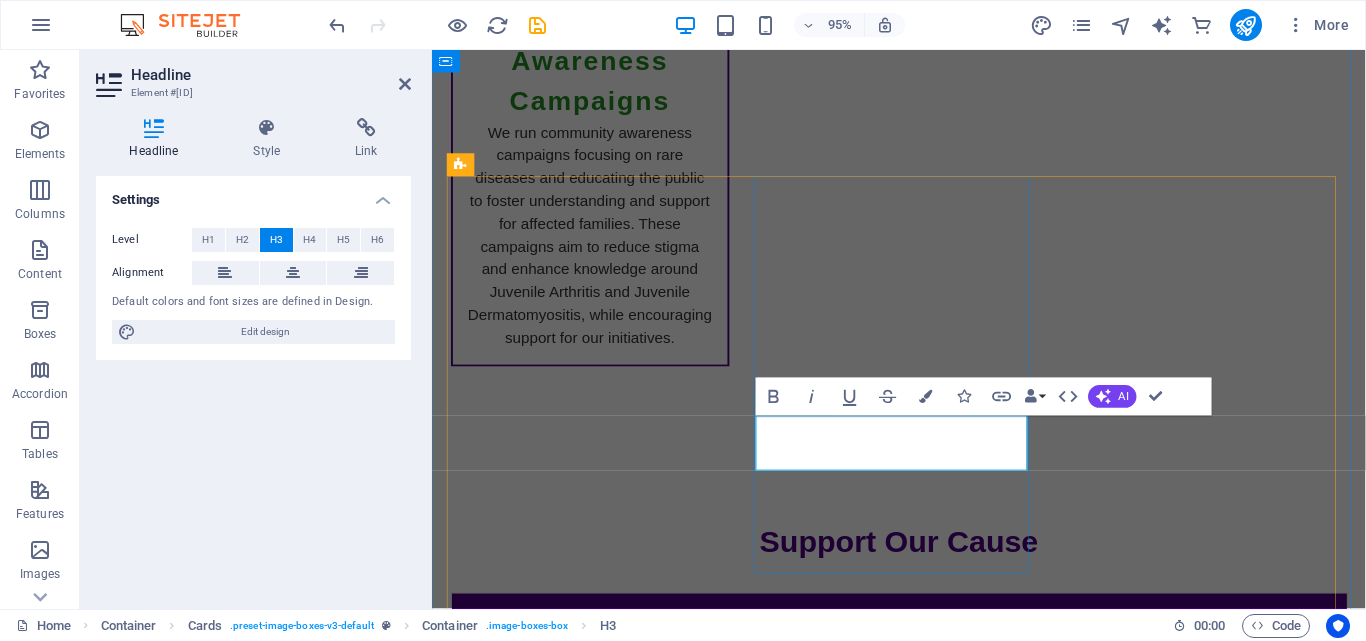 type 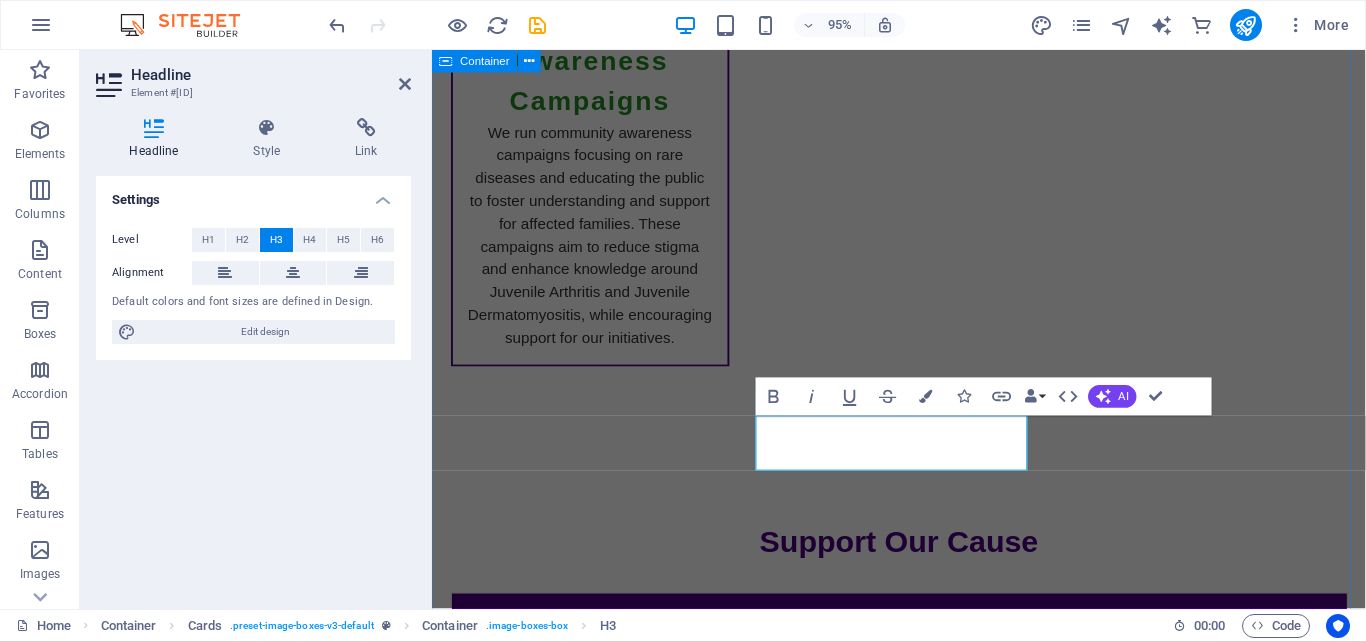 click on "Team [PERSON] [LAST] Founder & Director. Passionate advocate for children with rare diseases. [PERSON] [LAST] Outreach Coordinator. Leads our community support initiatives. Dr. [PERSON] [LAST] Medical Advisor. Pediatric specialist focusing on juvenile diseases. [PERSON] [LAST] Volunteer Manager. Engages and trains our dedicated volunteers. [PERSON] [LAST] Fundraising Officer. Works on raising funds for our projects. [PERSON] [LAST] Communications Specialist. Manages our outreach and awareness efforts." at bounding box center (923, 5713) 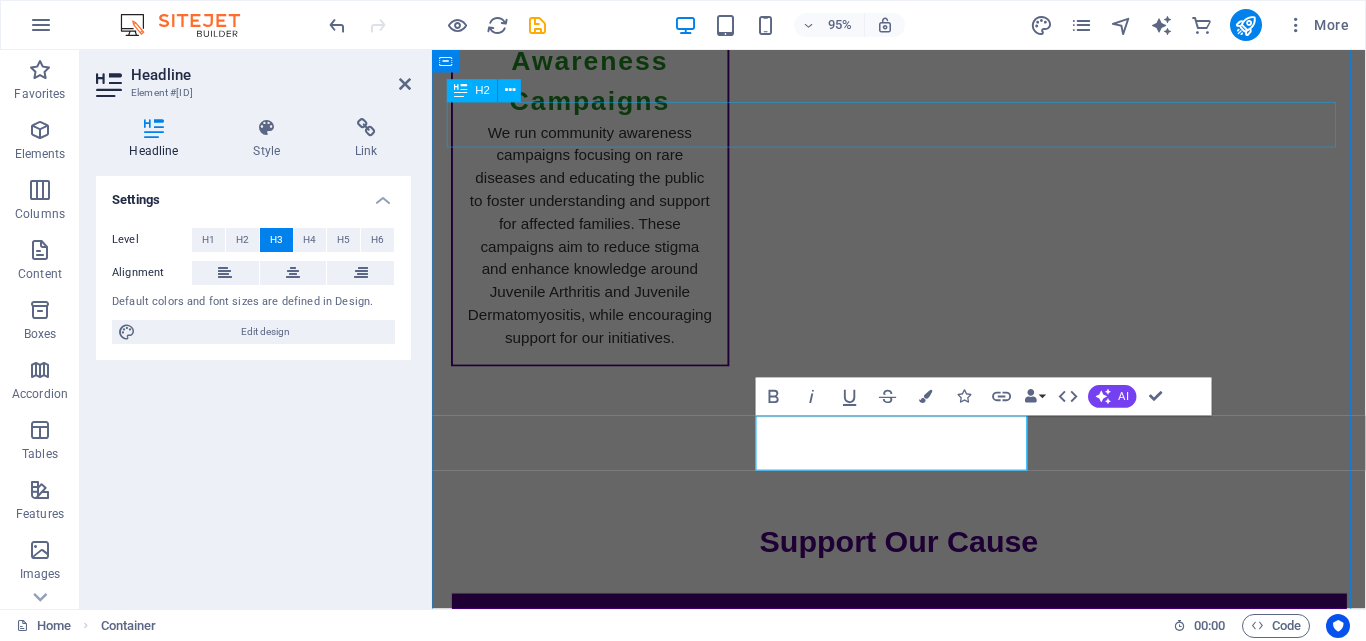 scroll, scrollTop: 5784, scrollLeft: 0, axis: vertical 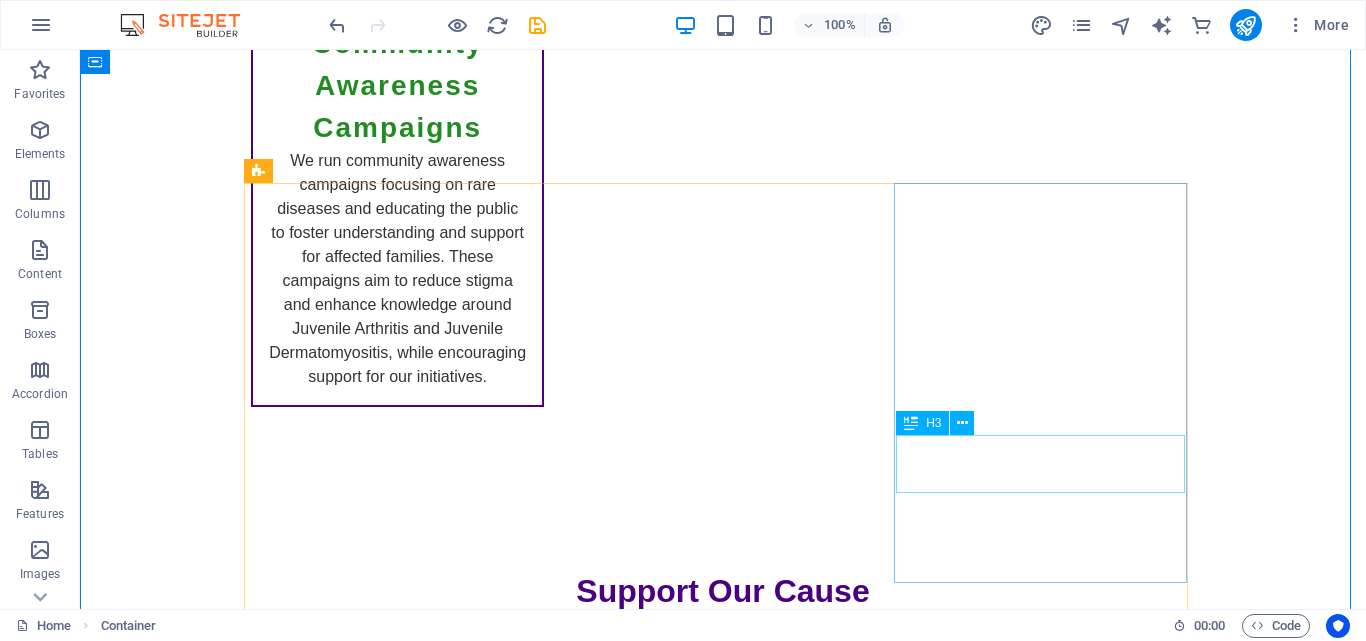 click on "Dr. [PERSON] [LAST]" at bounding box center [397, 5673] 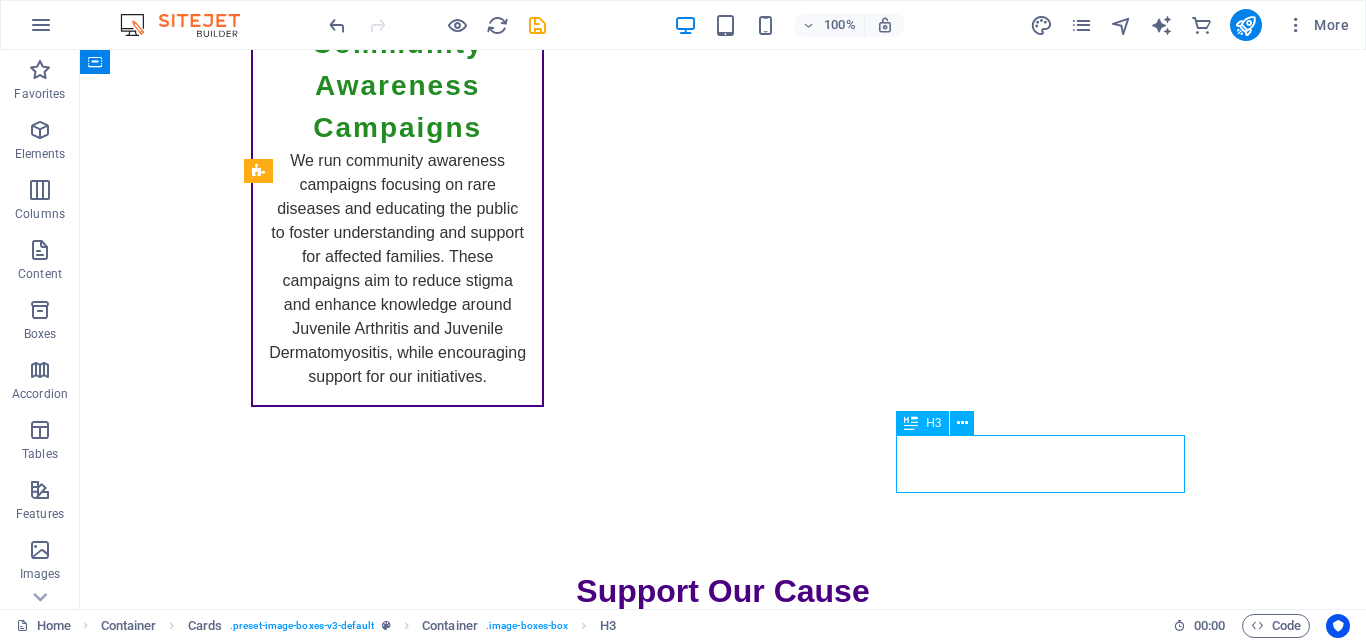 click on "Dr. [PERSON] [LAST]" at bounding box center (397, 5673) 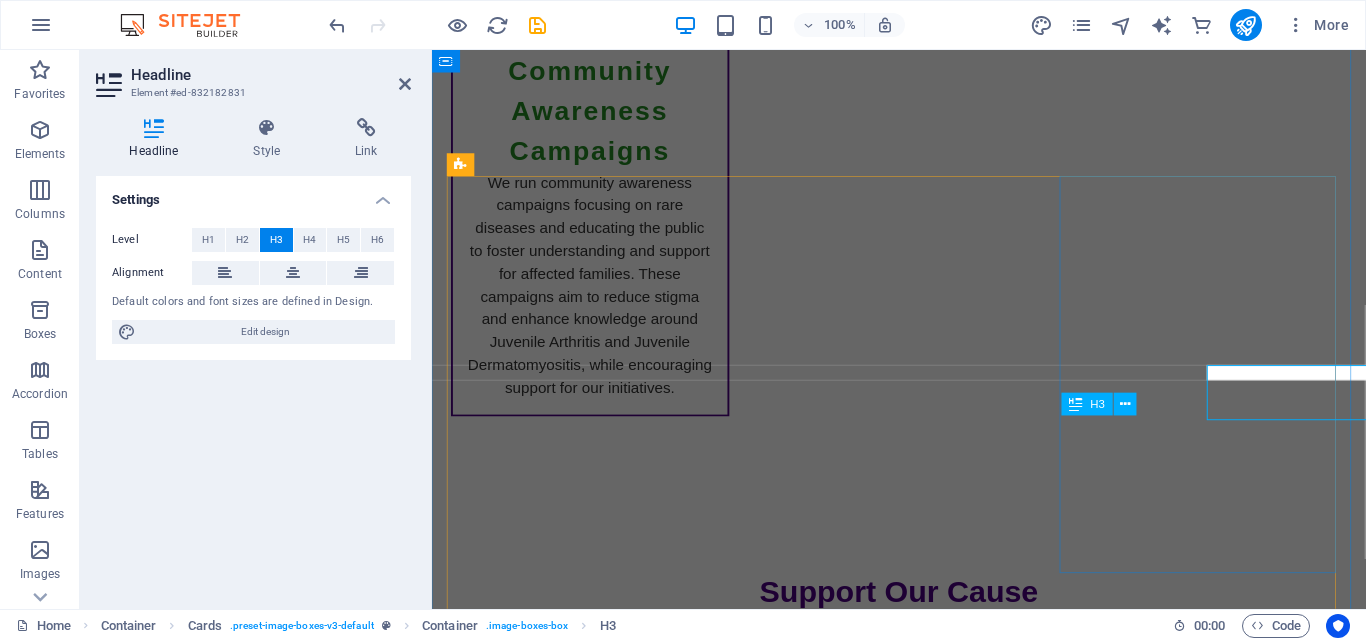 scroll, scrollTop: 5837, scrollLeft: 0, axis: vertical 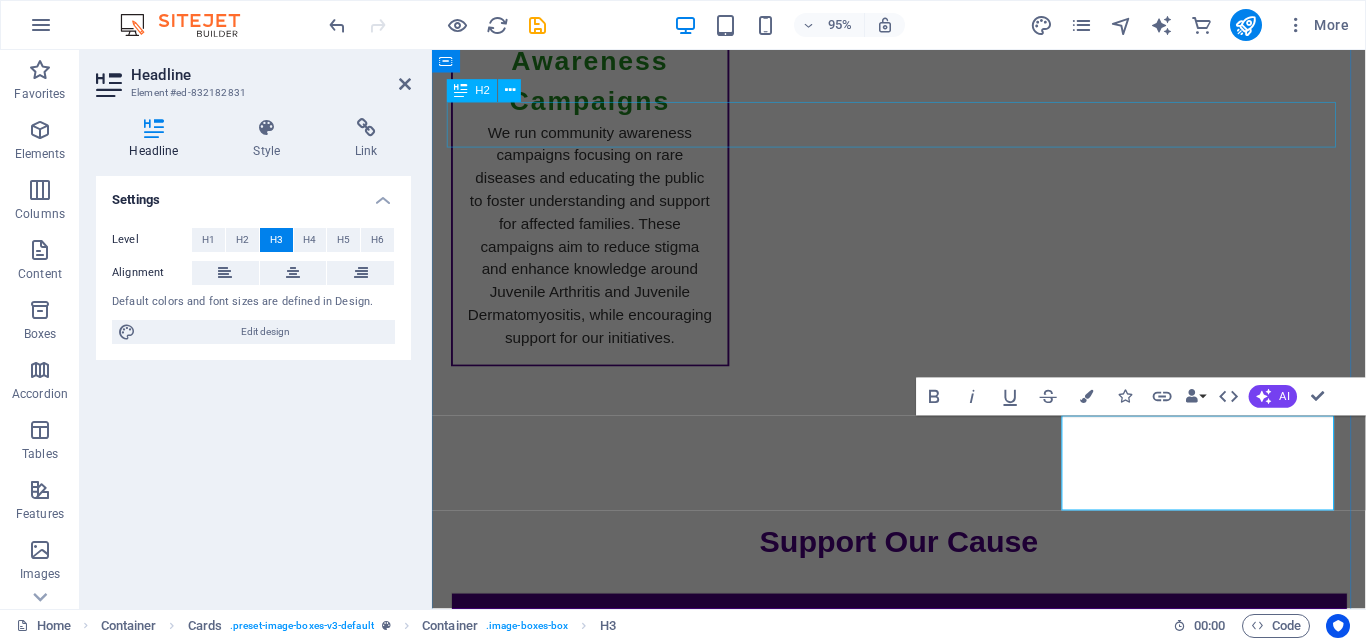 click on "Team" at bounding box center (924, 4485) 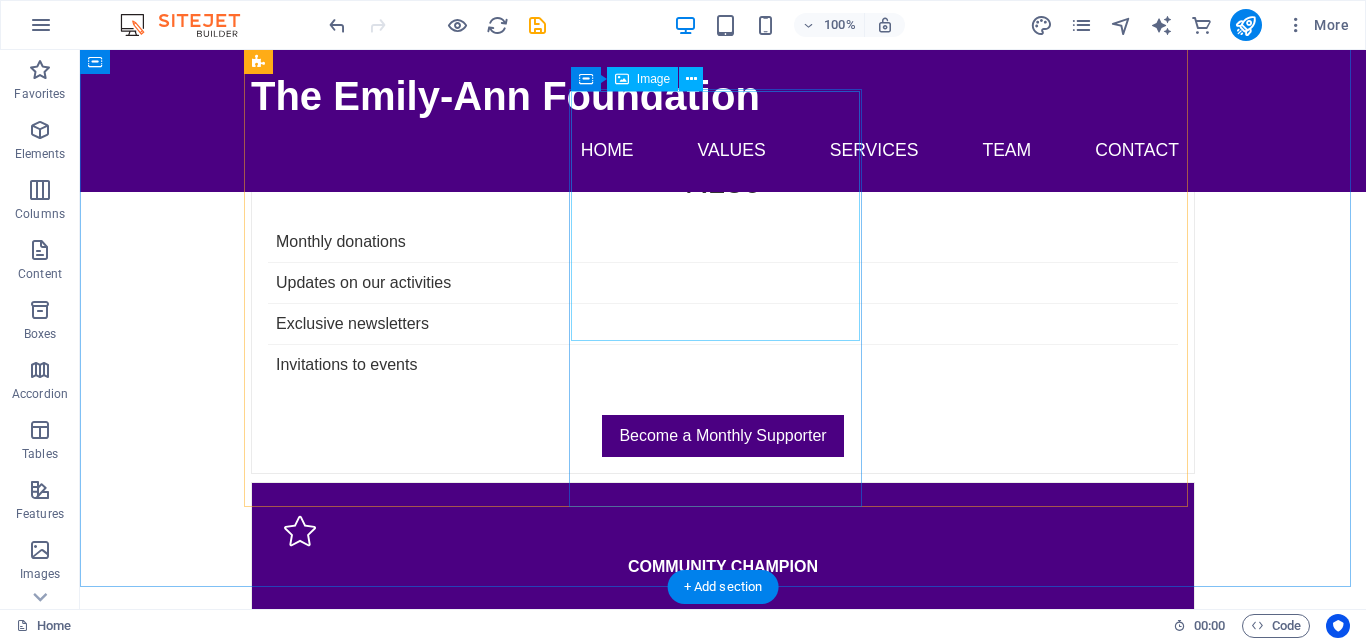 scroll, scrollTop: 6284, scrollLeft: 0, axis: vertical 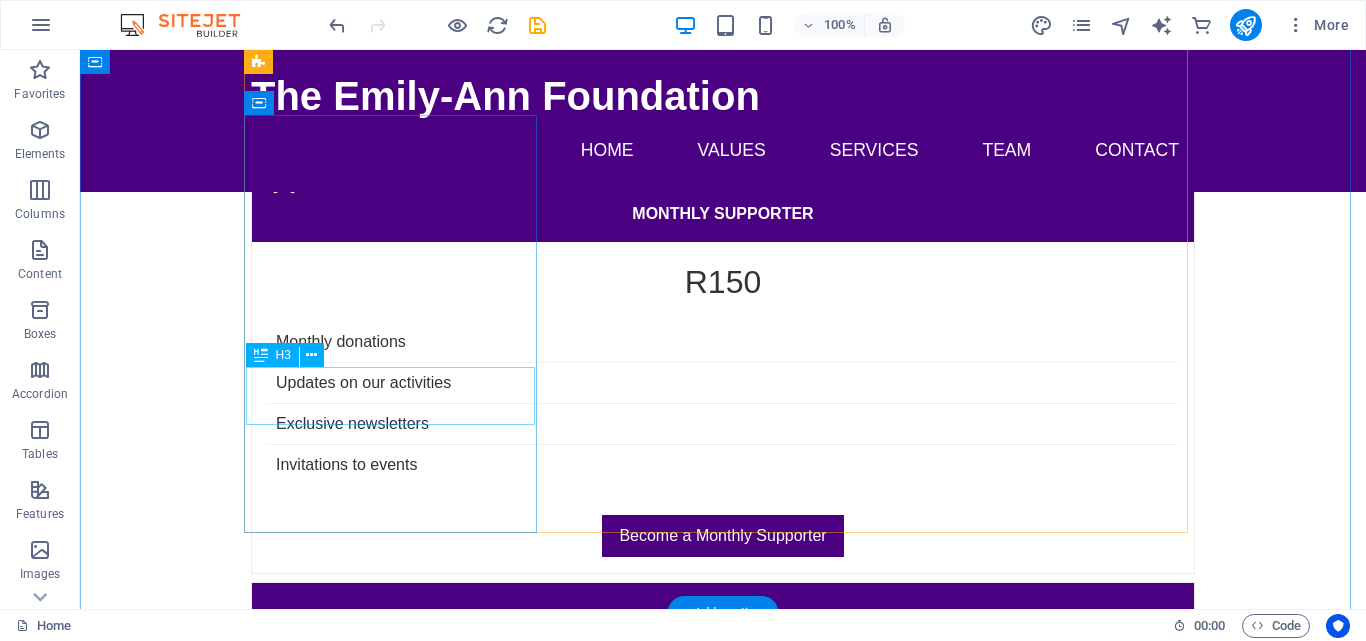 click on "[FIRST] [LAST]" at bounding box center (397, 5586) 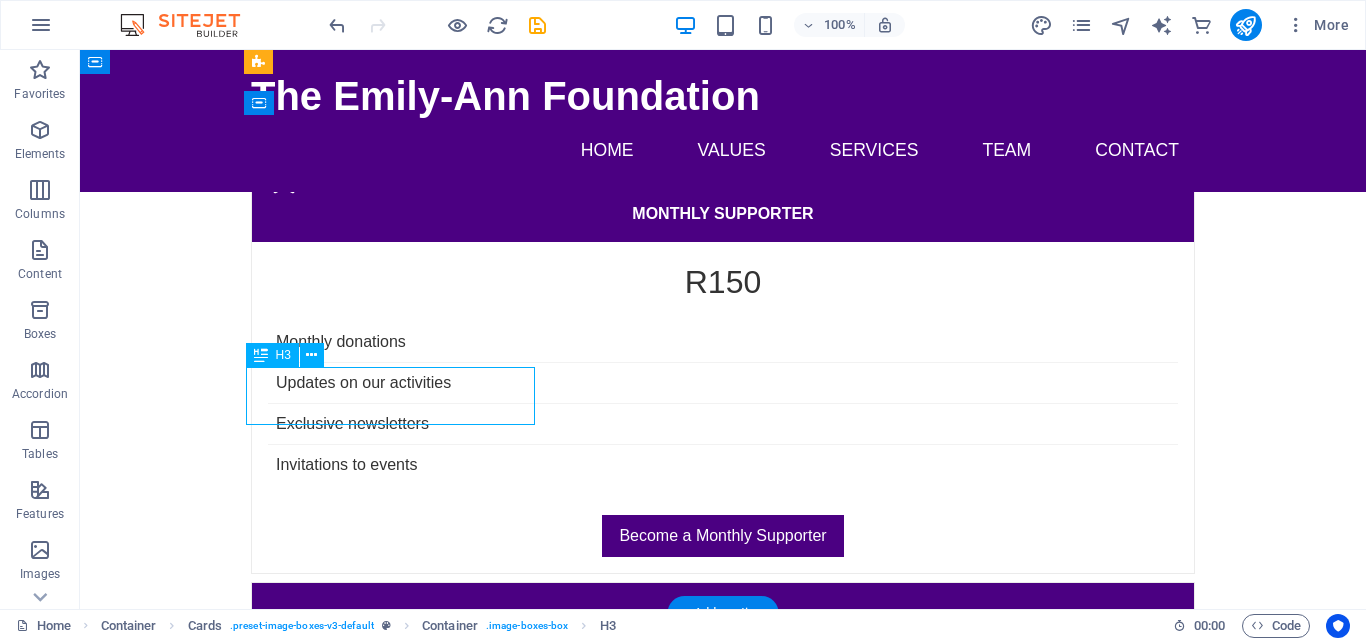 click on "[FIRST] [LAST]" at bounding box center (397, 5586) 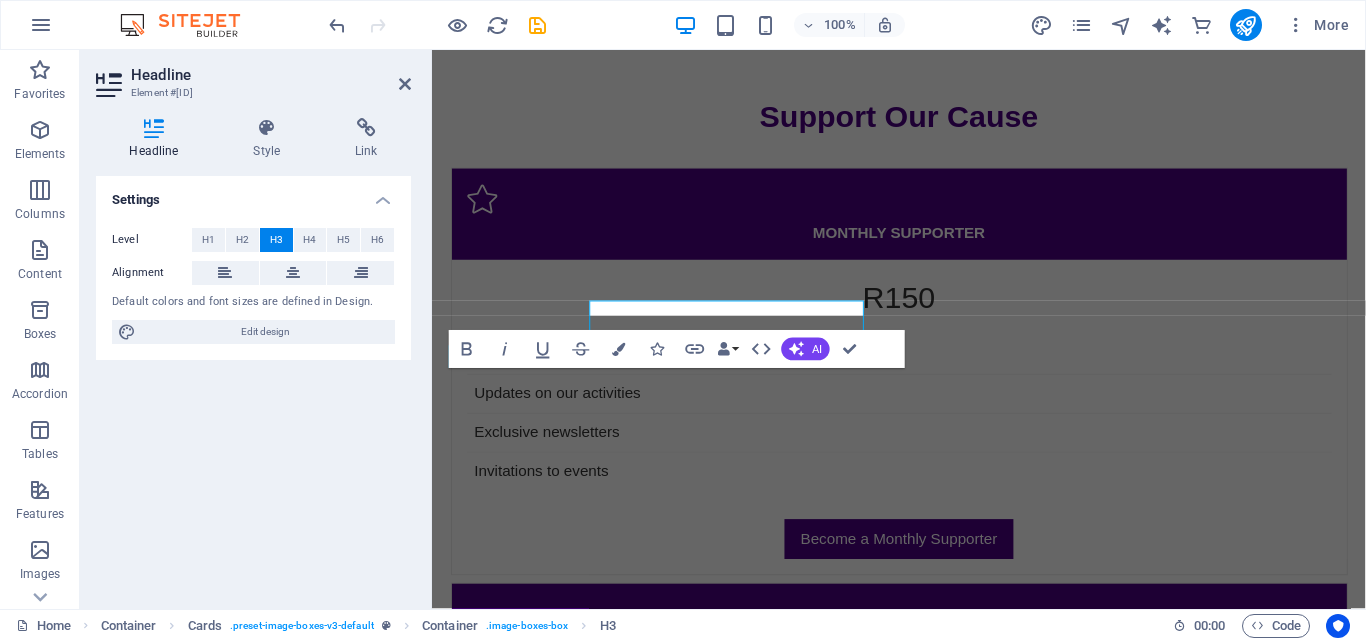 scroll, scrollTop: 6337, scrollLeft: 0, axis: vertical 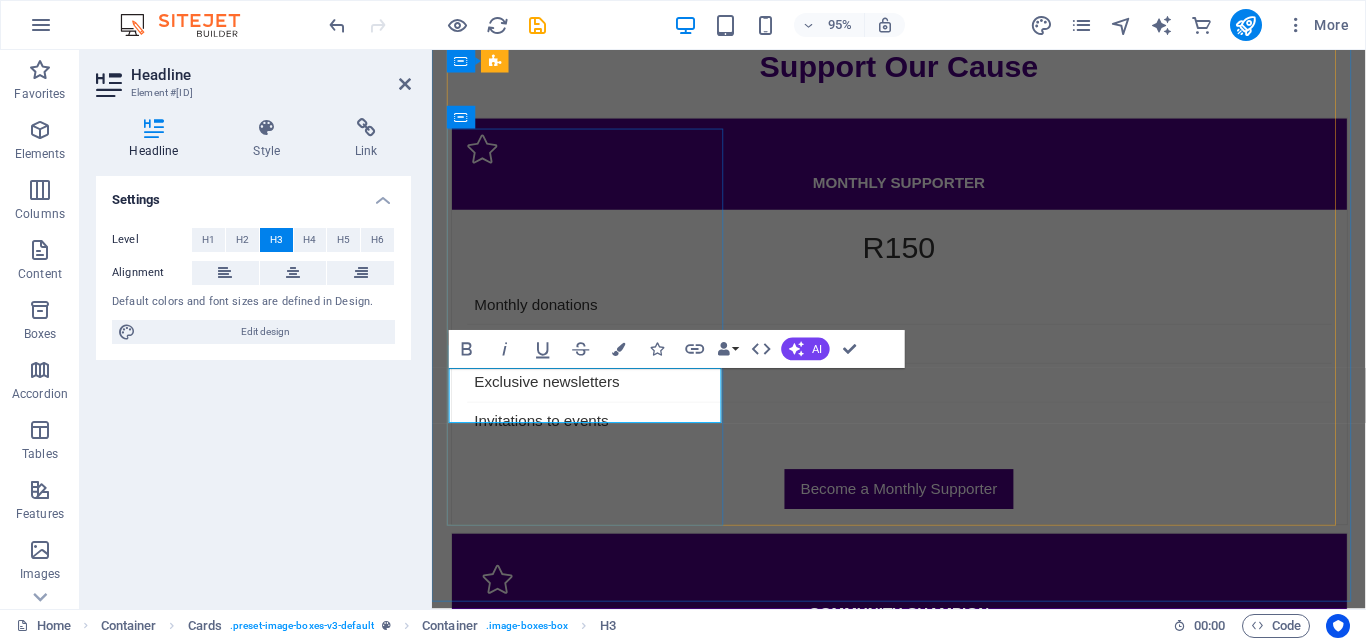 type 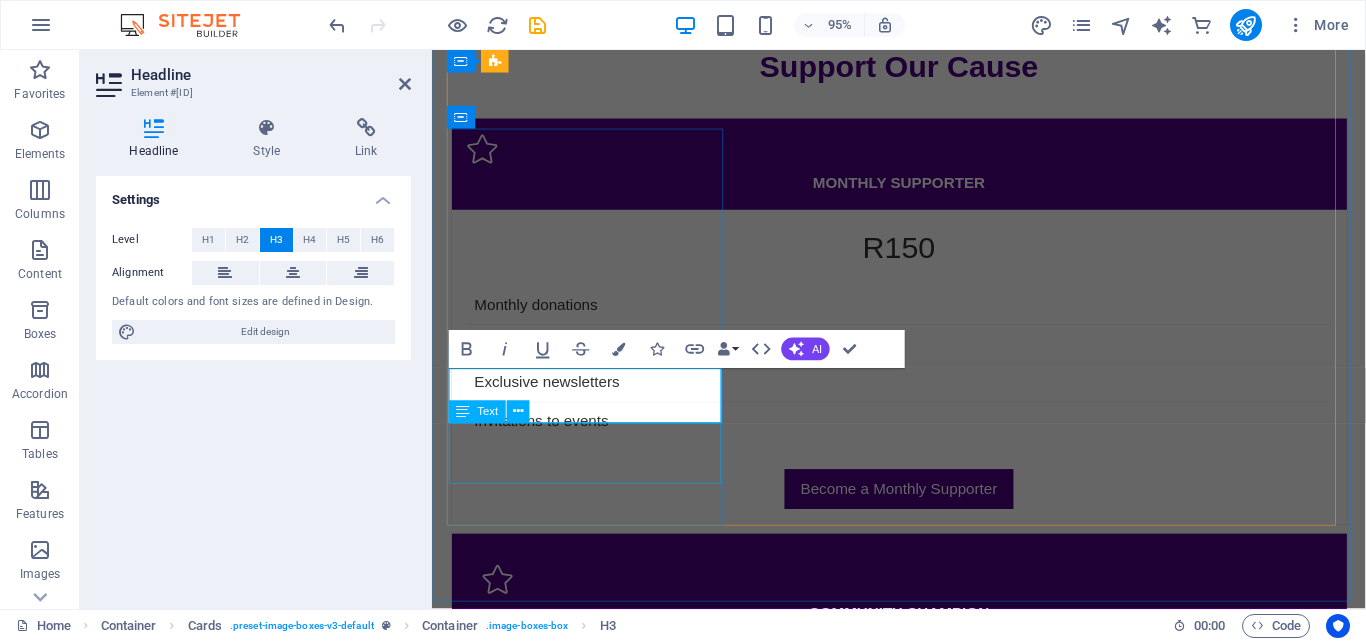 click on "Volunteer Manager. Engages and trains our dedicated volunteers." at bounding box center [598, 5665] 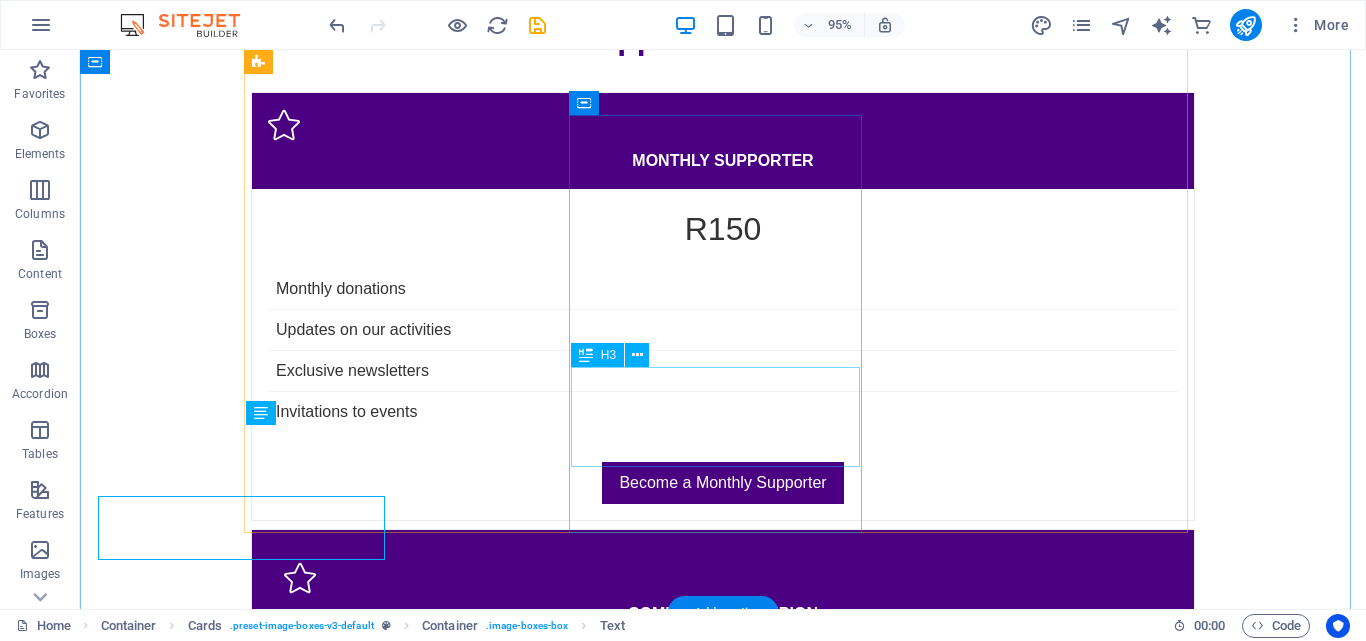 scroll, scrollTop: 6284, scrollLeft: 0, axis: vertical 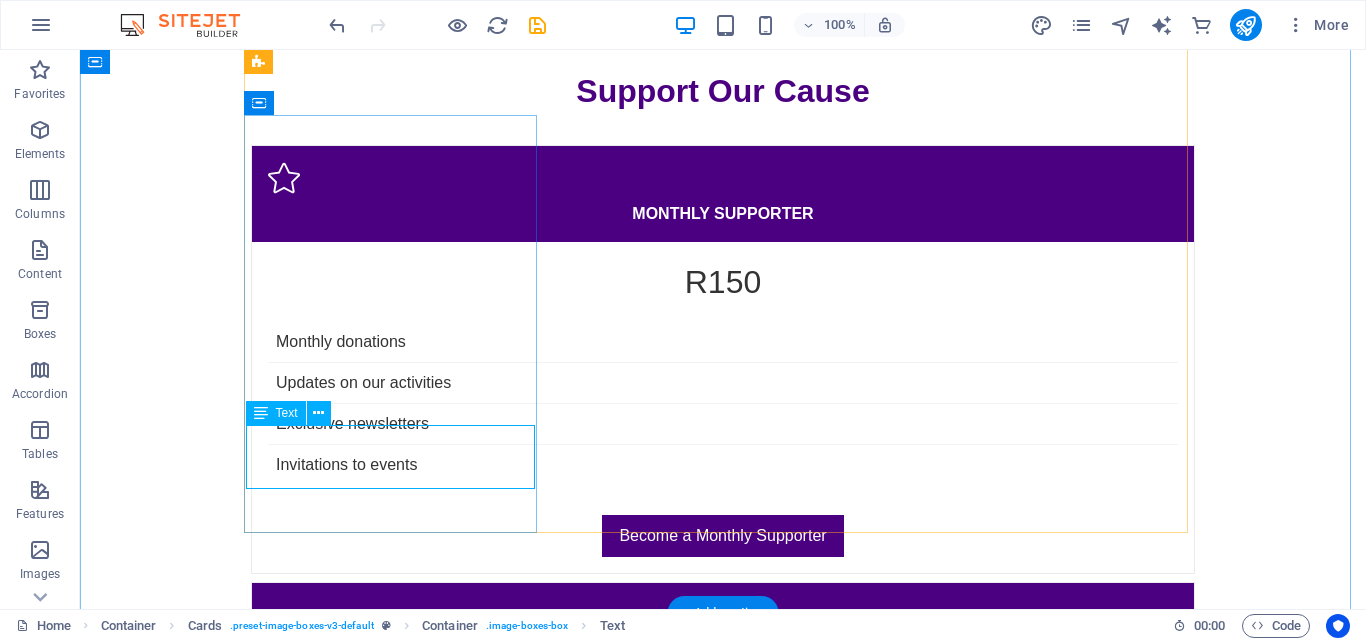 click on "Volunteer Manager. Engages and trains our dedicated volunteers." at bounding box center (397, 5689) 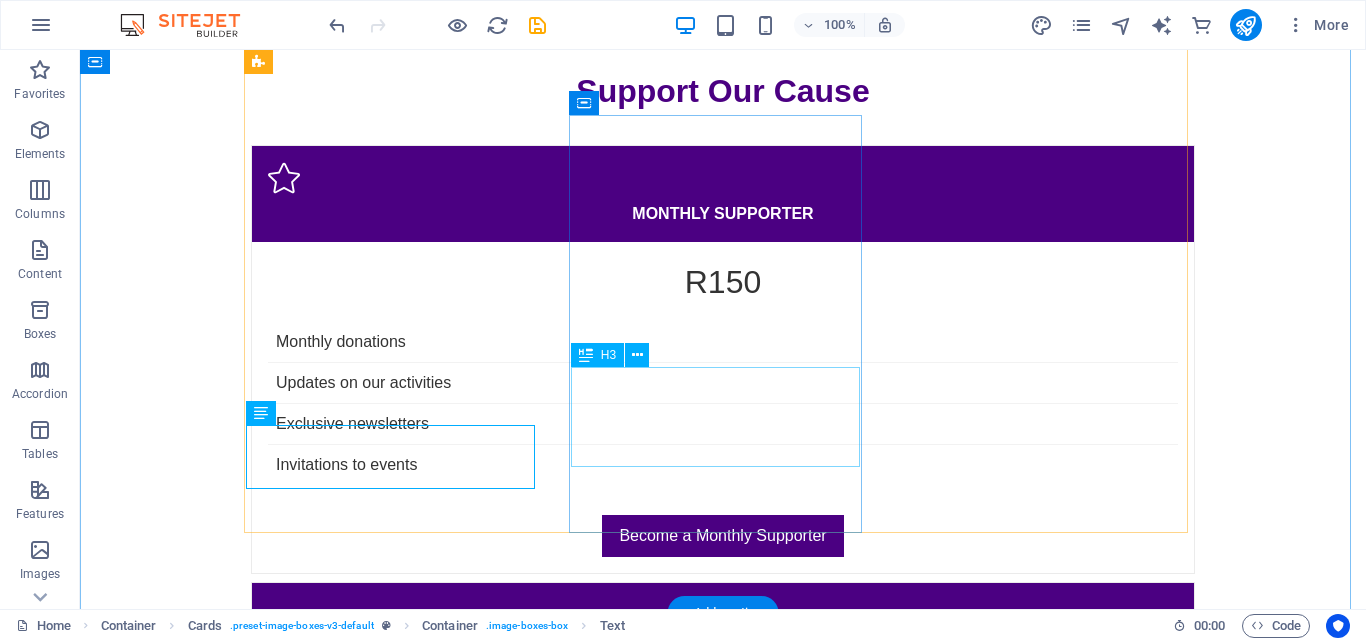 click on "[FIRST] [LAST]" at bounding box center [397, 6020] 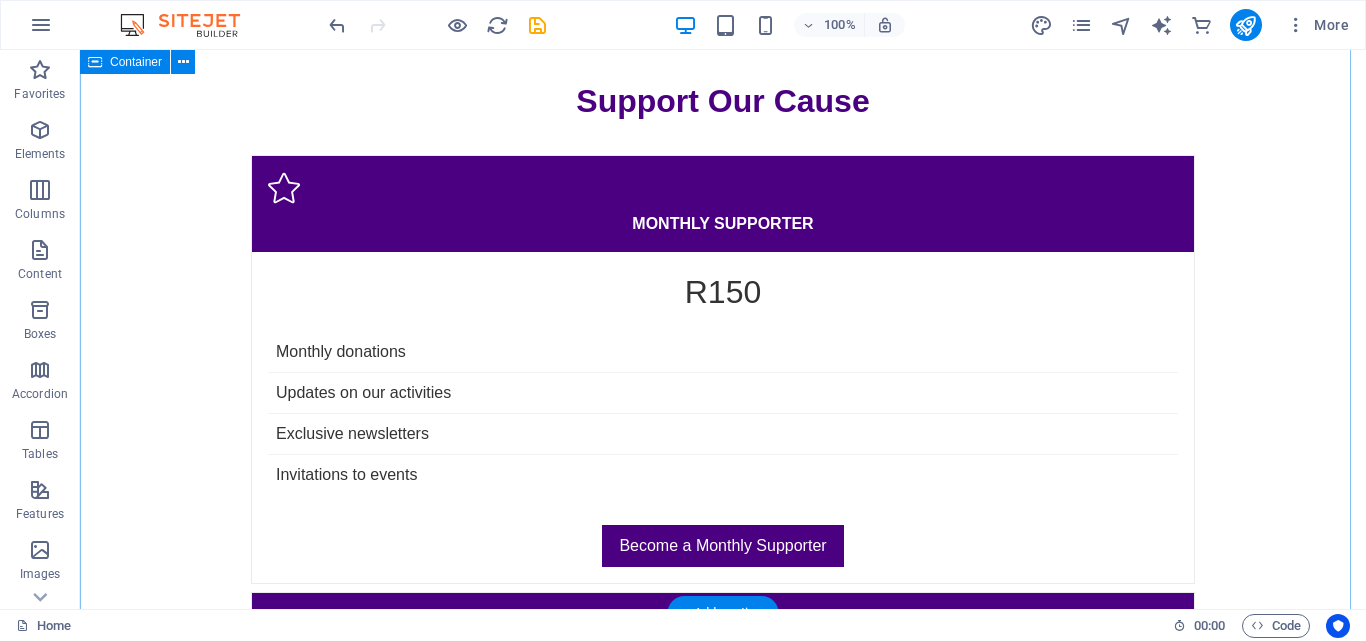 scroll, scrollTop: 6284, scrollLeft: 0, axis: vertical 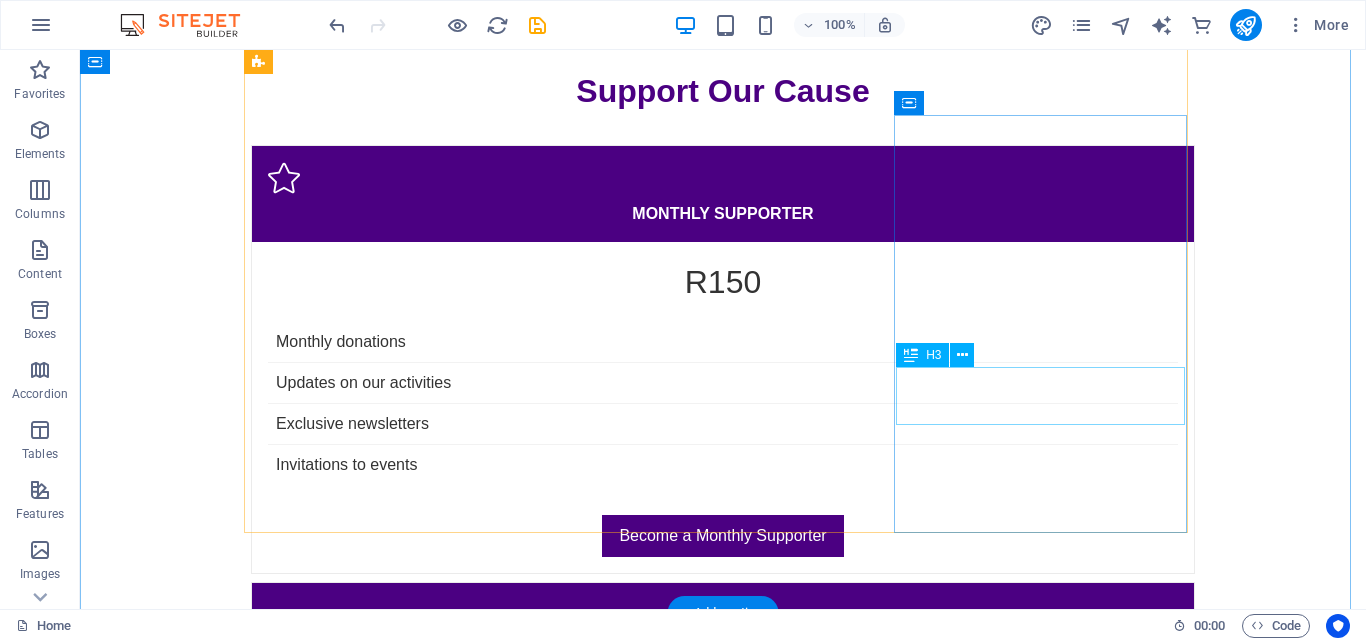 click on "[FIRST] [LAST]" at bounding box center (397, 6412) 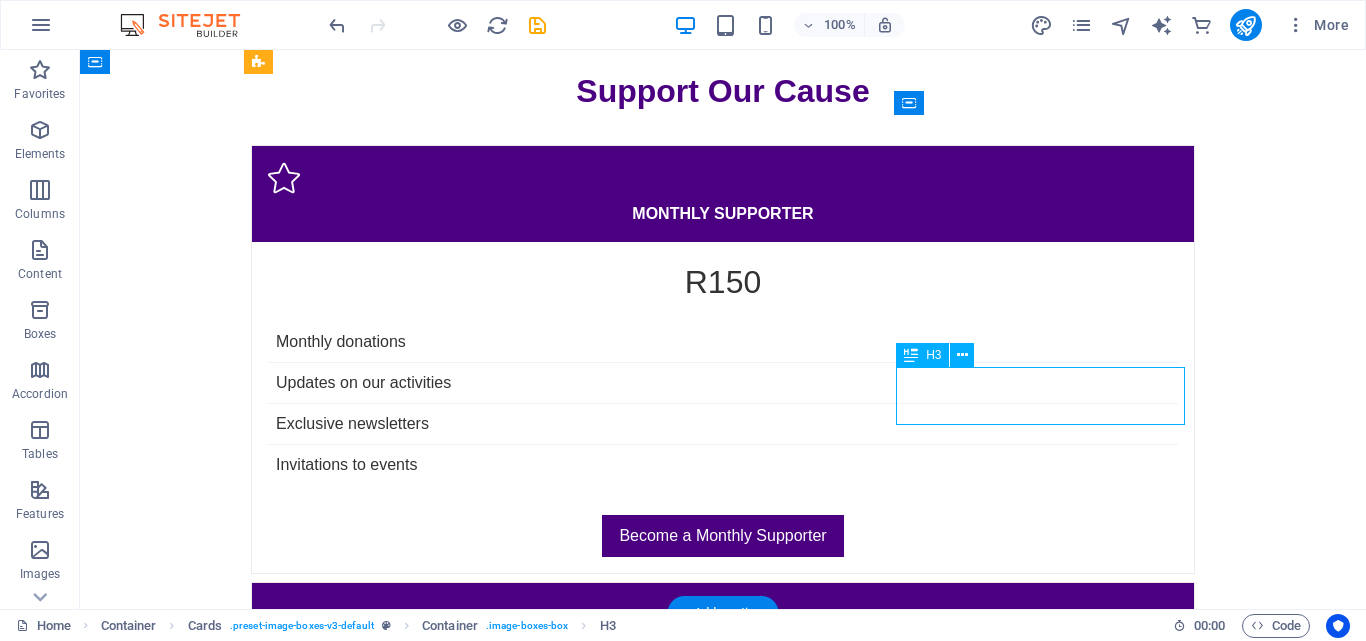 click on "[FIRST] [LAST]" at bounding box center [397, 6412] 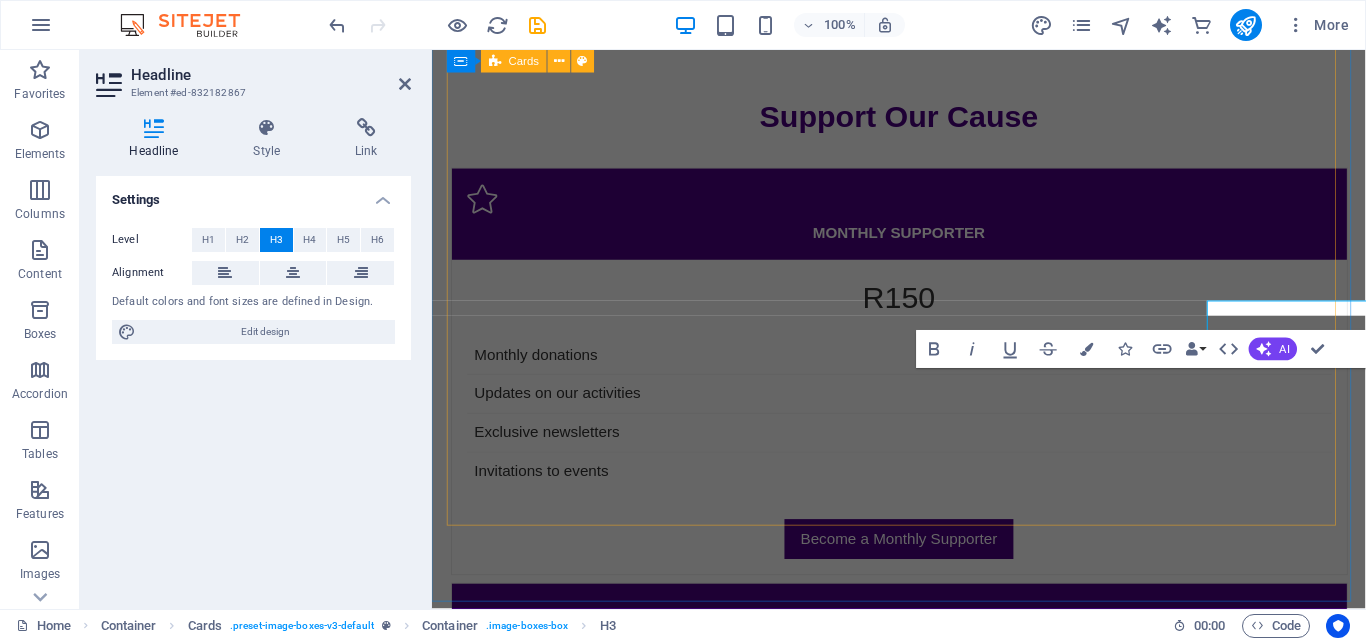 scroll, scrollTop: 6337, scrollLeft: 0, axis: vertical 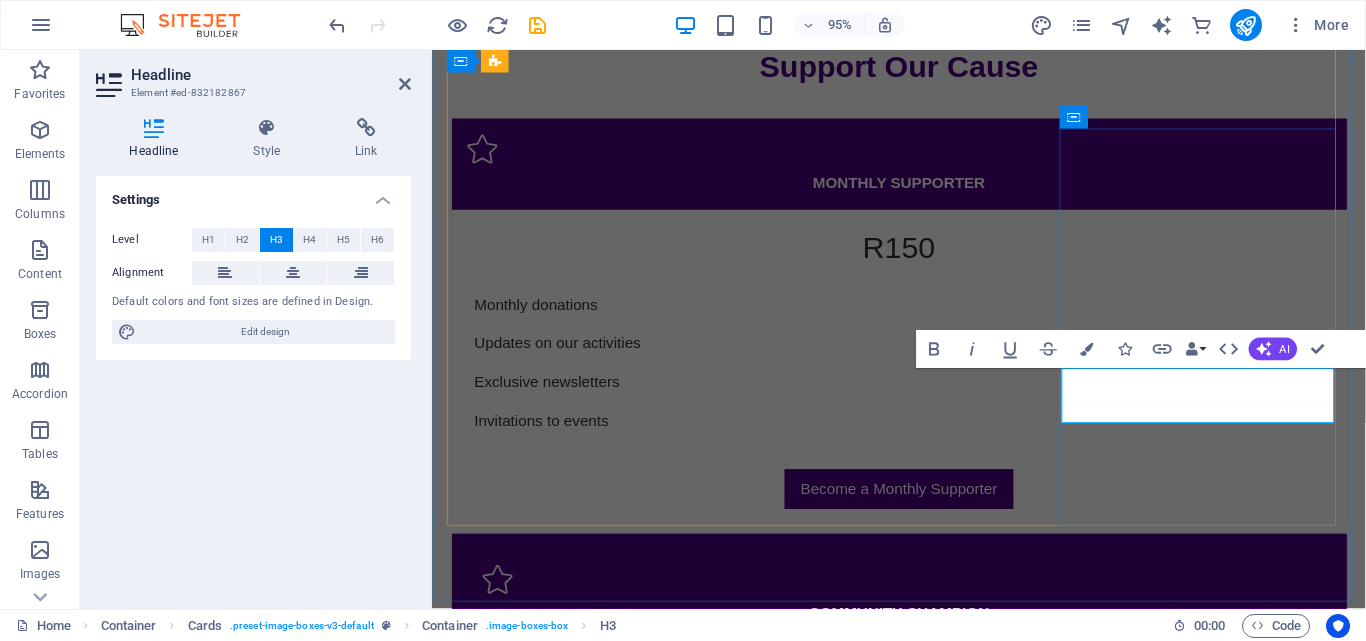 type 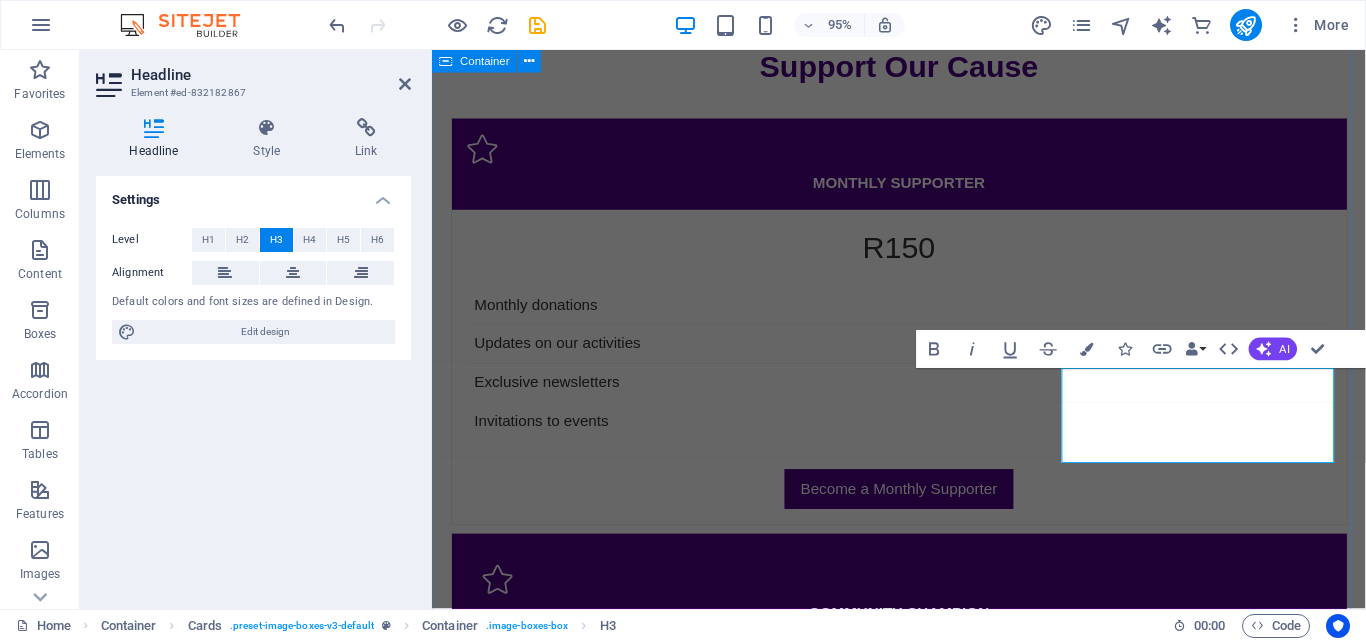 click on "Team [PERSON] Founder & Director. Passionate advocate for children with rare diseases. [PERSON] Outreach Coordinator. Leads our community support initiatives. Dr. [PERSON] Medical Advisor. Pediatric specialist focusing on juvenile diseases. [PERSON] Volunteer Manager. Engages and trains our dedicated volunteers. [PERSON] Fundraising Officer. Works on raising funds for our projects. [PERSON] Communications Specialist. Manages our outreach and awareness efforts." at bounding box center (923, 5234) 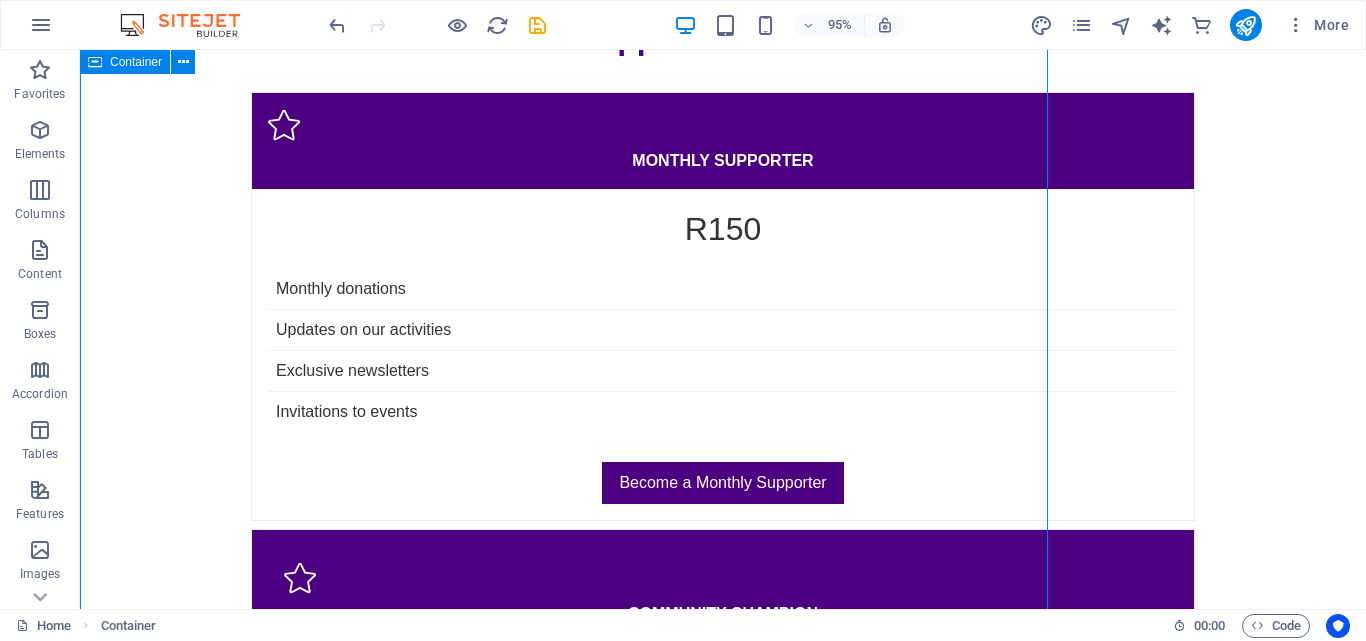 scroll, scrollTop: 6266, scrollLeft: 0, axis: vertical 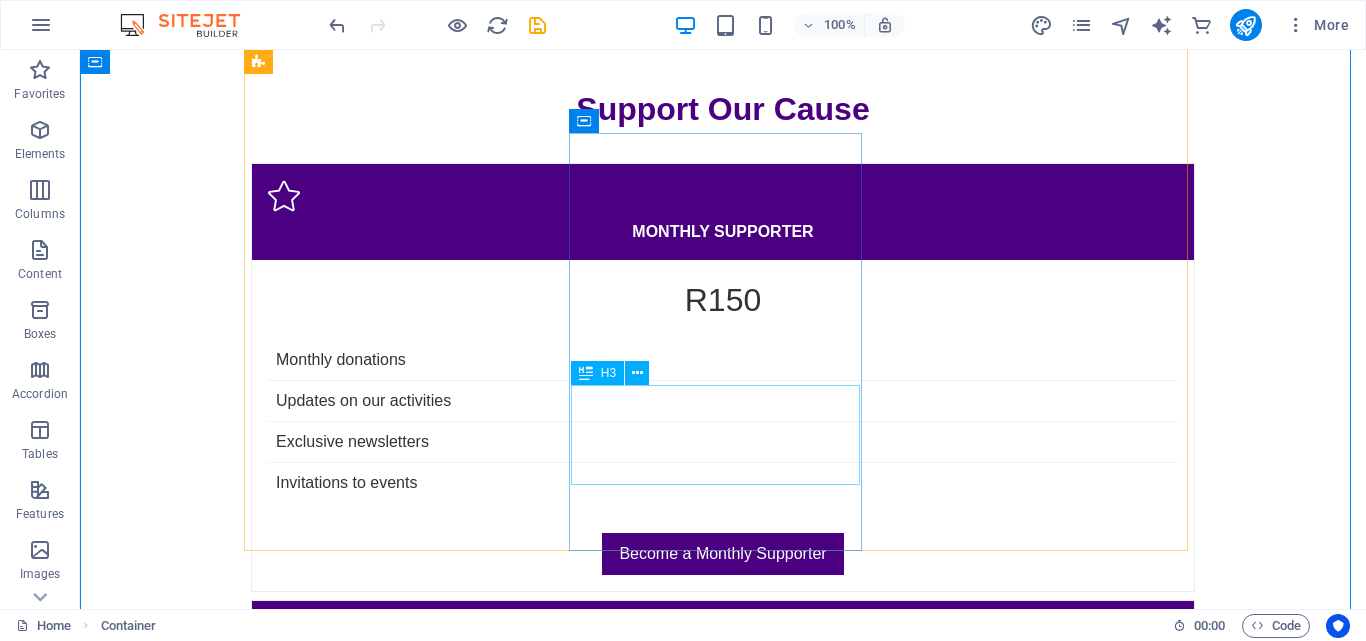 click on "[FIRST] [LAST]" at bounding box center (397, 6038) 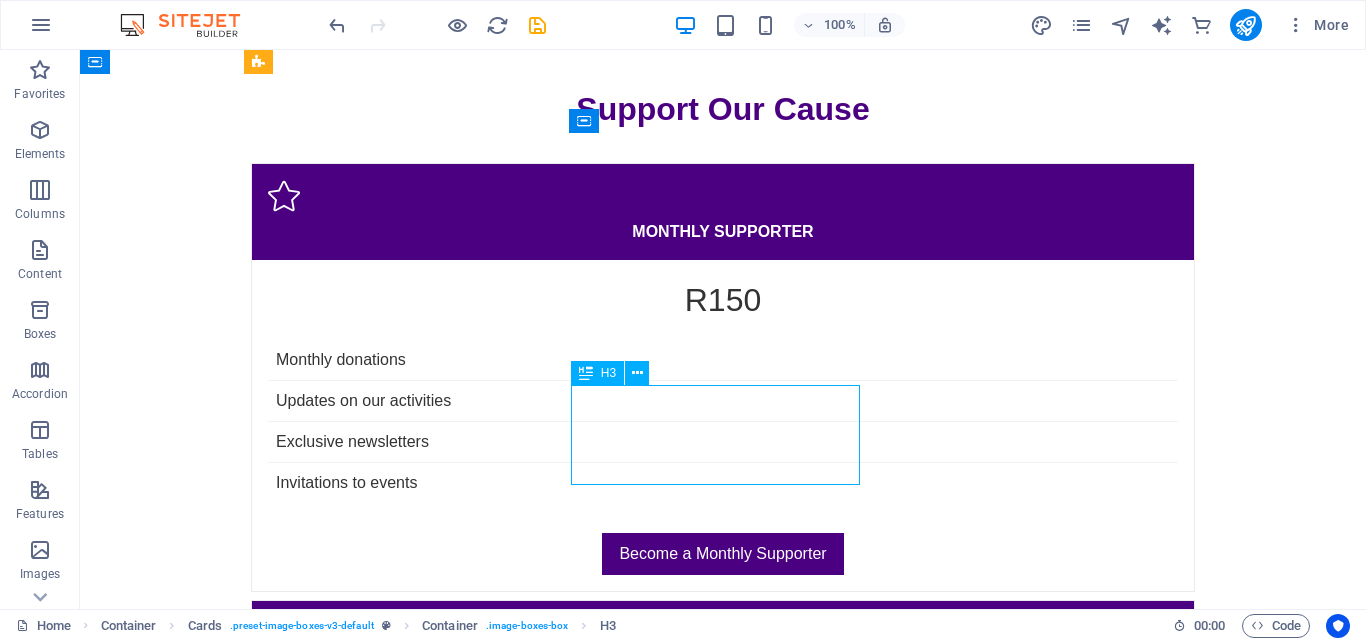 click on "[FIRST] [LAST]" at bounding box center (397, 6038) 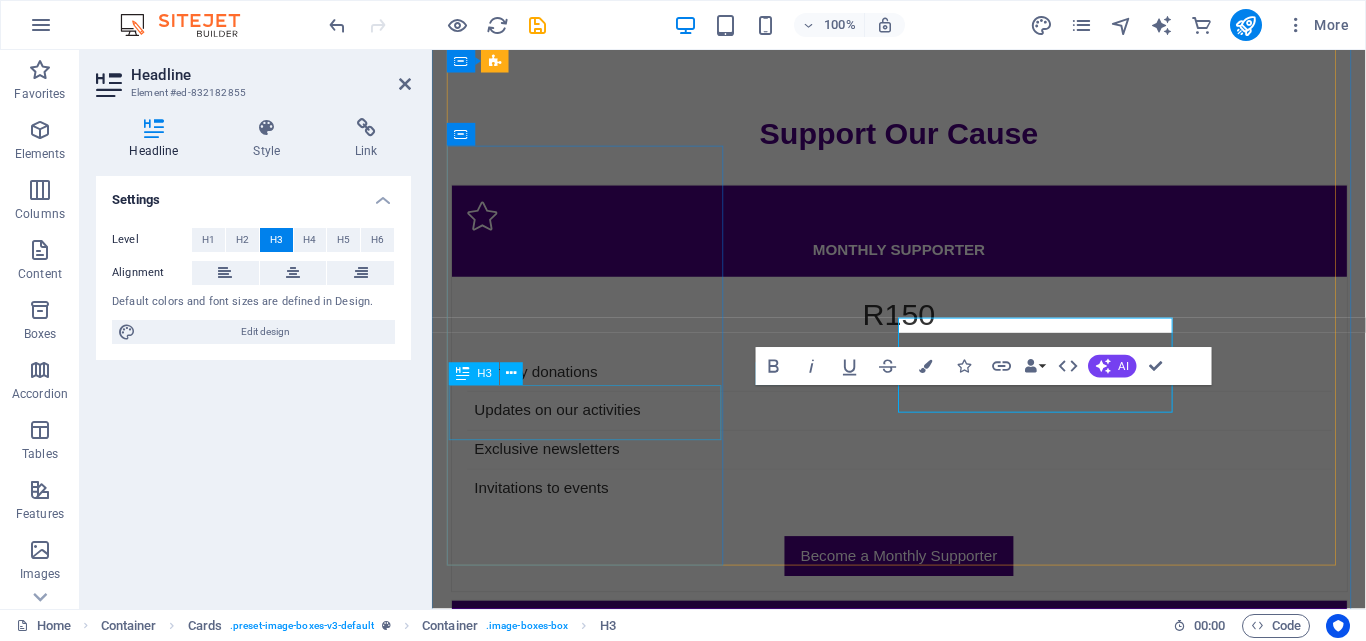 scroll, scrollTop: 6319, scrollLeft: 0, axis: vertical 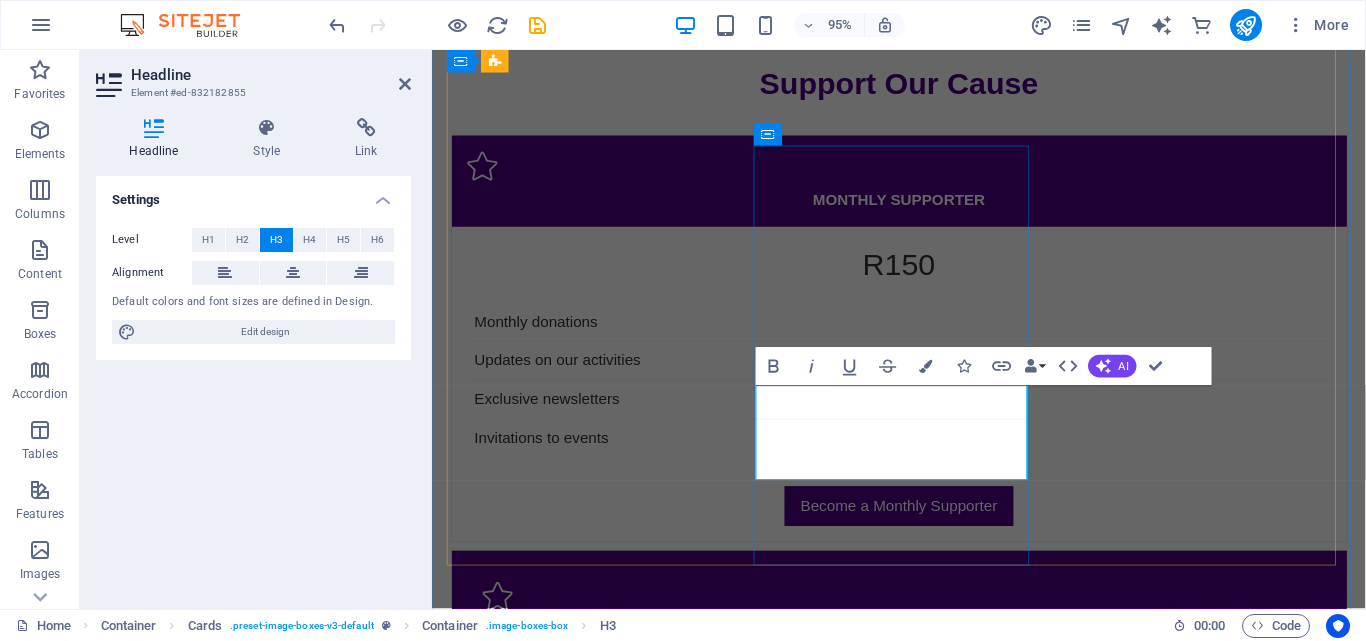 type 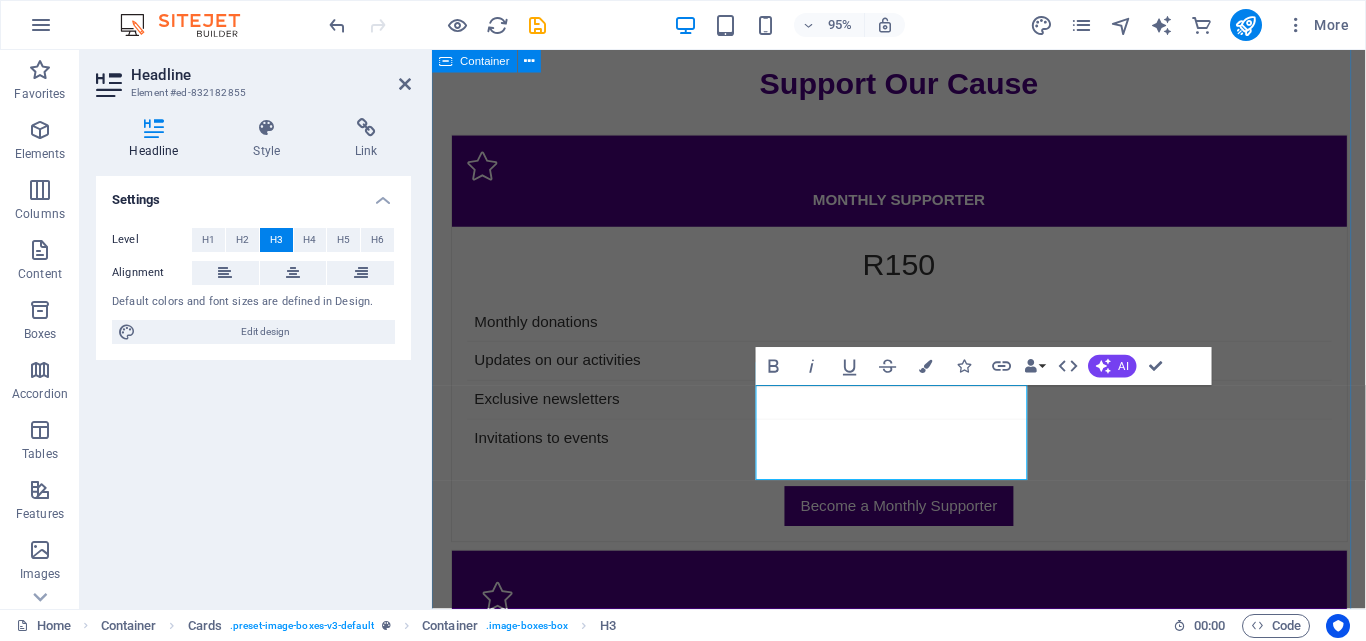 click on "Team [FIRST] [LAST] Founder & Director. Passionate advocate for children with rare diseases. [FIRST] [LAST] Outreach Coordinator. Leads our community support initiatives. [TITLE] [LAST] Medical Advisor. Pediatric specialist focusing on juvenile diseases. [FIRST] [LAST] Volunteer Manager. Engages and trains our dedicated volunteers. [FIRST] [LAST] Fundraising Officer. Works on raising funds for our projects. [FIRST] [LAST] Communications Specialist. Manages our outreach and awareness efforts." at bounding box center [923, 5252] 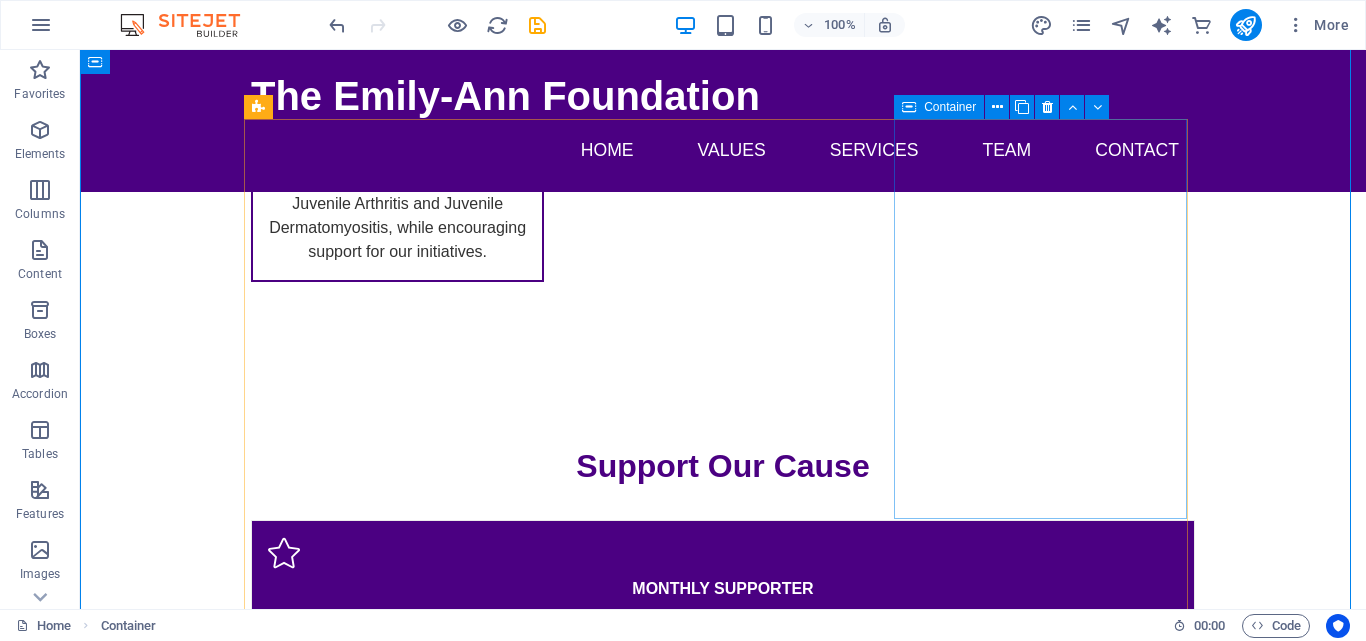 scroll, scrollTop: 5848, scrollLeft: 0, axis: vertical 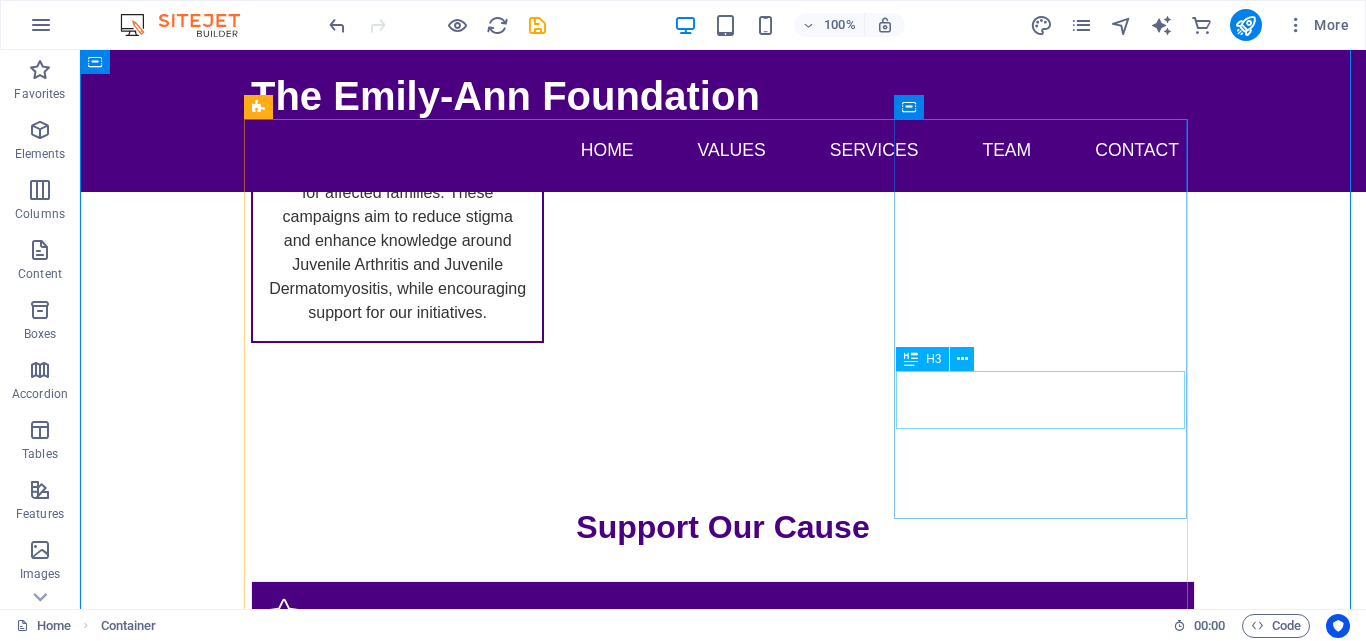 click on "Dr. [PERSON] [LAST]" at bounding box center [397, 5609] 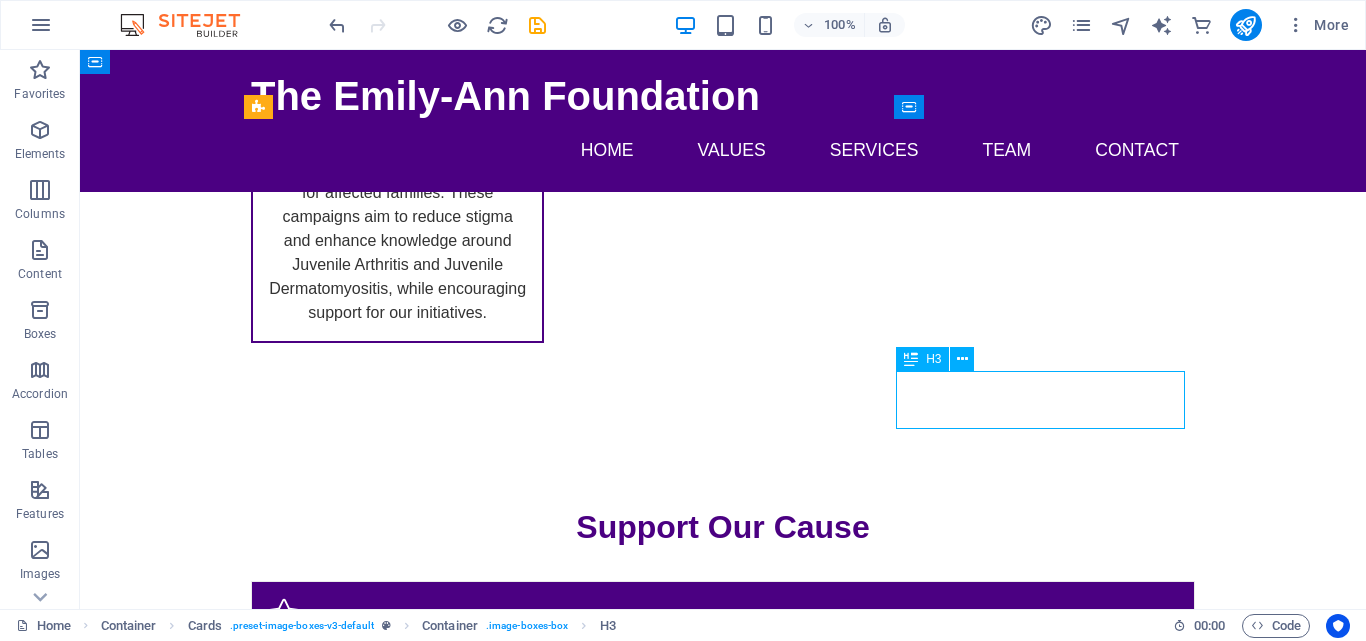 click on "Dr. [PERSON] [LAST]" at bounding box center [397, 5609] 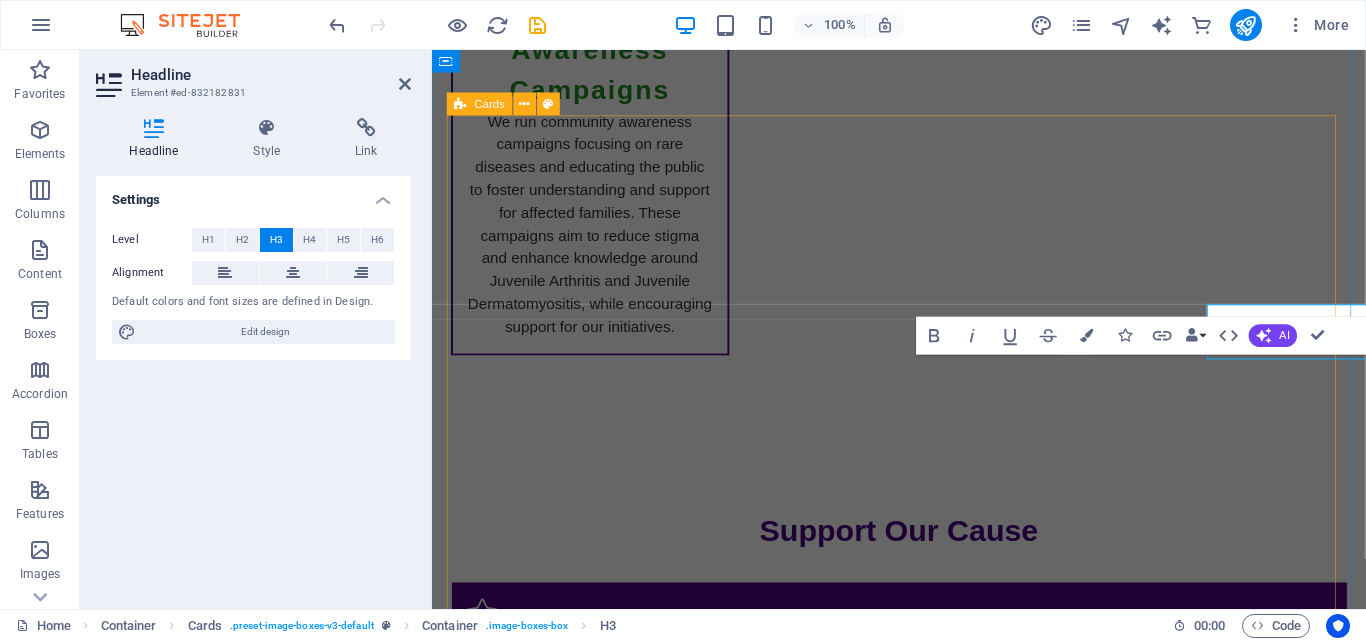 scroll, scrollTop: 5901, scrollLeft: 0, axis: vertical 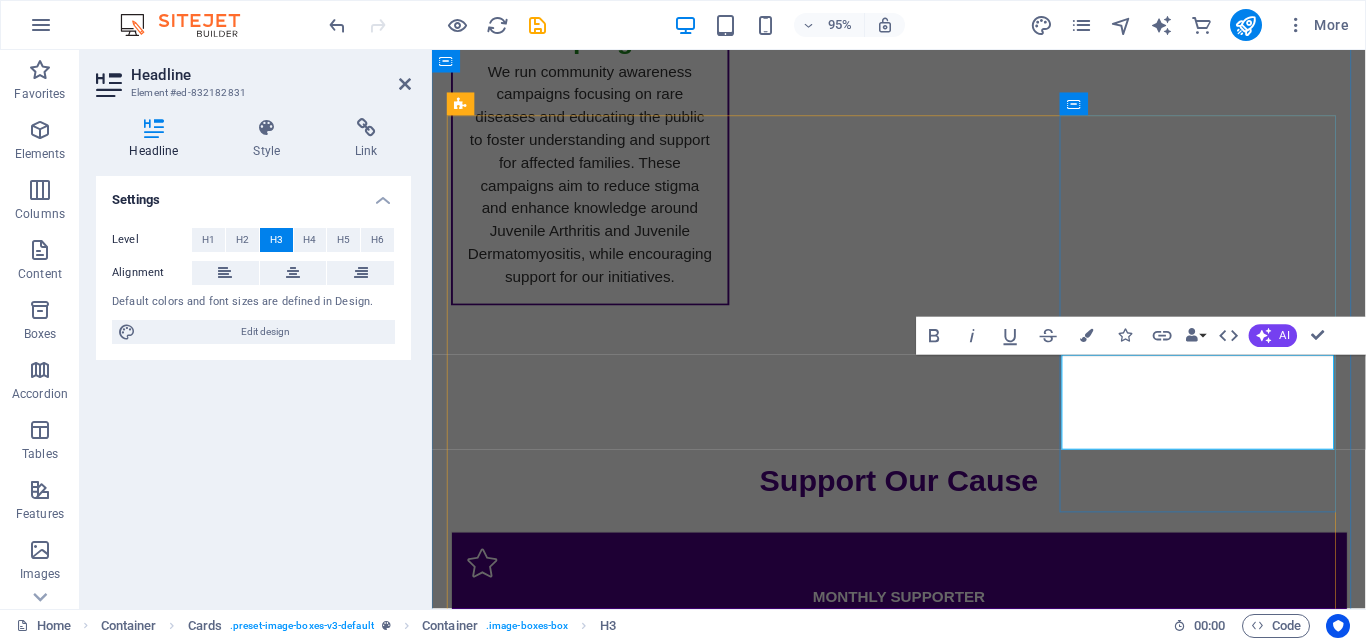 type 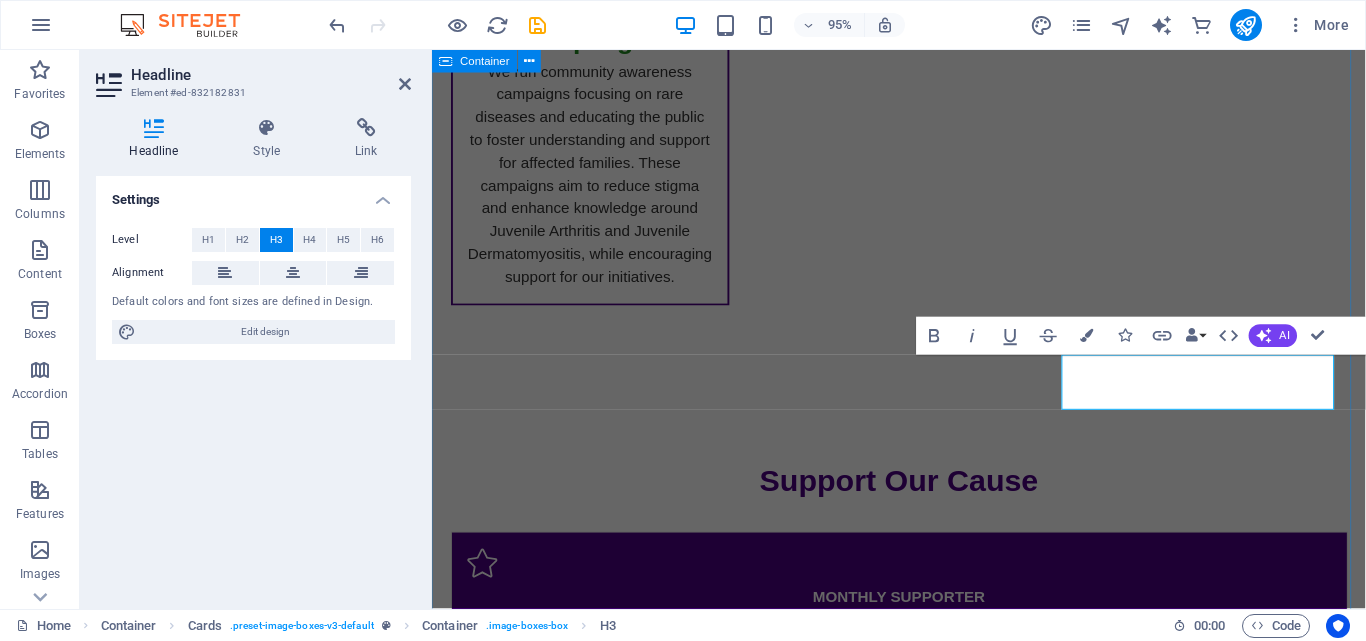 click on "Team [PERSON] [LAST] Founder & Director. Passionate advocate for children with rare diseases. [PERSON] [LAST] Outreach Coordinator. Leads our community support initiatives. Dr [PERSON] [LAST] Medical Advisor. Pediatric specialist focusing on juvenile diseases. [PERSON] [LAST] Volunteer Manager. Engages and trains our dedicated volunteers. [PERSON] [LAST] Fundraising Officer. Works on raising funds for our projects. [PERSON] [LAST] Communications Specialist. Manages our outreach and awareness efforts." at bounding box center [923, 5649] 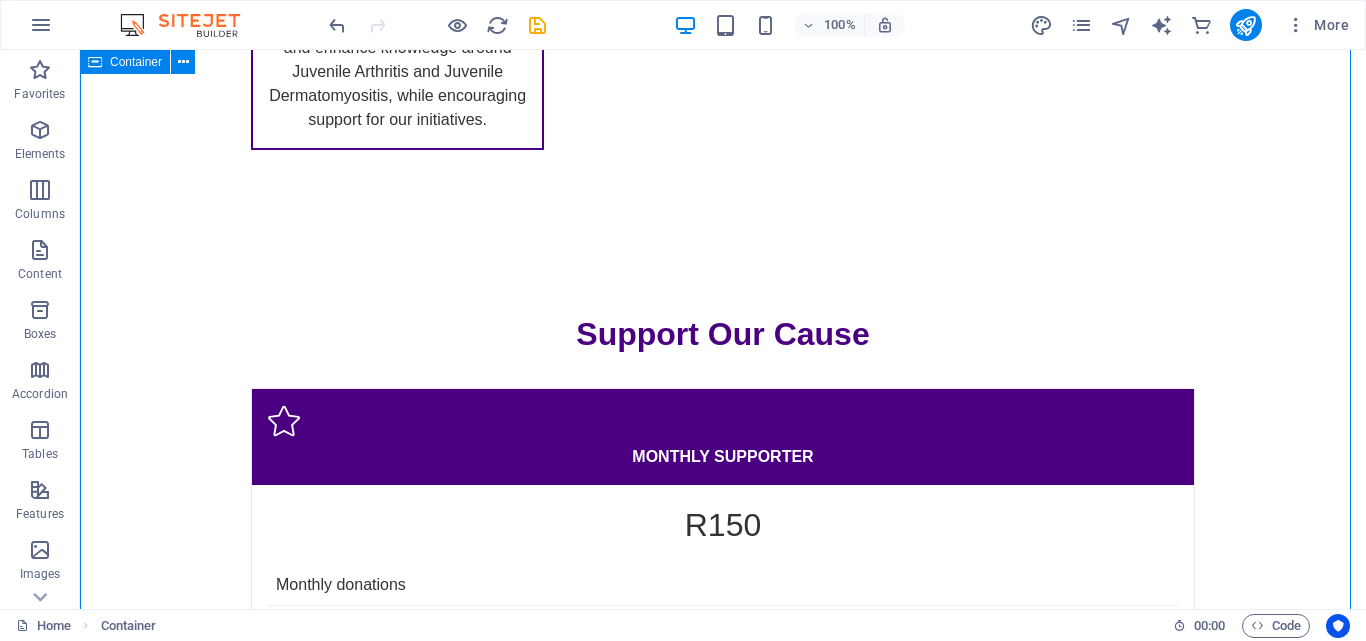 scroll, scrollTop: 6048, scrollLeft: 0, axis: vertical 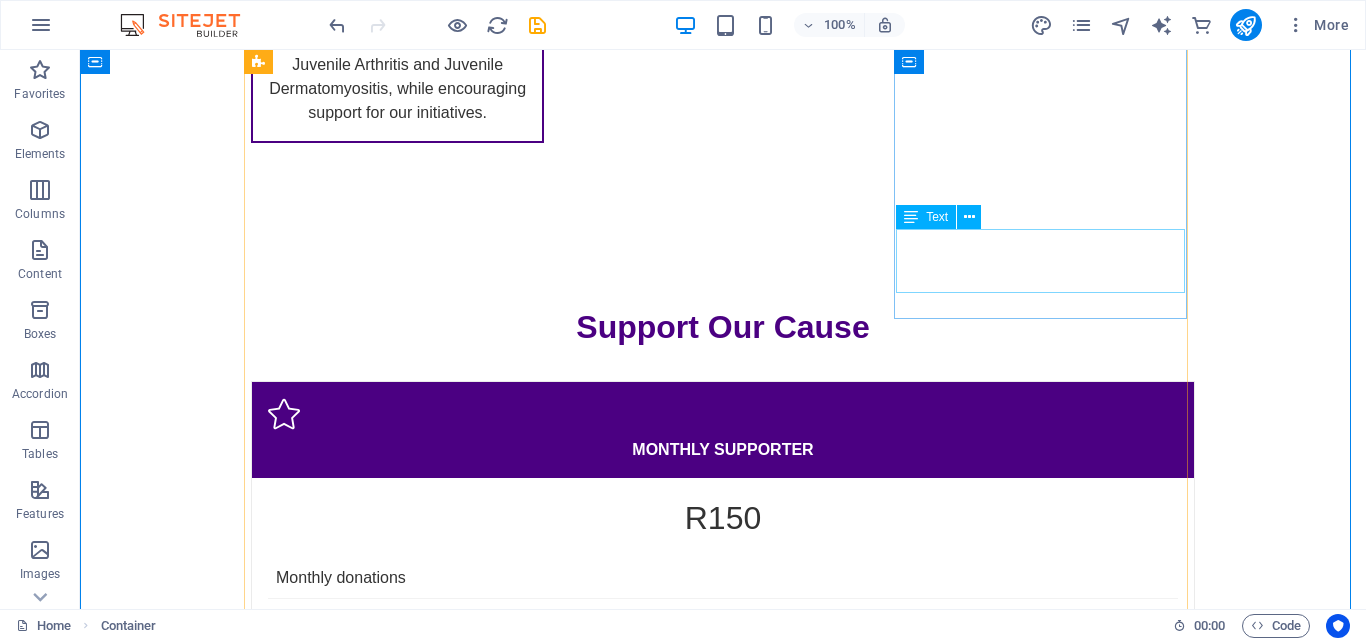 click on "Medical Advisor. Pediatric specialist focusing on juvenile diseases." at bounding box center [397, 5449] 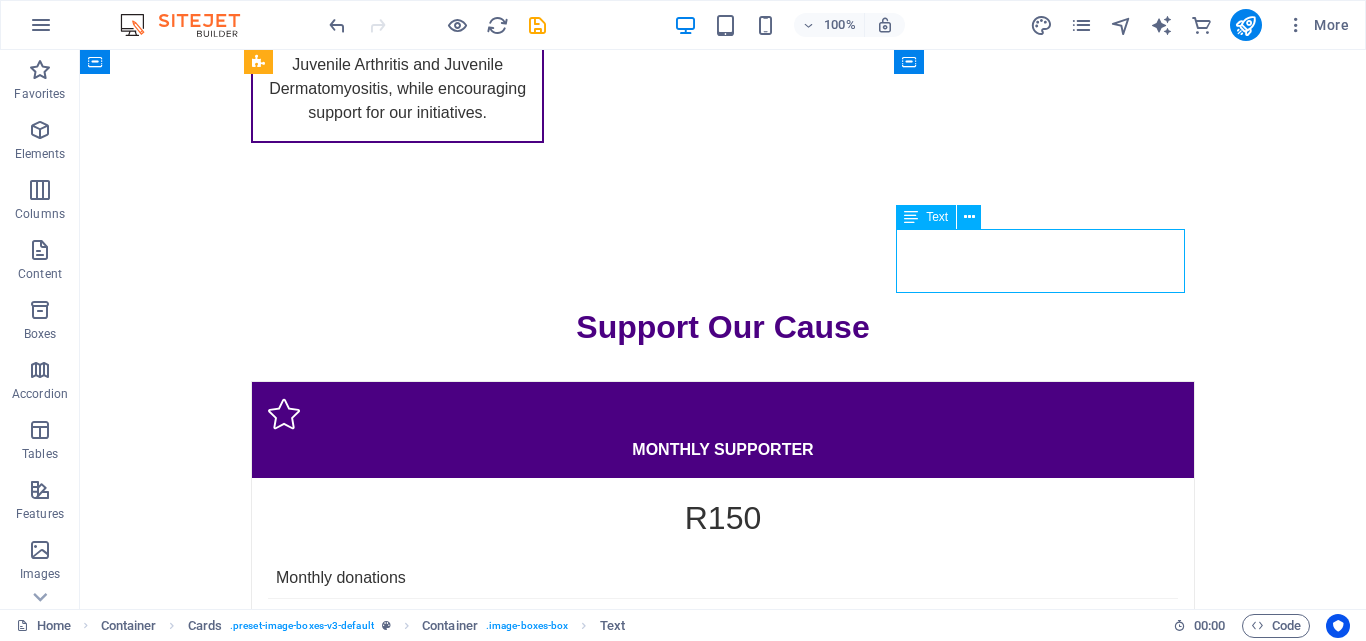 click on "Medical Advisor. Pediatric specialist focusing on juvenile diseases." at bounding box center [397, 5449] 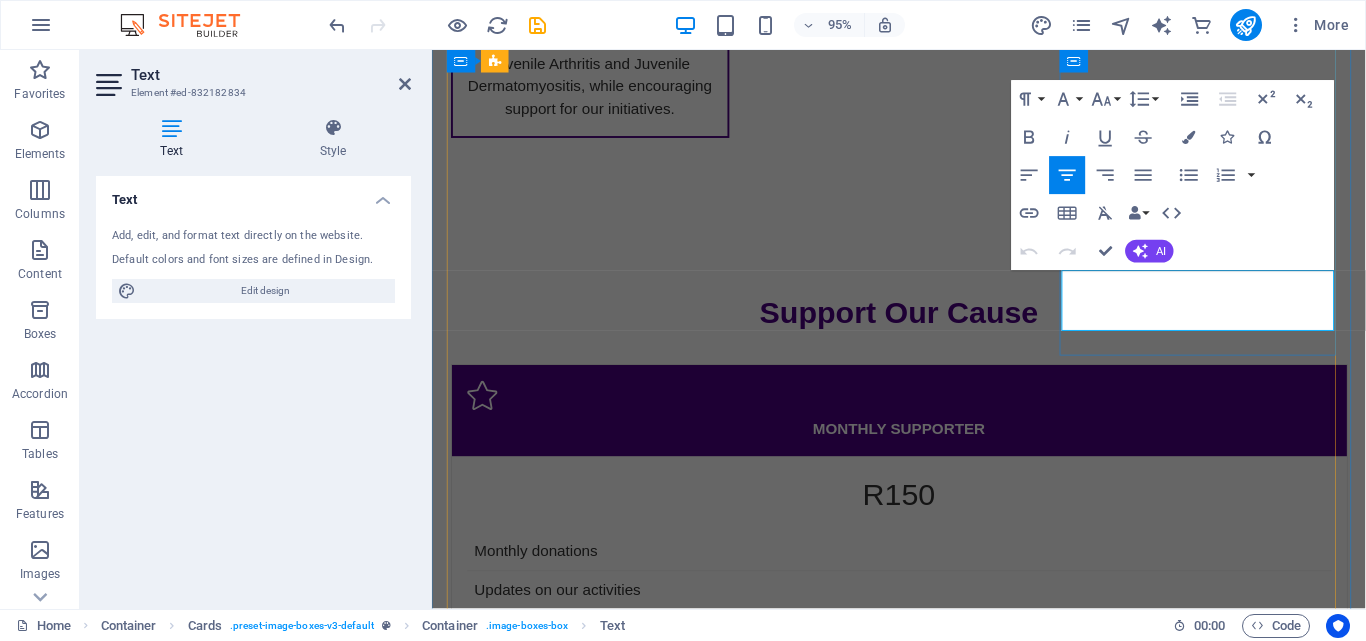drag, startPoint x: 1234, startPoint y: 293, endPoint x: 1338, endPoint y: 316, distance: 106.51291 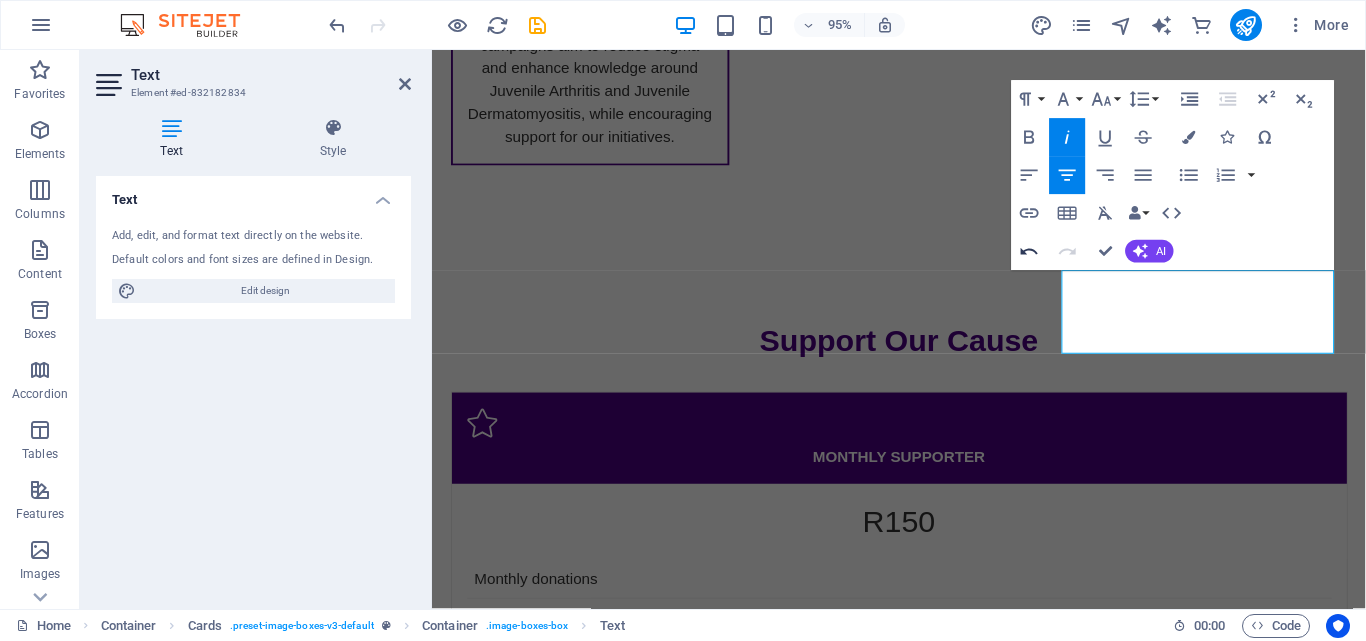 click 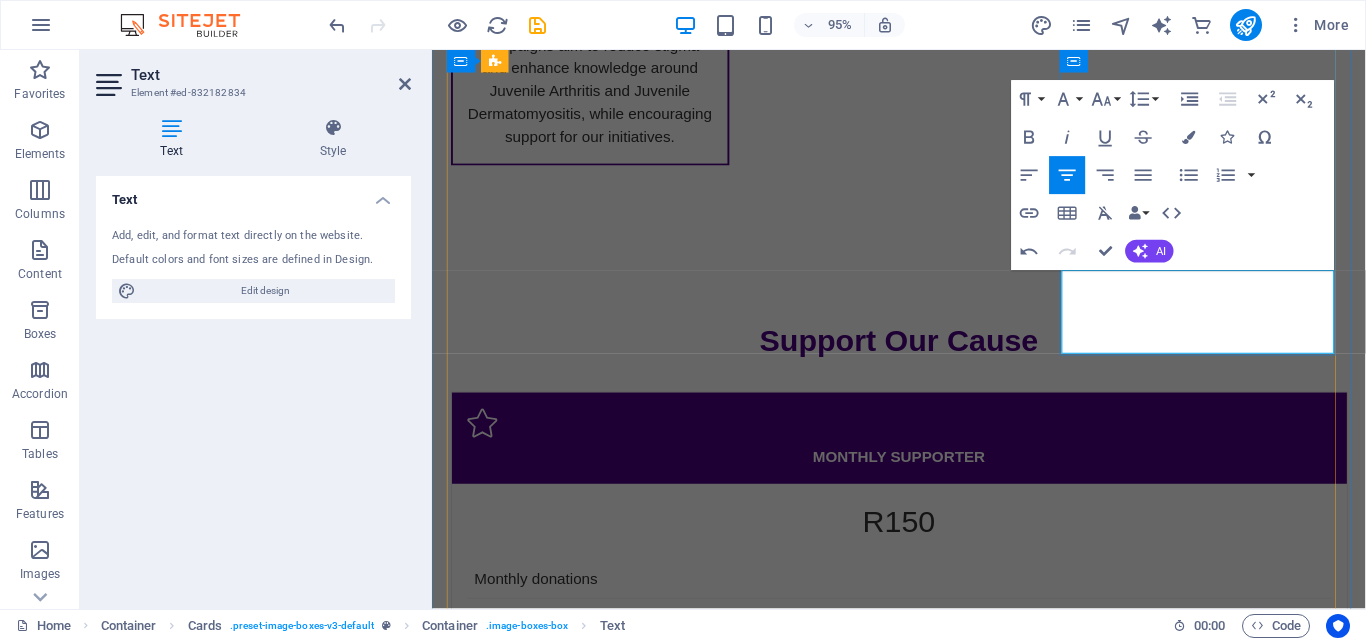 scroll, scrollTop: 933, scrollLeft: 3, axis: both 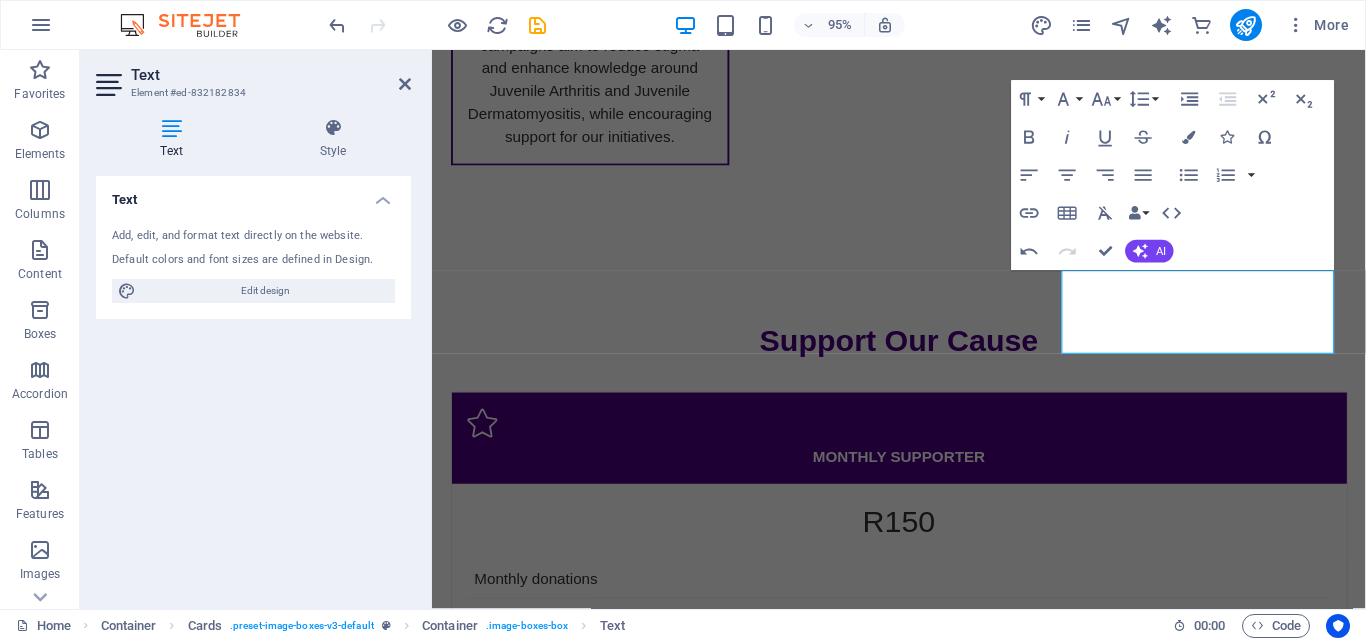 click on "Text Add, edit, and format text directly on the website. Default colors and font sizes are defined in Design. Edit design Alignment Left aligned Centered Right aligned" at bounding box center [253, 384] 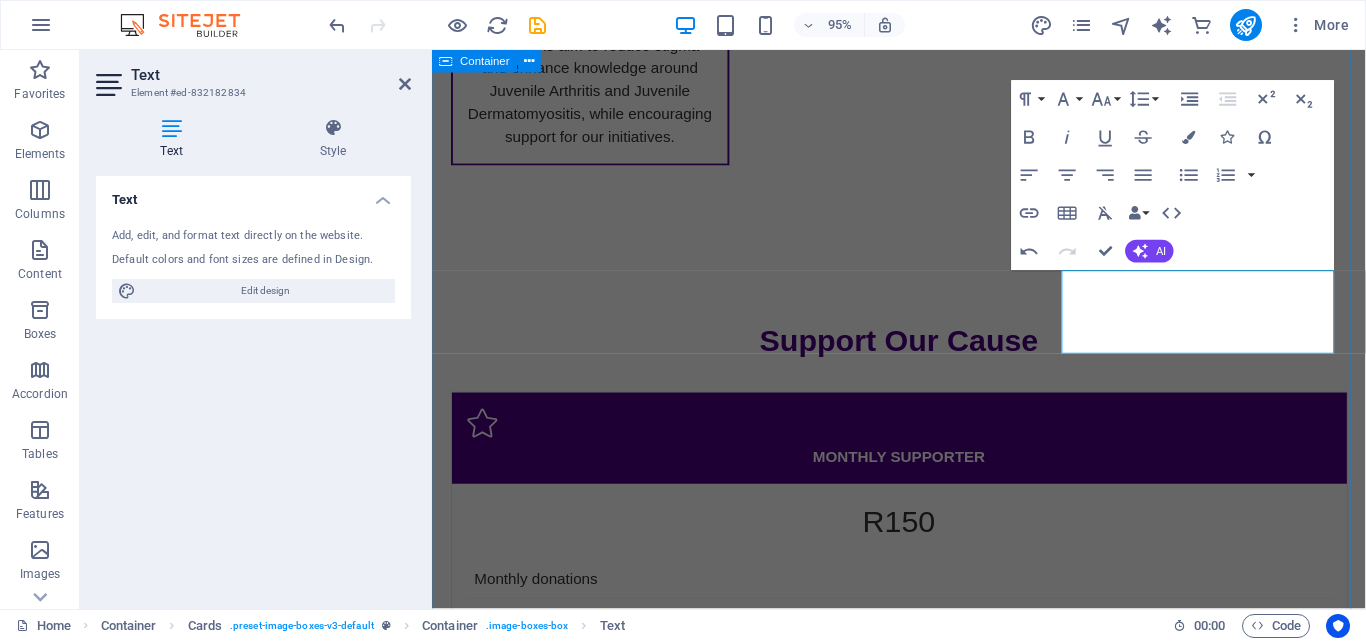 click on "Team [LAST] [LAST] Founder & Director. Passionate advocate for children with rare diseases. [FIRST] [LAST] Outreach Coordinator. Leads our community support initiatives. Dr [LAST] [LAST] Medical Advisor. Paediatric Rheumatologist, Clinician Scientist and Laboratory Immunologist. Paediatric Rheumatologist, Clinician Scientist and Laboratory Immunologist [LAST] [LAST] Volunteer Manager. Engages and trains our dedicated volunteers. [LAST] [LAST] Fundraising Officer. Works on raising funds for our projects. [LAST] [LAST] Communications Specialist. Manages our outreach and awareness efforts." at bounding box center (923, 5514) 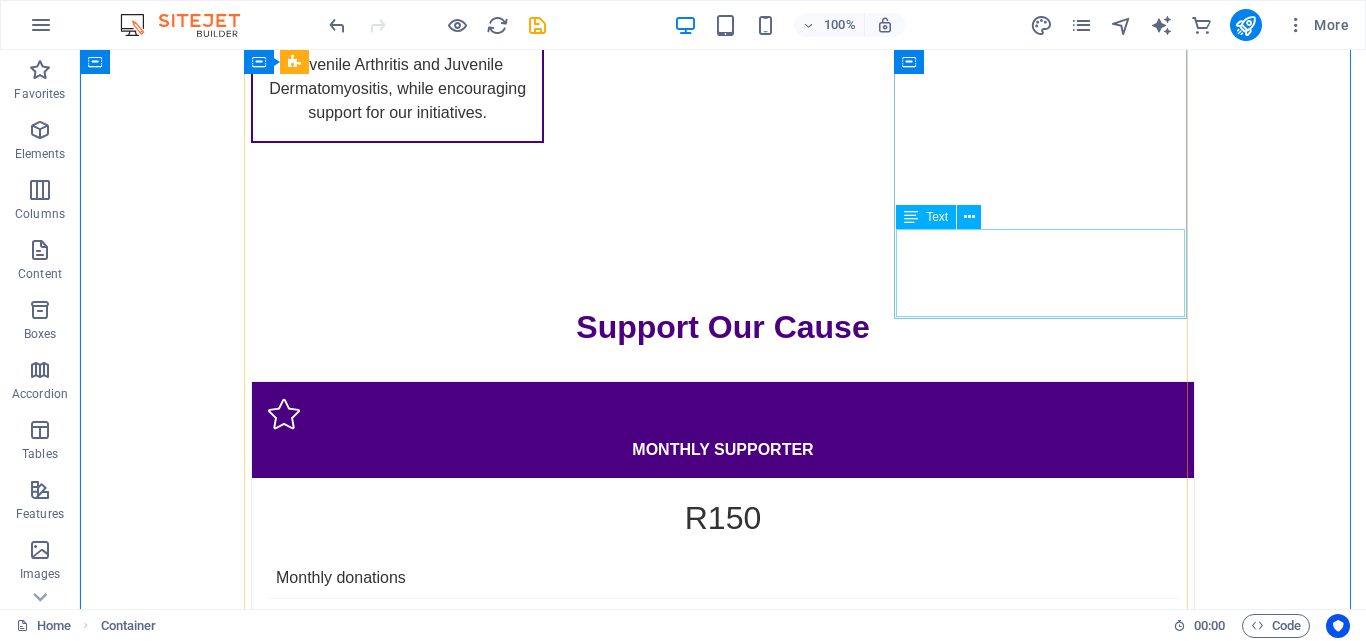 click on "Medical Advisor. Paediatric Rheumatologist, Clinician Scientist and Laboratory Immunologist." at bounding box center (397, 5461) 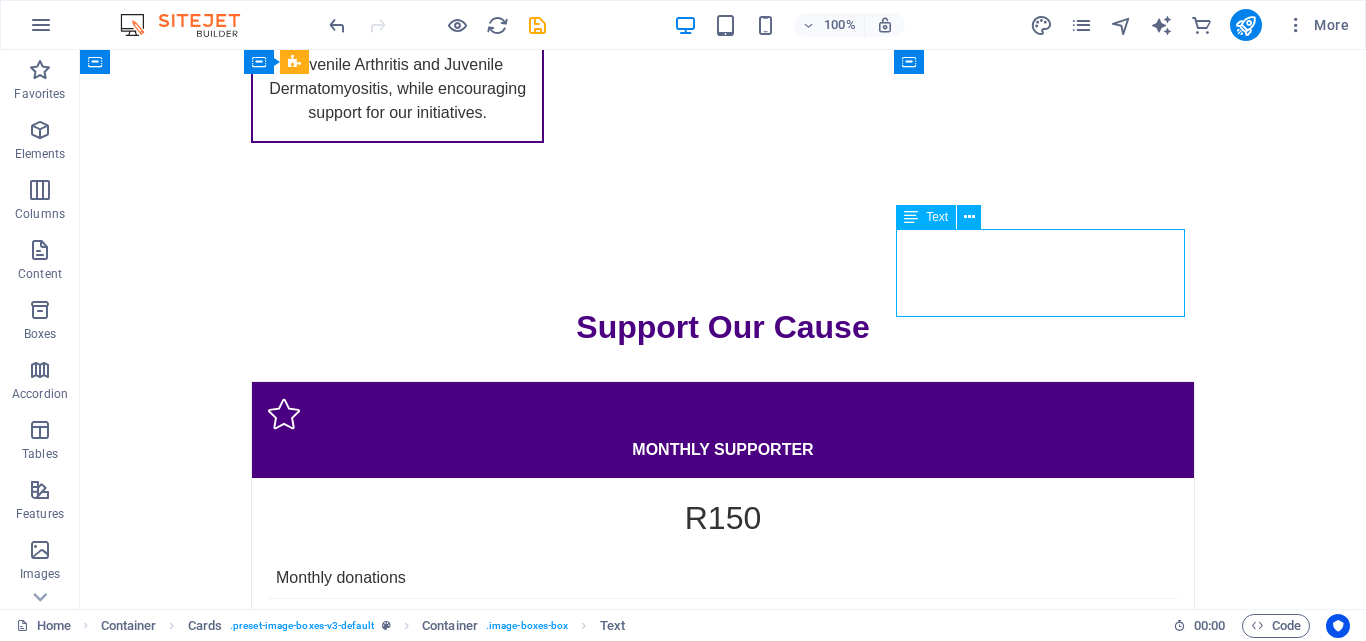 click on "Medical Advisor. Paediatric Rheumatologist, Clinician Scientist and Laboratory Immunologist." at bounding box center (397, 5461) 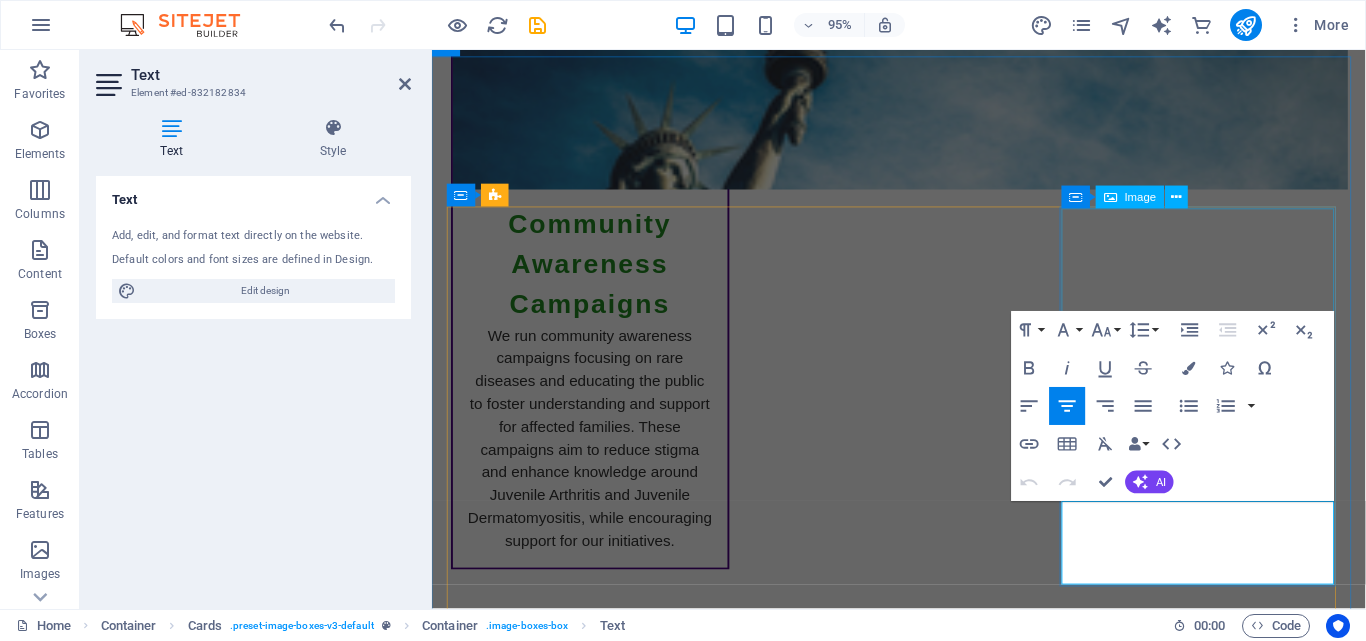 scroll, scrollTop: 5833, scrollLeft: 0, axis: vertical 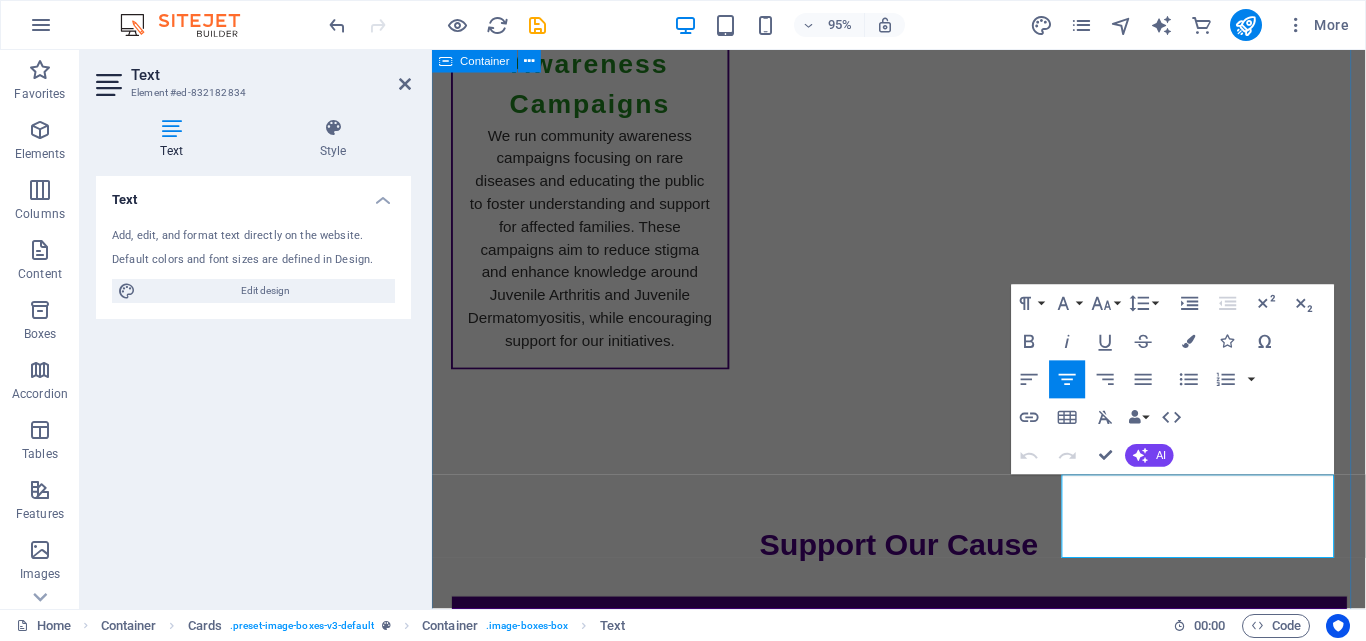 click on "Team [PERSON] Founder & Director. Passionate advocate for children with rare diseases. [PERSON] Outreach Coordinator. Leads our community support initiatives. Dr [PERSON] Medical Advisor. Paediatric Rheumatologist, Clinician Scientist and Laboratory Immunologist. [PERSON] Volunteer Manager. Engages and trains our dedicated volunteers. [PERSON] Fundraising Officer. Works on raising funds for our projects. [PERSON] Communications Specialist. Manages our outreach and awareness efforts." at bounding box center (923, 5729) 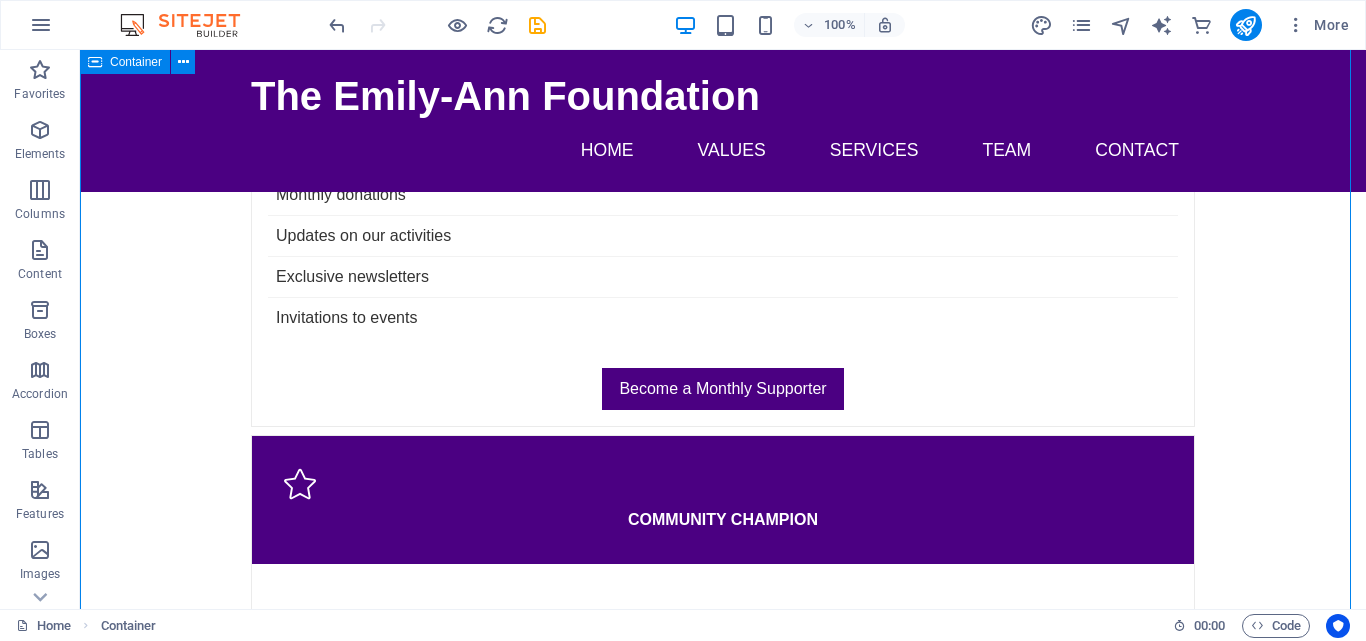 scroll, scrollTop: 6280, scrollLeft: 0, axis: vertical 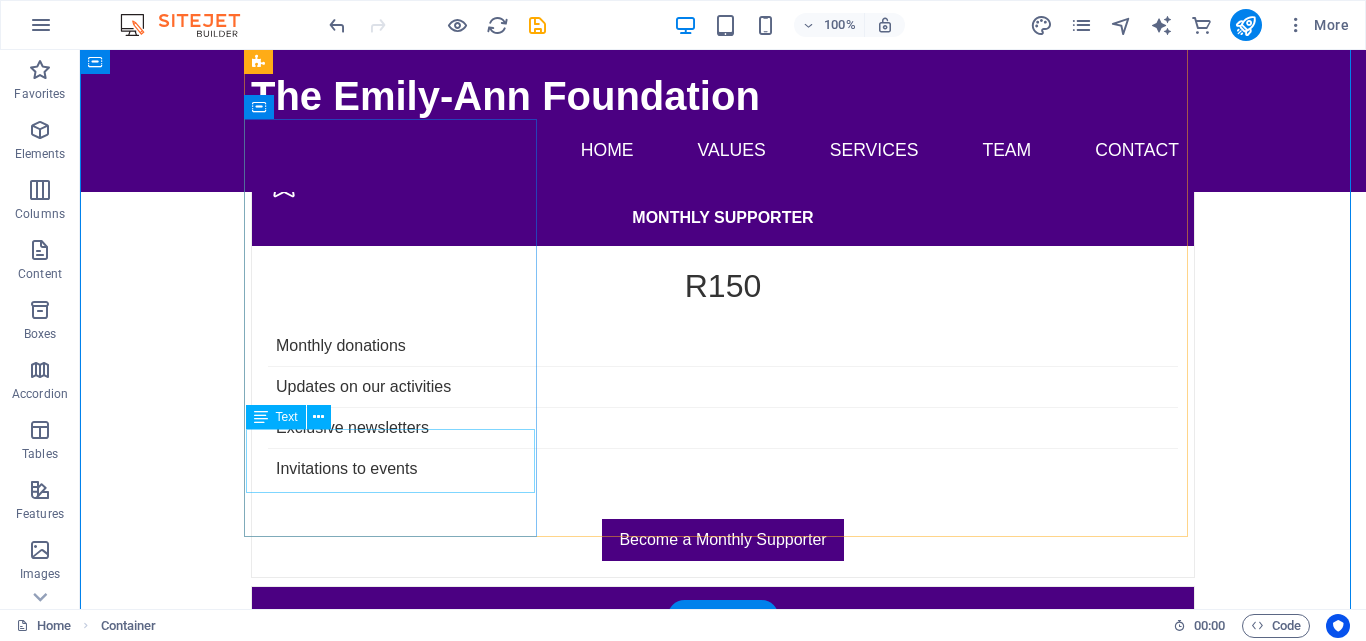 click on "Volunteer Manager. Engages and trains our dedicated volunteers." at bounding box center (397, 5675) 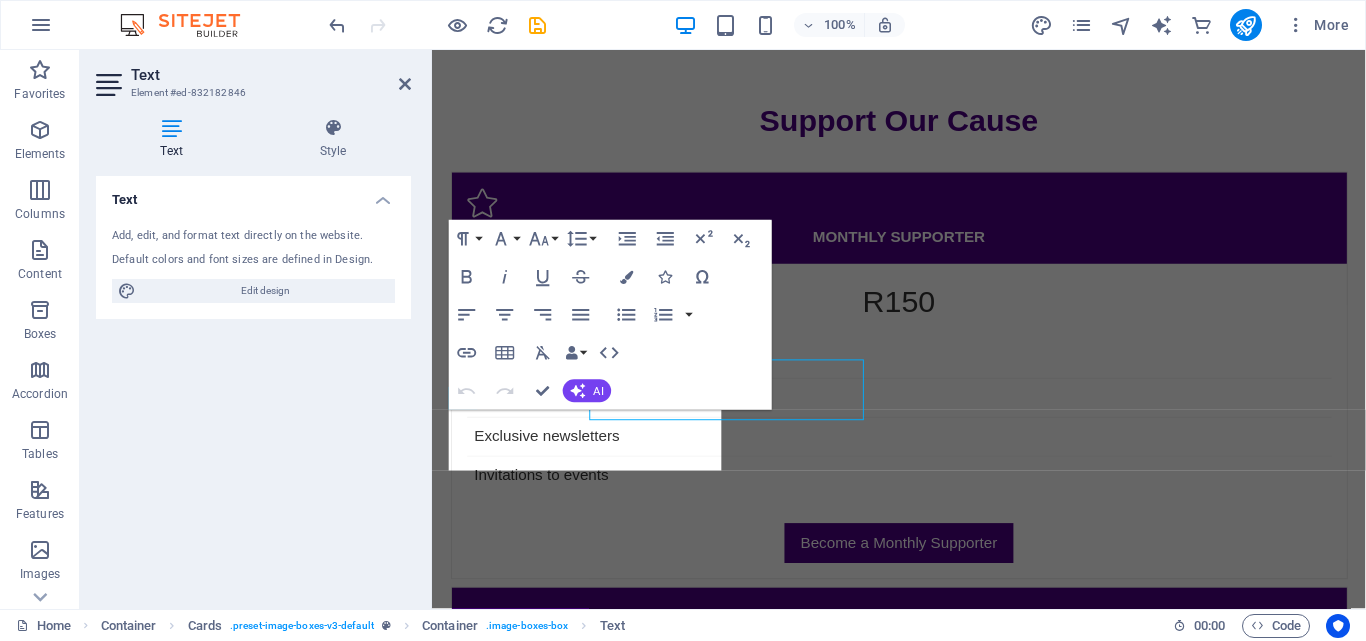 scroll, scrollTop: 6333, scrollLeft: 0, axis: vertical 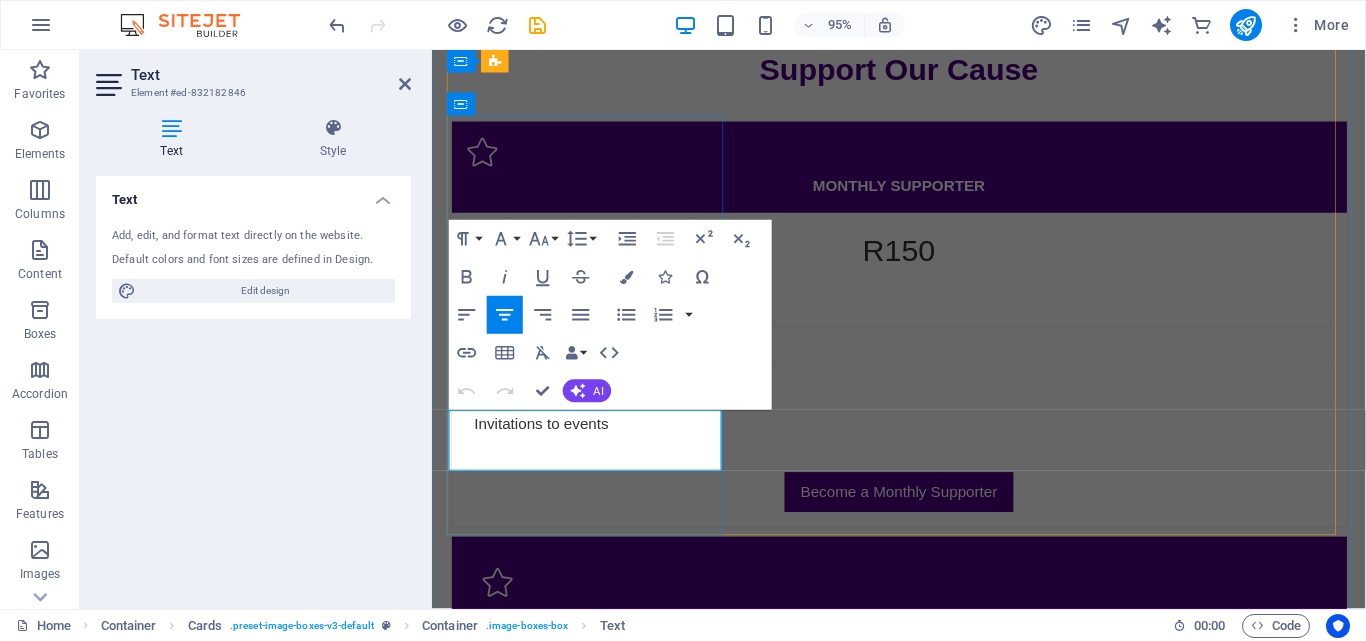 drag, startPoint x: 476, startPoint y: 441, endPoint x: 711, endPoint y: 471, distance: 236.90715 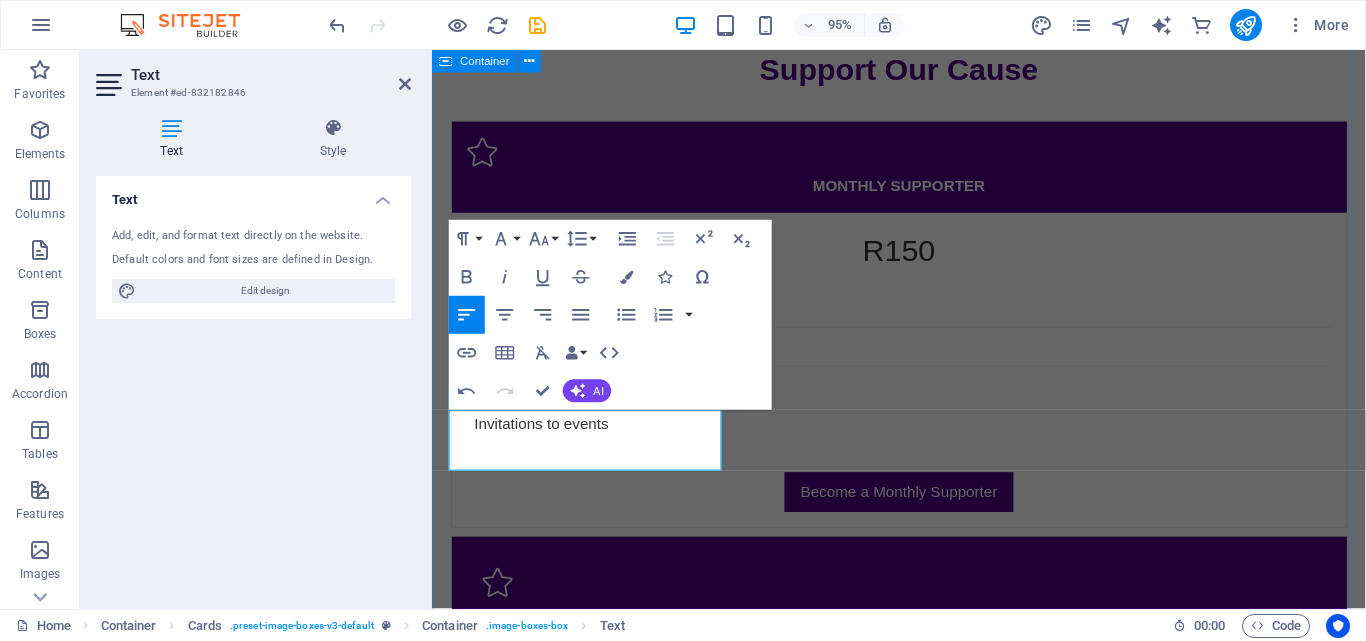 click on "Team [PERSON] [LAST] Founder & Director. Passionate advocate for children with rare diseases. [PERSON] [LAST] Outreach Coordinator. Leads our community support initiatives. Dr [PERSON] [LAST] Medical Advisor. Paediatric Rheumatologist, Clinician Scientist and Laboratory Immunologist. [PERSON] [LAST] Founder of Shirleys Giving Hands- Collaboration [PERSON] [LAST] Fundraising Officer. Works on raising funds for our projects. [PERSON] [LAST] Communications Specialist. Manages our outreach and awareness efforts." at bounding box center (923, 5217) 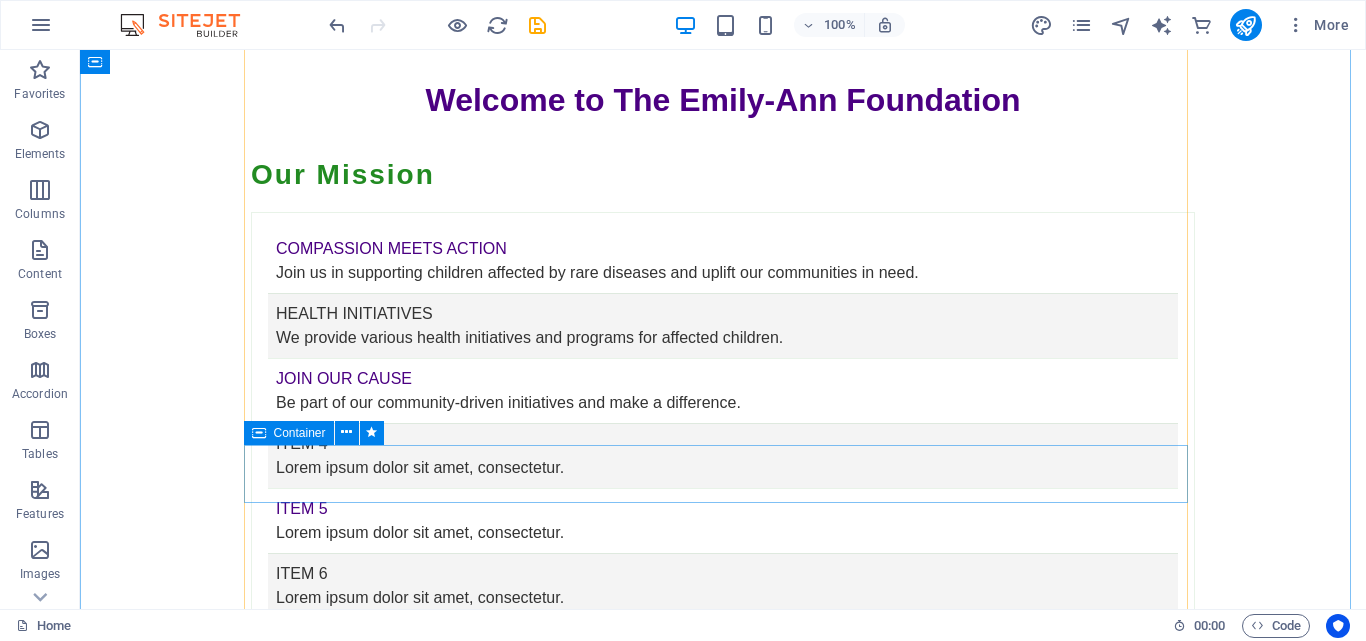 scroll, scrollTop: 8080, scrollLeft: 0, axis: vertical 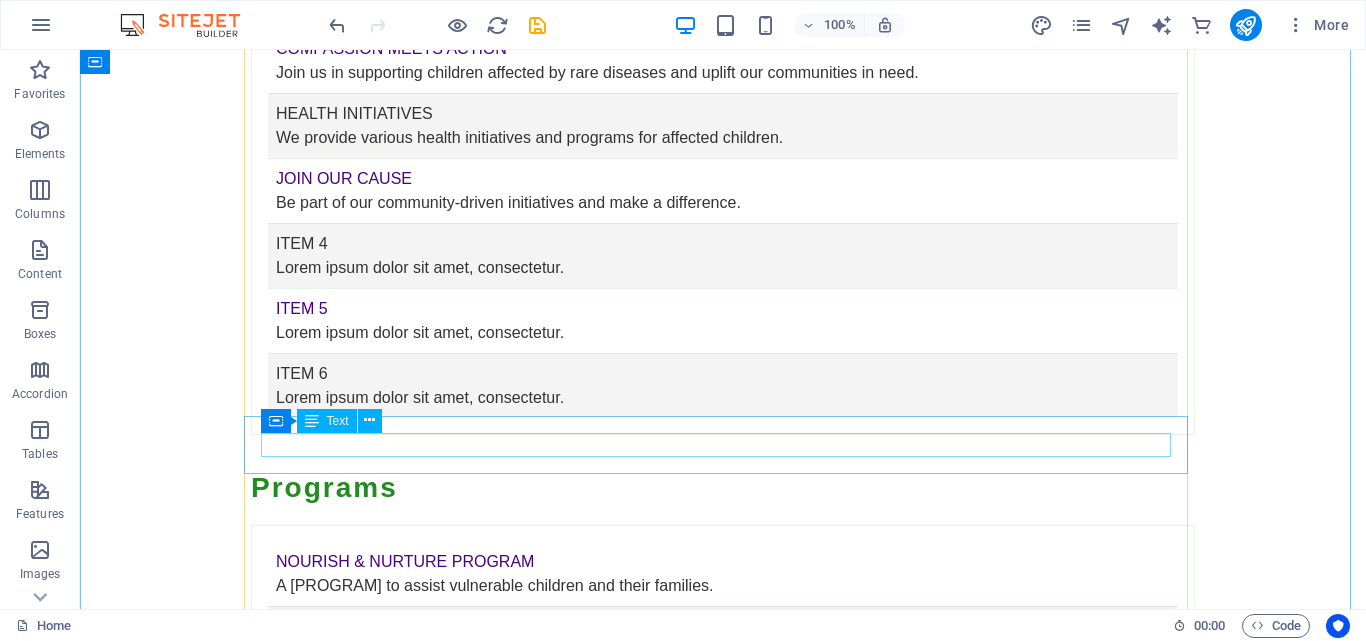 click on "You can donate through our website, using our secure online donation portal." at bounding box center (723, 6447) 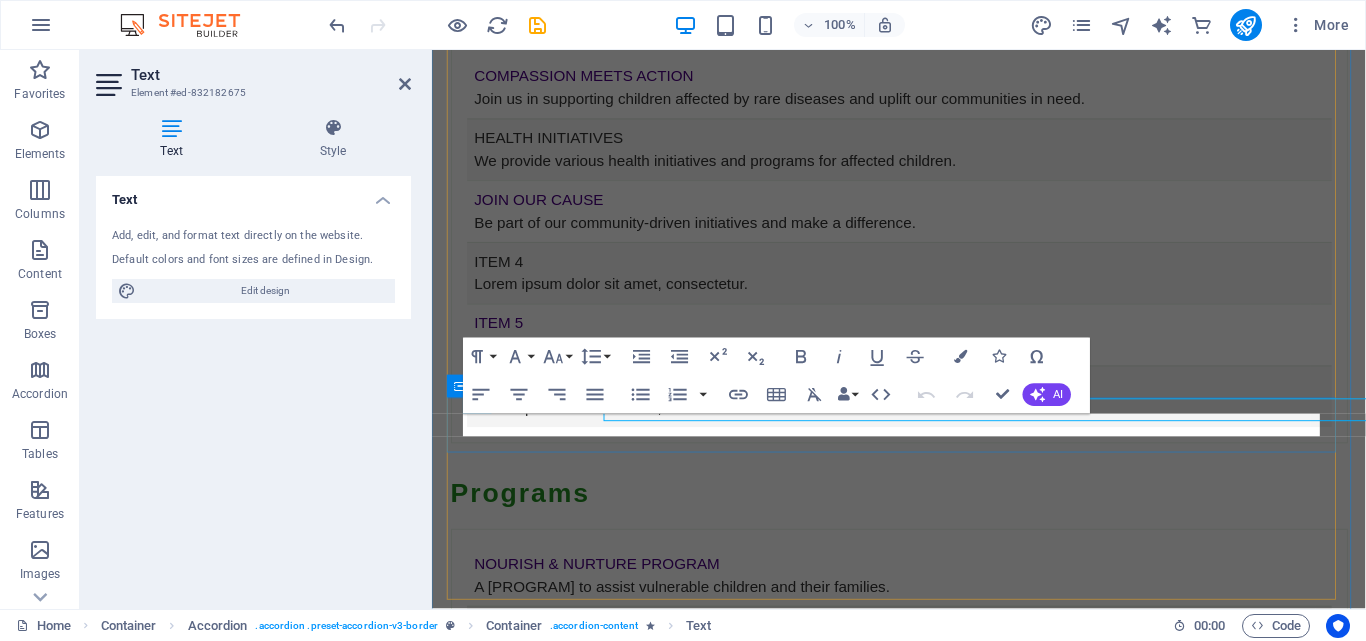 scroll, scrollTop: 8096, scrollLeft: 0, axis: vertical 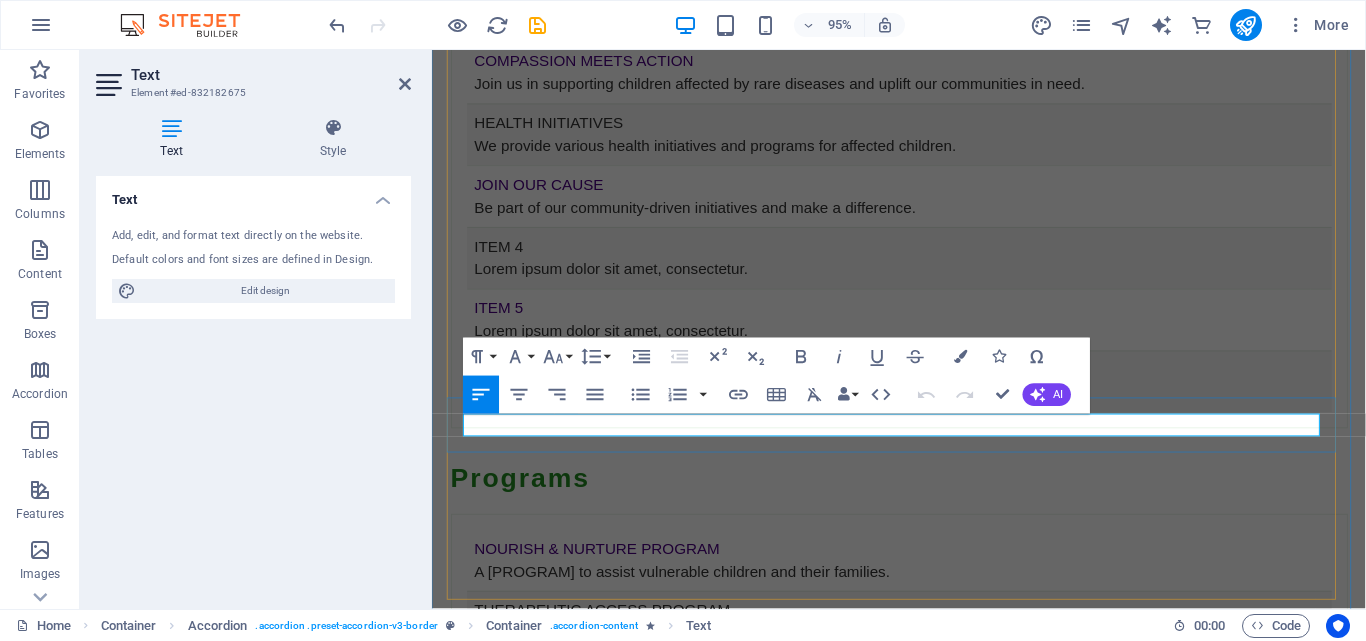 click on "You can donate through our website, using our secure online donation portal." at bounding box center [924, 6400] 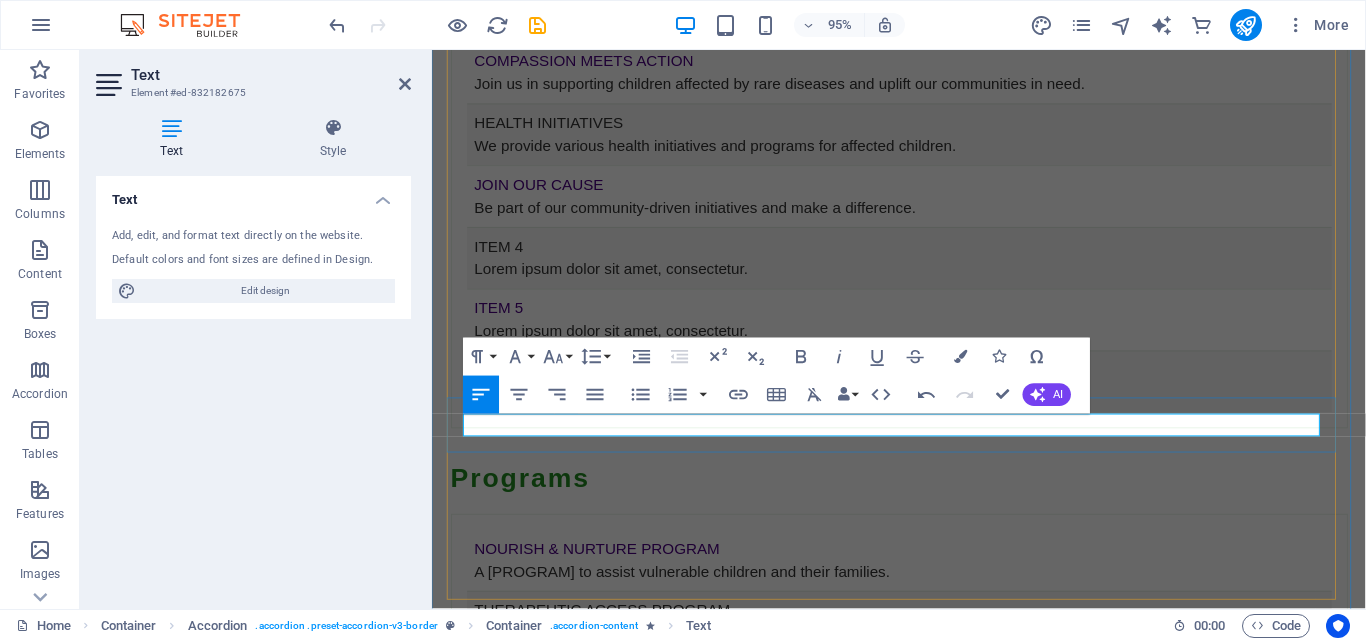 type 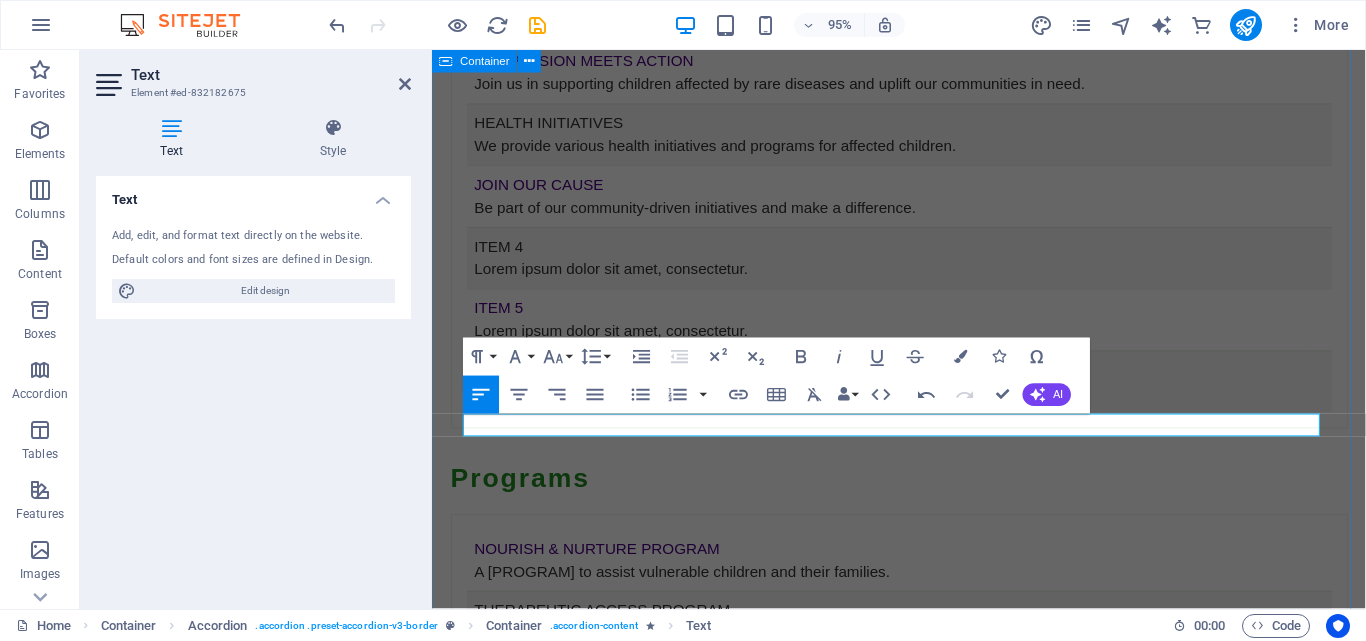 click on "FAQs What is the mission of The Emily-Ann Foundation? Our mission is to support children affected by rare diseases while uplifting vulnerable communities through our various outreach programs. How can I get involved with the foundation? You can get involved by volunteering, donating, or participating in our community events. What programs does the foundation offer? We offer support programs for rare diseases, school outreach initiatives, feeding schemes, and more. Where does the foundation operate? Our focus is in Cape Town’s Northern Suburbs, but we partner with local NPOs to extend our reach. How can I donate to the foundation? You can donate through our website, using our secure online donation portal or directly into our FNB bank account Is my donation tax-deductible? Yes, donations made to The Emily-Ann Foundation are tax-deductible." at bounding box center [923, 6068] 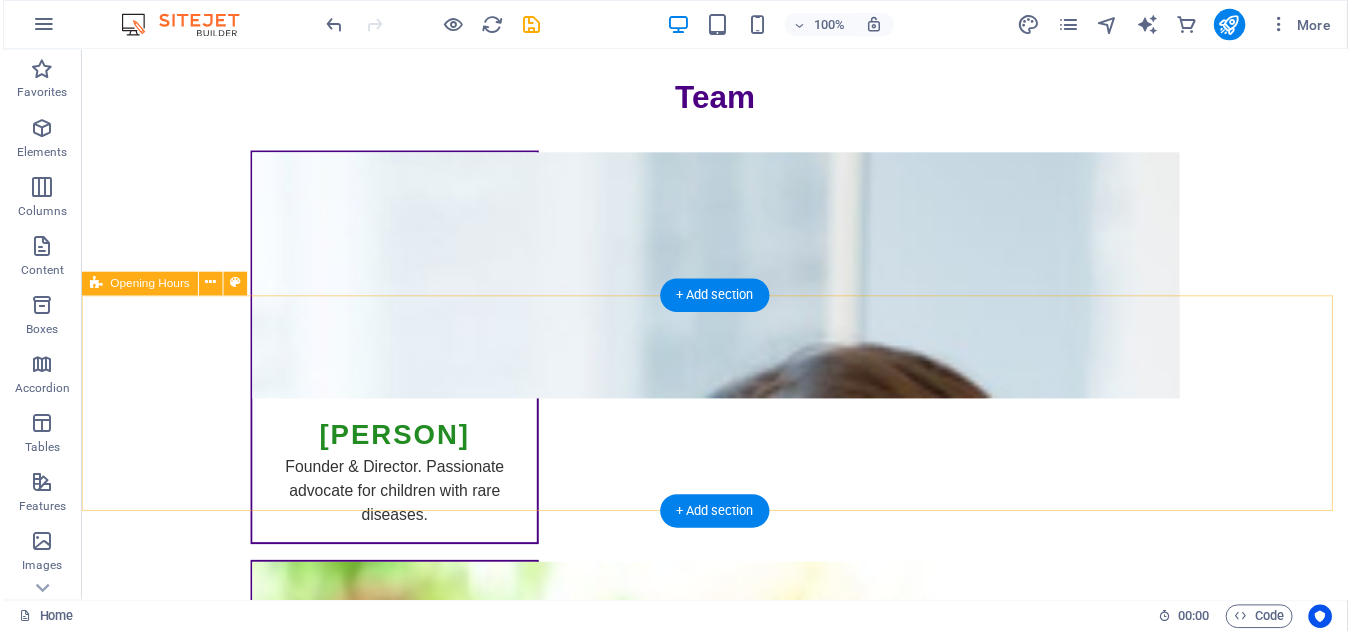 scroll, scrollTop: 10280, scrollLeft: 0, axis: vertical 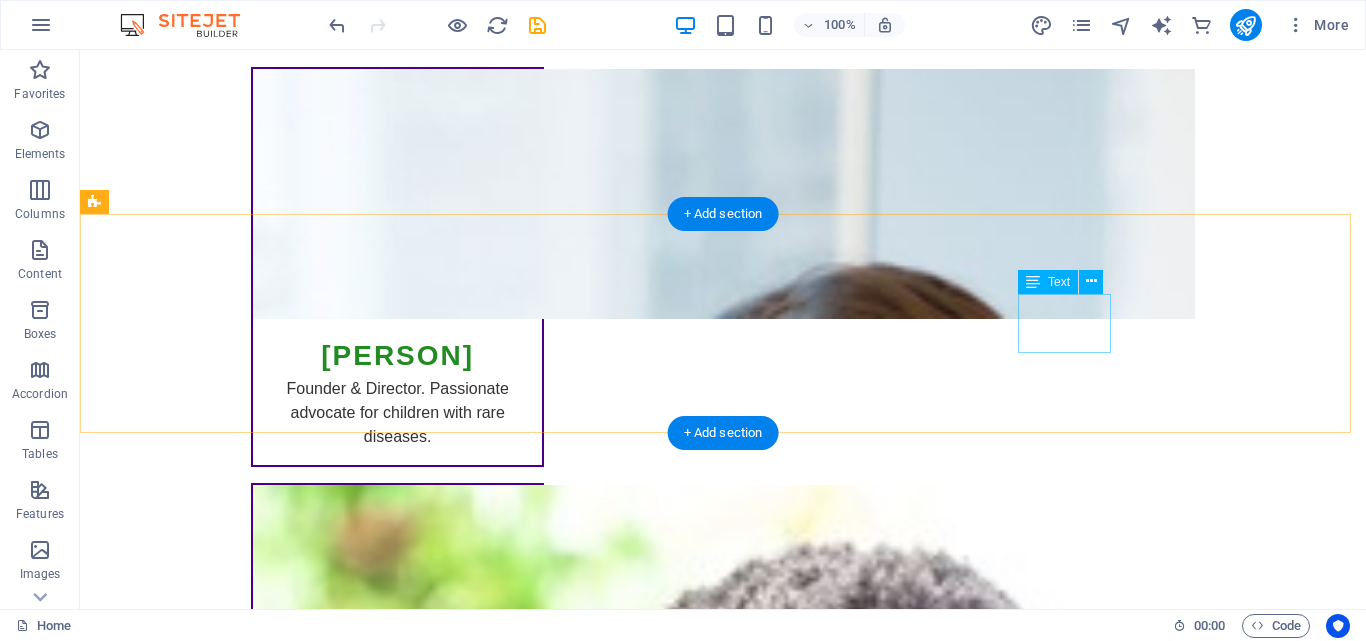 click on "Saturday Closed" at bounding box center [568, 7968] 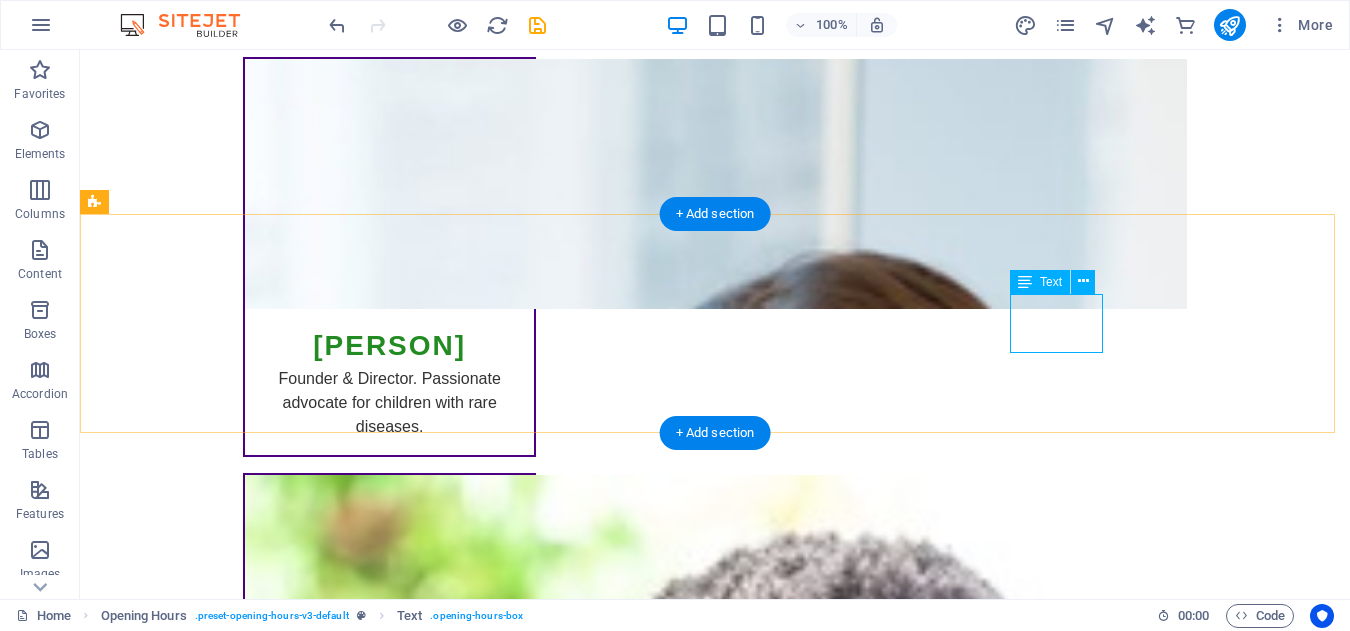 scroll, scrollTop: 10267, scrollLeft: 0, axis: vertical 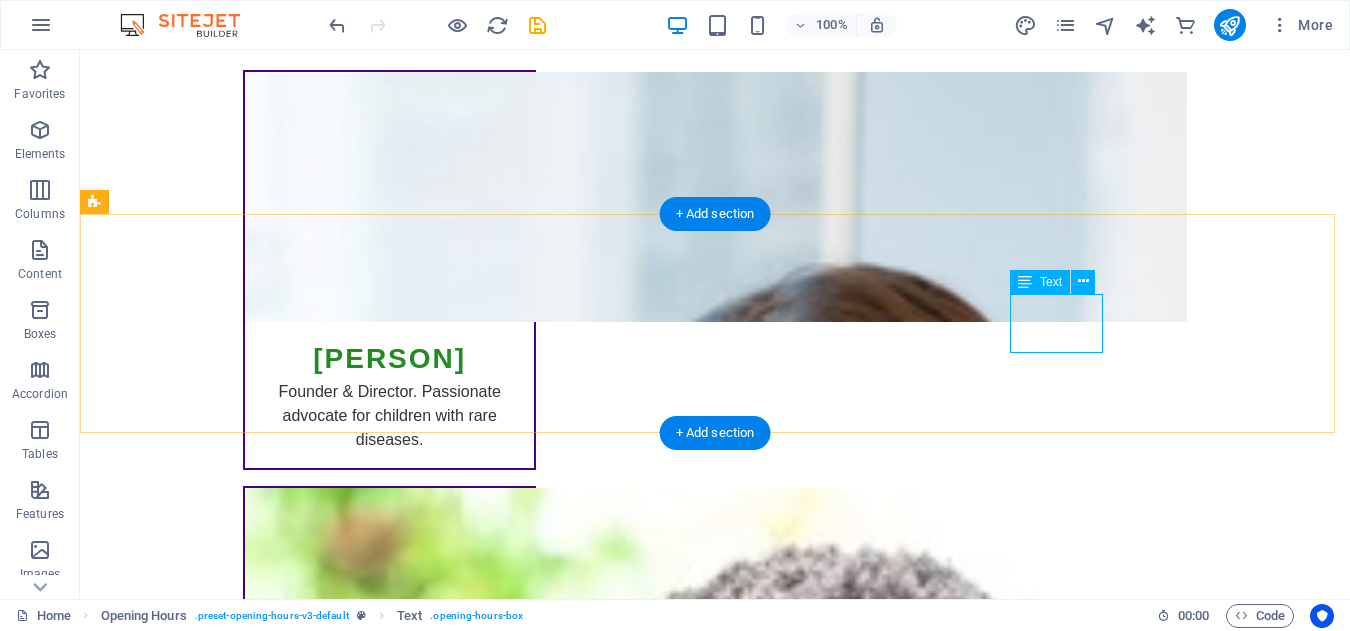 click on "Saturday Closed" at bounding box center (568, 7967) 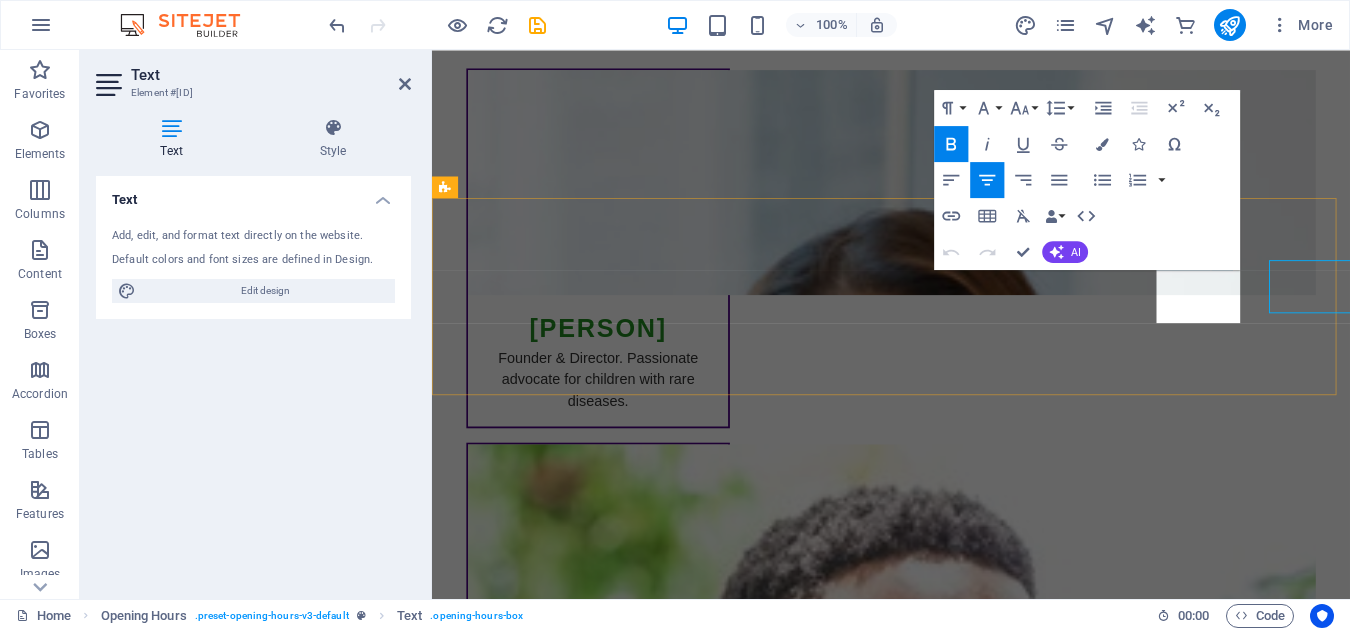 scroll, scrollTop: 10278, scrollLeft: 0, axis: vertical 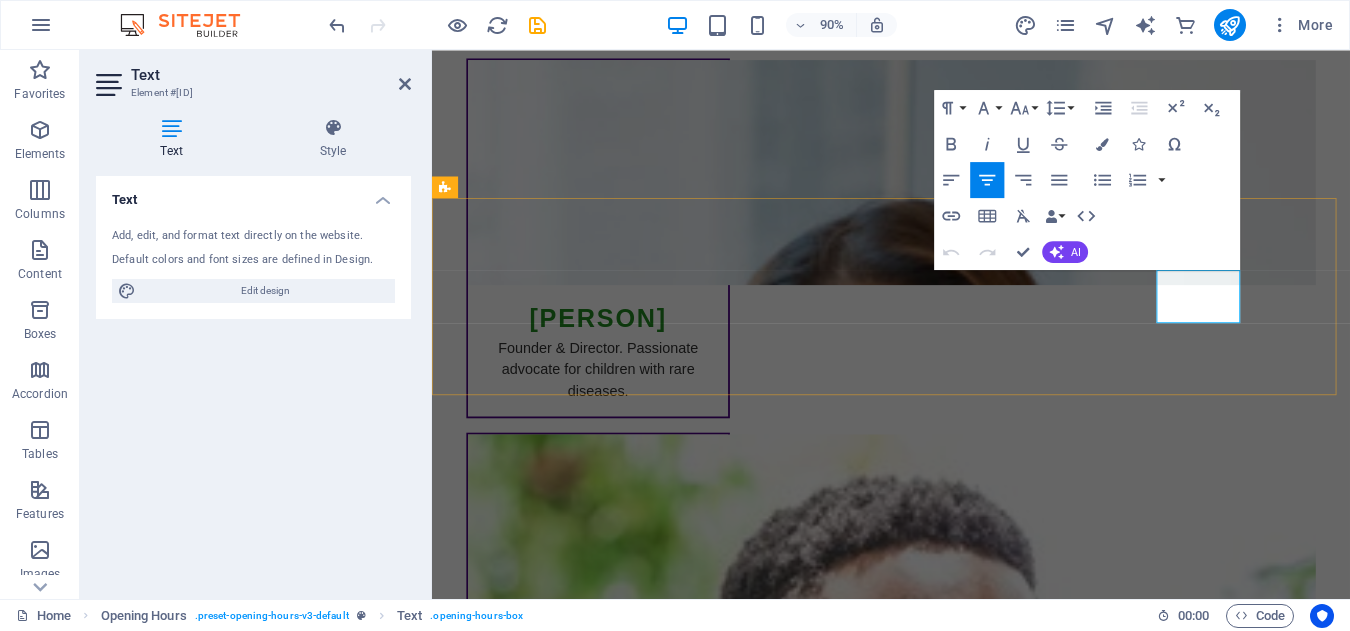 type 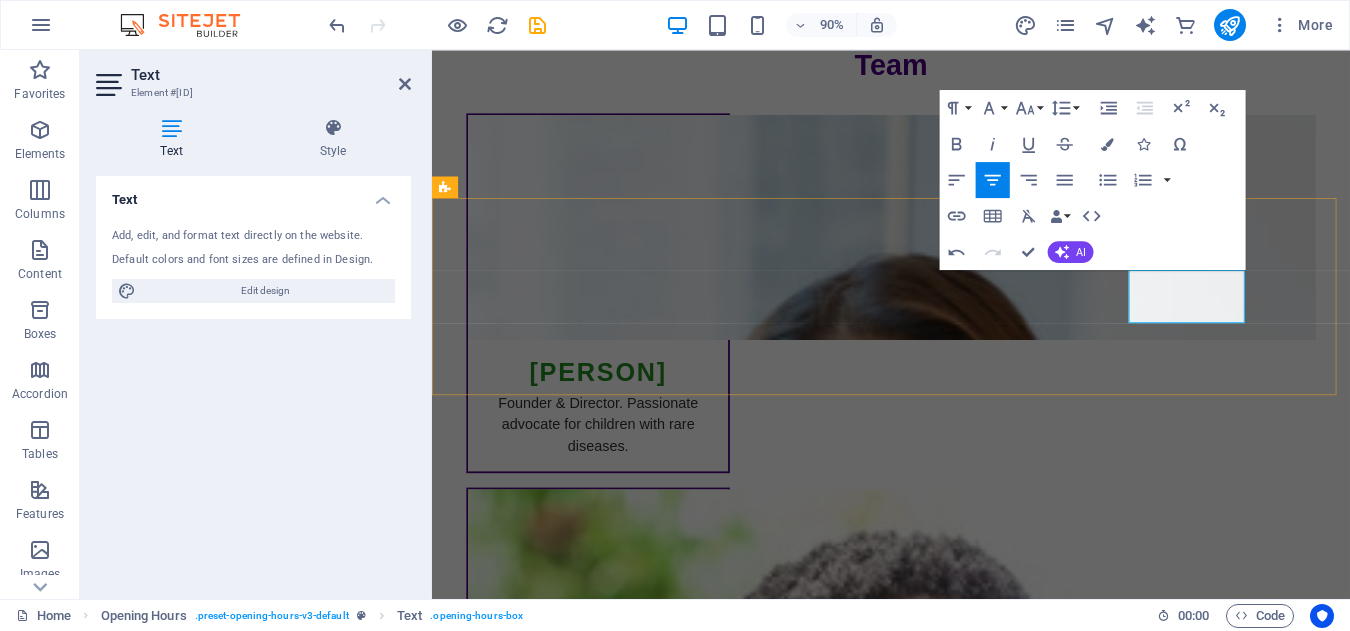 click on "9:00AM - 5:00PM" at bounding box center [920, 7979] 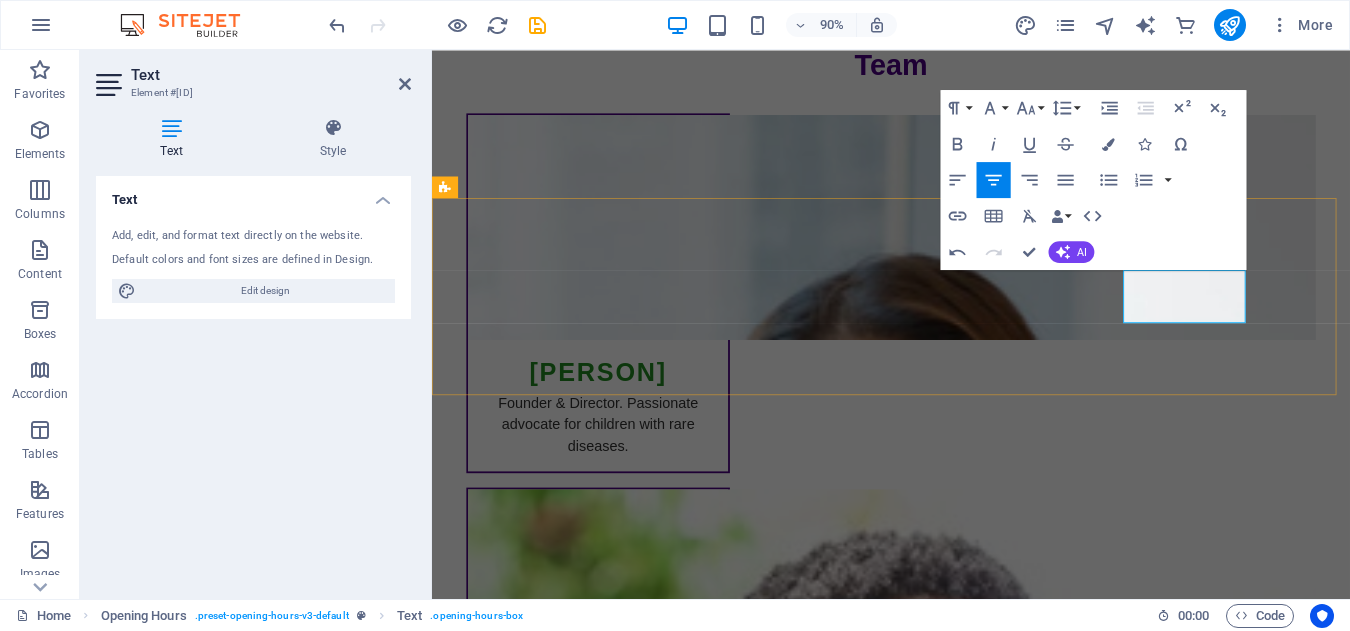 click on "9:00AM - 14:00PM" at bounding box center (920, 7979) 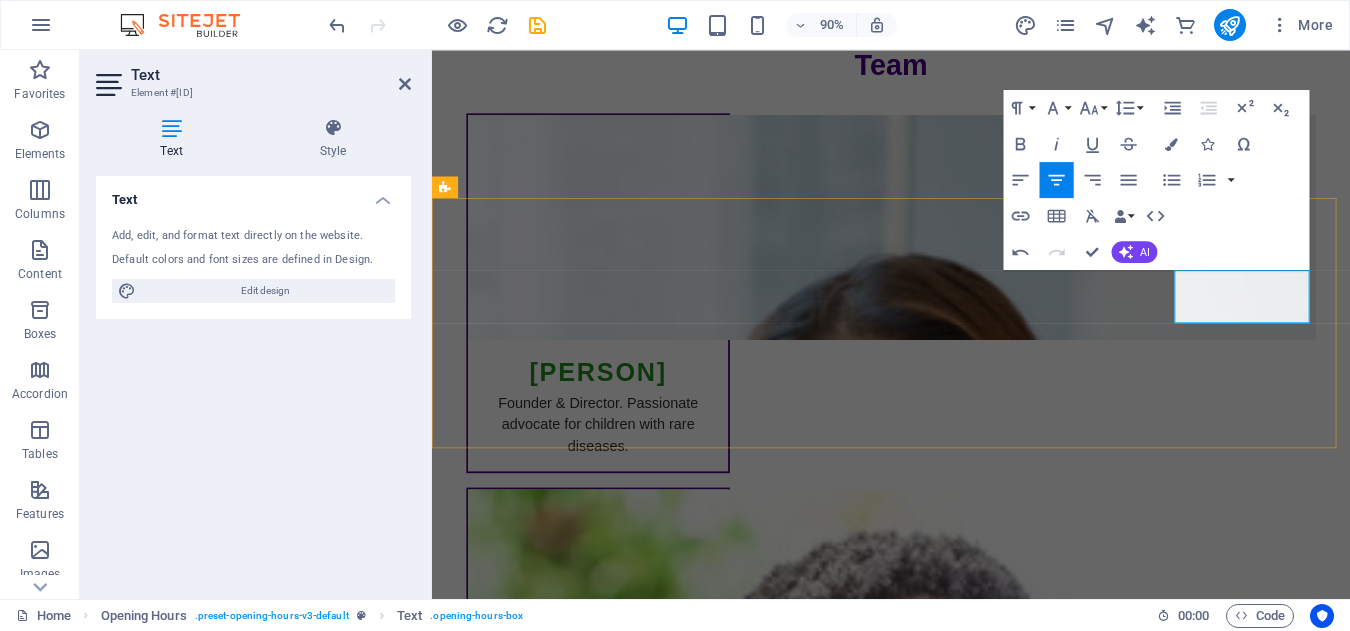 click on "9:00AM - 14:00 PM" at bounding box center [920, 7979] 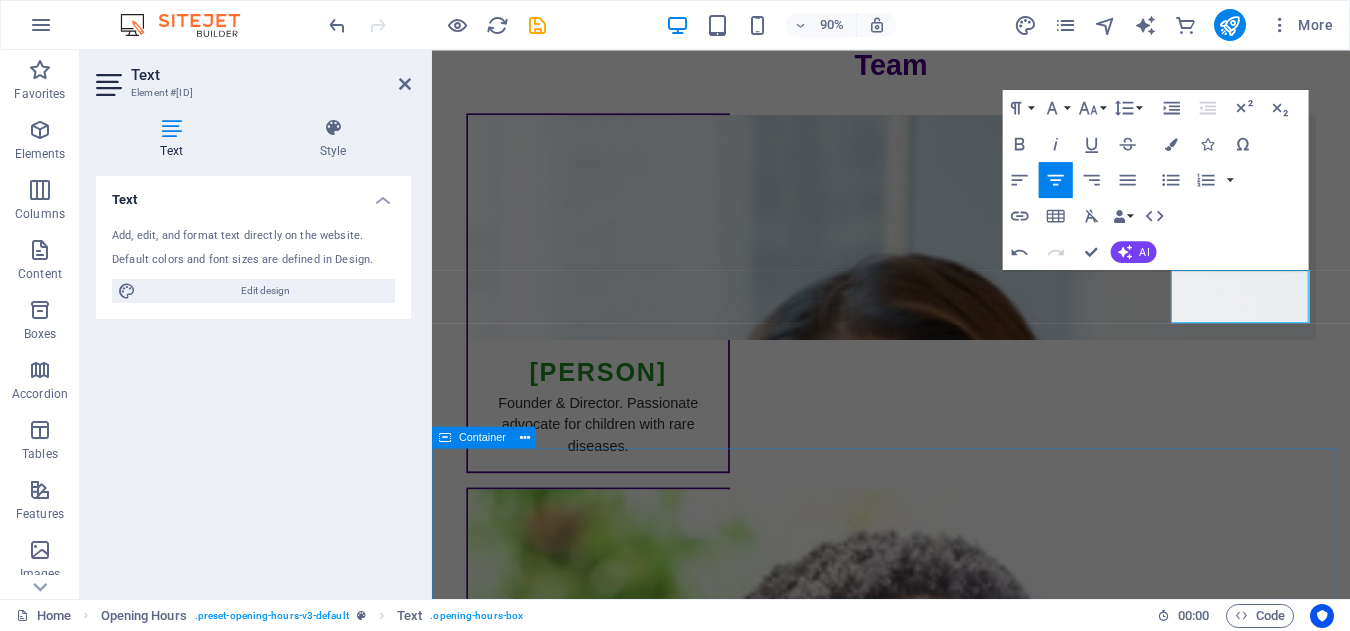 click on "General Inquiries   I have read and understand the privacy policy. Unreadable? Load new Submit Inquiry" at bounding box center [942, 8423] 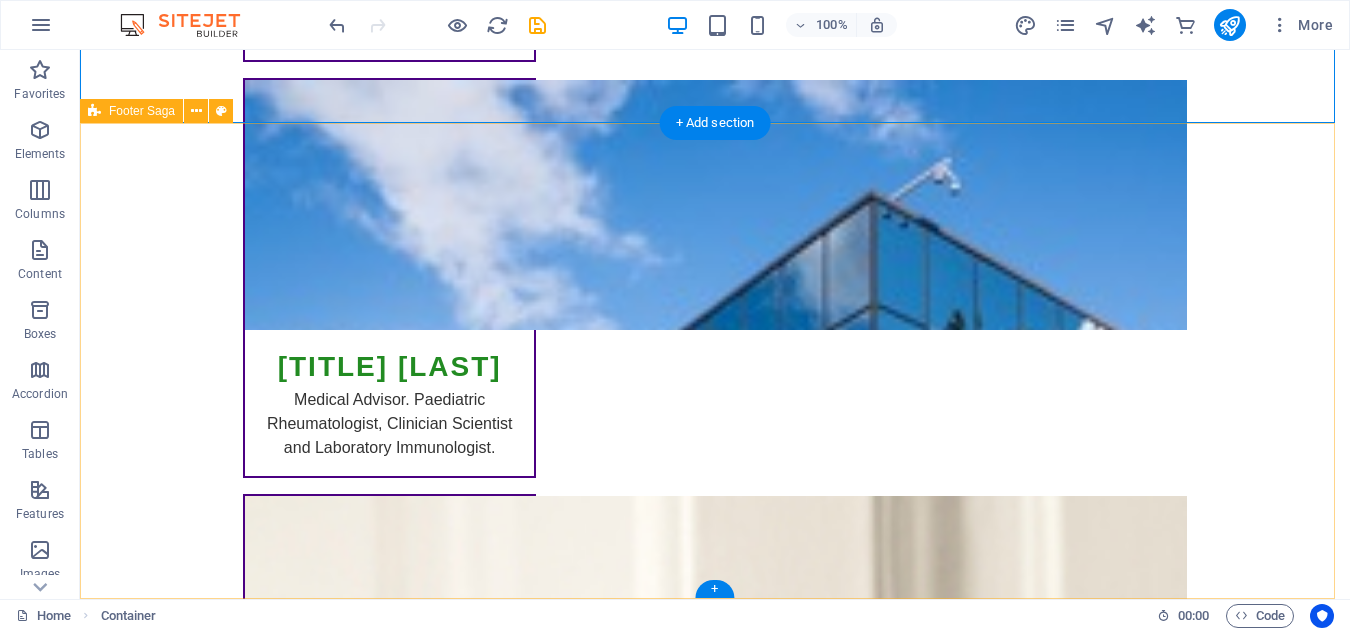 scroll, scrollTop: 11198, scrollLeft: 0, axis: vertical 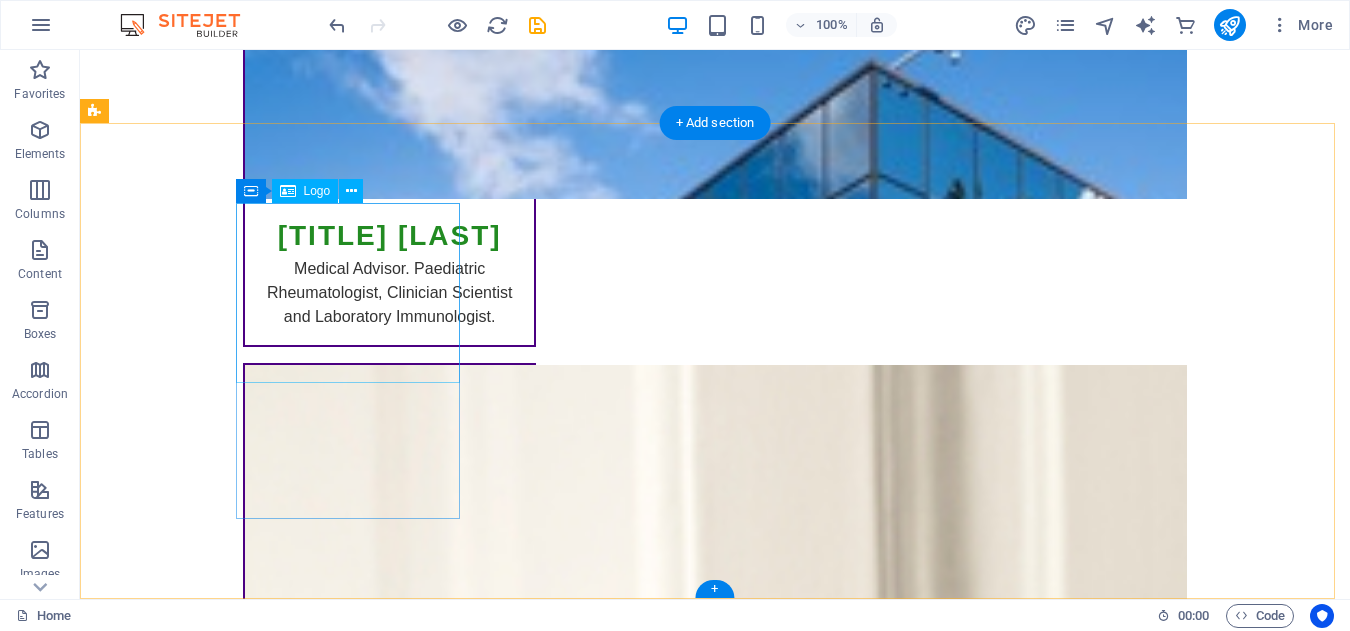 click on "The Emily-Ann Foundation" at bounding box center [208, 7949] 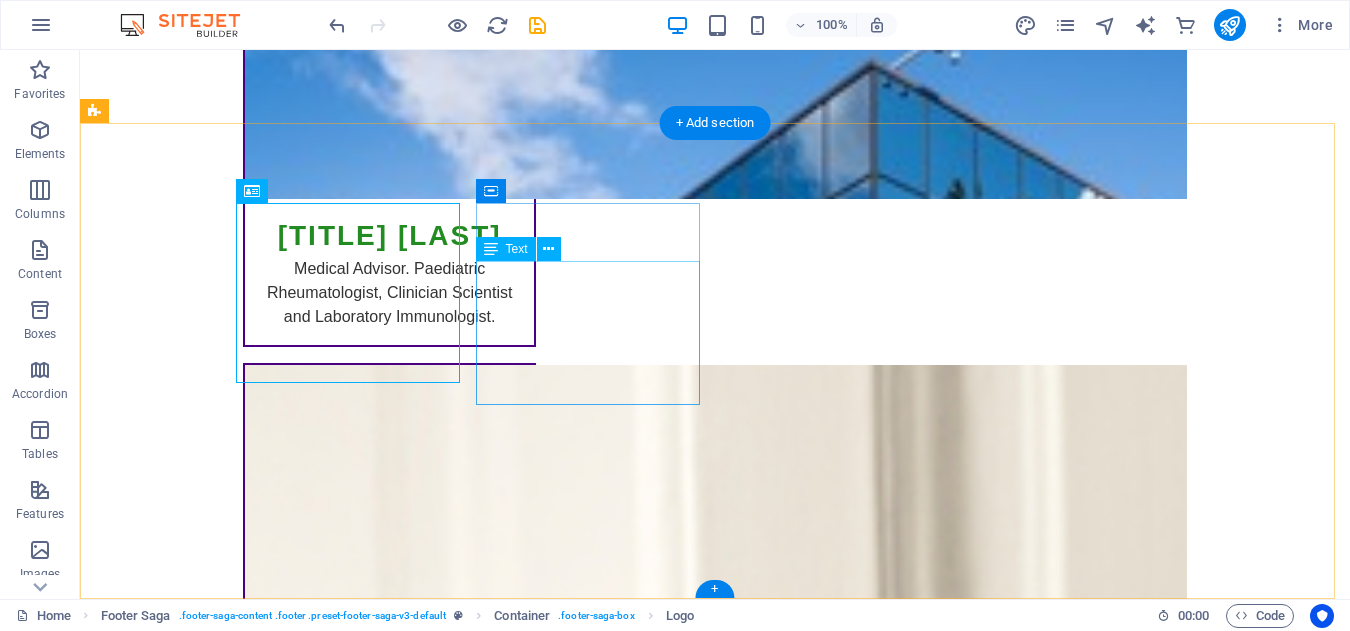 click on "[NUMBER] [STREET] [NUMBER]   [CITY] [POSTAL_CODE] Phone:  [PHONE] Mobile:  Email:  [EMAIL]" at bounding box center [208, 8301] 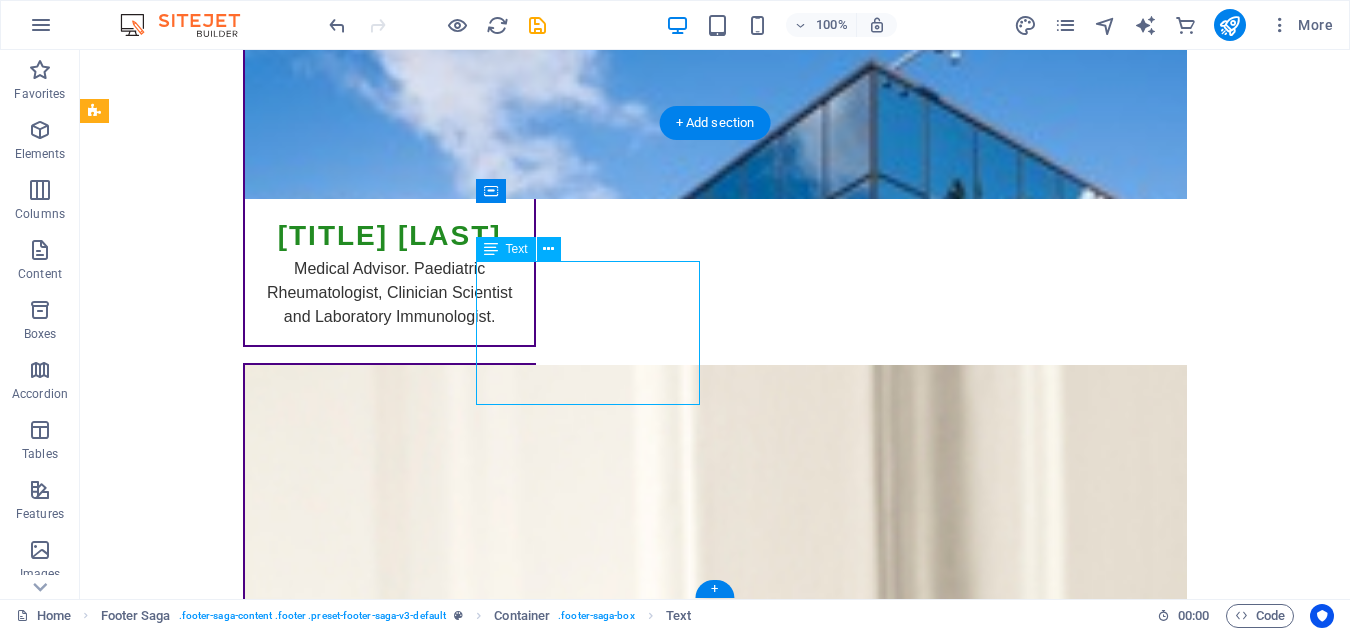 drag, startPoint x: 598, startPoint y: 300, endPoint x: 587, endPoint y: 300, distance: 11 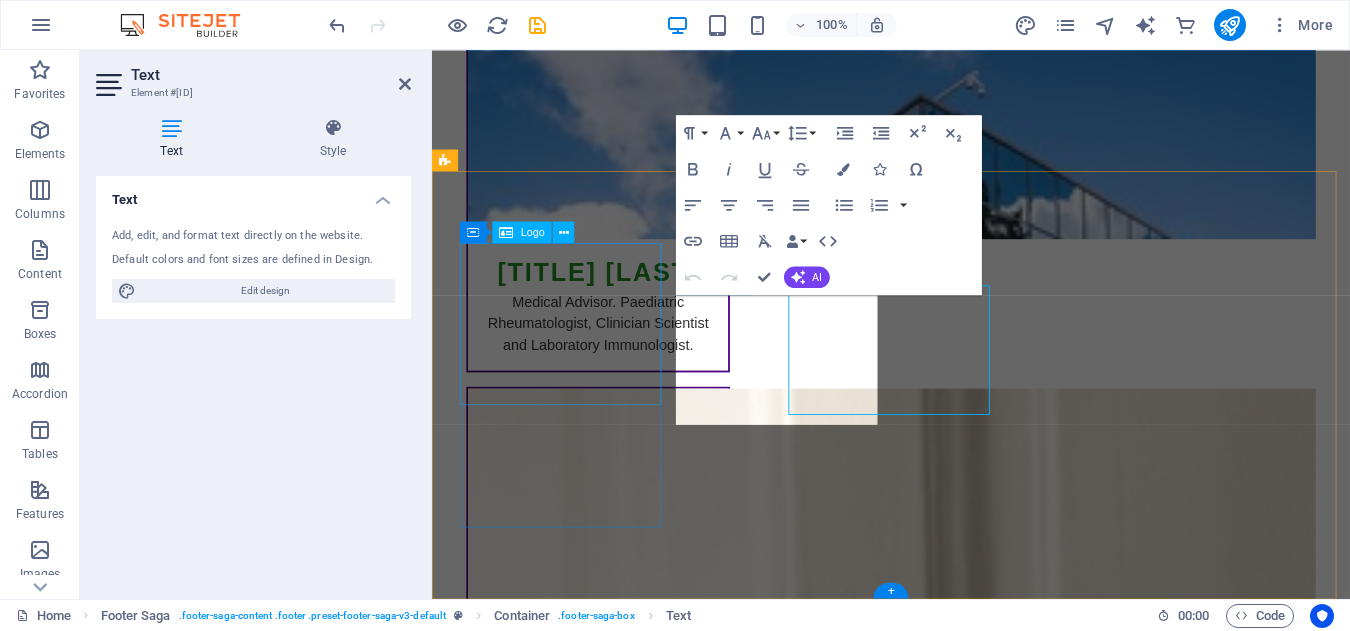 click on "[NUMBER] [STREET]" at bounding box center (560, 8264) 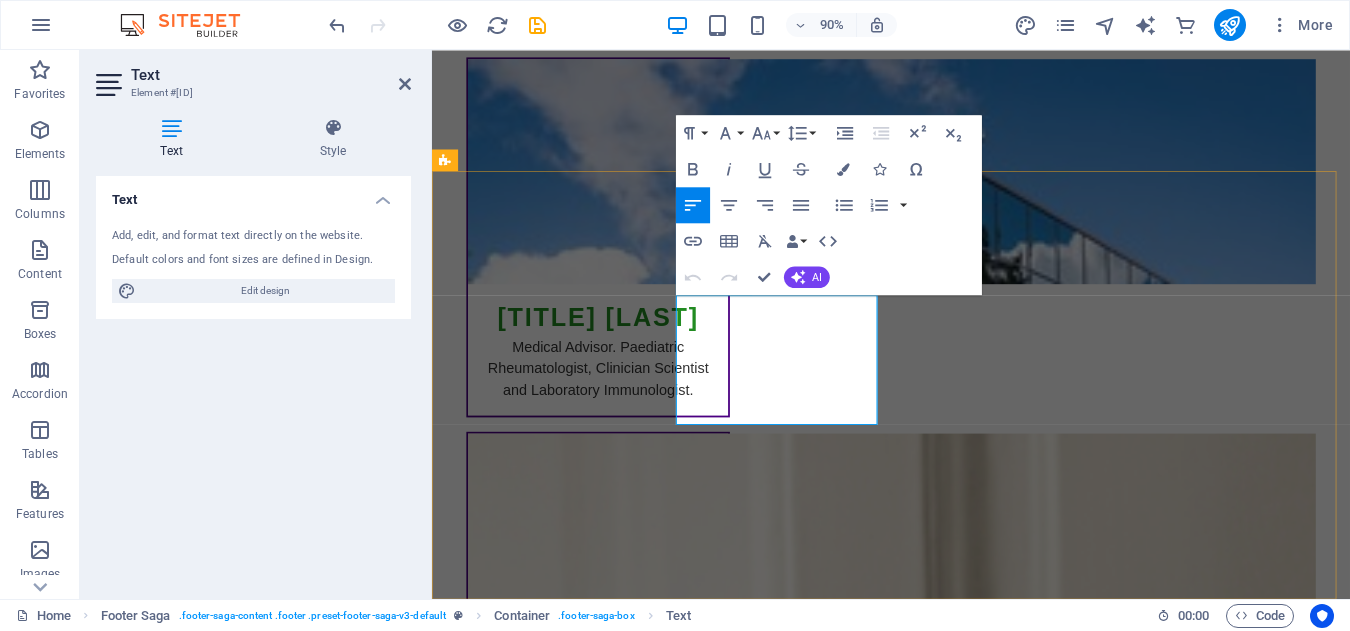 click on "[NUMBER] [STREET]" at bounding box center [560, 8314] 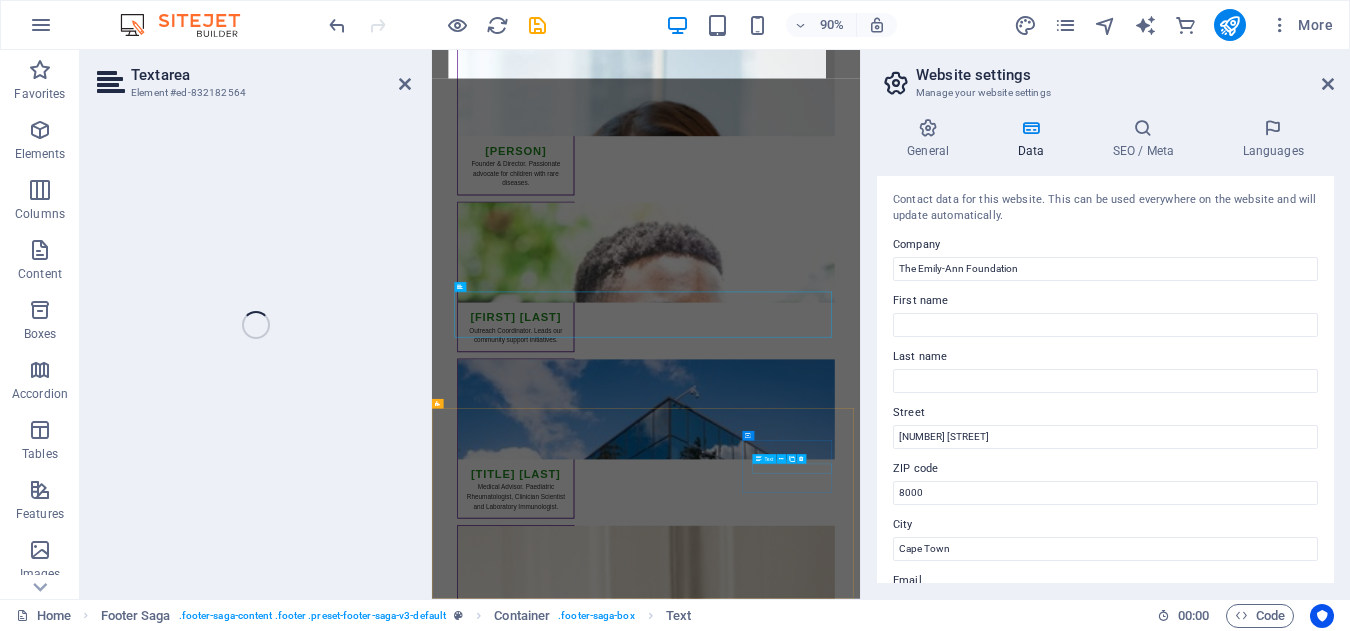 click on "Facebook" at bounding box center (560, 9531) 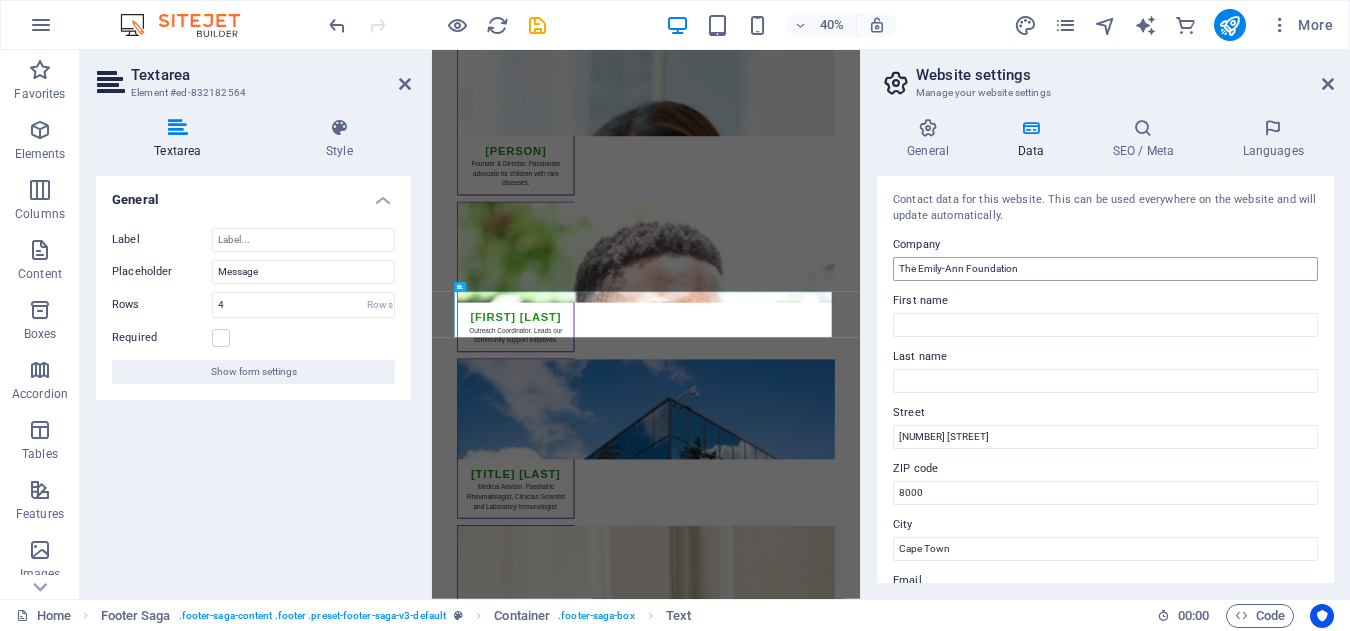 scroll, scrollTop: 11158, scrollLeft: 0, axis: vertical 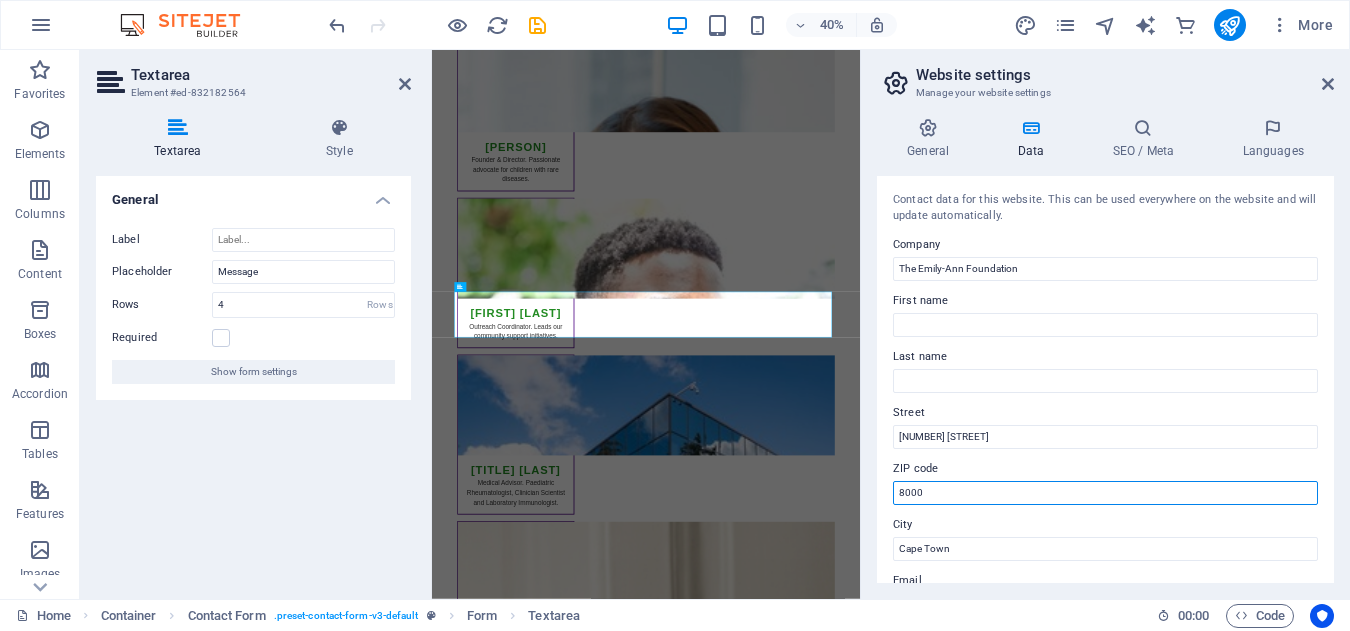 click on "8000" at bounding box center (1105, 493) 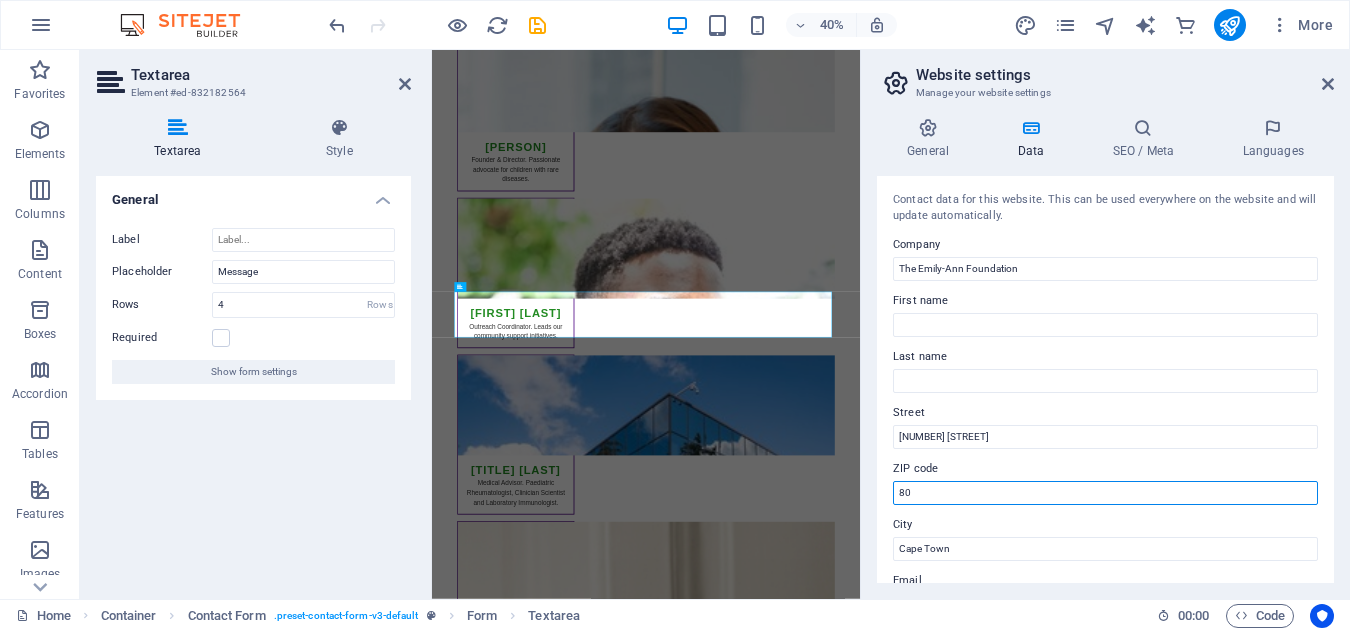 type on "8" 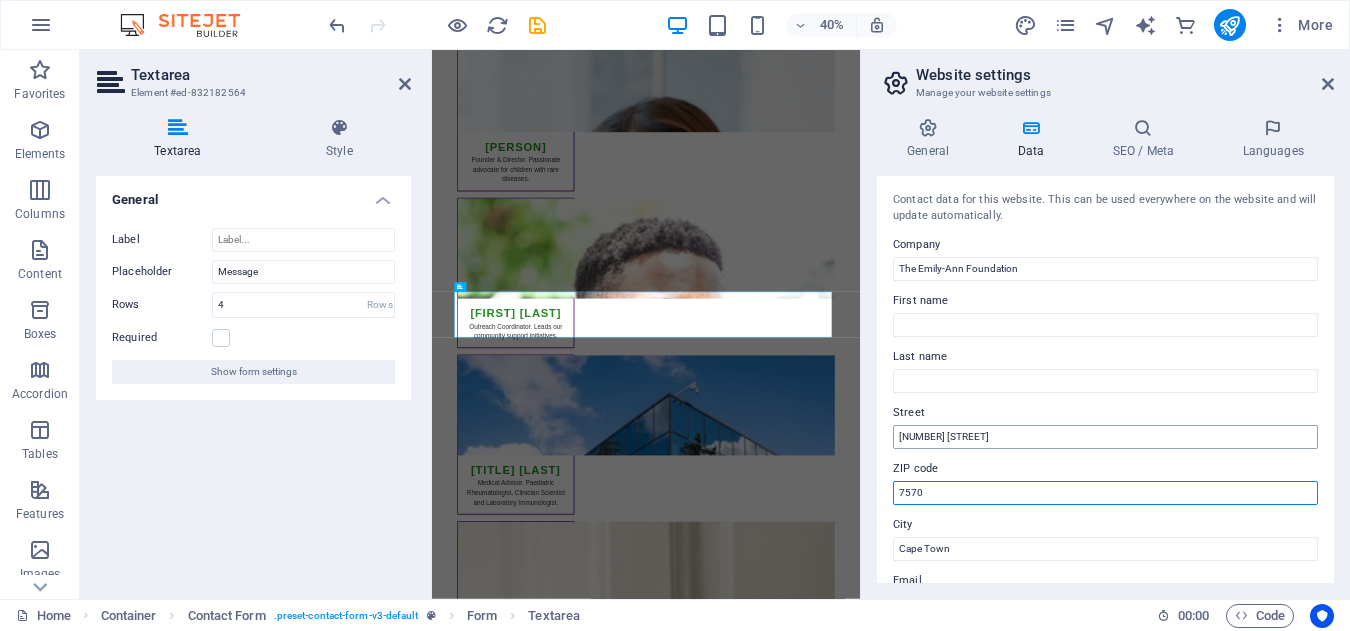 type on "7570" 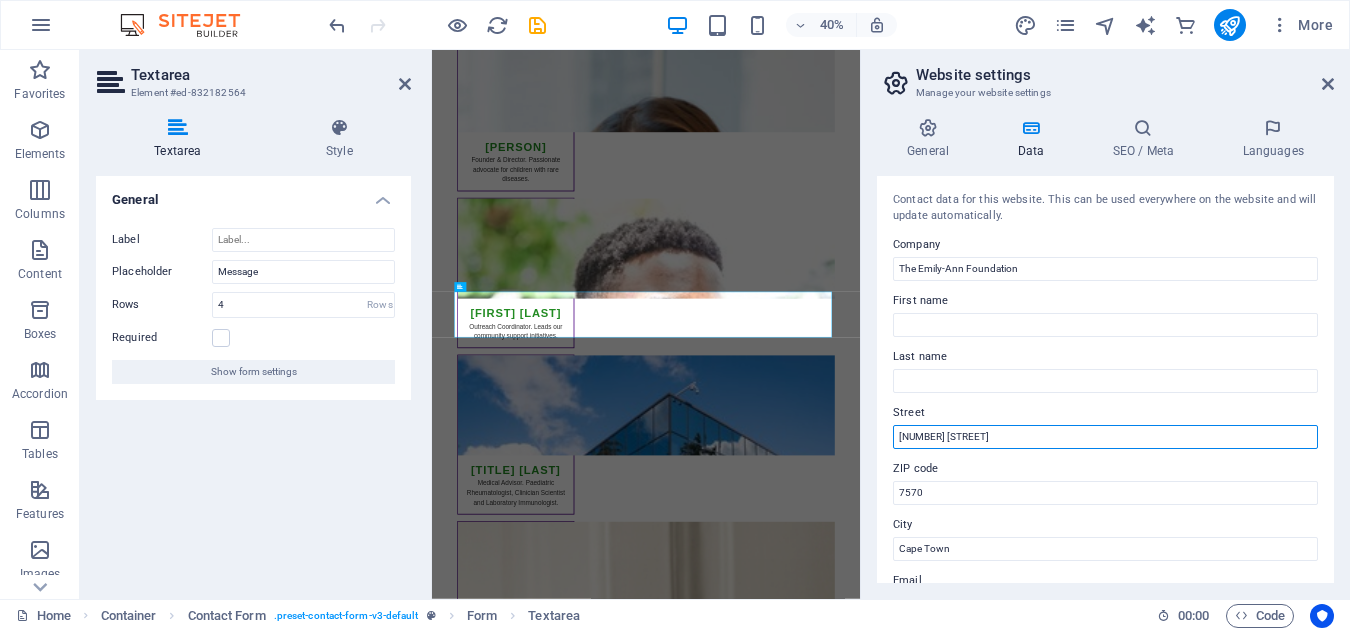 drag, startPoint x: 975, startPoint y: 438, endPoint x: 879, endPoint y: 438, distance: 96 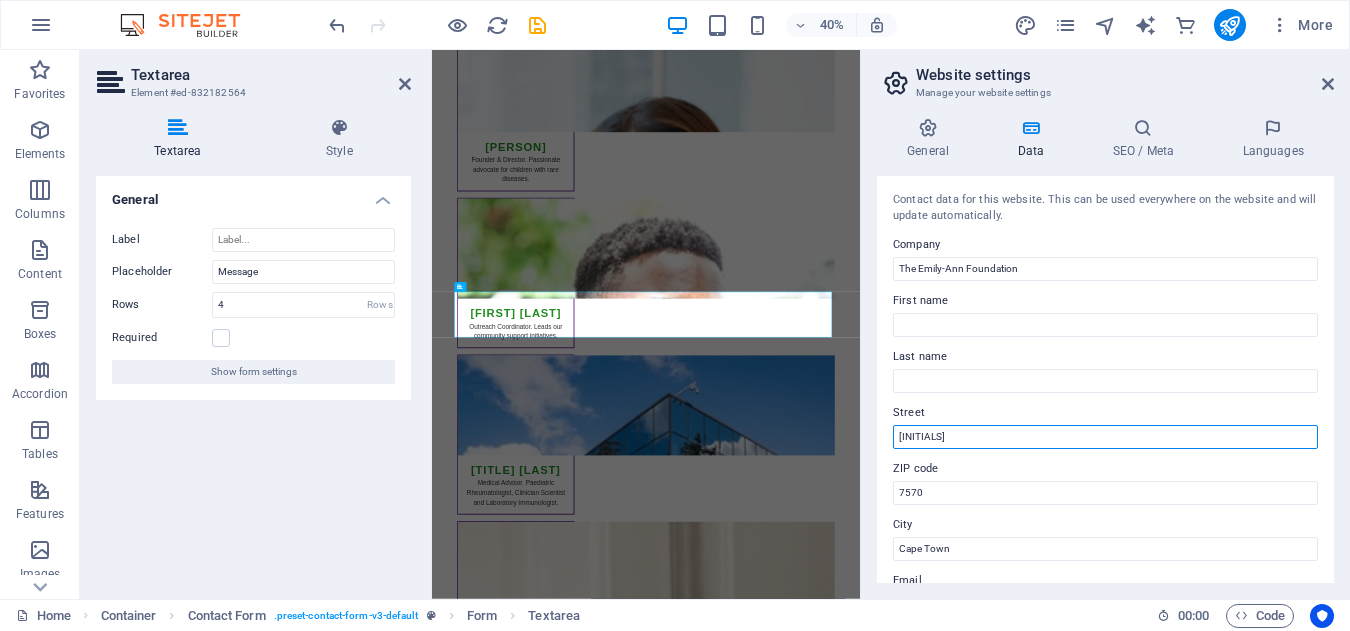 type on "k" 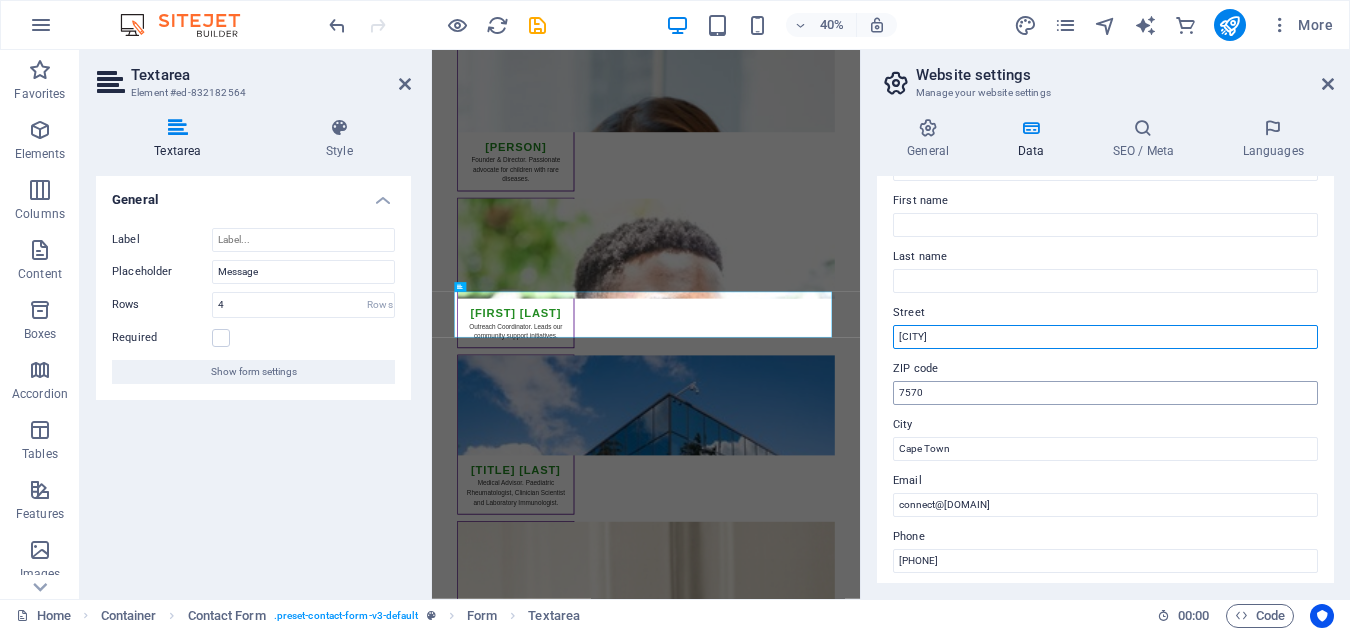 scroll, scrollTop: 200, scrollLeft: 0, axis: vertical 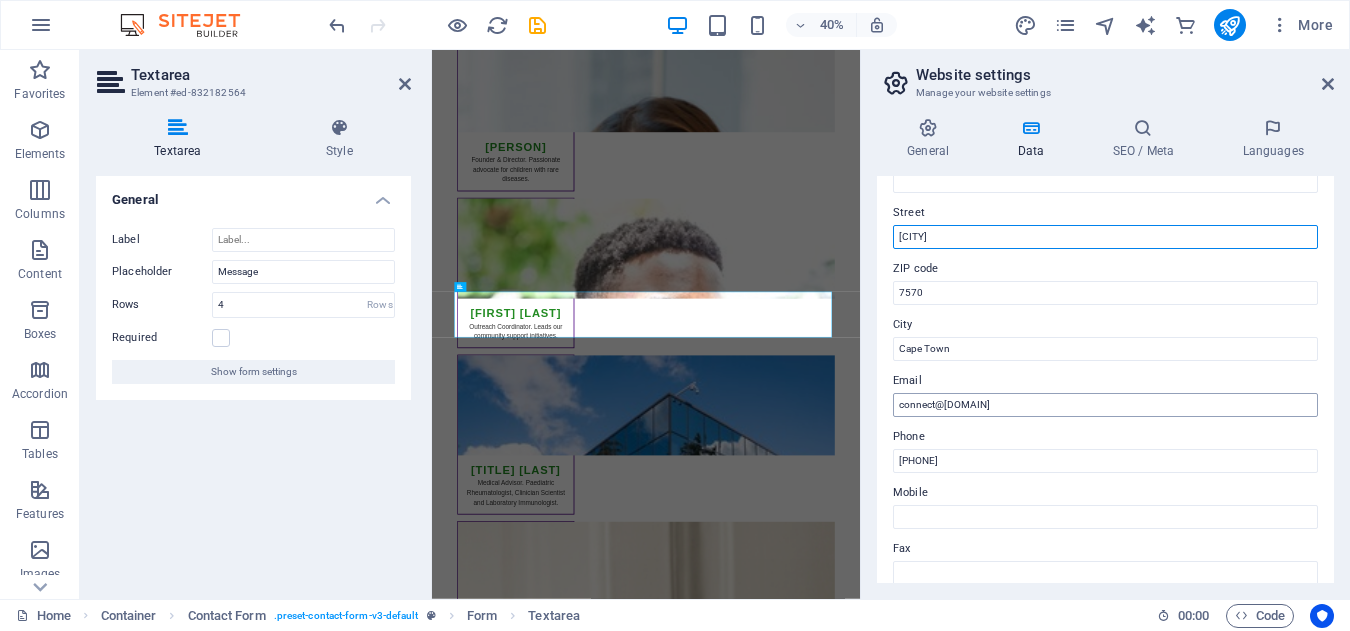 type on "[CITY]" 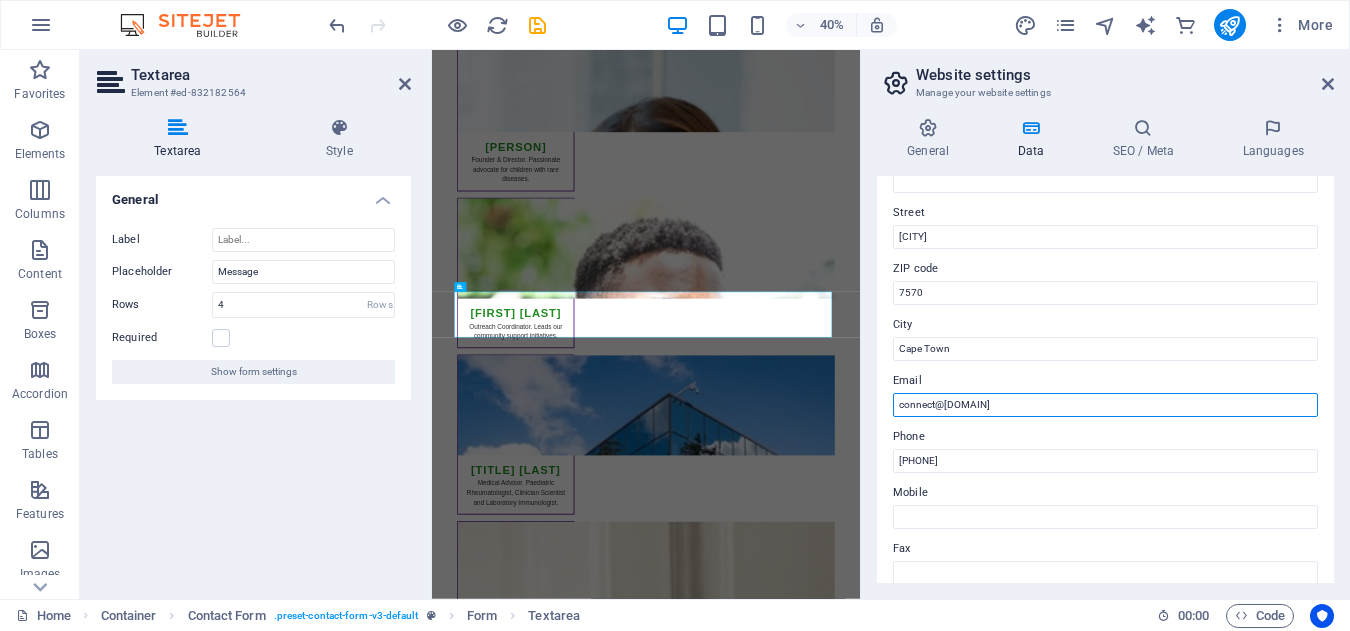 drag, startPoint x: 1043, startPoint y: 406, endPoint x: 884, endPoint y: 408, distance: 159.01257 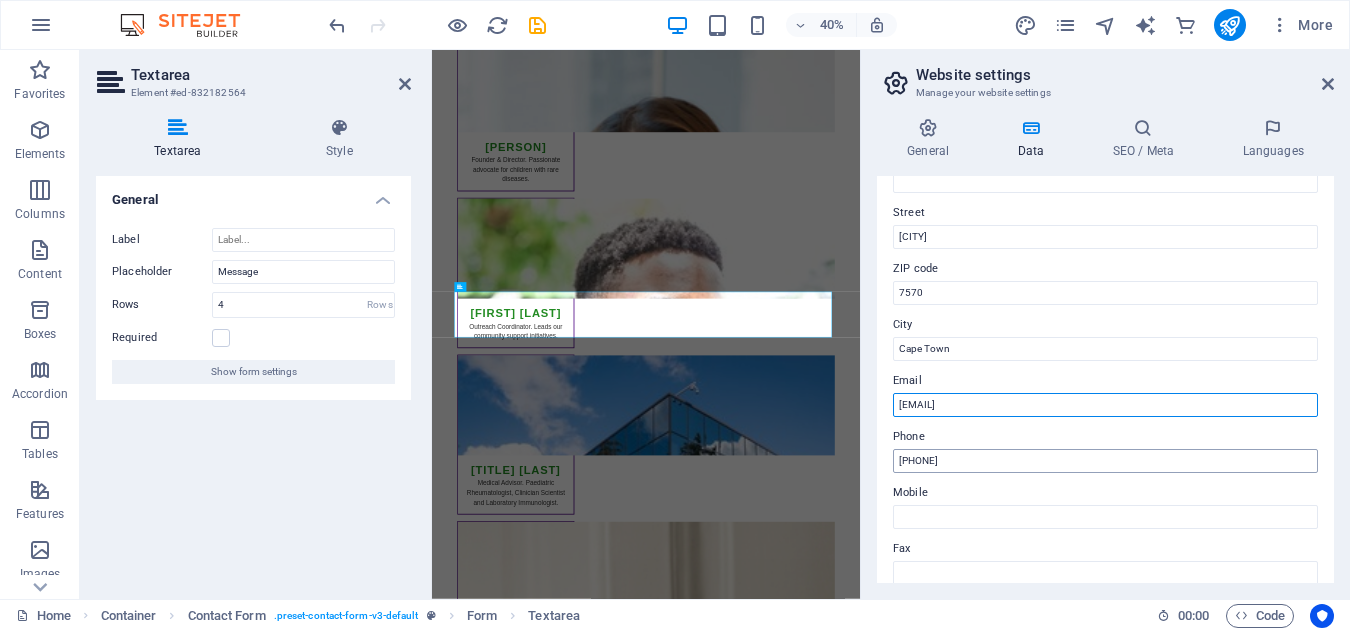 type on "[EMAIL]" 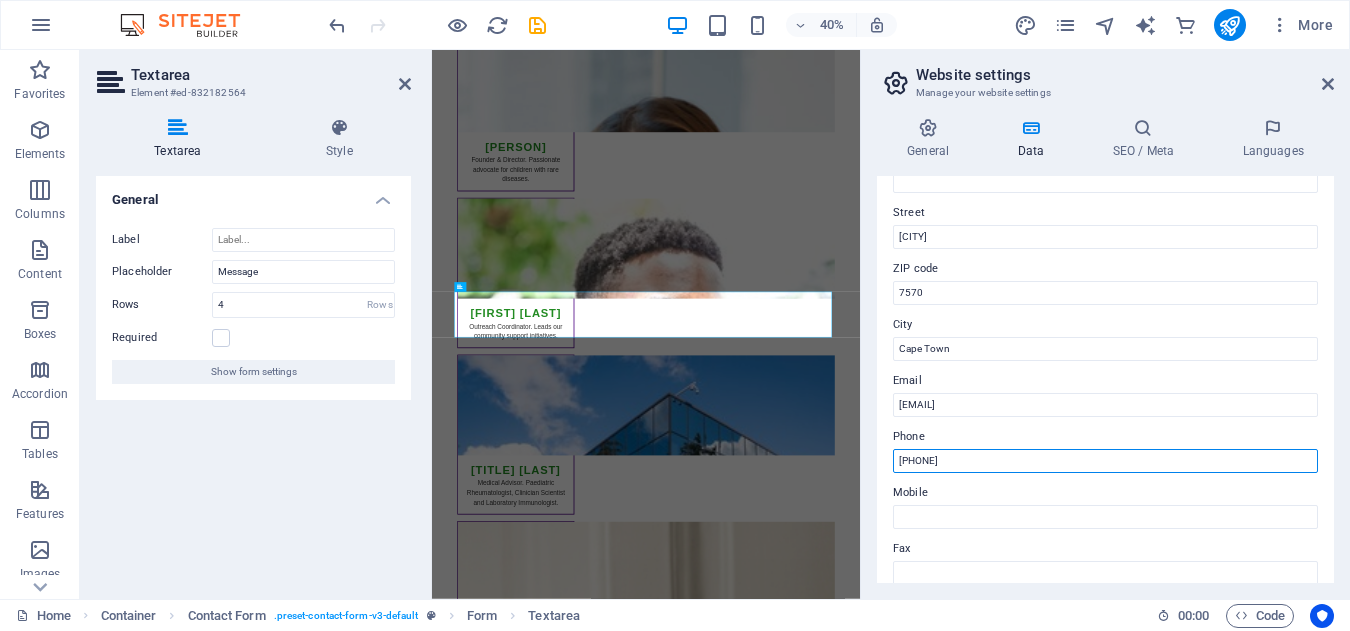drag, startPoint x: 1013, startPoint y: 460, endPoint x: 919, endPoint y: 463, distance: 94.04786 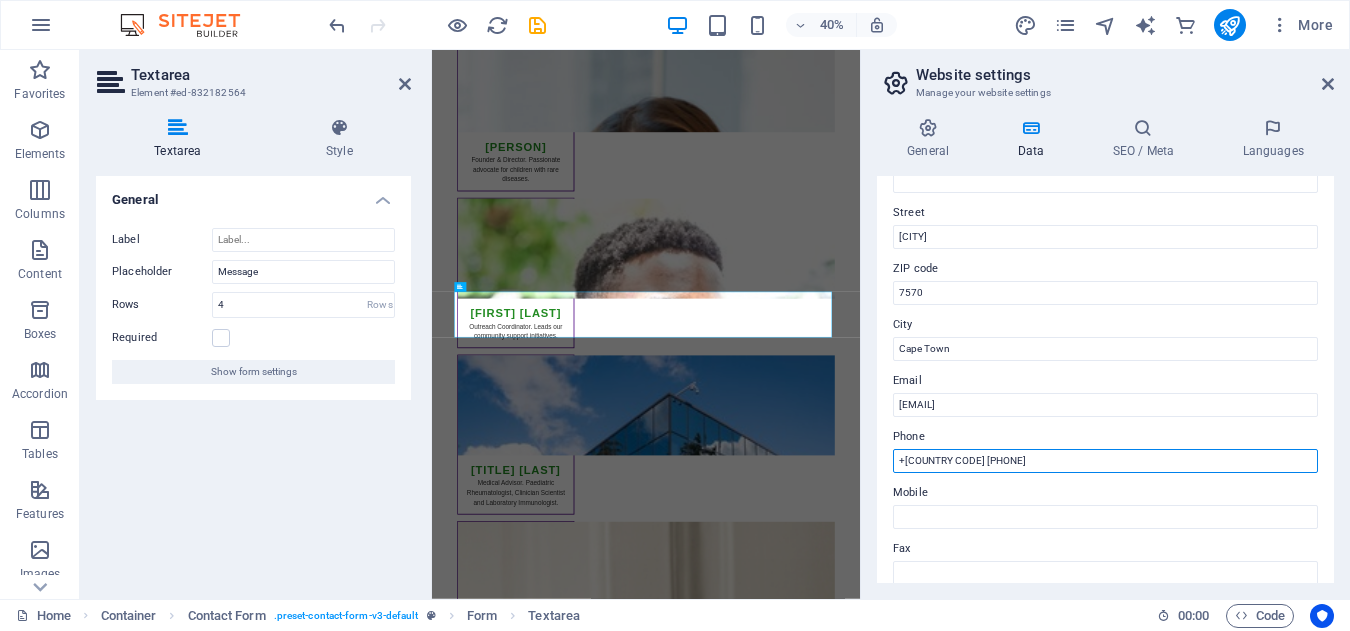 type on "[PHONE]" 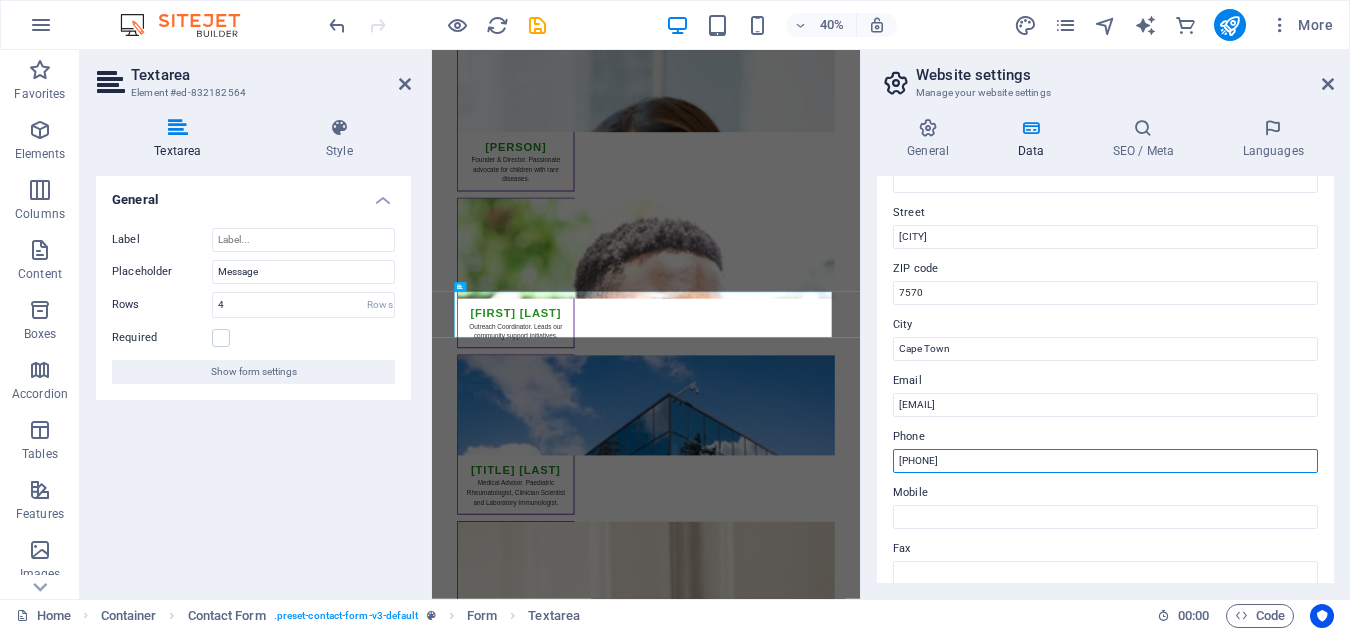 drag, startPoint x: 989, startPoint y: 458, endPoint x: 888, endPoint y: 456, distance: 101.0198 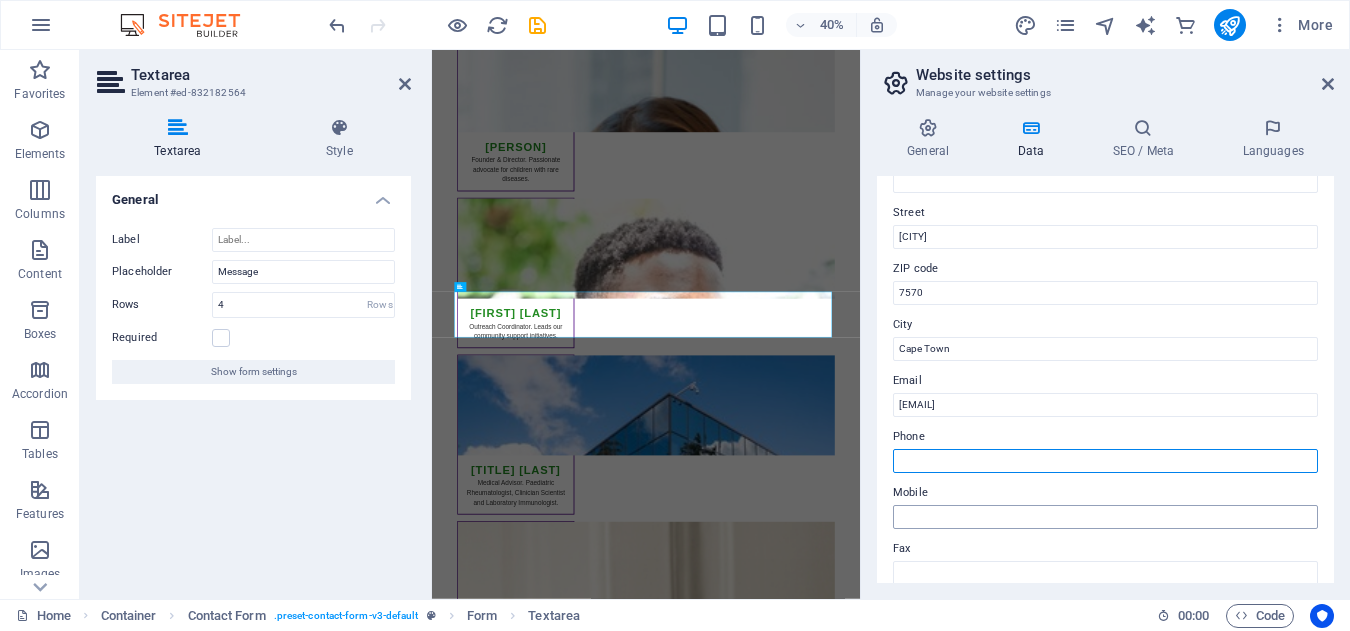 type 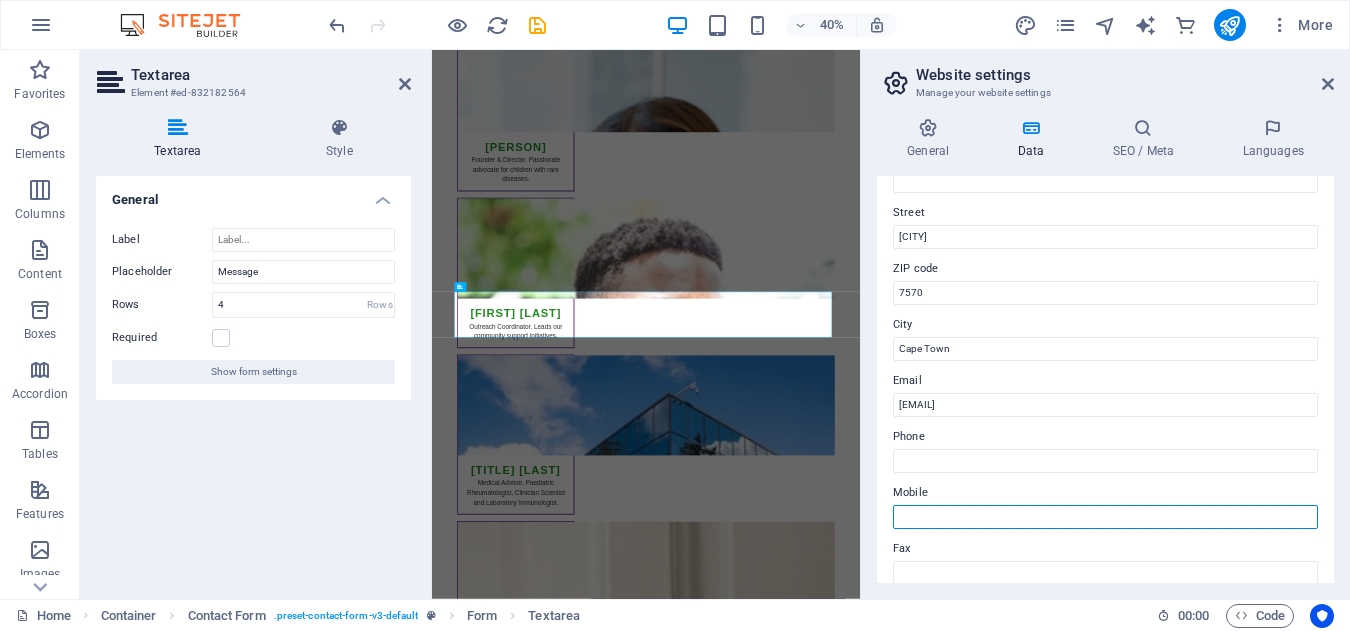 click on "Mobile" at bounding box center [1105, 517] 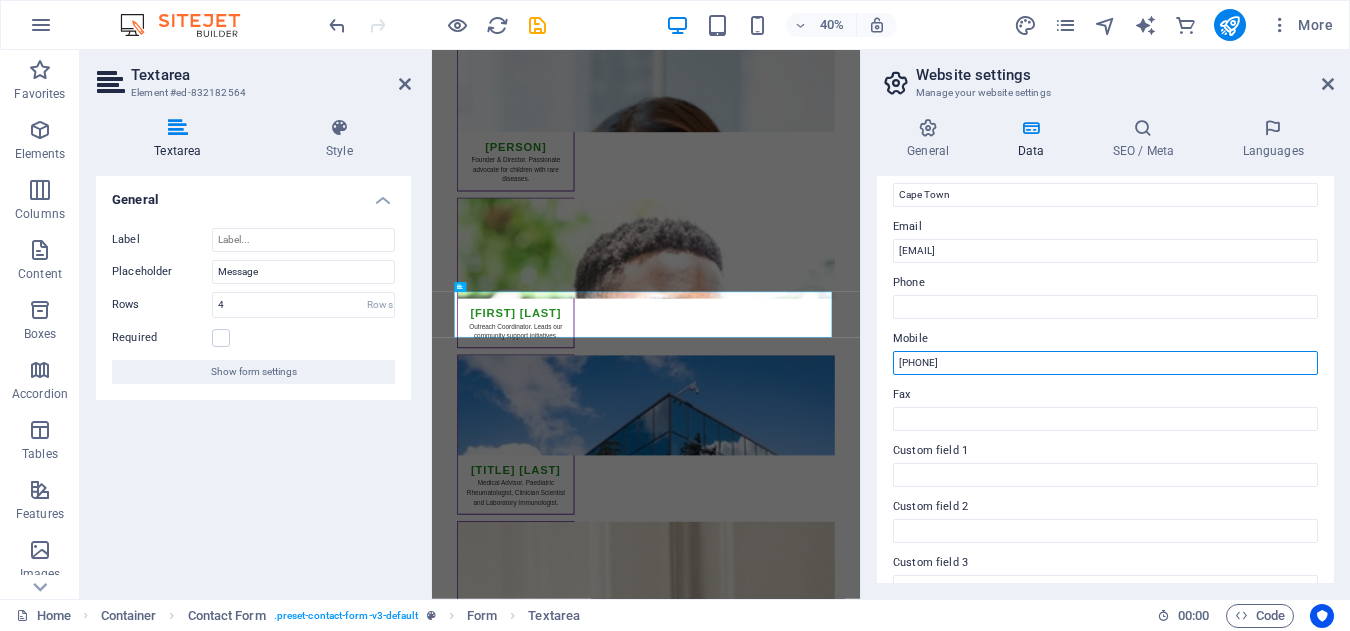scroll, scrollTop: 554, scrollLeft: 0, axis: vertical 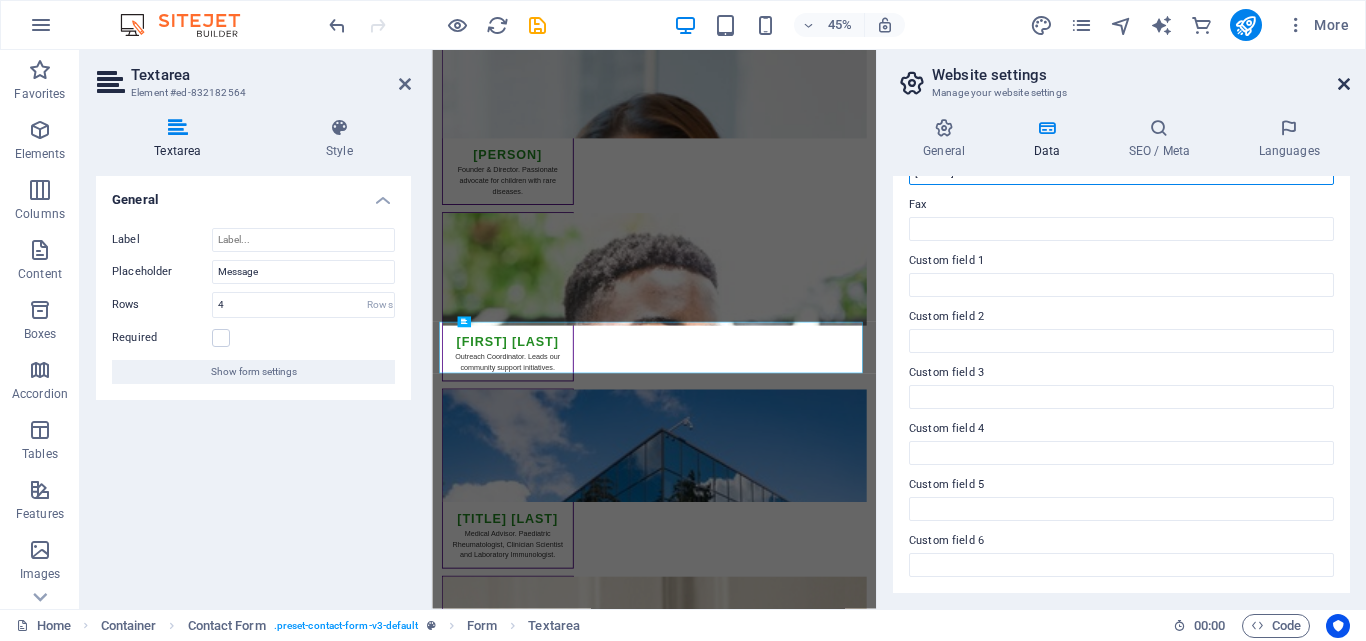 type on "[PHONE]" 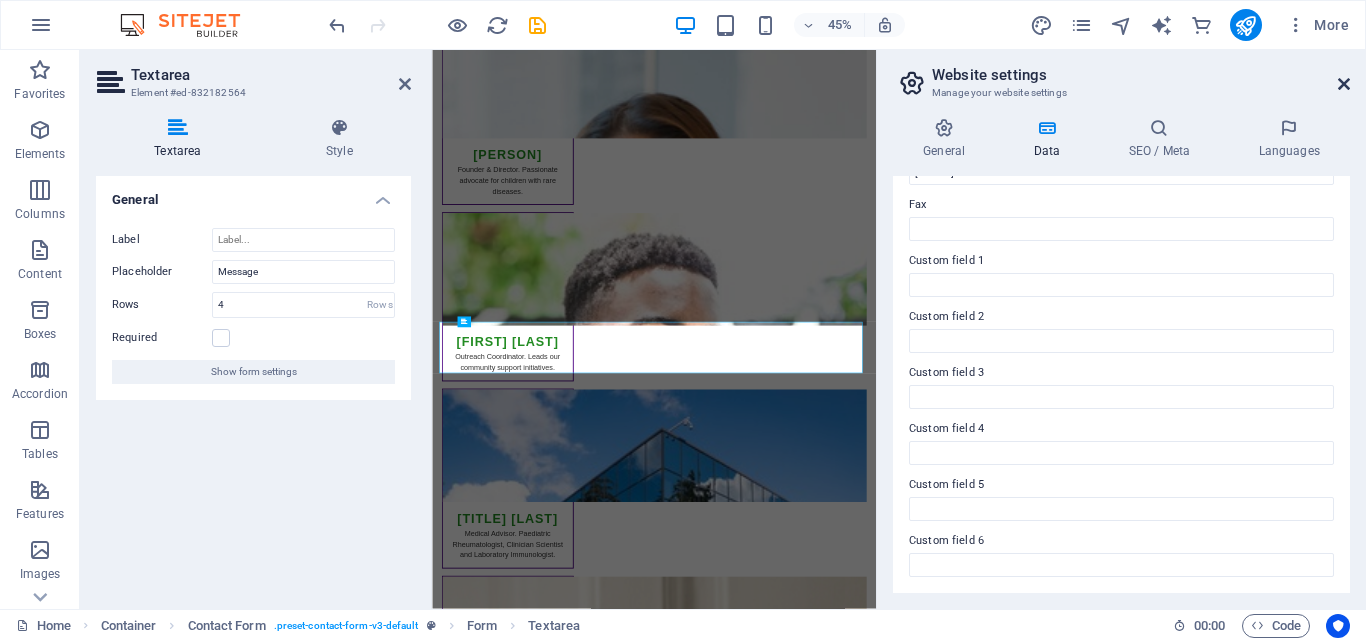 drag, startPoint x: 1342, startPoint y: 88, endPoint x: 955, endPoint y: 46, distance: 389.2724 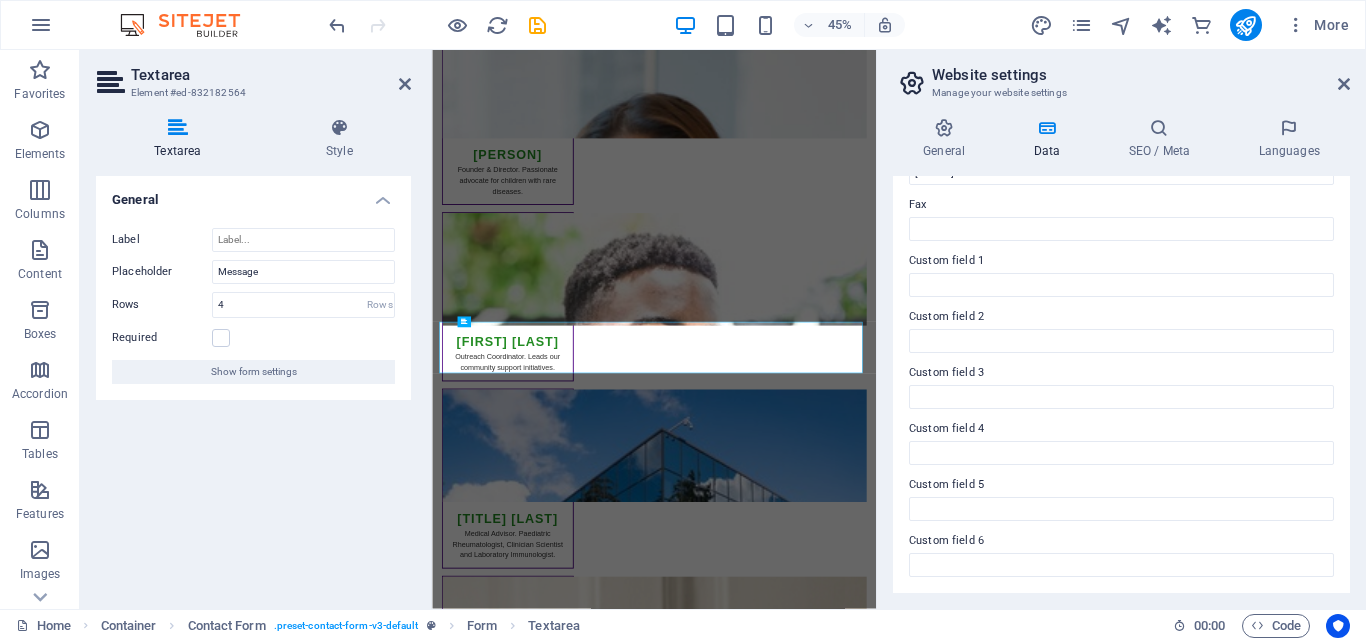 scroll, scrollTop: 10772, scrollLeft: 0, axis: vertical 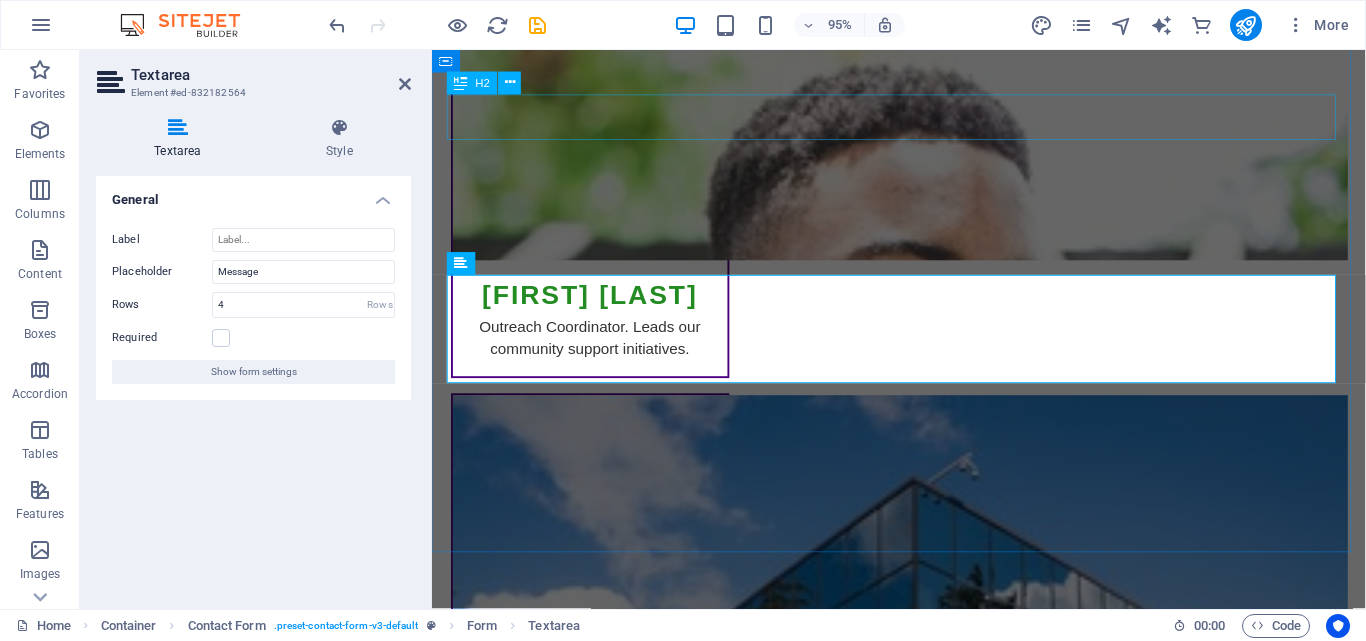 click on "General Inquiries" at bounding box center (924, 7717) 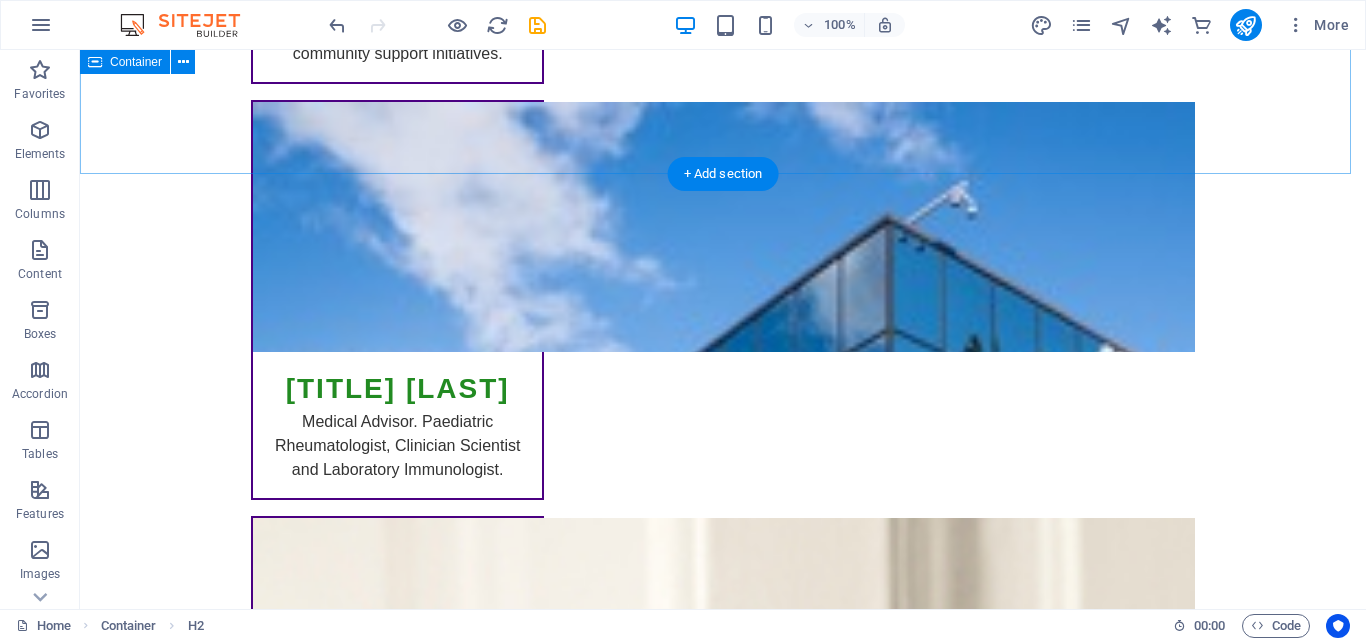 scroll, scrollTop: 11201, scrollLeft: 0, axis: vertical 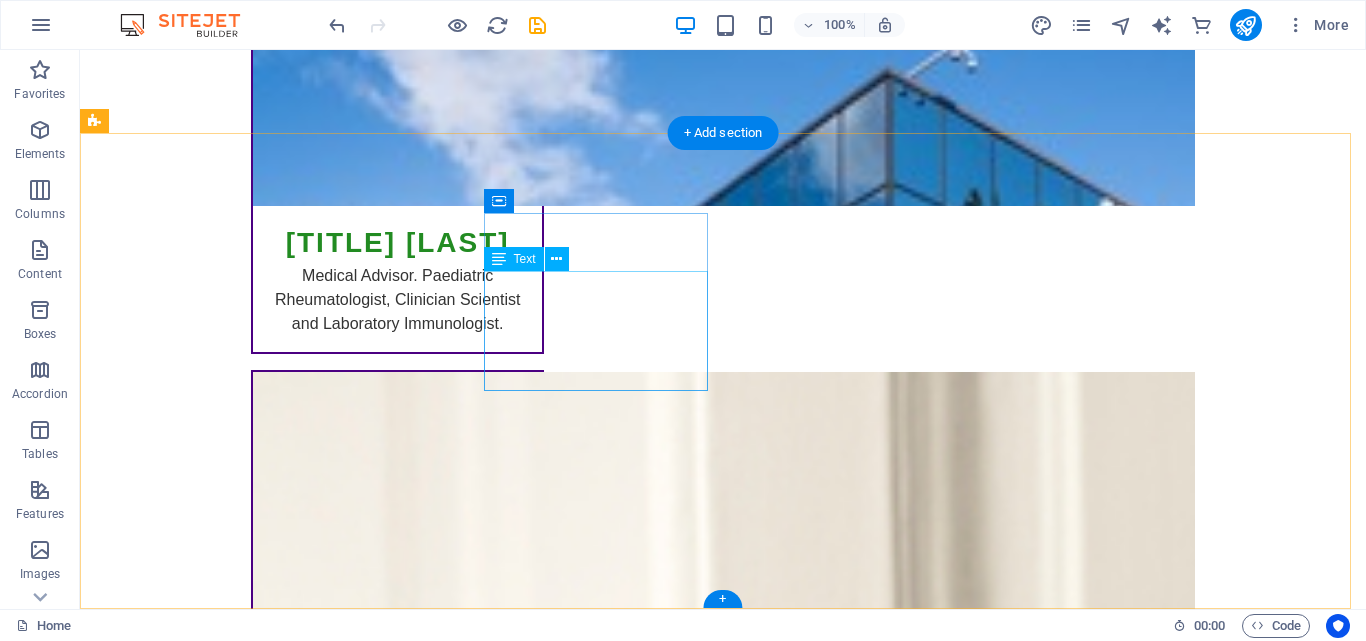 click on "[CITY] [POSTAL_CODE] [CITY] Phone: Mobile: +27 [PHONE] Email: connect@[DOMAIN].co.za" at bounding box center (208, 8311) 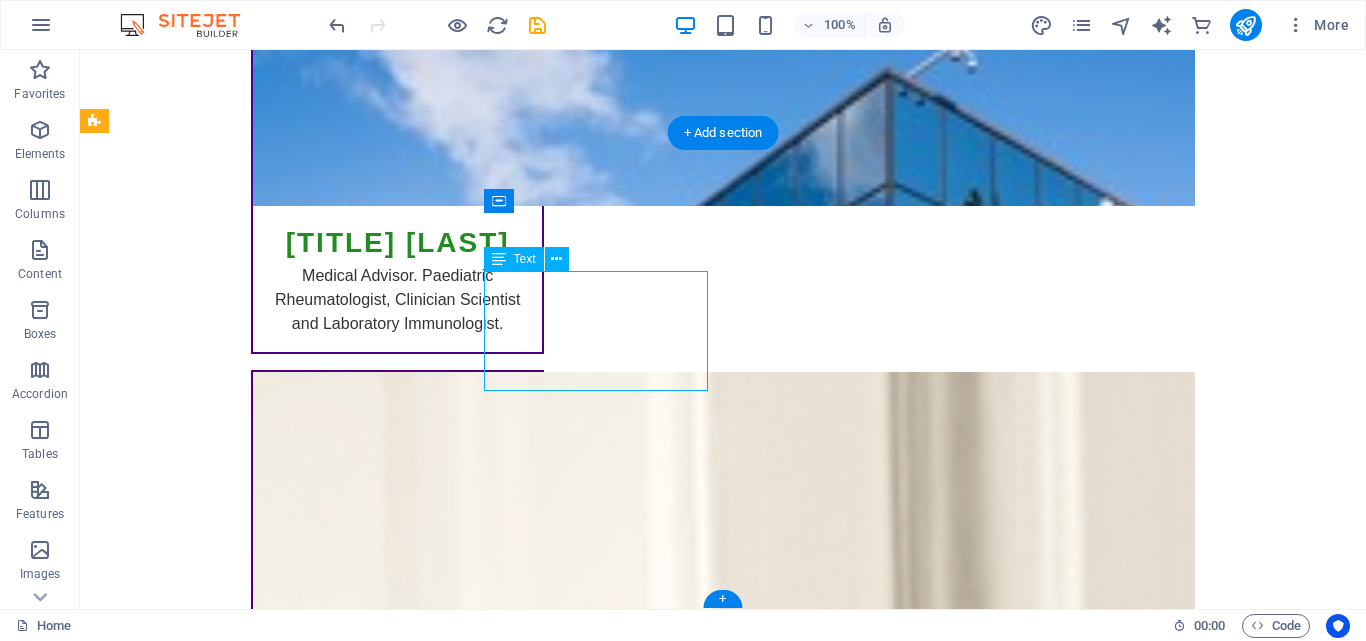 click on "[CITY] [POSTAL_CODE] [CITY] Phone: Mobile: +27 [PHONE] Email: connect@[DOMAIN].co.za" at bounding box center (208, 8311) 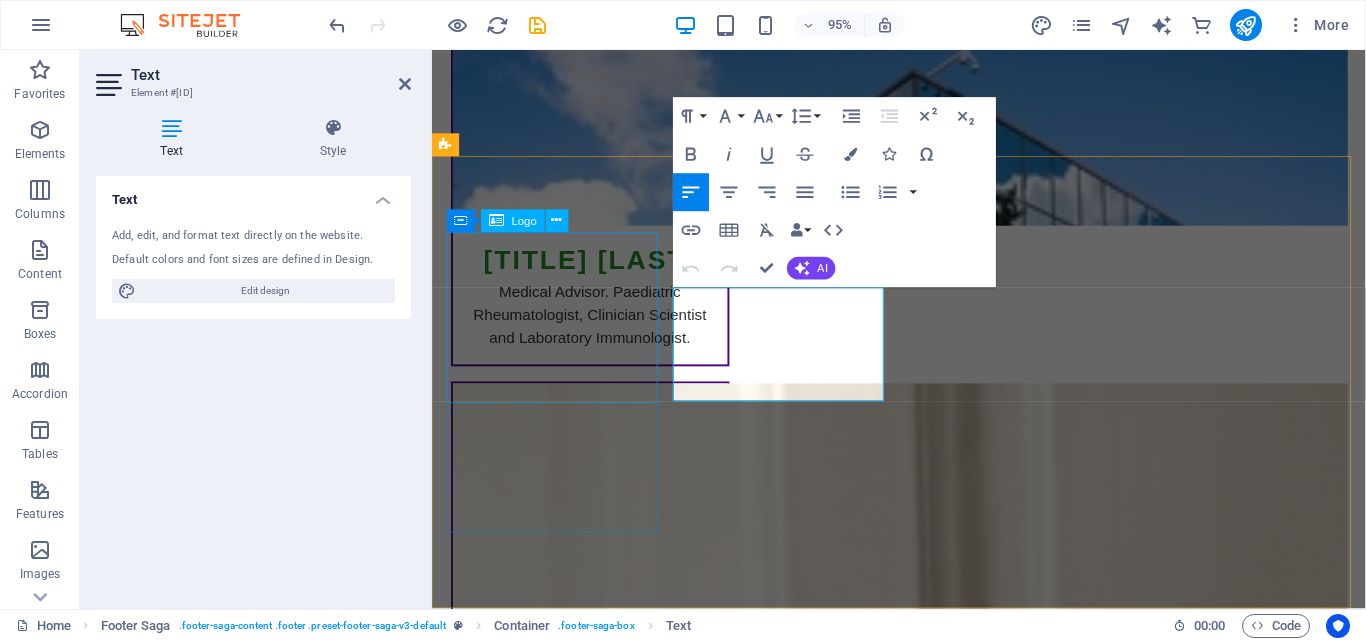scroll, scrollTop: 11189, scrollLeft: 0, axis: vertical 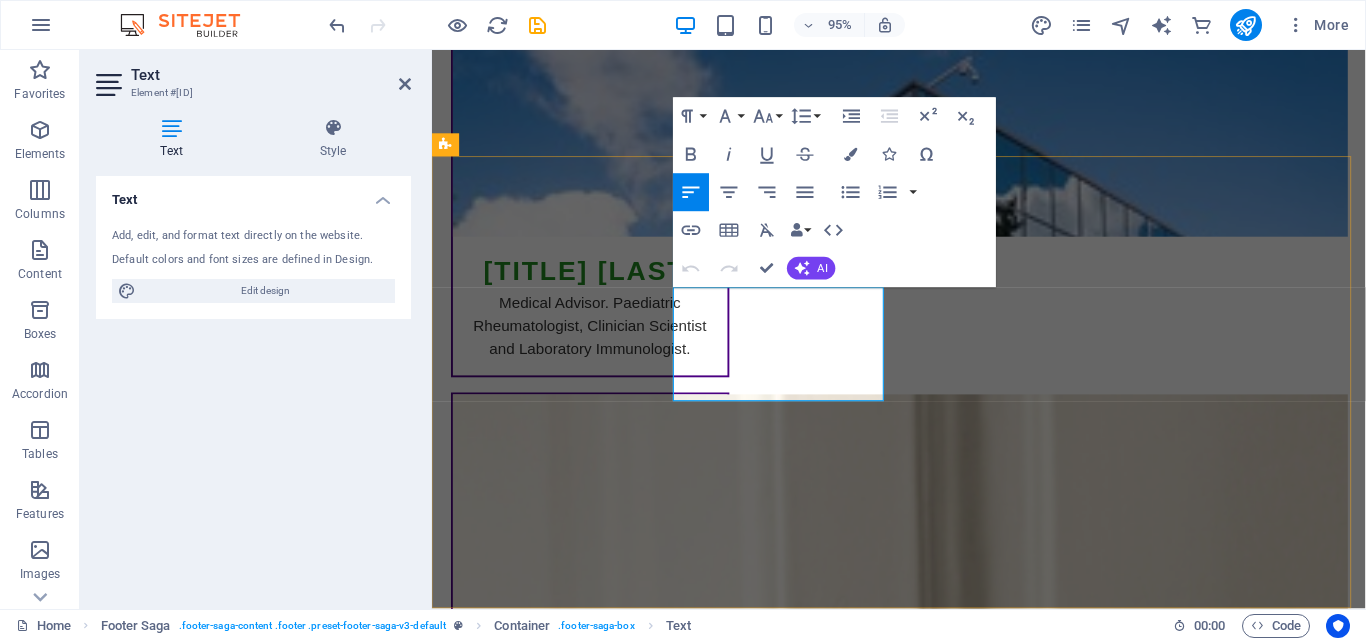 click on "Phone:" at bounding box center (560, 8291) 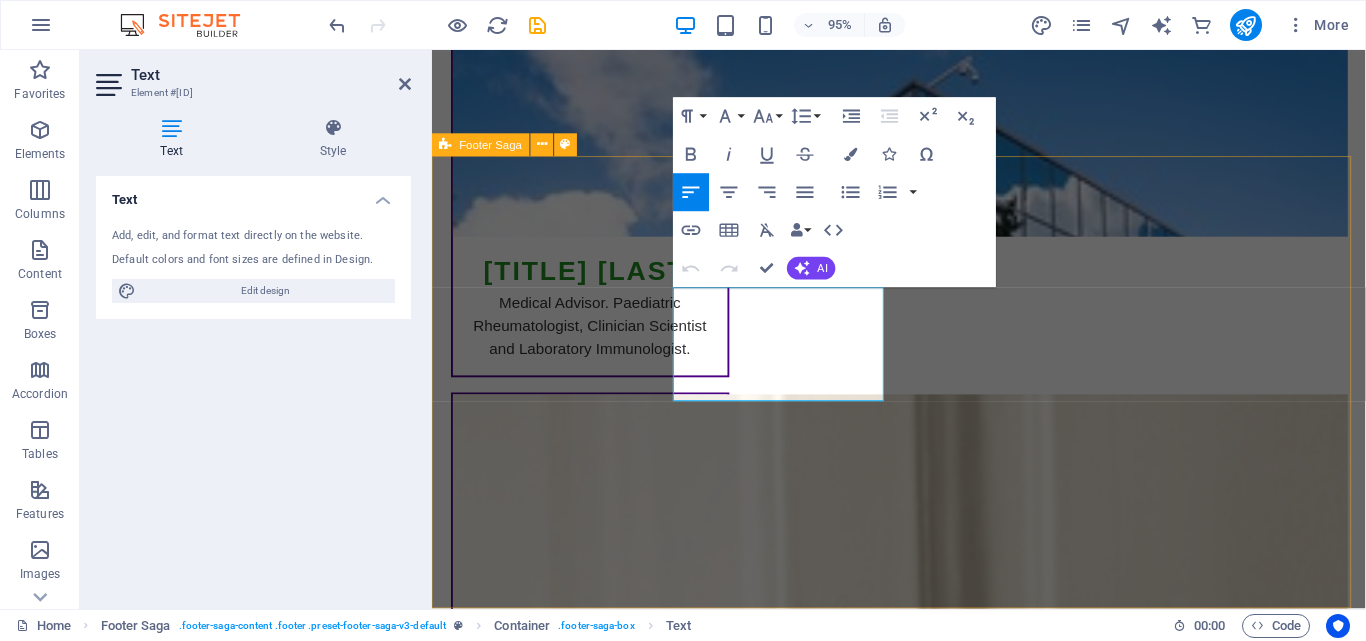 click on "The Emily-Ann Foundation The Emily-Ann Foundation is dedicated to transforming the lives of children affected by rare diseases and uplifting vulnerable communities. Contact [CITY] [POSTAL_CODE] [CITY] Phone: Mobile: [PHONE] Email: connect@teaf.co.za Navigation Home Values Services Team Contact Legal Notice Privacy Policy Social media Facebook X Instagram" at bounding box center [923, 8322] 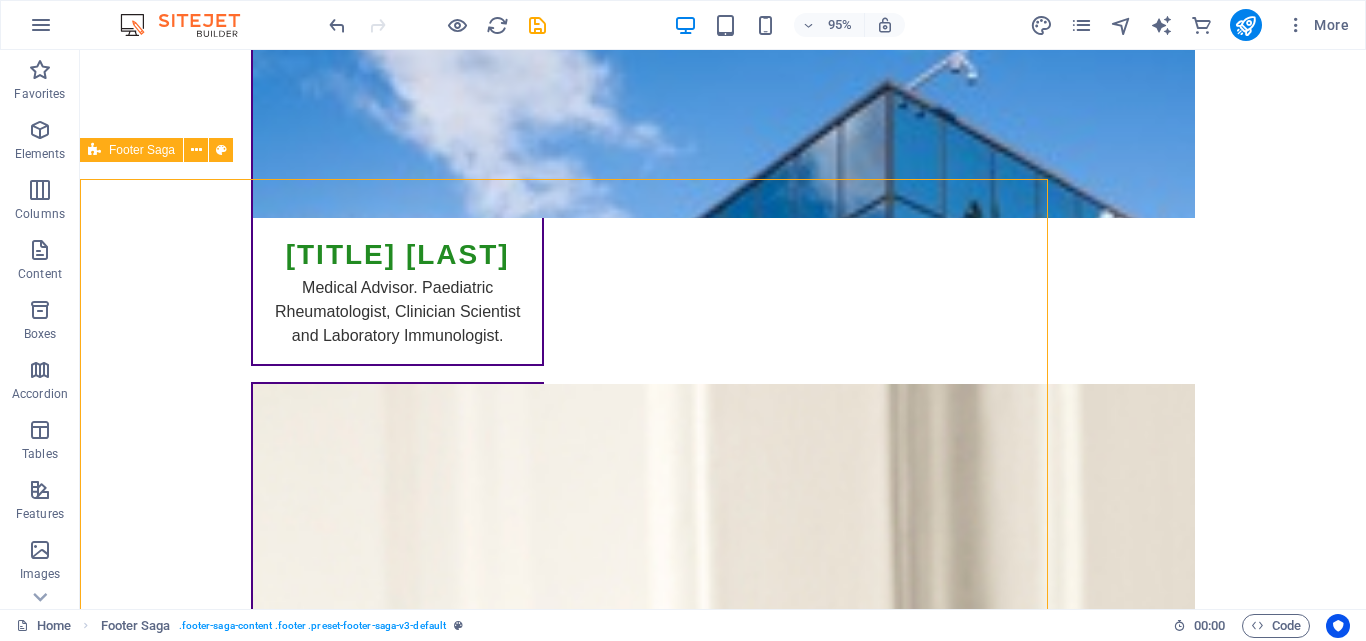 scroll, scrollTop: 11172, scrollLeft: 0, axis: vertical 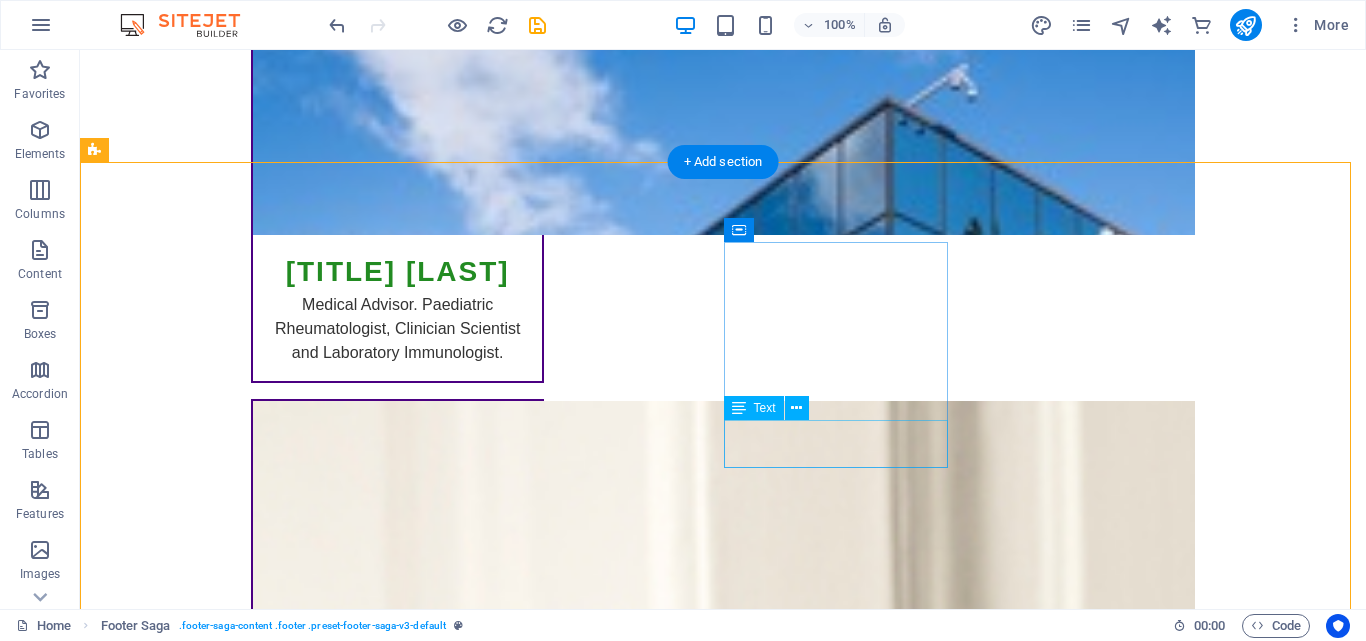 click on "Legal Notice Privacy Policy" at bounding box center [208, 8610] 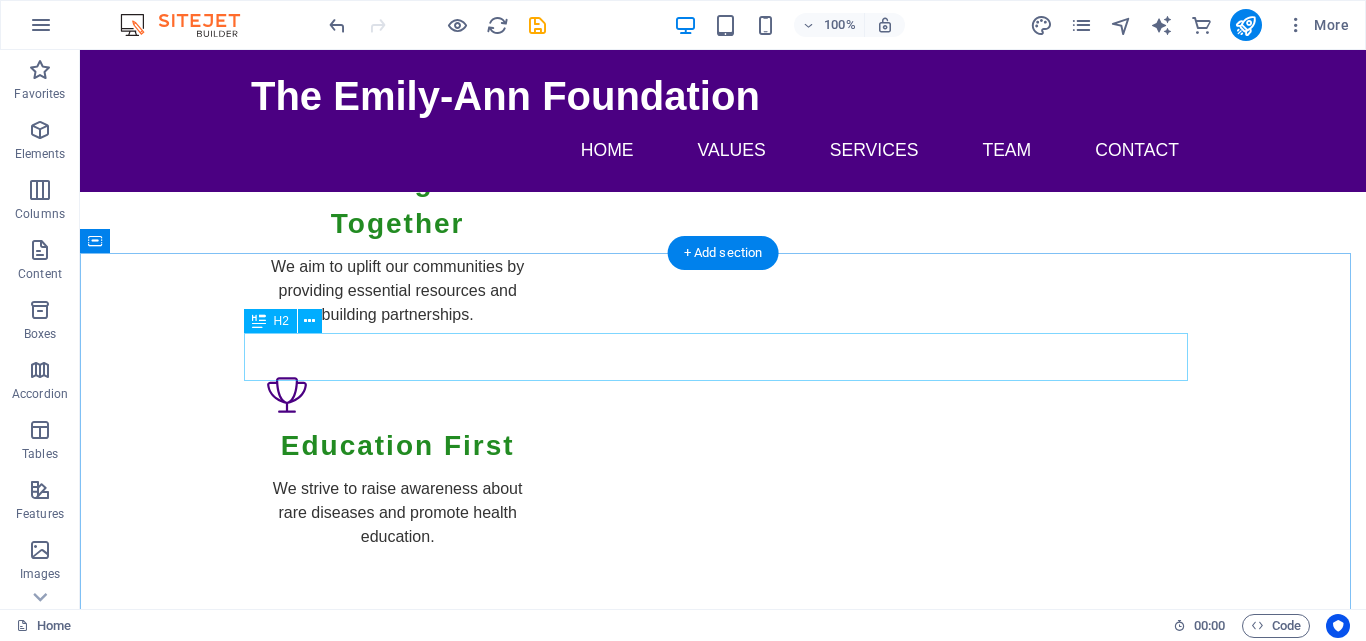scroll, scrollTop: 672, scrollLeft: 0, axis: vertical 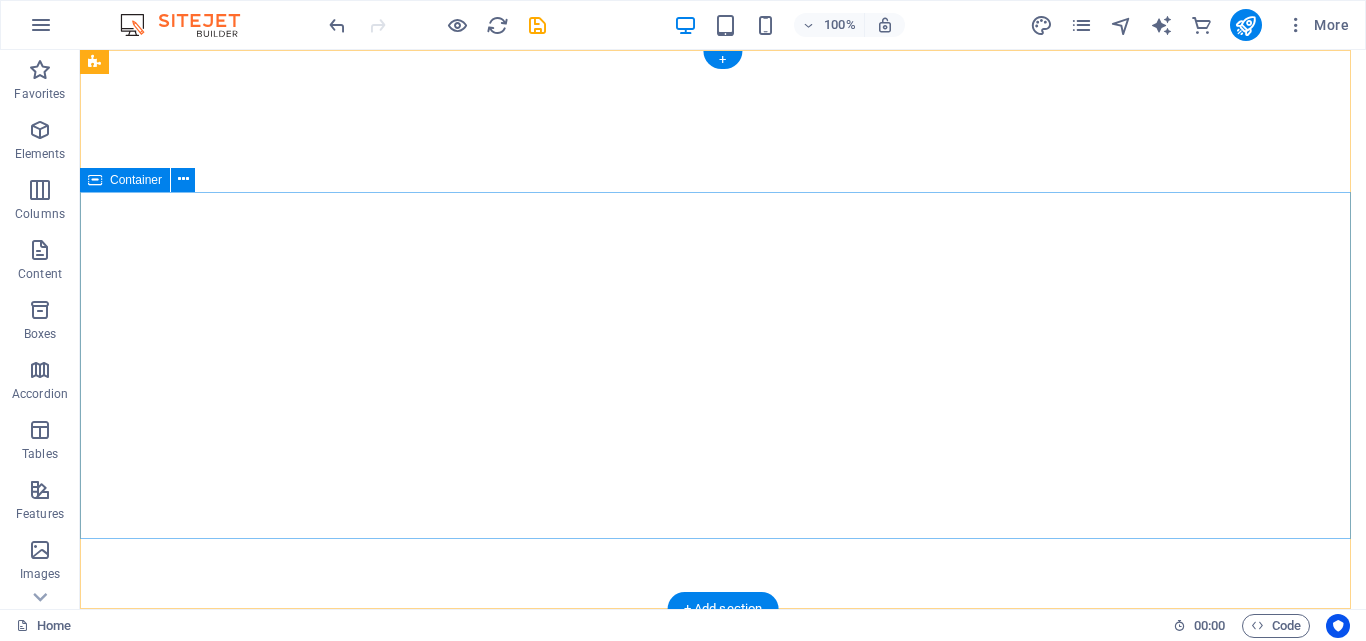 click on "Welcome to The Emily-Ann Foundation" at bounding box center (723, 863) 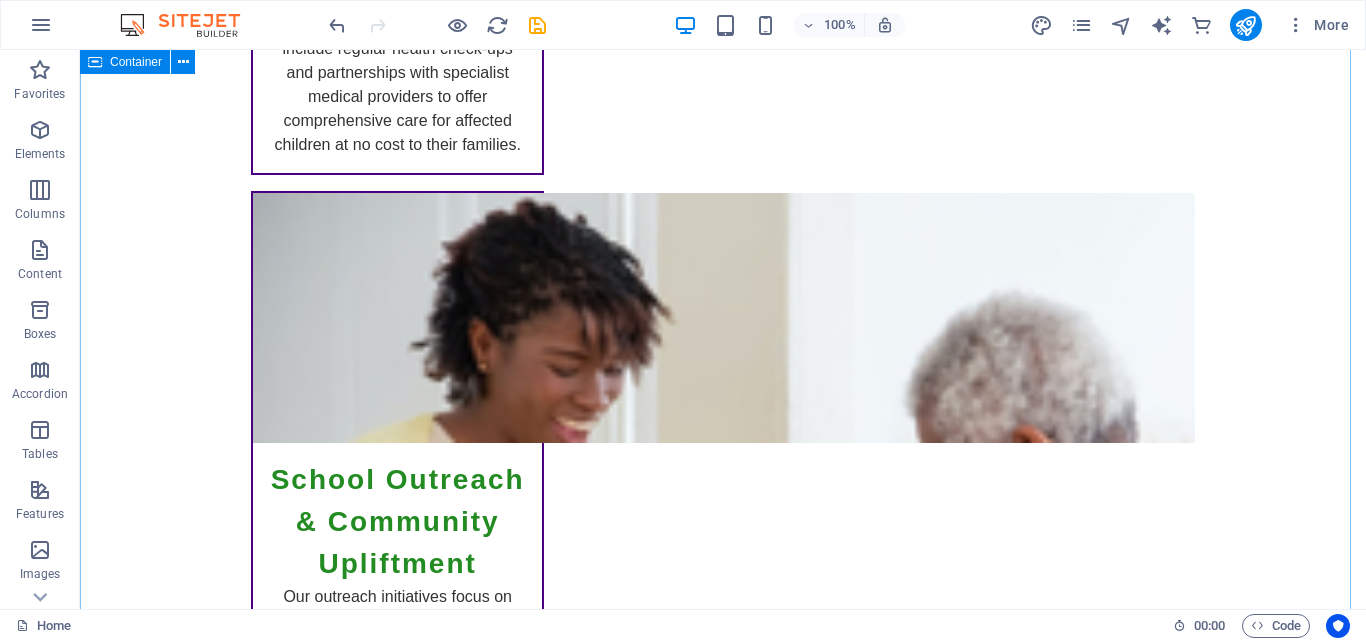 scroll, scrollTop: 2800, scrollLeft: 0, axis: vertical 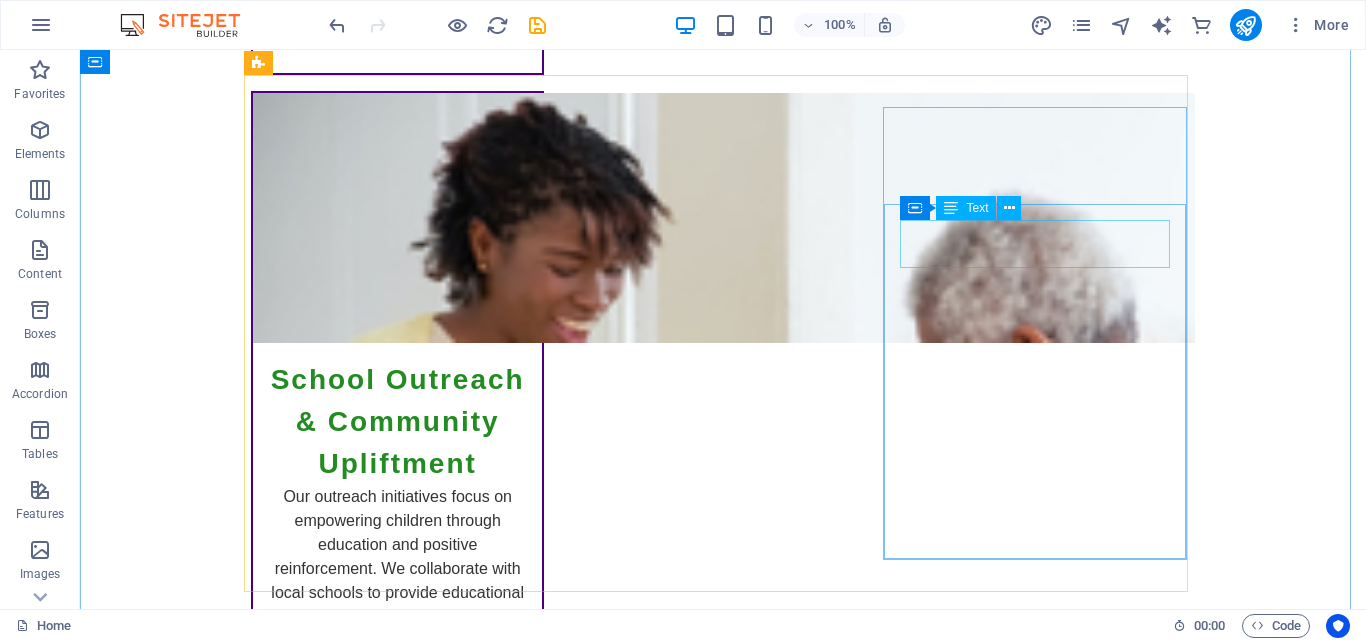 click on "[CURRENCY]" at bounding box center [723, 4701] 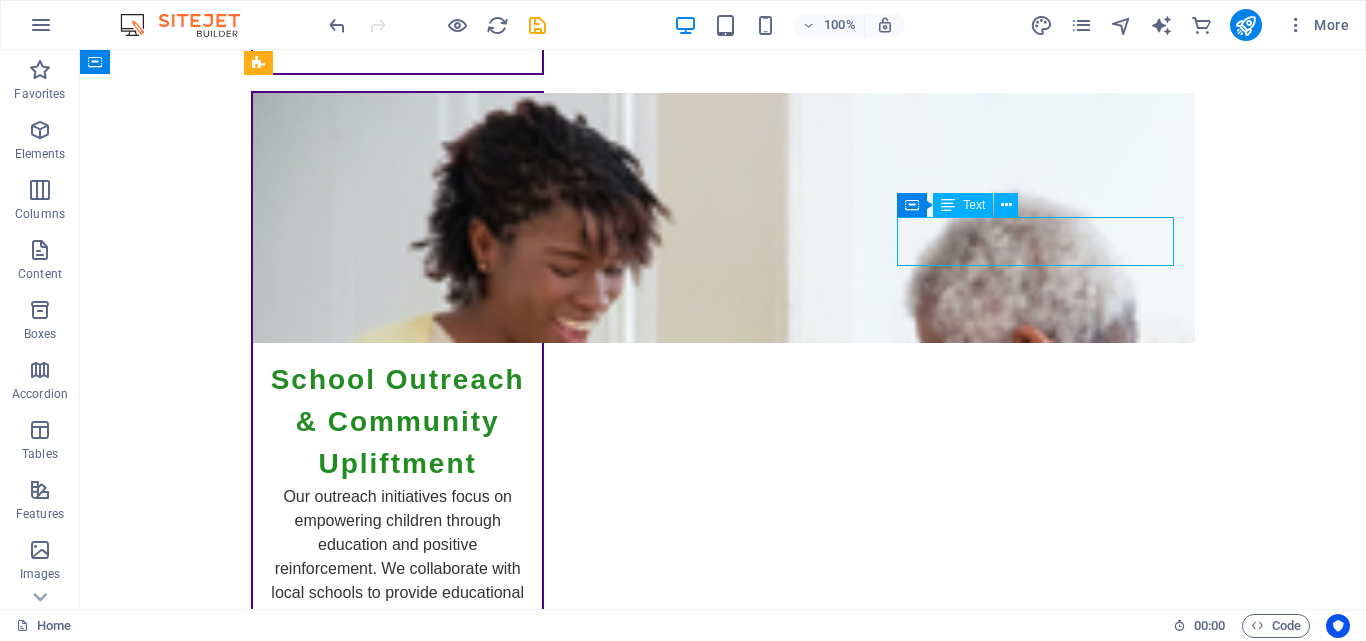 click on "[CURRENCY]" at bounding box center (723, 4701) 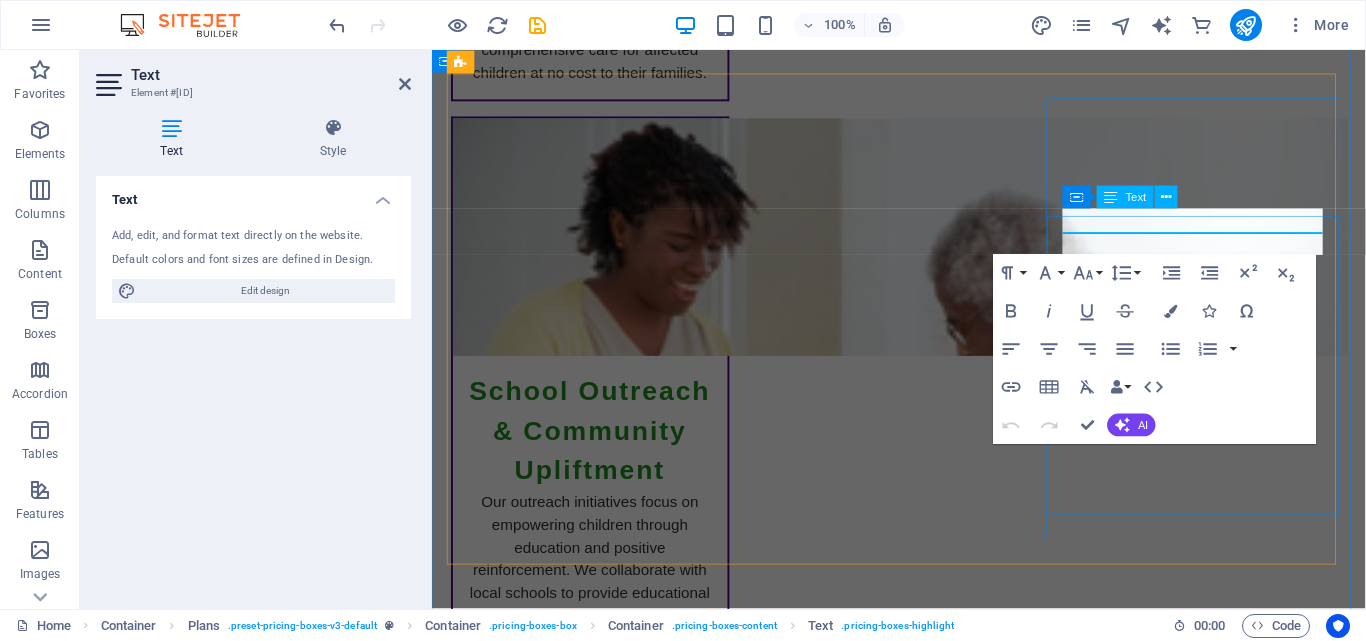 scroll, scrollTop: 2853, scrollLeft: 0, axis: vertical 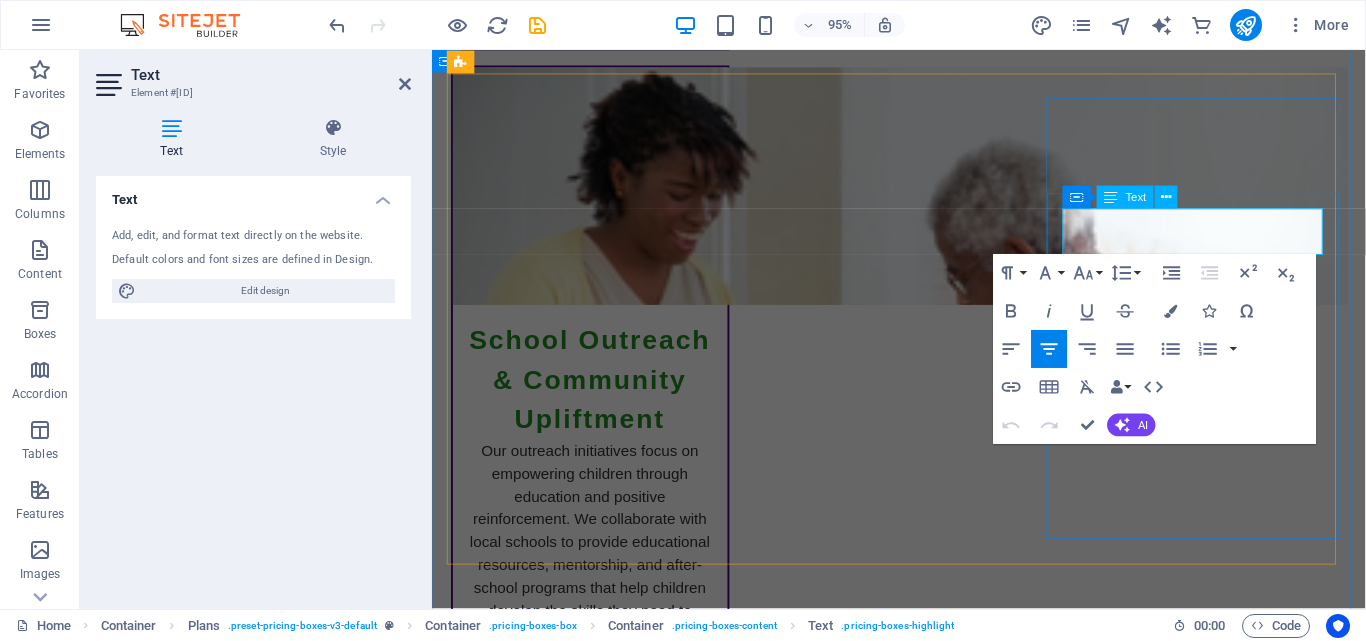 drag, startPoint x: 1287, startPoint y: 238, endPoint x: 1191, endPoint y: 237, distance: 96.00521 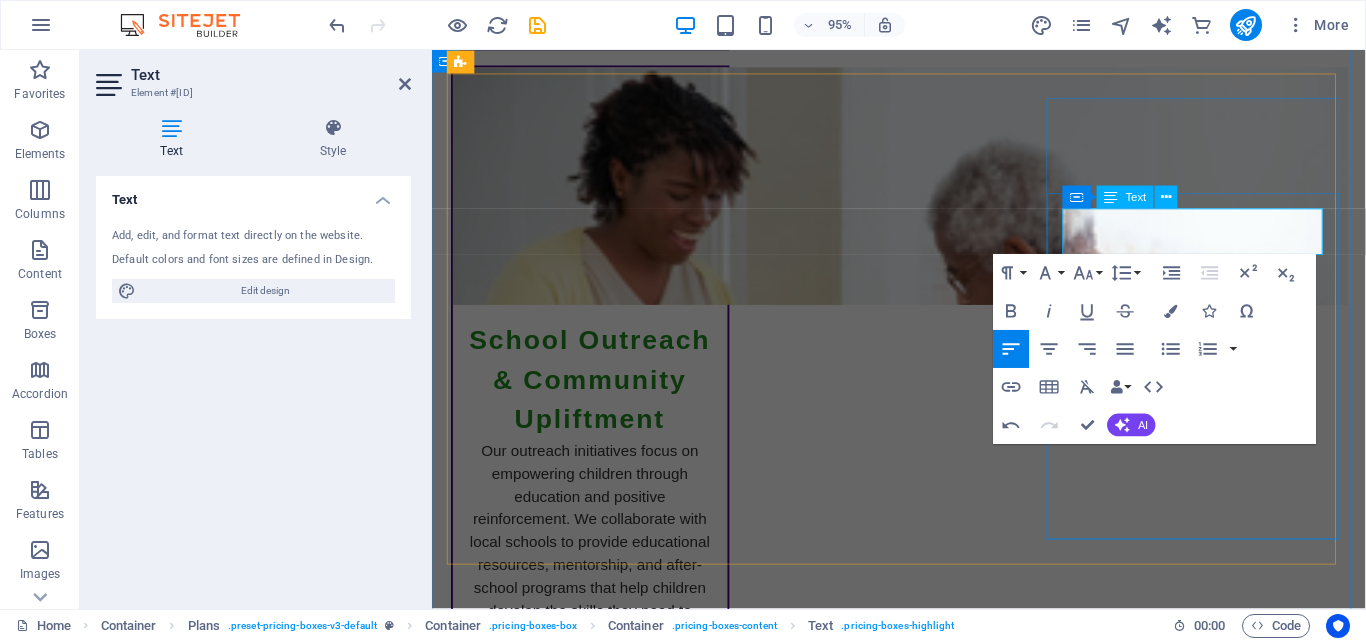 drag, startPoint x: 1329, startPoint y: 242, endPoint x: 1102, endPoint y: 240, distance: 227.0088 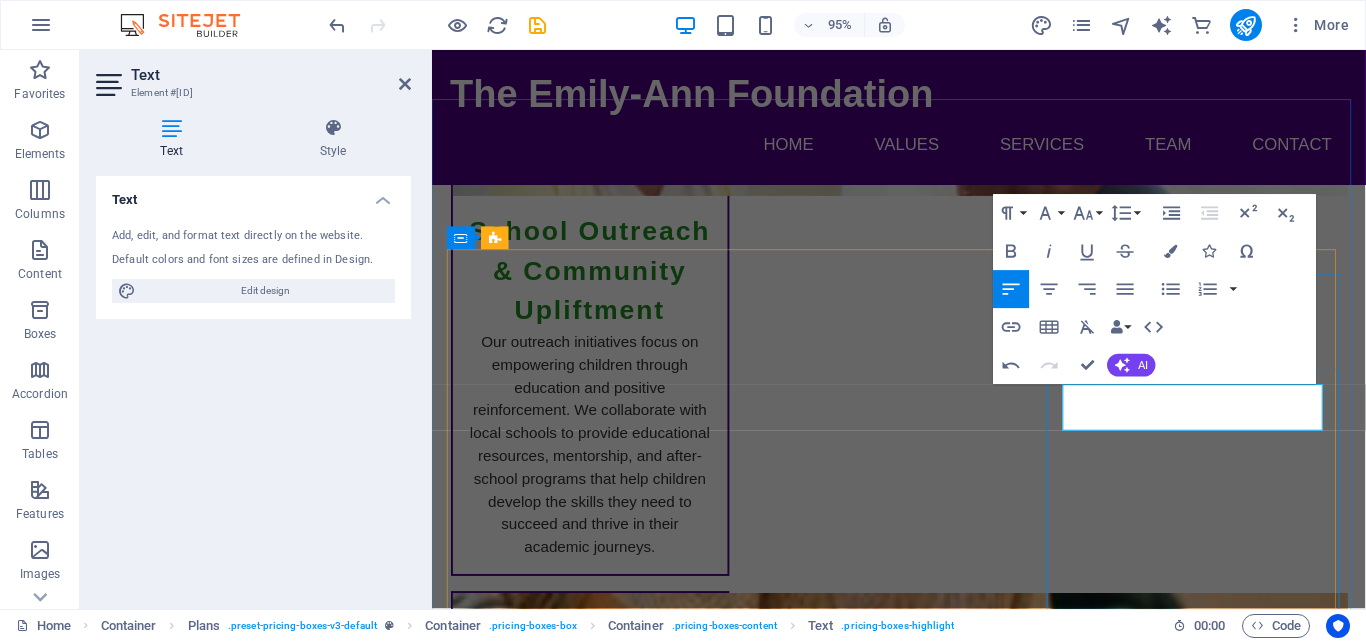 scroll, scrollTop: 2668, scrollLeft: 0, axis: vertical 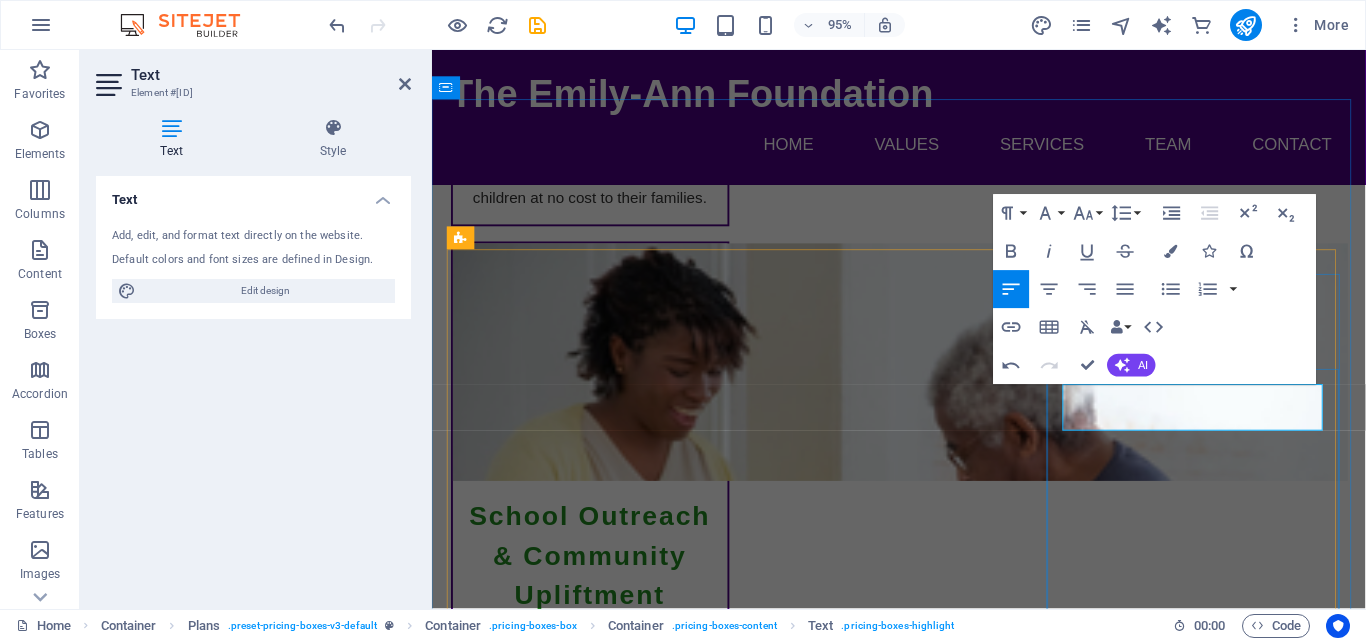 drag, startPoint x: 1273, startPoint y: 435, endPoint x: 1101, endPoint y: 440, distance: 172.07266 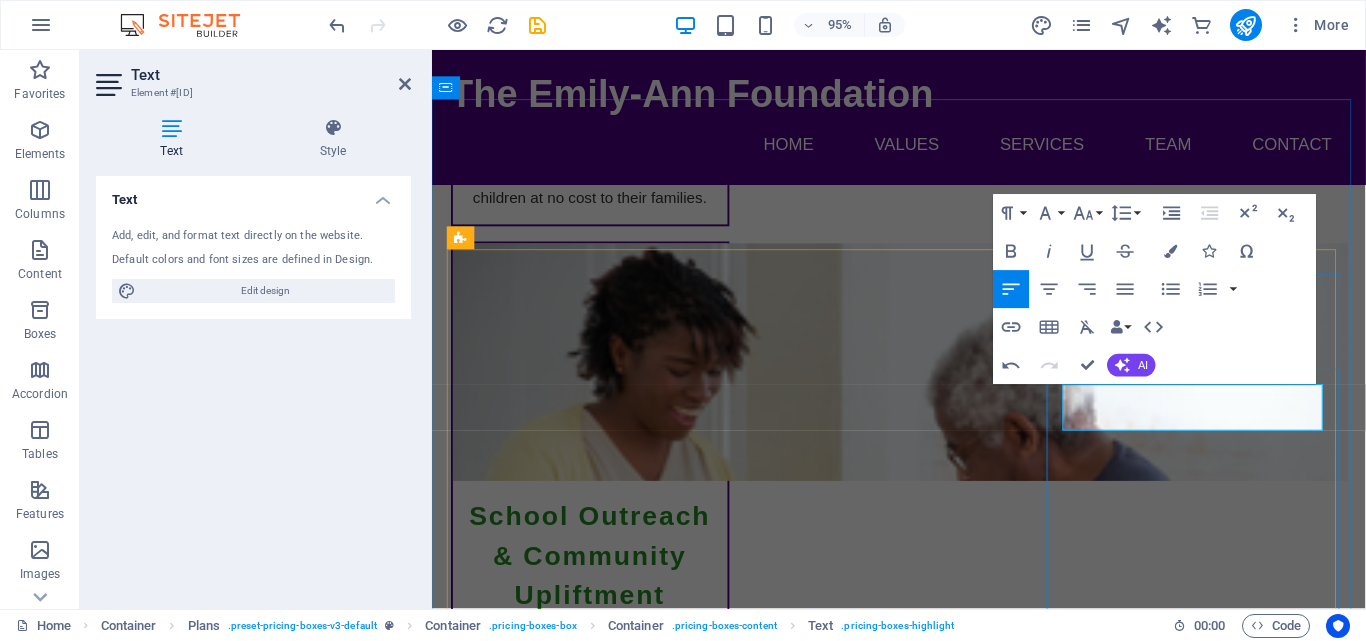 click on "All Community Champion benefits Custom partnership opportunities Employee engagement programs Media exposure through our channels Become a Corporate Partner" at bounding box center (924, 4991) 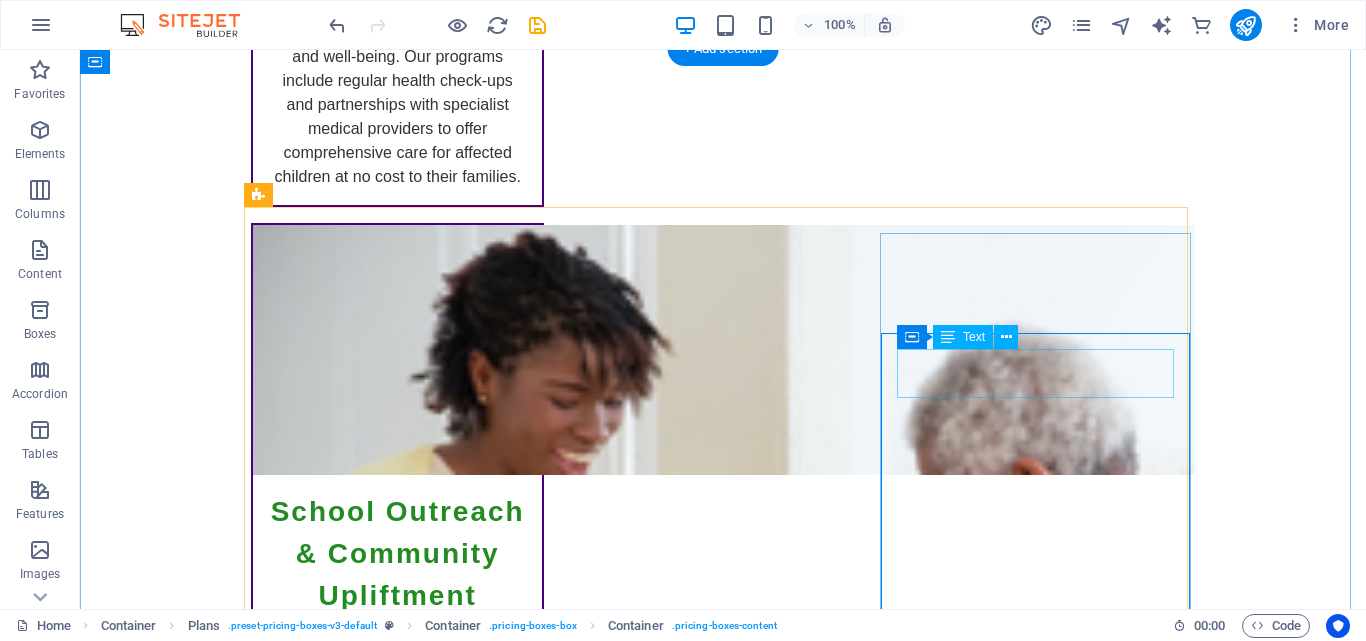 click on "Tailored Packages" at bounding box center [723, 4836] 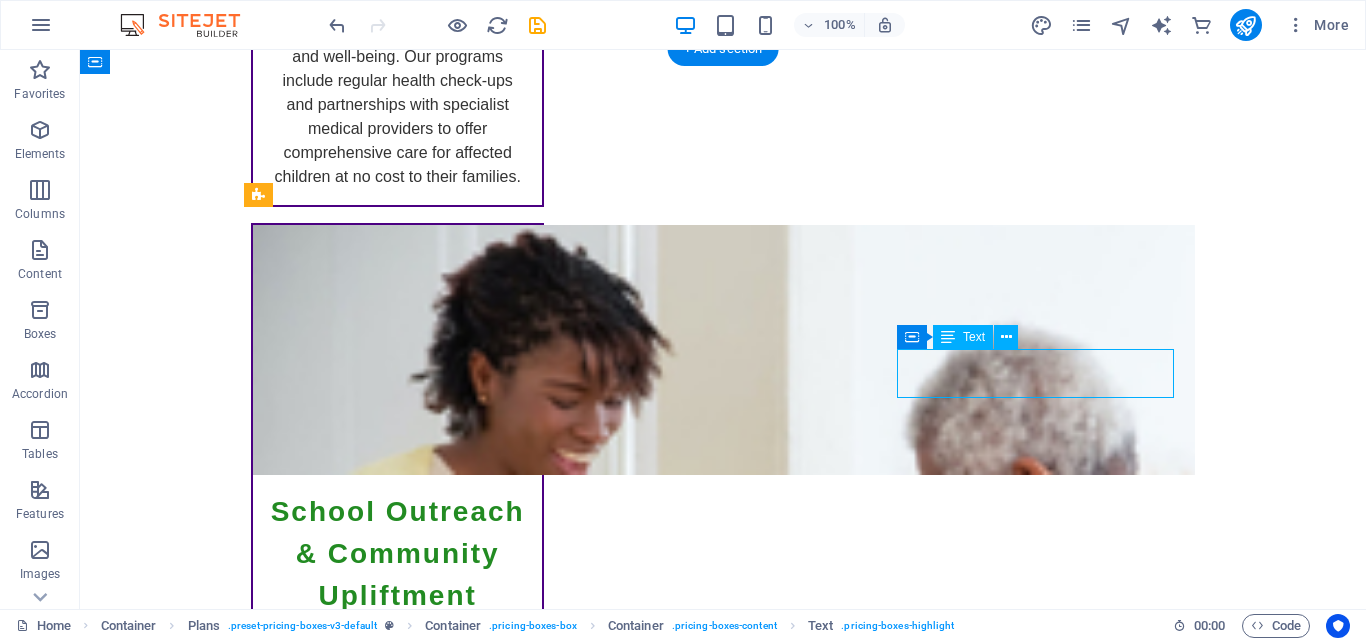 click on "Tailored Packages" at bounding box center [723, 4836] 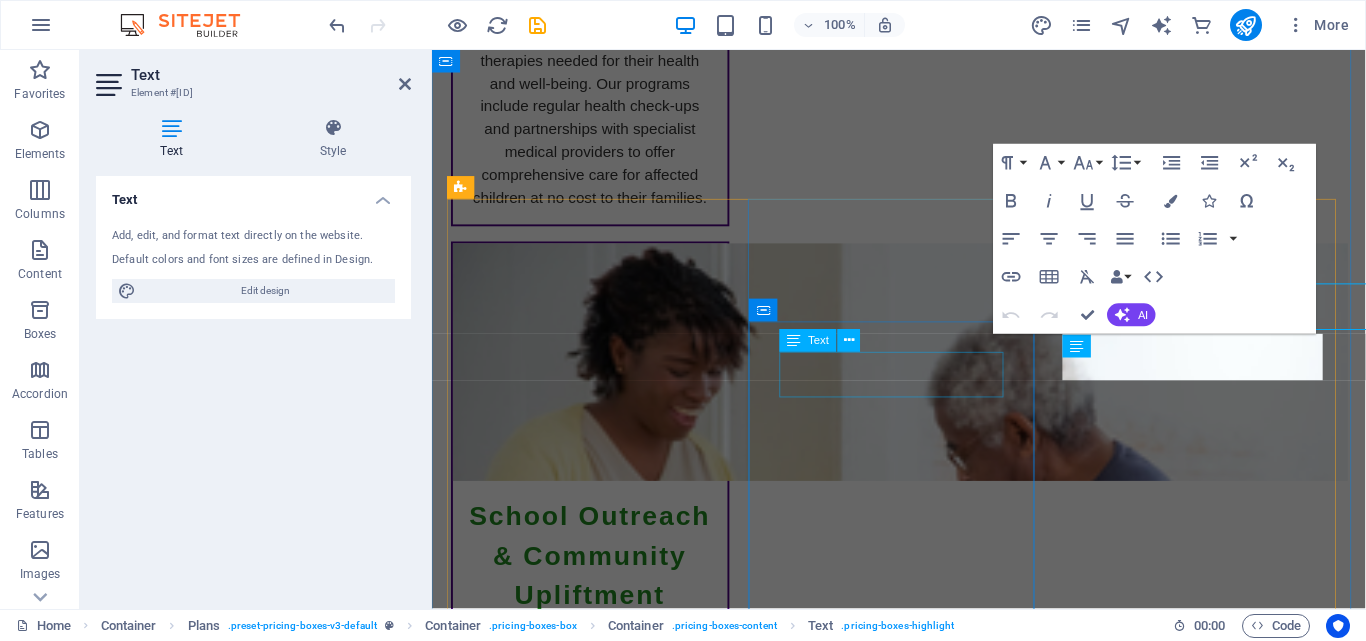 scroll, scrollTop: 2721, scrollLeft: 0, axis: vertical 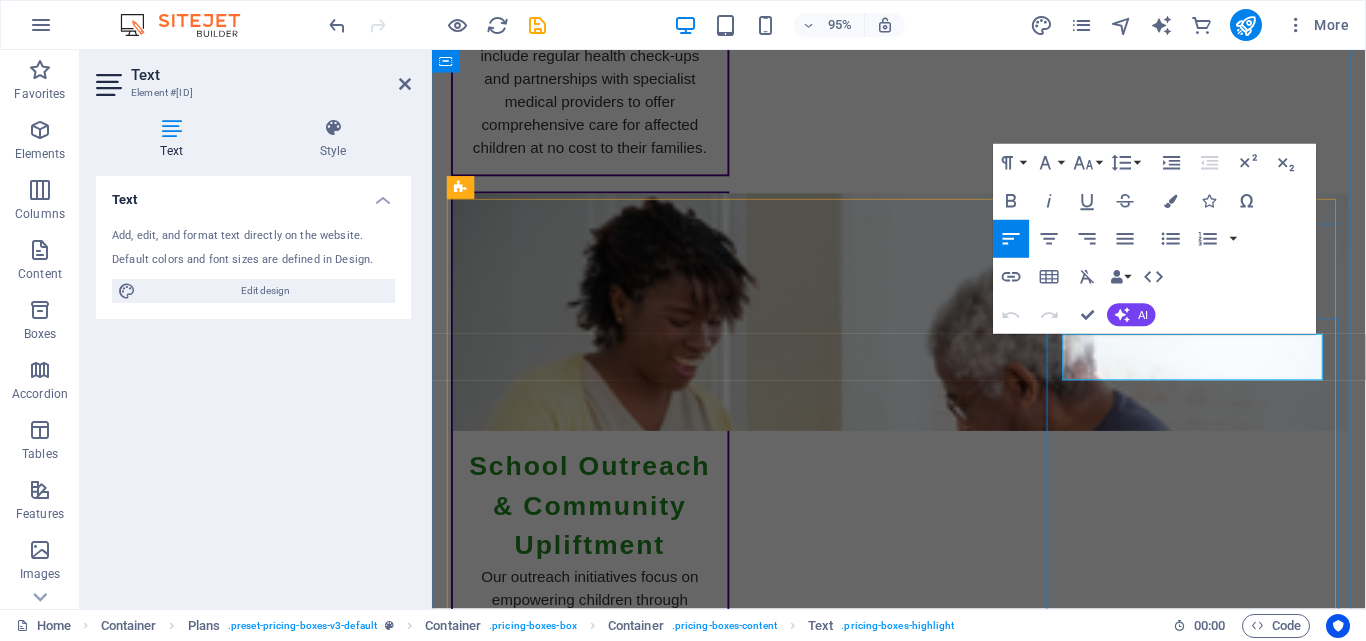 drag, startPoint x: 1101, startPoint y: 373, endPoint x: 1377, endPoint y: 373, distance: 276 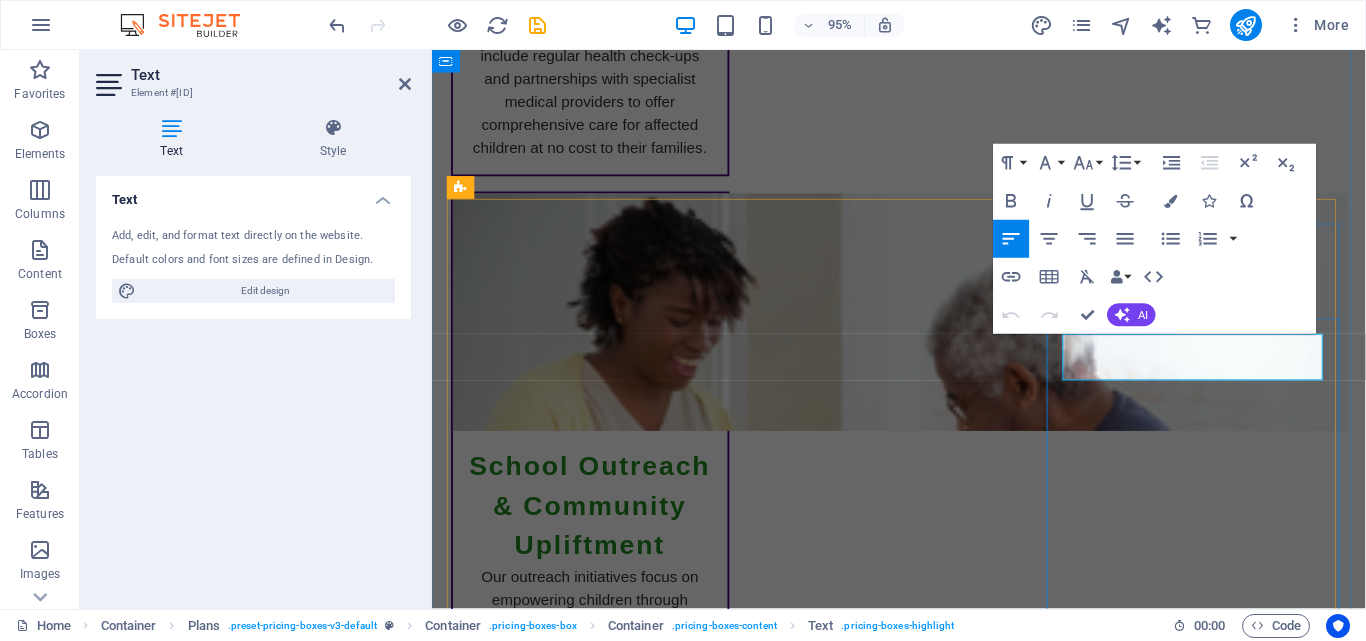 click on "Tailored Packages" at bounding box center (924, 4812) 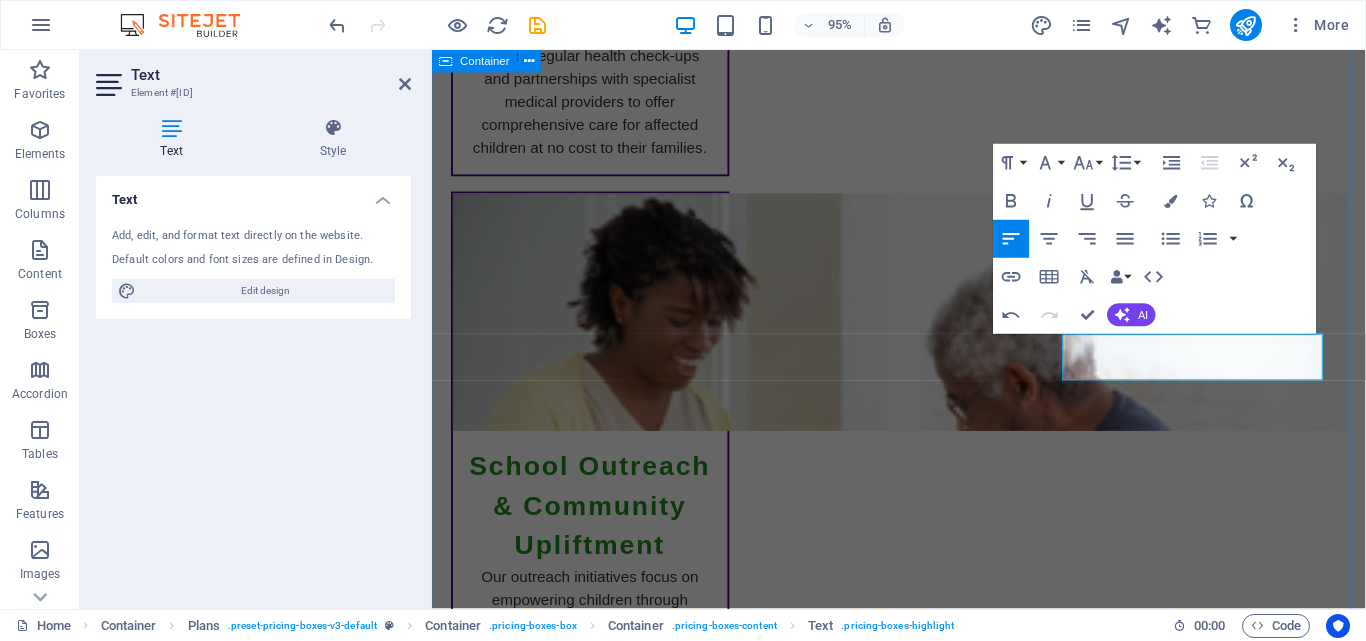click on "Support Our Cause" at bounding box center (924, 3683) 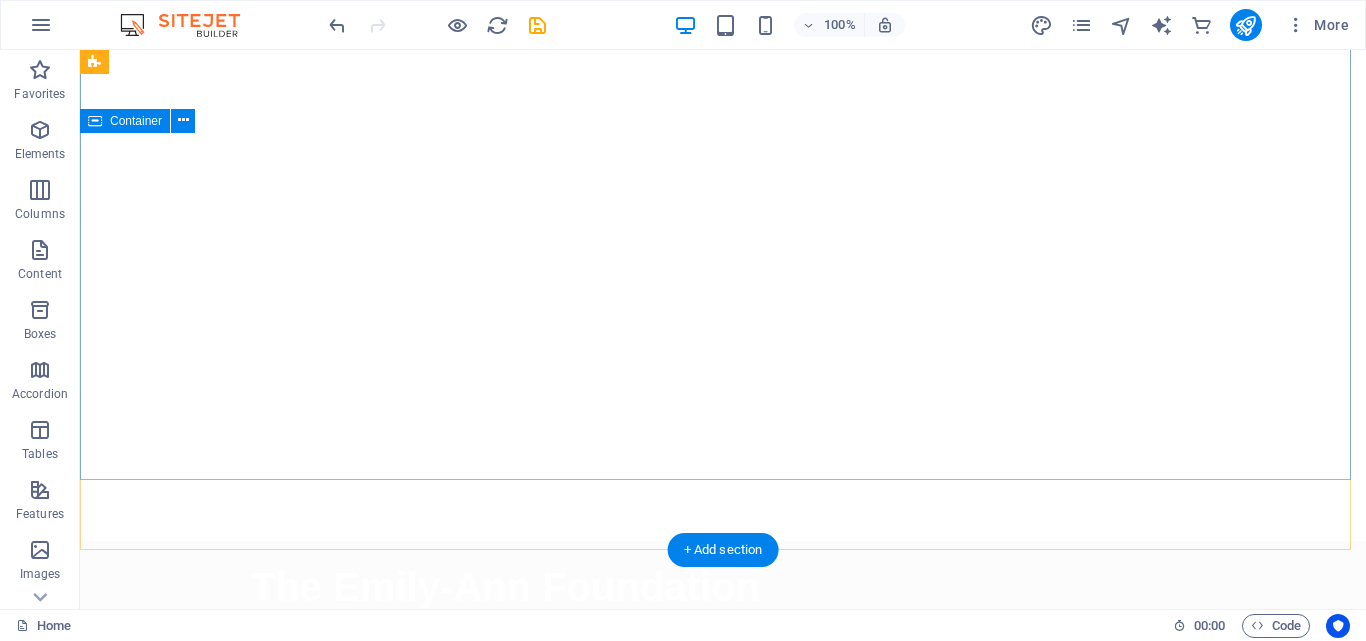 scroll, scrollTop: 0, scrollLeft: 0, axis: both 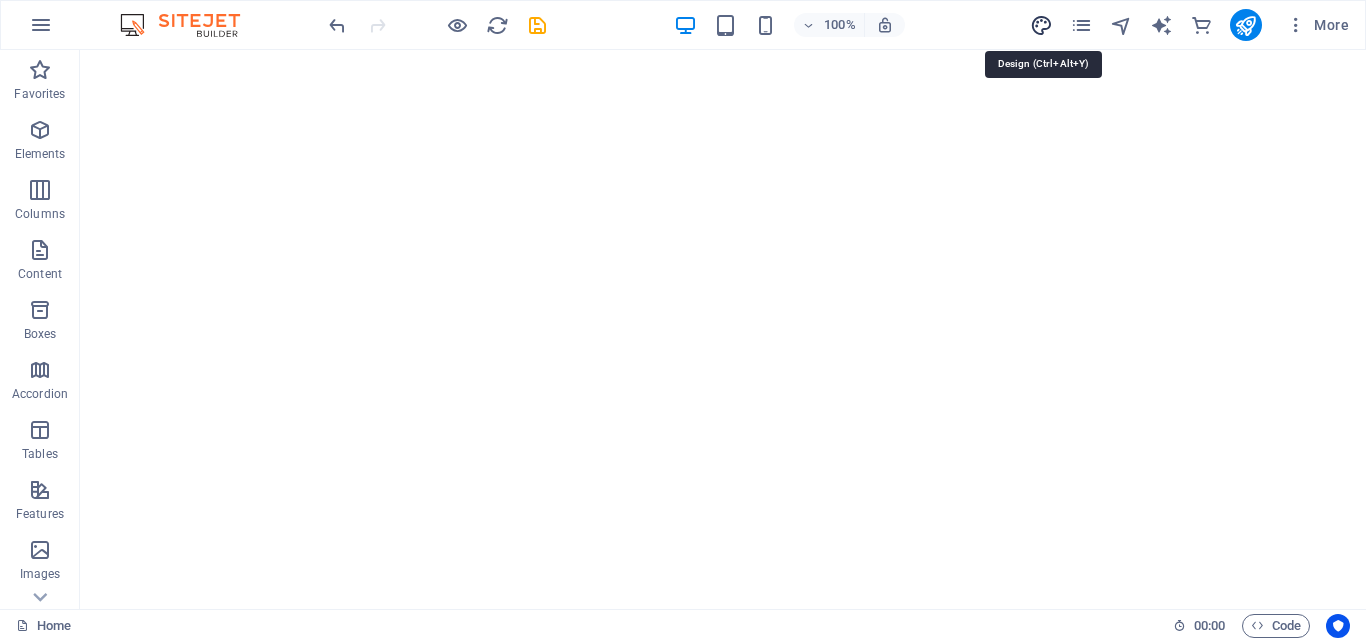 click at bounding box center (1041, 25) 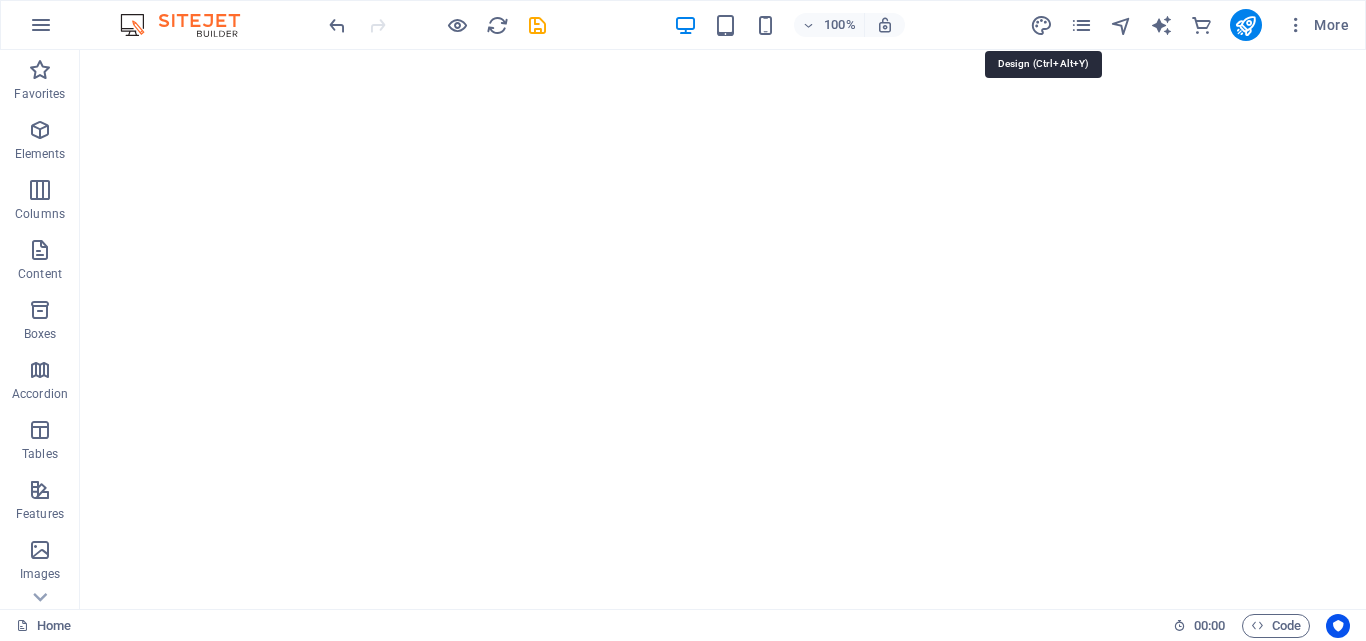 select on "px" 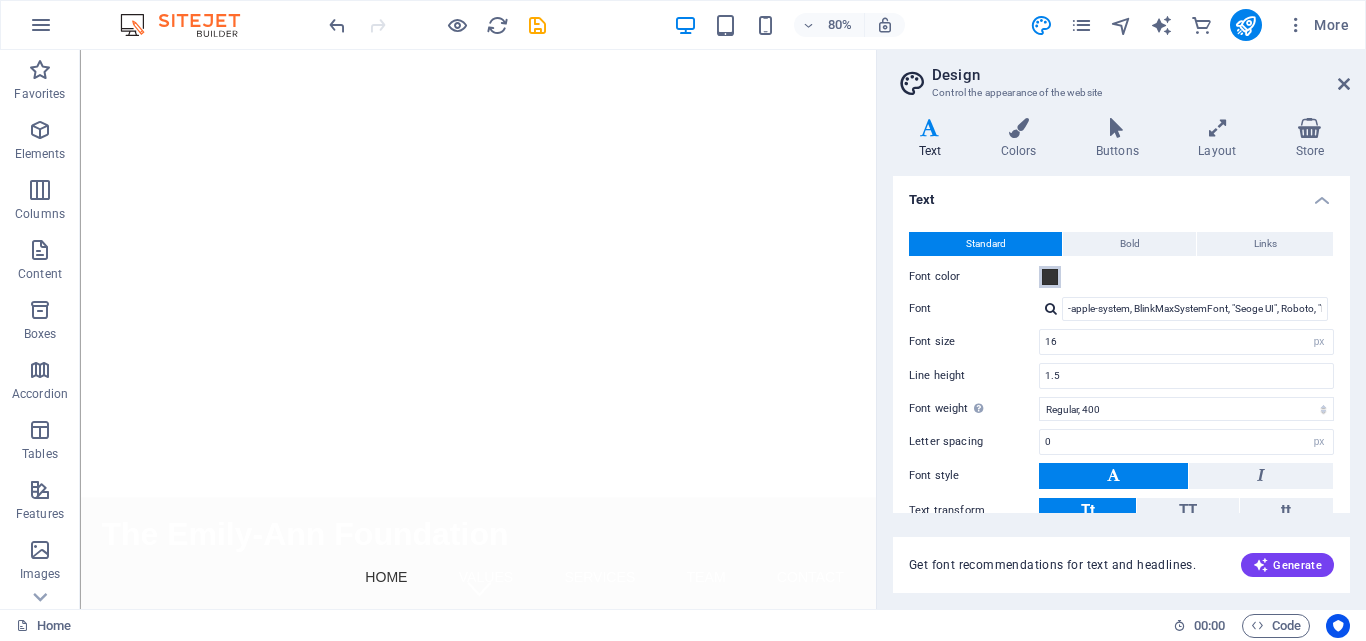 click at bounding box center [1050, 277] 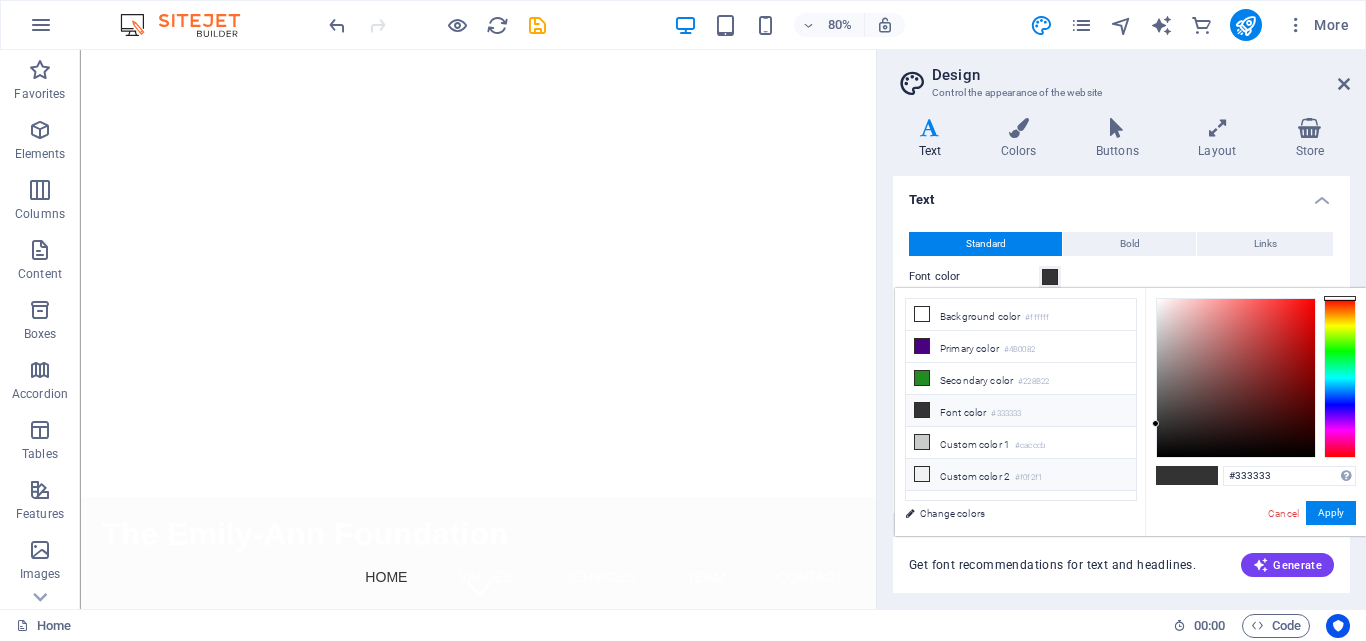 click at bounding box center [922, 474] 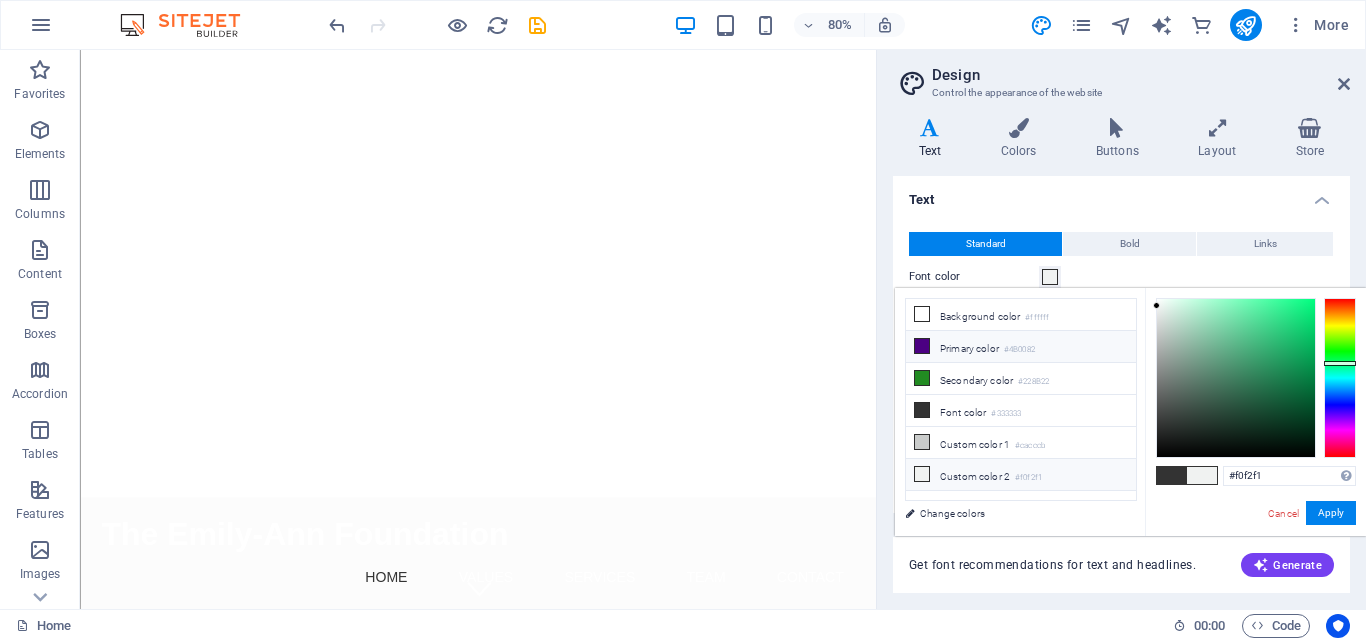 click on "Primary color
#4B0082" at bounding box center [1021, 347] 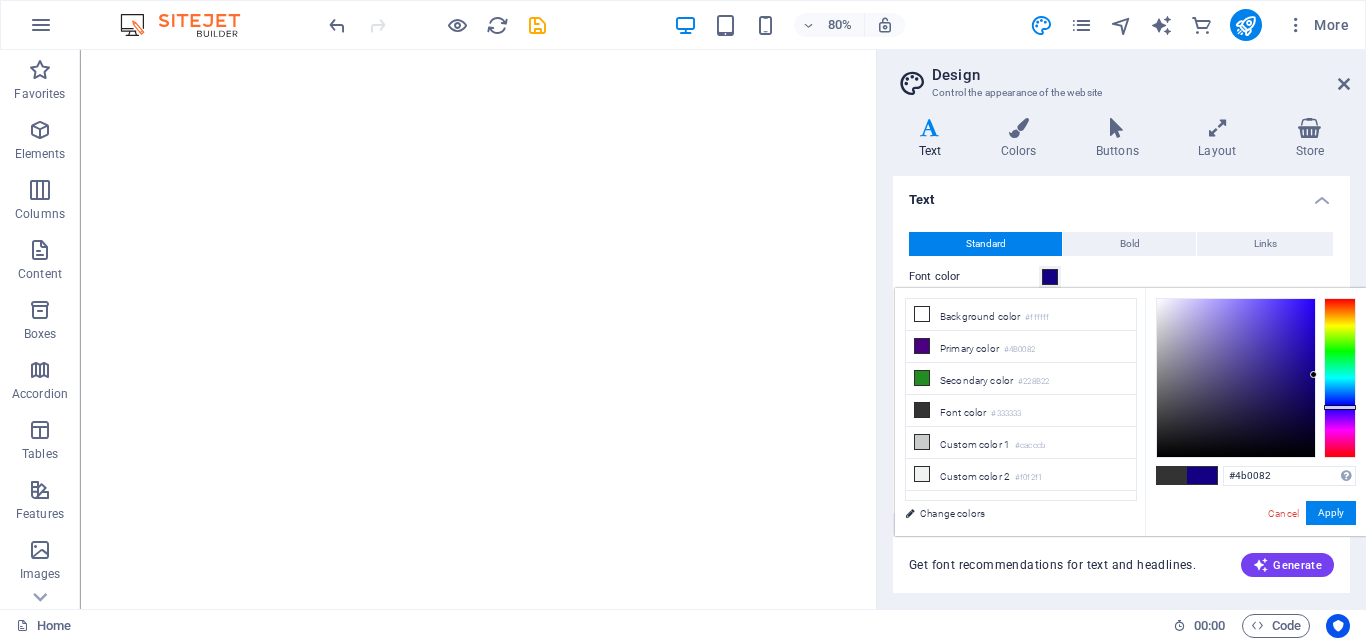 click at bounding box center (1340, 378) 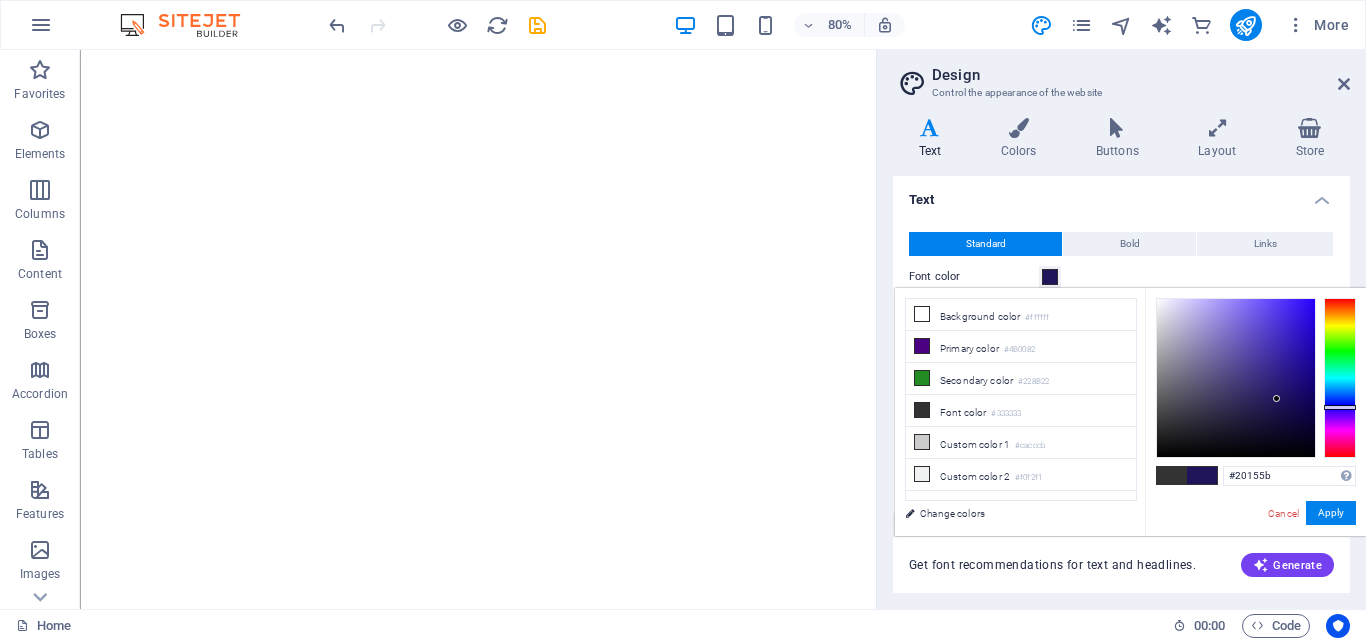 click at bounding box center (1236, 378) 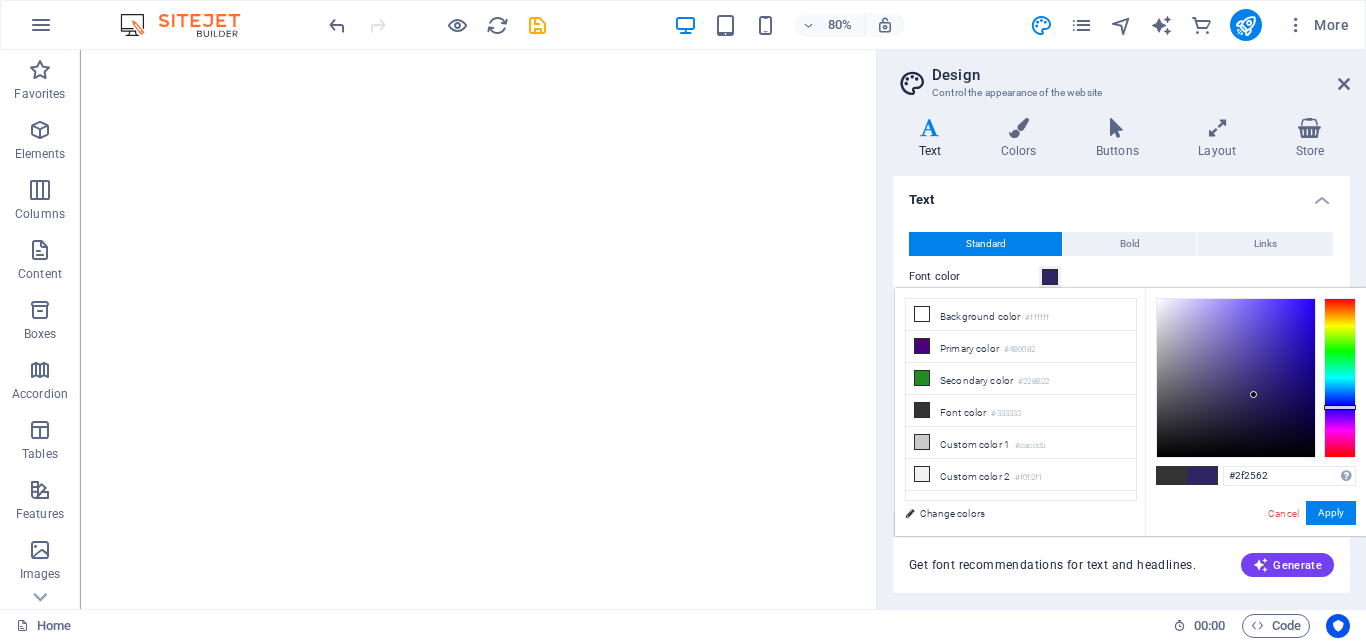 click at bounding box center (1236, 378) 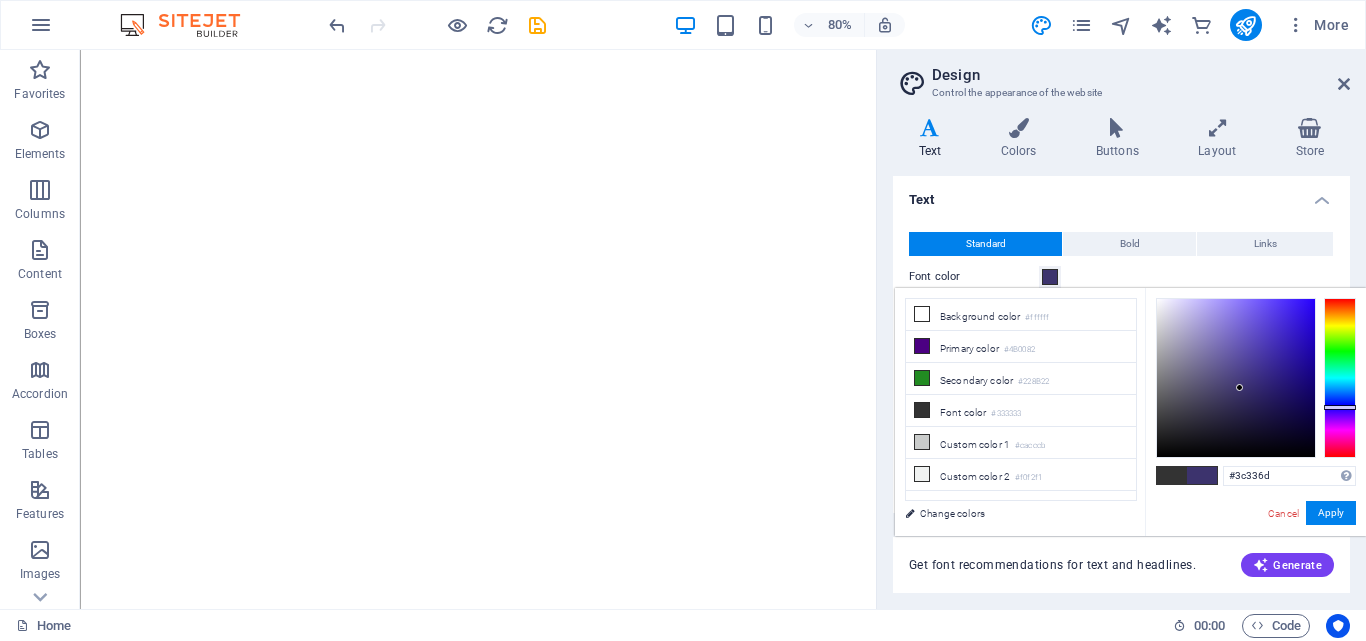 click at bounding box center [1236, 378] 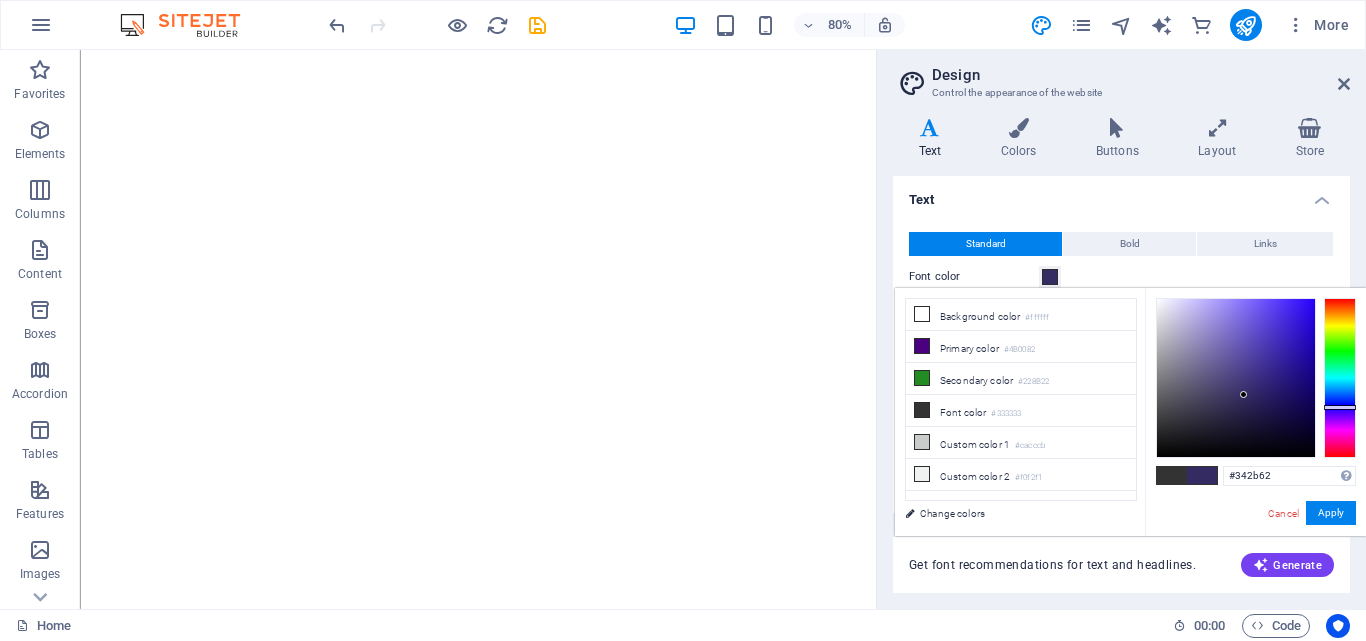 click at bounding box center (1236, 378) 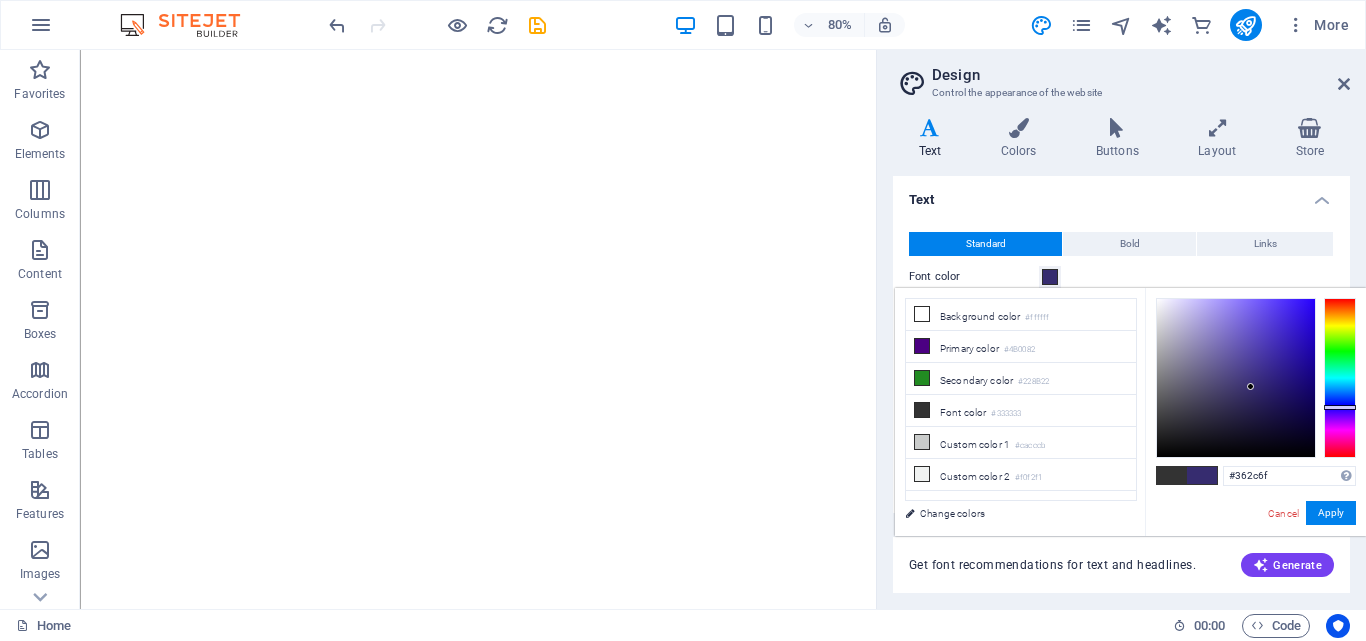 click at bounding box center (1236, 378) 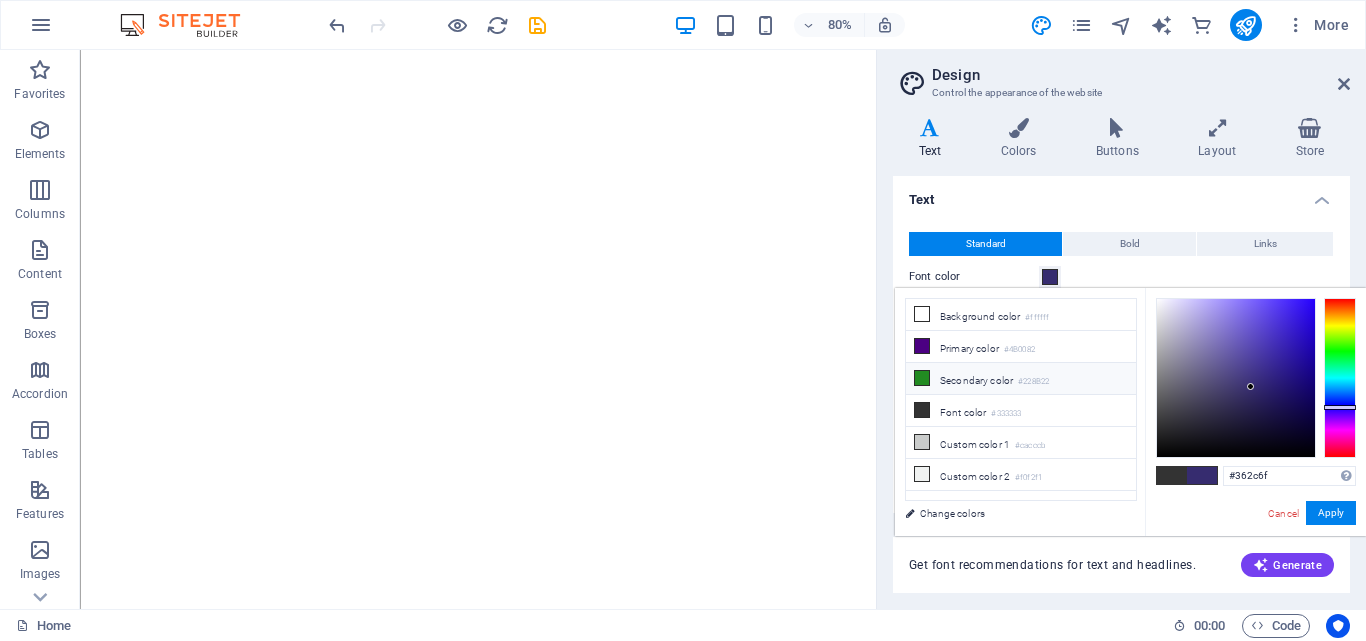 click at bounding box center (922, 378) 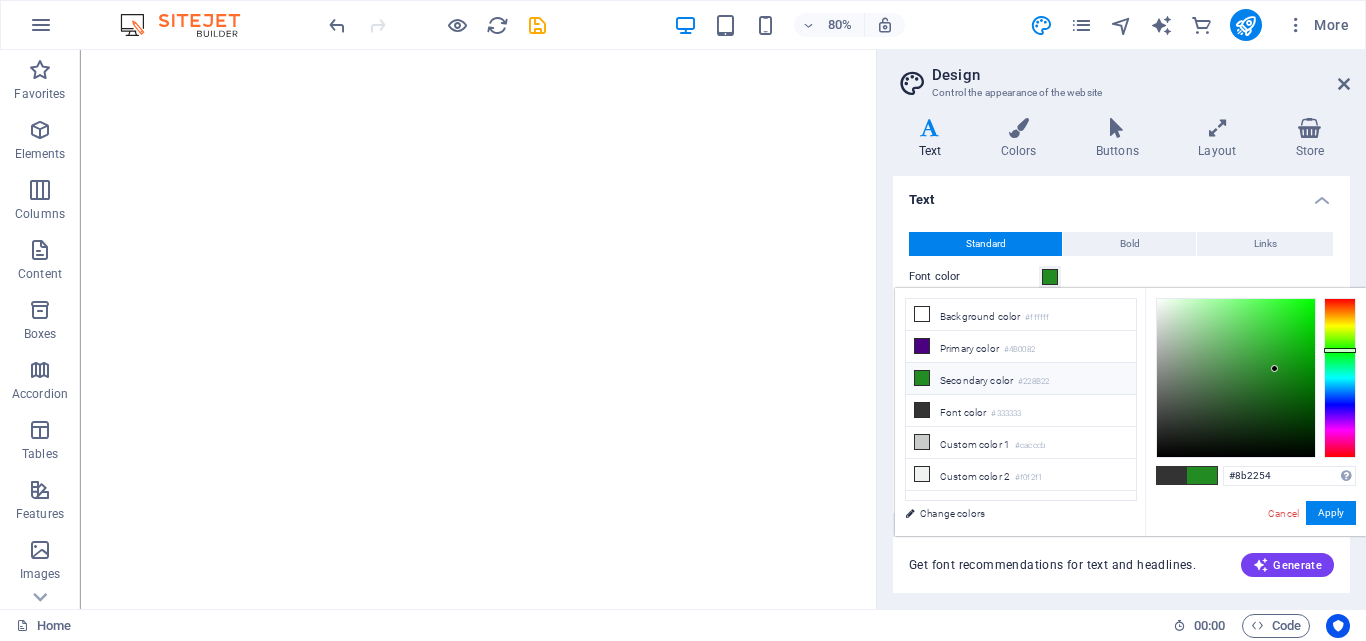 click at bounding box center (1340, 378) 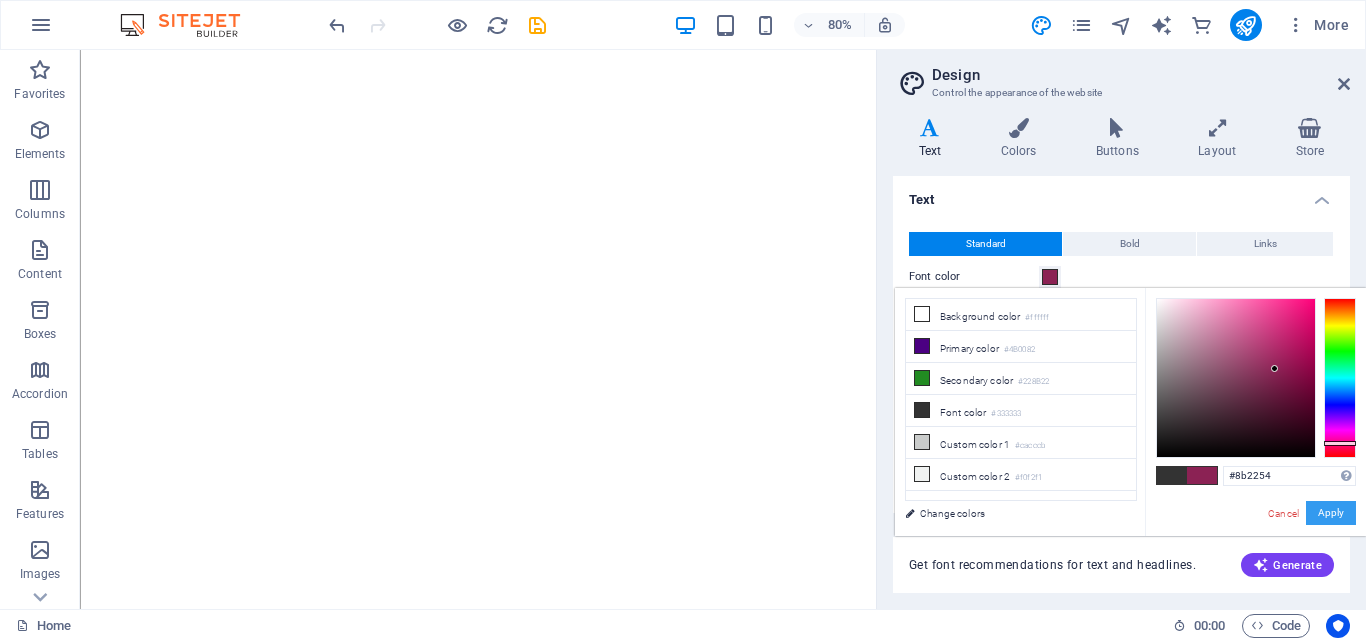 click on "Apply" at bounding box center [1331, 513] 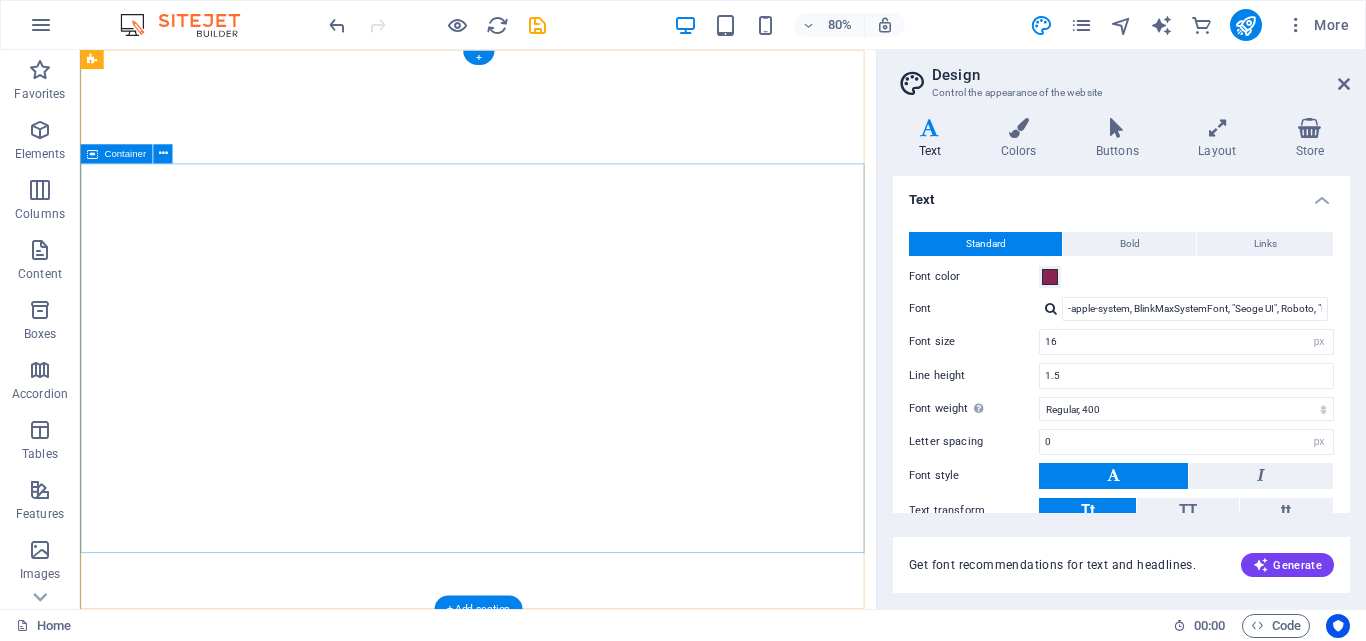 scroll, scrollTop: 500, scrollLeft: 0, axis: vertical 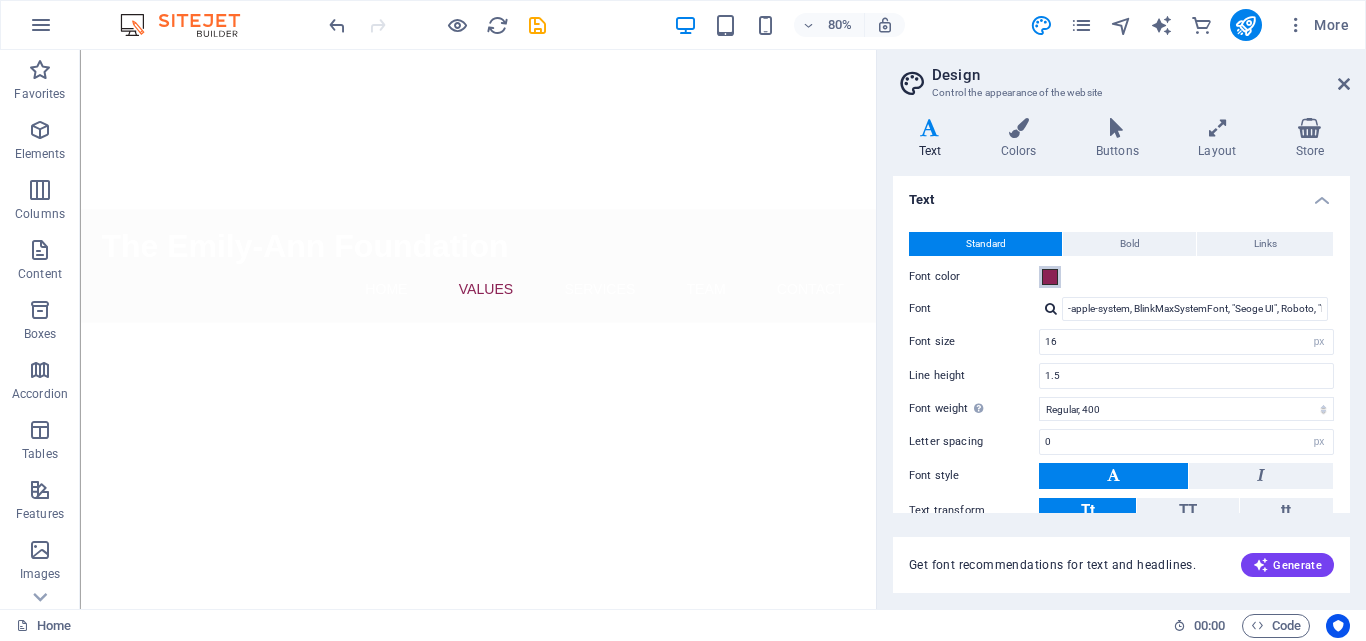 click at bounding box center [1050, 277] 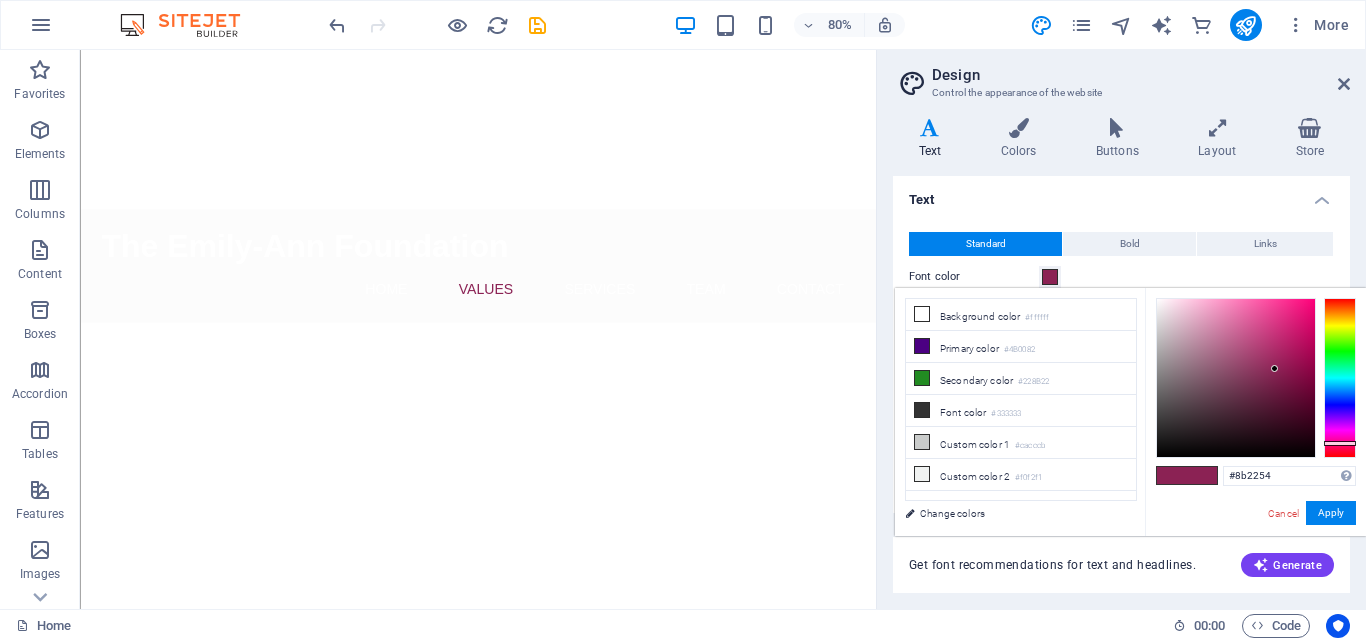 type on "#2e228b" 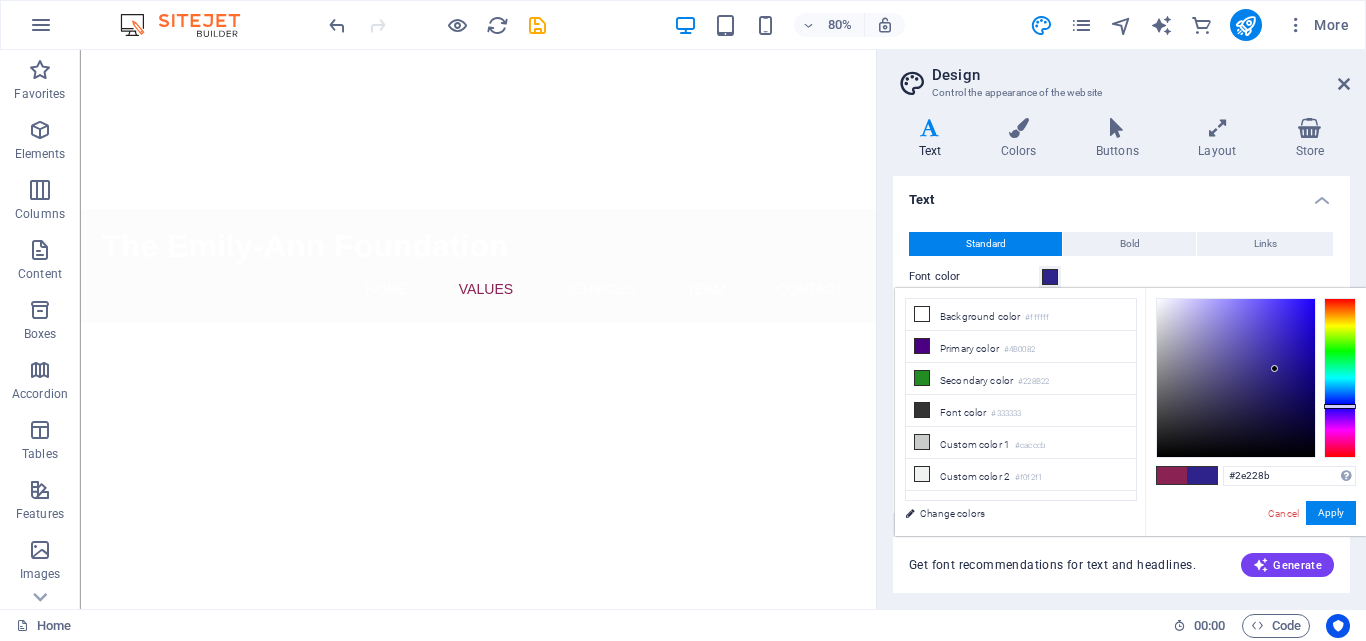 click at bounding box center (1340, 378) 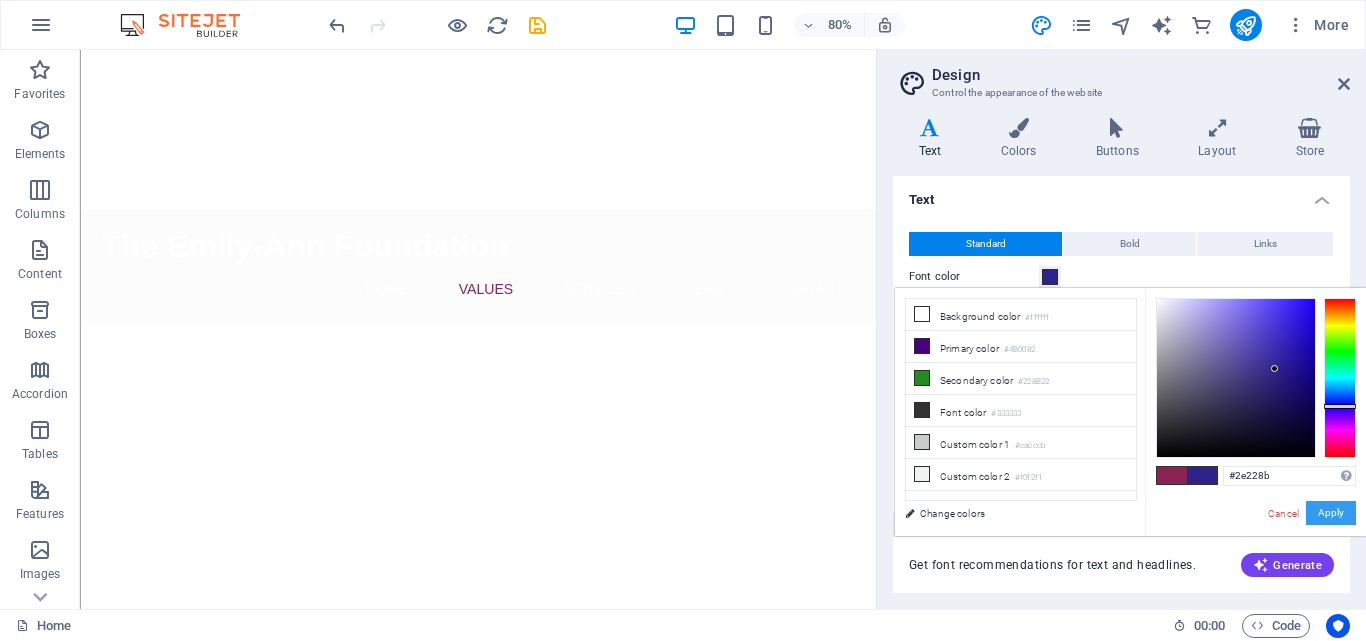 click on "Apply" at bounding box center [1331, 513] 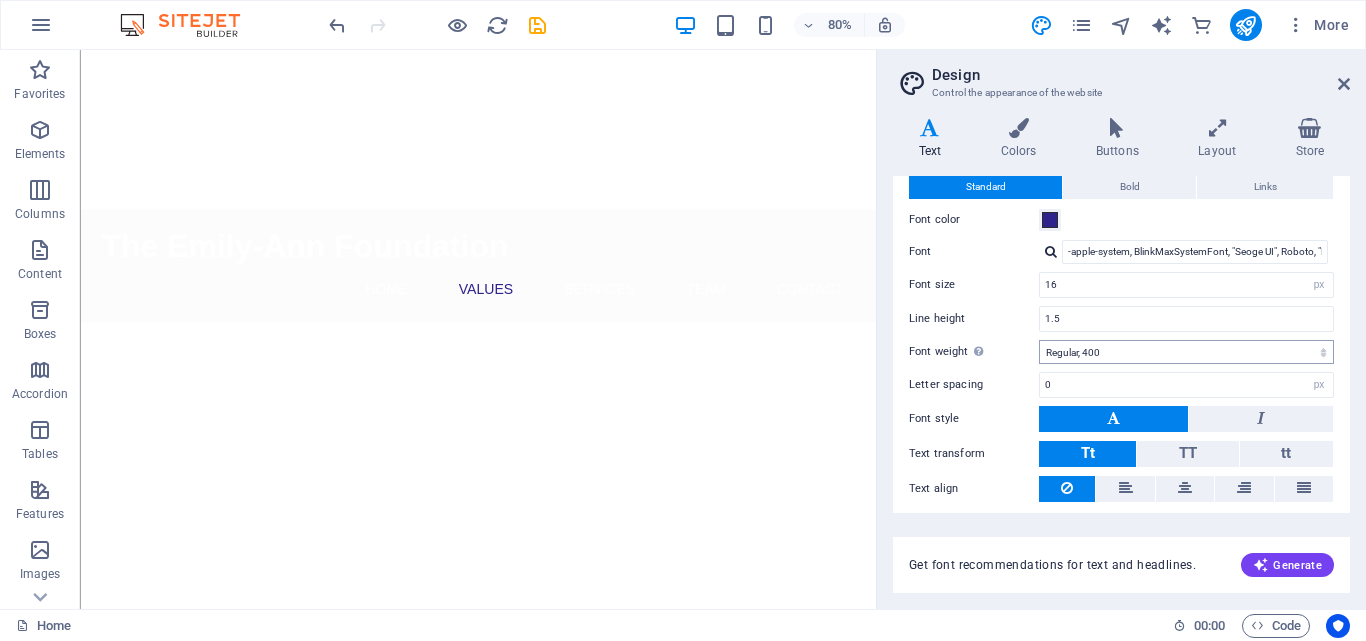 scroll, scrollTop: 0, scrollLeft: 0, axis: both 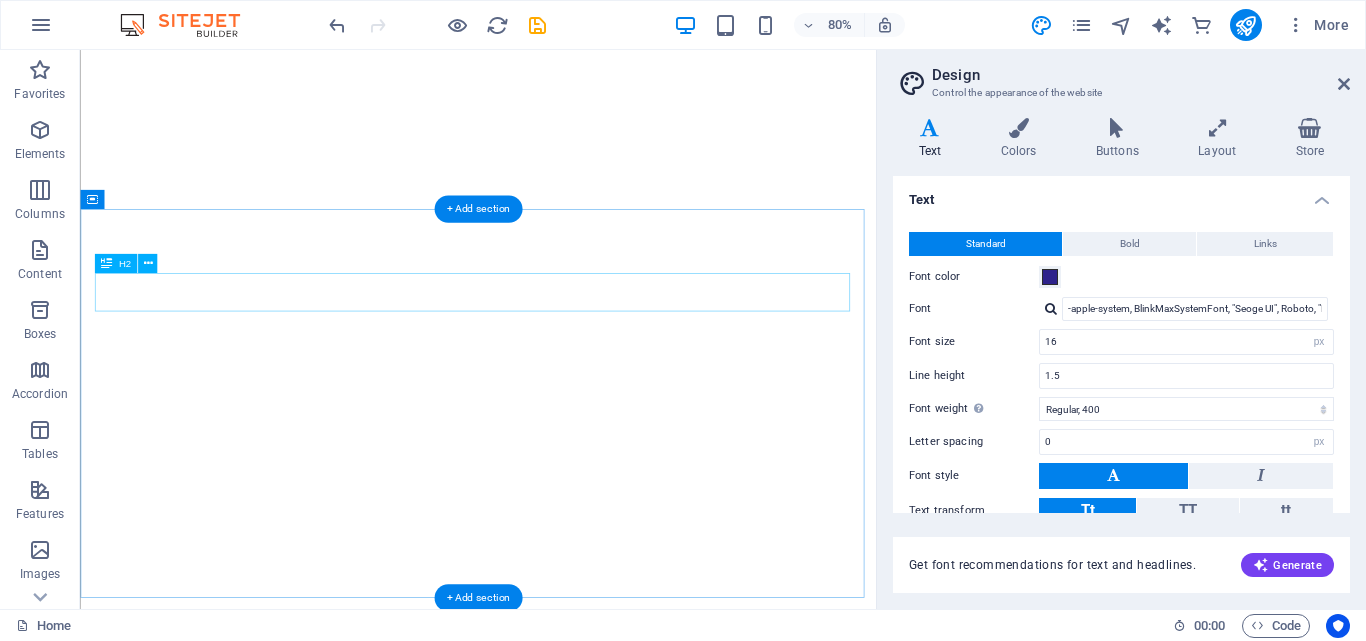 select on "px" 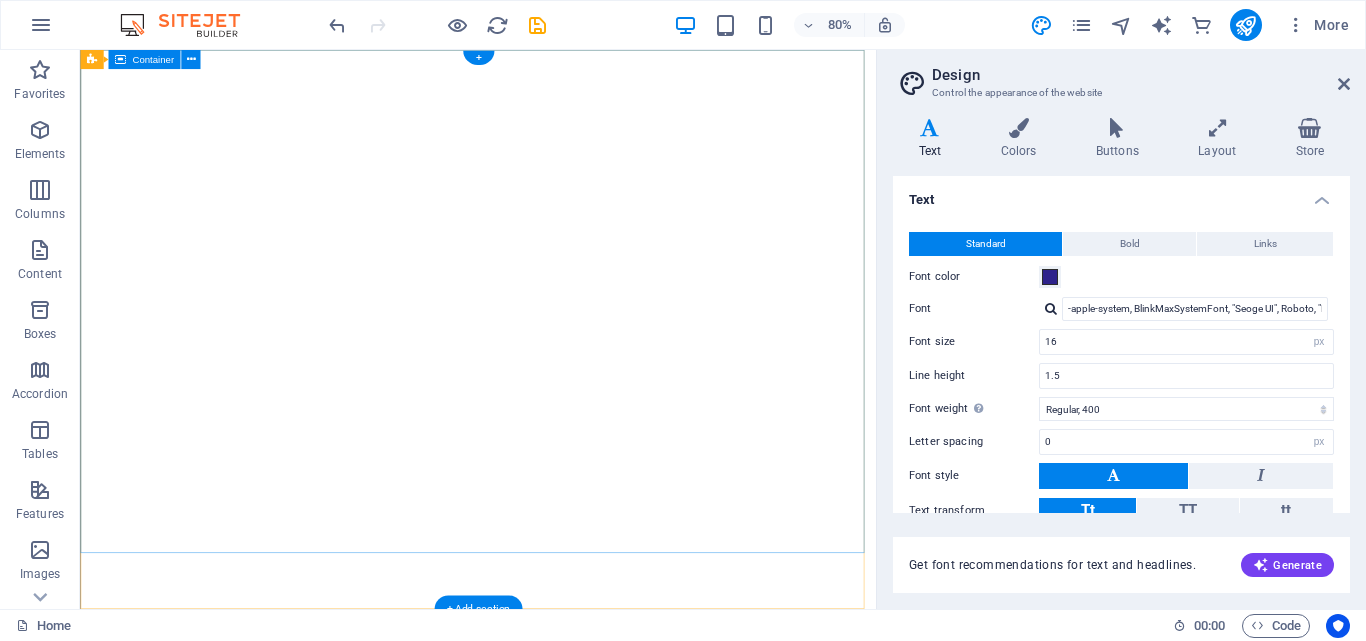 scroll, scrollTop: 0, scrollLeft: 0, axis: both 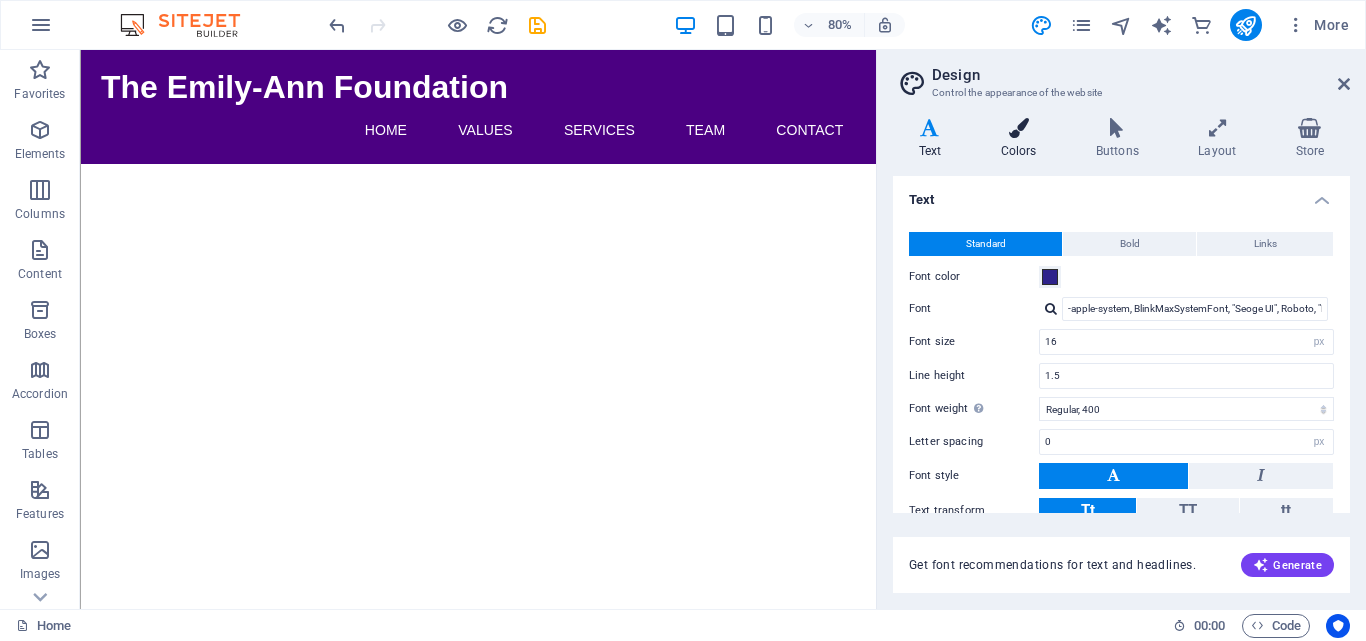 click on "Colors" at bounding box center [1022, 139] 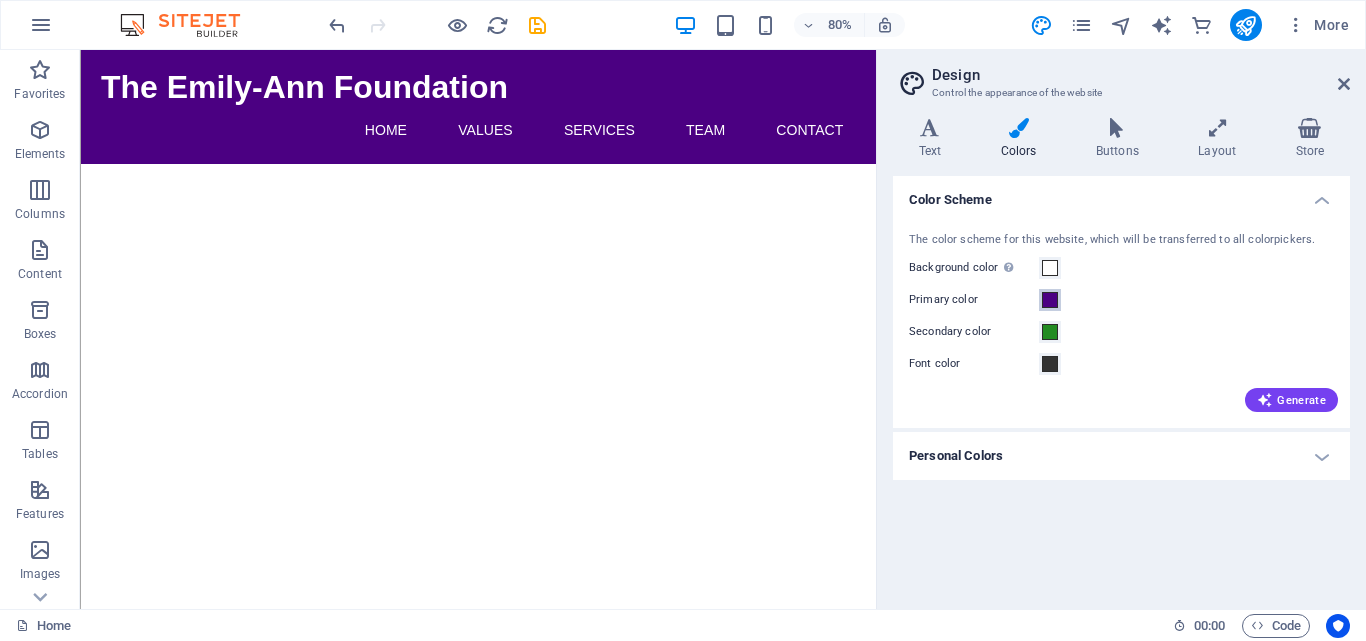 click at bounding box center [1050, 300] 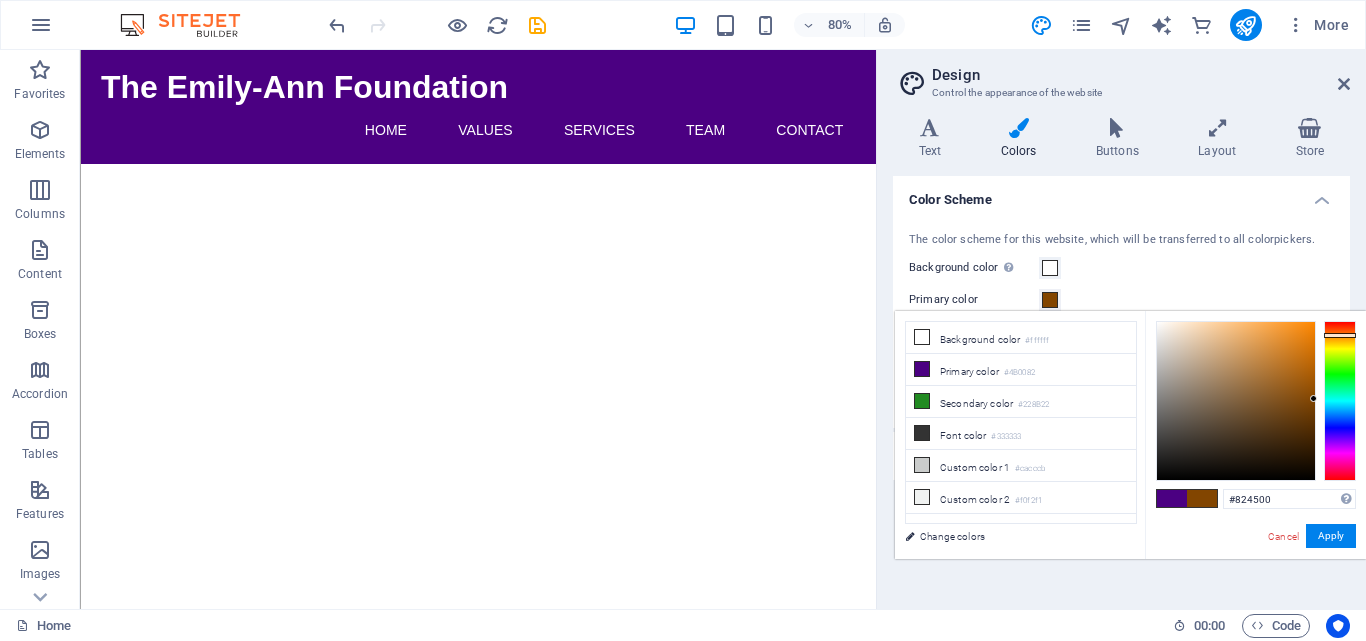 click at bounding box center [1340, 401] 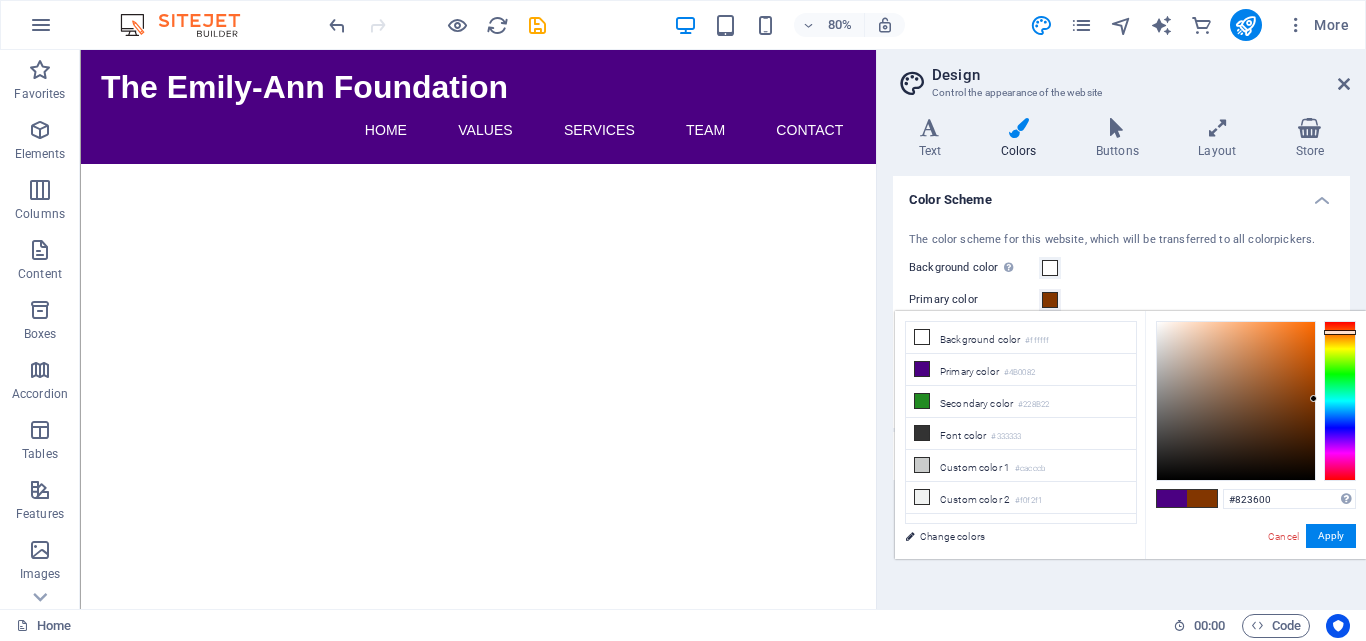 click at bounding box center [1340, 332] 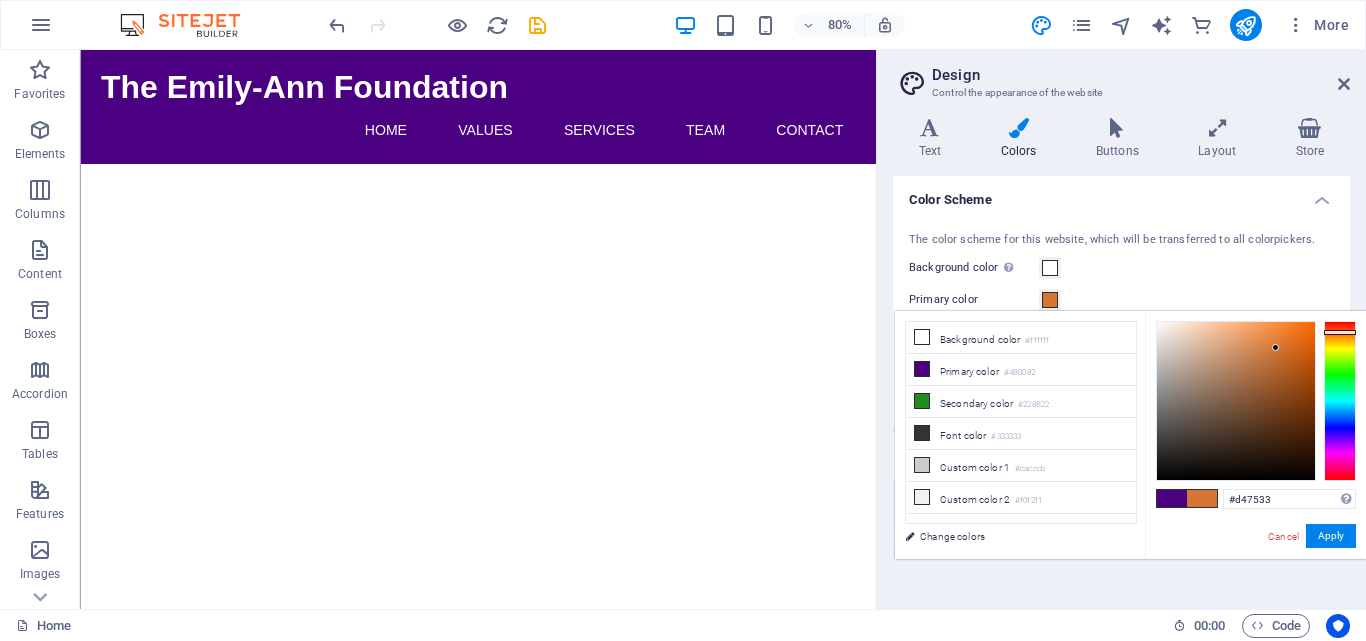 click at bounding box center (1236, 401) 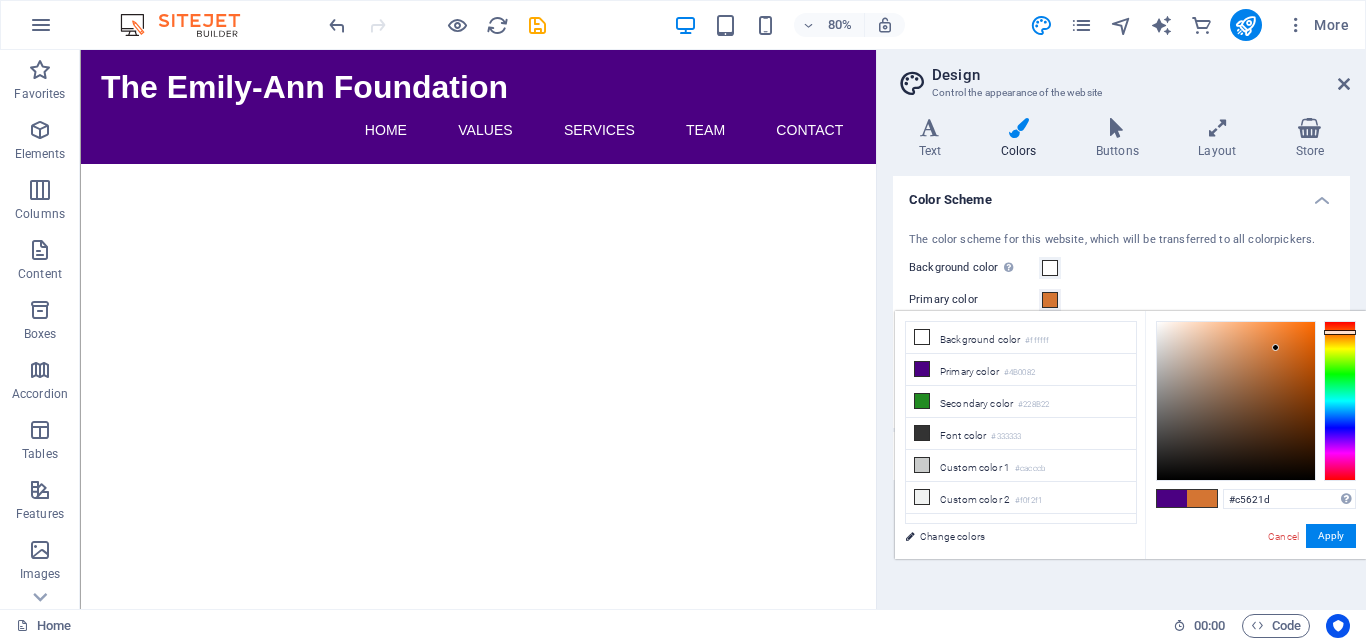 click at bounding box center (1236, 401) 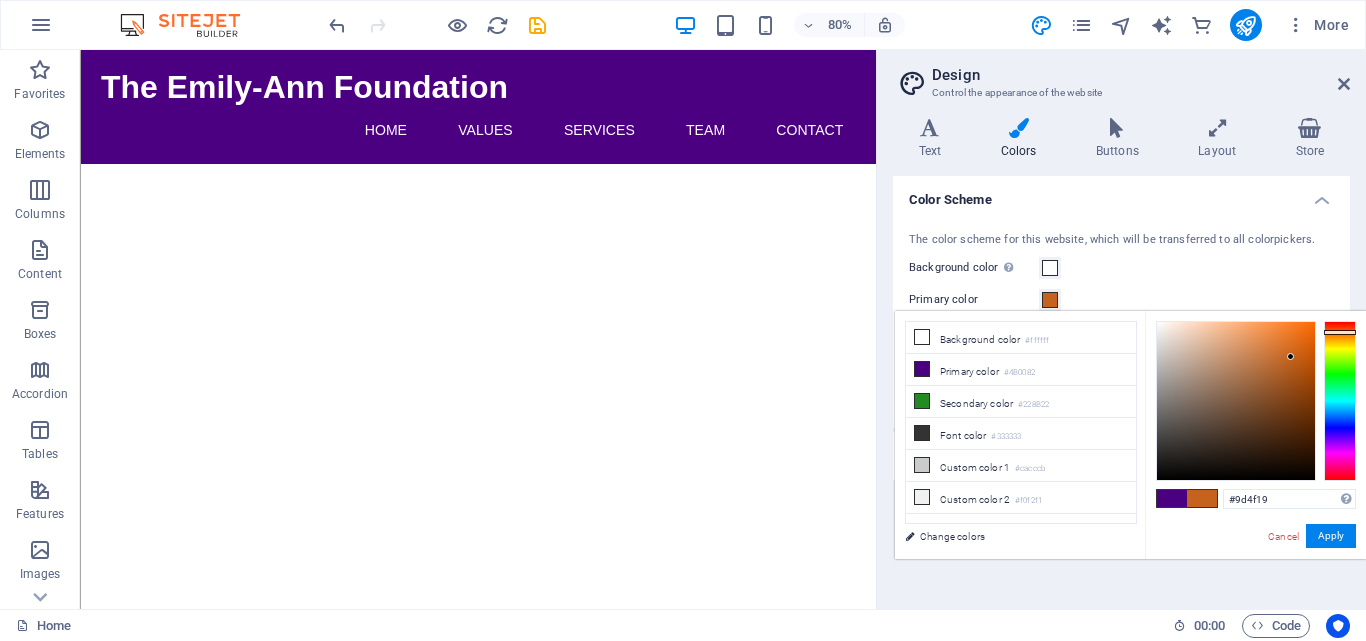 click at bounding box center (1236, 401) 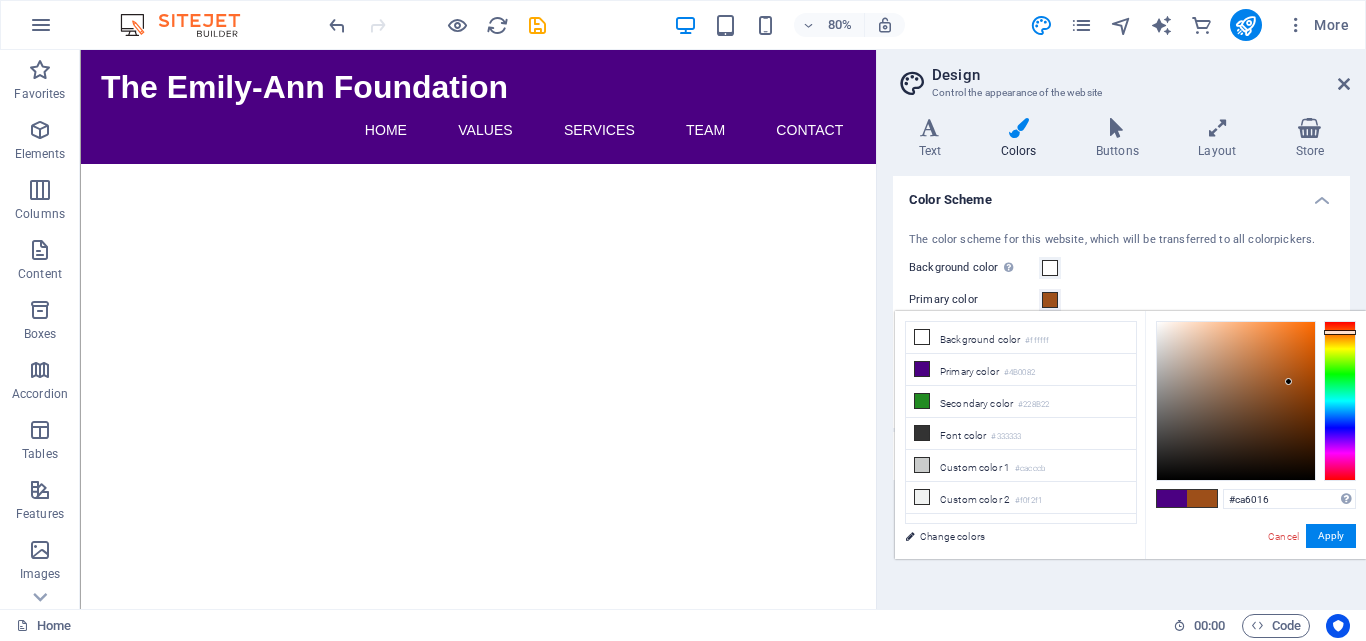 click at bounding box center [1236, 401] 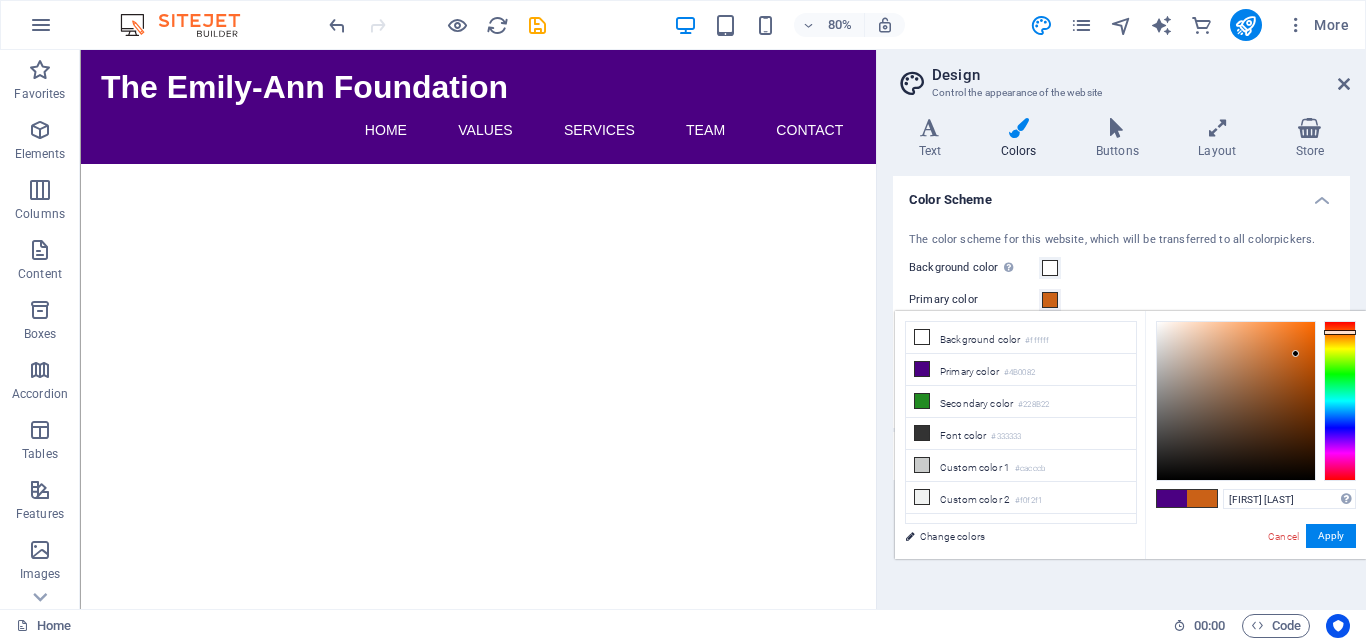 click at bounding box center (1236, 401) 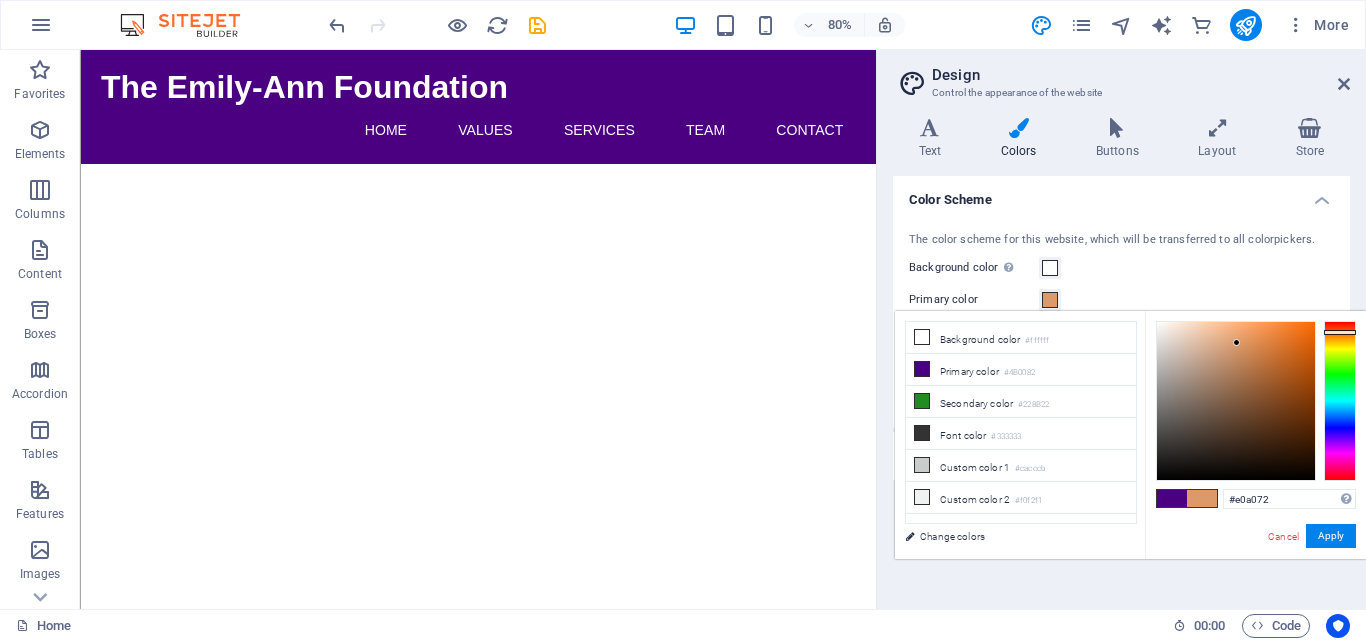 drag, startPoint x: 1234, startPoint y: 340, endPoint x: 1251, endPoint y: 338, distance: 17.117243 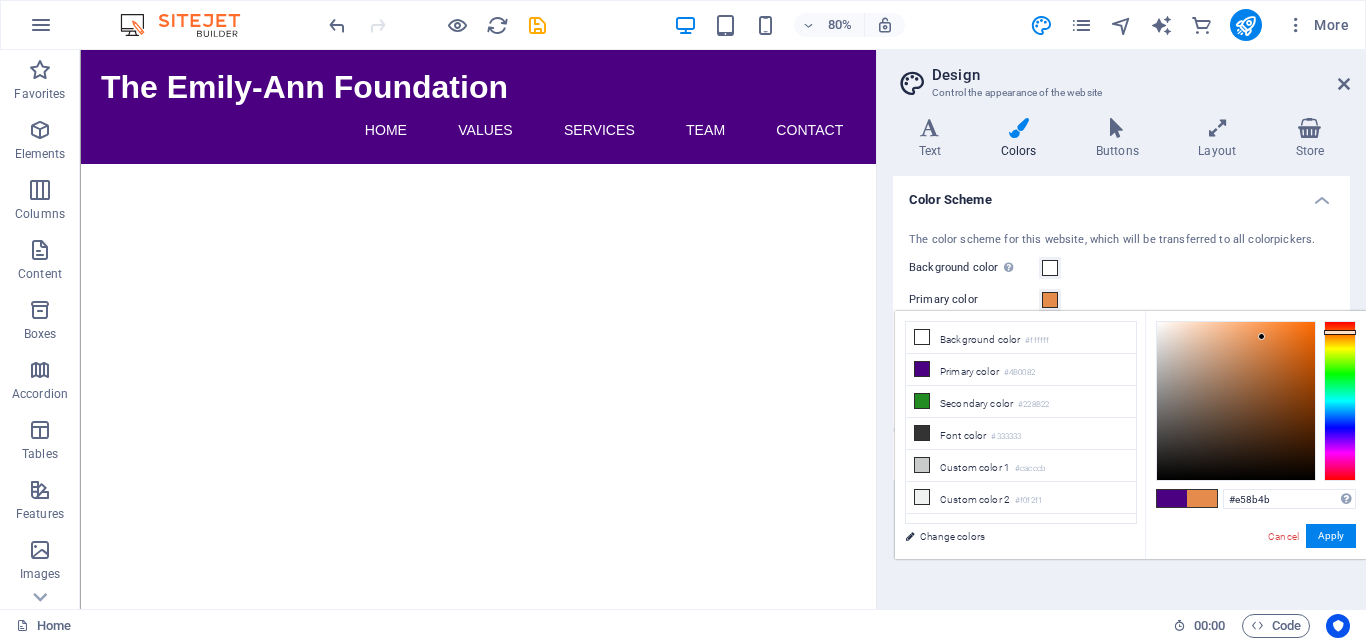 click at bounding box center (1236, 401) 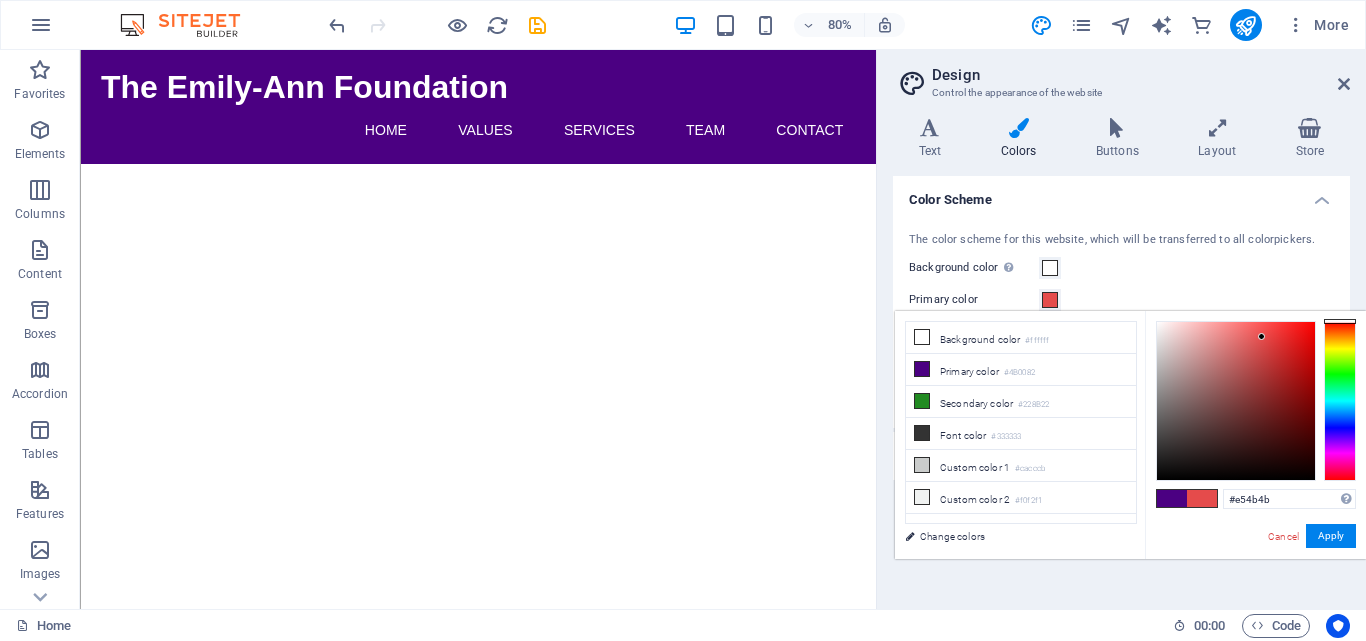 drag, startPoint x: 1338, startPoint y: 330, endPoint x: 1348, endPoint y: 319, distance: 14.866069 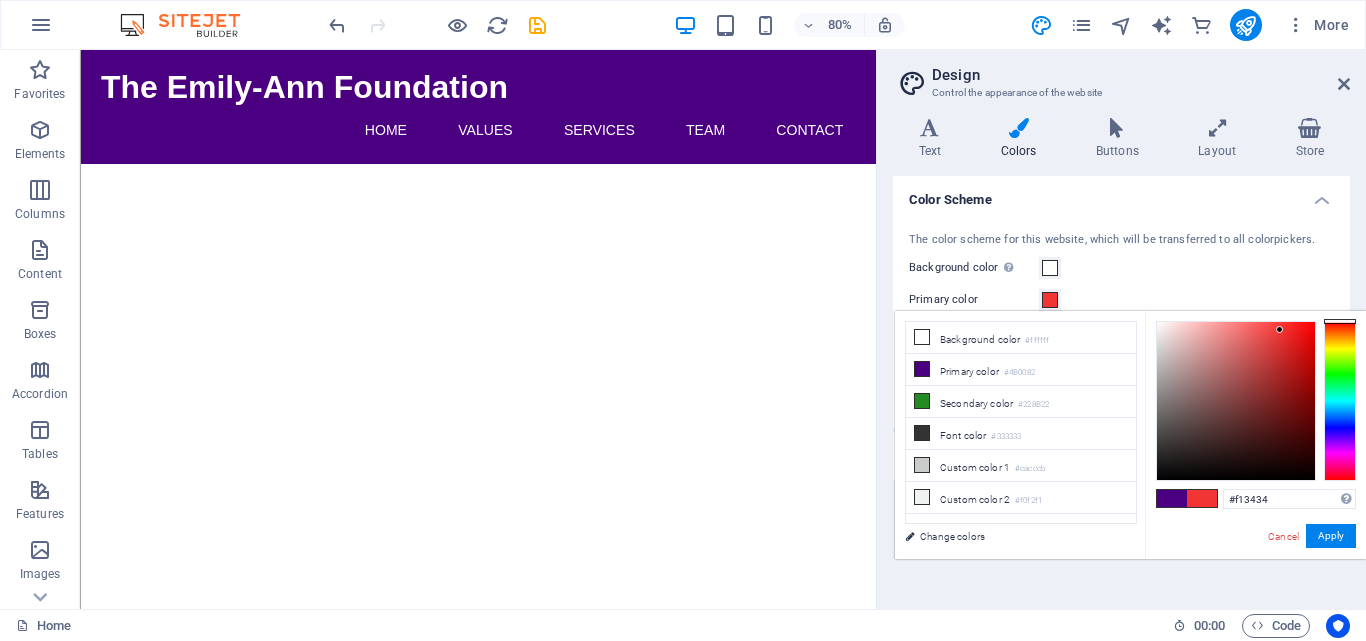click at bounding box center (1236, 401) 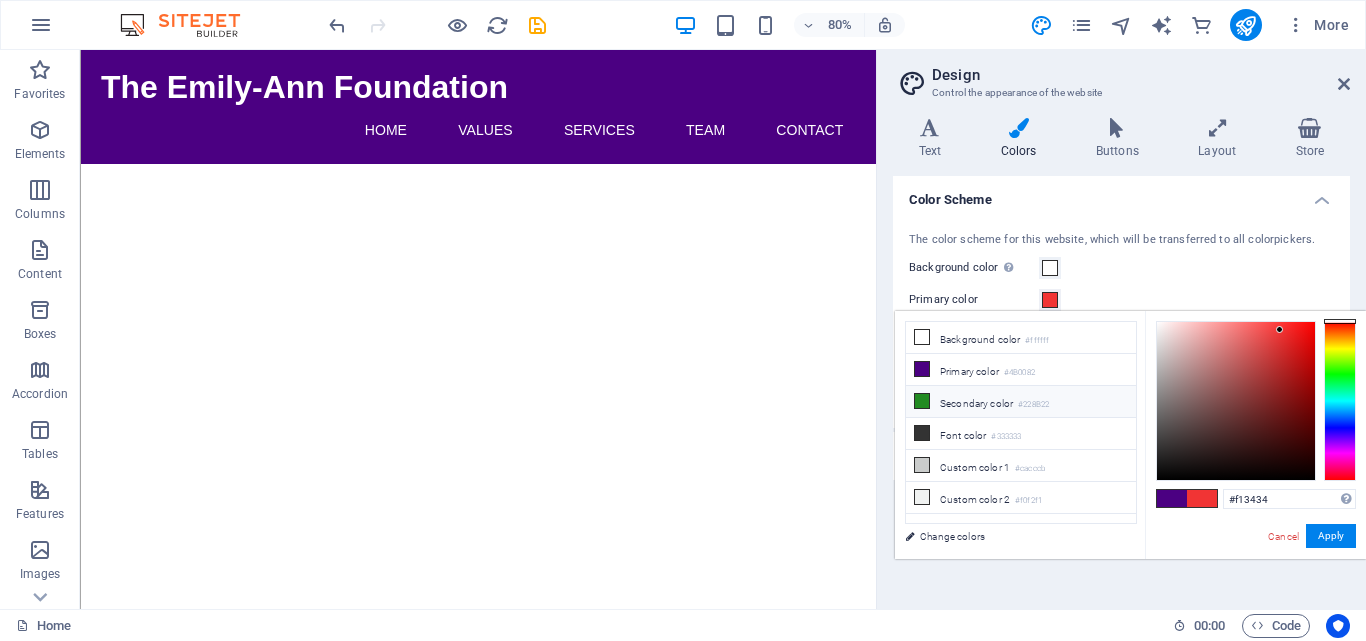 click at bounding box center [922, 401] 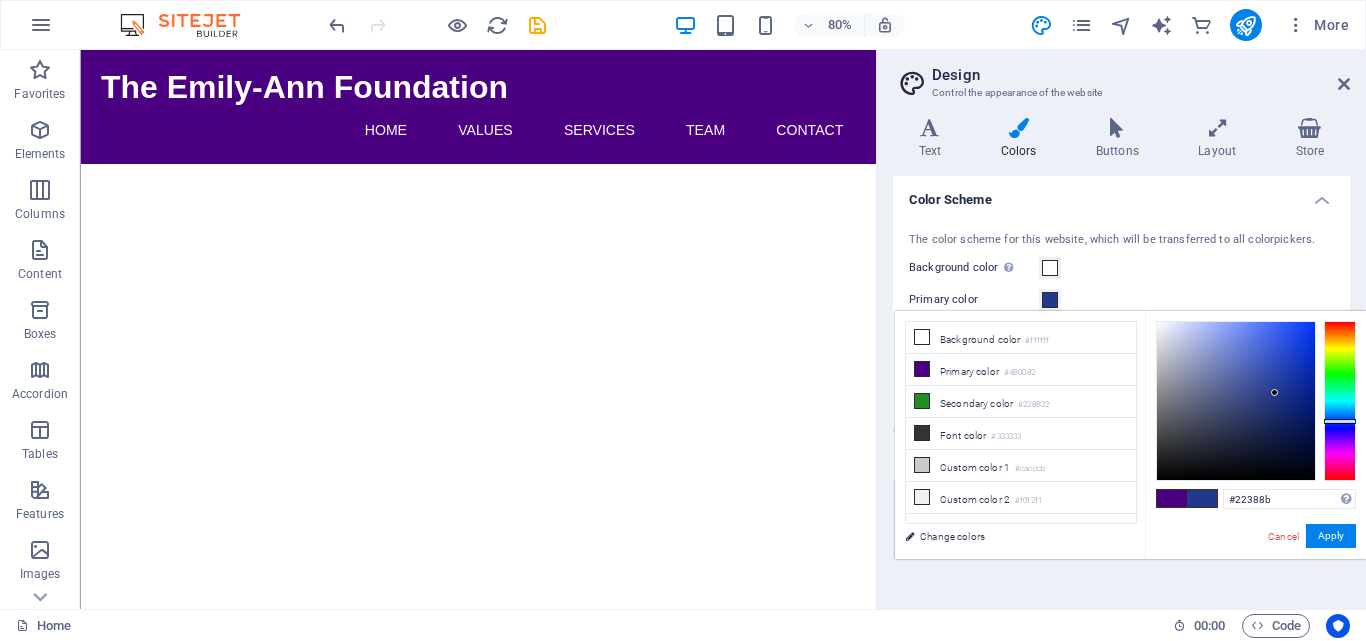 drag, startPoint x: 1343, startPoint y: 373, endPoint x: 1352, endPoint y: 421, distance: 48.83646 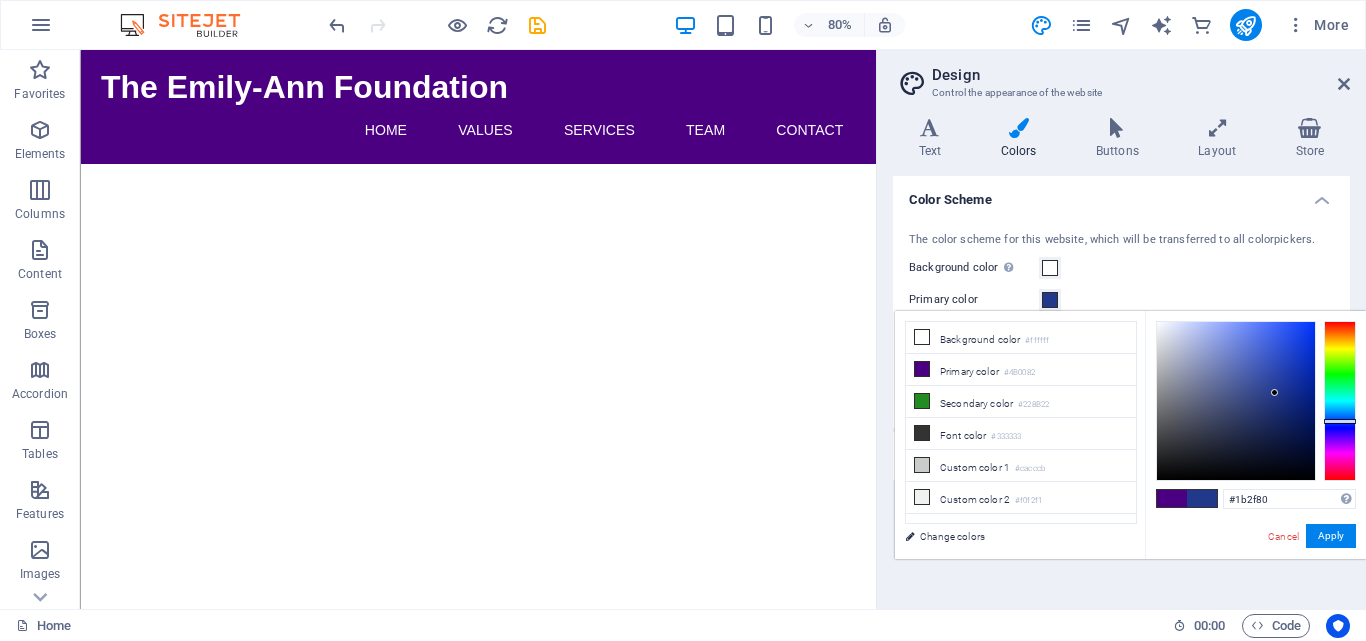 click at bounding box center [1236, 401] 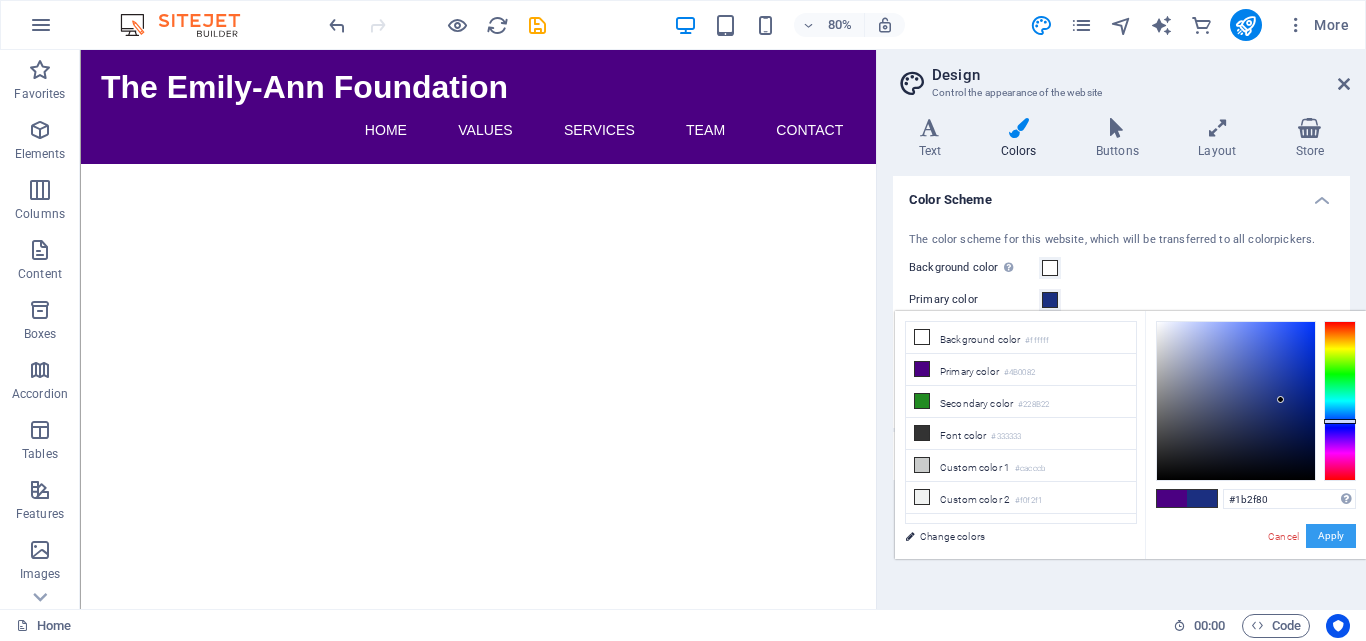 click on "Apply" at bounding box center [1331, 536] 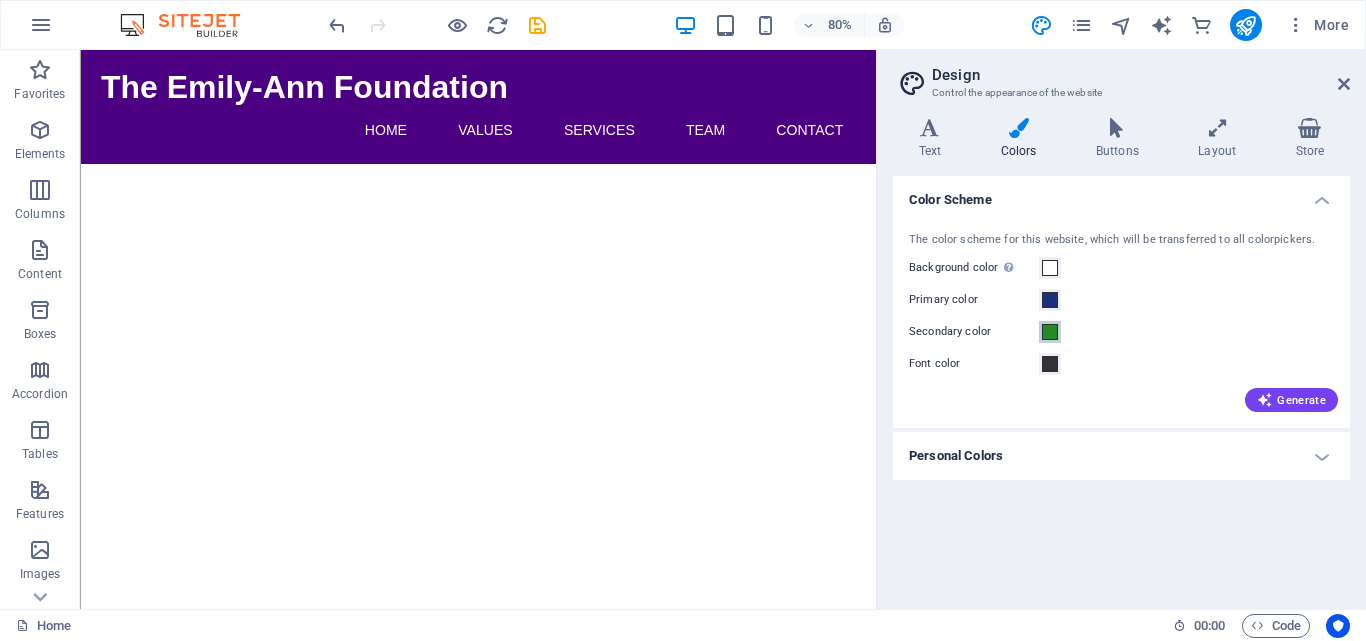 click at bounding box center [1050, 332] 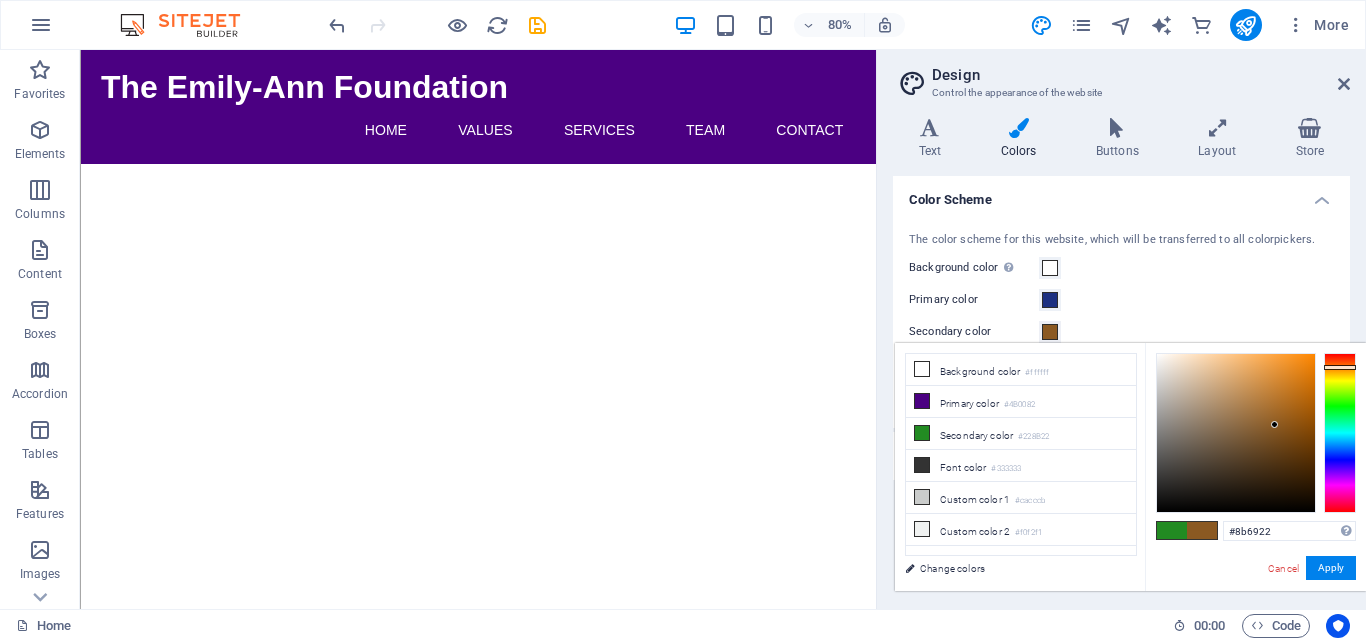 drag, startPoint x: 1345, startPoint y: 407, endPoint x: 1302, endPoint y: 410, distance: 43.104523 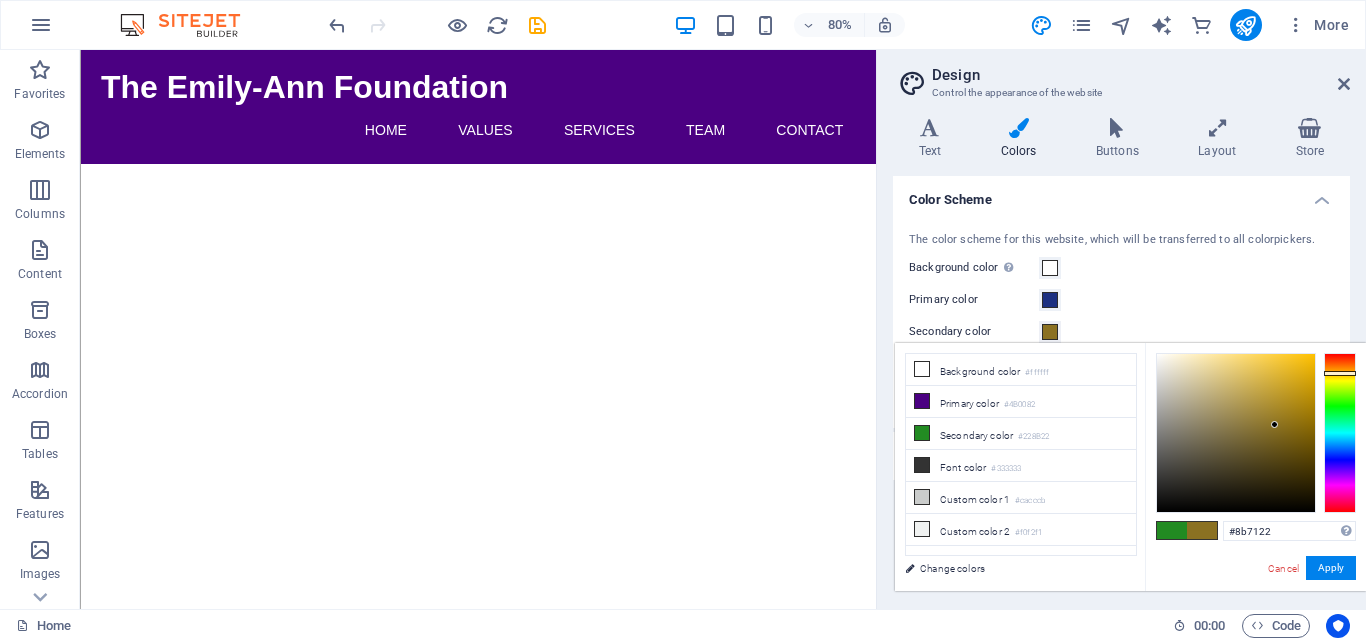 click at bounding box center [1236, 433] 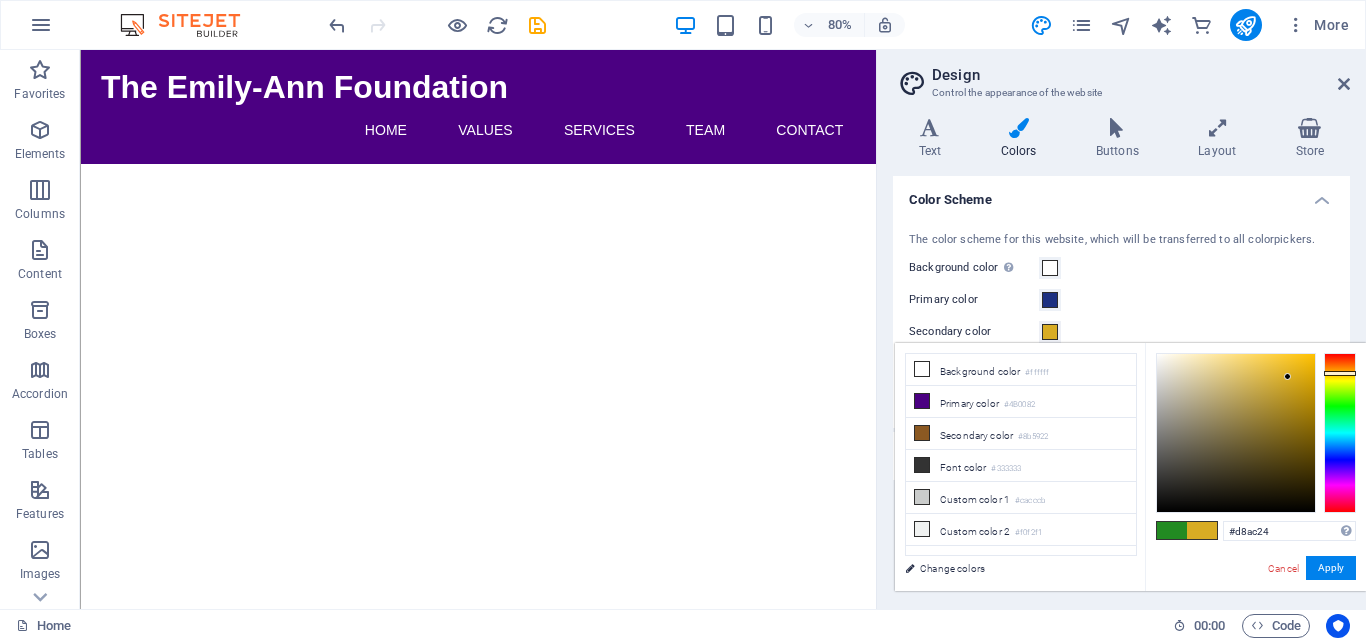 click at bounding box center (1236, 433) 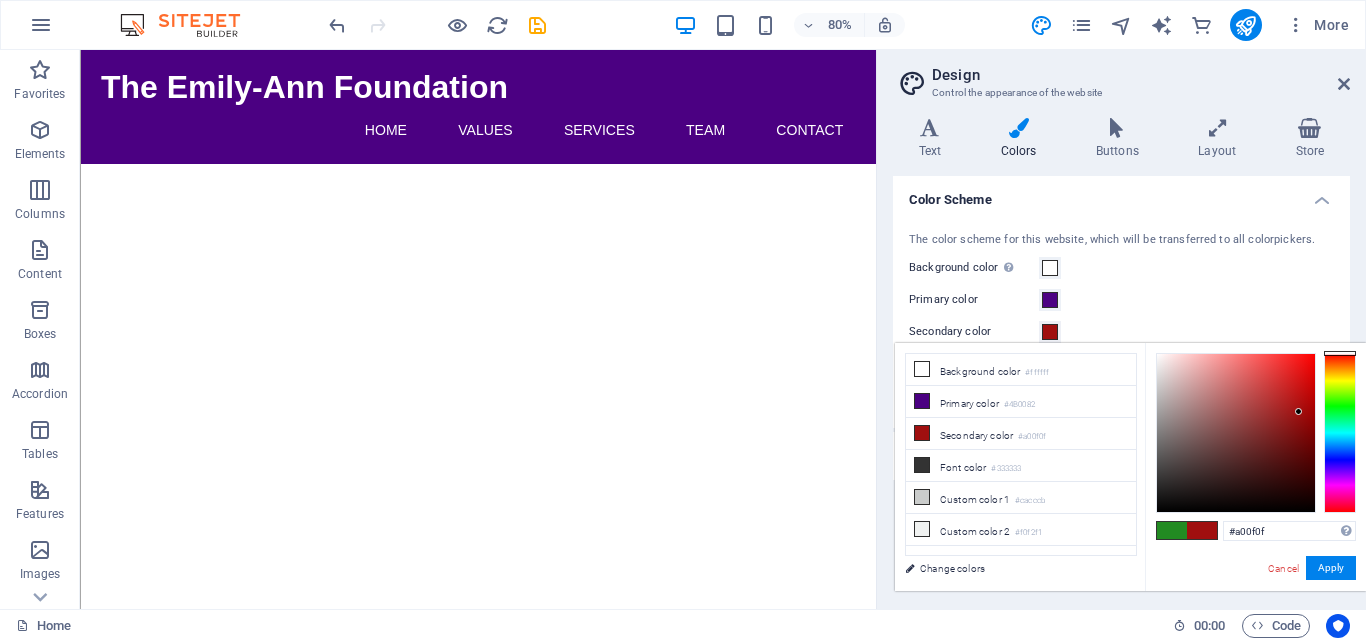 drag, startPoint x: 1340, startPoint y: 368, endPoint x: 1349, endPoint y: 351, distance: 19.235384 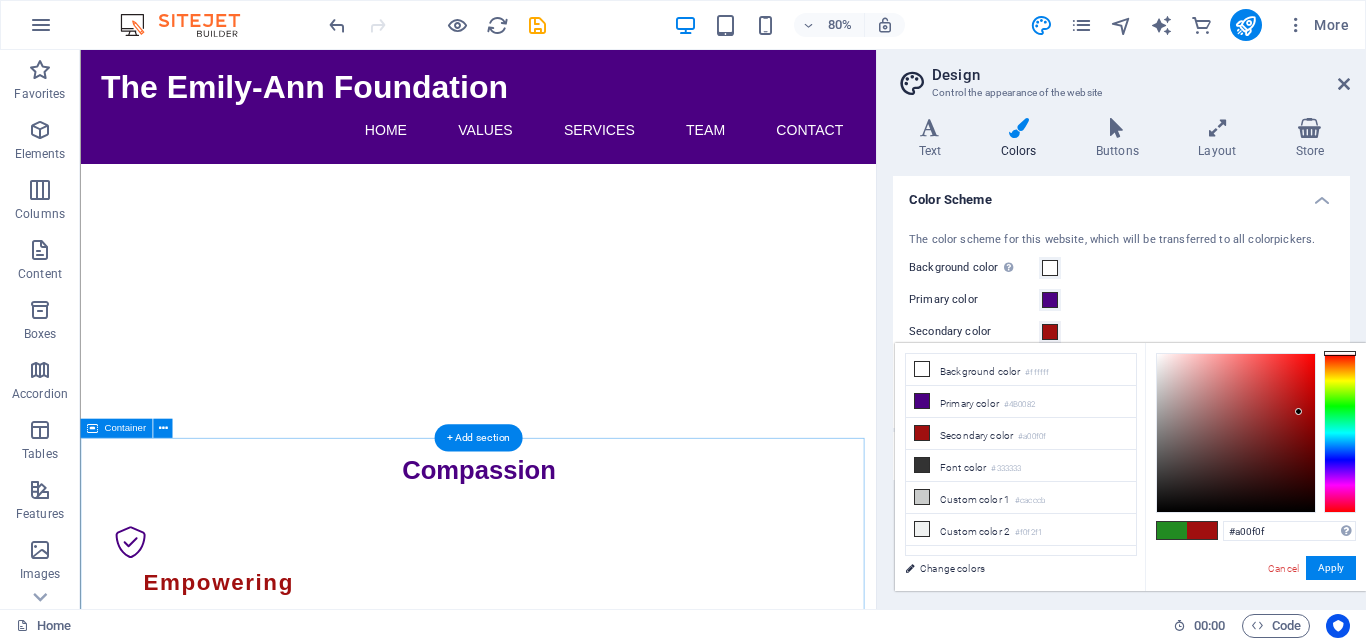 scroll, scrollTop: 700, scrollLeft: 0, axis: vertical 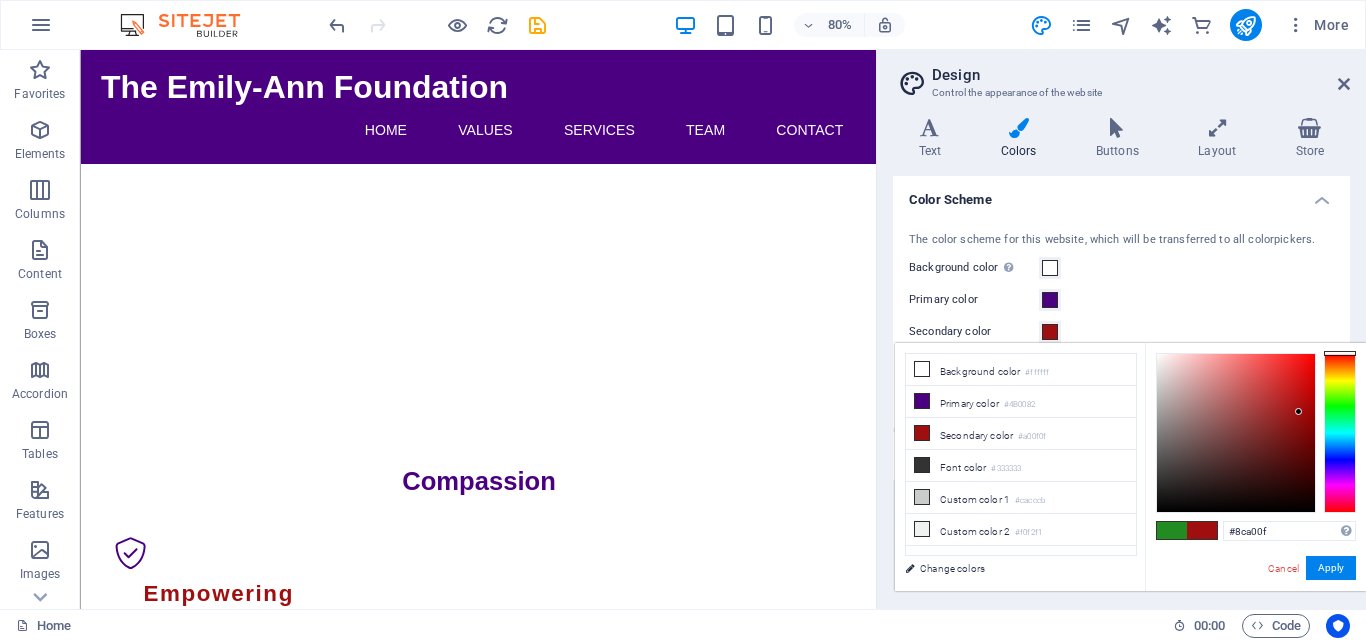 click at bounding box center (1340, 433) 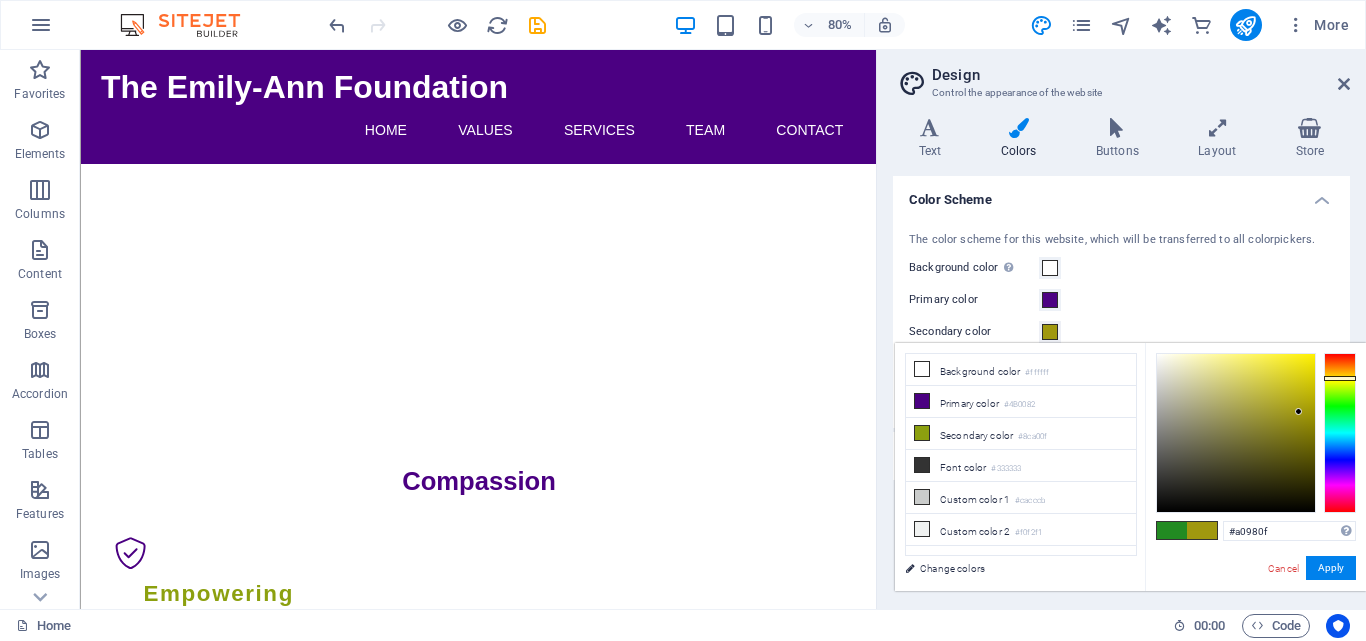 click at bounding box center (1340, 378) 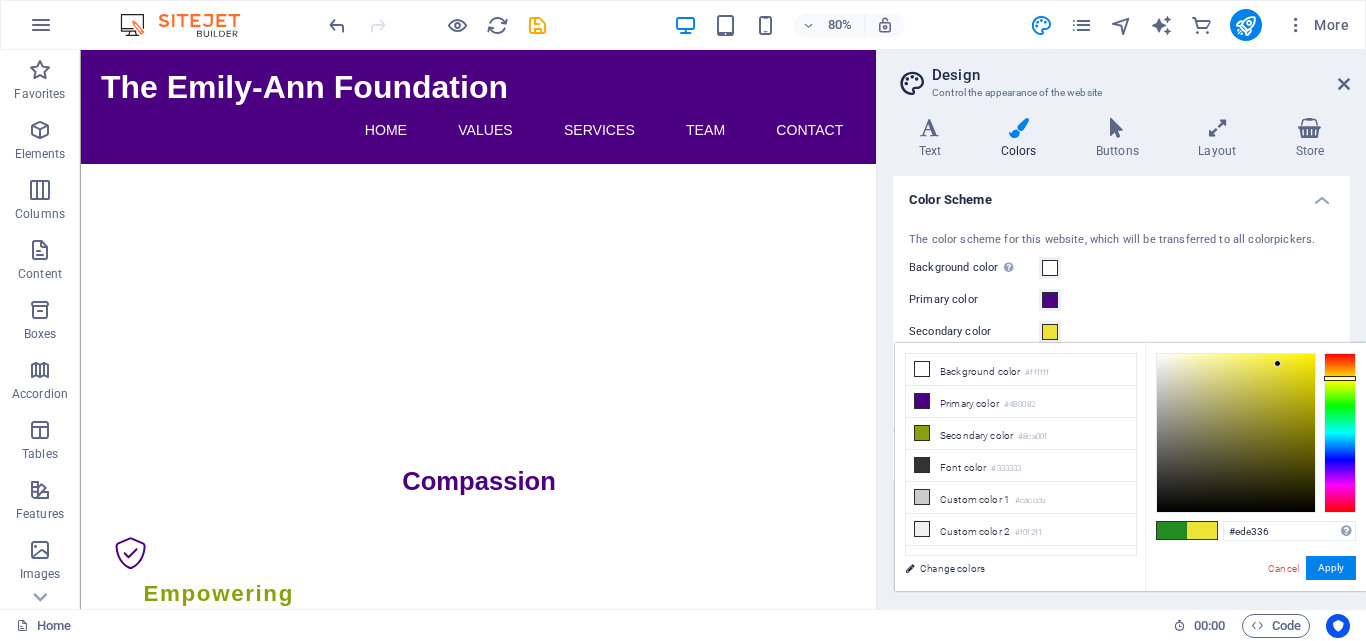 click at bounding box center (1236, 433) 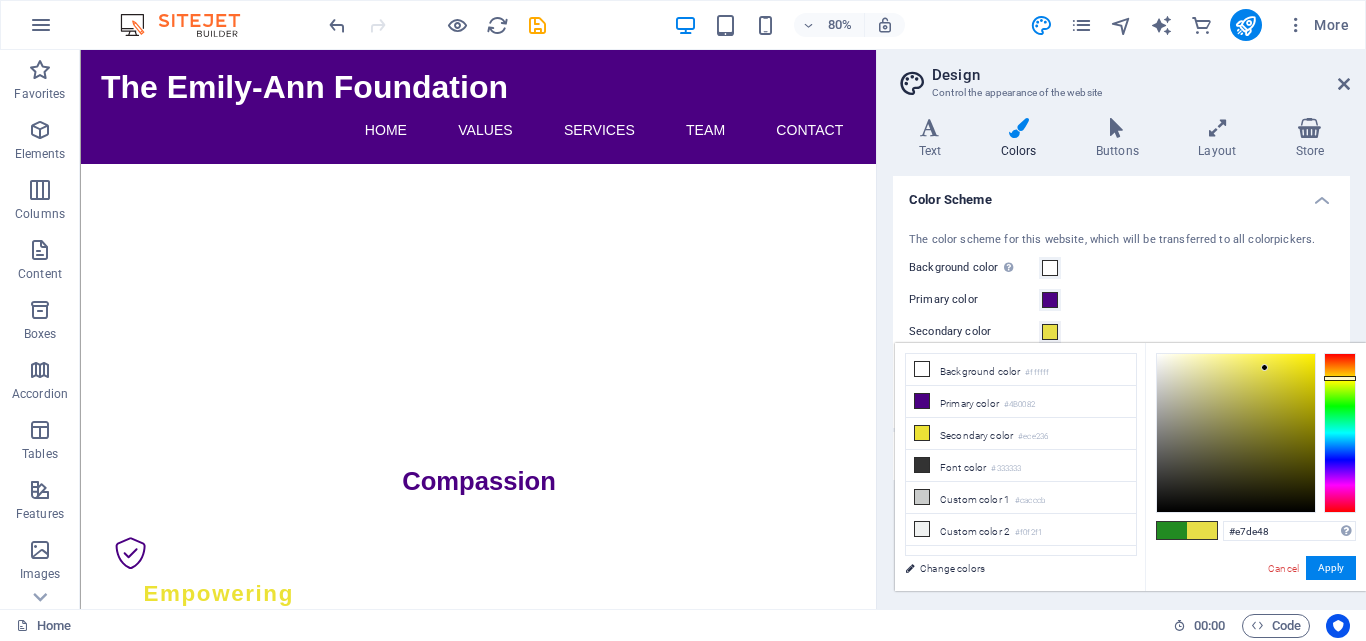 click at bounding box center [1236, 433] 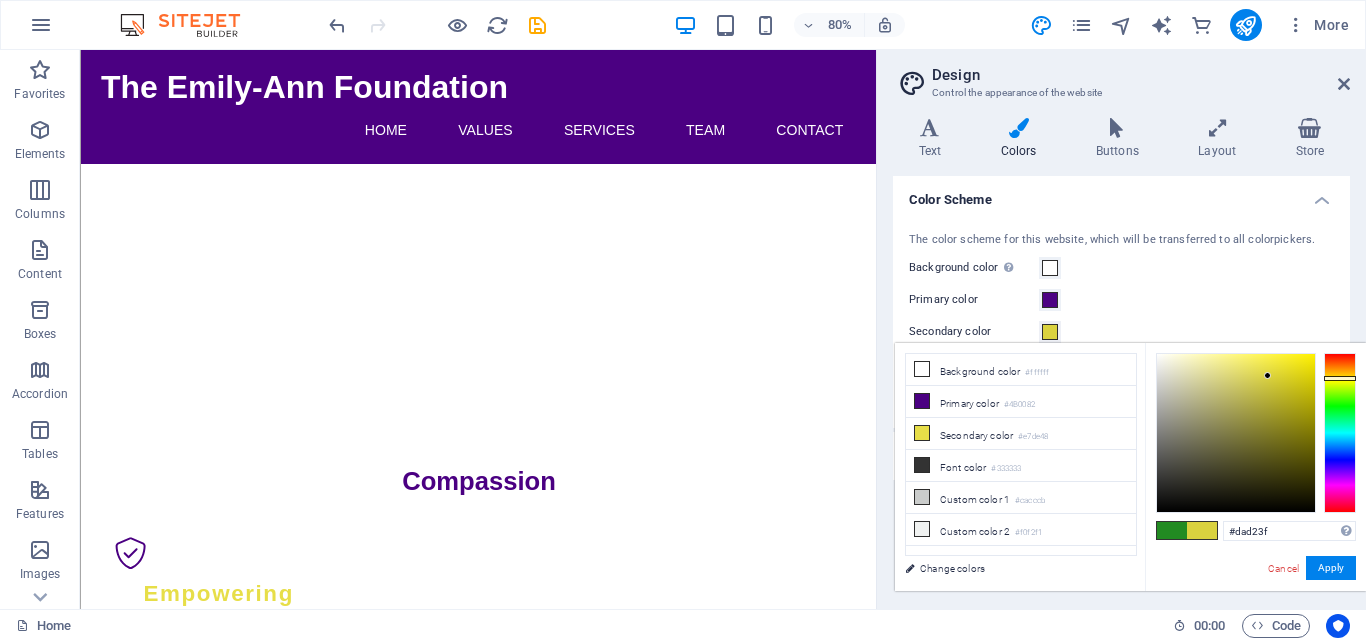 drag, startPoint x: 1265, startPoint y: 368, endPoint x: 1271, endPoint y: 377, distance: 10.816654 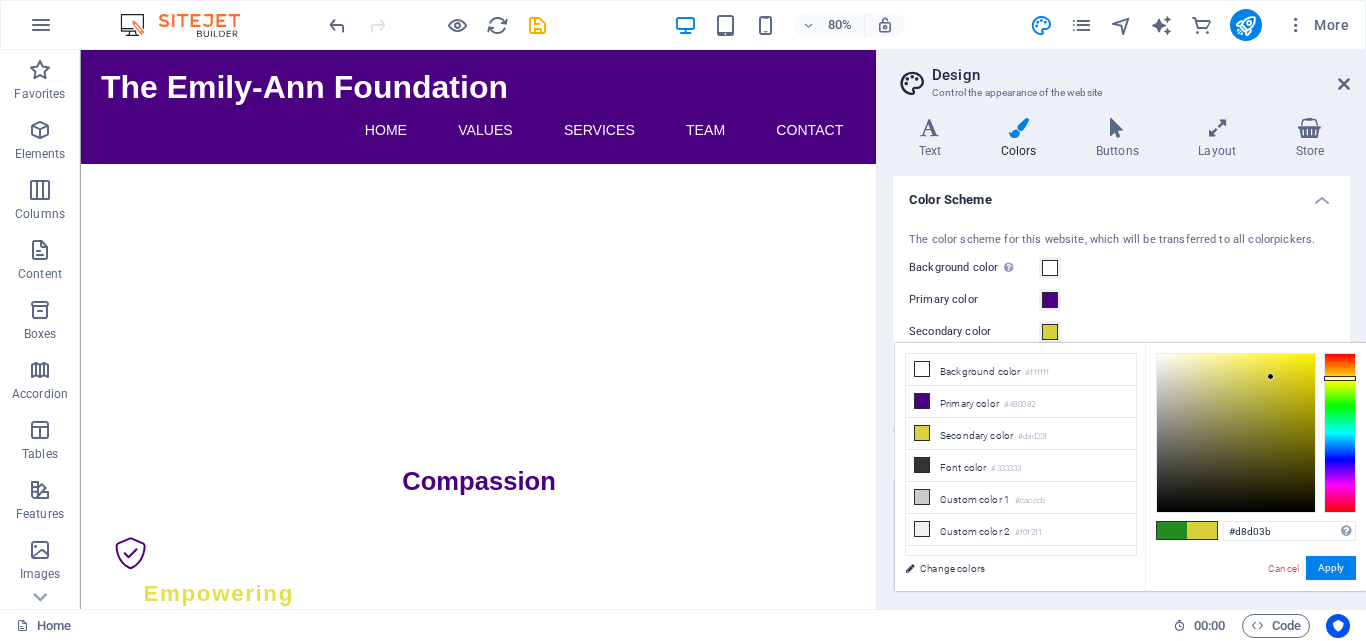 type on "#d8d03b" 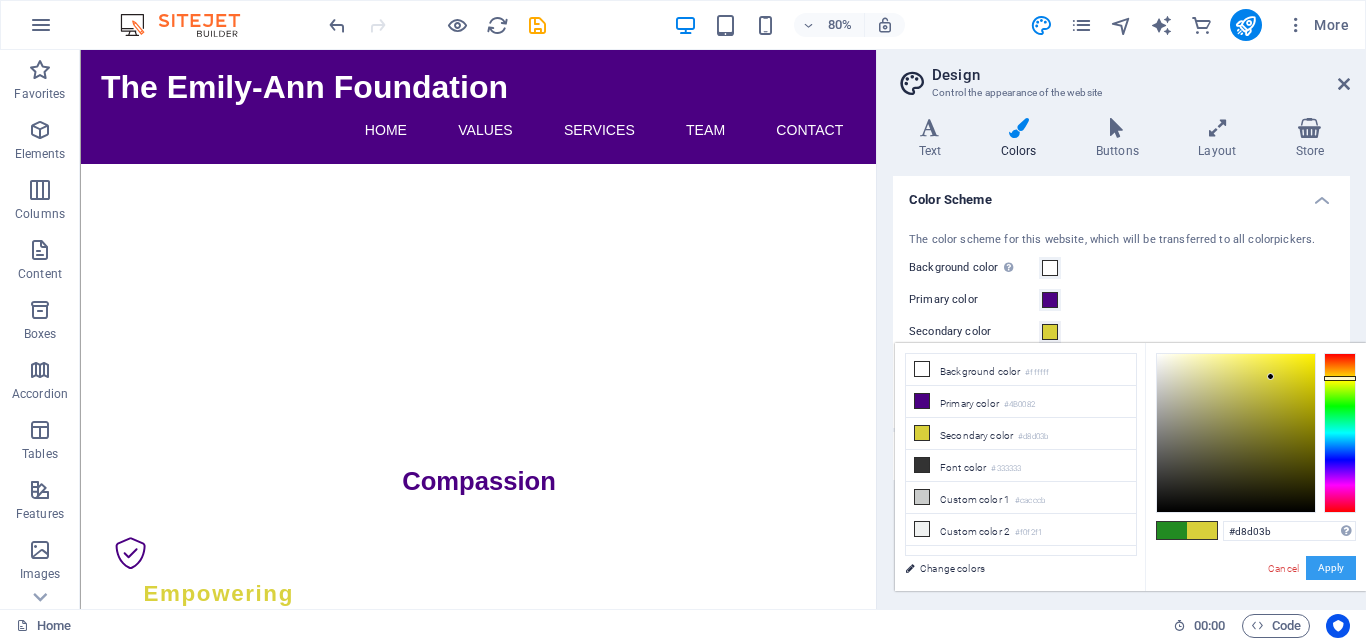 click on "Apply" at bounding box center (1331, 568) 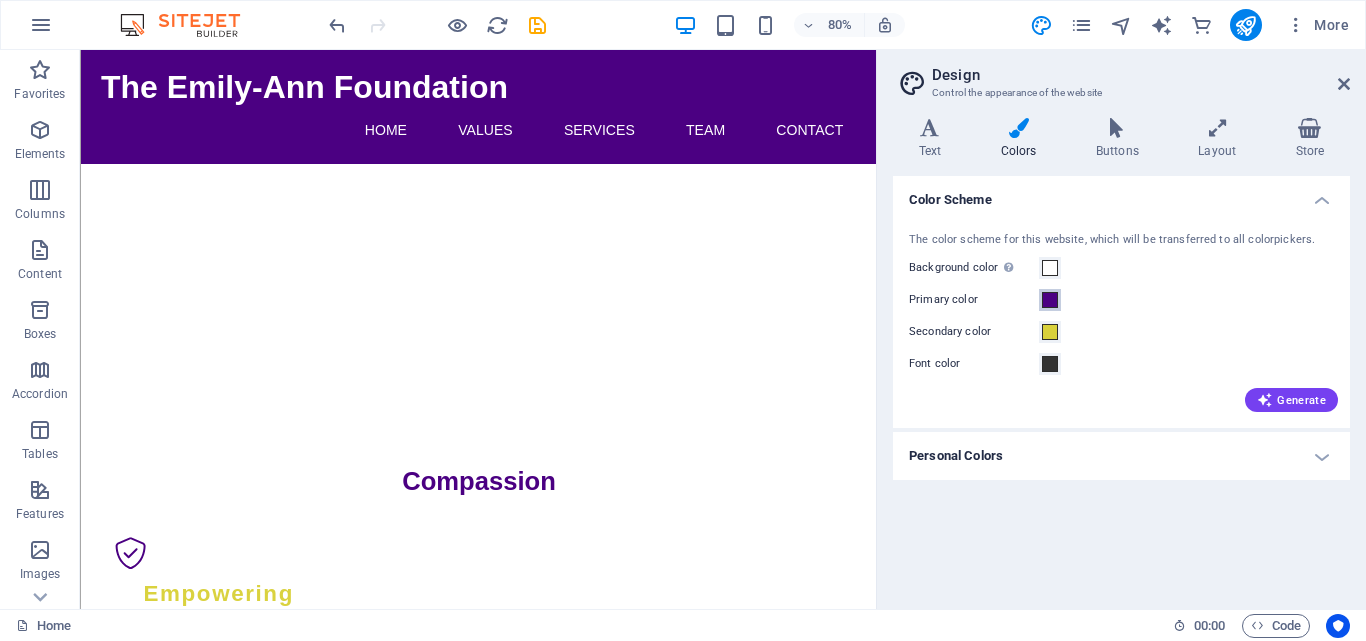 click at bounding box center [1050, 300] 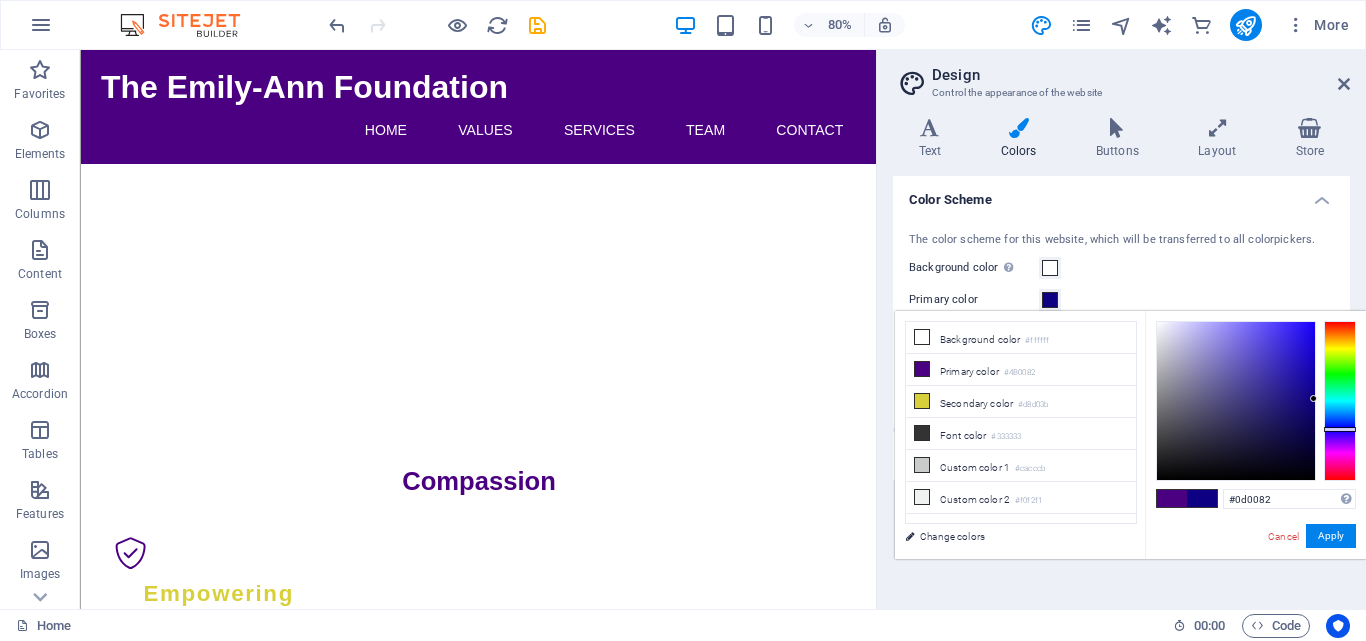 drag, startPoint x: 1341, startPoint y: 442, endPoint x: 1345, endPoint y: 429, distance: 13.601471 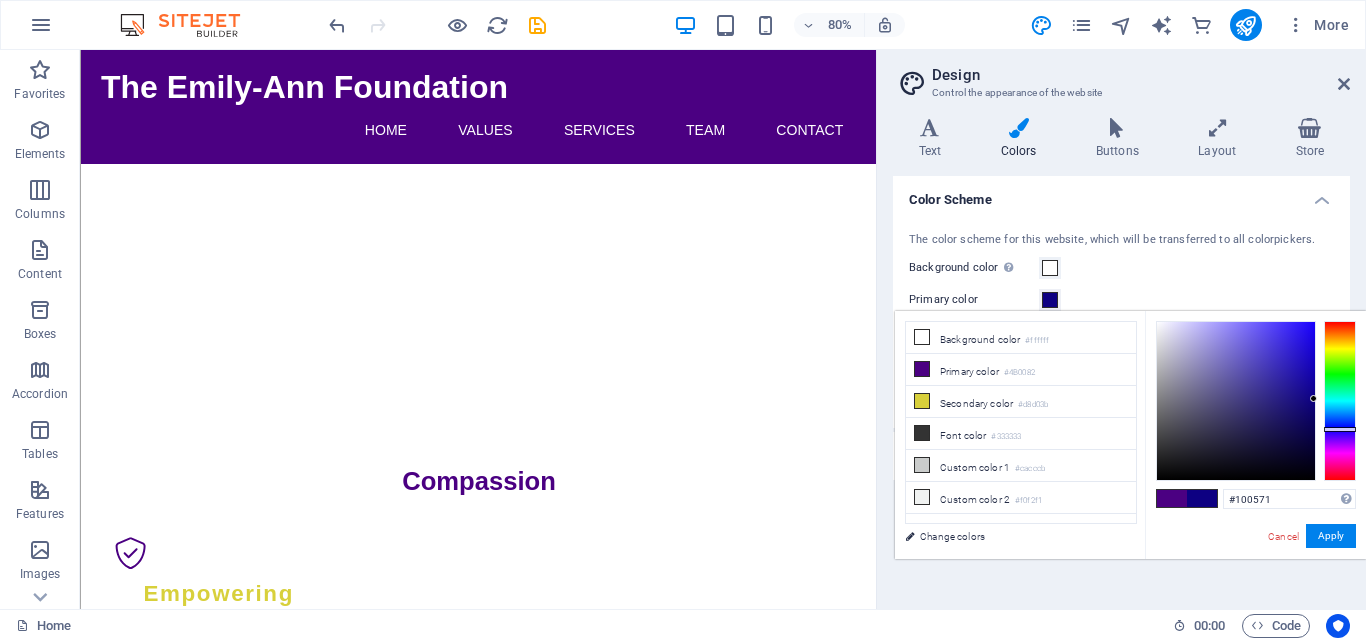 click at bounding box center (1236, 401) 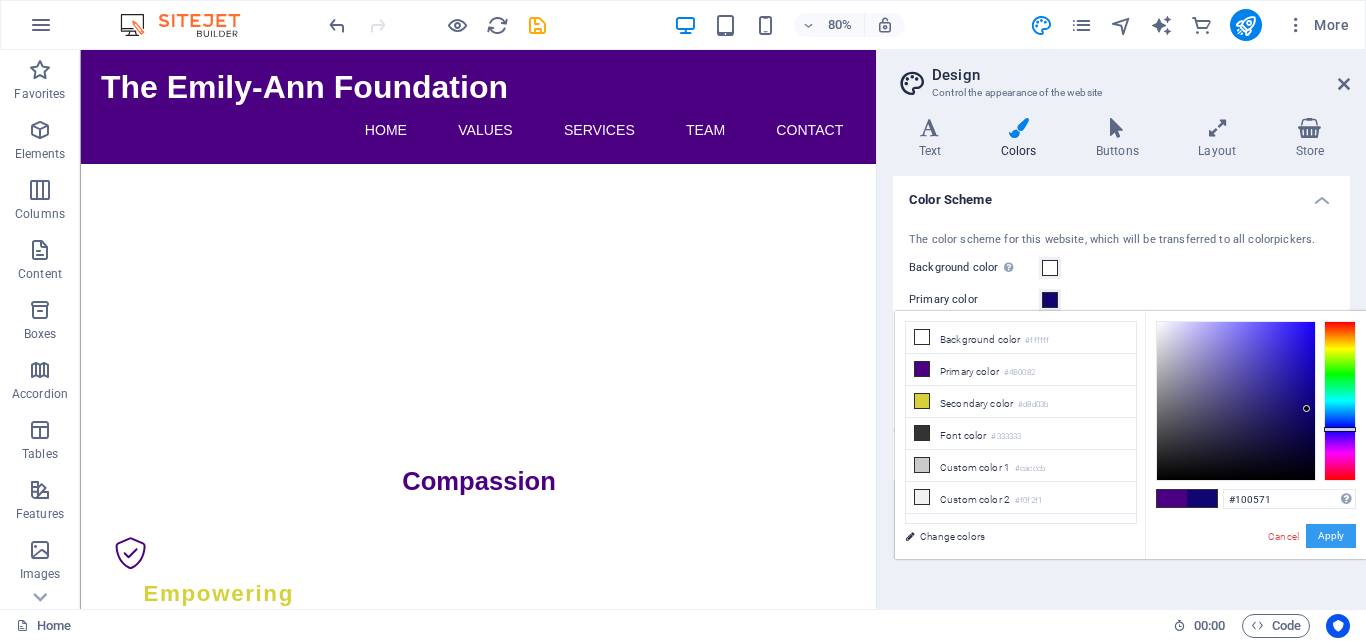 click on "Apply" at bounding box center [1331, 536] 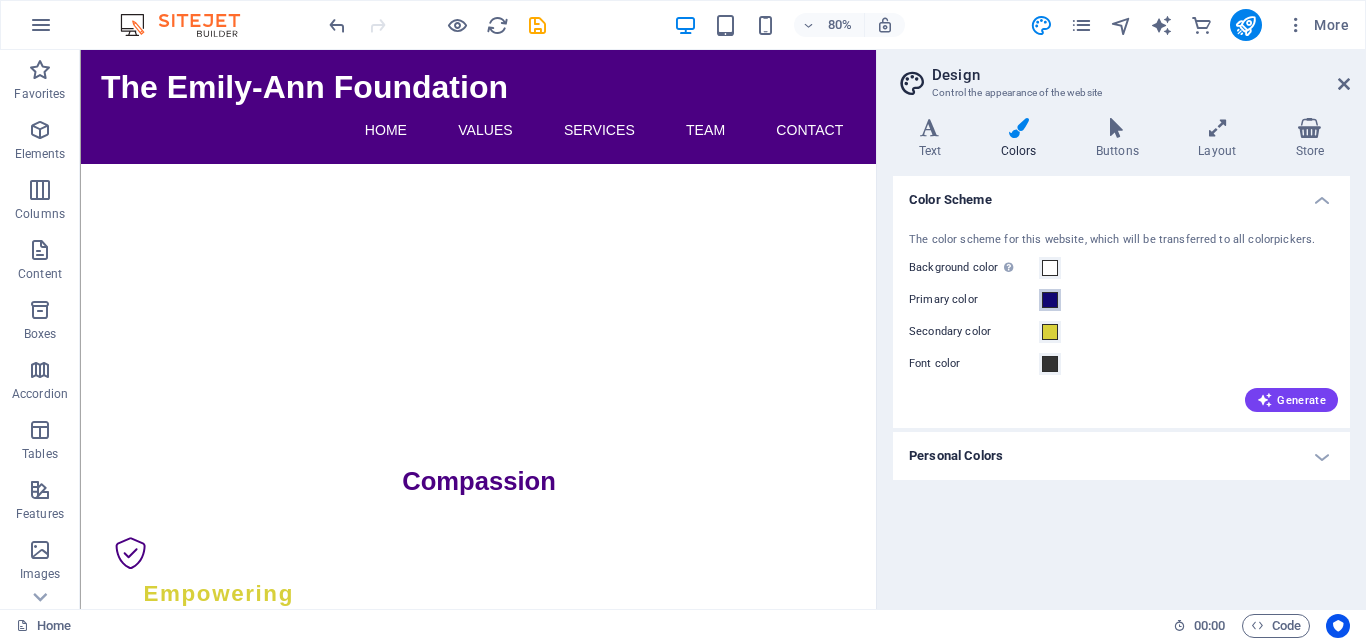 click at bounding box center (1050, 300) 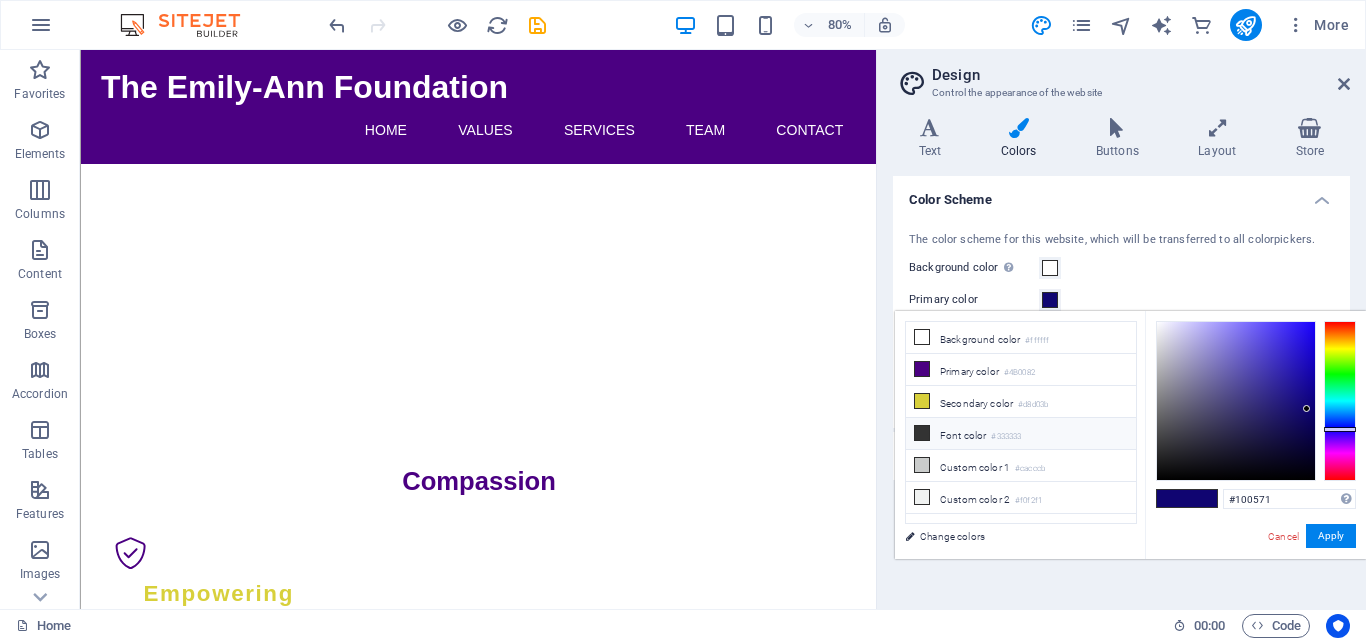 click at bounding box center (922, 433) 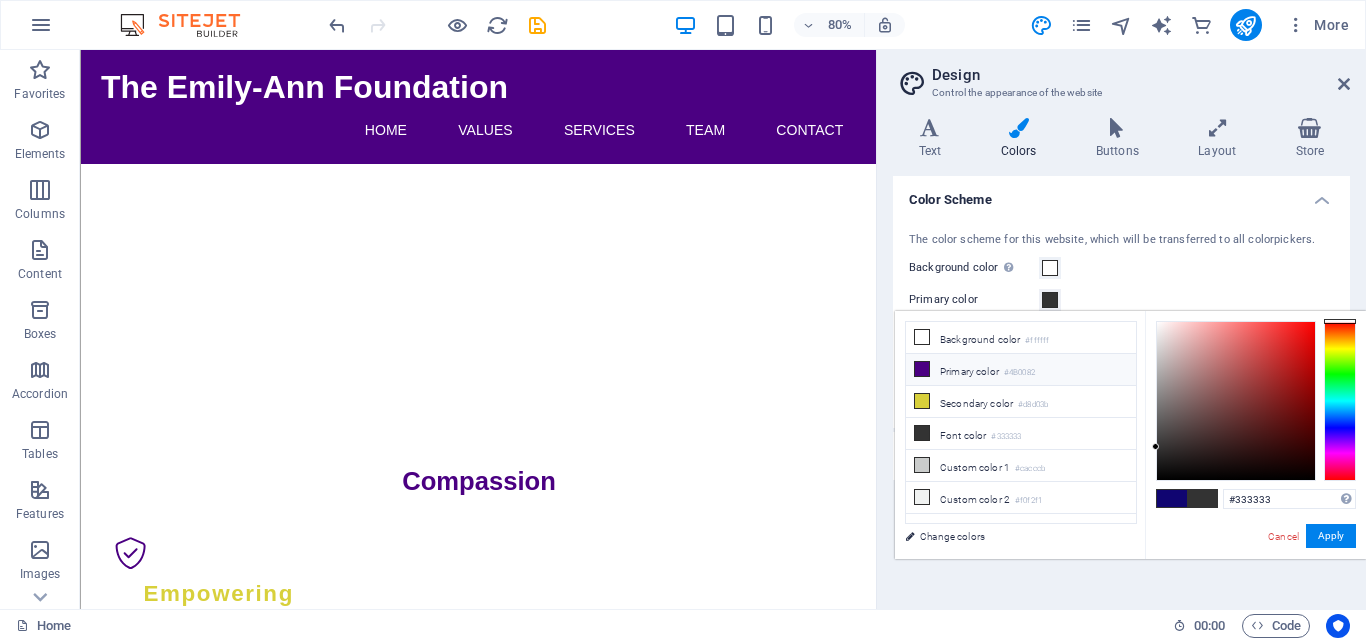 click at bounding box center [922, 369] 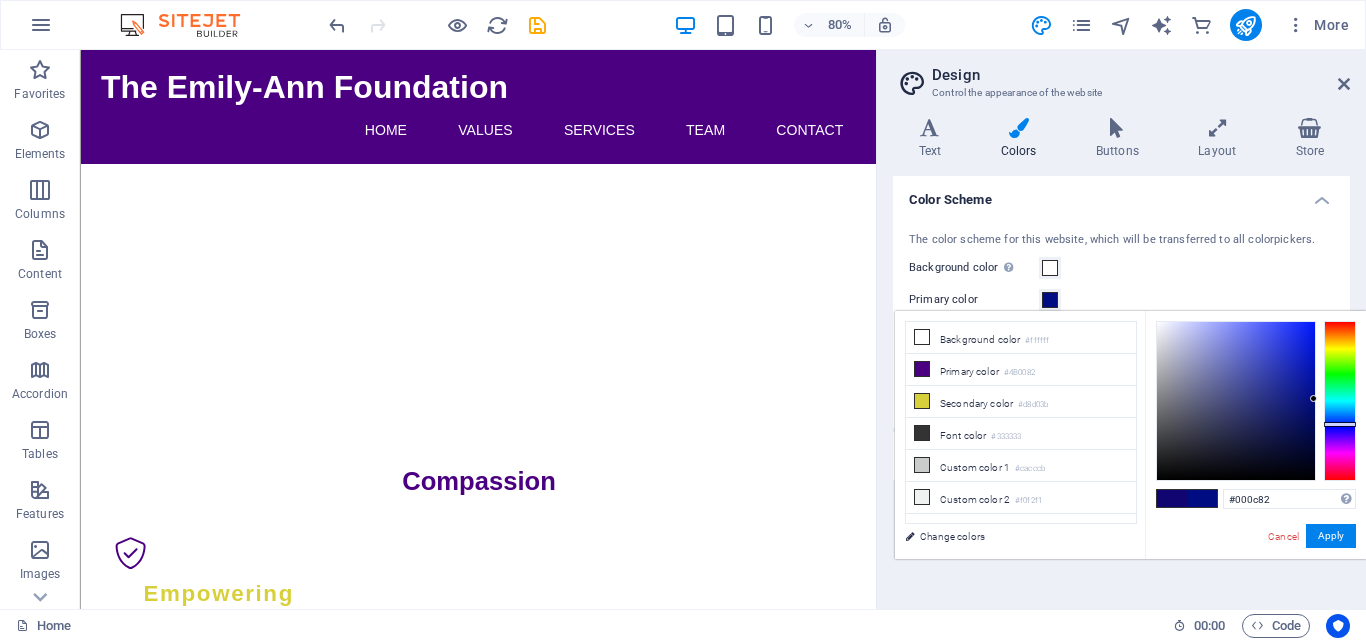 click at bounding box center [1340, 401] 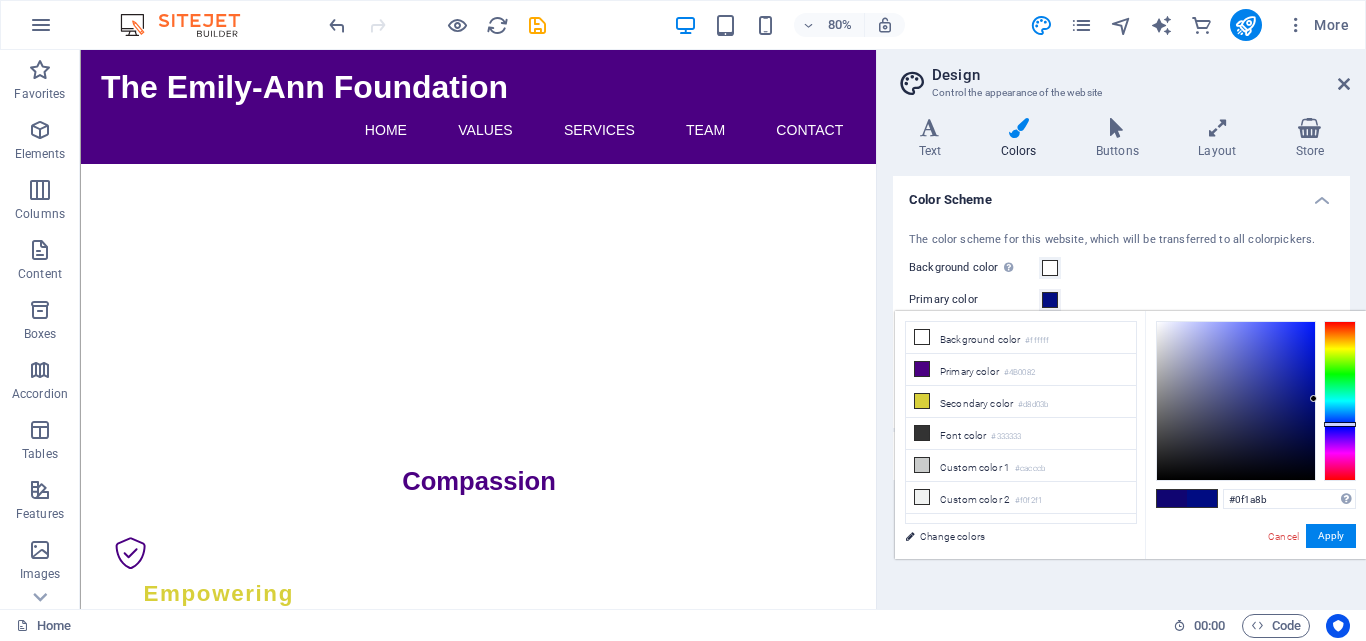 click at bounding box center [1236, 401] 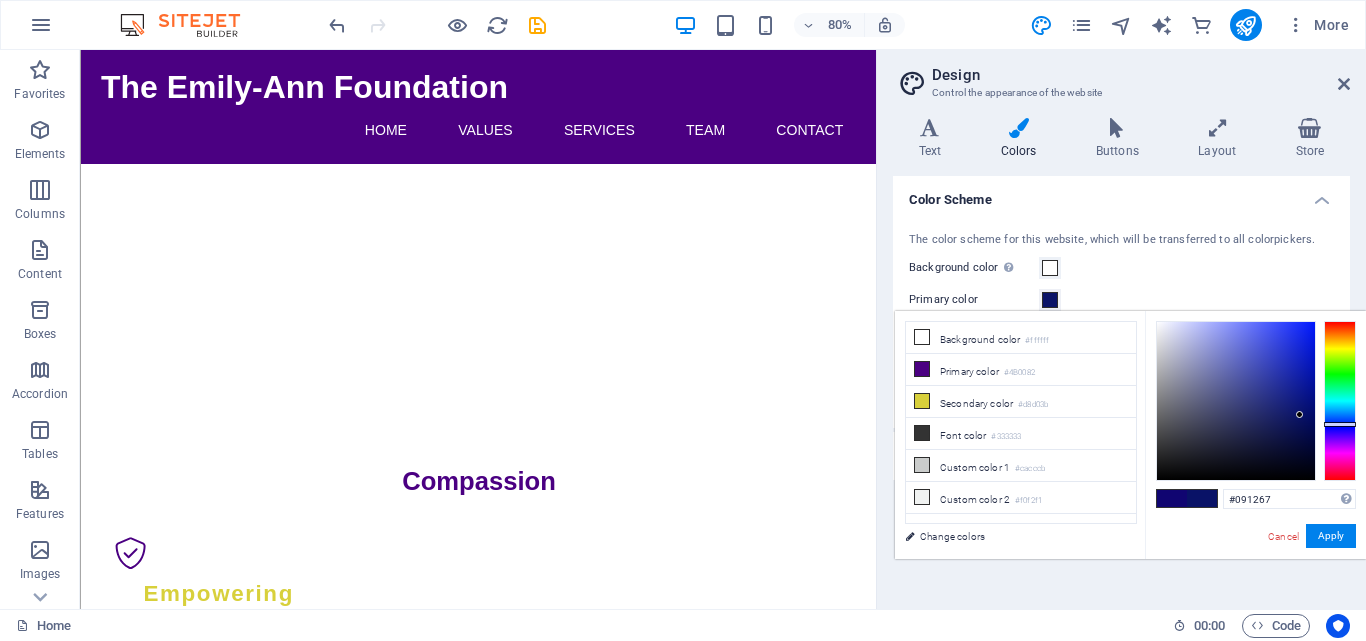 click at bounding box center [1236, 401] 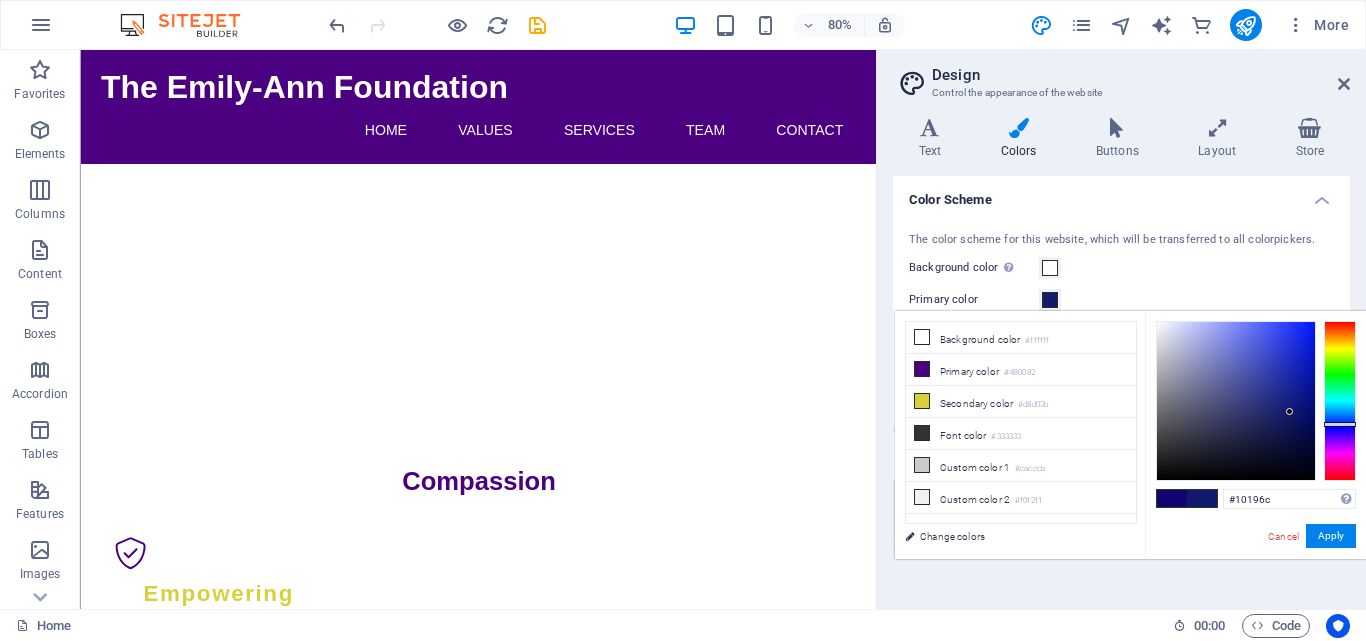 click at bounding box center (1236, 401) 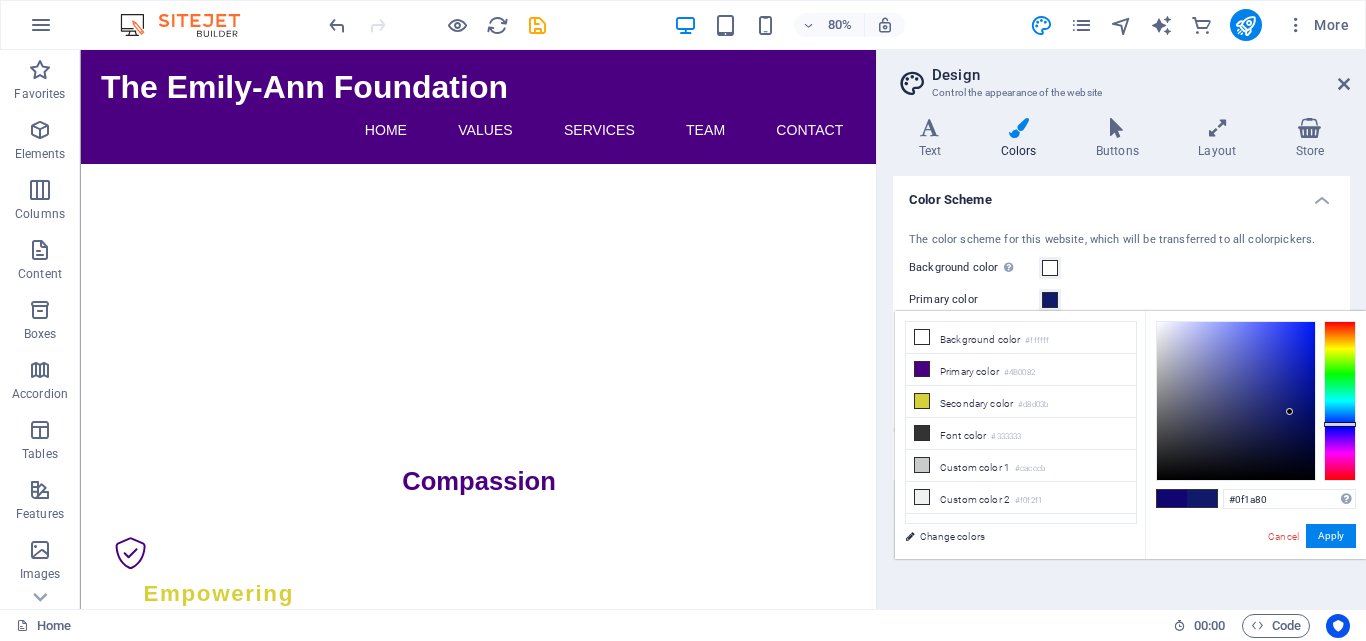 click at bounding box center (1236, 401) 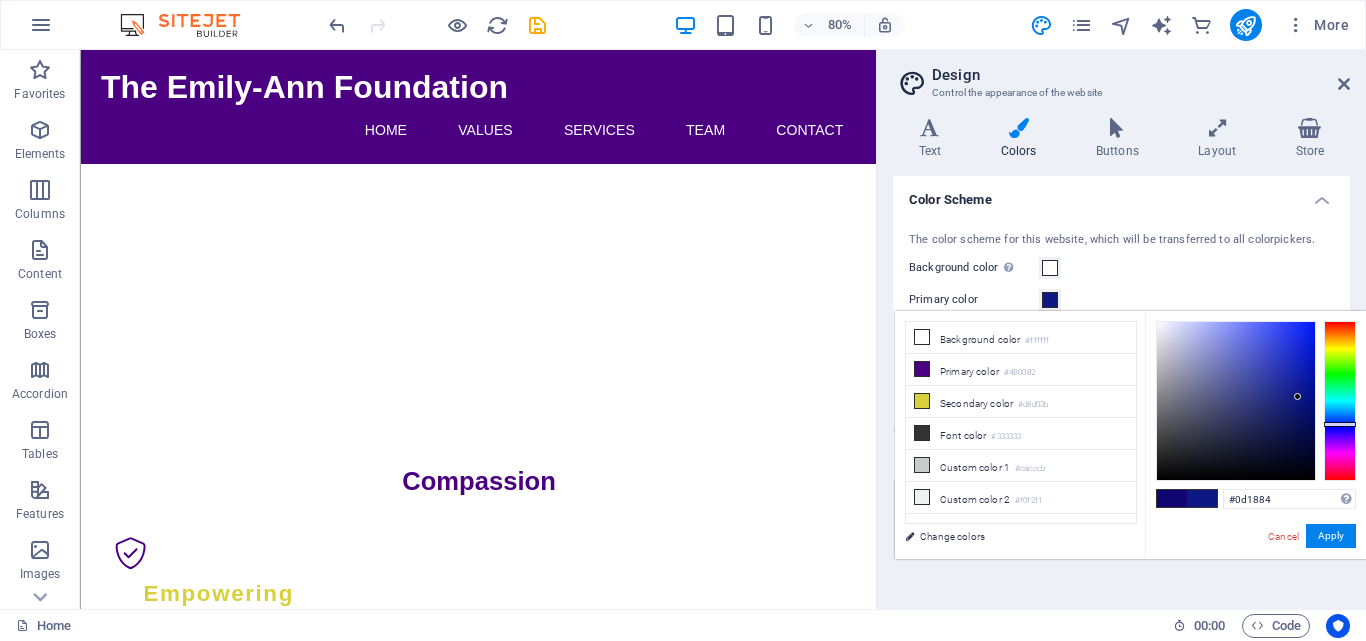 click at bounding box center [1236, 401] 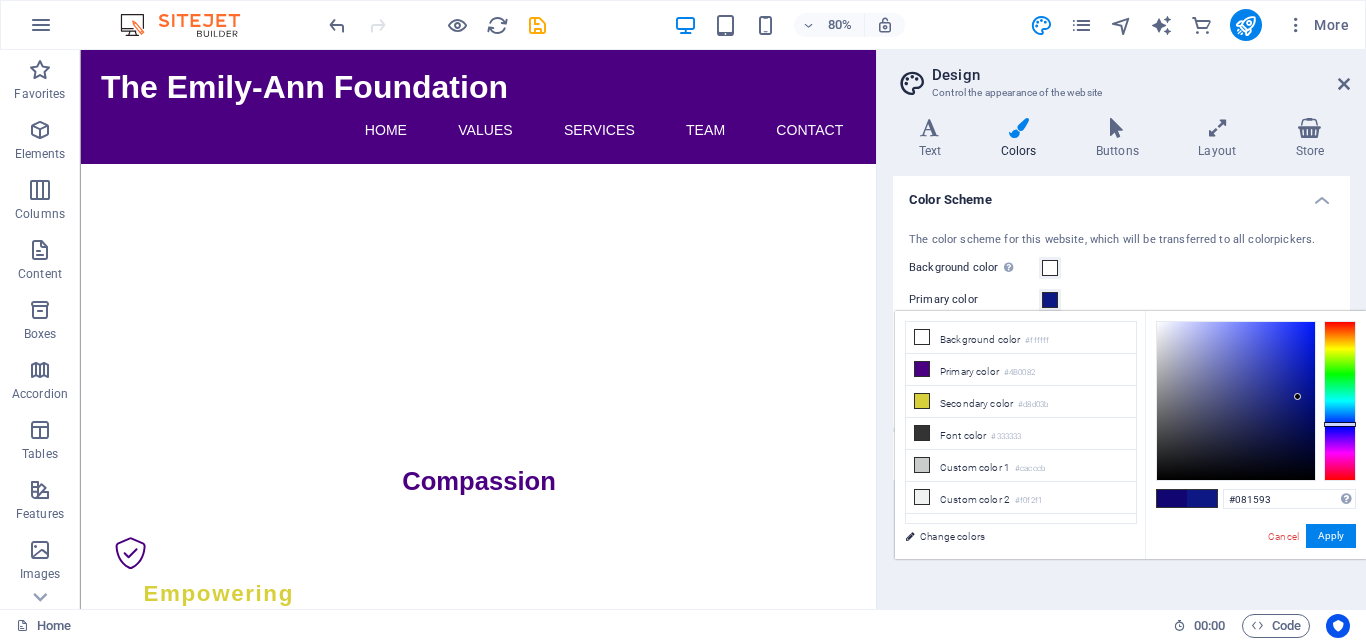 click at bounding box center [1236, 401] 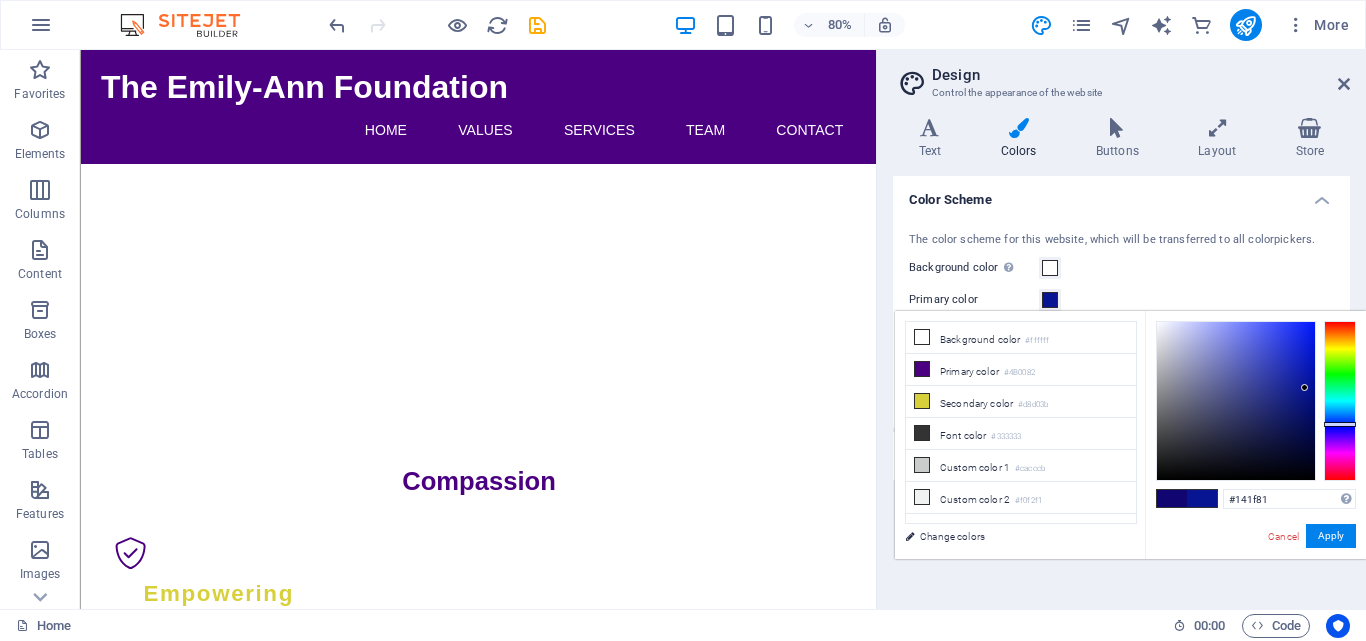 click at bounding box center [1236, 401] 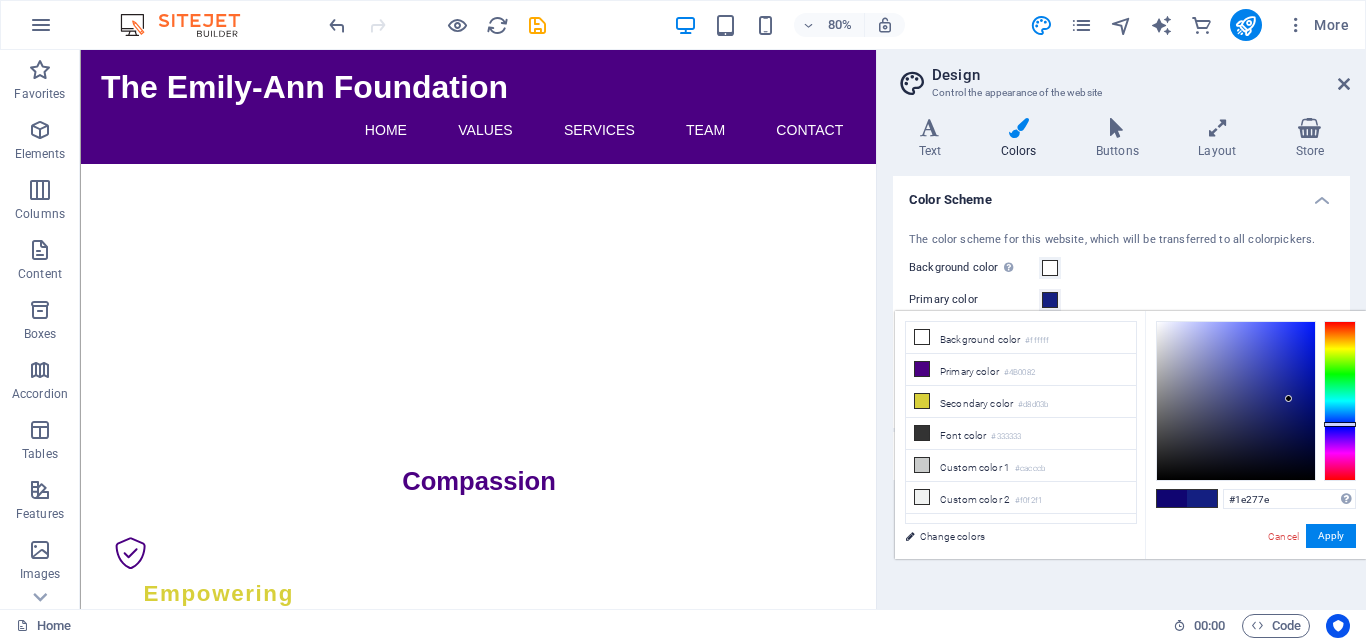 click at bounding box center (1236, 401) 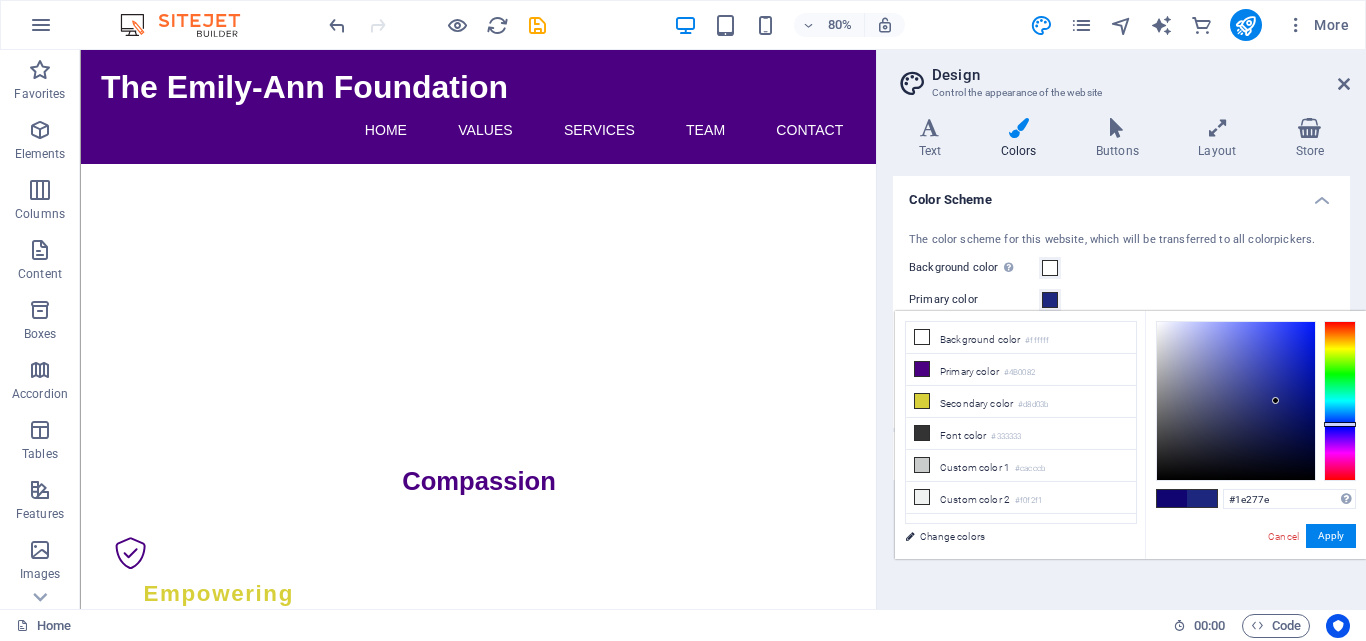 click at bounding box center [1172, 498] 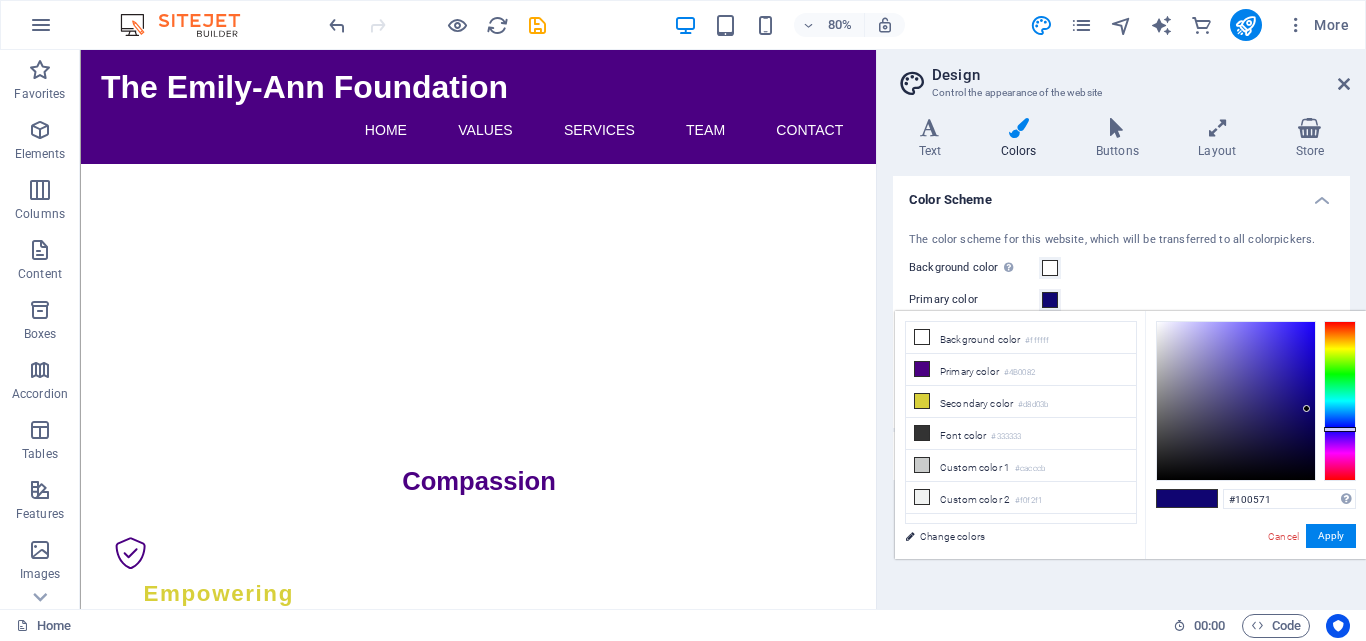 click at bounding box center [1172, 498] 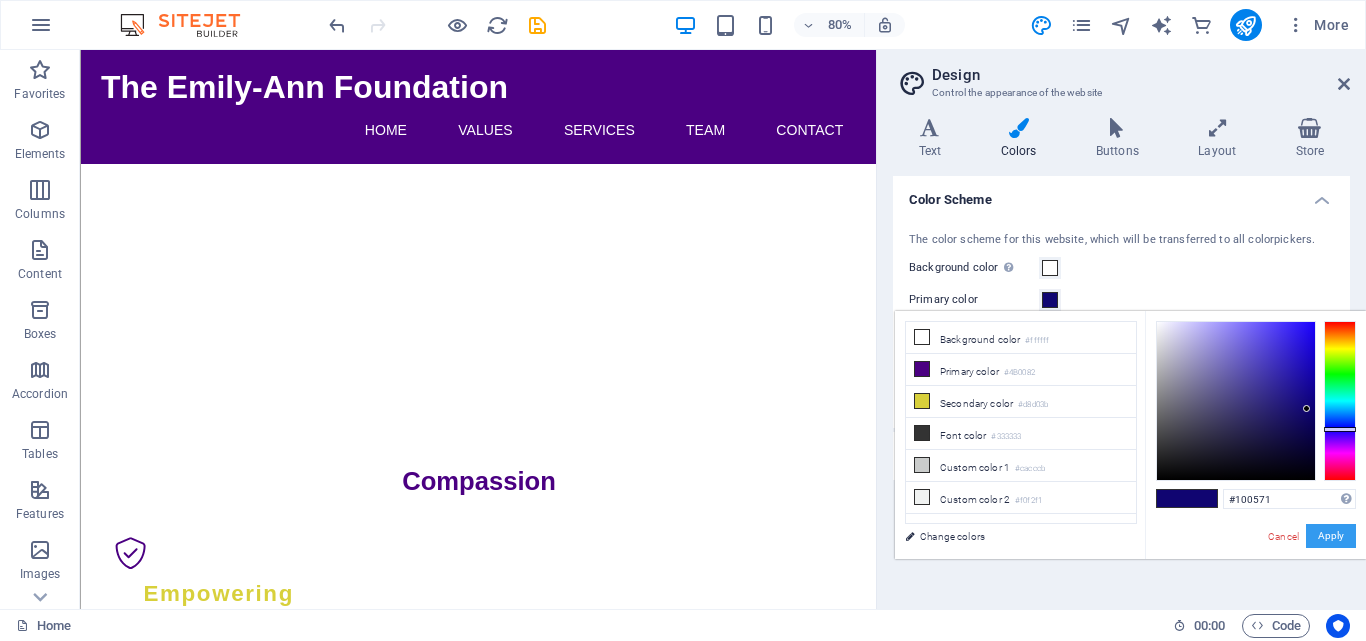 click on "Apply" at bounding box center [1331, 536] 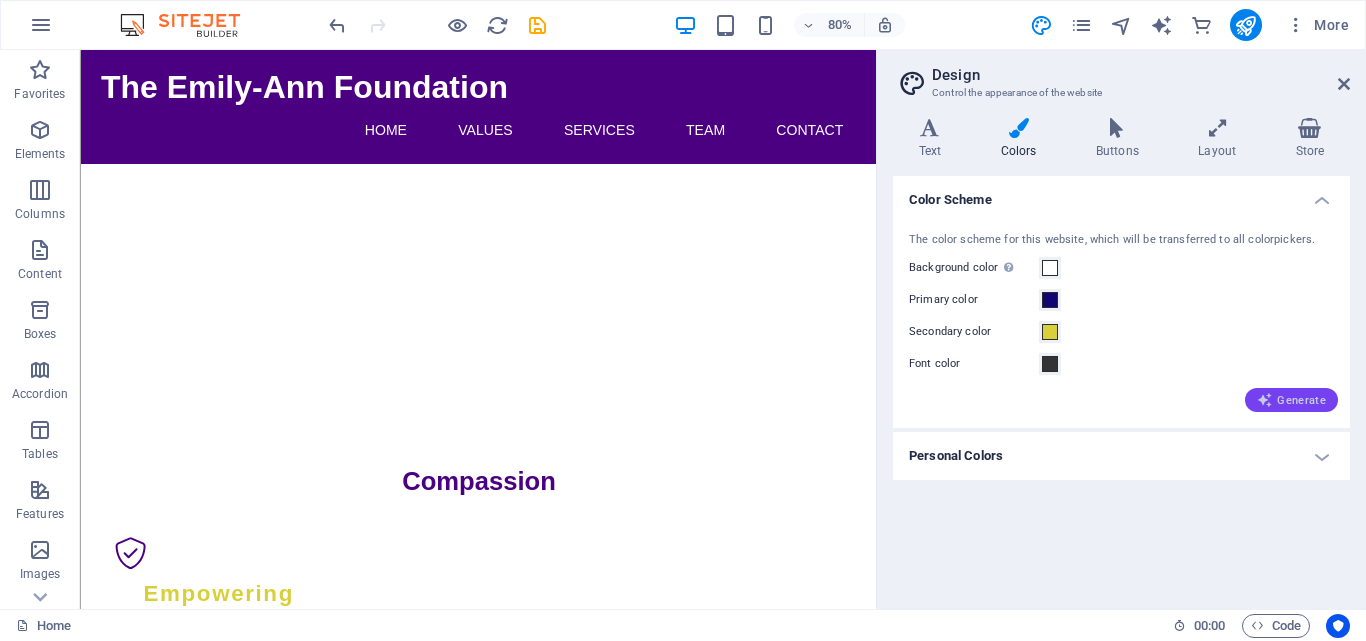 click on "Generate" at bounding box center [1291, 400] 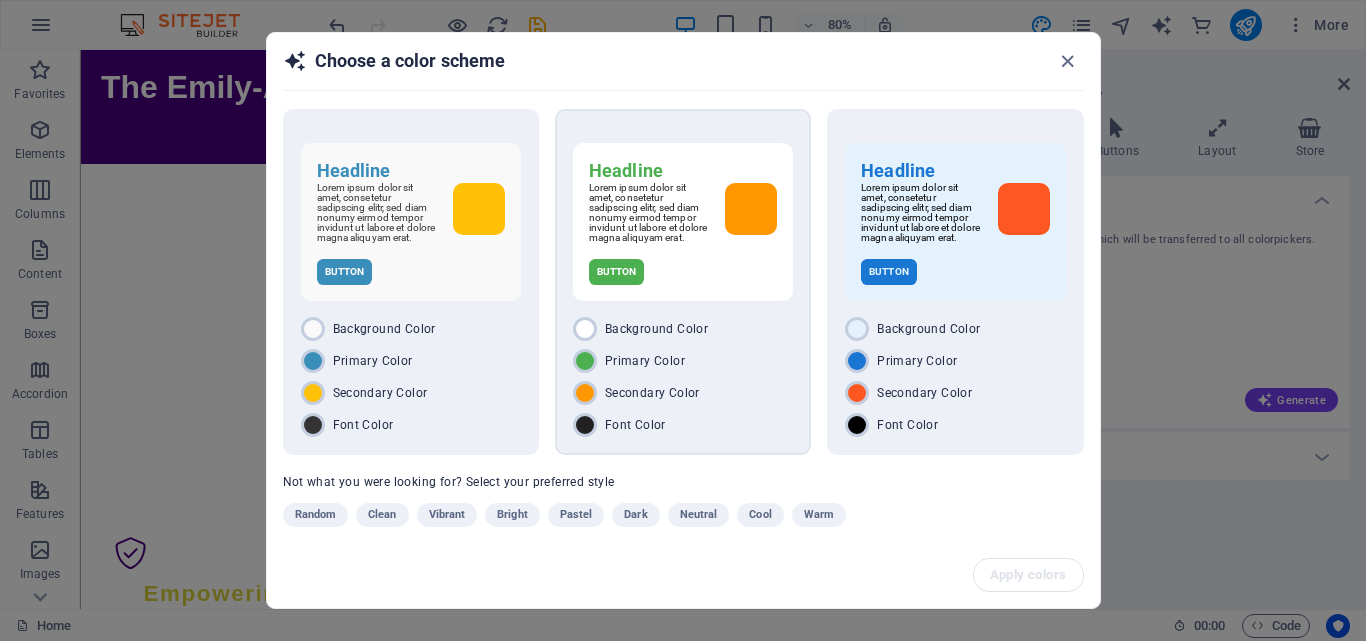 click on "Button" at bounding box center [683, 272] 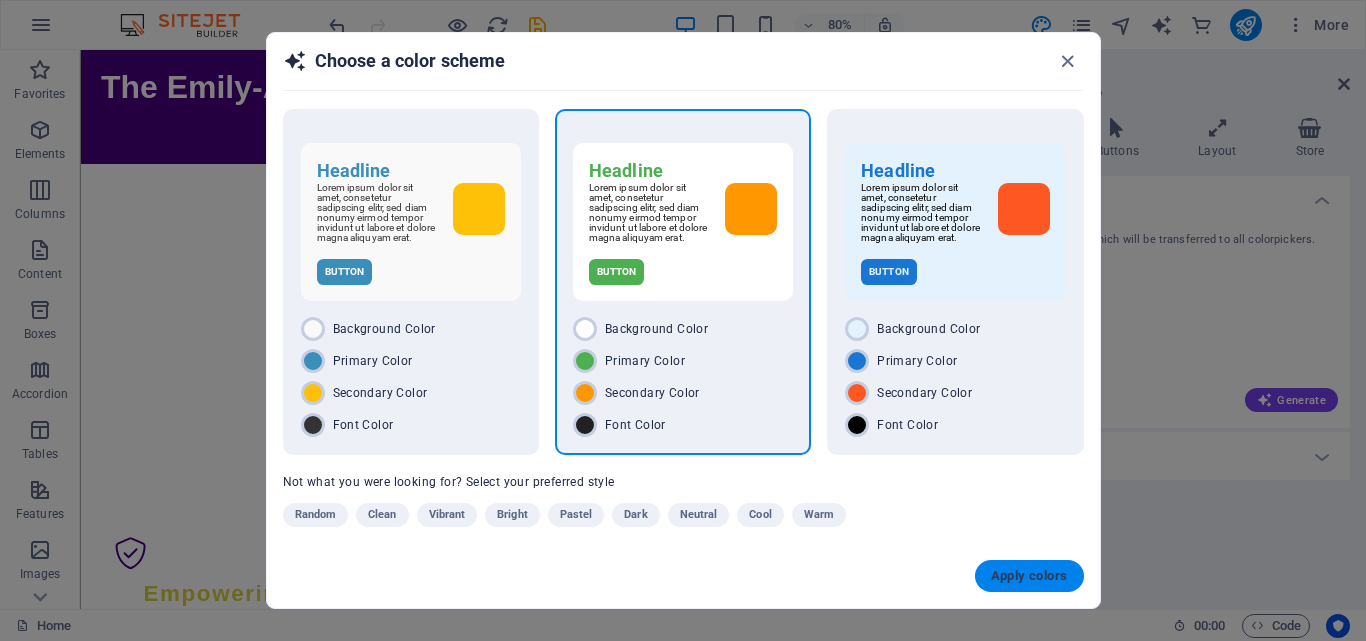 click on "Apply colors" at bounding box center [1029, 576] 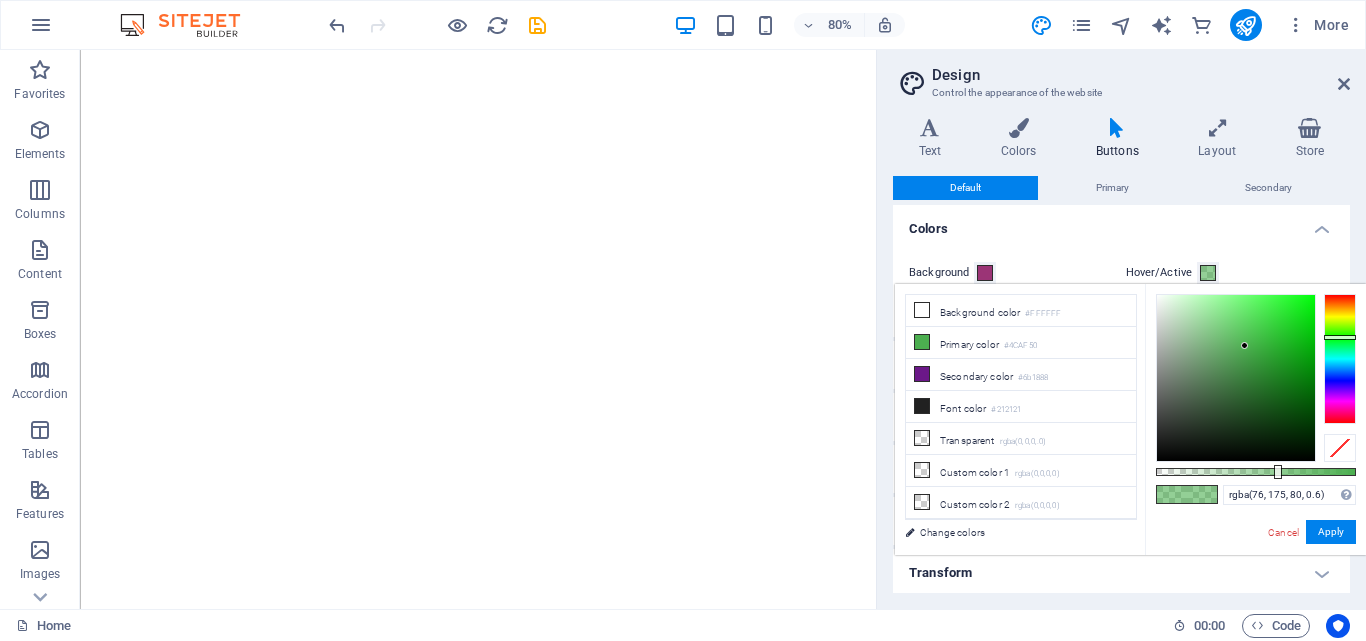 scroll, scrollTop: 0, scrollLeft: 0, axis: both 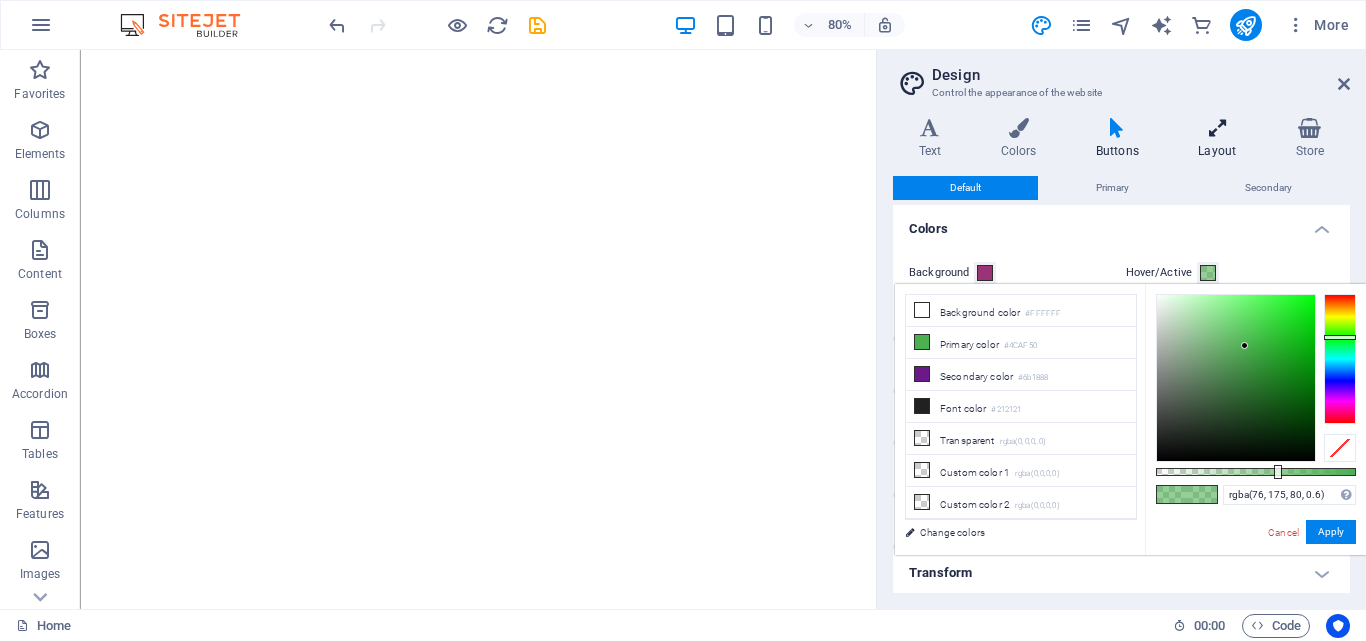 click on "Layout" at bounding box center (1221, 139) 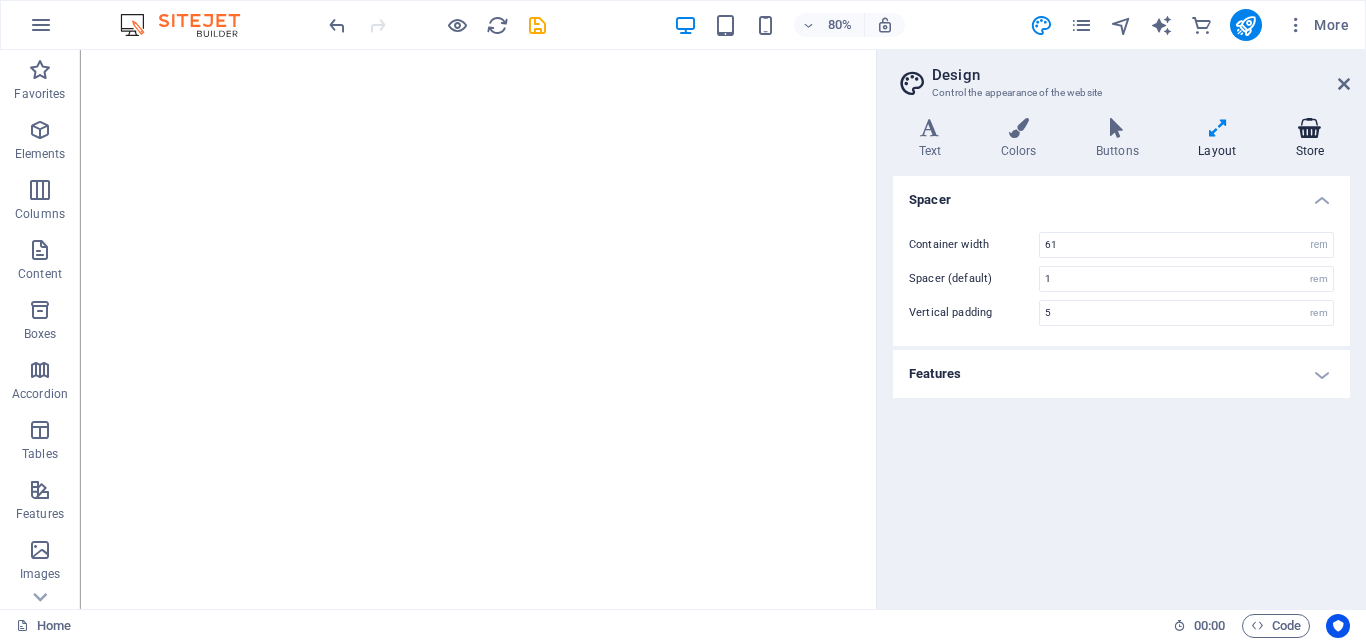 click at bounding box center [1310, 128] 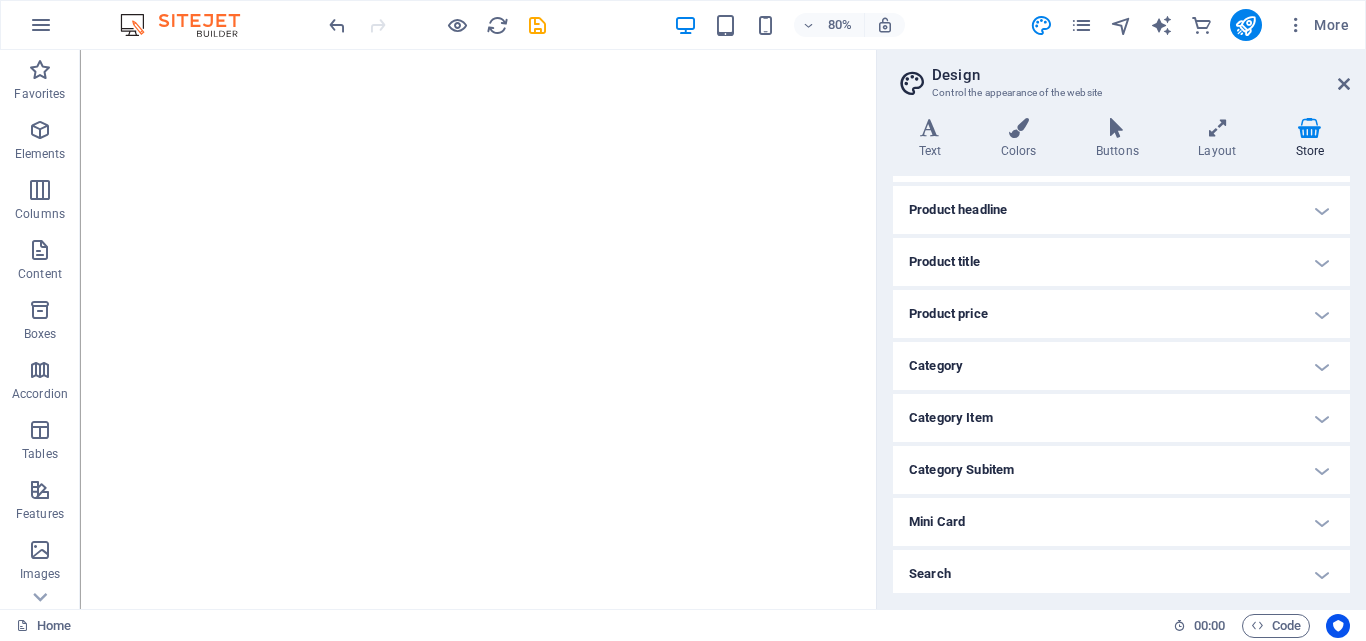 scroll, scrollTop: 197, scrollLeft: 0, axis: vertical 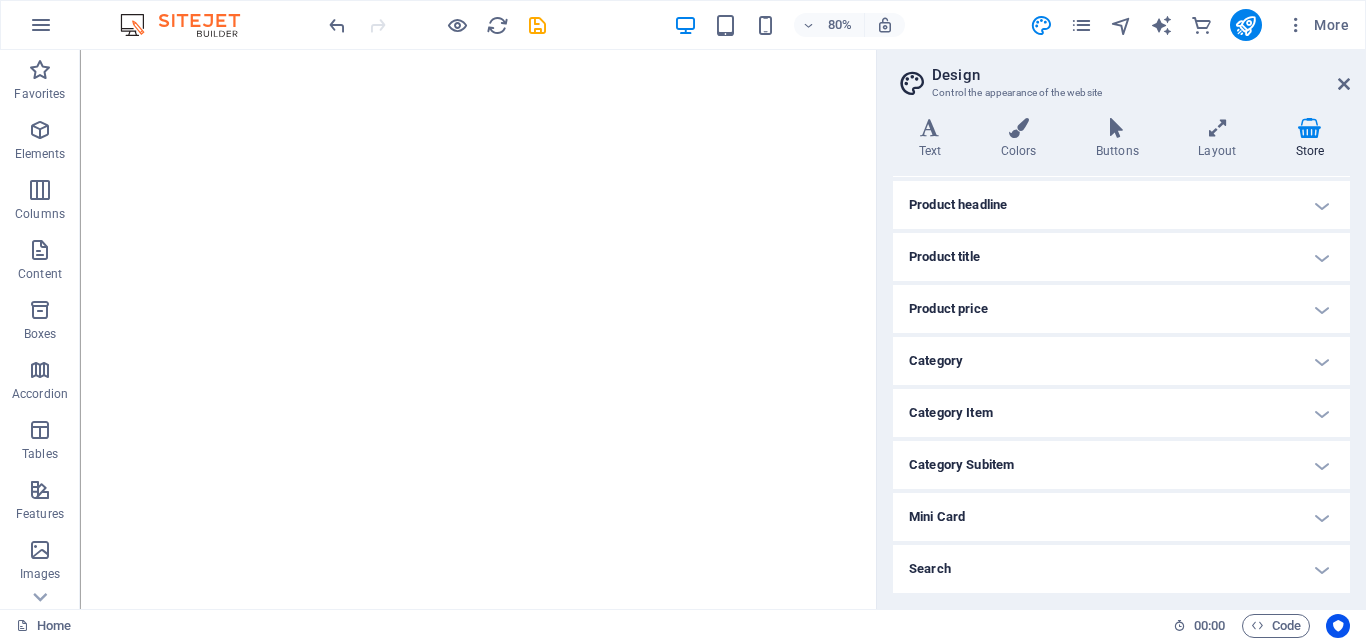 click on "Product headline" at bounding box center (1121, 205) 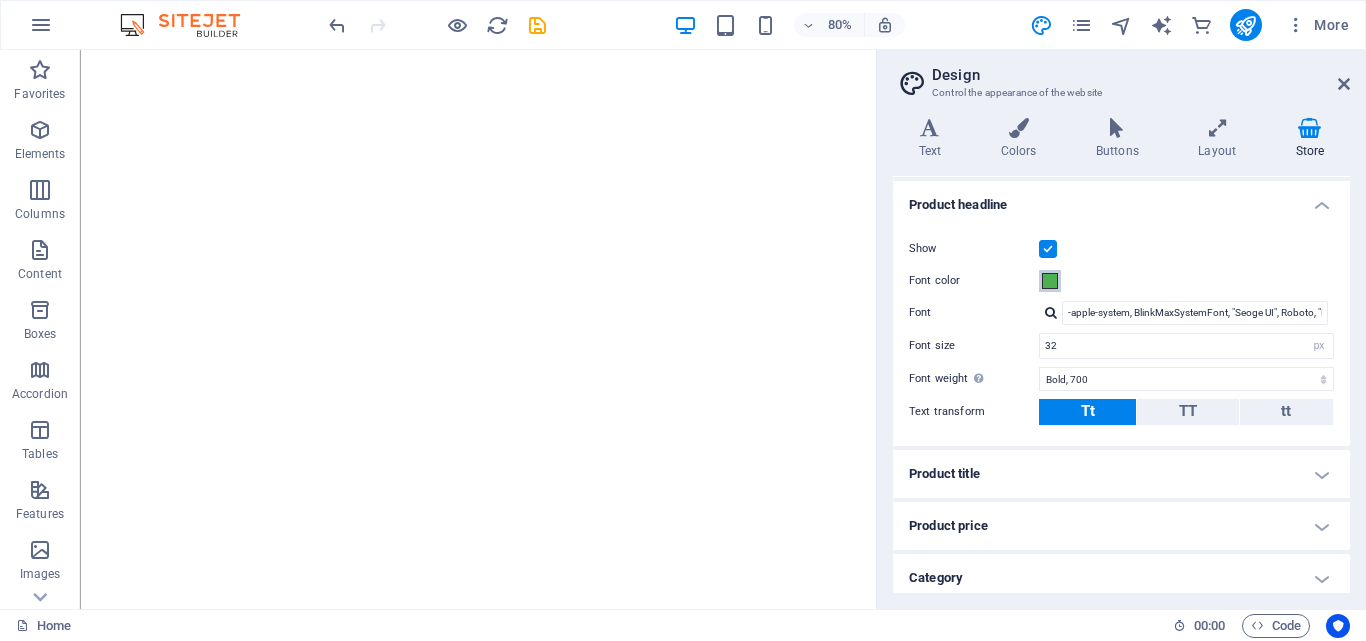click at bounding box center (1050, 281) 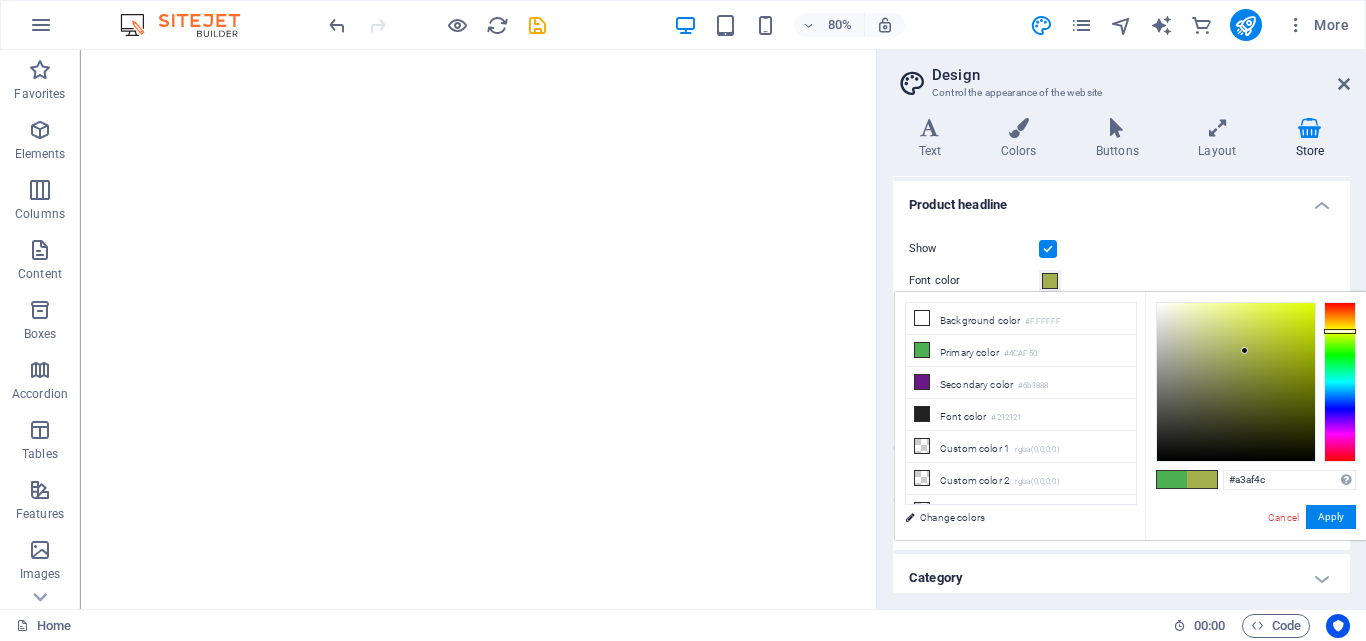 click at bounding box center (1340, 382) 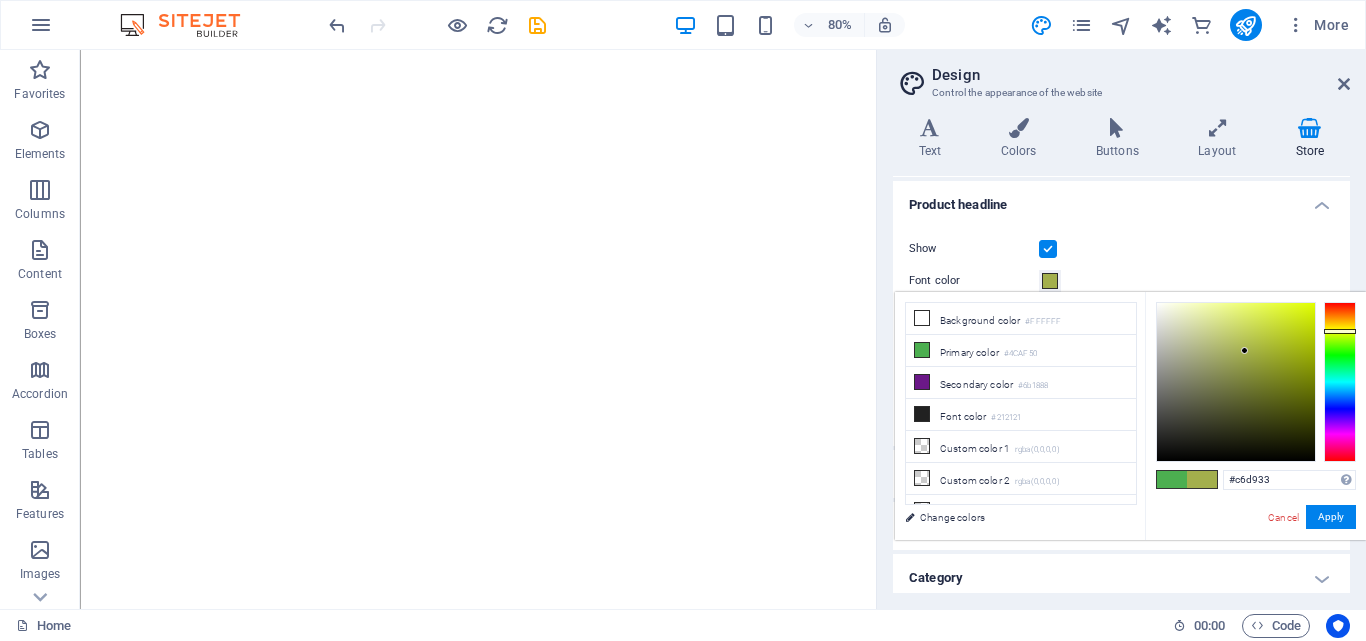 click at bounding box center [1236, 382] 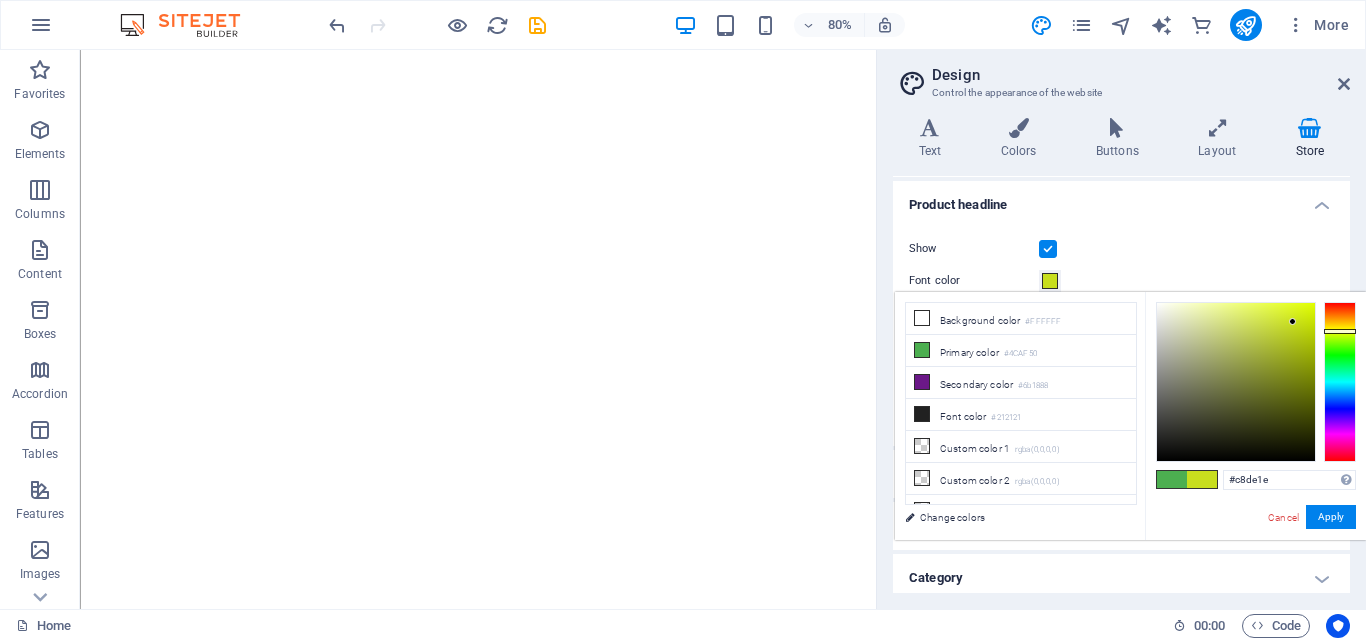 click at bounding box center (1236, 382) 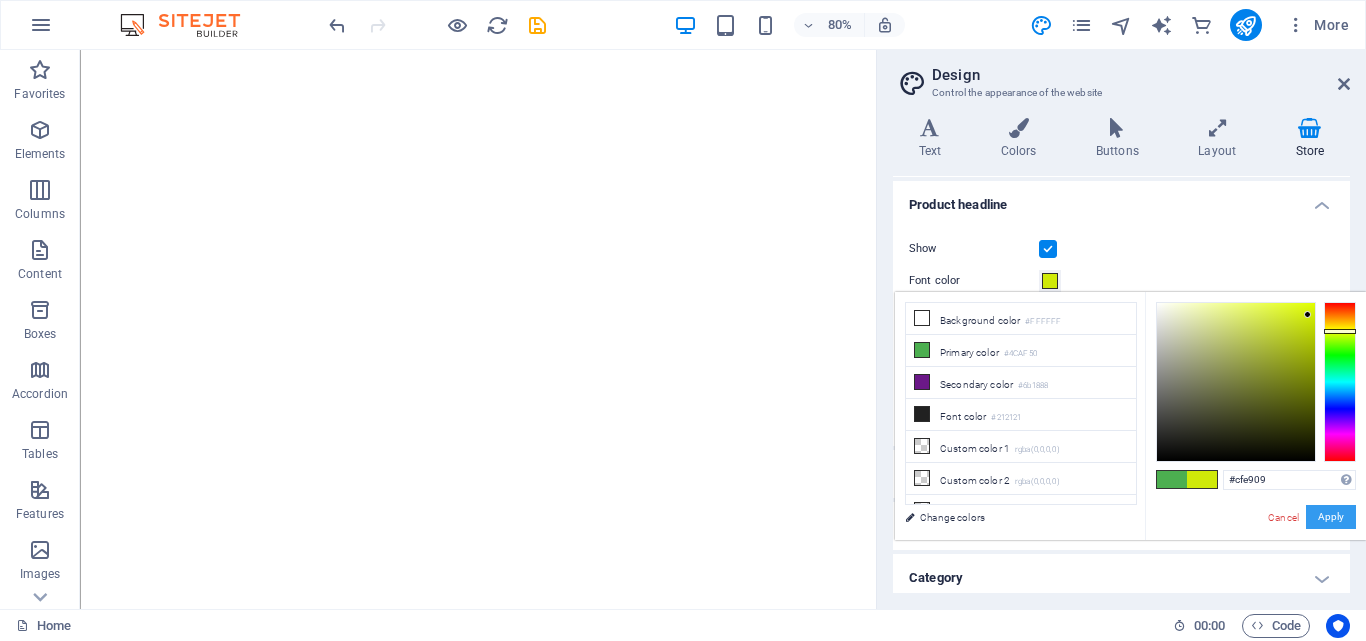 click on "Apply" at bounding box center [1331, 517] 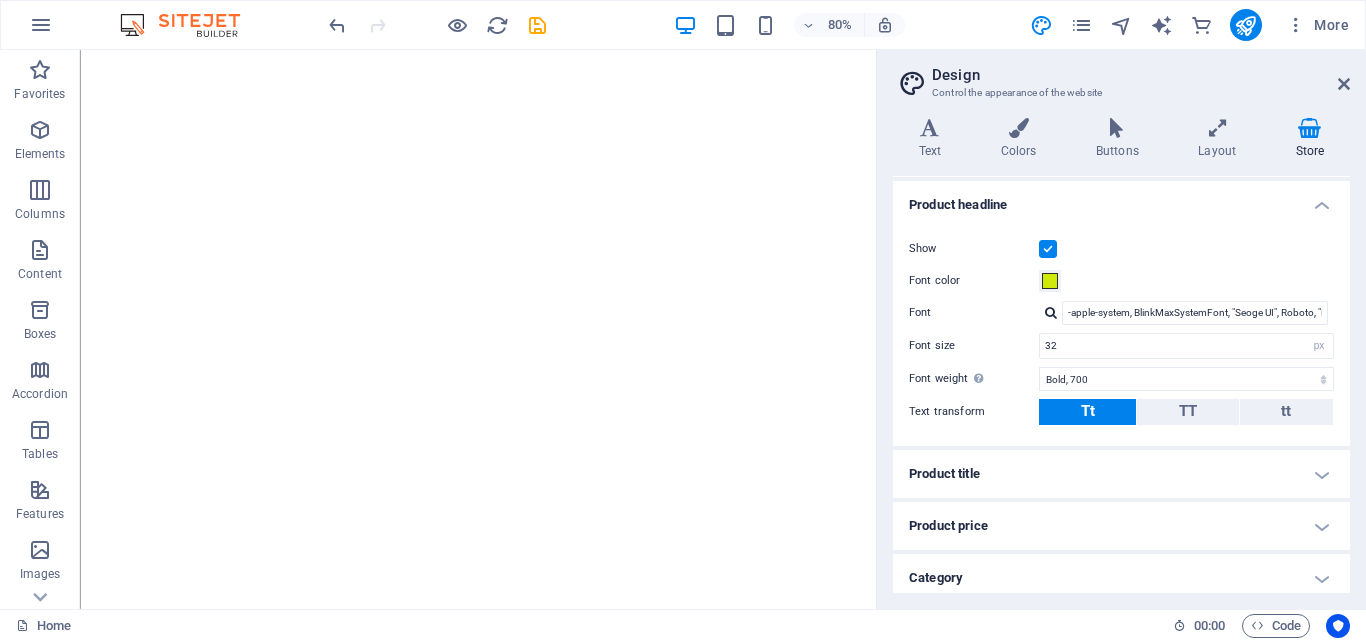 click on "Store" at bounding box center (1310, 139) 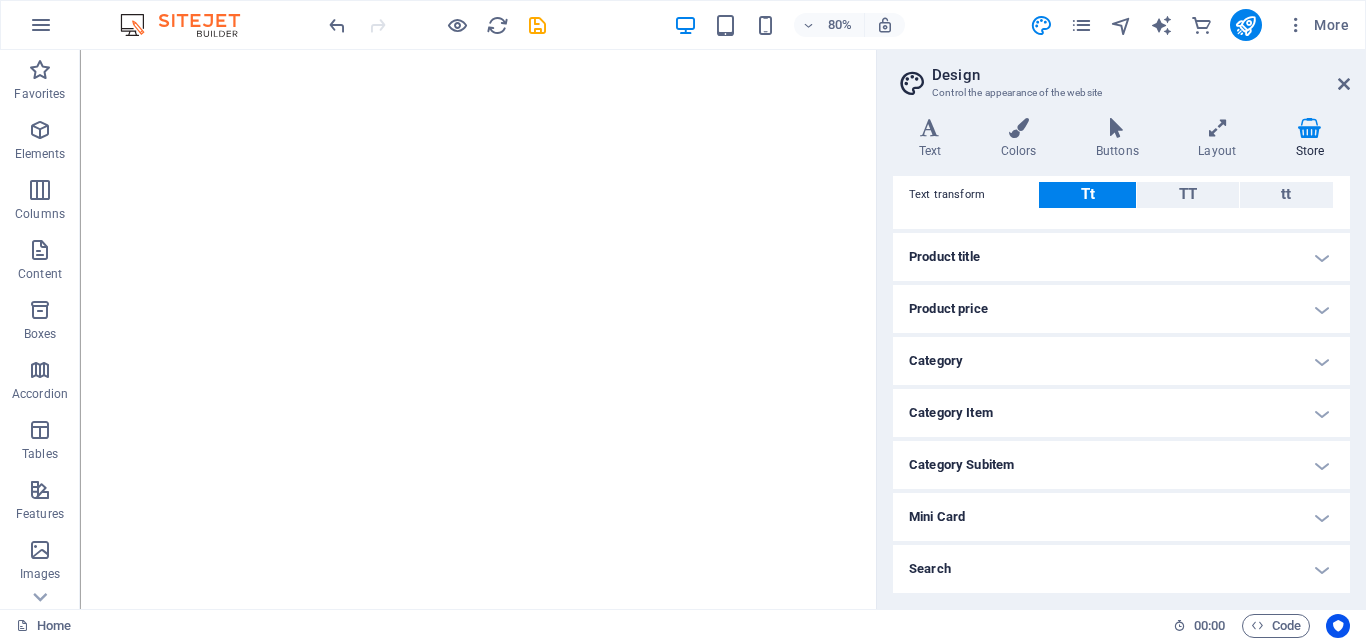 scroll, scrollTop: 0, scrollLeft: 0, axis: both 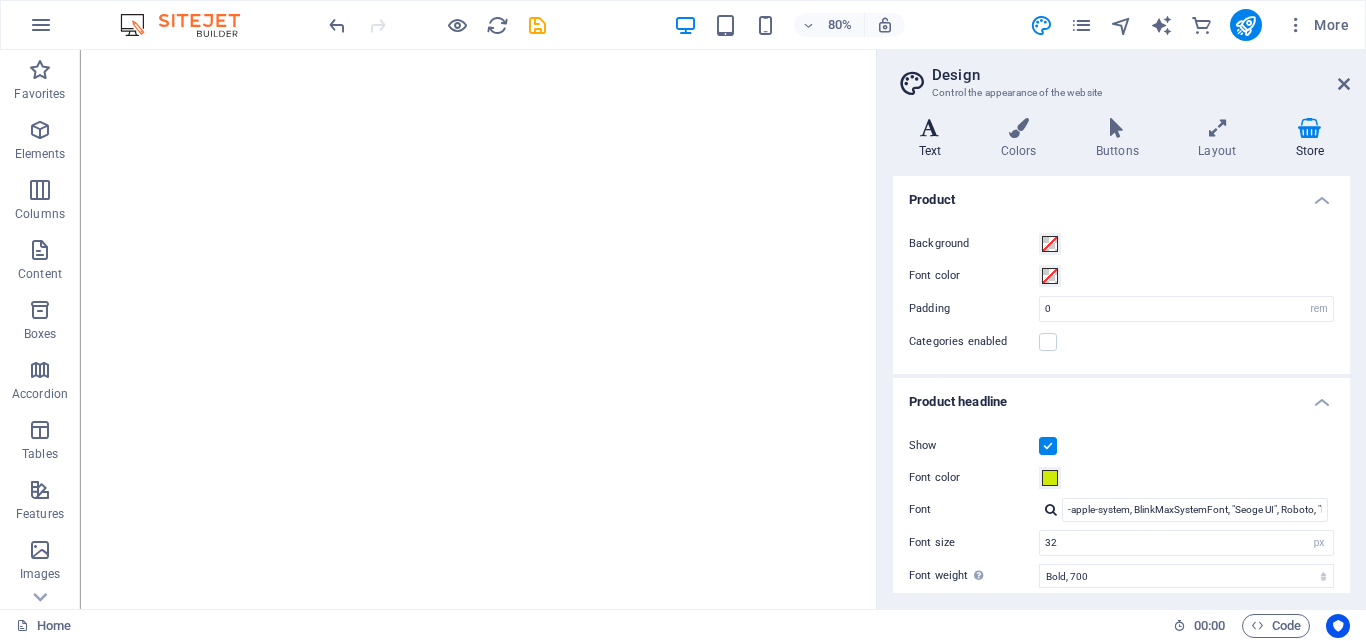 click on "Text" at bounding box center [934, 139] 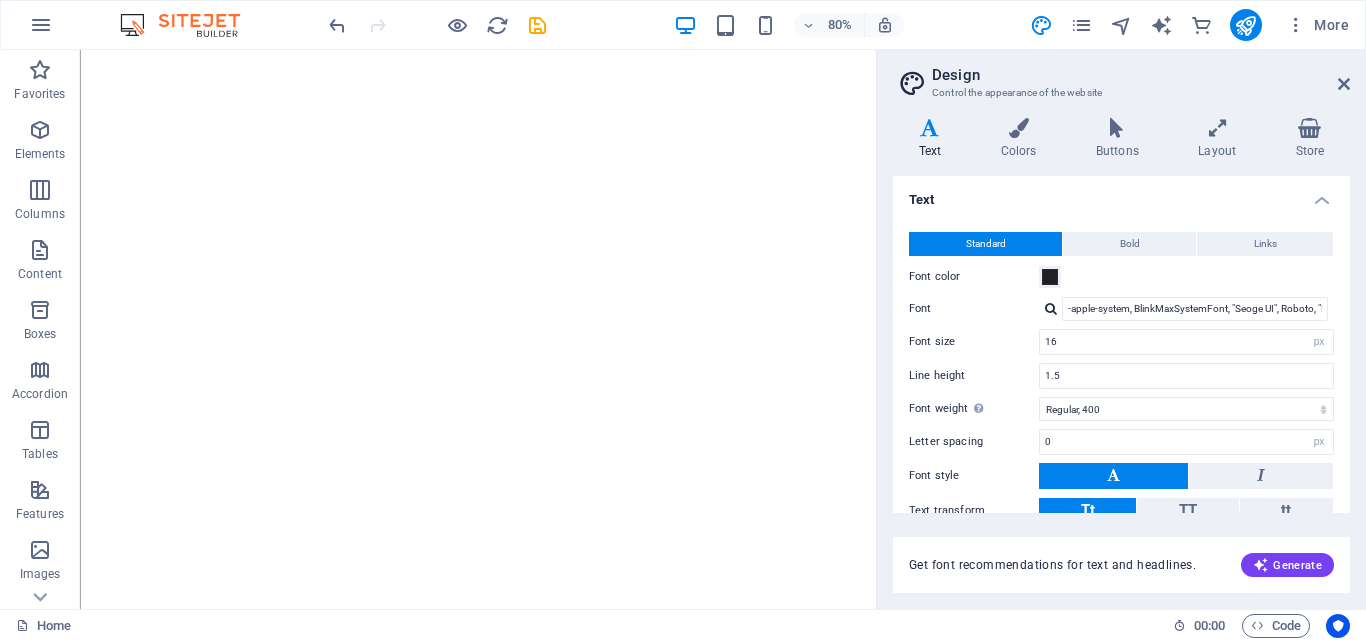 click on "Design Control the appearance of the website Variants  Text  Colors  Buttons  Layout  Store Text Standard Bold Links Font color Font -apple-system, BlinkMaxSystemFont, "Seoge UI", Roboto, "Helvetica Neue", Arial, sans-serif Font size 16 rem px Line height 1.5 Font weight To display the font weight correctly, it may need to be enabled.  Manage Fonts Thin, 100 Extra-light, 200 Light, 300 Regular, 400 Medium, 500 Semi-bold, 600 Bold, 700 Extra-bold, 800 Black, 900 Letter spacing 0 rem px Font style Text transform Tt TT tt Text align Font weight To display the font weight correctly, it may need to be enabled.  Manage Fonts Thin, 100 Extra-light, 200 Light, 300 Regular, 400 Medium, 500 Semi-bold, 600 Bold, 700 Extra-bold, 800 Black, 900 Default Hover / Active Font color Font color Decoration Decoration Transition duration 0.3 s Transition function Ease Ease In Ease Out Ease In/Ease Out Linear Headlines All H1 / Textlogo H2 H3 H4 H5 H6 Font color Font Line height 1.5 Font weight Manage Fonts Thin, 100 Light, 300 0" at bounding box center [1121, 329] 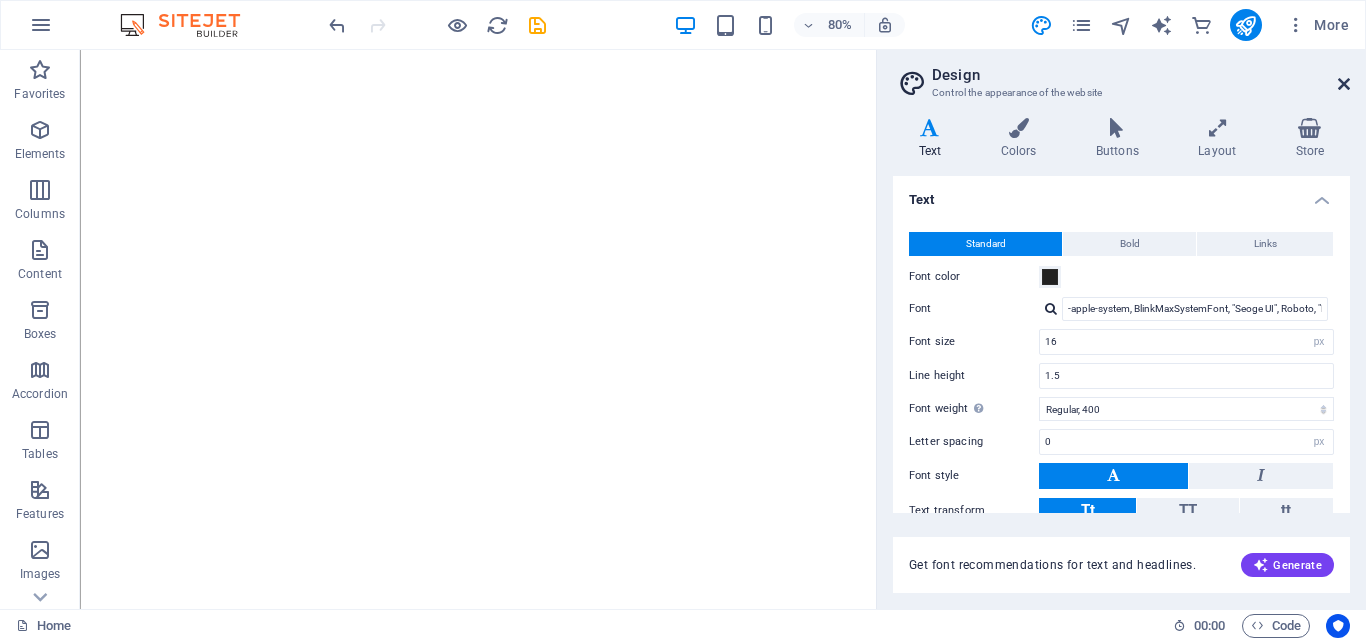 click at bounding box center [1344, 84] 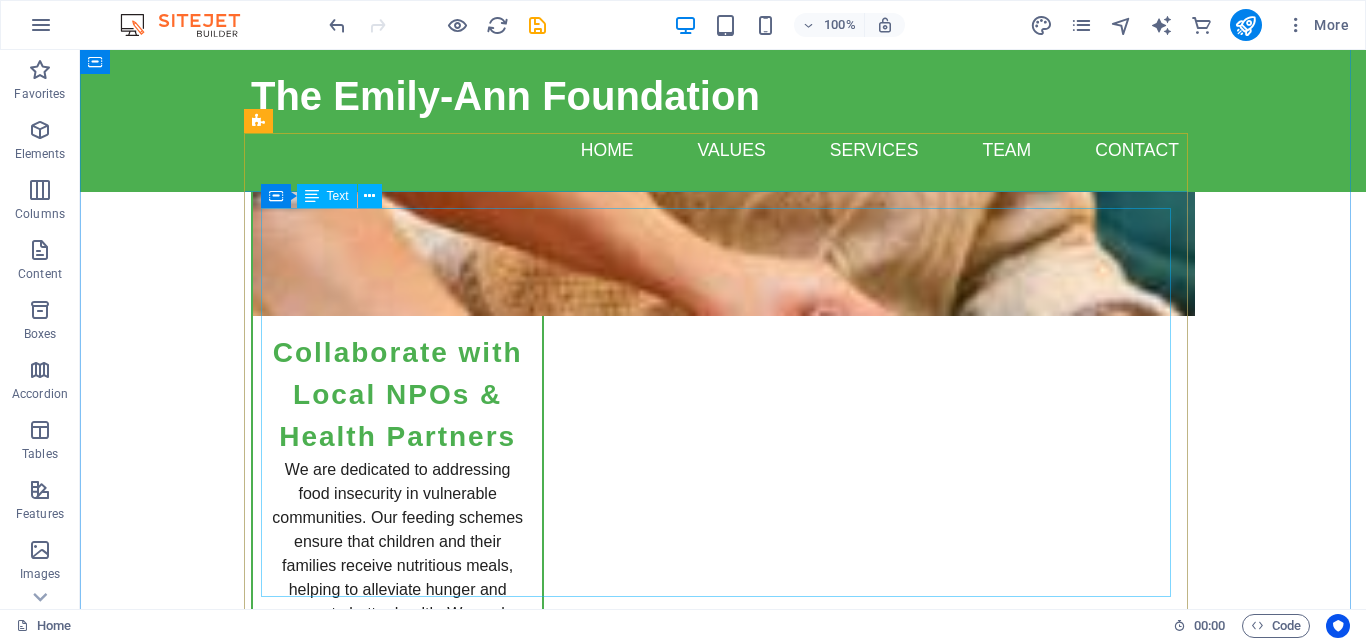 scroll, scrollTop: 3395, scrollLeft: 0, axis: vertical 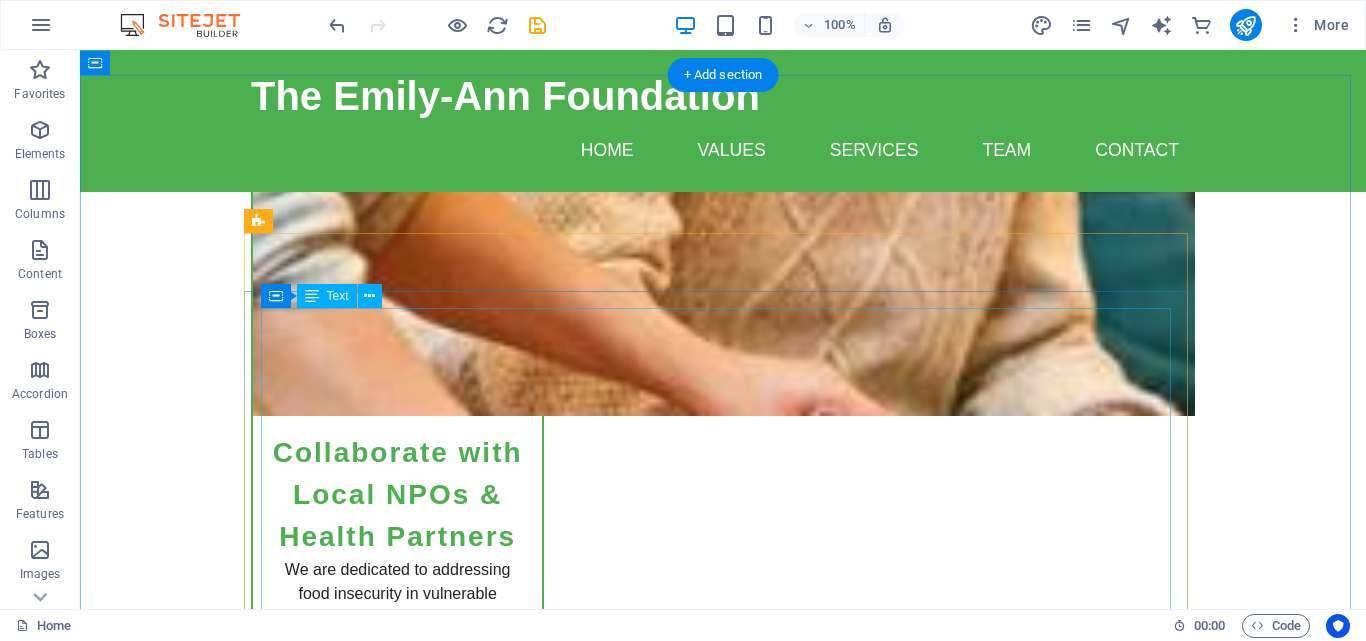 click on "Compassion Meets Action Join us in supporting children affected by rare diseases and uplift our communities in need.
Health Initiatives We provide various health initiatives and programs for affected children.
Join Our Cause Be part of our community-driven initiatives and make a difference.
Item 4 Lorem ipsum dolor sit amet, consectetur.
Item 5 Lorem ipsum dolor sit amet, consectetur.
Item 6 Lorem ipsum dolor sit amet, consectetur." at bounding box center (723, 4854) 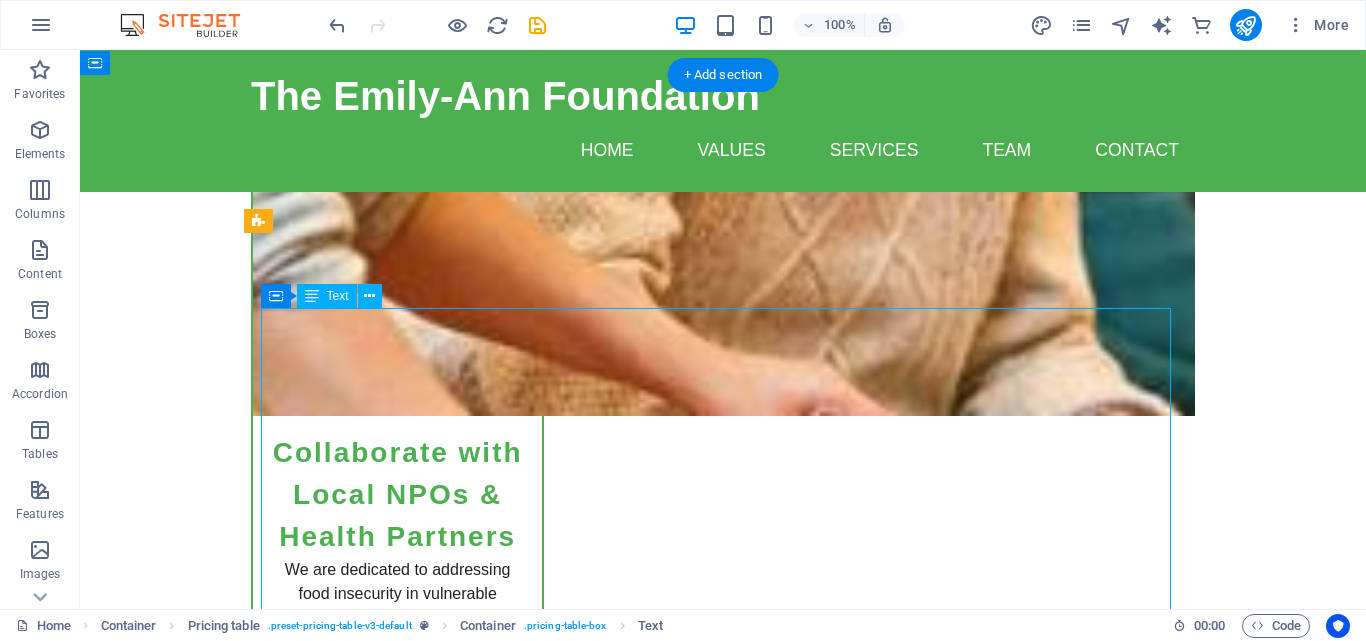 click on "Compassion Meets Action Join us in supporting children affected by rare diseases and uplift our communities in need.
Health Initiatives We provide various health initiatives and programs for affected children.
Join Our Cause Be part of our community-driven initiatives and make a difference.
Item 4 Lorem ipsum dolor sit amet, consectetur.
Item 5 Lorem ipsum dolor sit amet, consectetur.
Item 6 Lorem ipsum dolor sit amet, consectetur." at bounding box center [723, 4854] 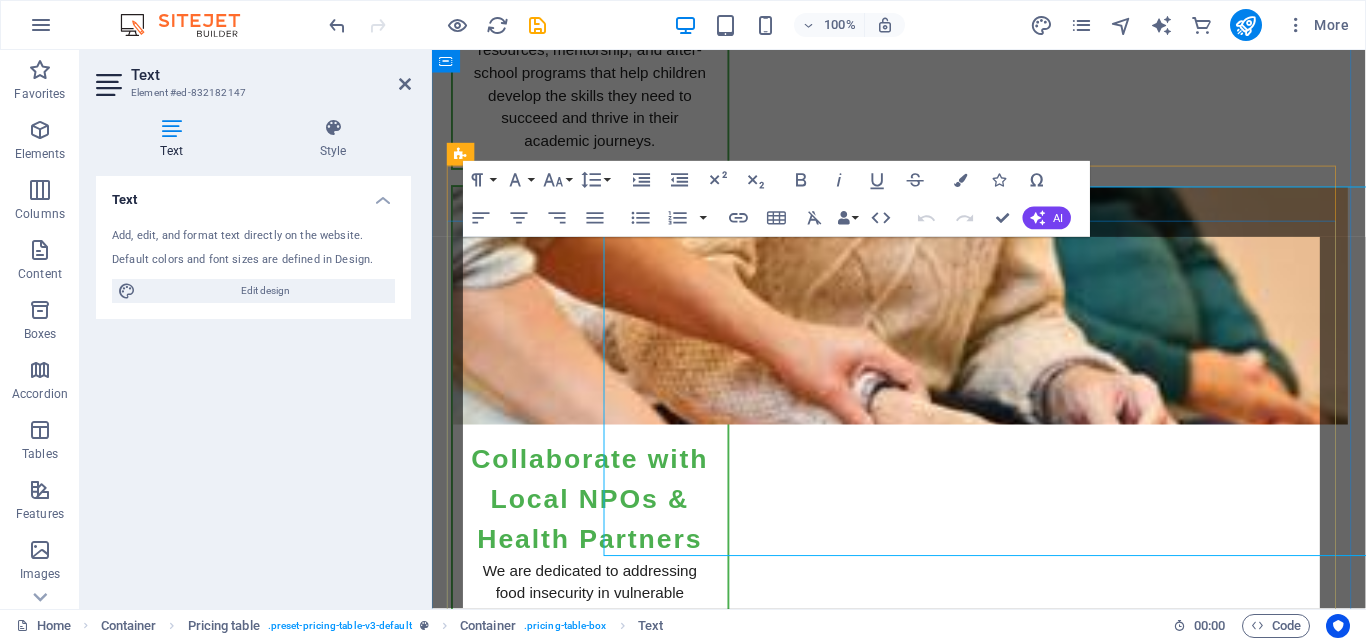 scroll, scrollTop: 3509, scrollLeft: 0, axis: vertical 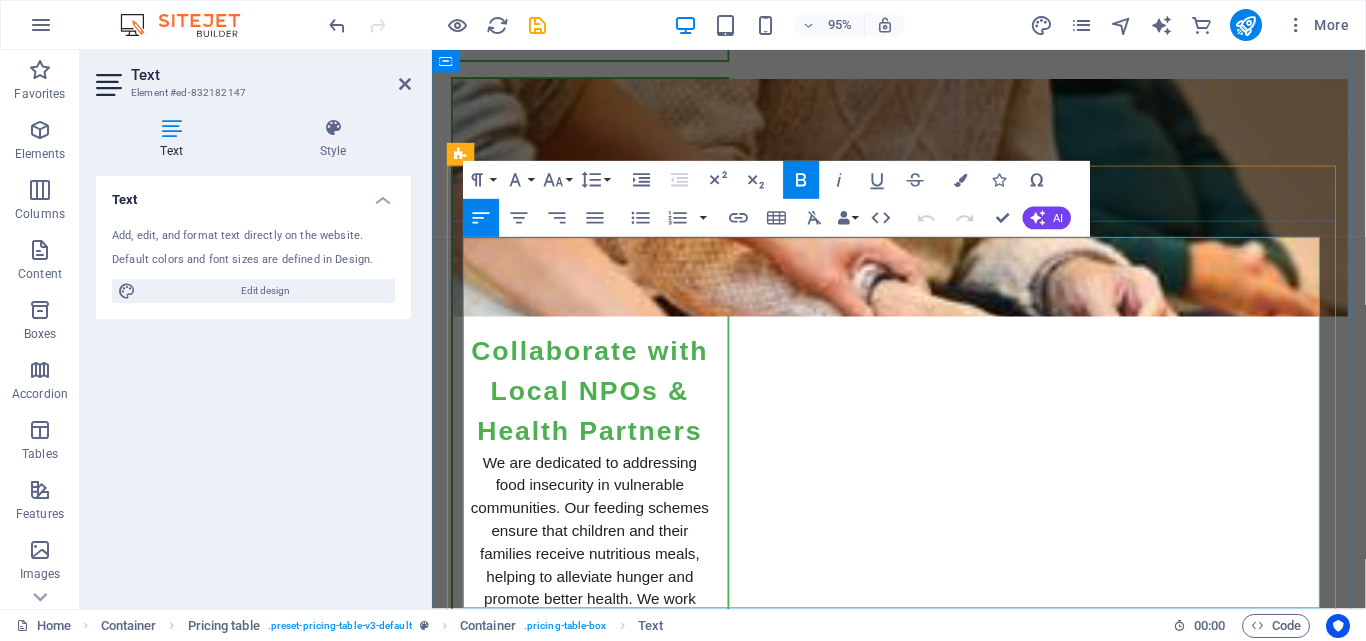 drag, startPoint x: 662, startPoint y: 266, endPoint x: 469, endPoint y: 267, distance: 193.0026 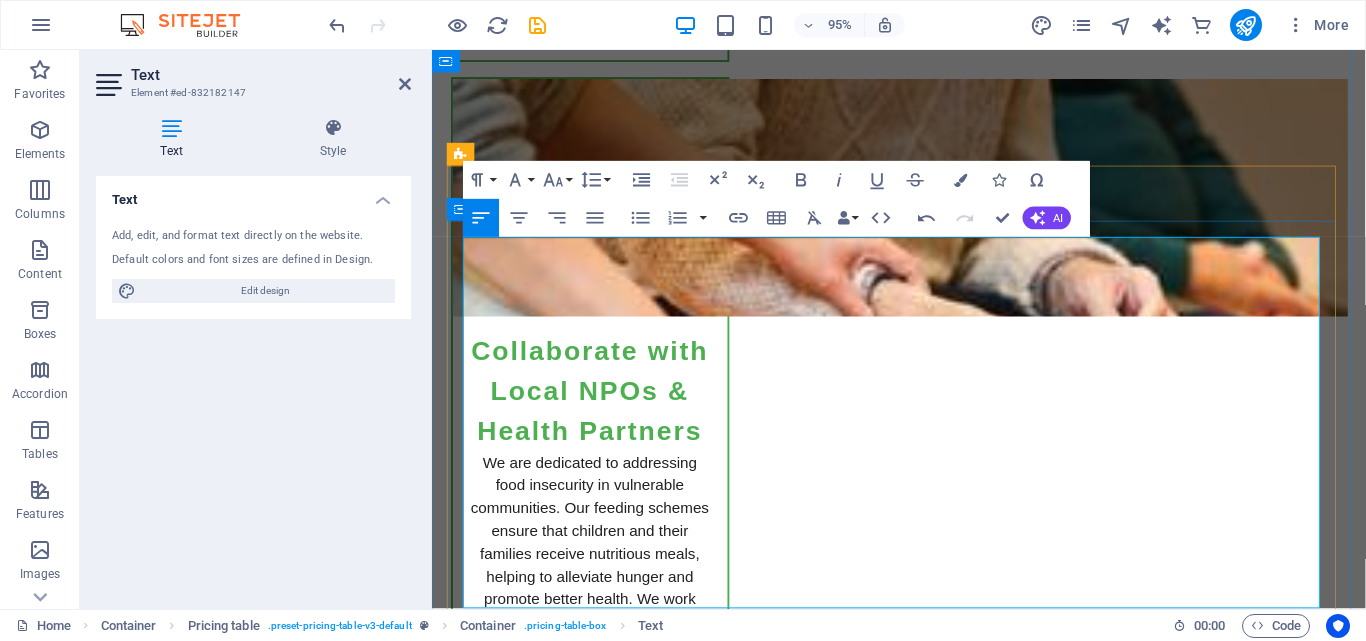 drag, startPoint x: 907, startPoint y: 287, endPoint x: 460, endPoint y: 283, distance: 447.01788 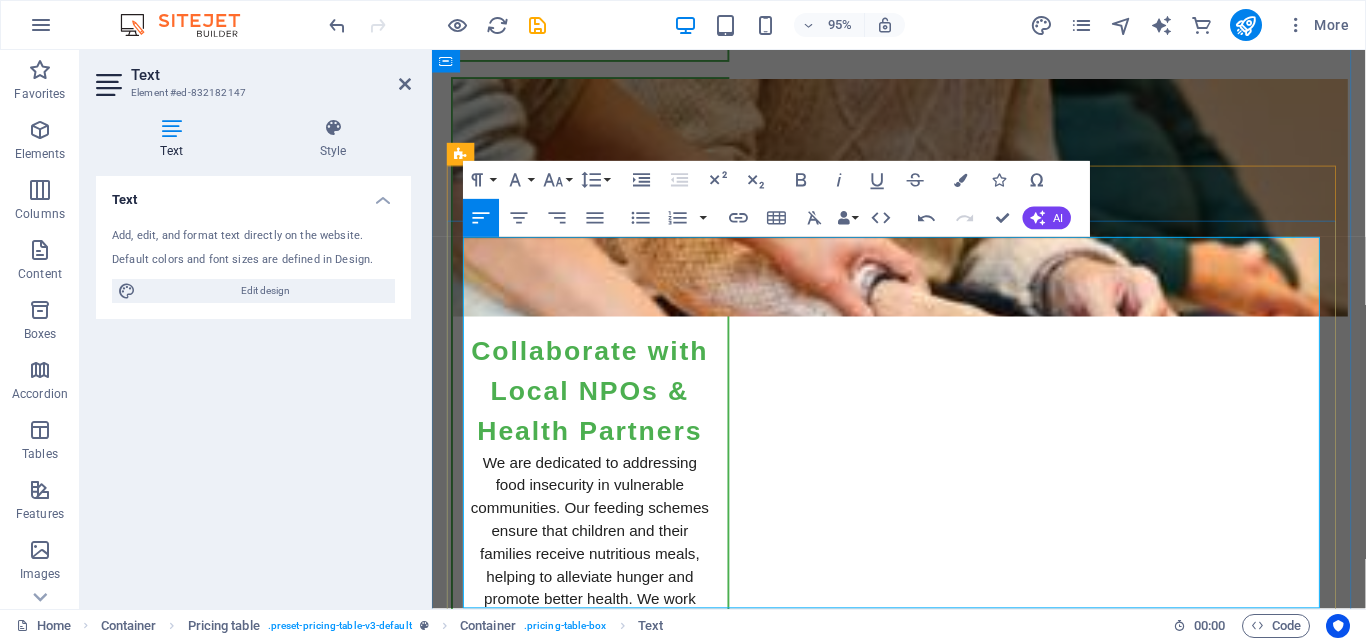 click on "Join us in supporting children affected by rare diseases and uplift our communities in need." at bounding box center (799, 4619) 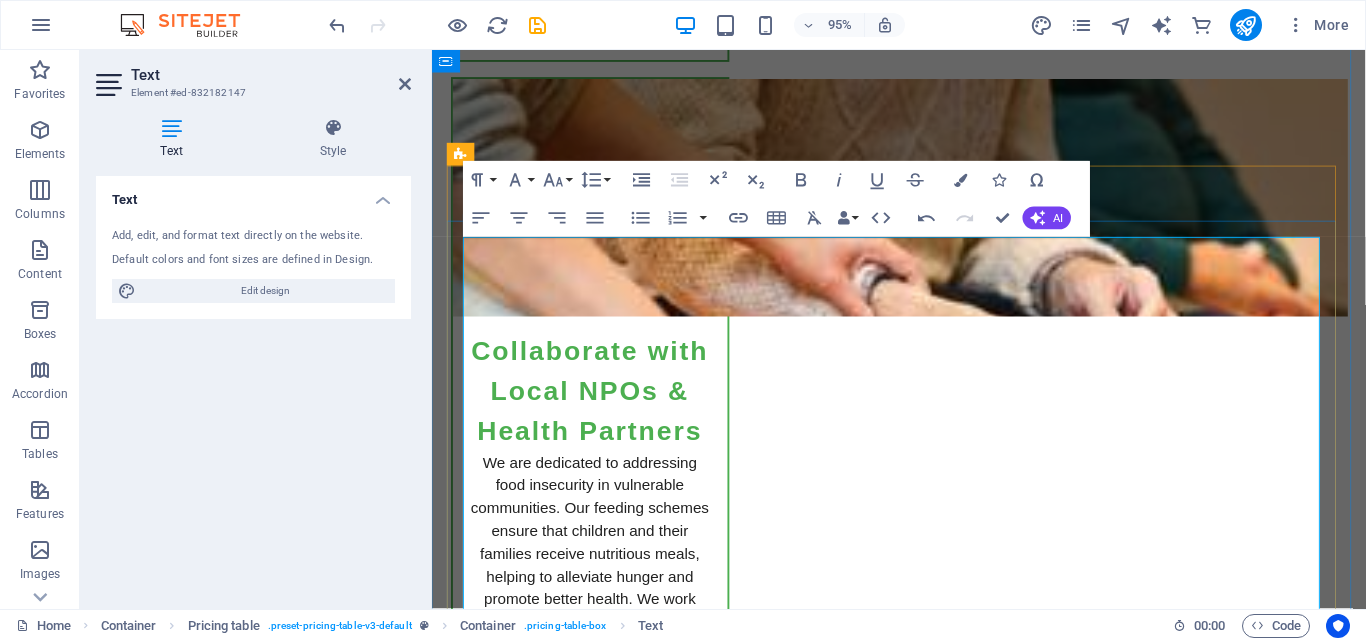 click on "Health Initiatives" at bounding box center (556, 4684) 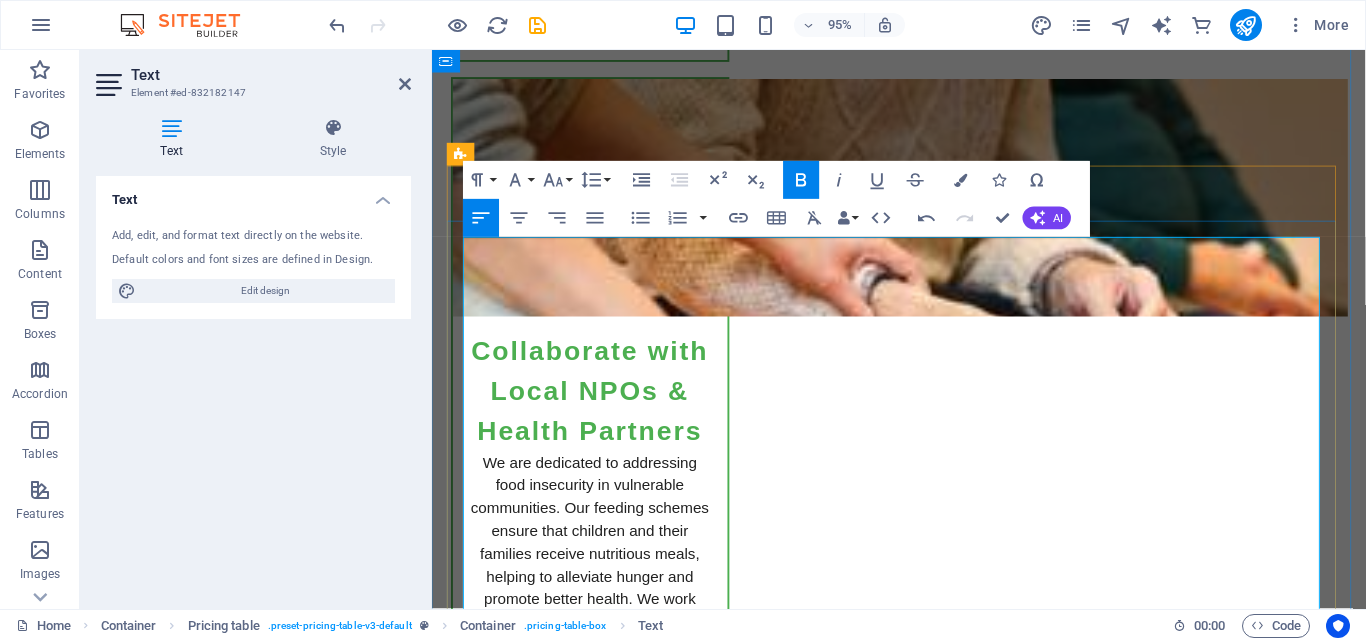 drag, startPoint x: 640, startPoint y: 357, endPoint x: 468, endPoint y: 352, distance: 172.07266 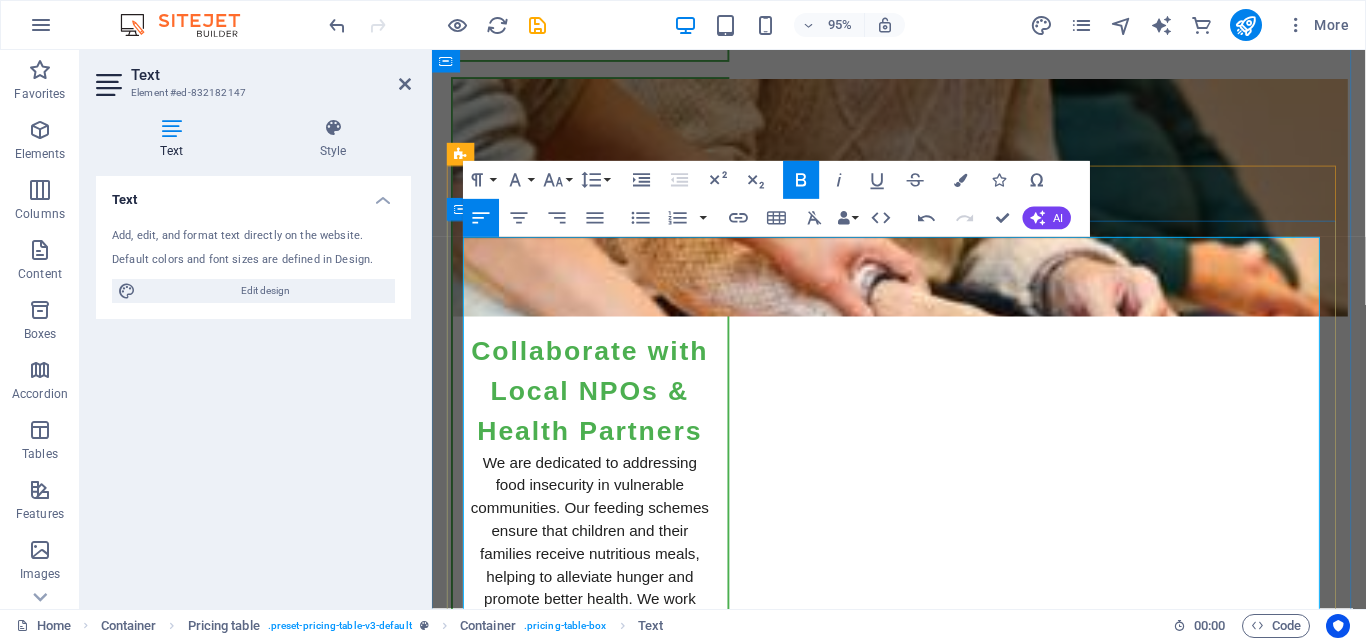 drag, startPoint x: 680, startPoint y: 266, endPoint x: 451, endPoint y: 264, distance: 229.00873 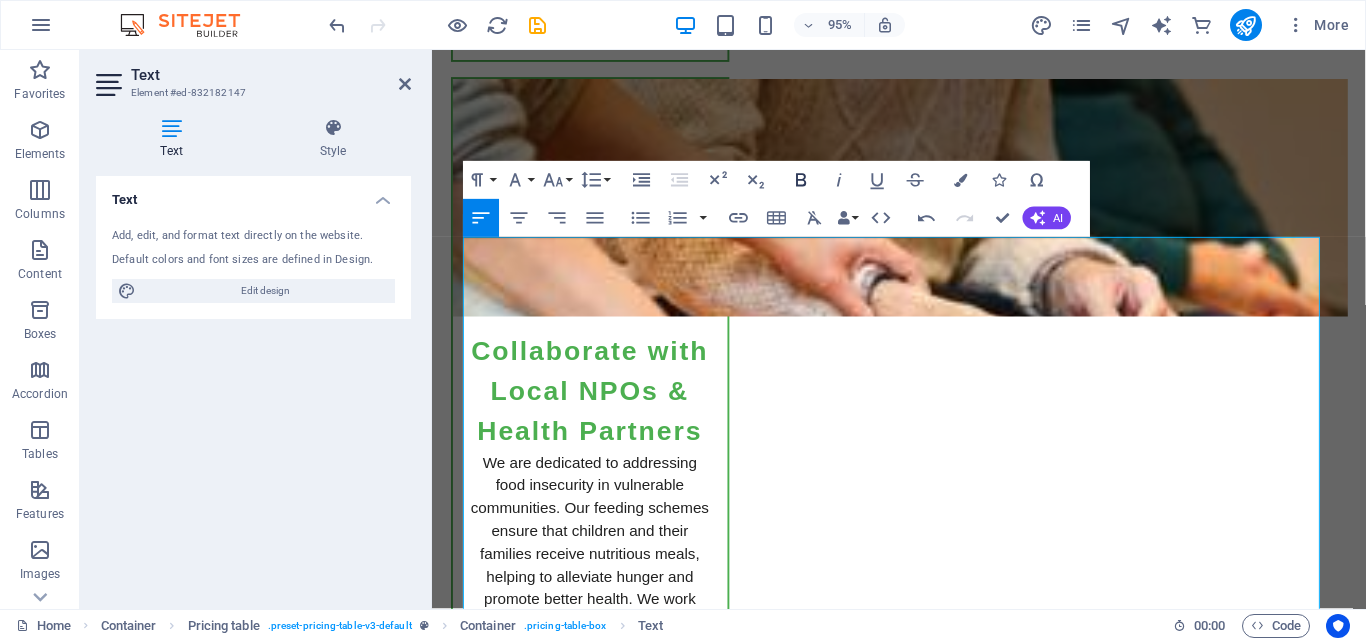 click 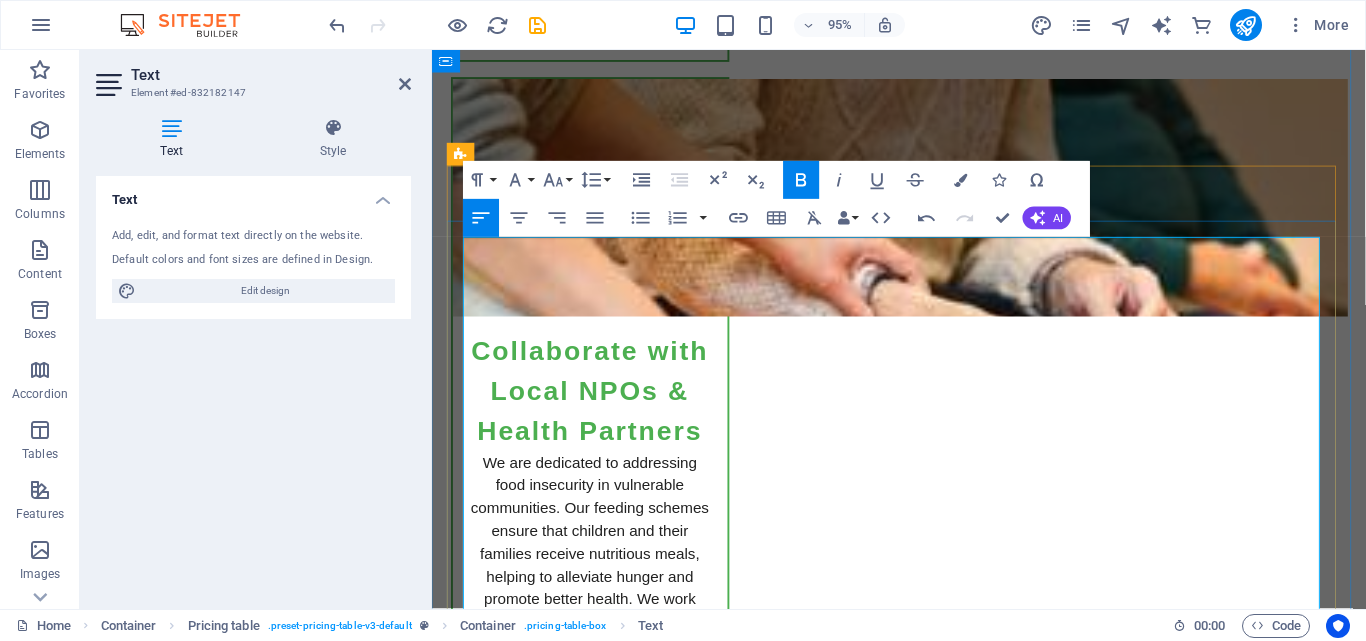 drag, startPoint x: 993, startPoint y: 381, endPoint x: 477, endPoint y: 382, distance: 516.001 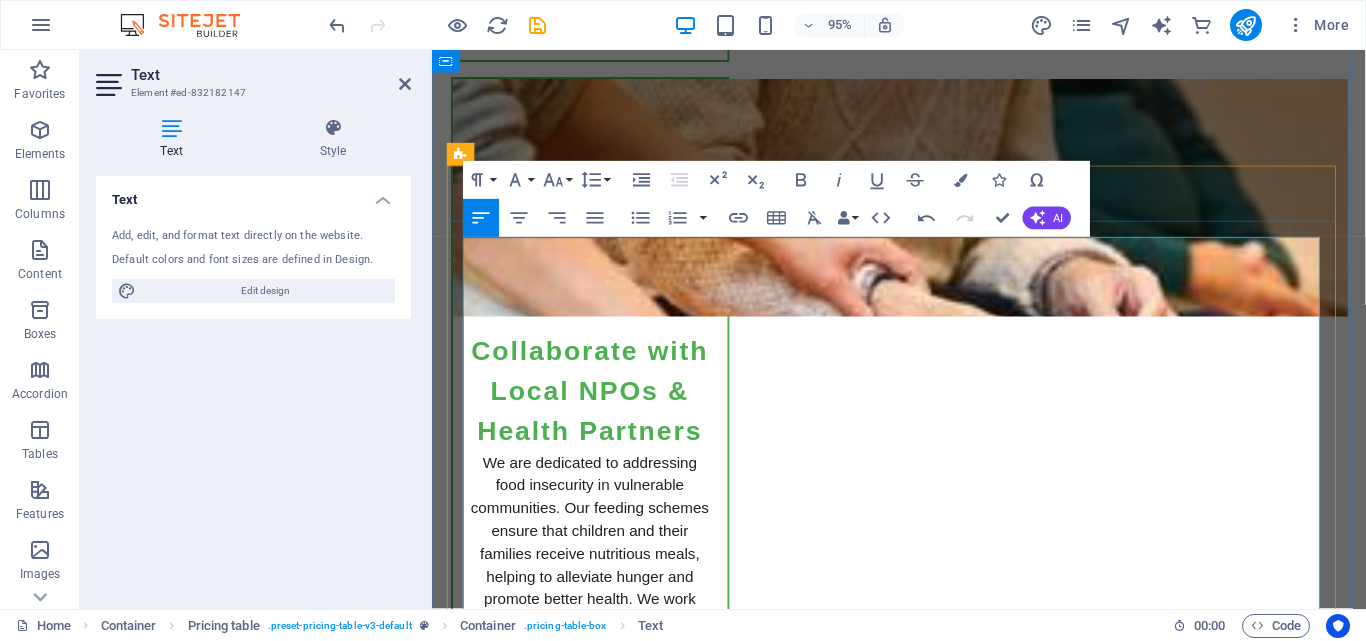 drag, startPoint x: 474, startPoint y: 378, endPoint x: 1344, endPoint y: 396, distance: 870.18616 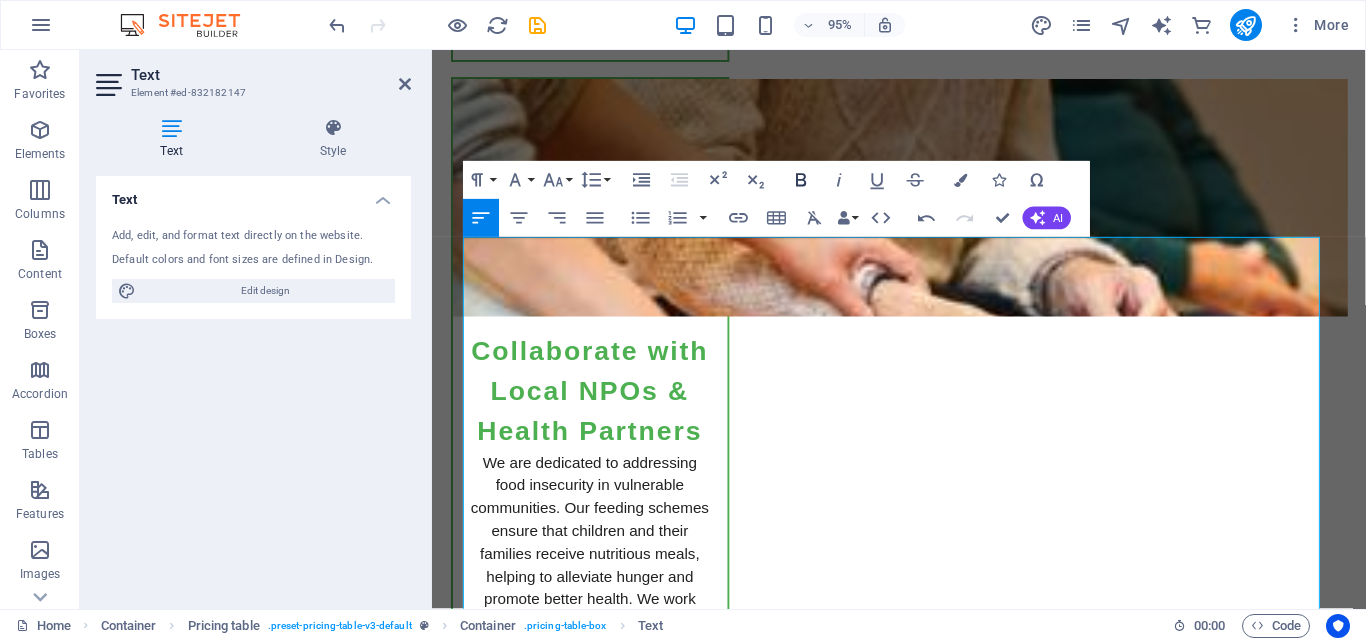 click 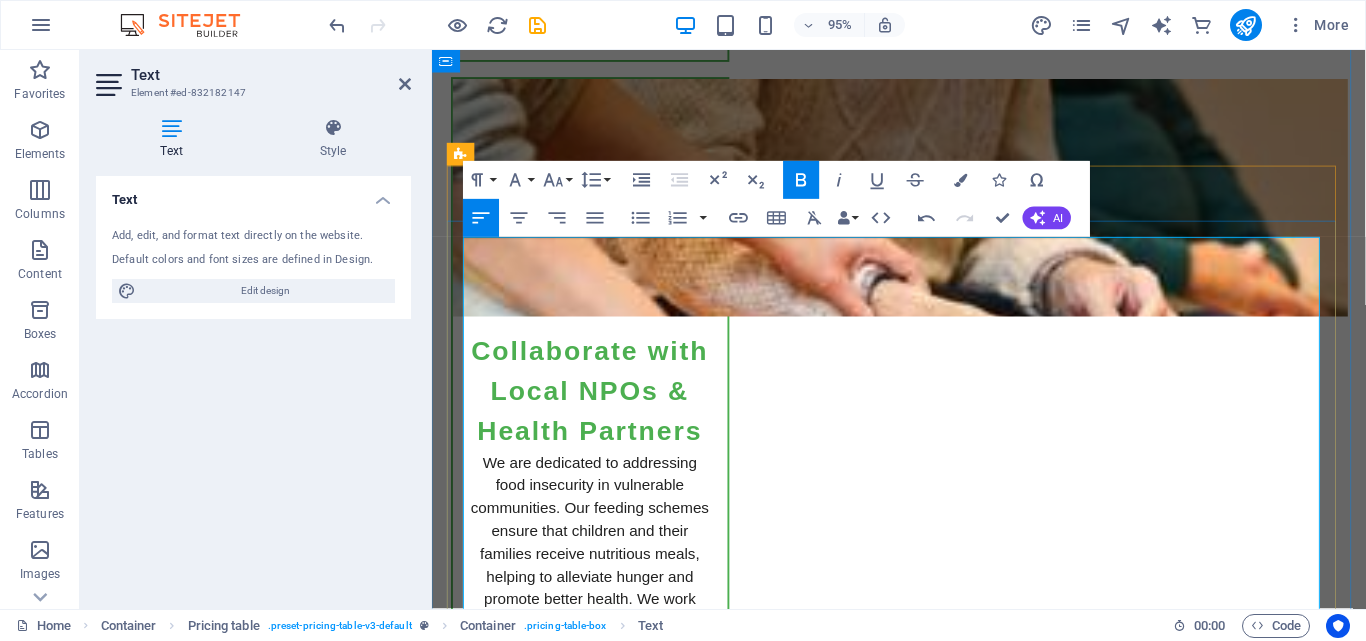 drag, startPoint x: 946, startPoint y: 472, endPoint x: 473, endPoint y: 469, distance: 473.00952 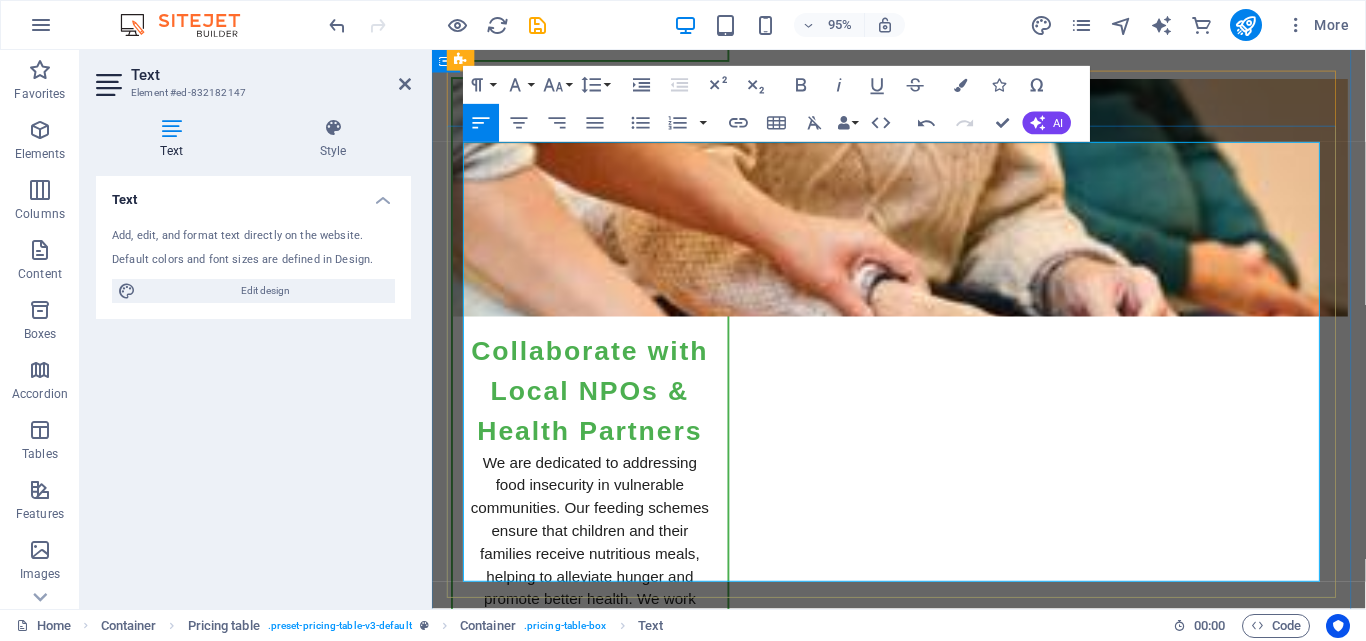 scroll, scrollTop: 3609, scrollLeft: 0, axis: vertical 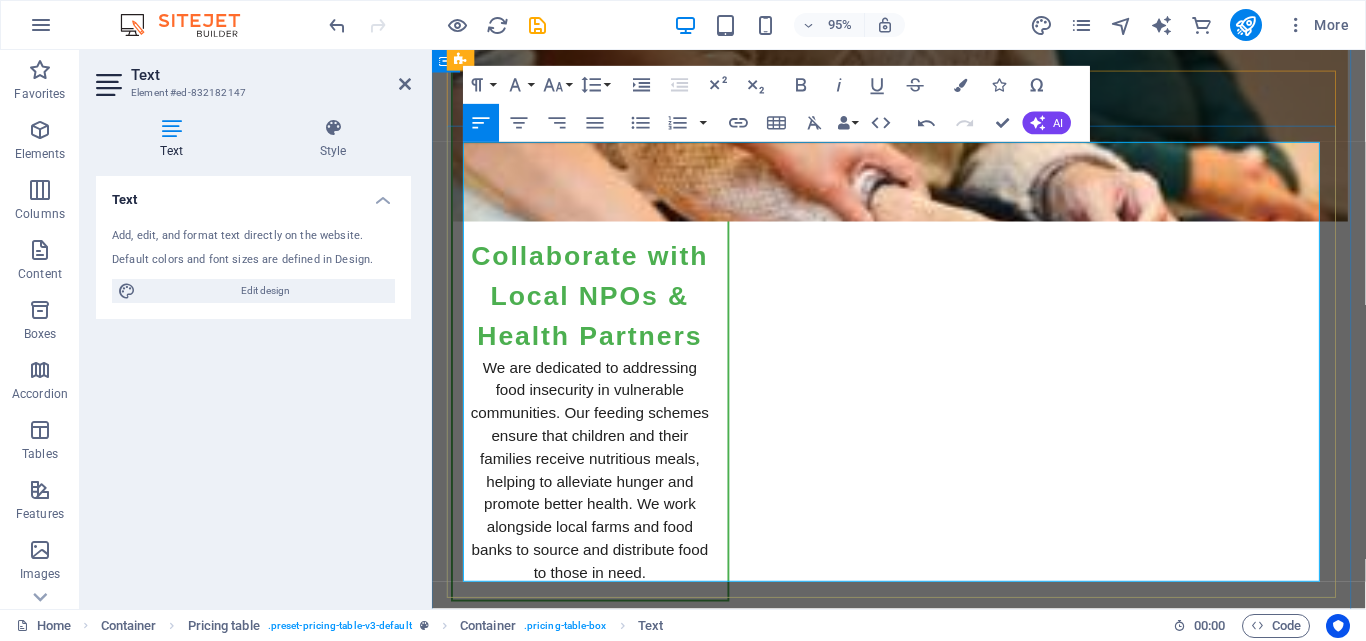 click on "Item 4" at bounding box center (504, 4762) 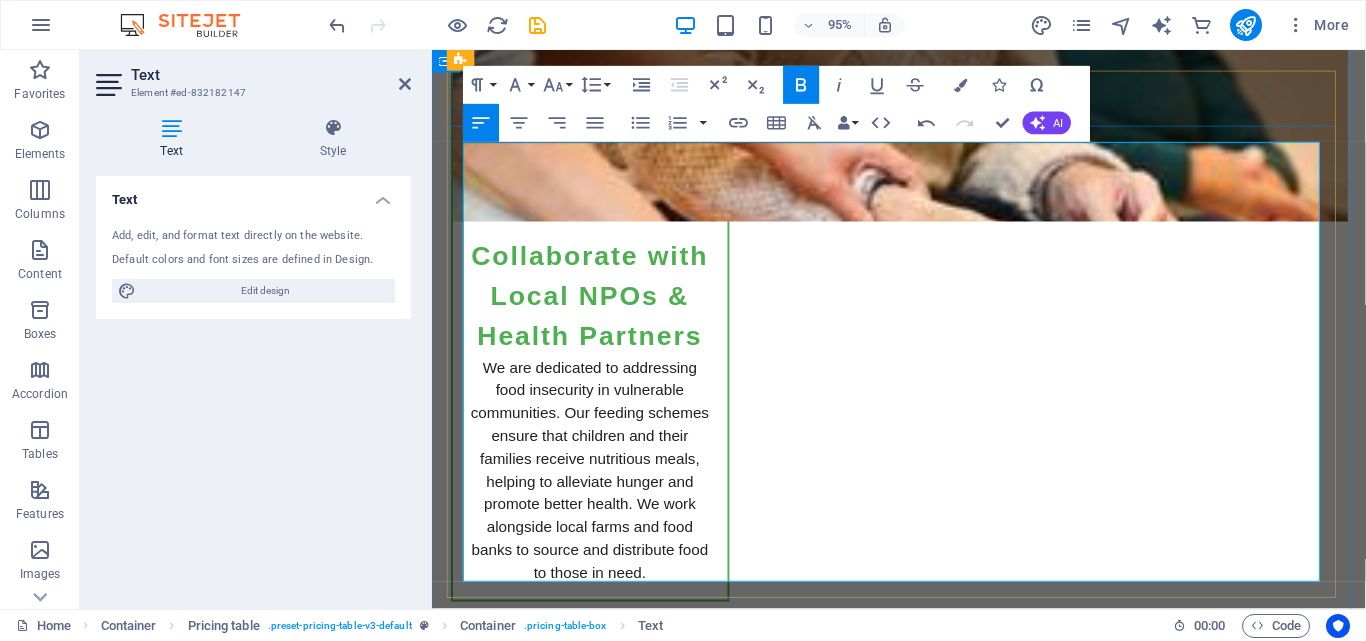 drag, startPoint x: 528, startPoint y: 437, endPoint x: 468, endPoint y: 434, distance: 60.074955 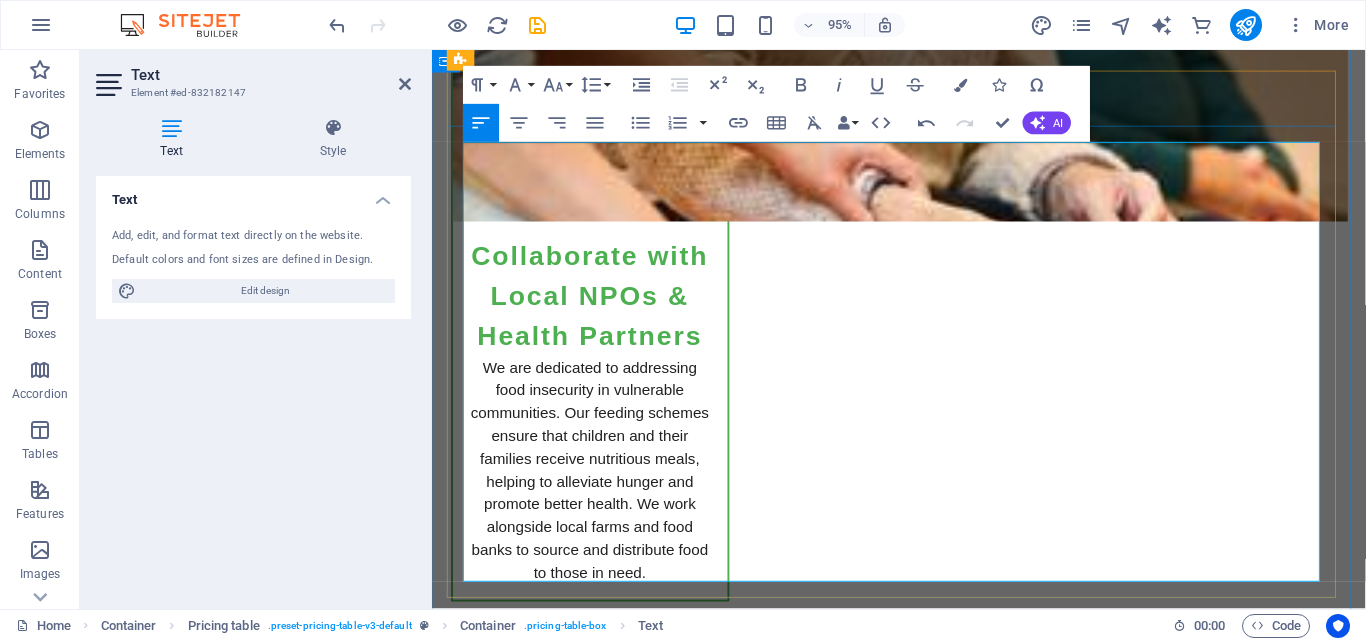 drag, startPoint x: 650, startPoint y: 431, endPoint x: 474, endPoint y: 429, distance: 176.01137 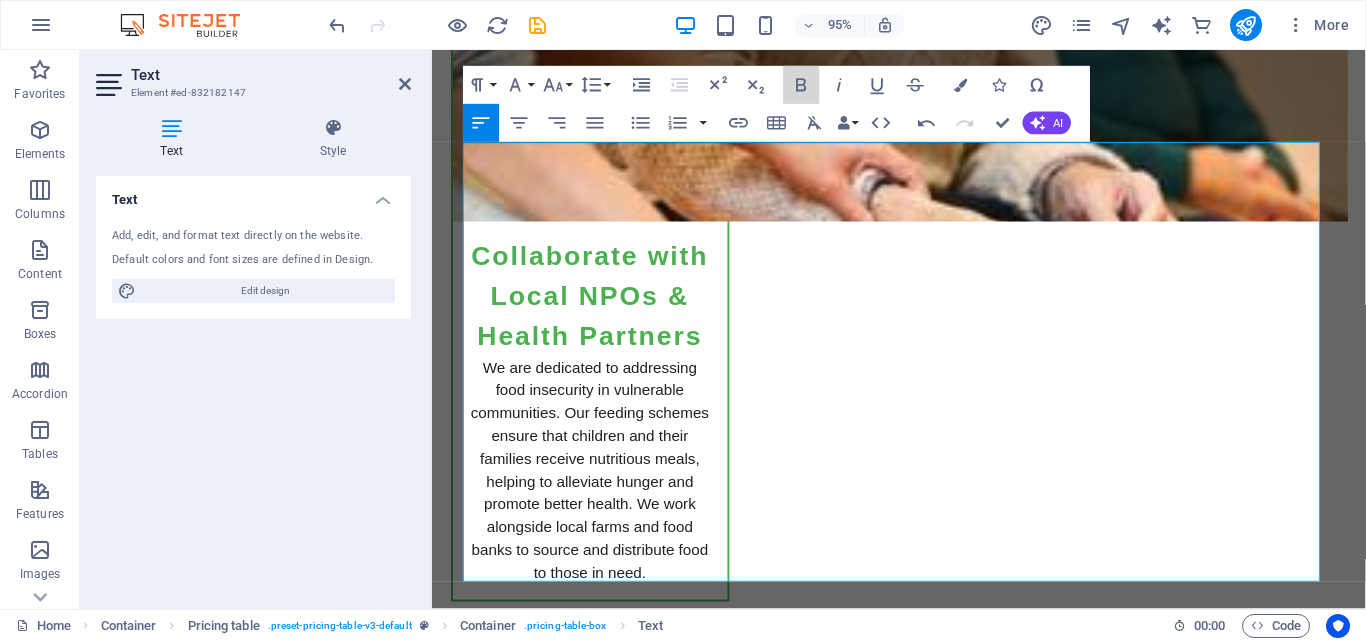 drag, startPoint x: 810, startPoint y: 81, endPoint x: 1365, endPoint y: 638, distance: 786.304 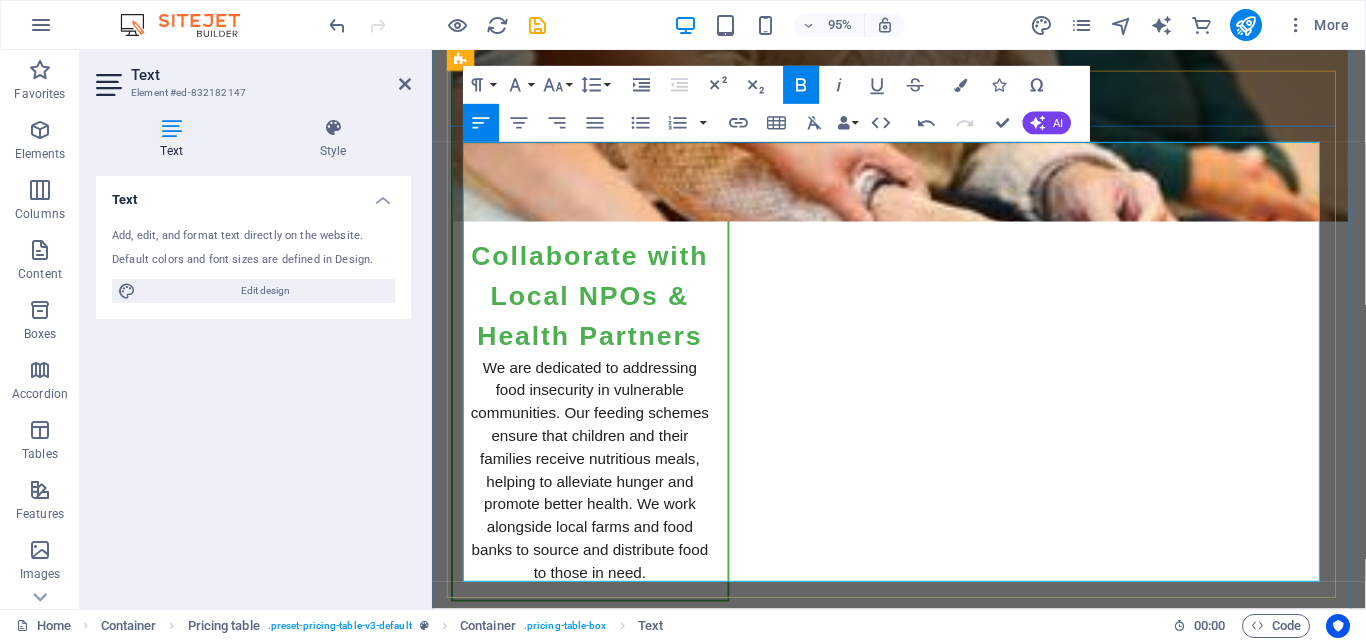 drag, startPoint x: 517, startPoint y: 460, endPoint x: 474, endPoint y: 462, distance: 43.046486 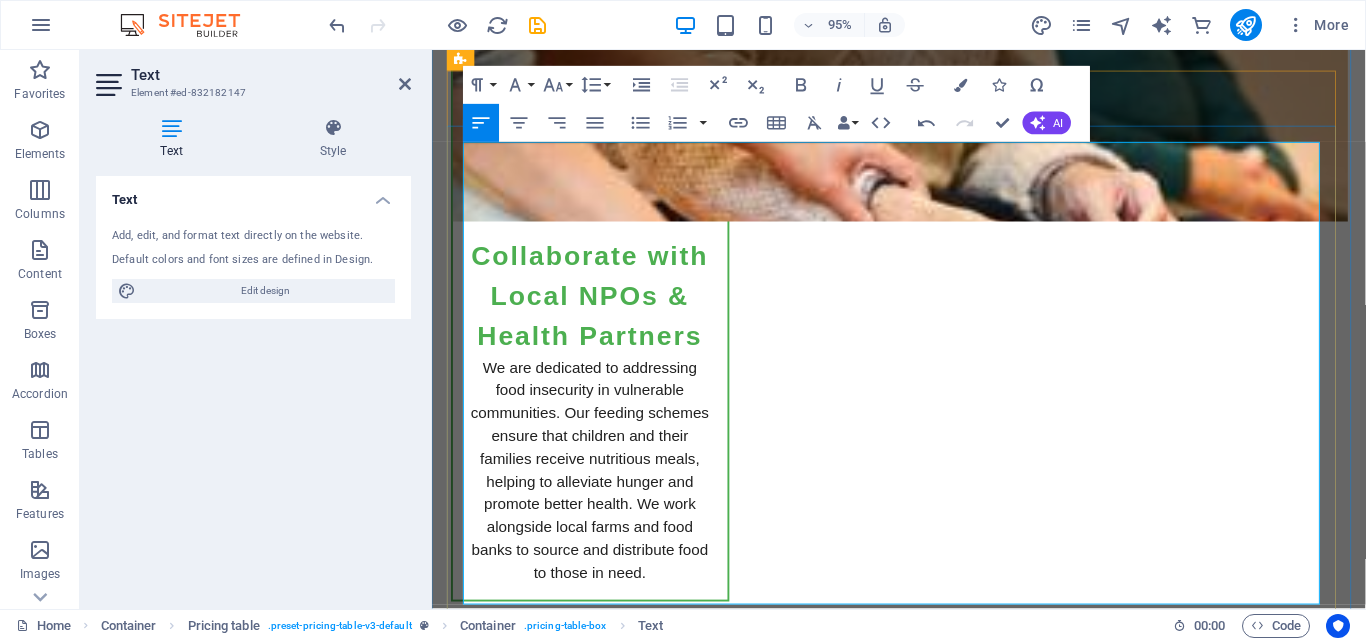 drag, startPoint x: 527, startPoint y: 526, endPoint x: 471, endPoint y: 523, distance: 56.0803 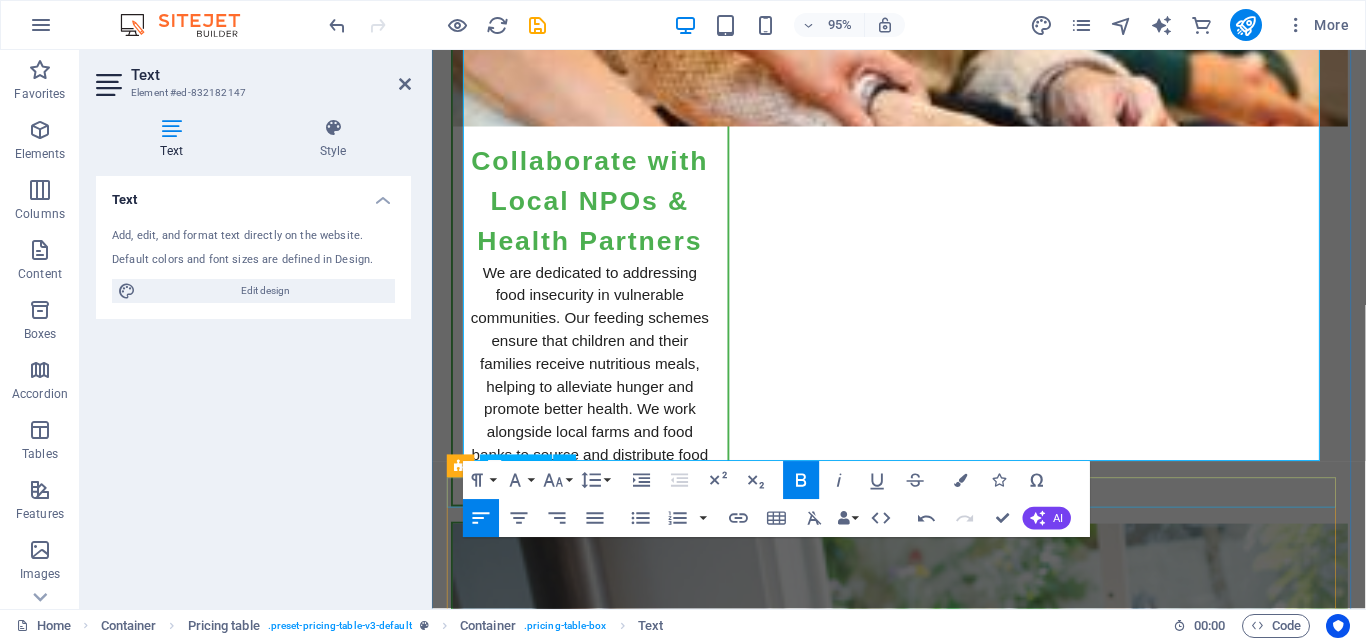 scroll, scrollTop: 3809, scrollLeft: 0, axis: vertical 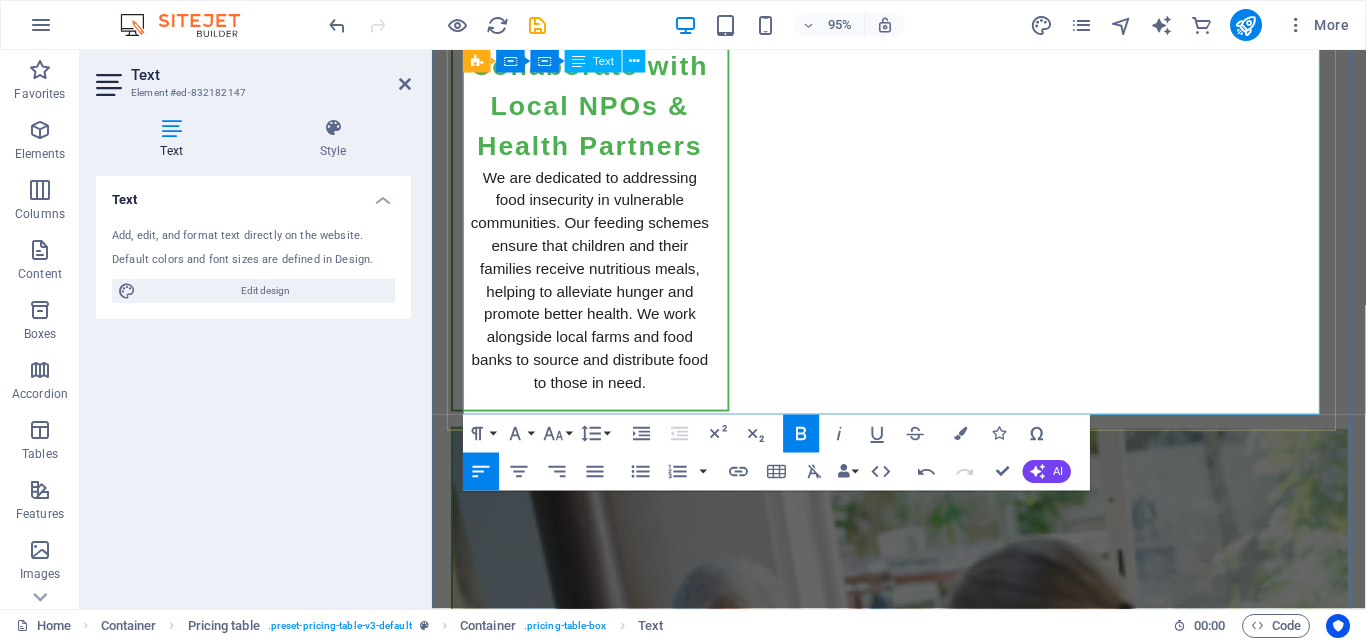 drag, startPoint x: 786, startPoint y: 346, endPoint x: 473, endPoint y: 348, distance: 313.00638 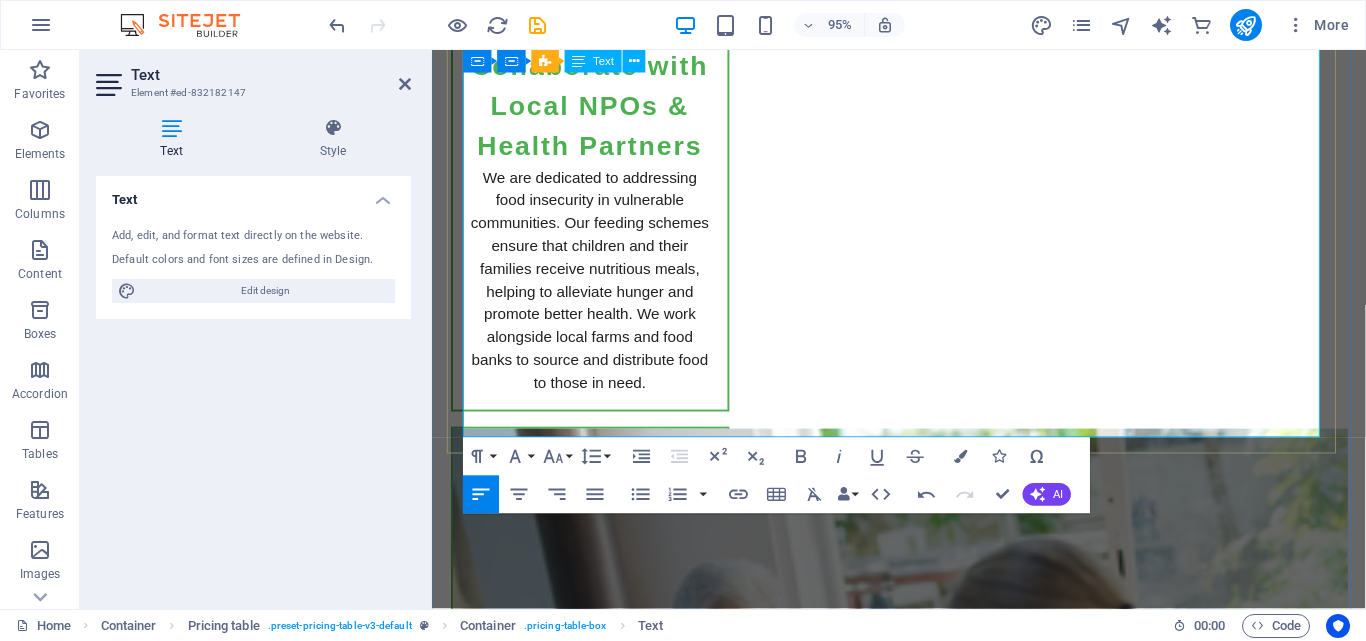 drag, startPoint x: 771, startPoint y: 434, endPoint x: 473, endPoint y: 421, distance: 298.28342 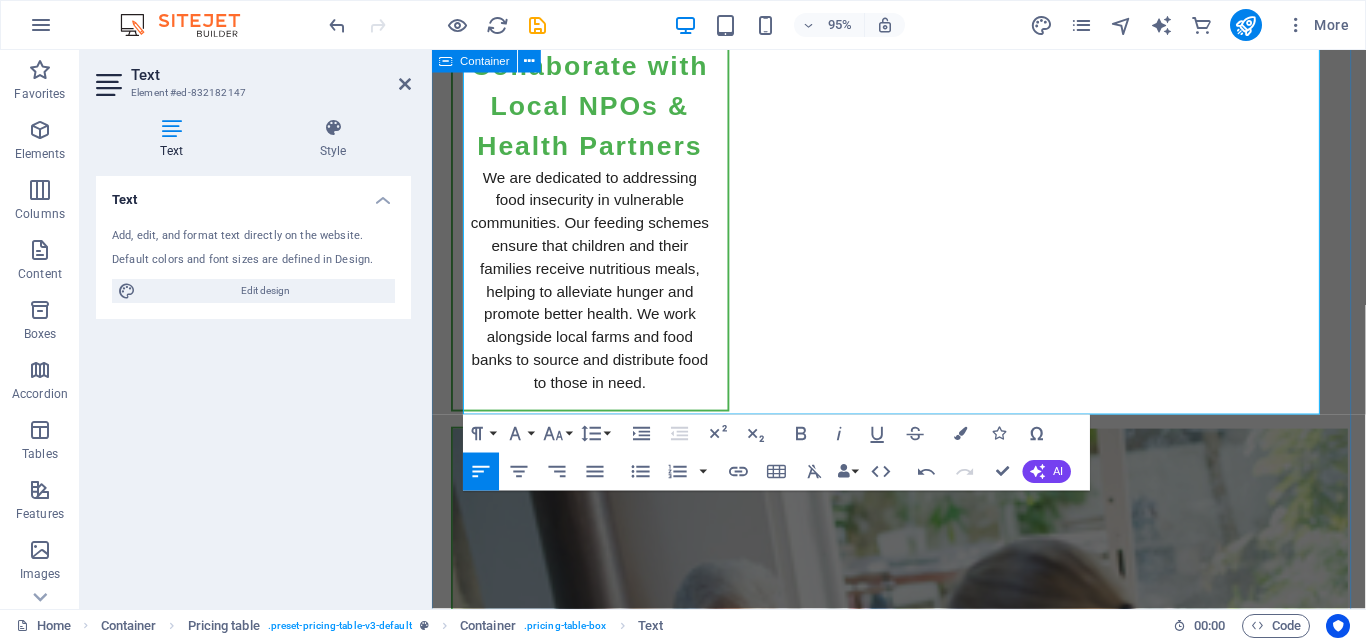 click on "Welcome to The Emily-Ann Foundation Our Mission Access to Therapeutic Care Providing children with life-changing access to  hydrotherapy ,  physiotherapy , and  rehabilitative services  to support mobility, healing, and independence.
Holistic Wellness Support Caring for the  mind, body, and spirit  through community-based wellness programs that include nutrition support, caregiver education, and emotional resilience building.
School and Community Outreach Partnering with schools, clinics, and local organisations to ensure that no child is left behind — through outreach programs, health education, and essential care support.
Awareness & Advocacy Raising public awareness about  rare childhood diseases  such as  Juvenile Dermatomyositis (JDM)  and  Juvenile Arthritis , while advocating for early intervention, compassionate care, and inclusive health policies.
Faith and Intercession Rooted in faith, we believe in the power of" at bounding box center (923, 5259) 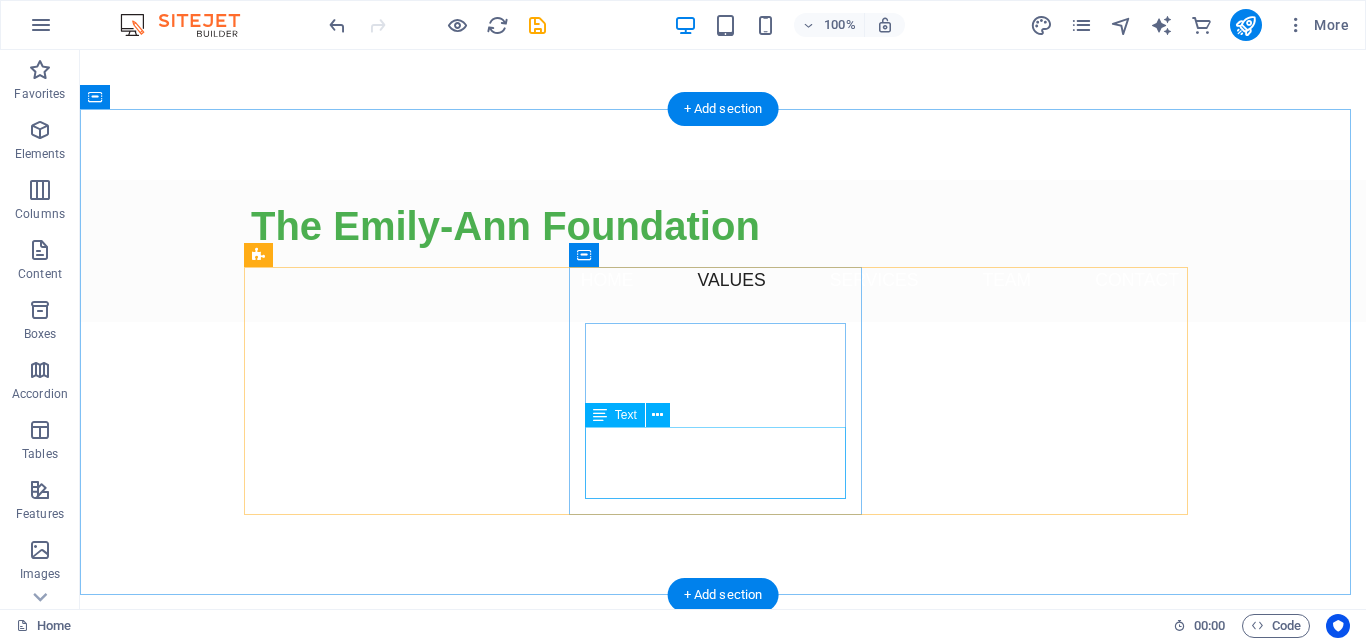 scroll, scrollTop: 500, scrollLeft: 0, axis: vertical 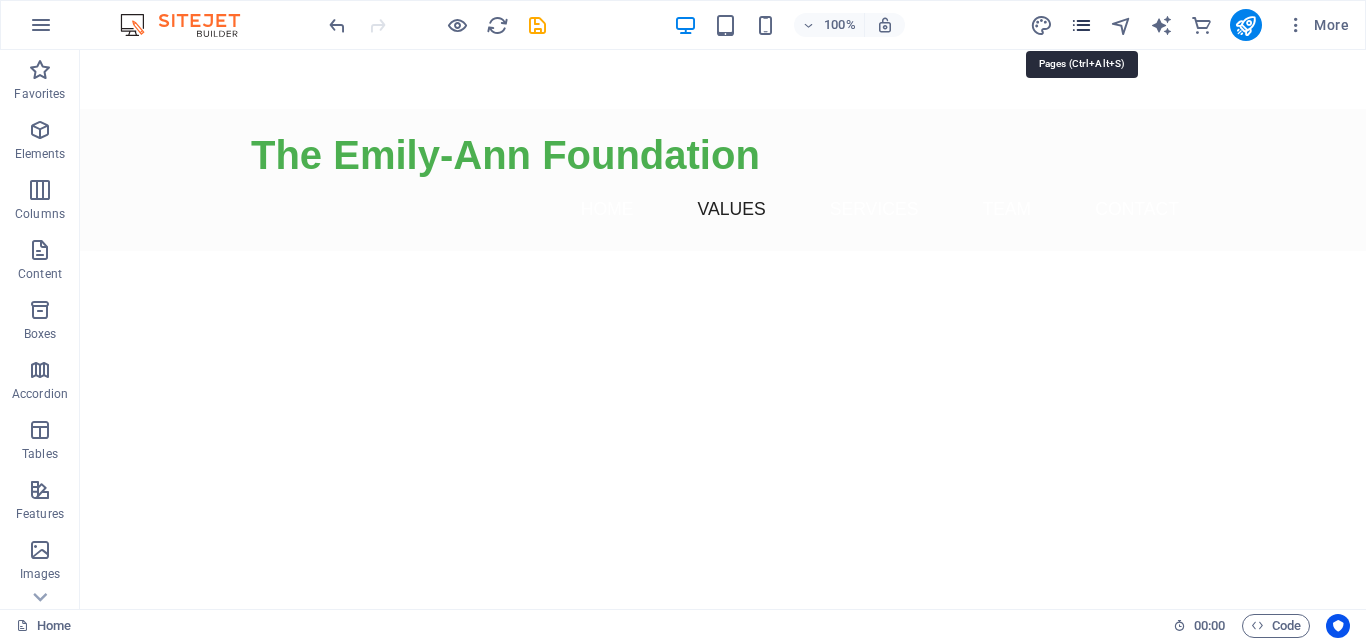 click at bounding box center [1081, 25] 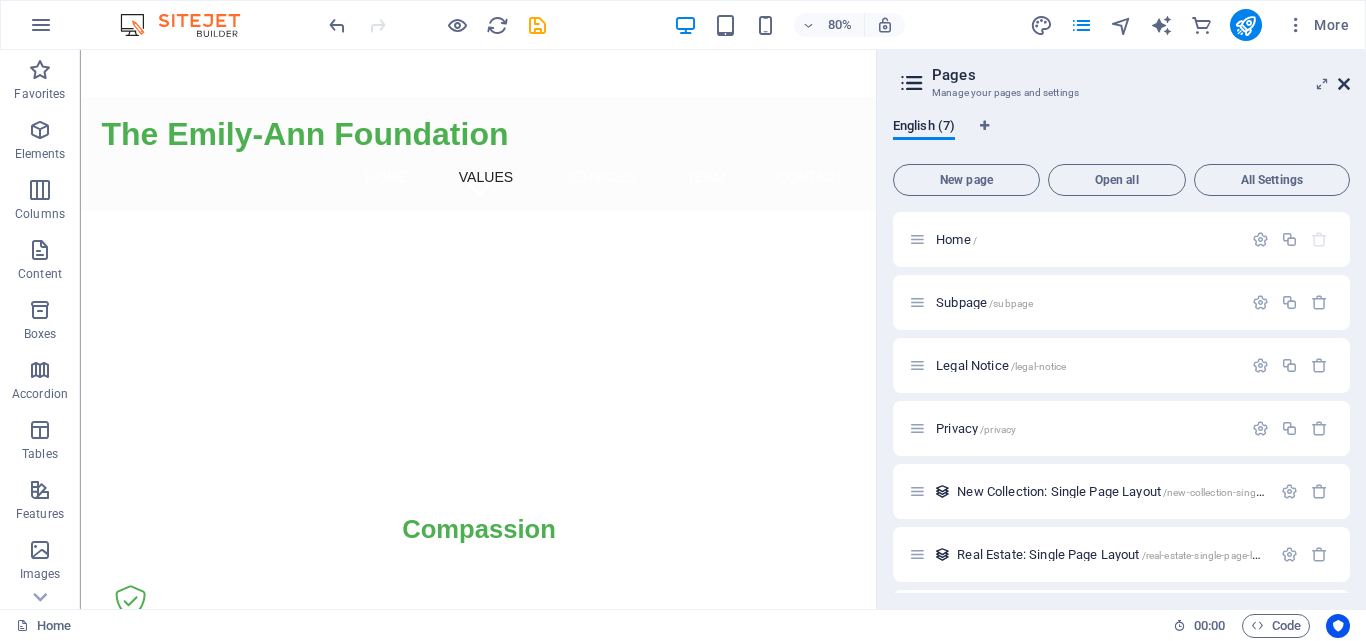 click at bounding box center [1344, 84] 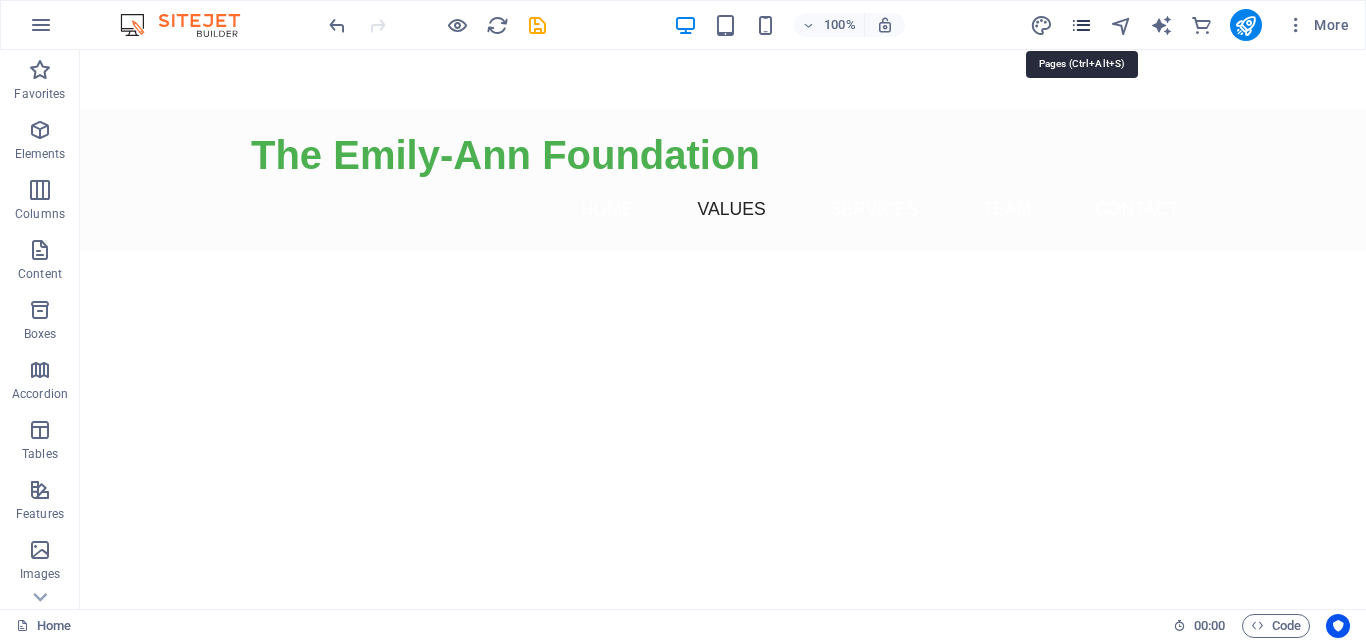 click at bounding box center [1081, 25] 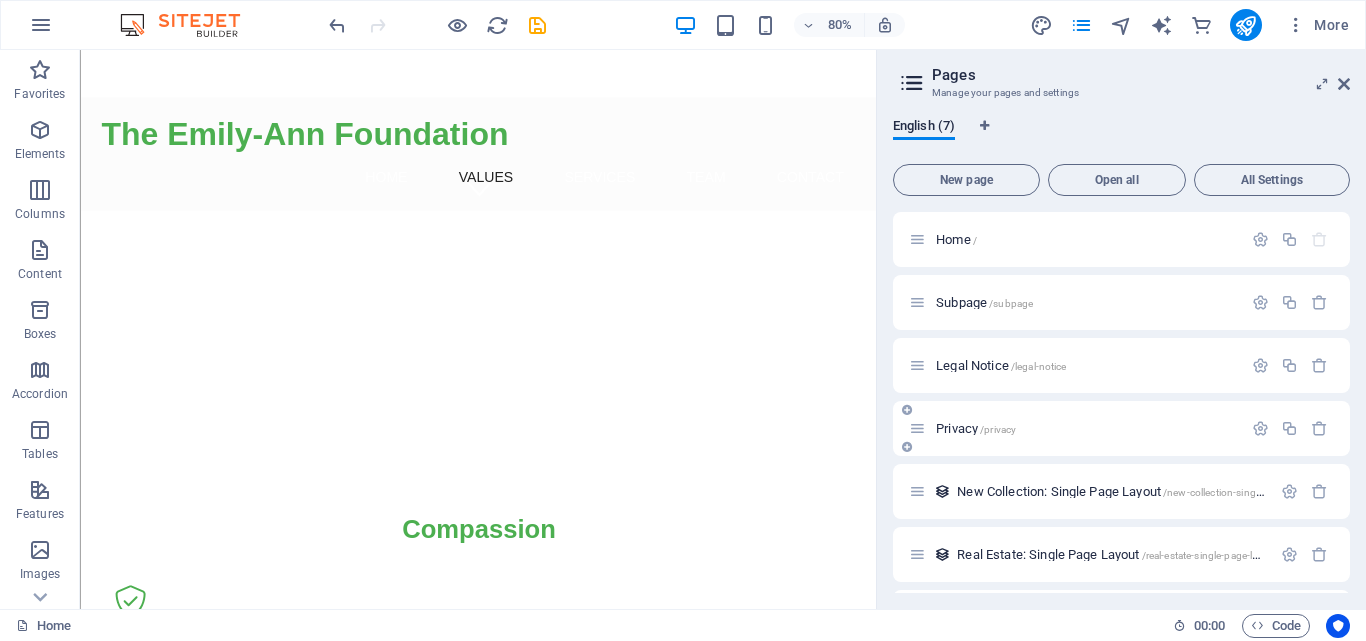 scroll, scrollTop: 60, scrollLeft: 0, axis: vertical 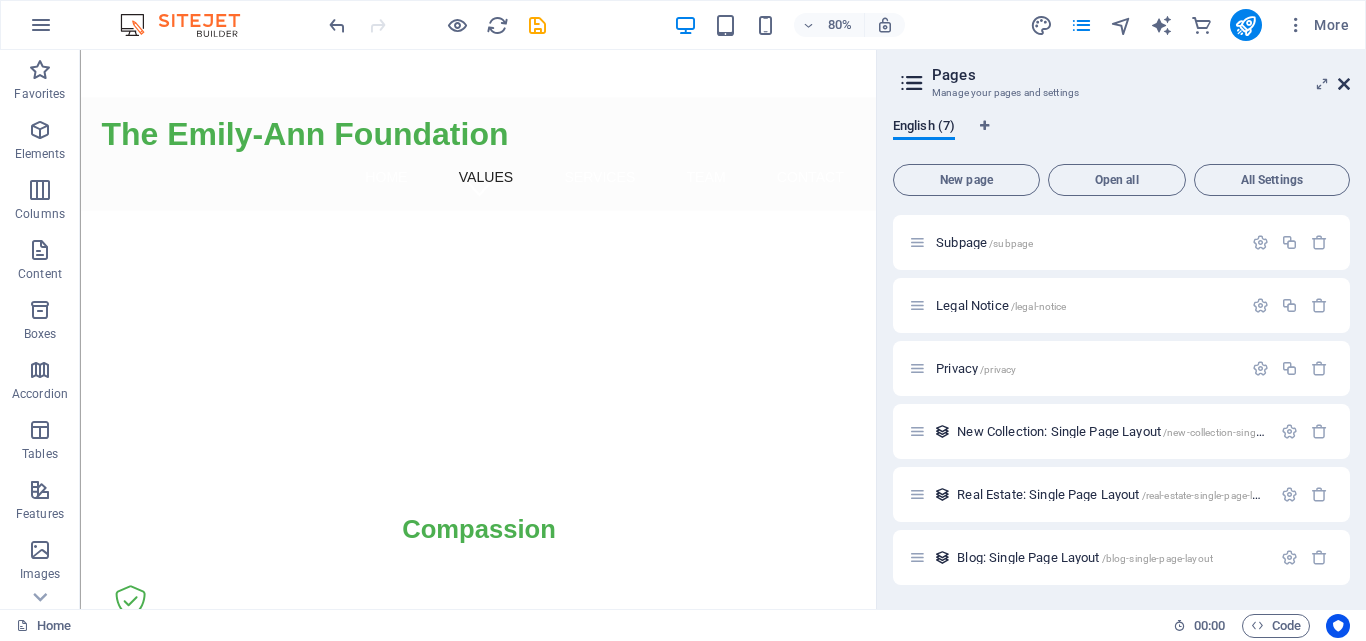 click at bounding box center (1344, 84) 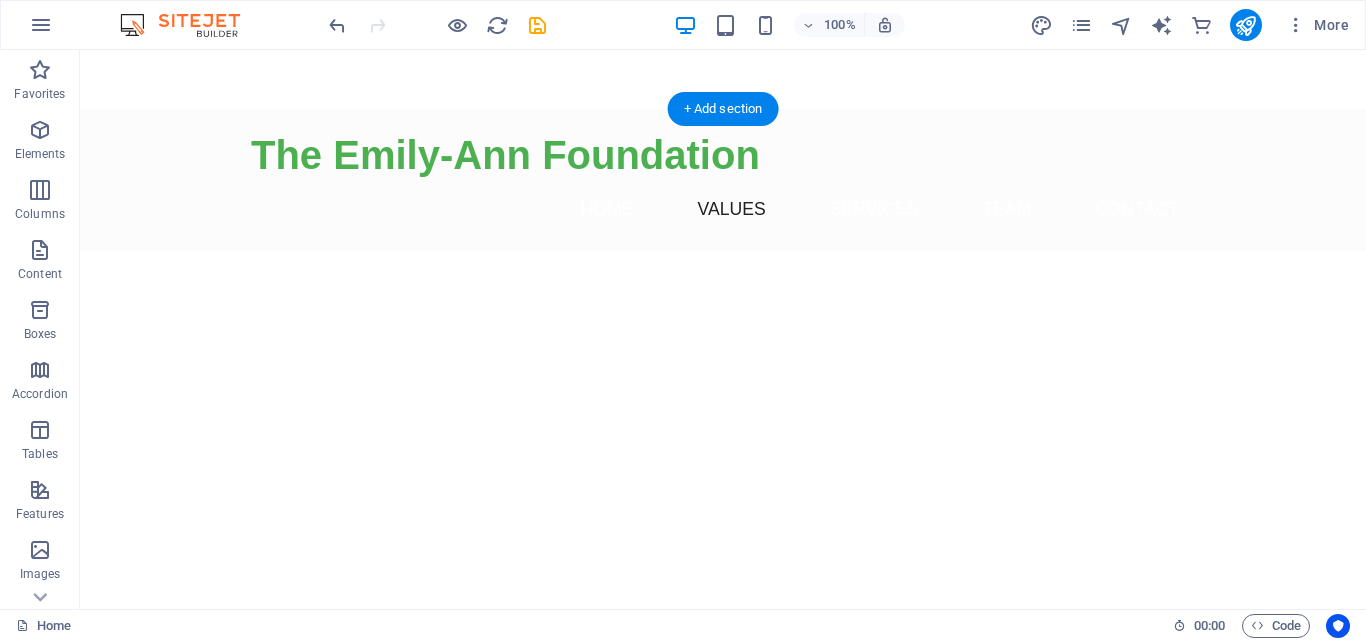 click at bounding box center [-556, -450] 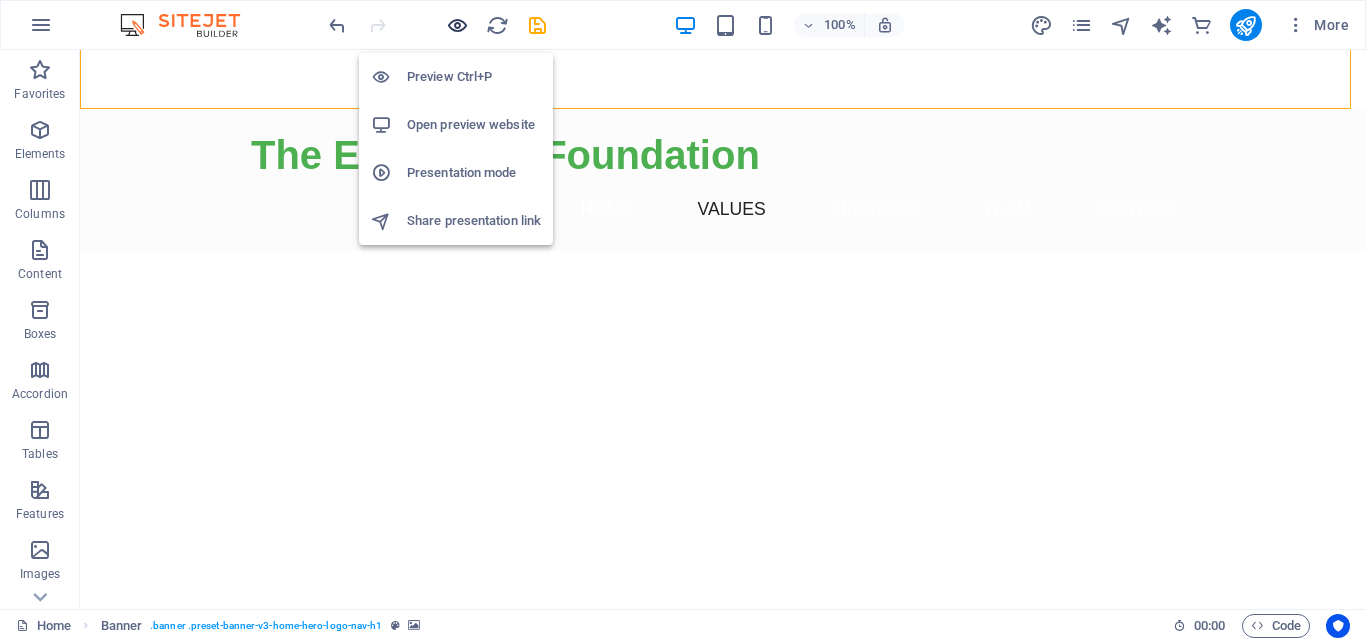 click at bounding box center (457, 25) 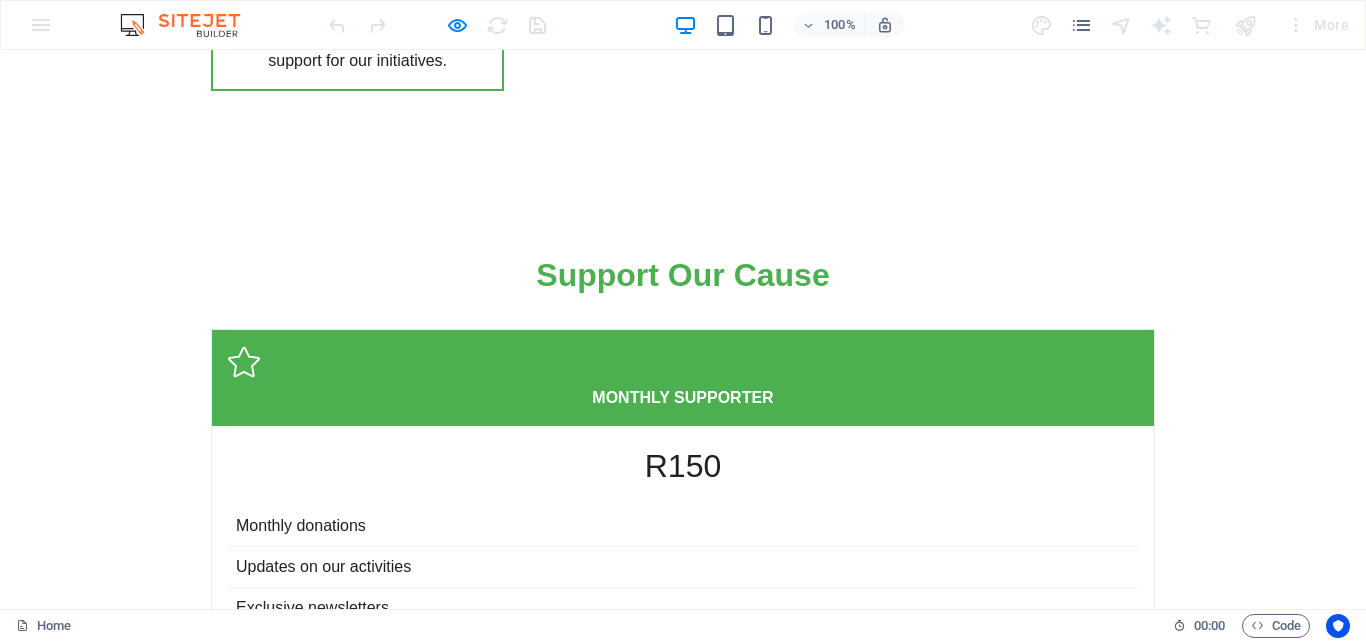 scroll, scrollTop: 6400, scrollLeft: 0, axis: vertical 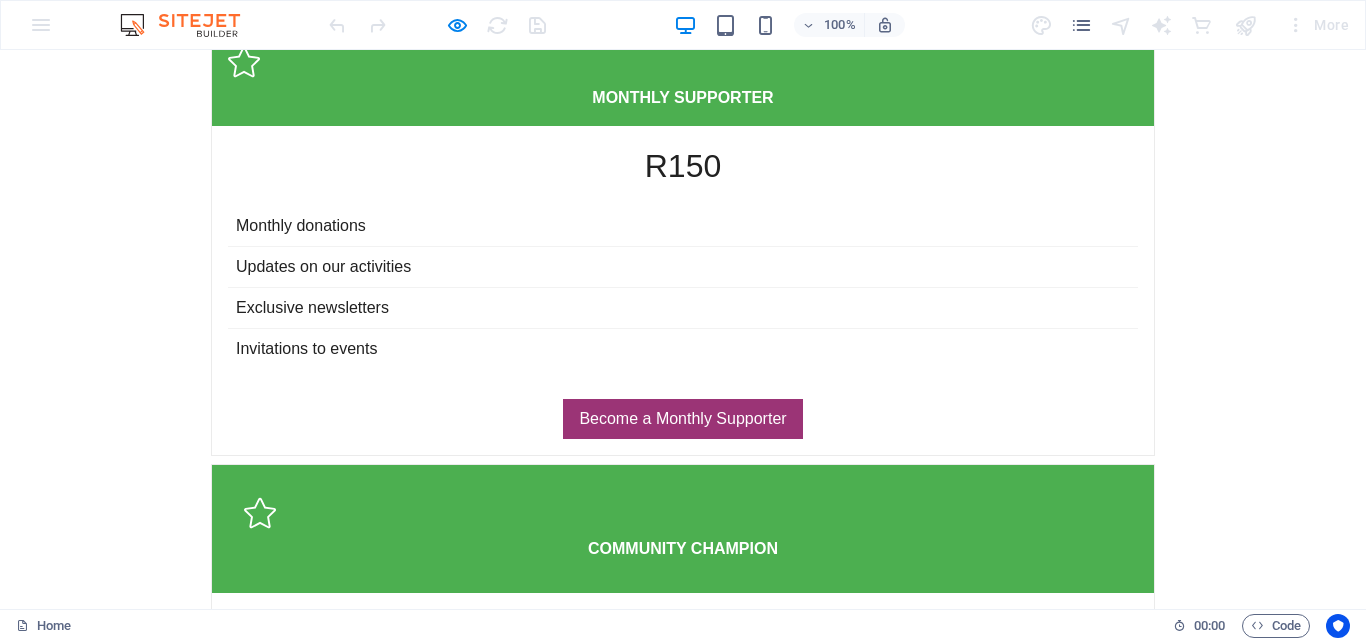 click on "Founder of [BRAND] - Collaboration" at bounding box center (357, 5571) 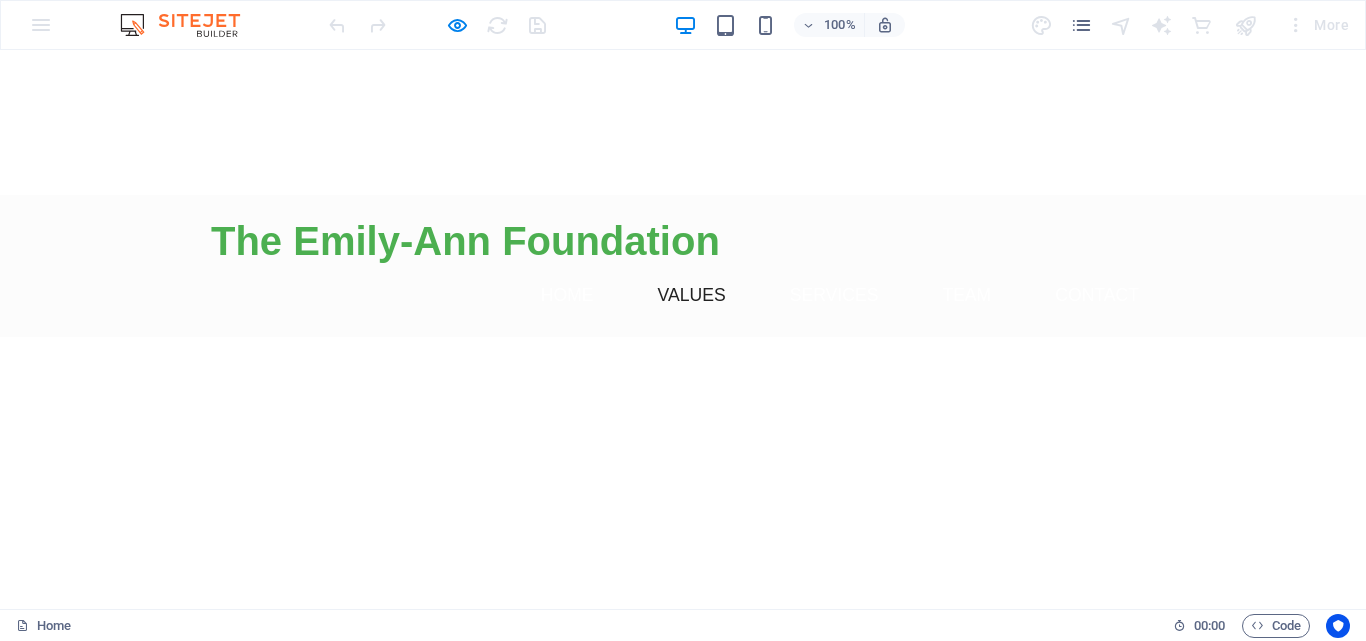 scroll, scrollTop: 500, scrollLeft: 0, axis: vertical 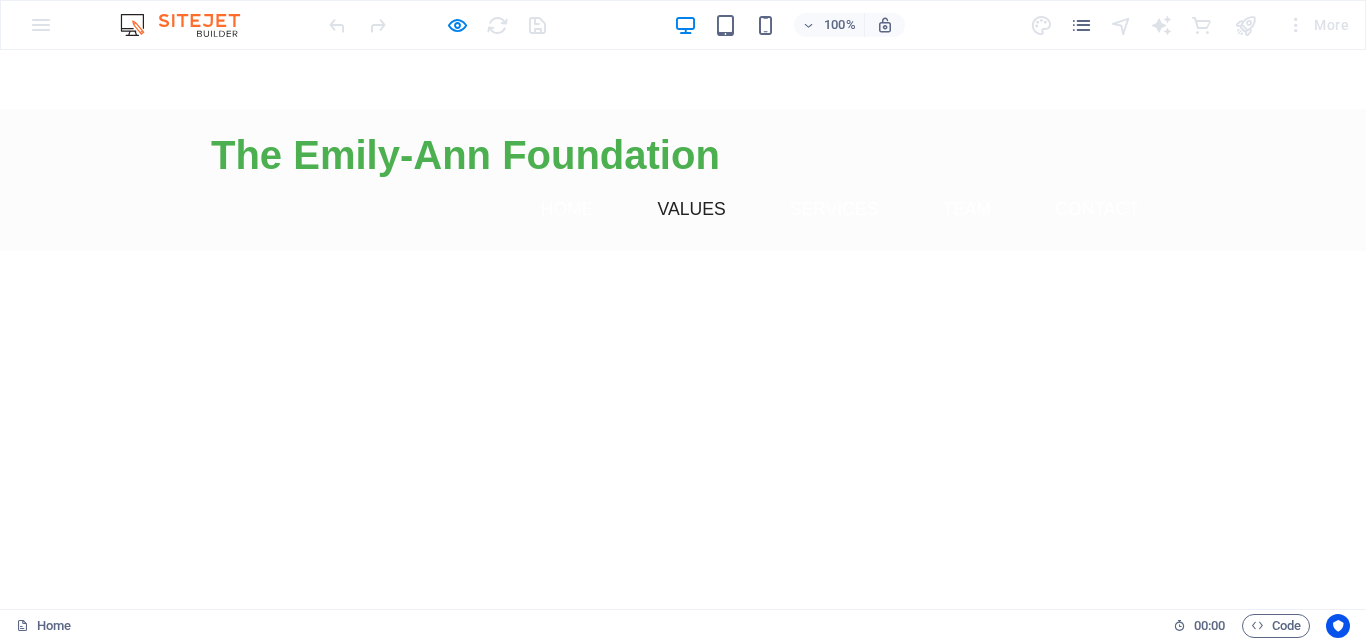 click on "Compassion" at bounding box center [683, 649] 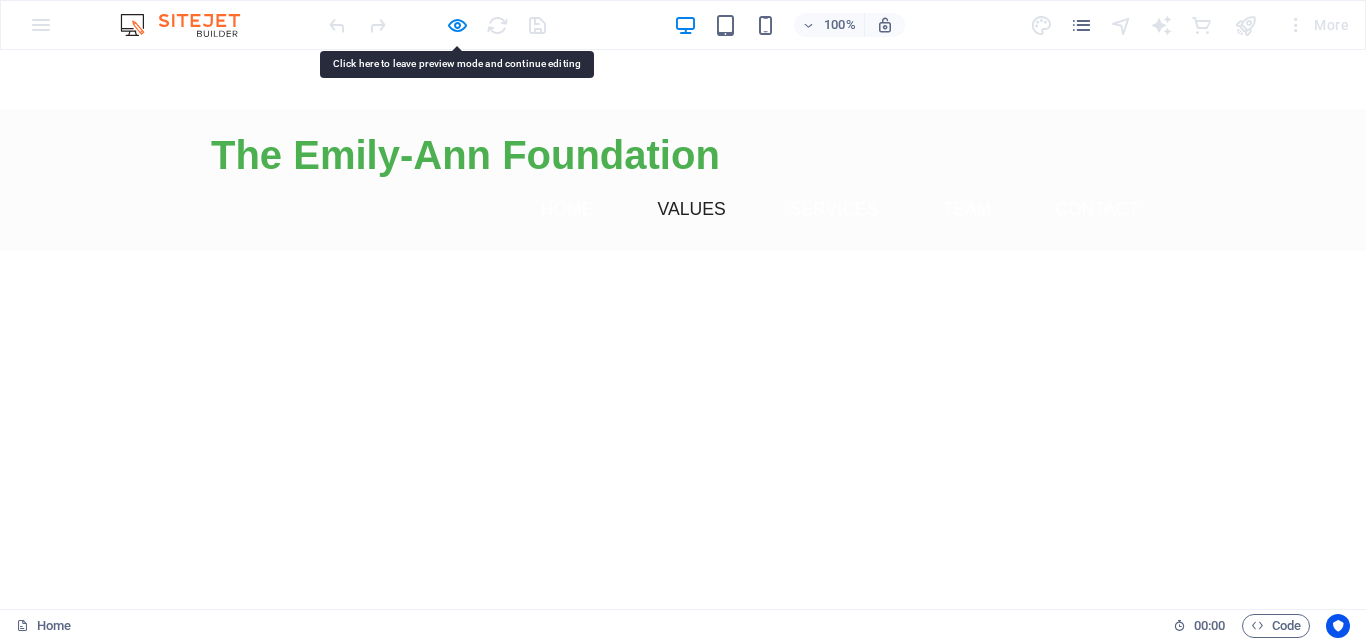 click on "Compassion" at bounding box center [683, 649] 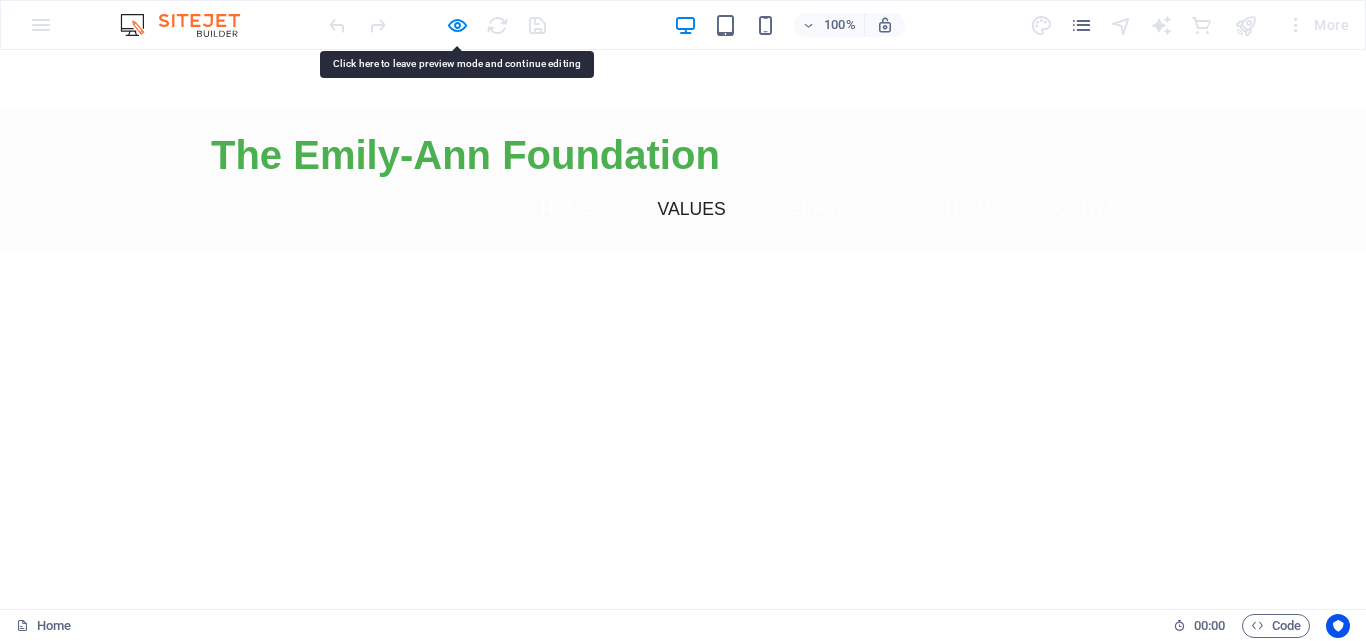 click on "Compassion" at bounding box center (683, 649) 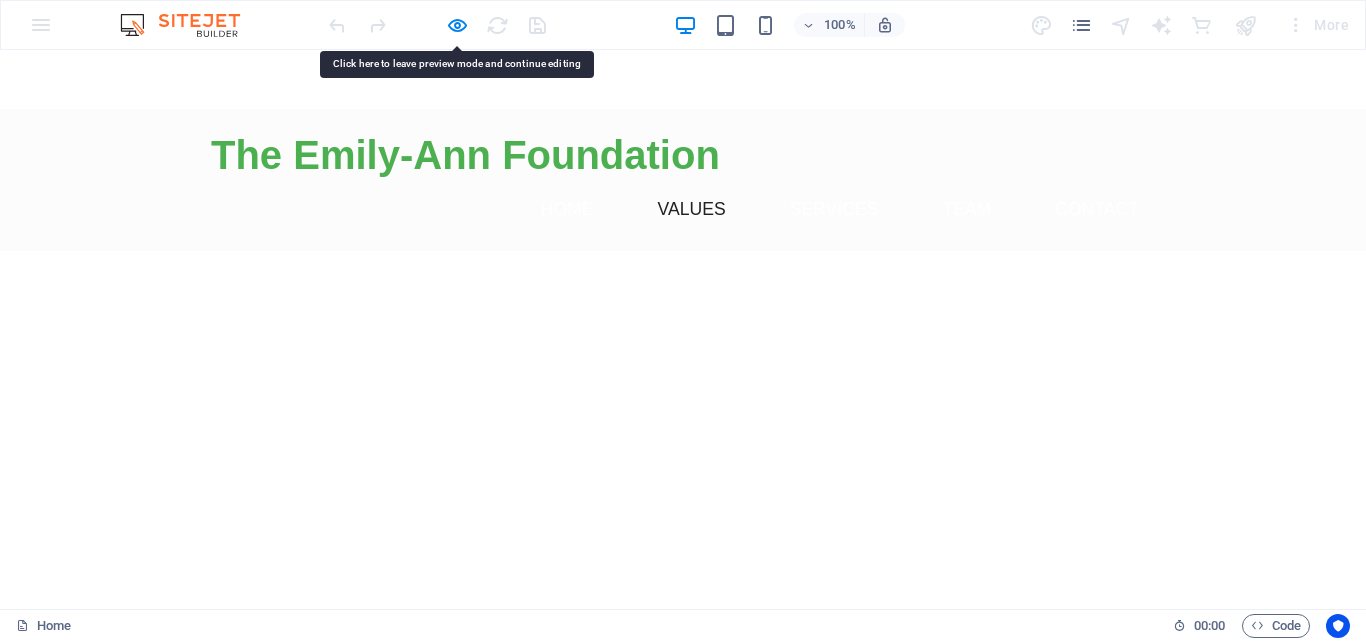 click on "Compassion" at bounding box center (683, 649) 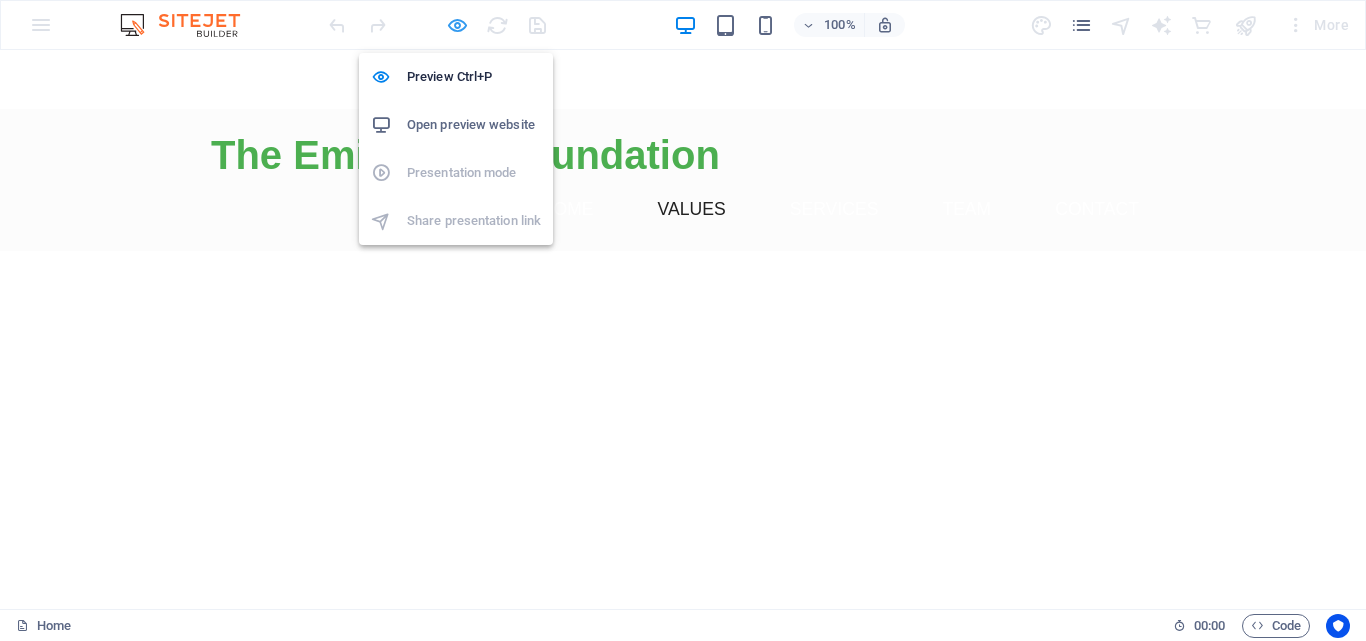 click at bounding box center [457, 25] 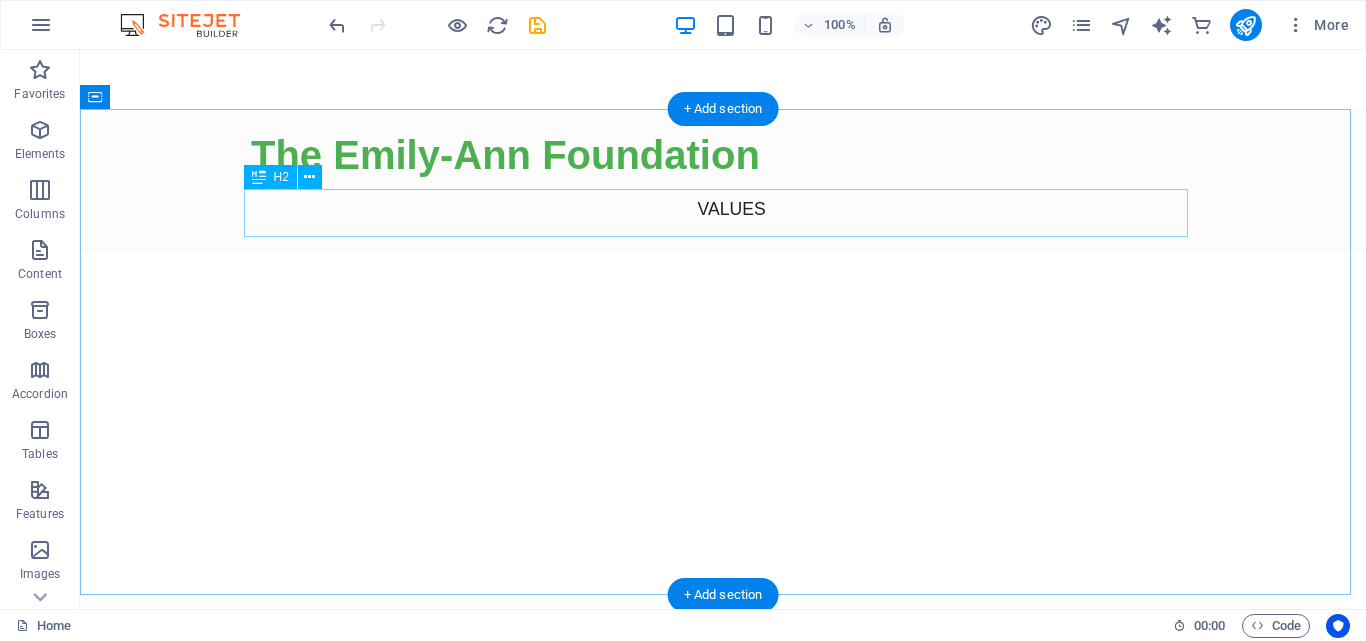 click on "Compassion" at bounding box center [723, 649] 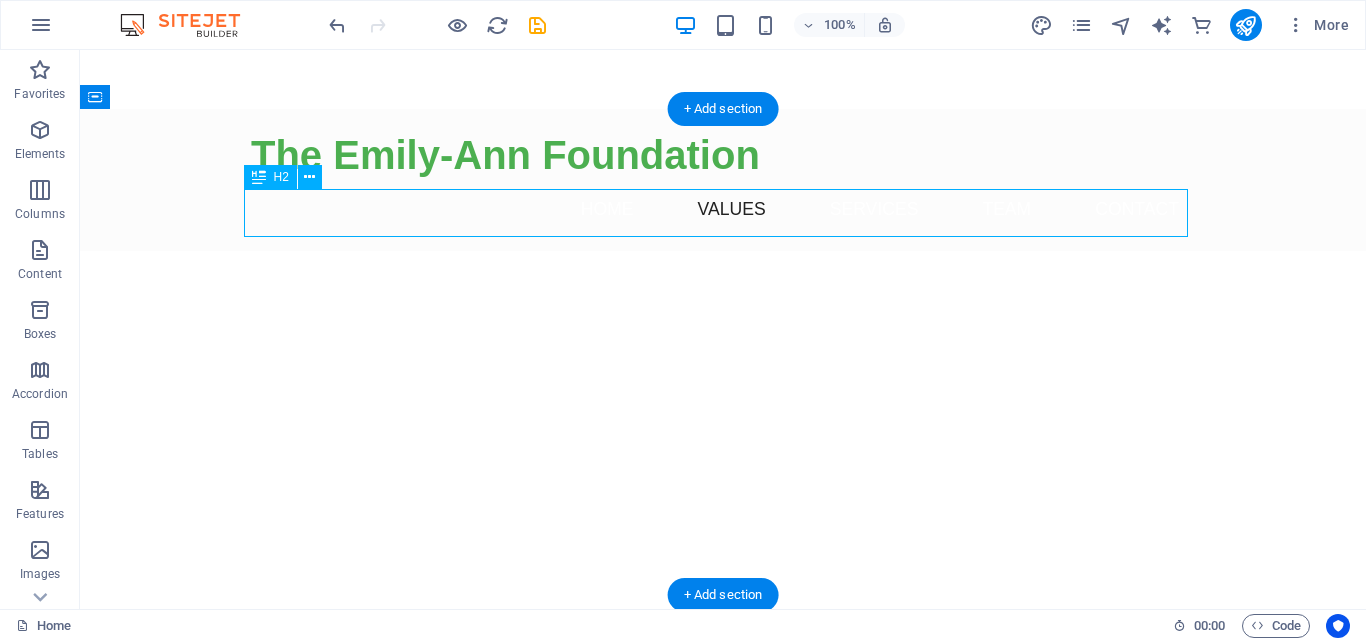 click on "Compassion" at bounding box center (723, 649) 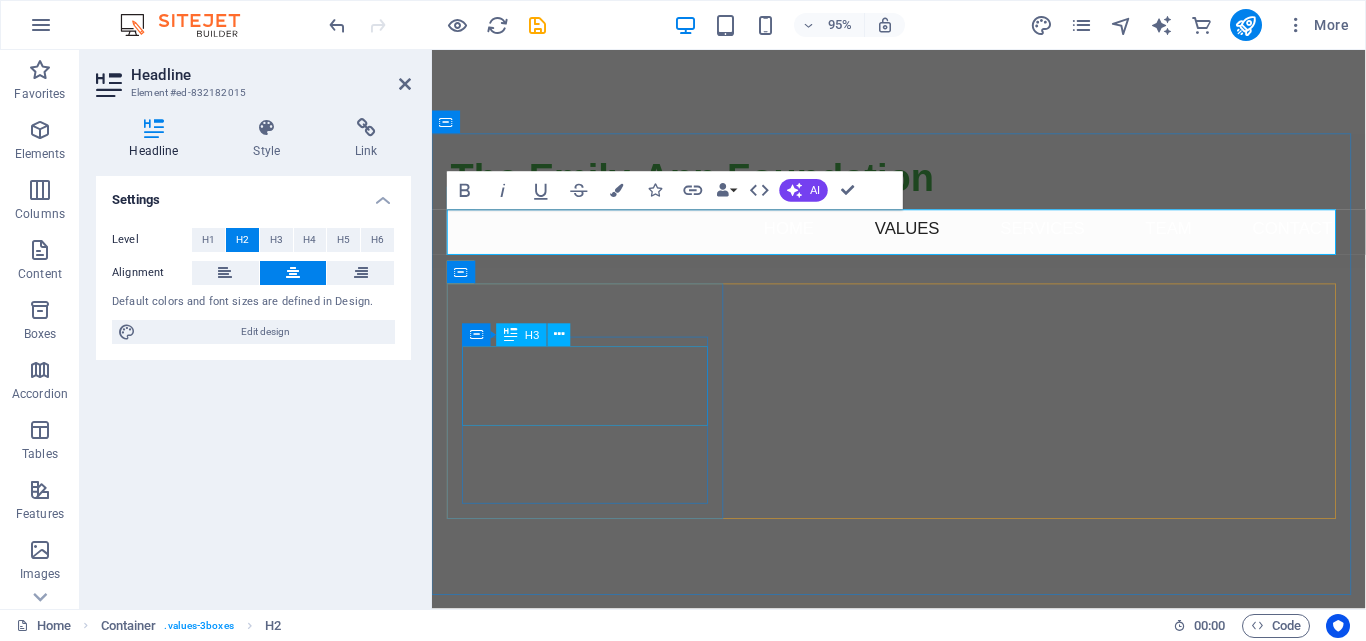 click on "Empowering Hope" at bounding box center (598, 840) 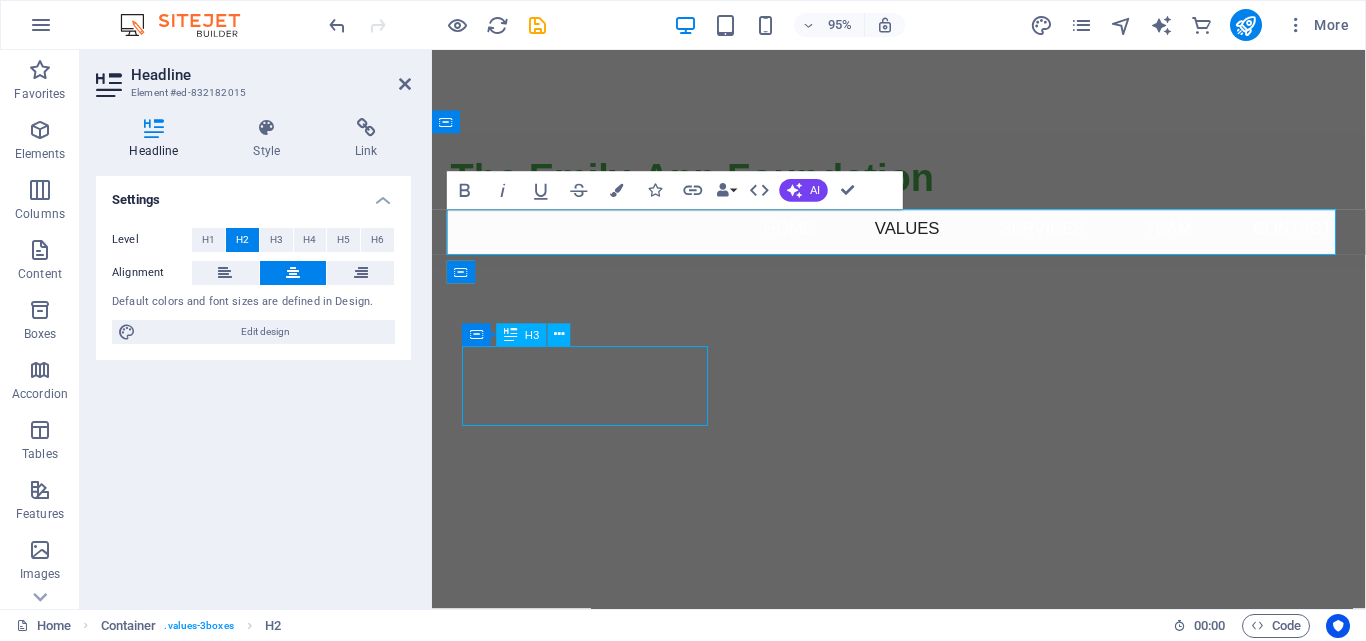 click on "Empowering Hope" at bounding box center (598, 840) 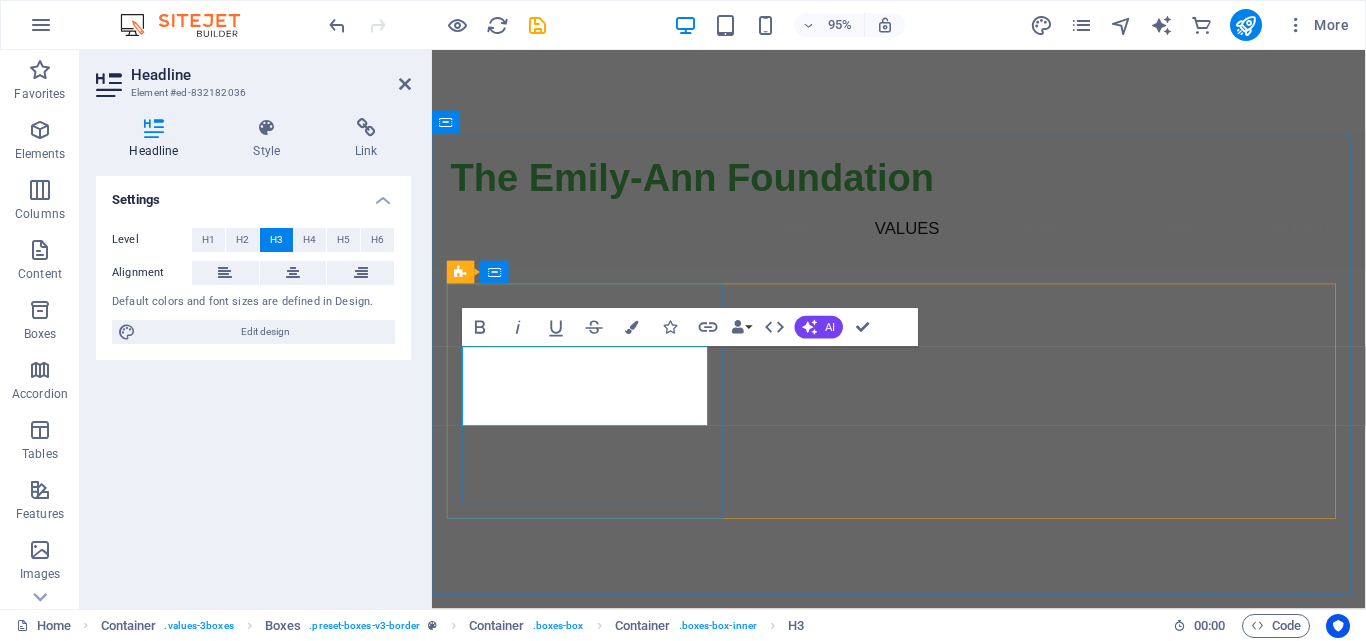 click on "Empowering Hope" at bounding box center [598, 840] 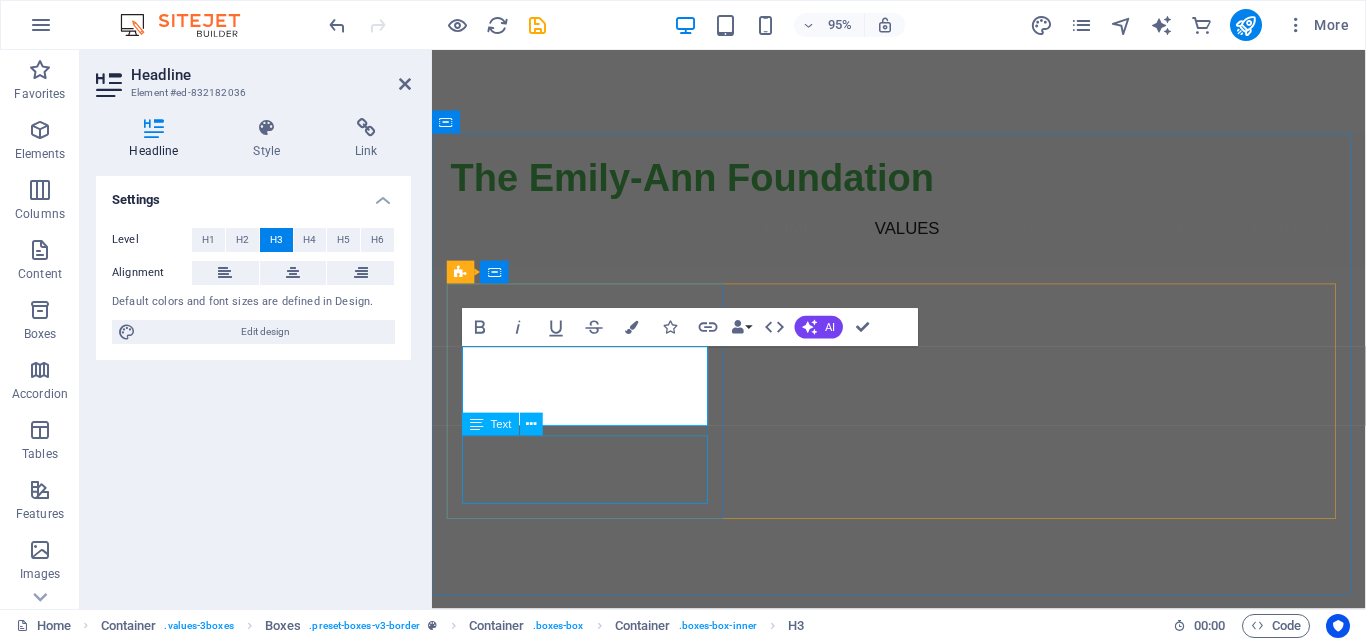 click on "We believe in fostering hope through compassionate support for children facing rare diseases." at bounding box center [598, 928] 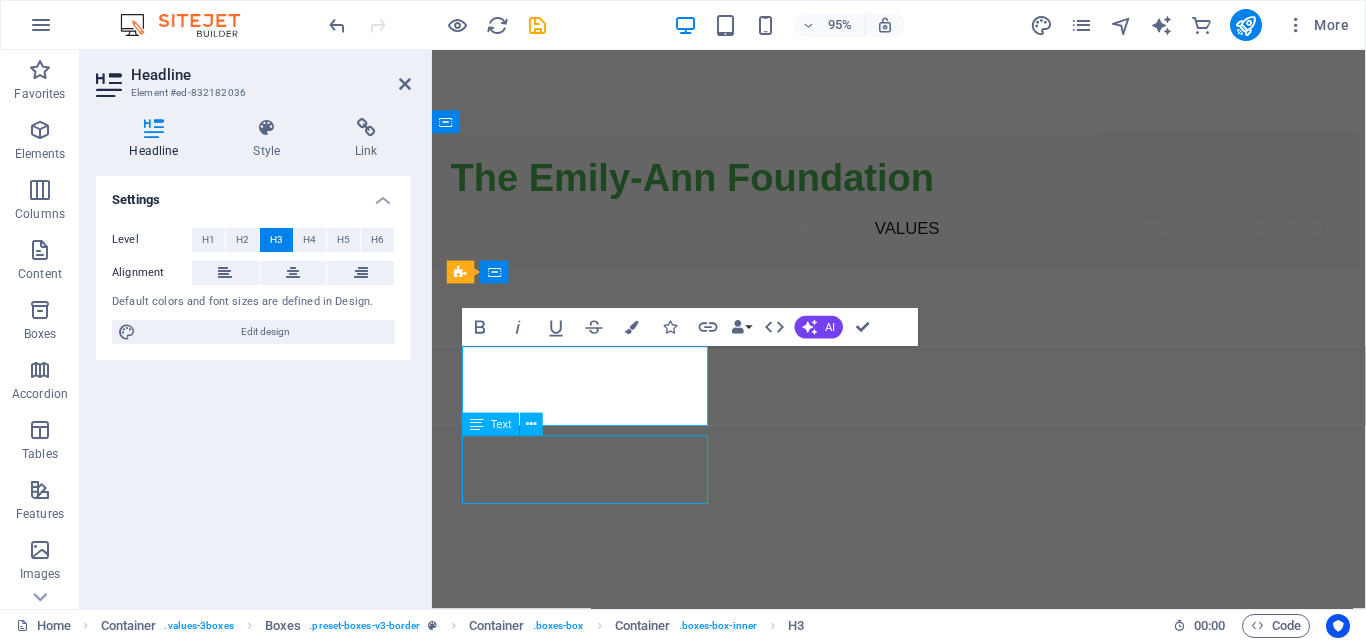 click on "We believe in fostering hope through compassionate support for children facing rare diseases." at bounding box center (598, 928) 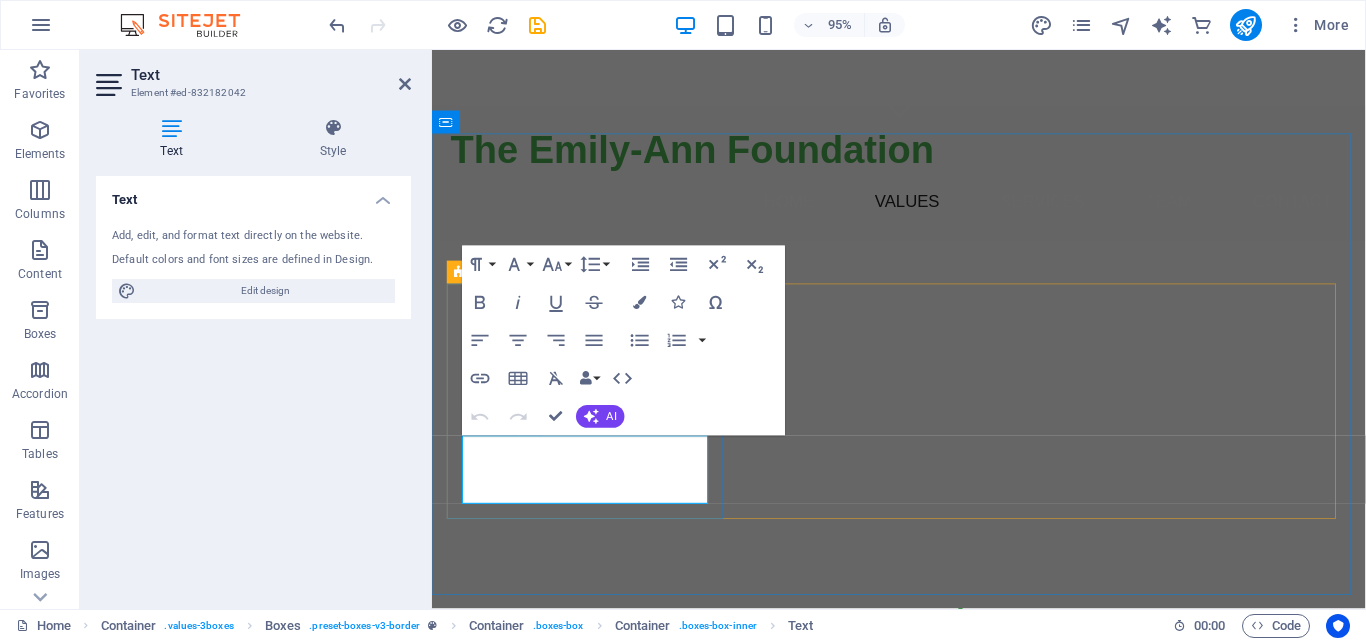 click on "We believe in fostering hope through compassionate support for children facing rare diseases." at bounding box center [598, 899] 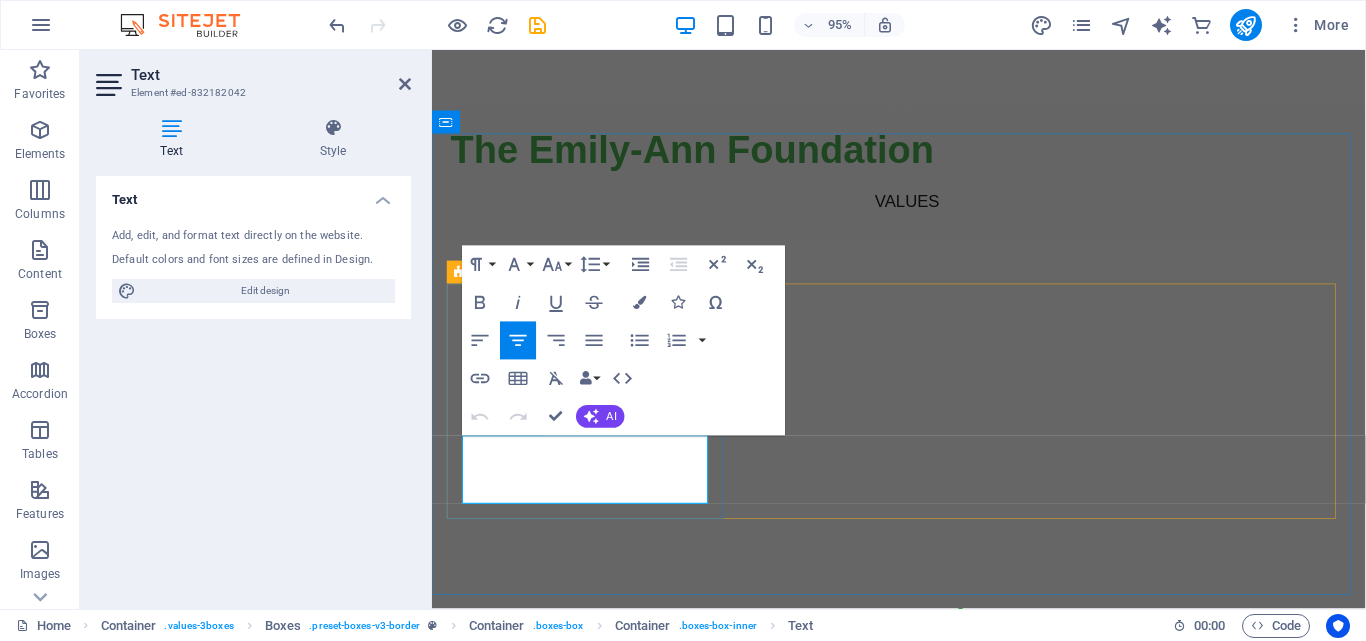 click on "We believe in fostering hope through compassionate support for children facing rare diseases." at bounding box center [598, 899] 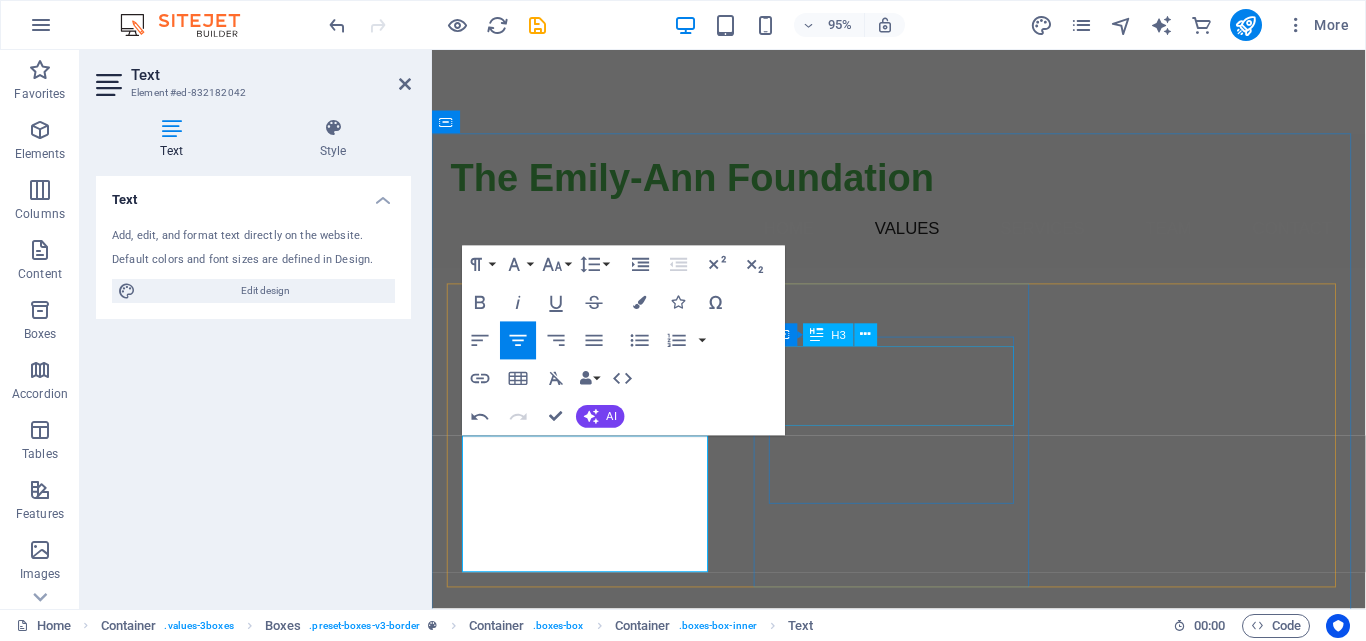 click on "Stronger Together" at bounding box center (598, 1176) 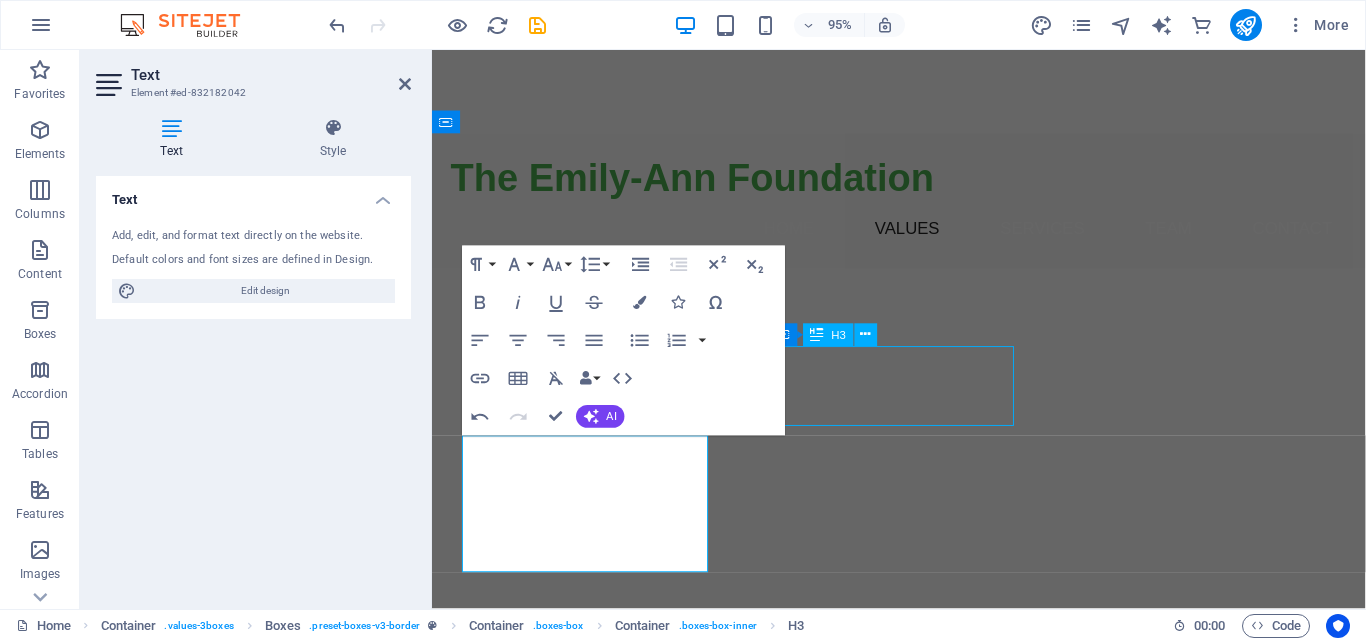 click on "Stronger Together" at bounding box center [598, 1176] 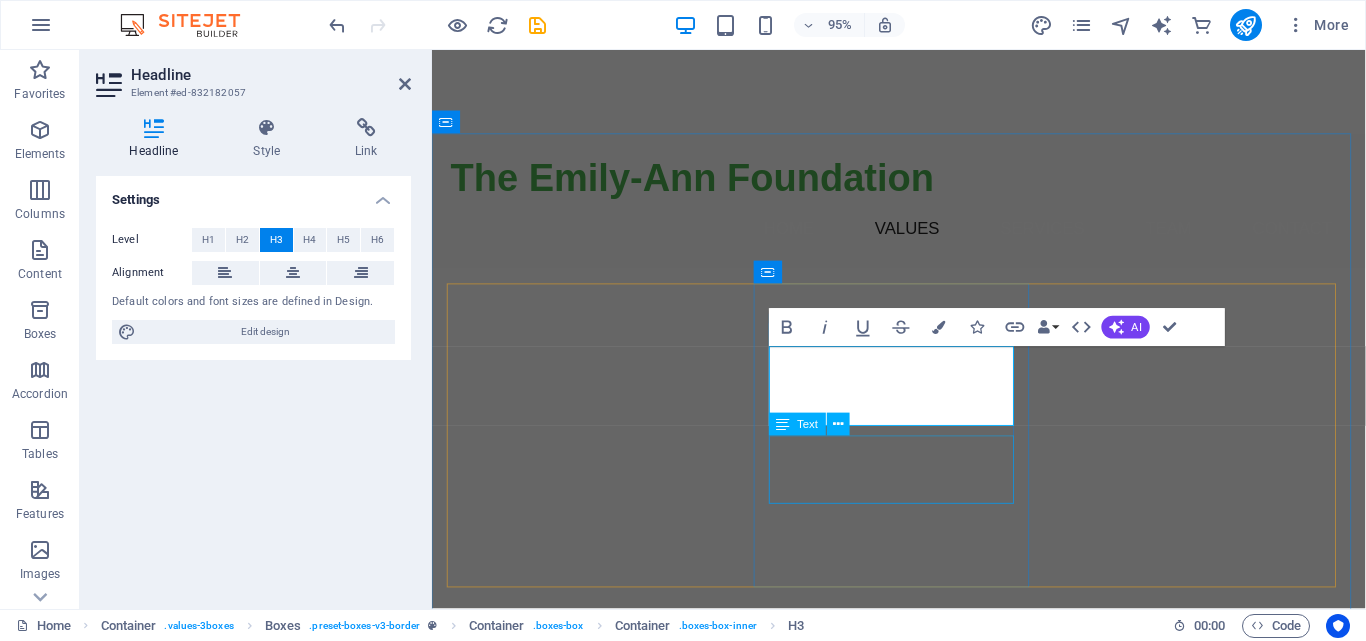 click on "We aim to uplift our communities by providing essential resources and building partnerships." at bounding box center (598, 1264) 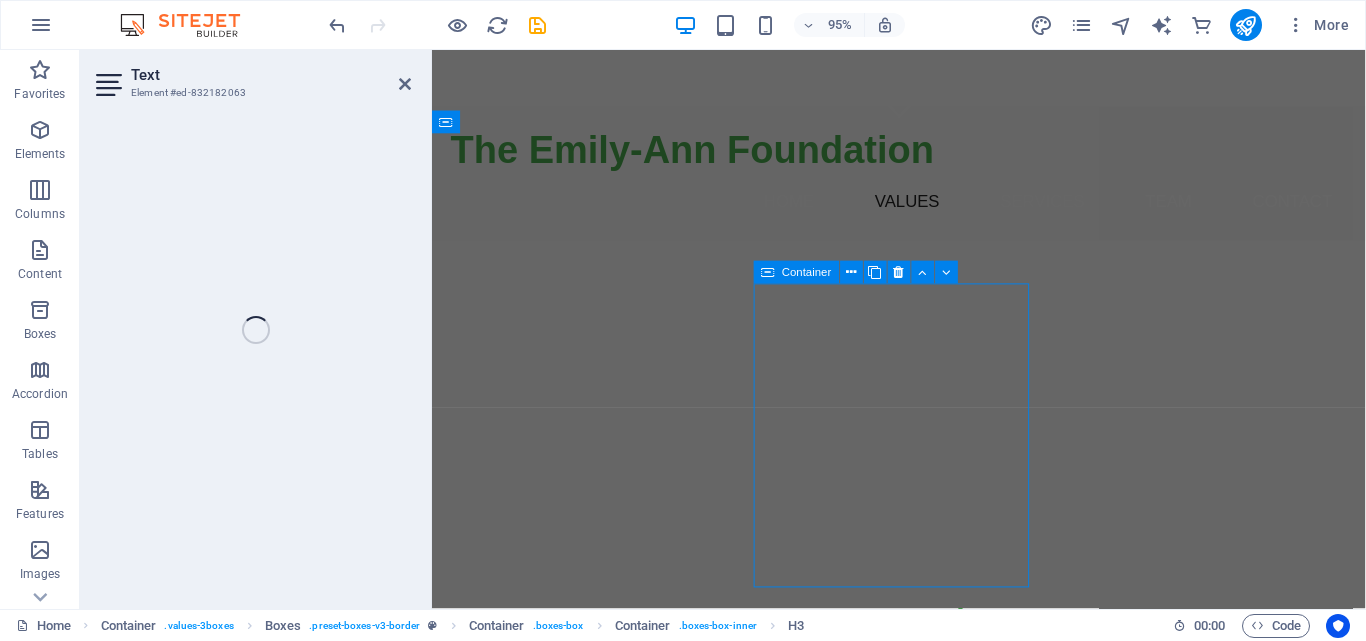 click on "We aim to uplift our communities by providing essential resources and building partnerships." at bounding box center [598, 1235] 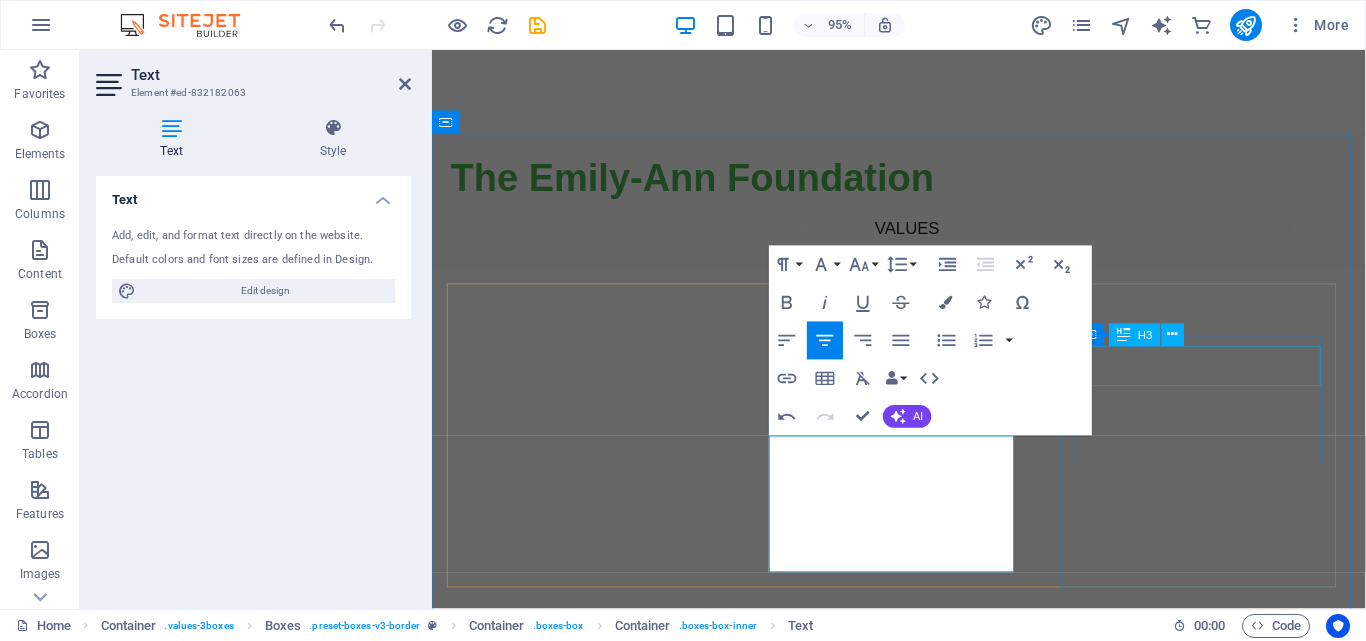 click on "Education First" at bounding box center (598, 1491) 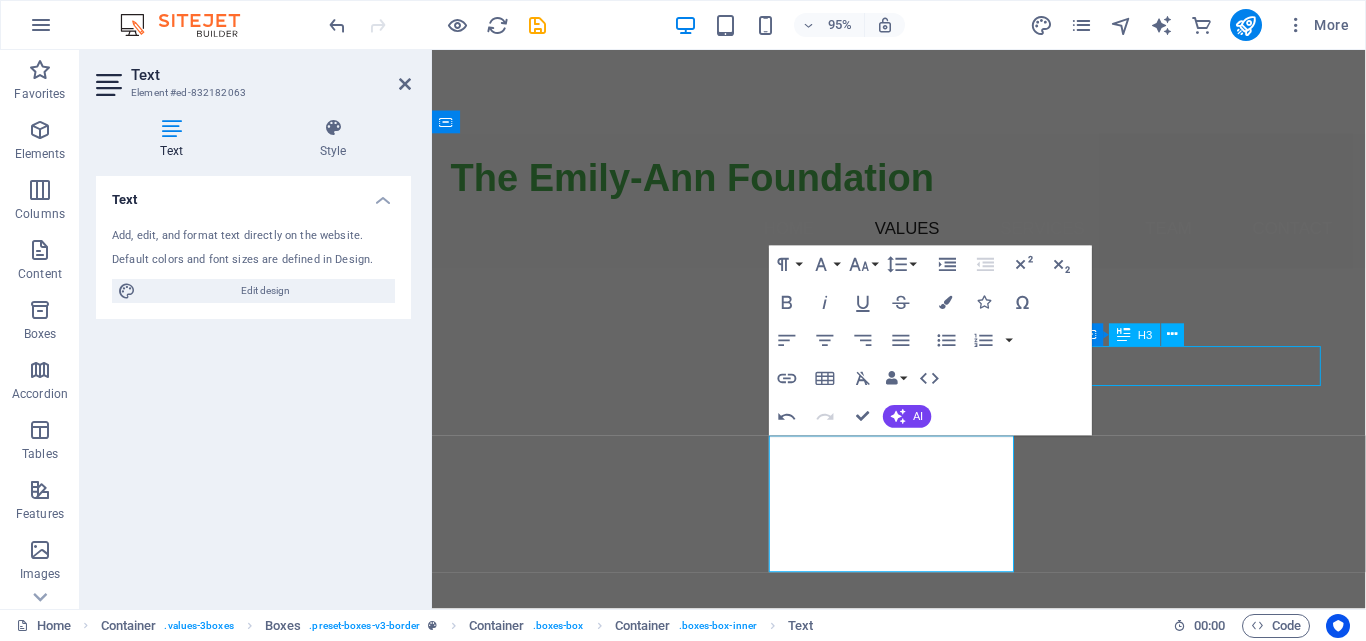 click on "Education First" at bounding box center [598, 1491] 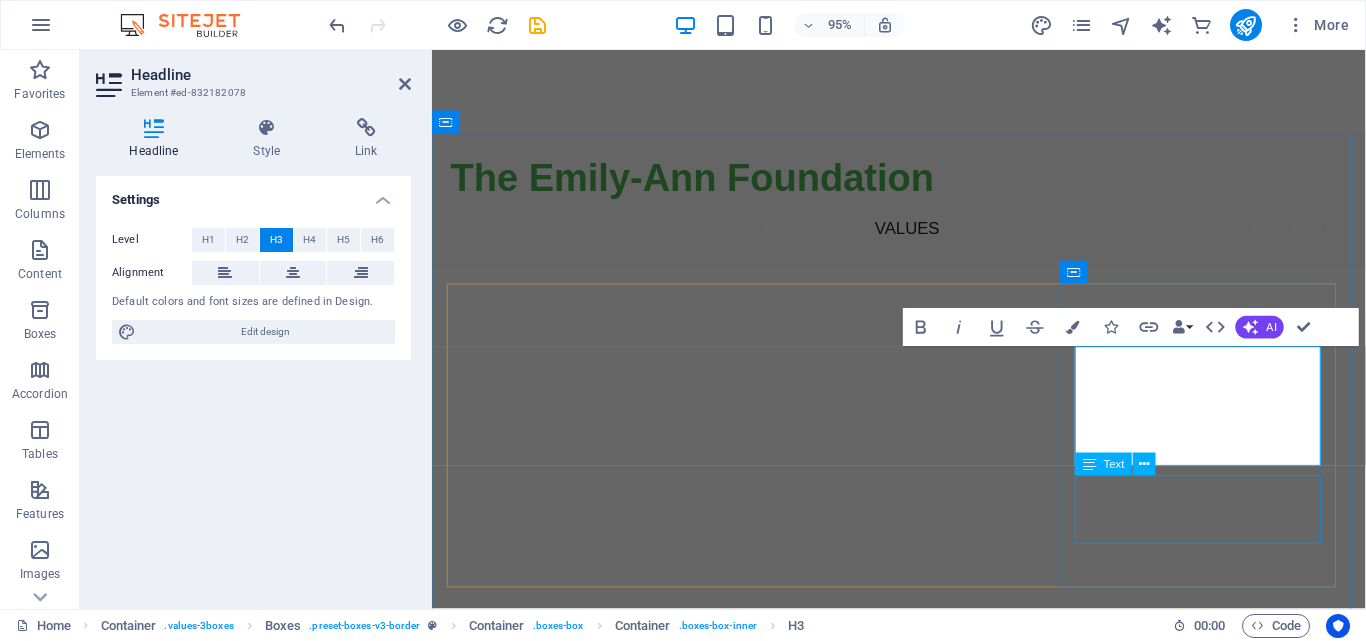 click on "We strive to raise awareness about rare diseases and promote health education." at bounding box center (598, 1642) 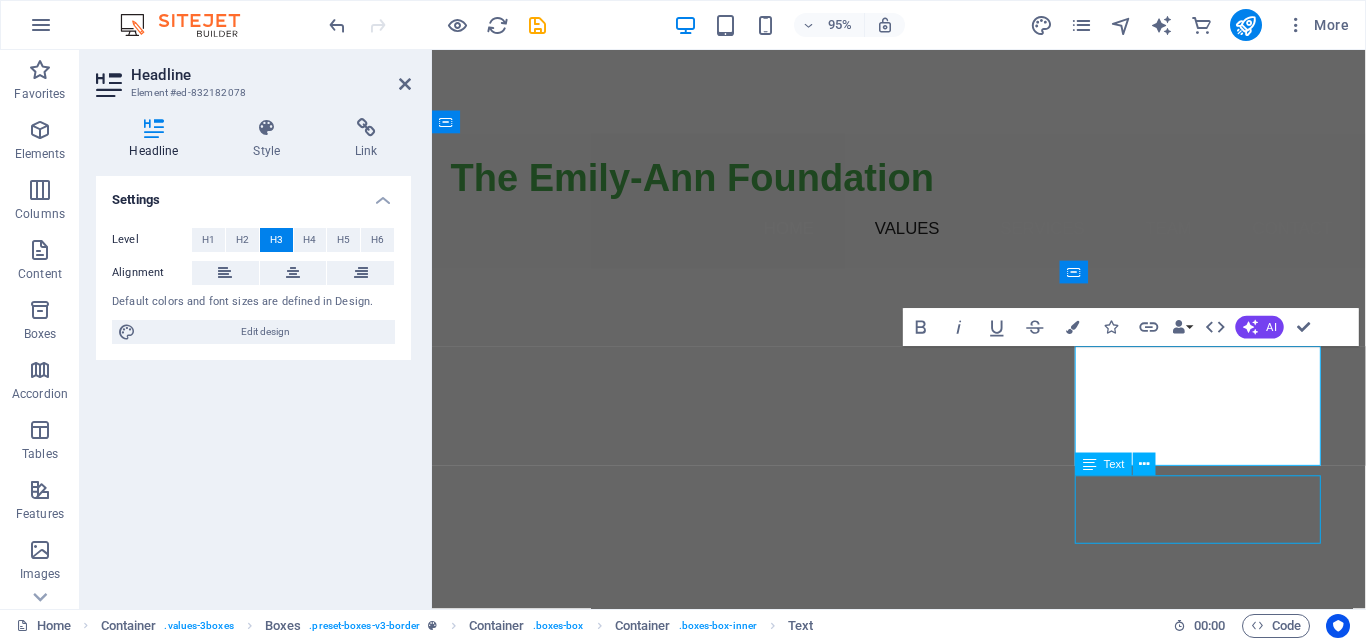 click on "We strive to raise awareness about rare diseases and promote health education." at bounding box center (598, 1642) 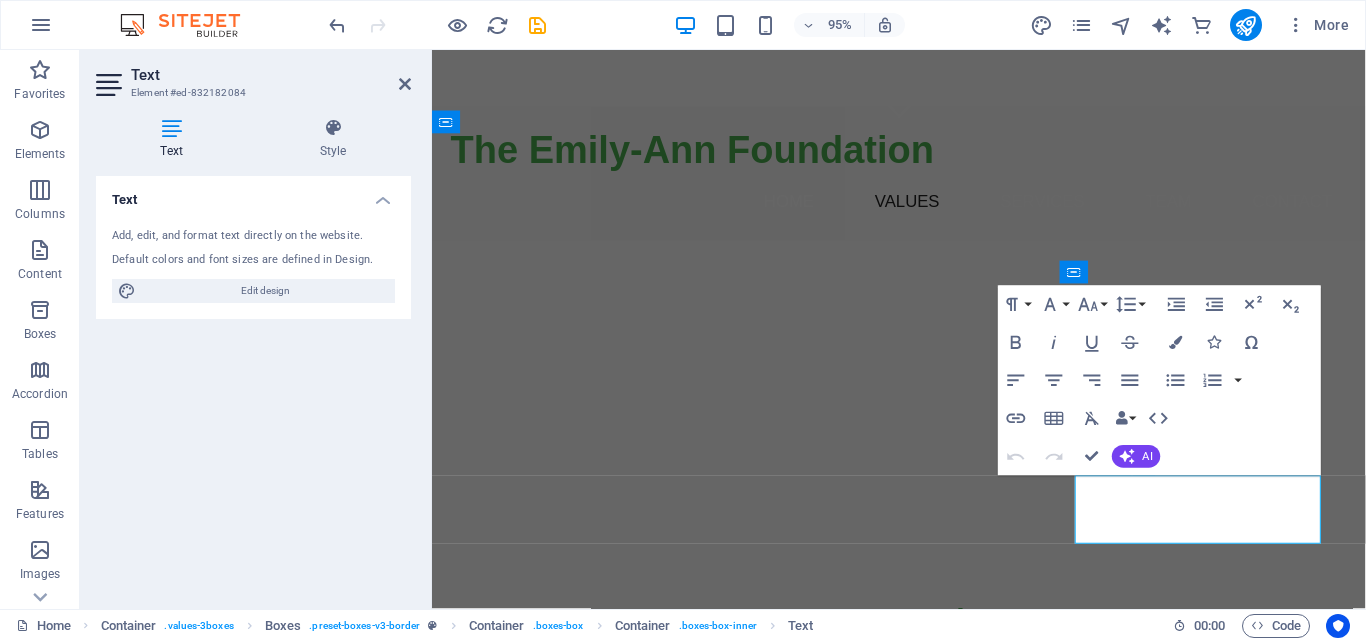 click on "We strive to raise awareness about rare diseases and promote health education." at bounding box center [598, 1613] 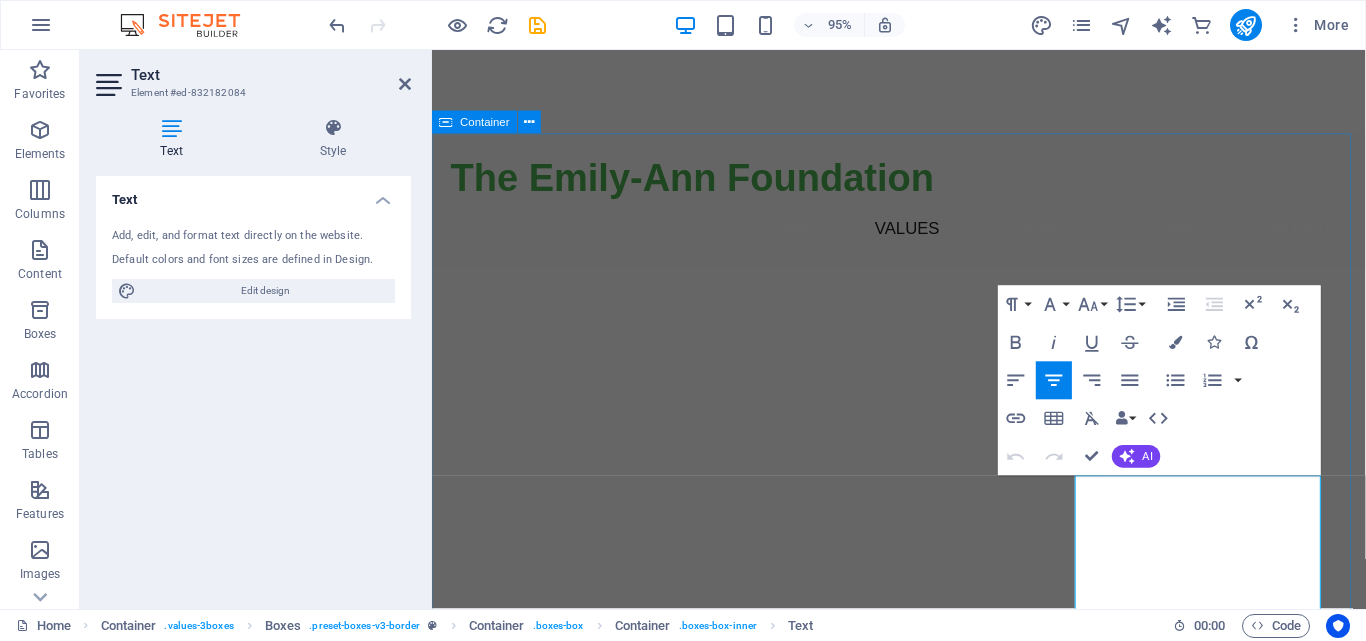 click on "Our Core Values Compassion in Action We lead with empathy, choosing love over judgment and care over indifference. Every child and family we serve is treated with dignity, honour, and the belief that they matter. Faith-Fuelled Purpose Our foundation is rooted in prayer, guided by God’s wisdom, and surrendered to His will. We believe that healing is both physical and spiritual, and every step we take is led by divine direction. Excellence Through Stewardship We honour every resource, partnership, and opportunity with integrity and excellence. Whether big or small, we steward each gift as a sacred trust to bring healing and hope to those in need." at bounding box center [923, 1210] 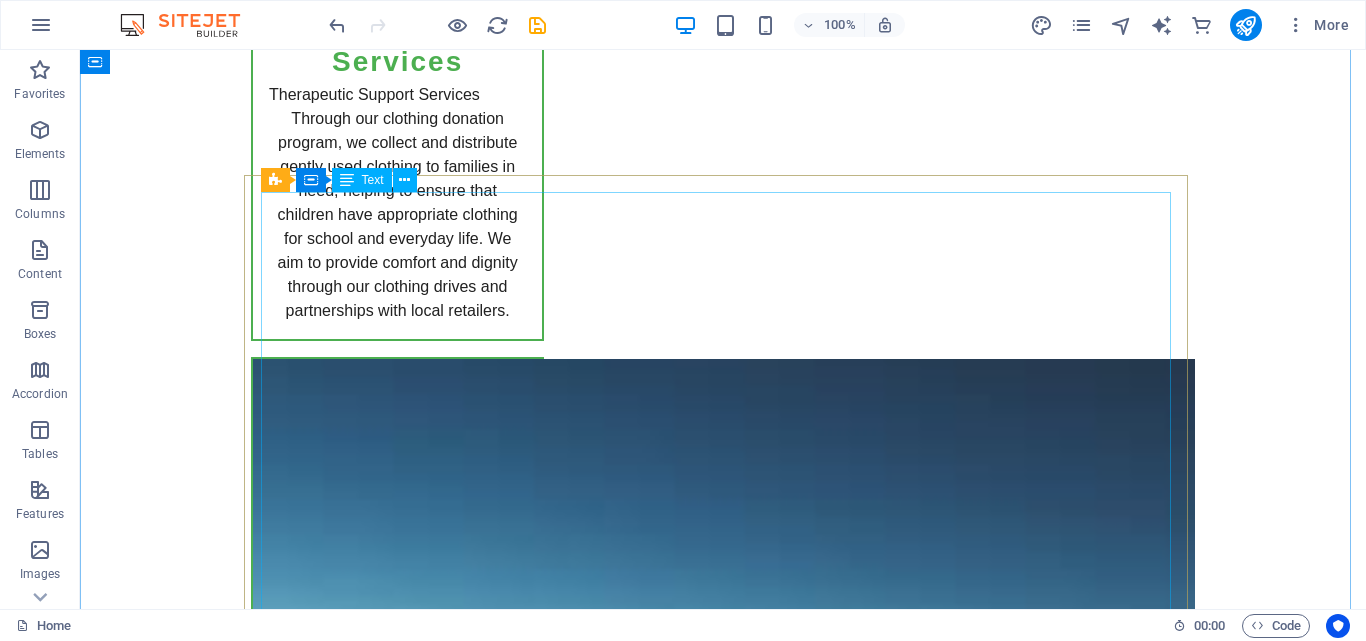 scroll, scrollTop: 4871, scrollLeft: 0, axis: vertical 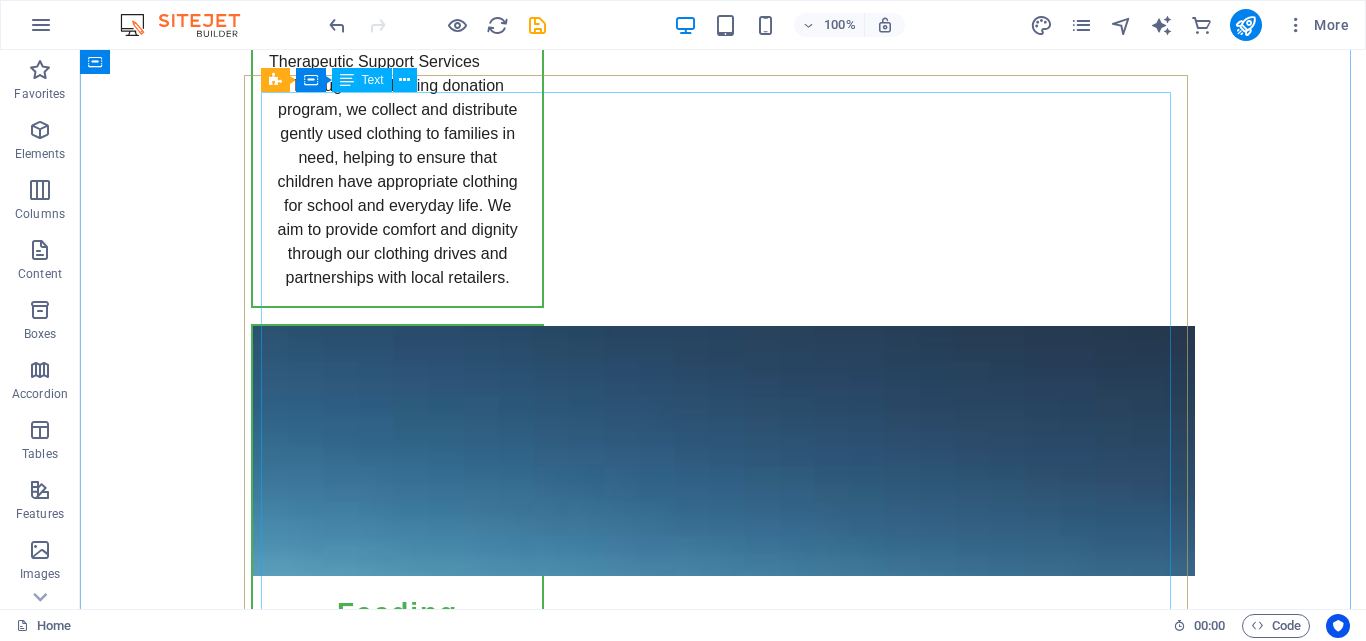 click on "Volunteer With Us Assist at therapy sessions or school outreach events Pack and distribute food parcels or dignity packs Host awareness events in your community or workplace Every helping hand brings healing closer.
Donate Your contributions make our mission possible: Once-off or monthly donations Sponsor a child’s  therapy session or transport Fund a  wellness day , therapy tools, or nutritional pack
Become a Program Partner Physiotherapy or hydrotherapy services Wellness sessions for children or caregivers Educational content for our outreach program We believe in working together to build a stronger support network.
Raise Awareness Be a voice for children who often go unheard: Host a  Rare Disease Awareness Day  event Share our content on social media Invite us to speak at your school, church, or workplace Awareness saves lives. Your platform matters.
Pray With Us We are a foundation built on faith, and we deeply value spiritual support. Join us in:
Get in Touch connect@teaf.co.za" at bounding box center (723, 5108) 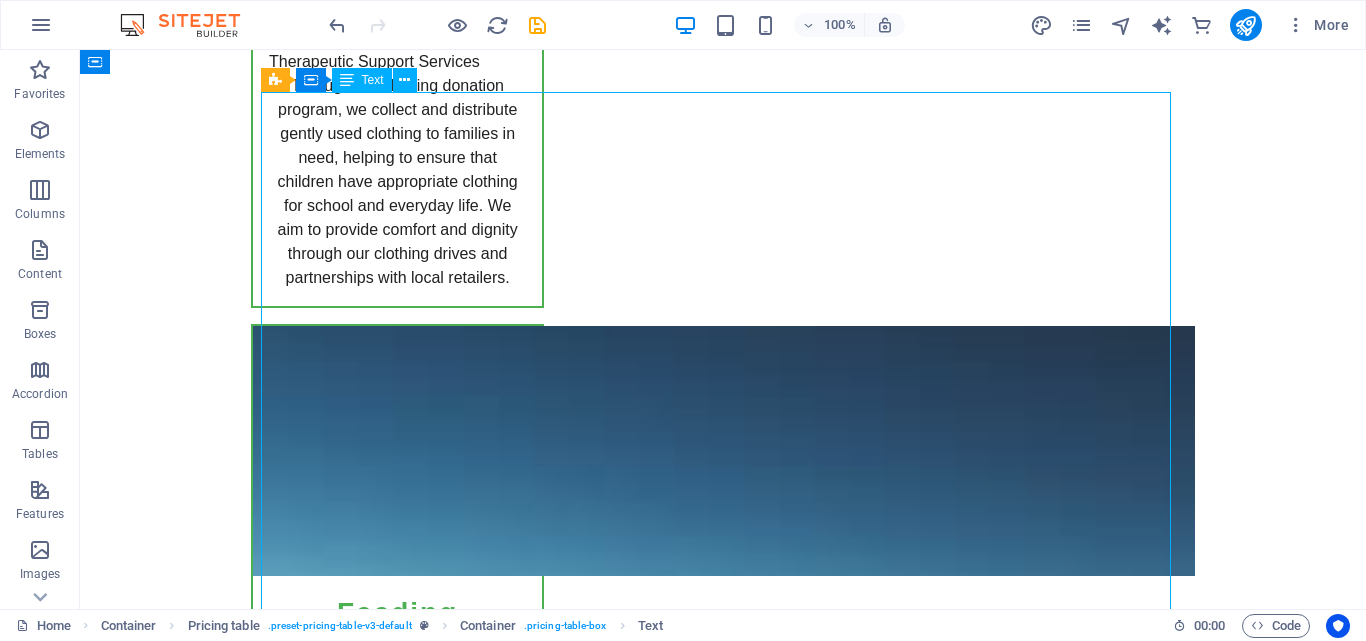 click on "Volunteer With Us Assist at therapy sessions or school outreach events Pack and distribute food parcels or dignity packs Host awareness events in your community or workplace Every helping hand brings healing closer.
Donate Your contributions make our mission possible: Once-off or monthly donations Sponsor a child’s  therapy session or transport Fund a  wellness day , therapy tools, or nutritional pack
Become a Program Partner Physiotherapy or hydrotherapy services Wellness sessions for children or caregivers Educational content for our outreach program We believe in working together to build a stronger support network.
Raise Awareness Be a voice for children who often go unheard: Host a  Rare Disease Awareness Day  event Share our content on social media Invite us to speak at your school, church, or workplace Awareness saves lives. Your platform matters.
Pray With Us We are a foundation built on faith, and we deeply value spiritual support. Join us in:
Get in Touch connect@teaf.co.za" at bounding box center (723, 5108) 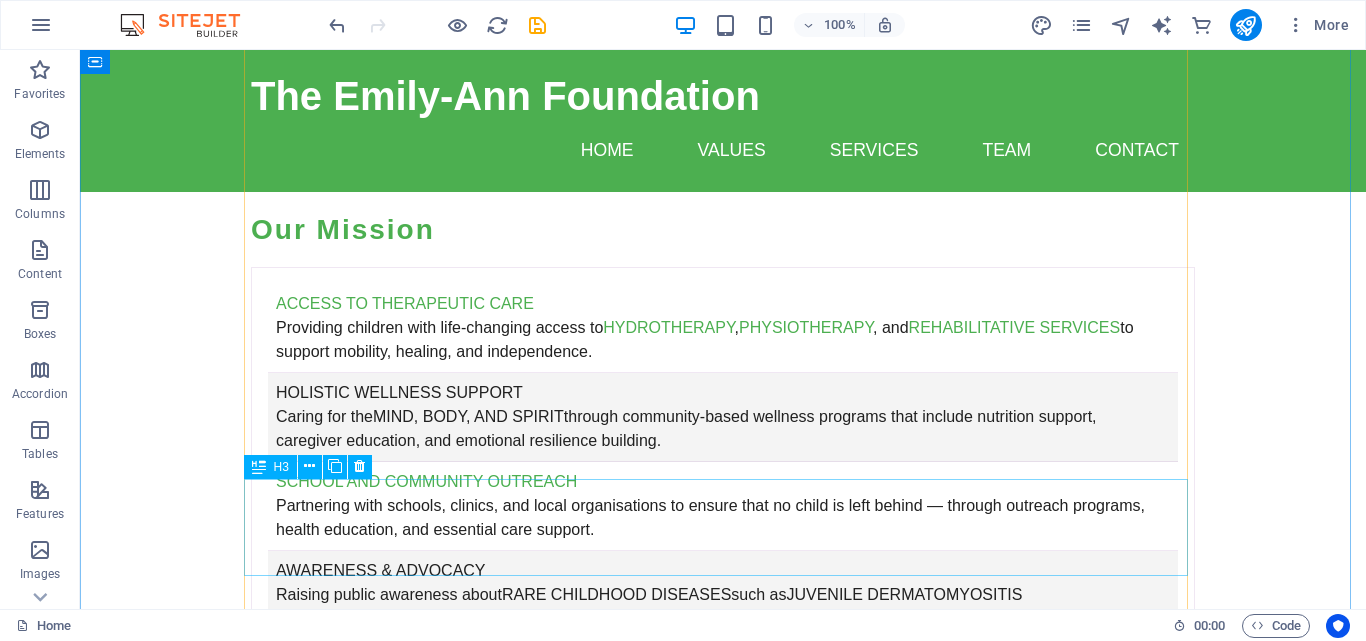 scroll, scrollTop: 7771, scrollLeft: 0, axis: vertical 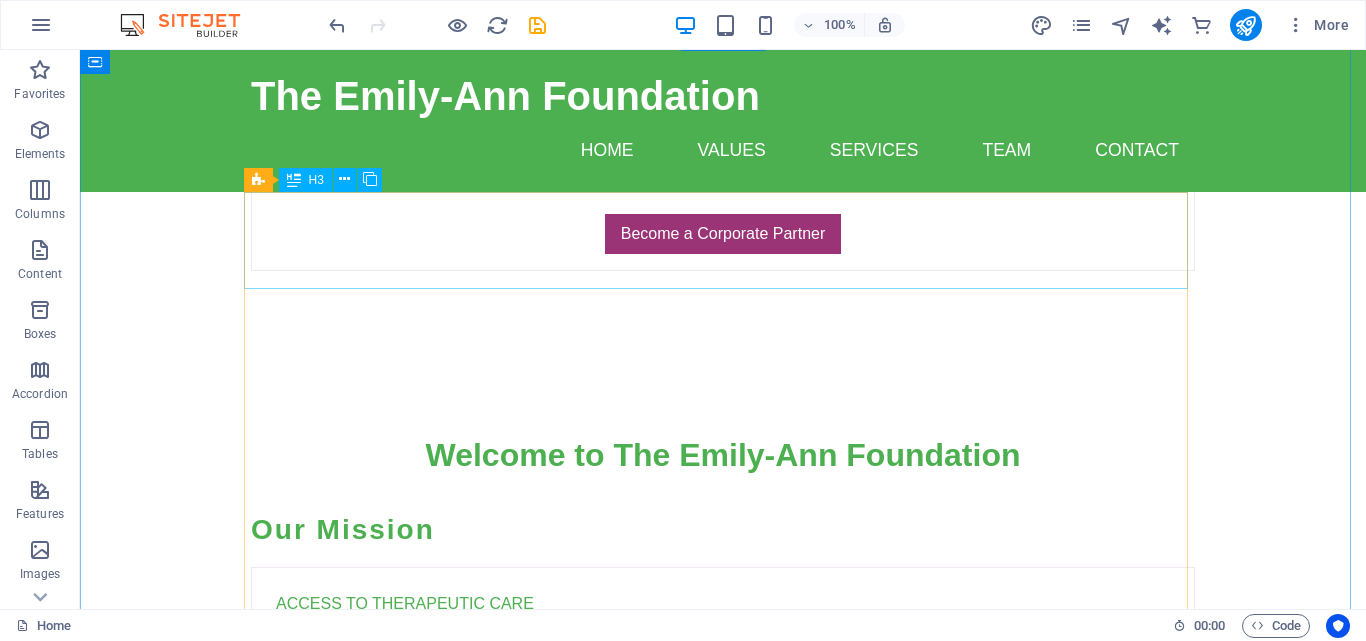 click on "What is the mission of The Emily-Ann Foundation?" at bounding box center [723, 6425] 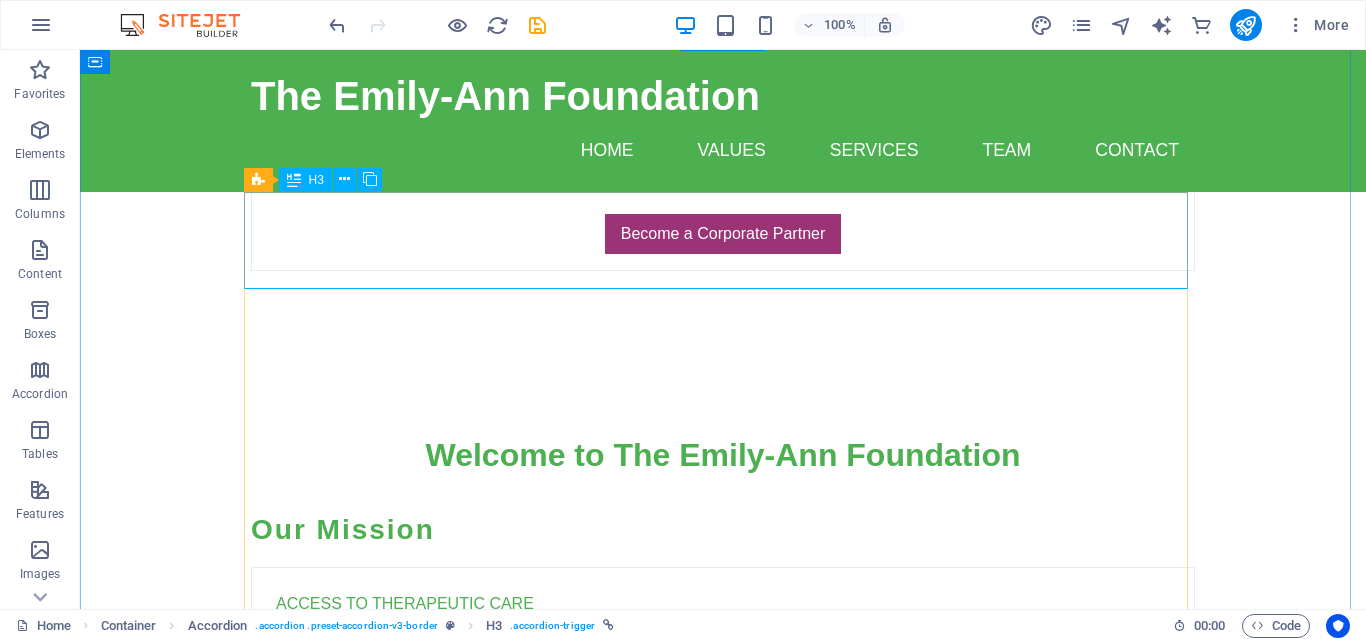 click on "What is the mission of The Emily-Ann Foundation?" at bounding box center (723, 6425) 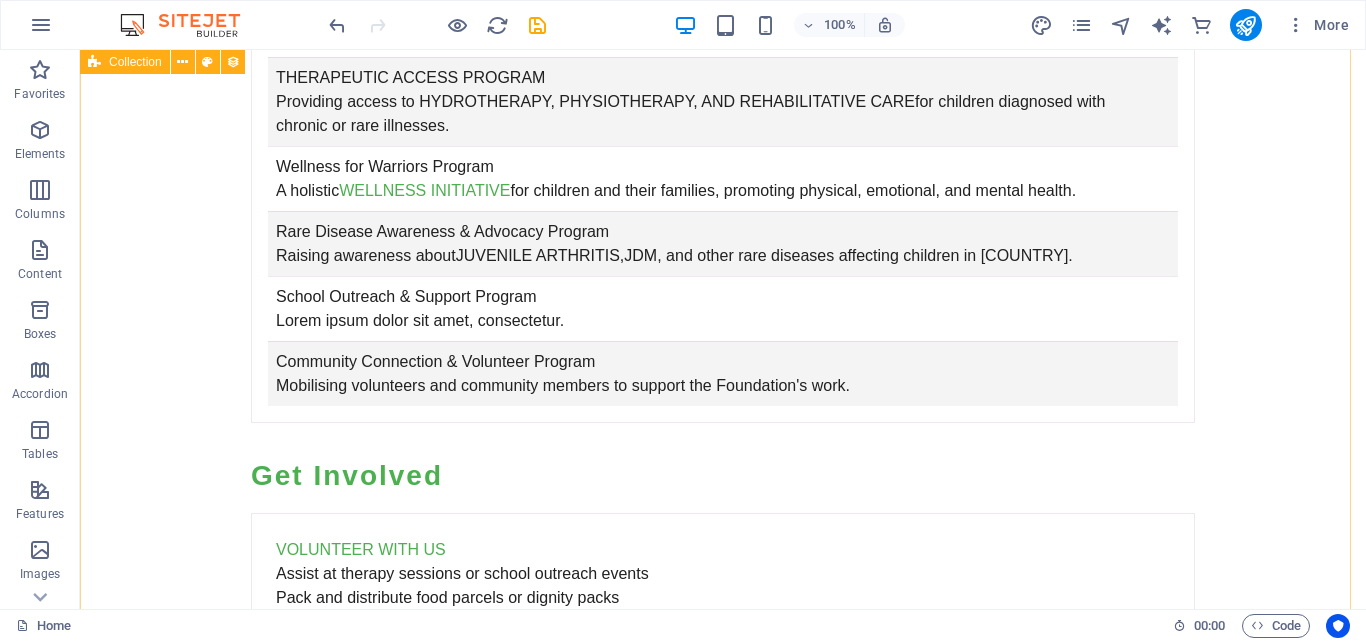scroll, scrollTop: 9171, scrollLeft: 0, axis: vertical 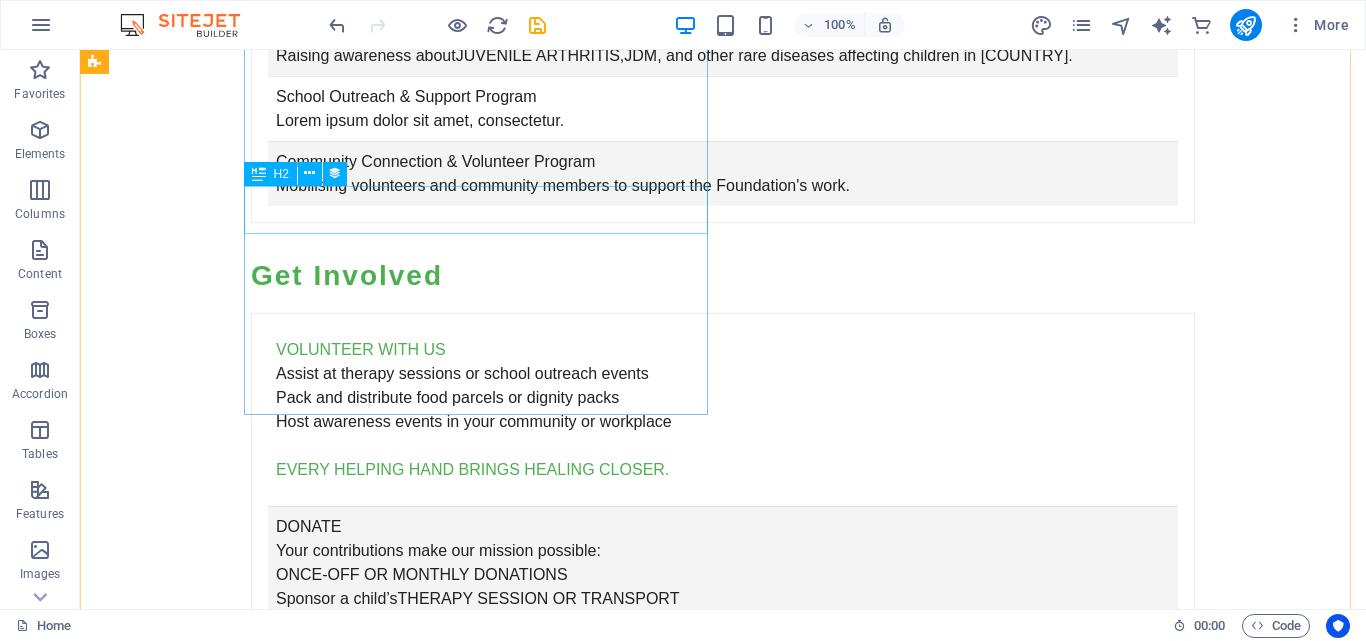 click on "Blog Post 6" at bounding box center (568, 6394) 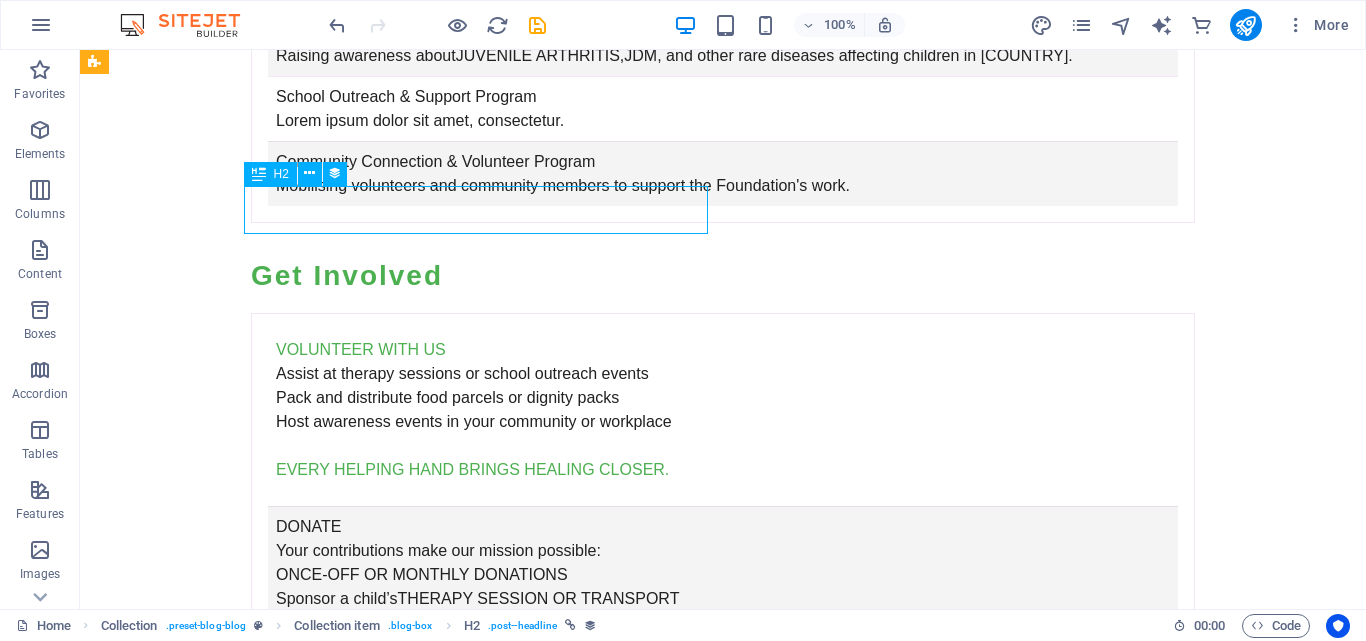 click on "Blog Post 6" at bounding box center [568, 6394] 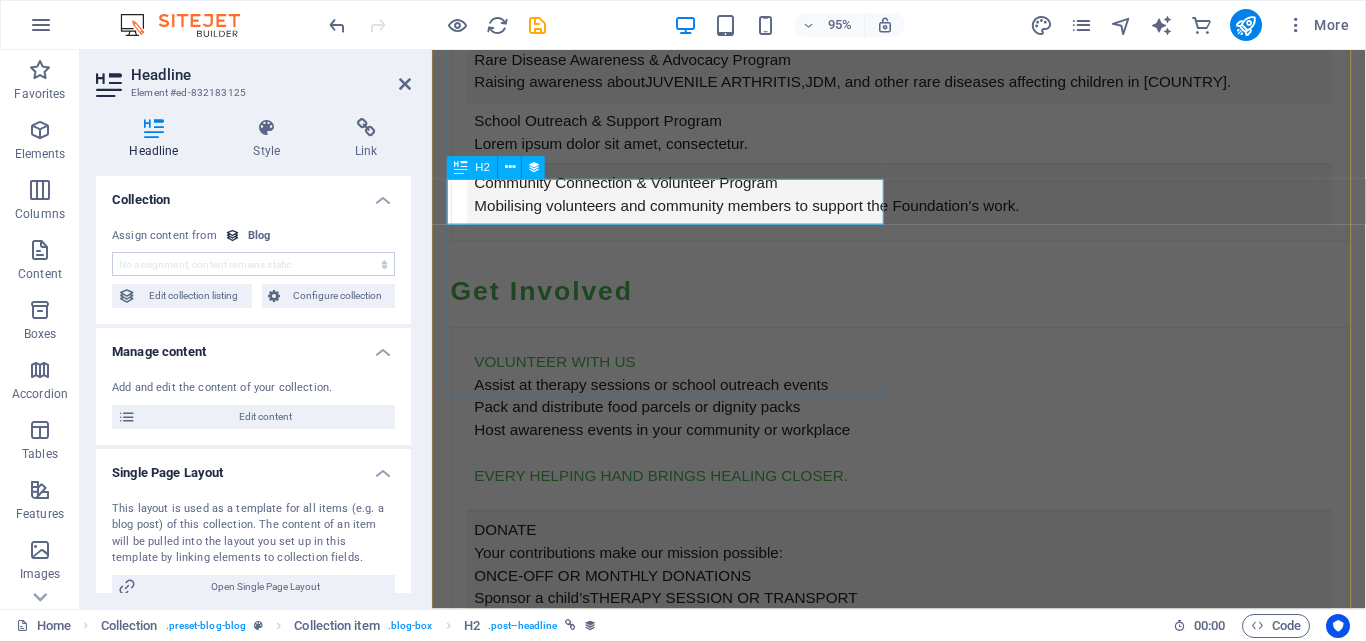 scroll, scrollTop: 9187, scrollLeft: 0, axis: vertical 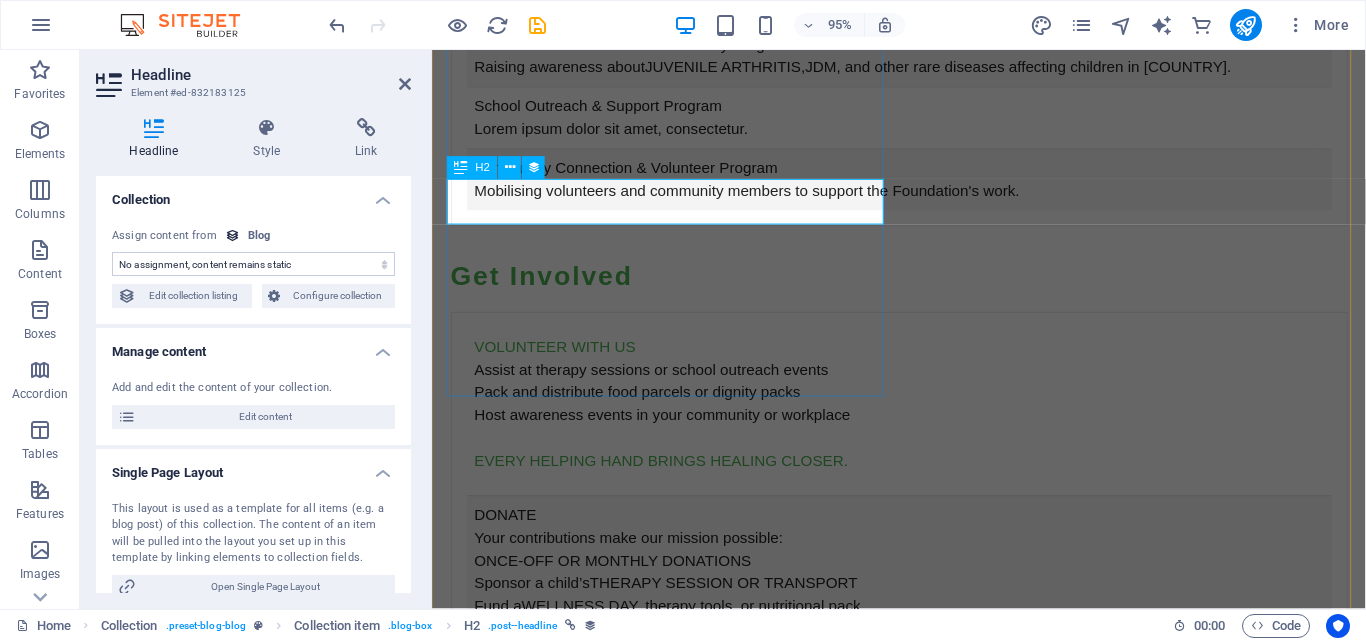 click on "Blog Post 6" at bounding box center [920, 6347] 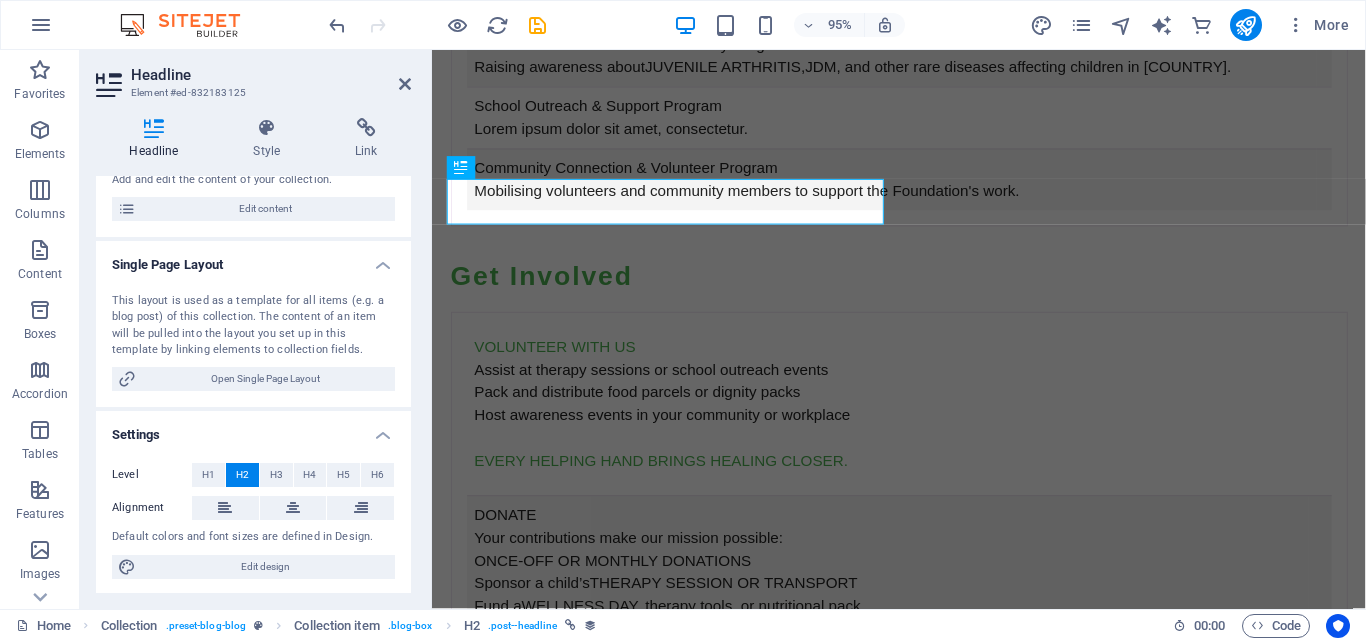 scroll, scrollTop: 210, scrollLeft: 0, axis: vertical 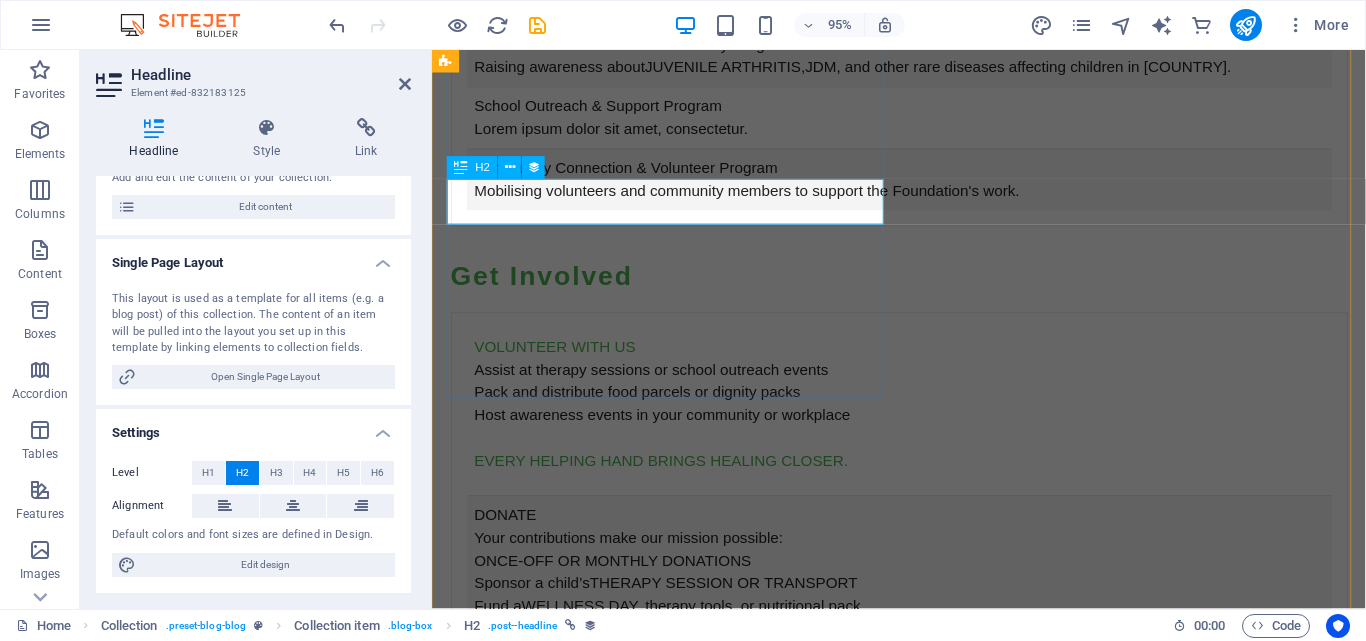click on "Blog Post 6" at bounding box center (920, 6347) 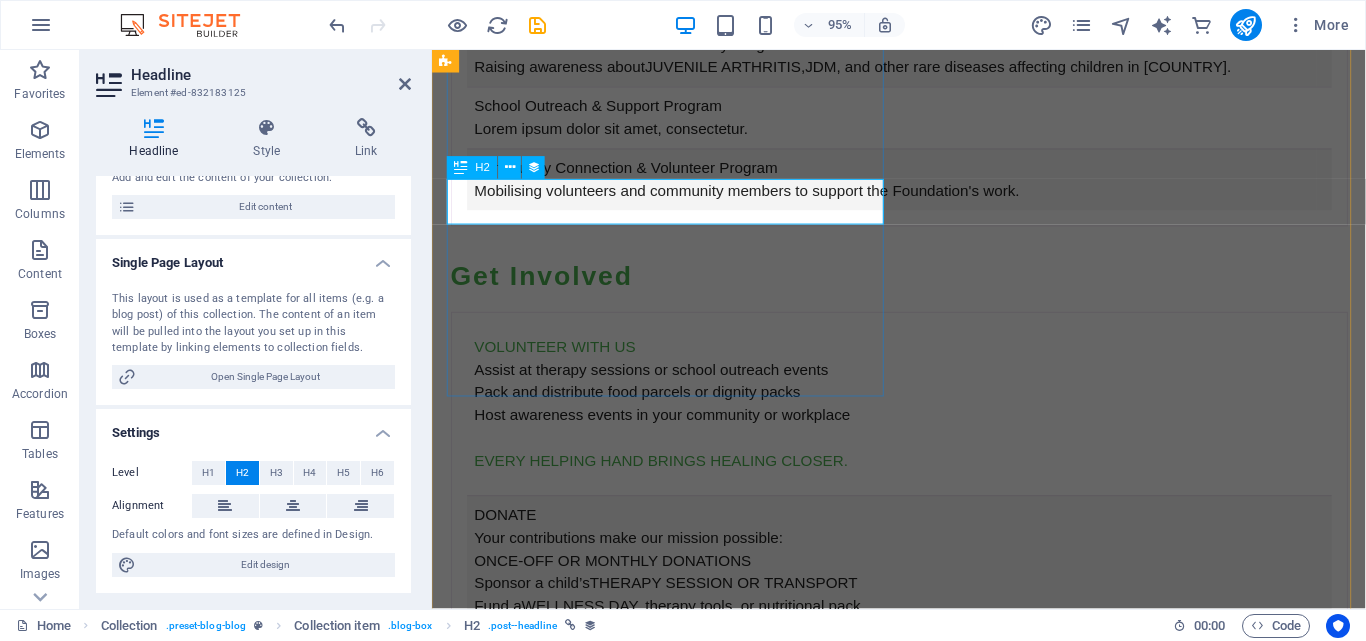 click on "Blog Post 6" at bounding box center [920, 6347] 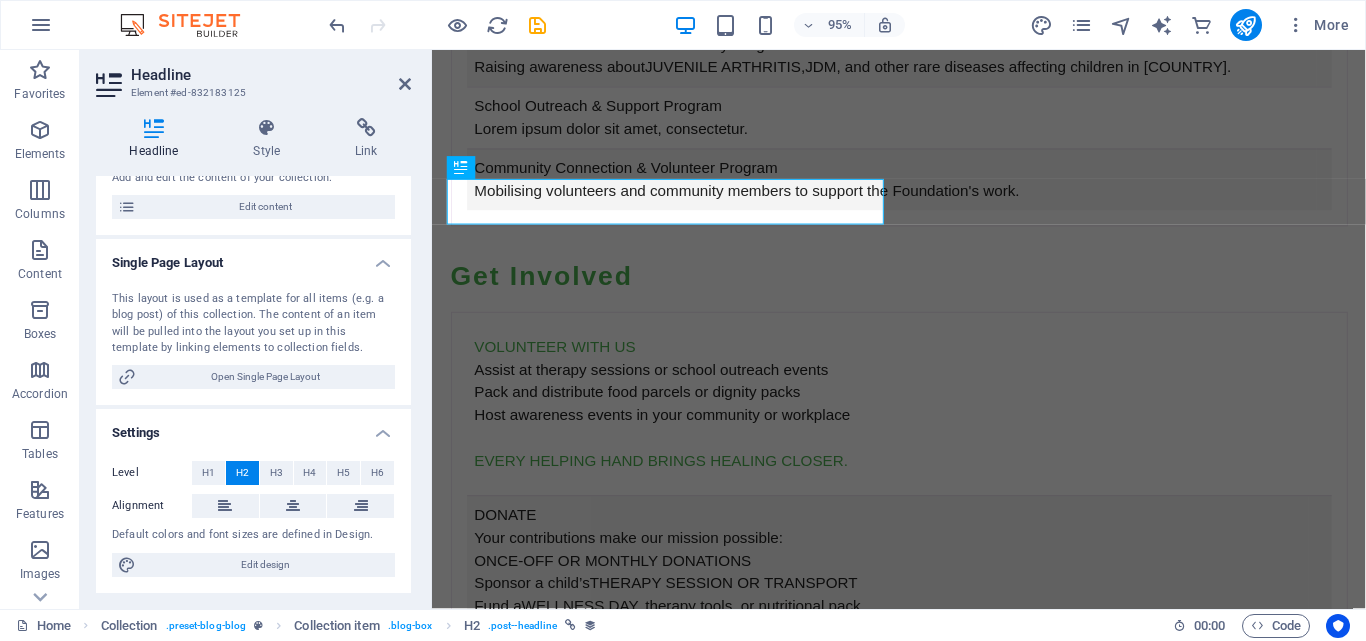 scroll, scrollTop: 0, scrollLeft: 0, axis: both 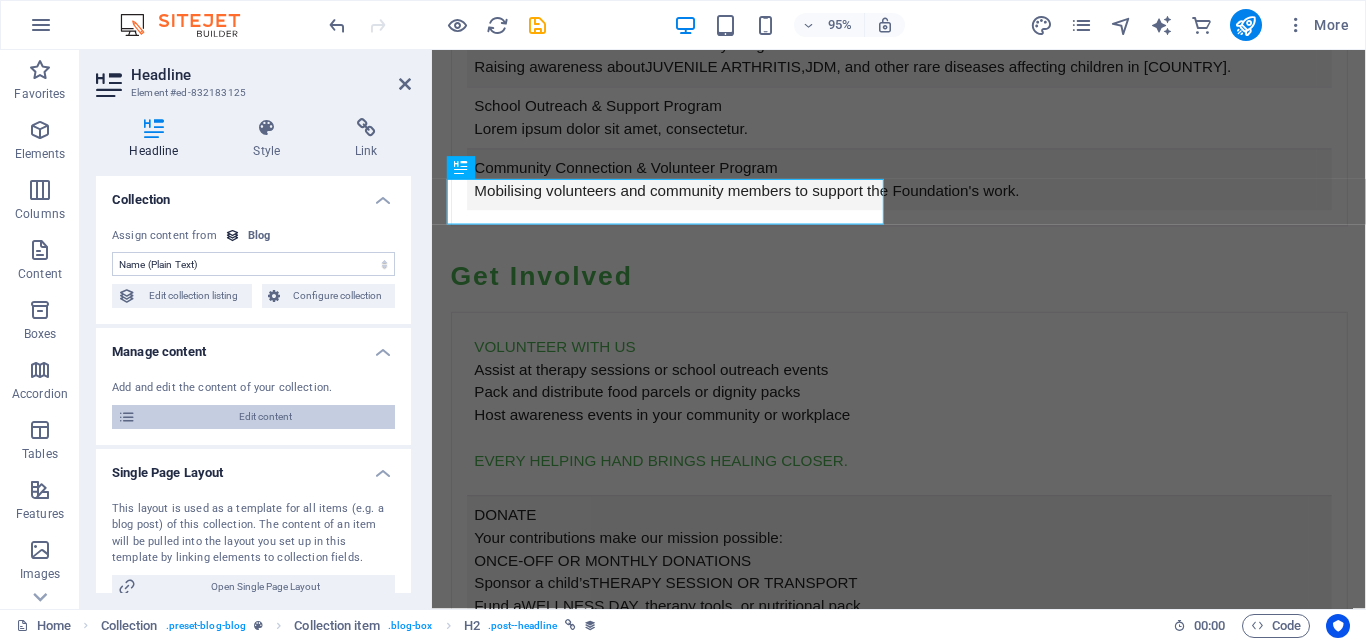 click on "Edit content" at bounding box center (265, 417) 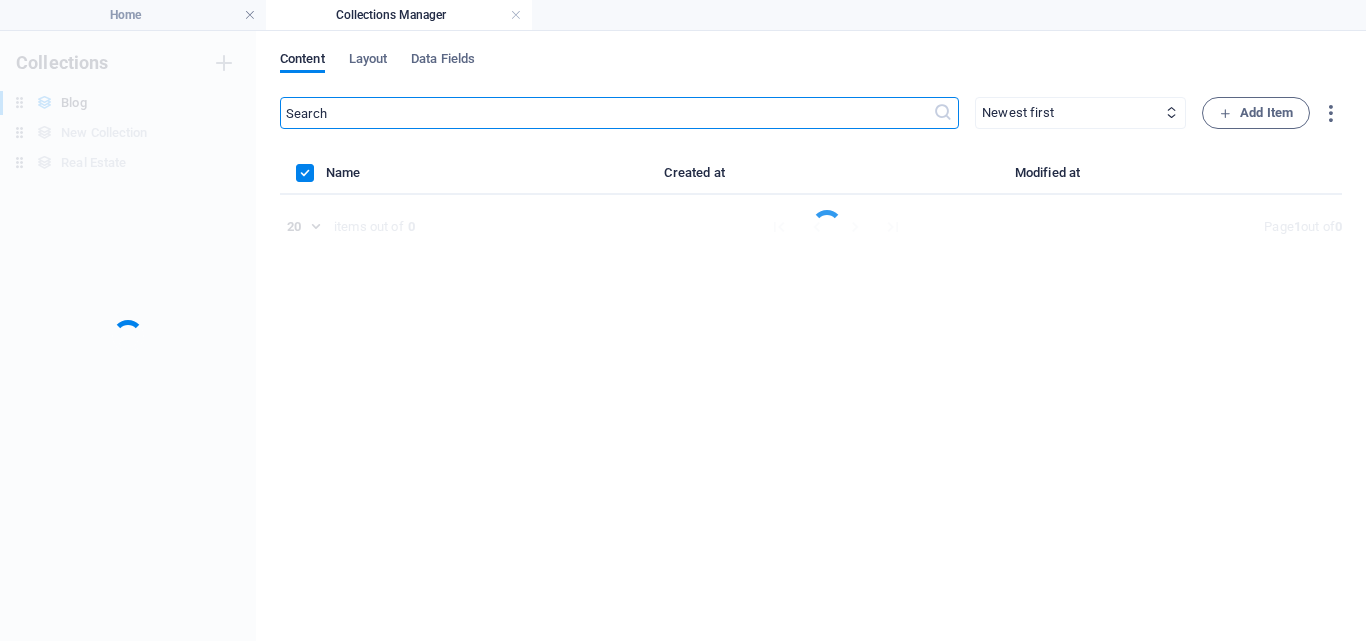 scroll, scrollTop: 0, scrollLeft: 0, axis: both 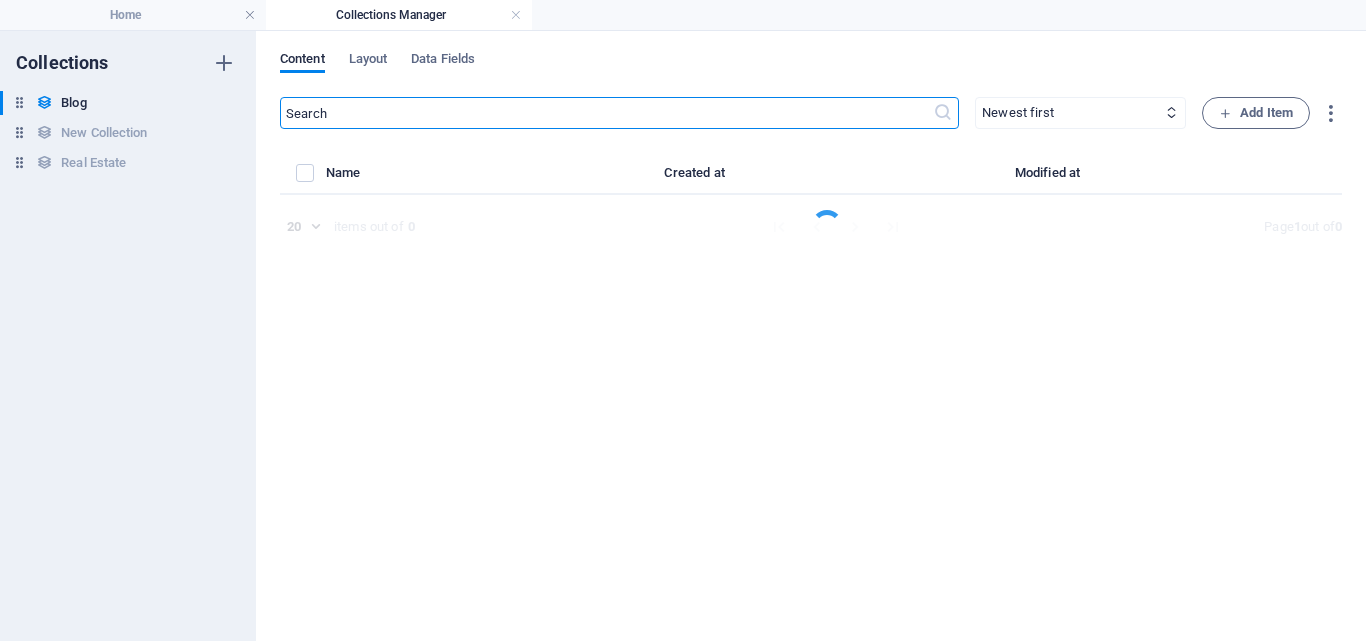 select on "Category 2" 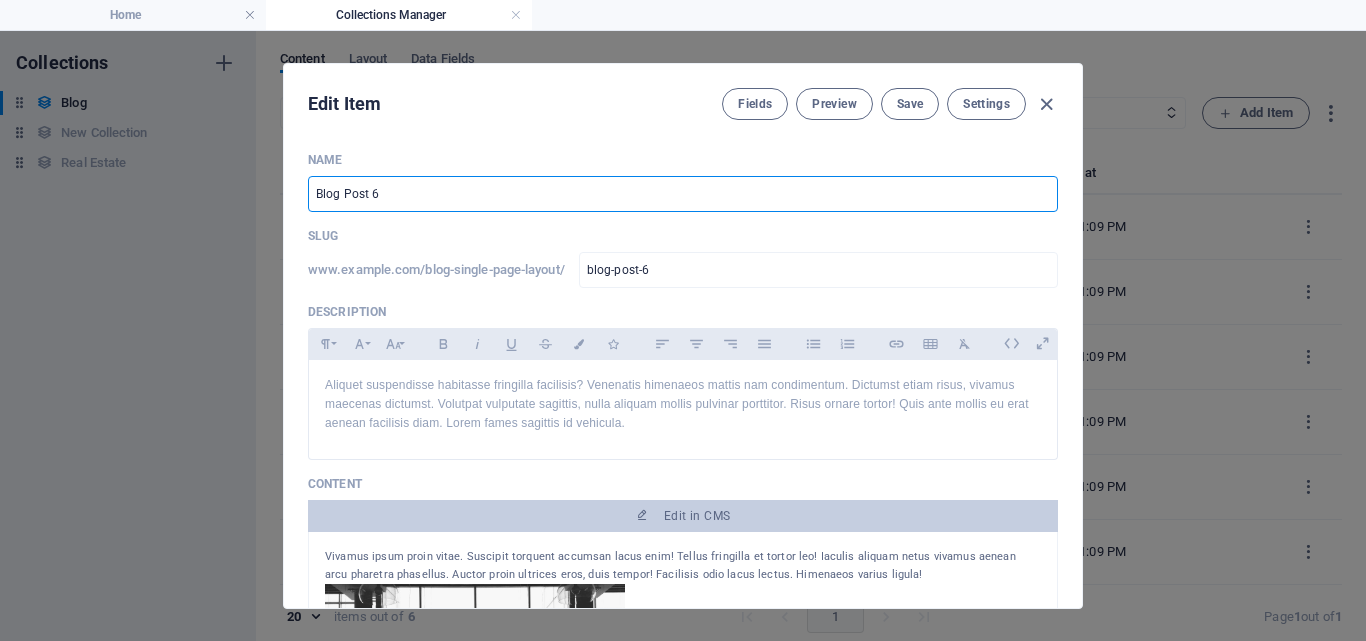 drag, startPoint x: 386, startPoint y: 191, endPoint x: 304, endPoint y: 194, distance: 82.05486 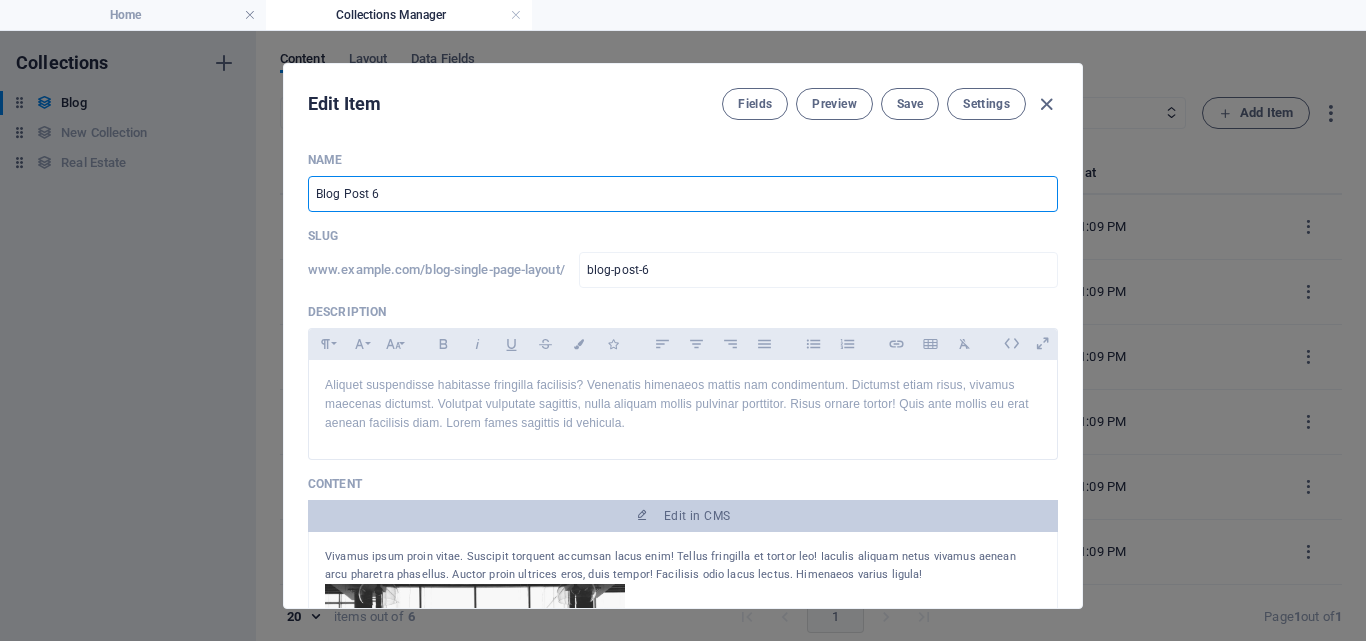 click on "Name Blog Post 6 ​ Slug www.example.com/blog-single-page-layout/ blog-post-6 ​ Description Paragraph Format Normal Heading 1 Heading 2 Heading 3 Heading 4 Heading 5 Heading 6 Code Font Family Arial Georgia Impact Tahoma Times New Roman Verdana Lora Poppins Font Size 8 9 10 11 12 14 18 24 30 36 48 60 72 96 Bold Italic Underline Strikethrough Colors Icons Align Left Align Center Align Right Align Justify Unordered List Ordered List Insert Link Insert Table Clear Formatting Aliquet suspendisse habitasse fringilla facilisis? Venenatis himenaeos mattis nam condimentum. Dictumst etiam risus, vivamus maecenas dictumst. Volutpat vulputate sagittis, nulla aliquam mollis pulvinar porttitor. Risus ornare tortor! Quis ante mollis eu erat aenean facilisis diam. Lorem fames sagittis id vehicula. Content Edit in CMS Category Category 1 Category 2 Author Max Mustermann ​ Image Drop files here to upload them instantly Publishing Date 2024-08-26 ​ Status Published Draft Add Field Settings SEO Title AI ​ 104 / 580 Px" at bounding box center (683, 372) 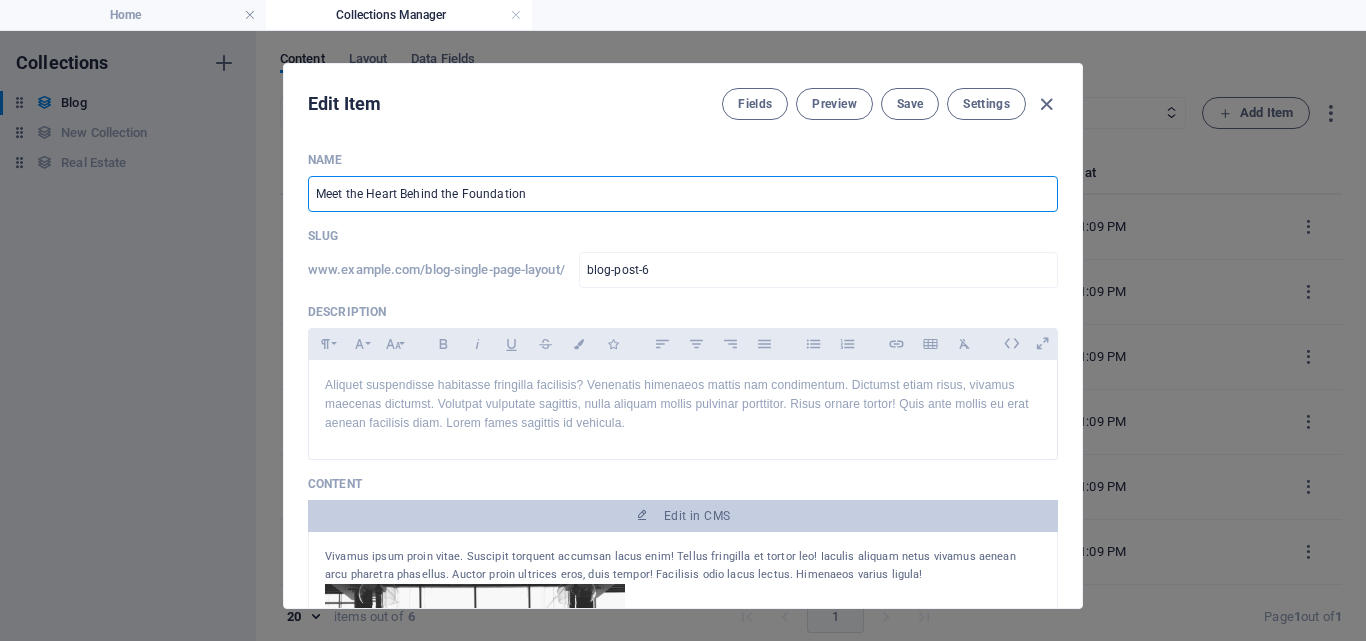 type on "meet-the-heart-behind-the-foundation" 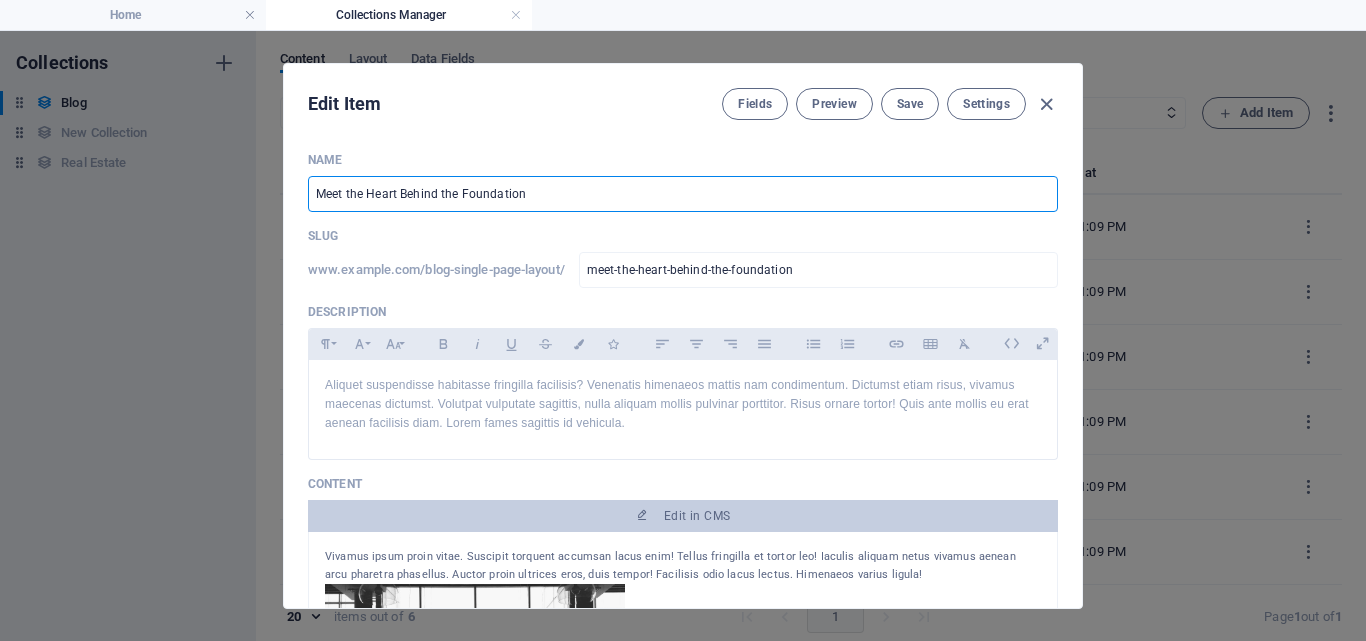 type on "meet-the-heart-behind-the-foundation" 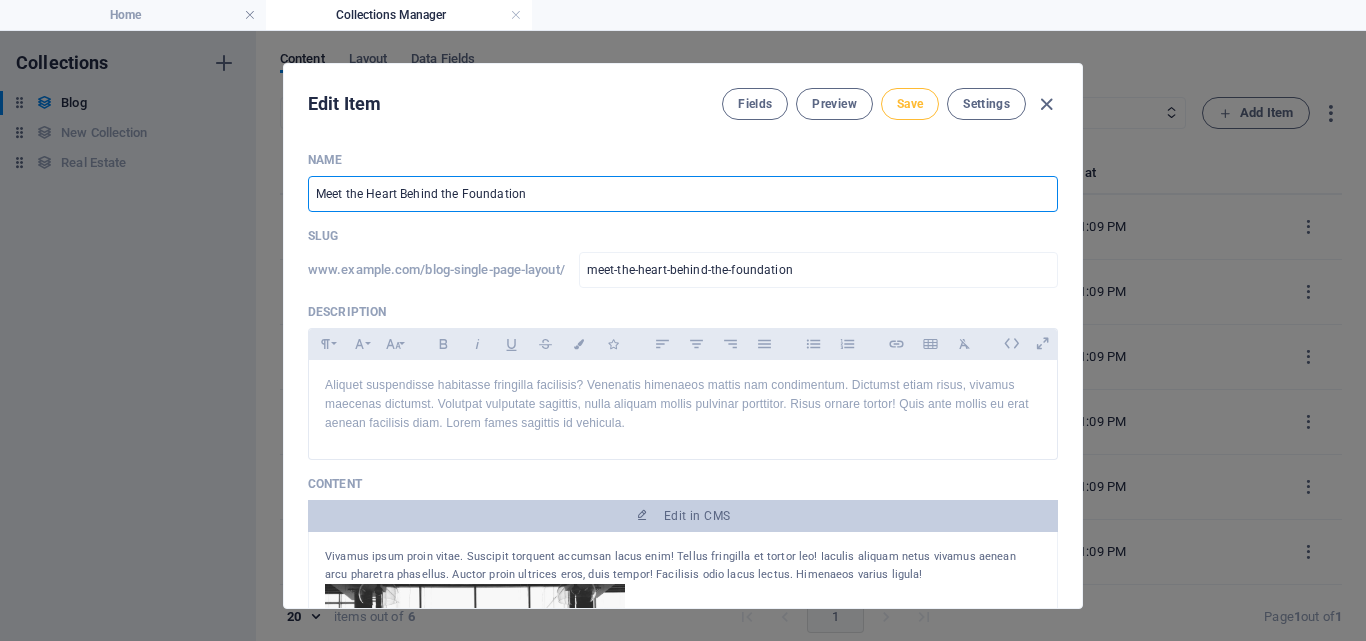 type on "Meet the Heart Behind the Foundation" 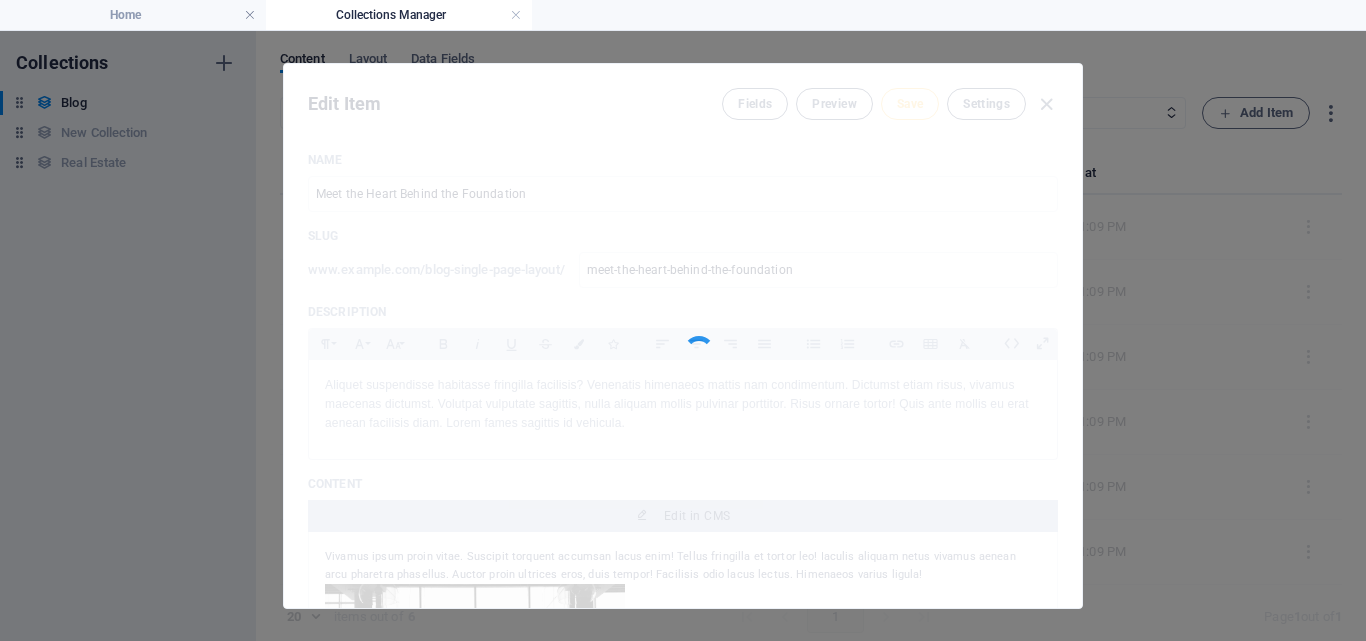 type on "meet-the-heart-behind-the-foundation" 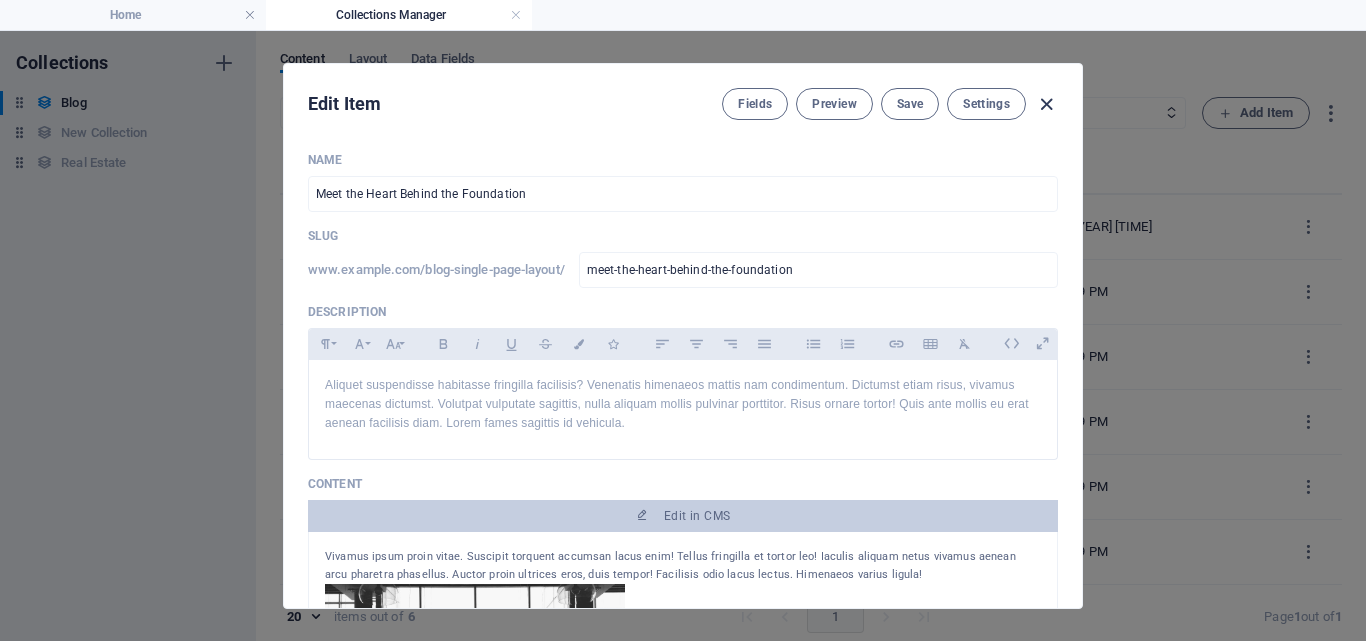 click at bounding box center (1046, 104) 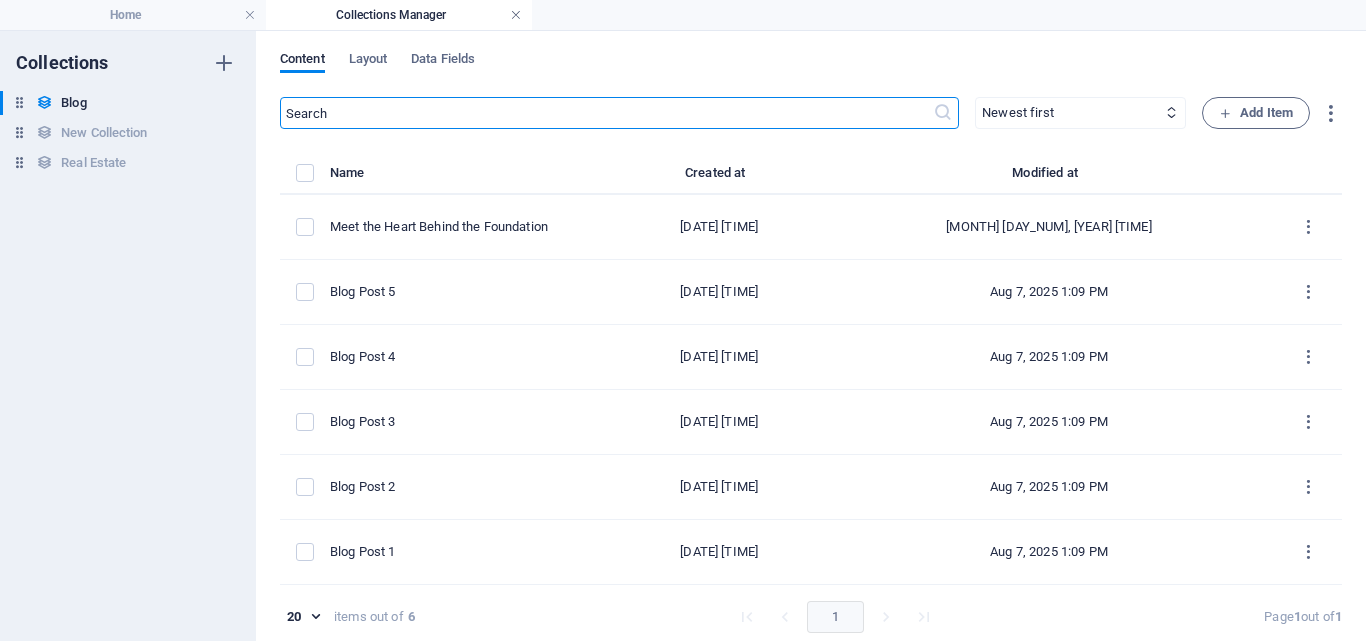 click at bounding box center [516, 15] 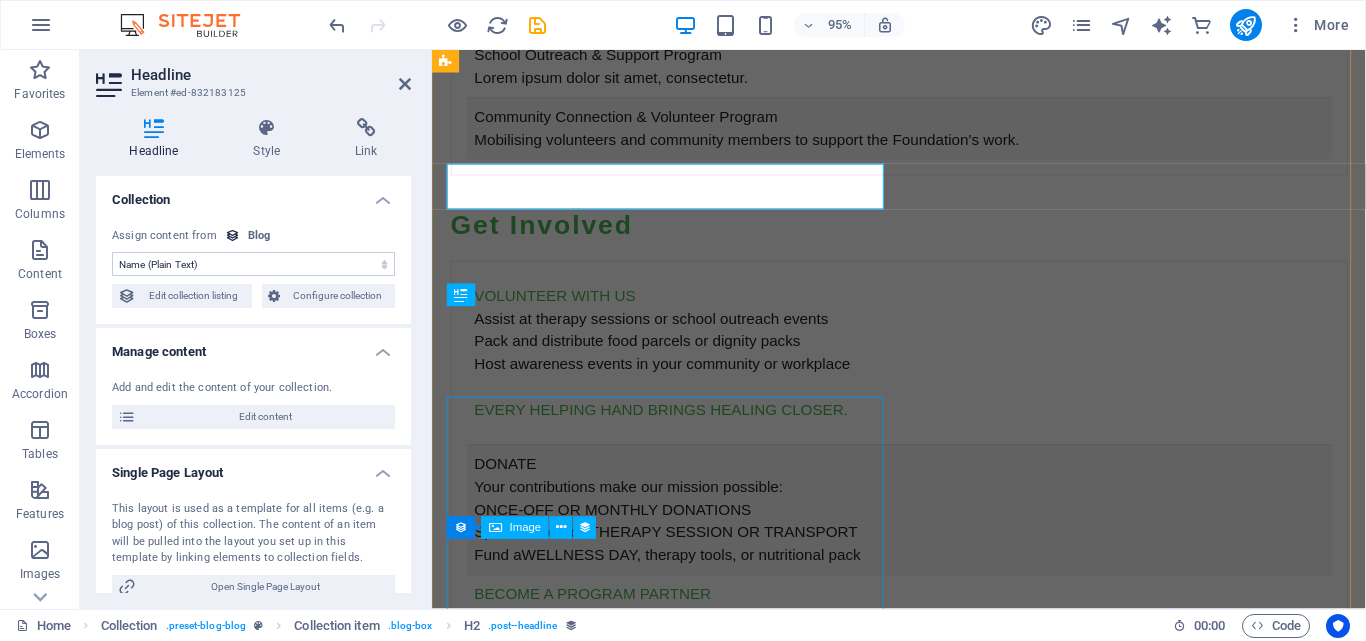 scroll, scrollTop: 9053, scrollLeft: 0, axis: vertical 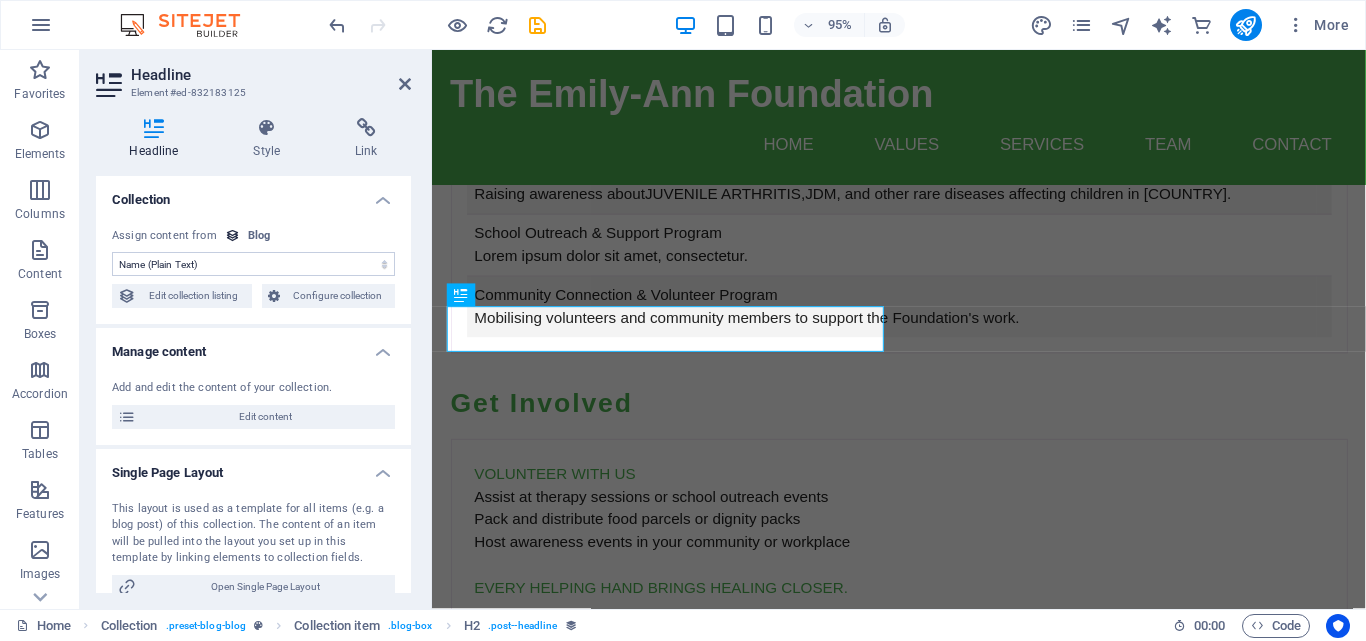 click on "Blog Post 5" at bounding box center [920, 6950] 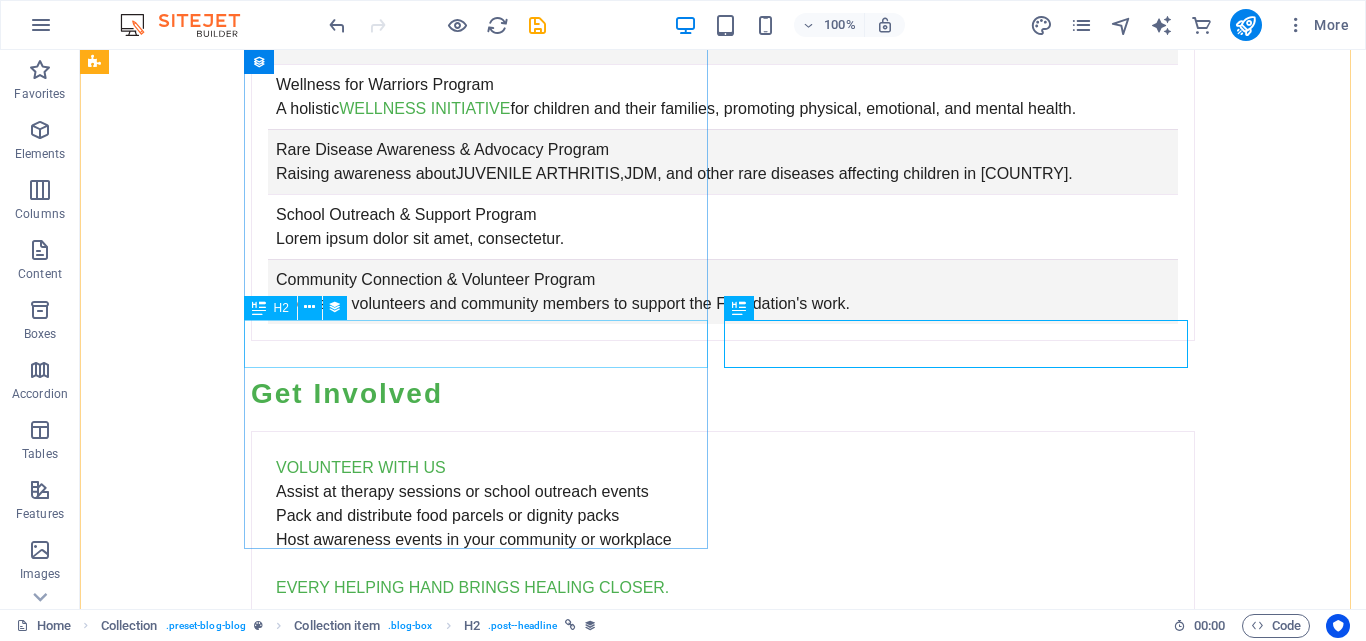 click on "Blog Post 6" at bounding box center [568, 6512] 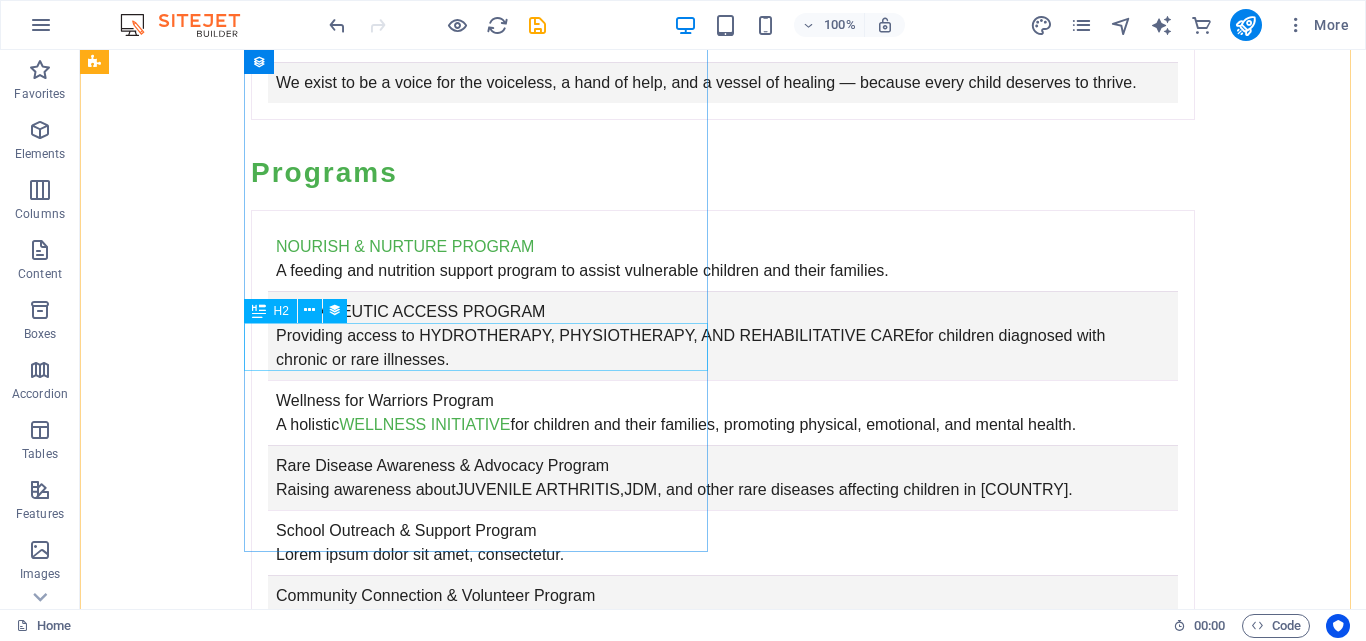 scroll, scrollTop: 9037, scrollLeft: 0, axis: vertical 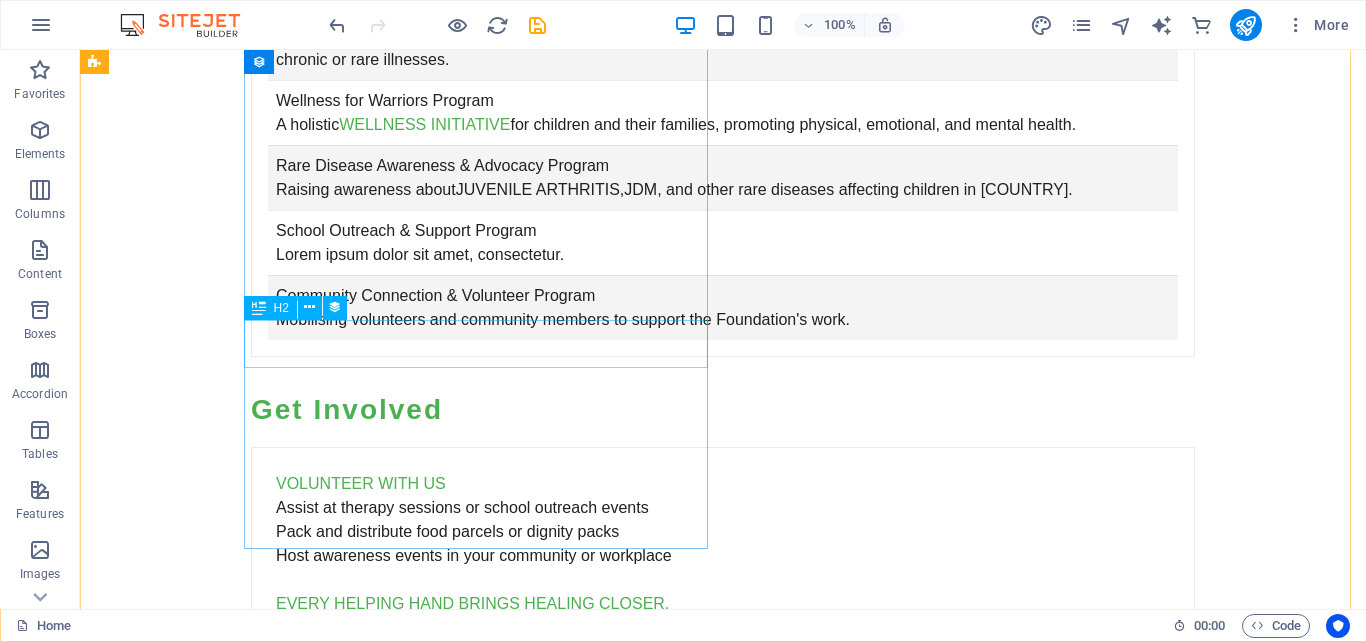 click on "Blog Post 6" at bounding box center [568, 6528] 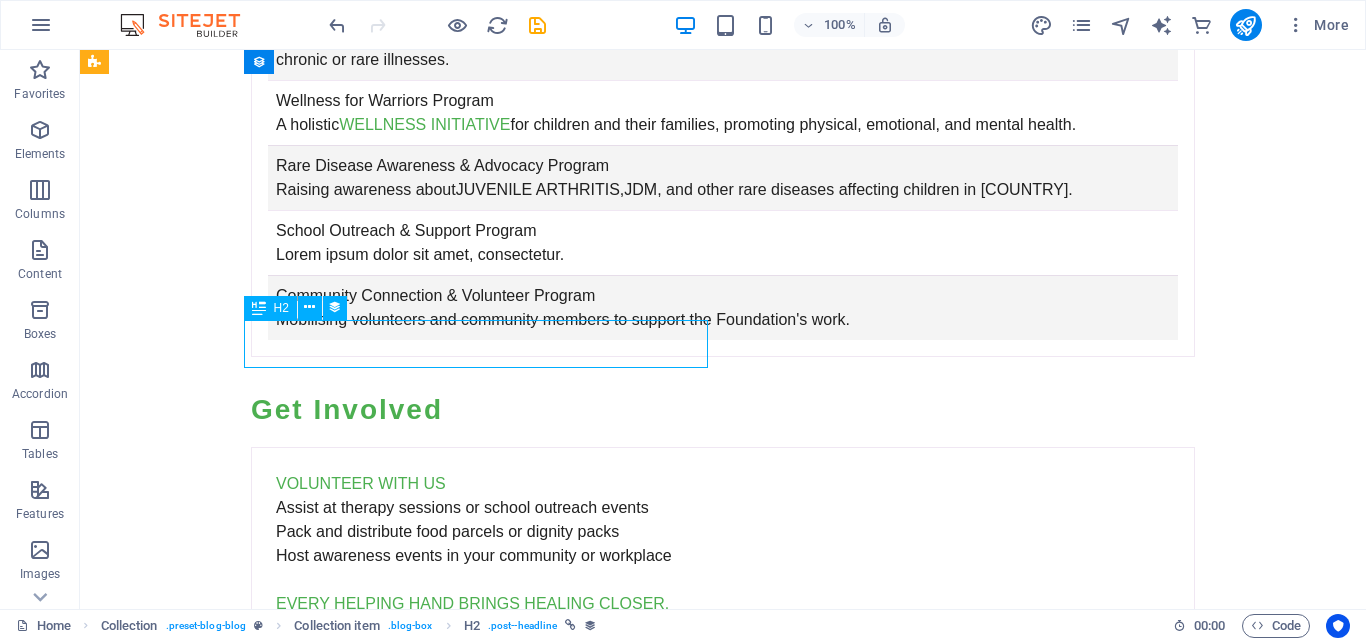 click on "Blog Post 6" at bounding box center [568, 6528] 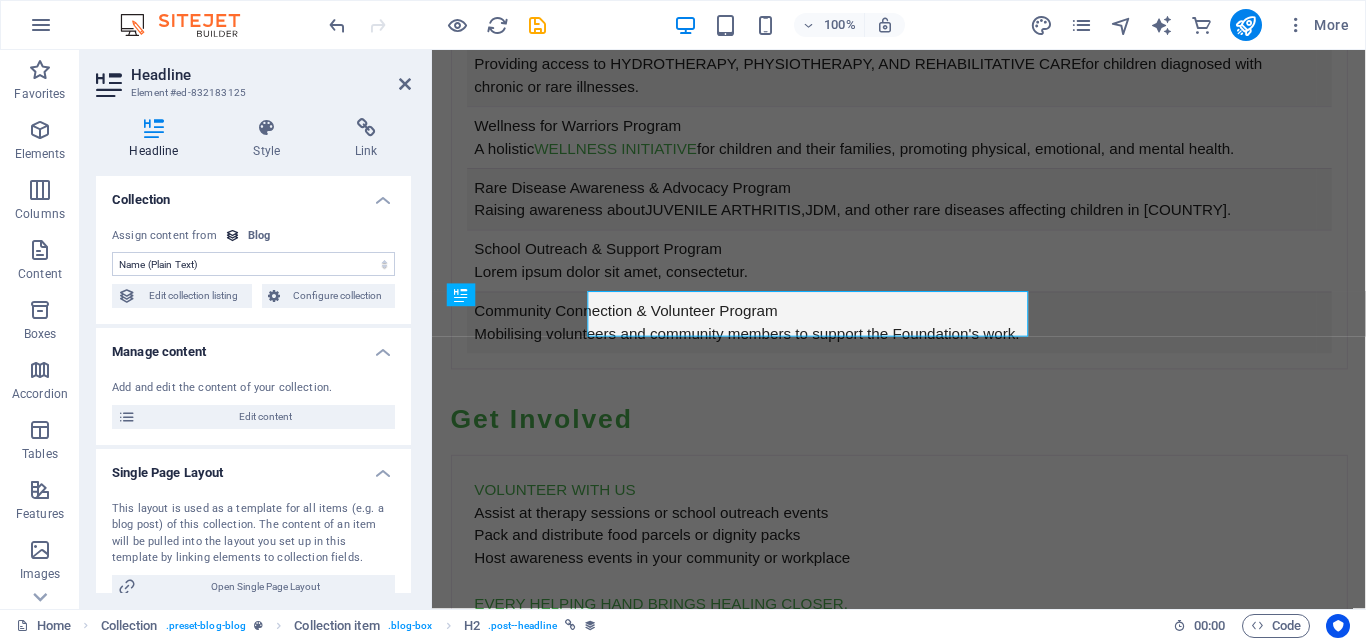 scroll, scrollTop: 9053, scrollLeft: 0, axis: vertical 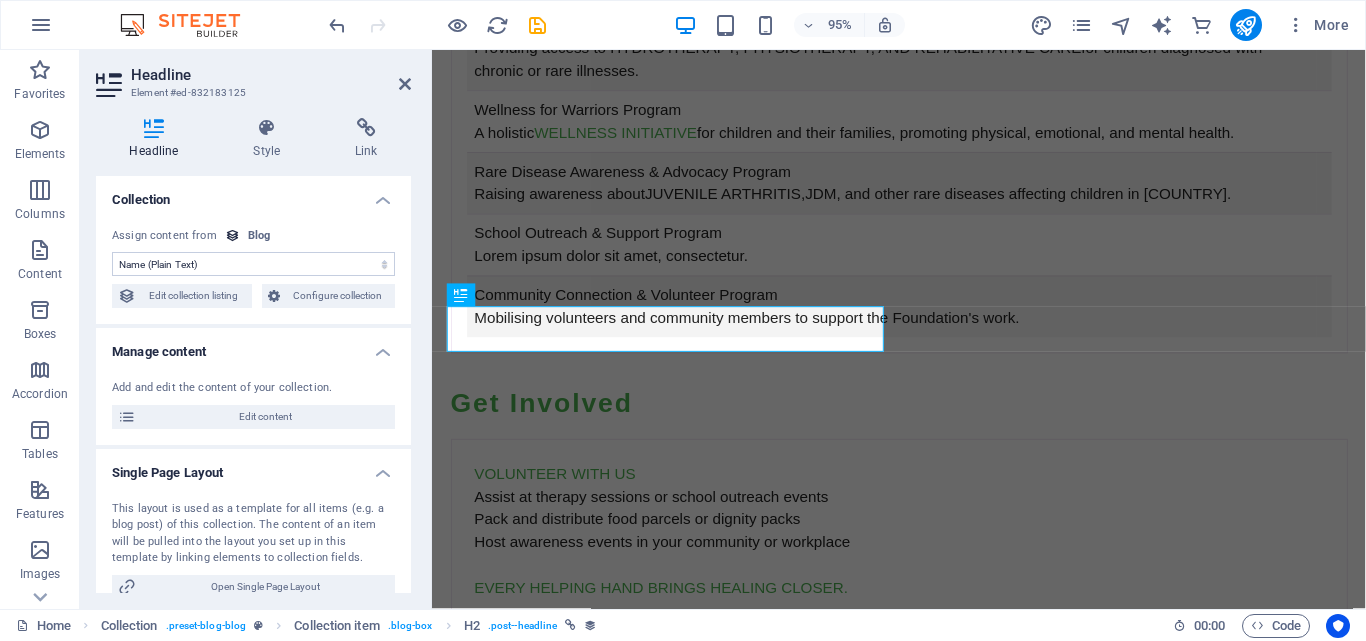 click on "No assignment, content remains static Created at (Date) Updated at (Date) Name (Plain Text) Slug (Plain Text) Description (Rich Text) Content (CMS) Category (Choice) Author (Plain Text) Image (File) Publishing Date (Date) Status (Choice)" at bounding box center (253, 264) 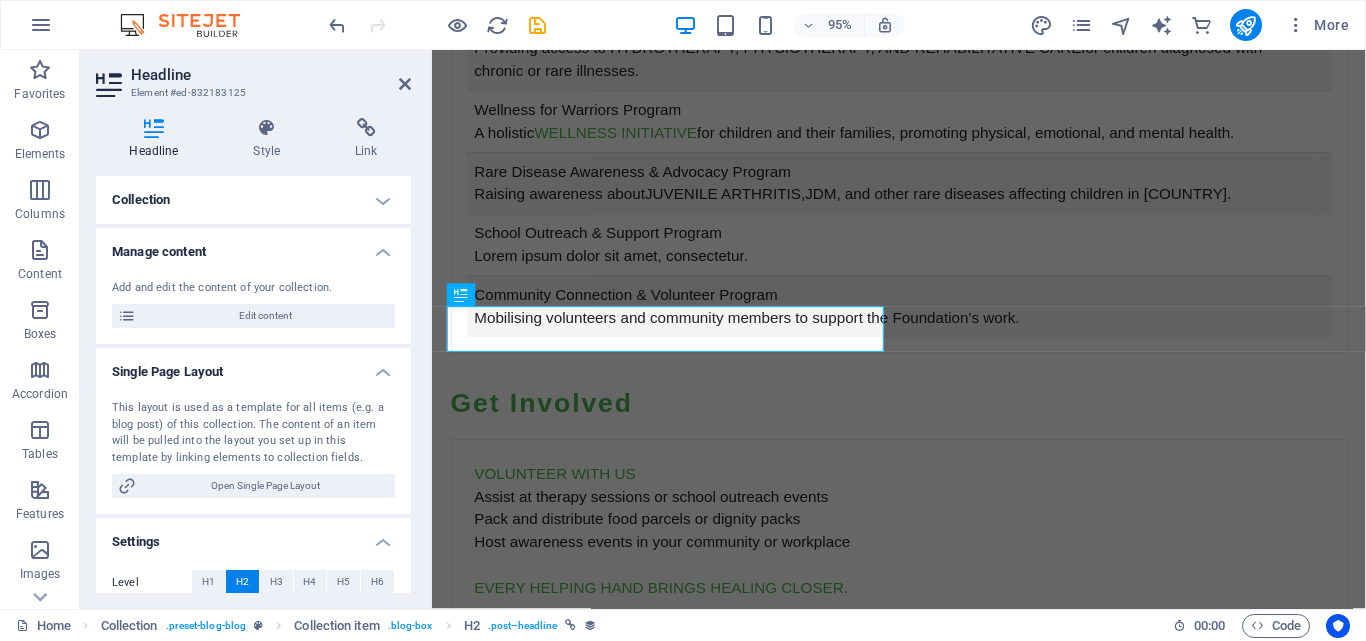 click on "Collection" at bounding box center (253, 200) 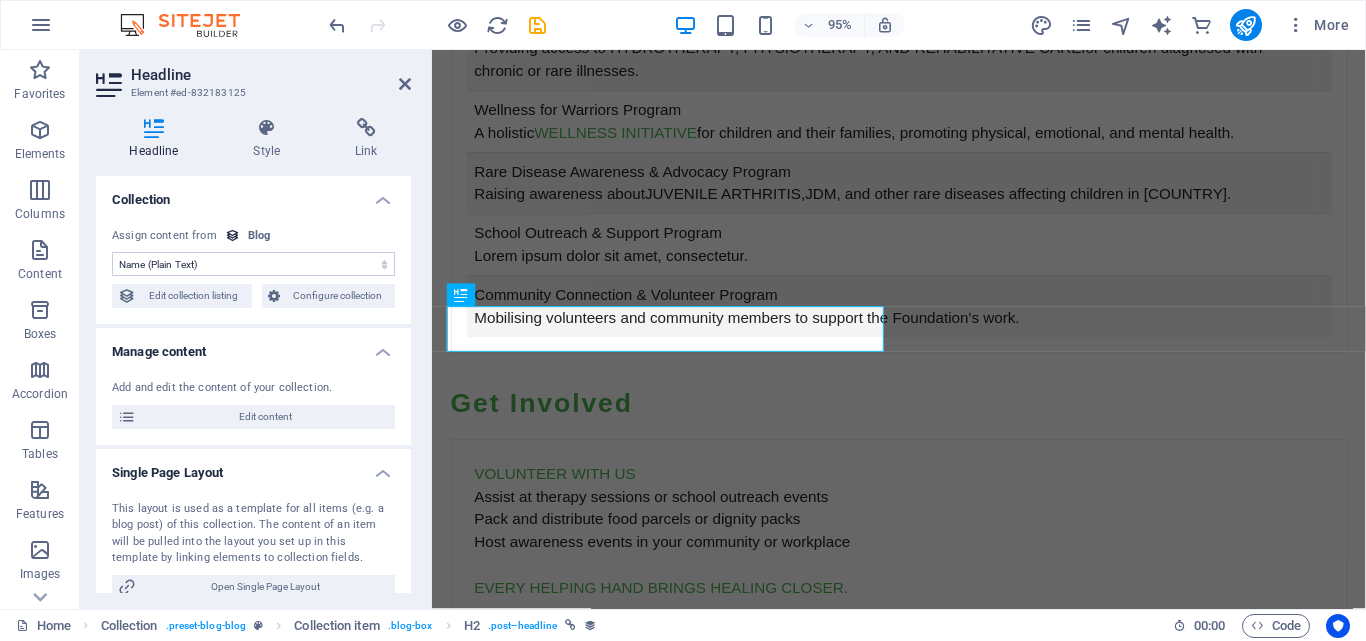 click on "Add and edit the content of your collection." at bounding box center (253, 388) 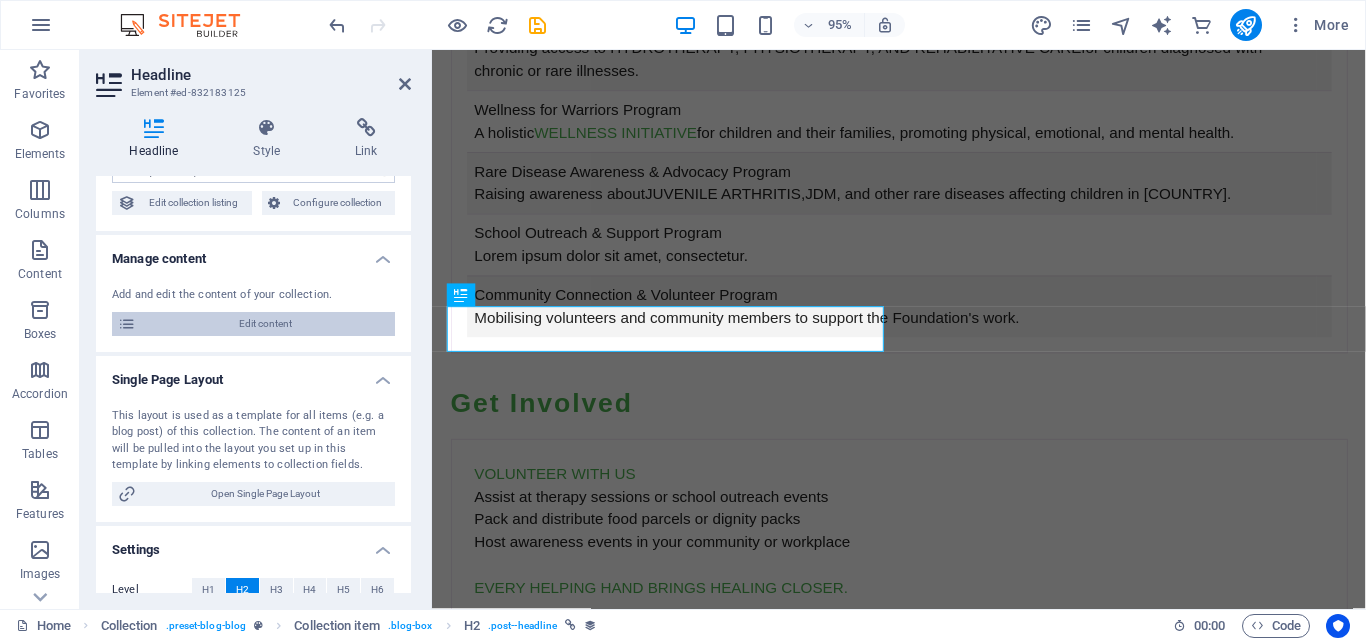 scroll, scrollTop: 0, scrollLeft: 0, axis: both 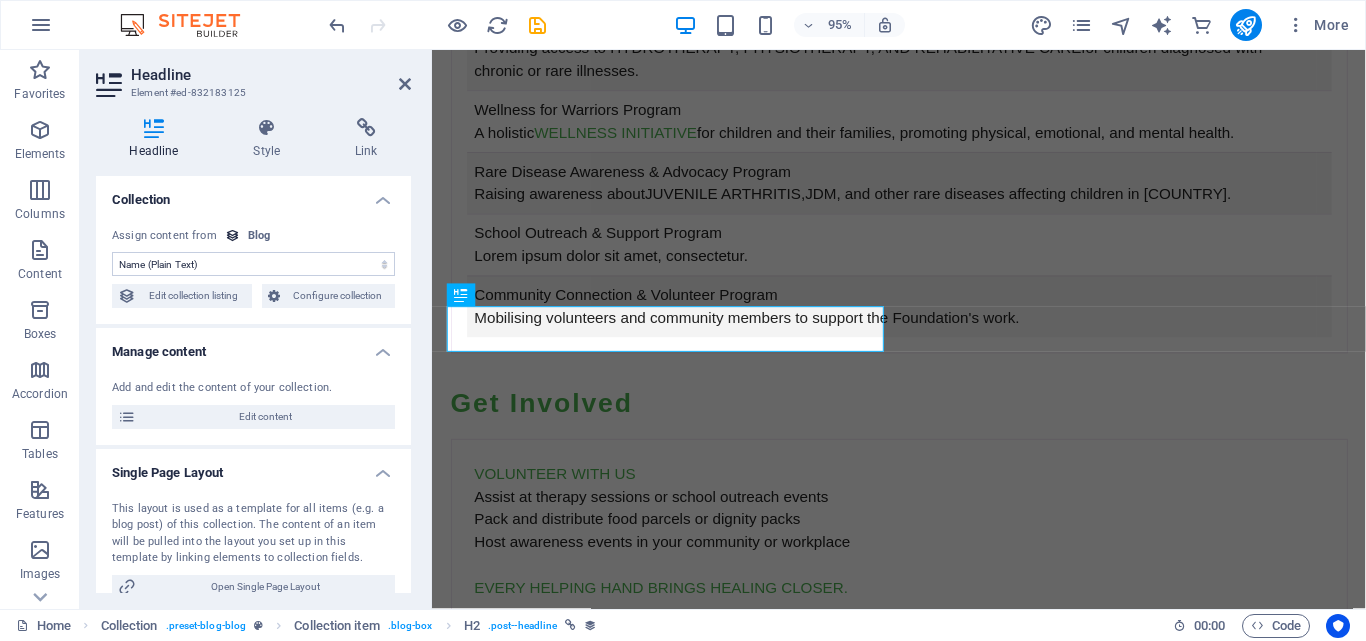 click on "Manage content" at bounding box center [253, 346] 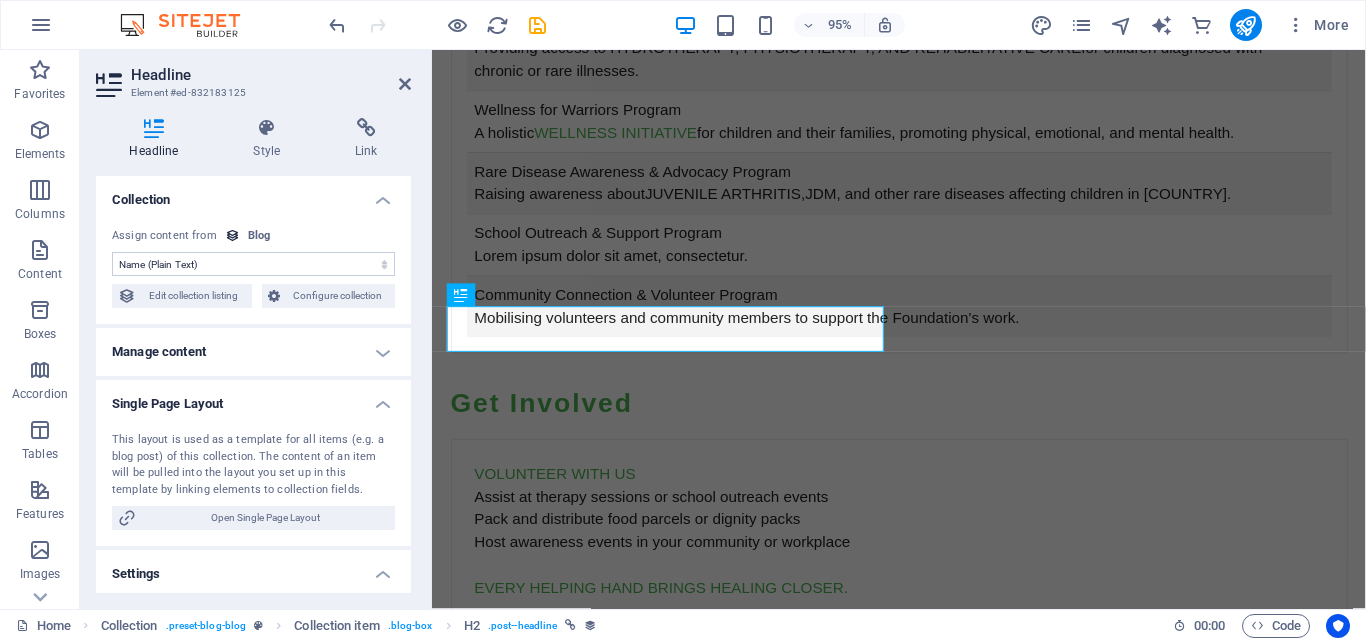 click on "Single Page Layout" at bounding box center [253, 398] 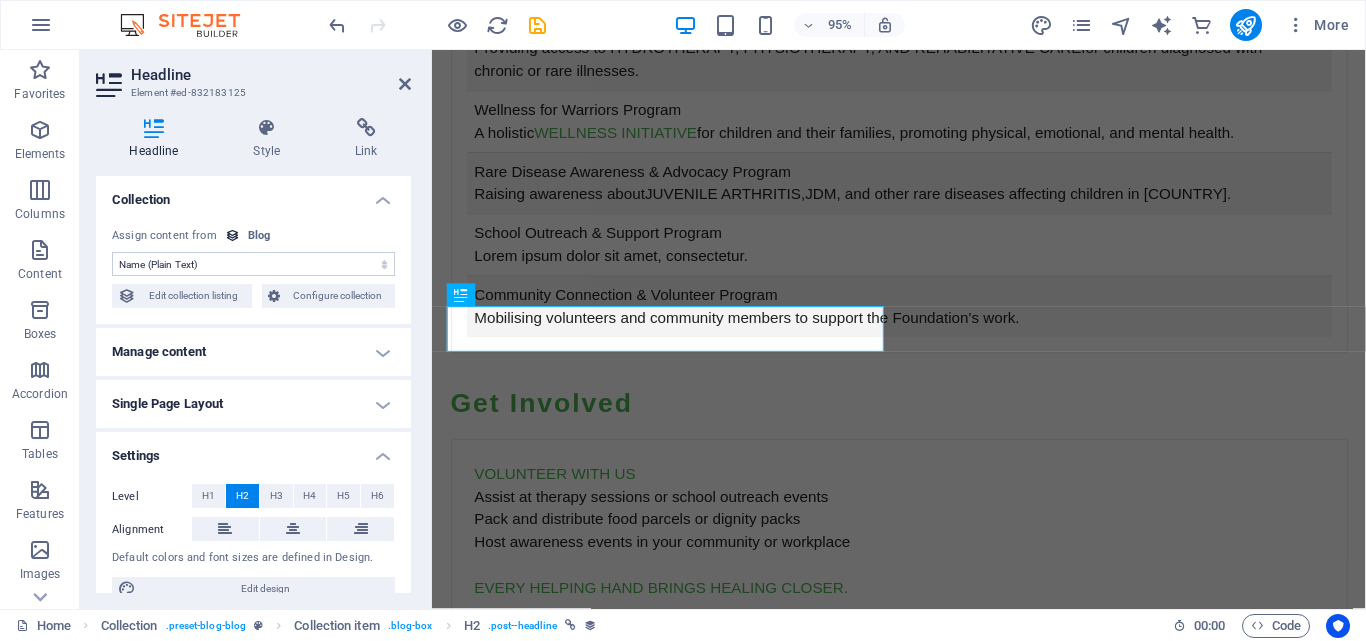 click on "Settings" at bounding box center [253, 450] 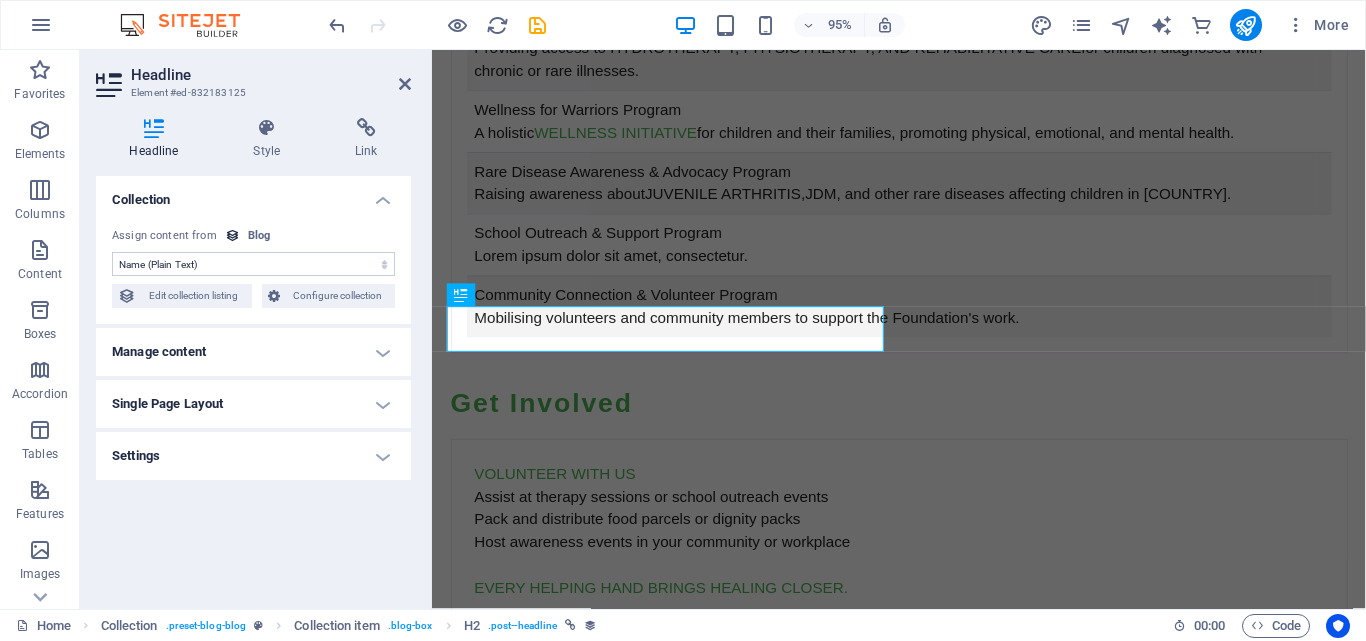 click on "Manage content" at bounding box center (253, 352) 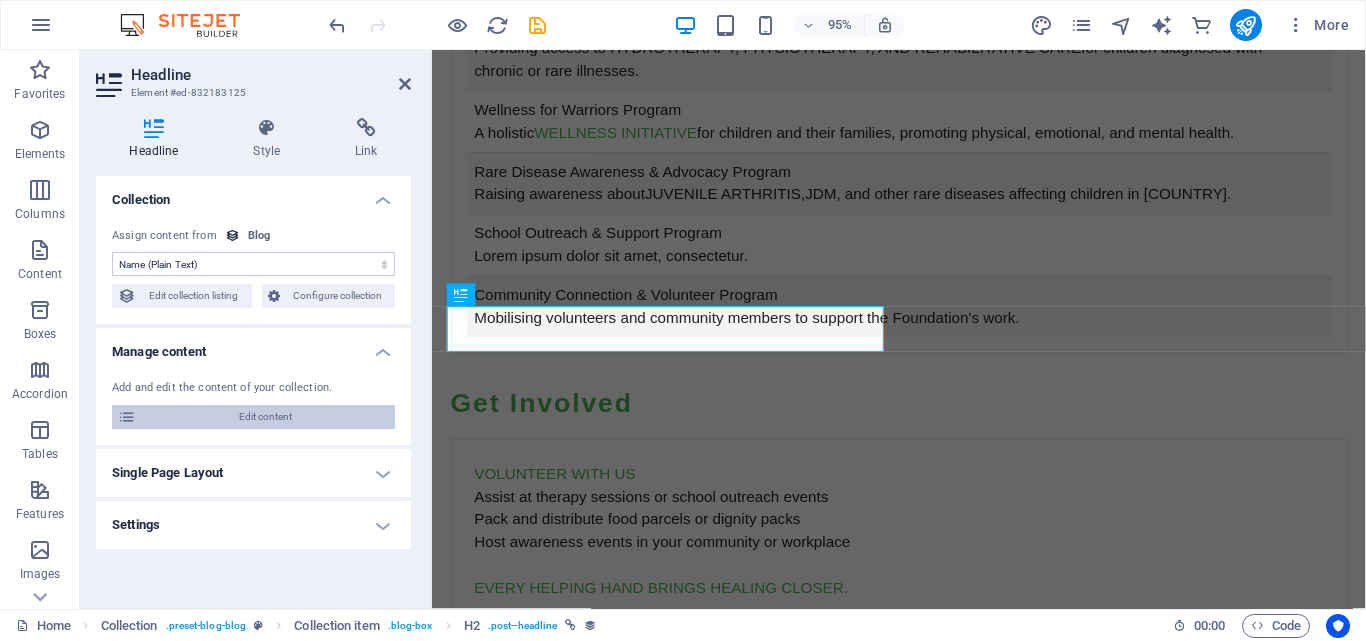 click on "Edit content" at bounding box center [265, 417] 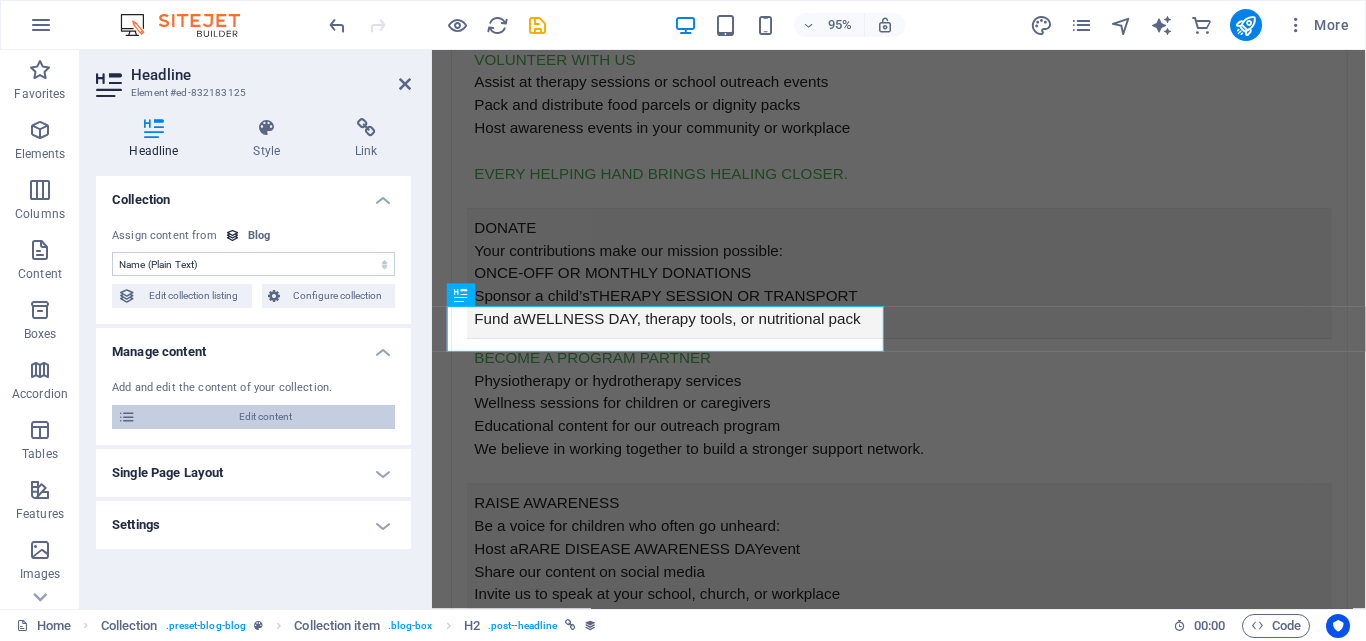 select on "Category 2" 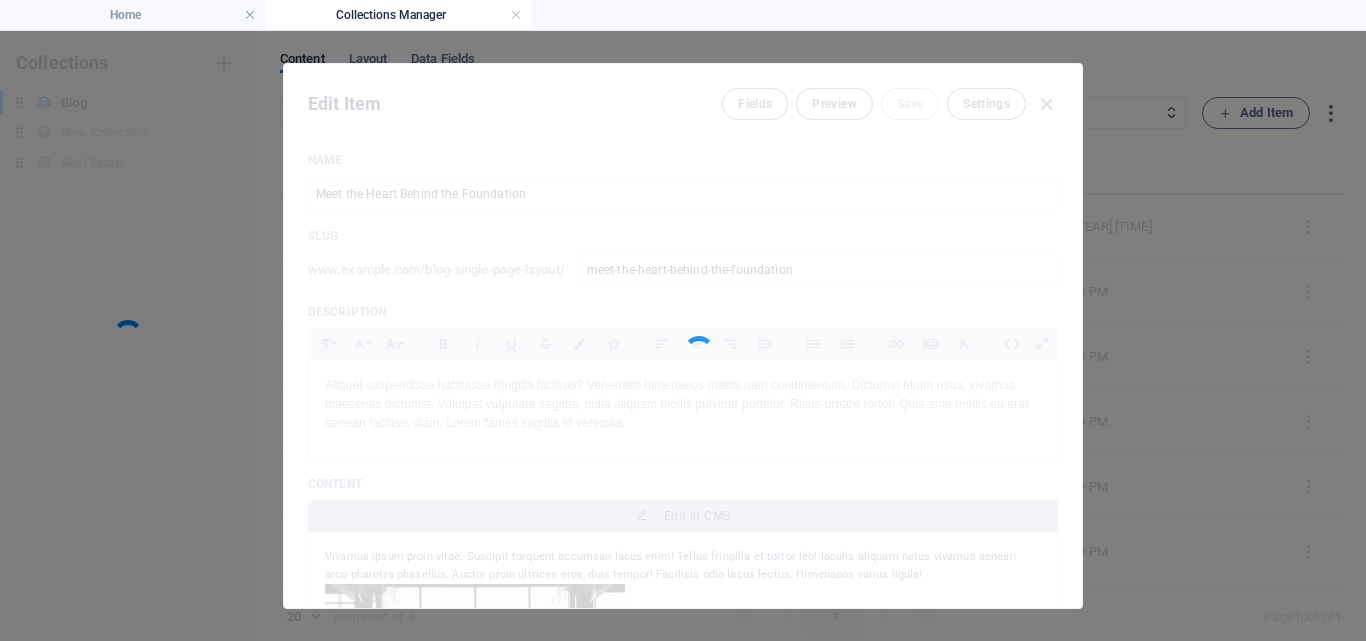 scroll, scrollTop: 0, scrollLeft: 0, axis: both 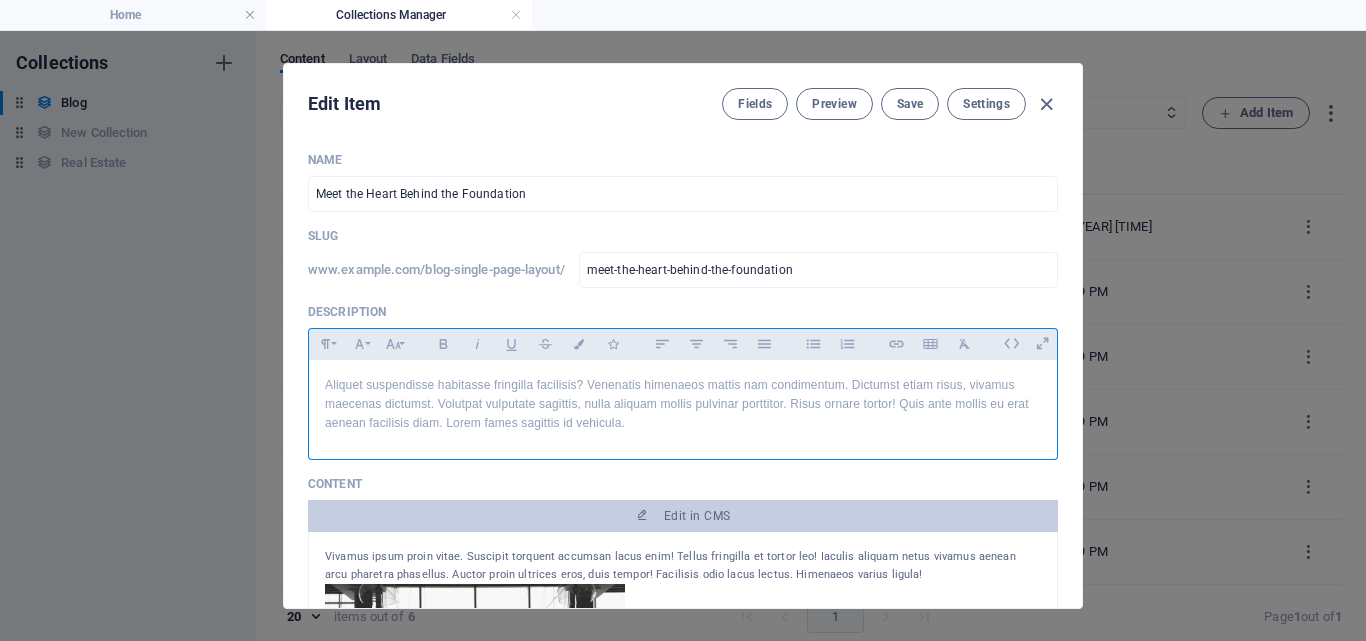 click on "Aliquet suspendisse habitasse fringilla facilisis? Venenatis himenaeos mattis nam condimentum. Dictumst etiam risus, vivamus maecenas dictumst. Volutpat vulputate sagittis, nulla aliquam mollis pulvinar porttitor. Risus ornare tortor! Quis ante mollis eu erat aenean facilisis diam. Lorem fames sagittis id vehicula." at bounding box center (683, 405) 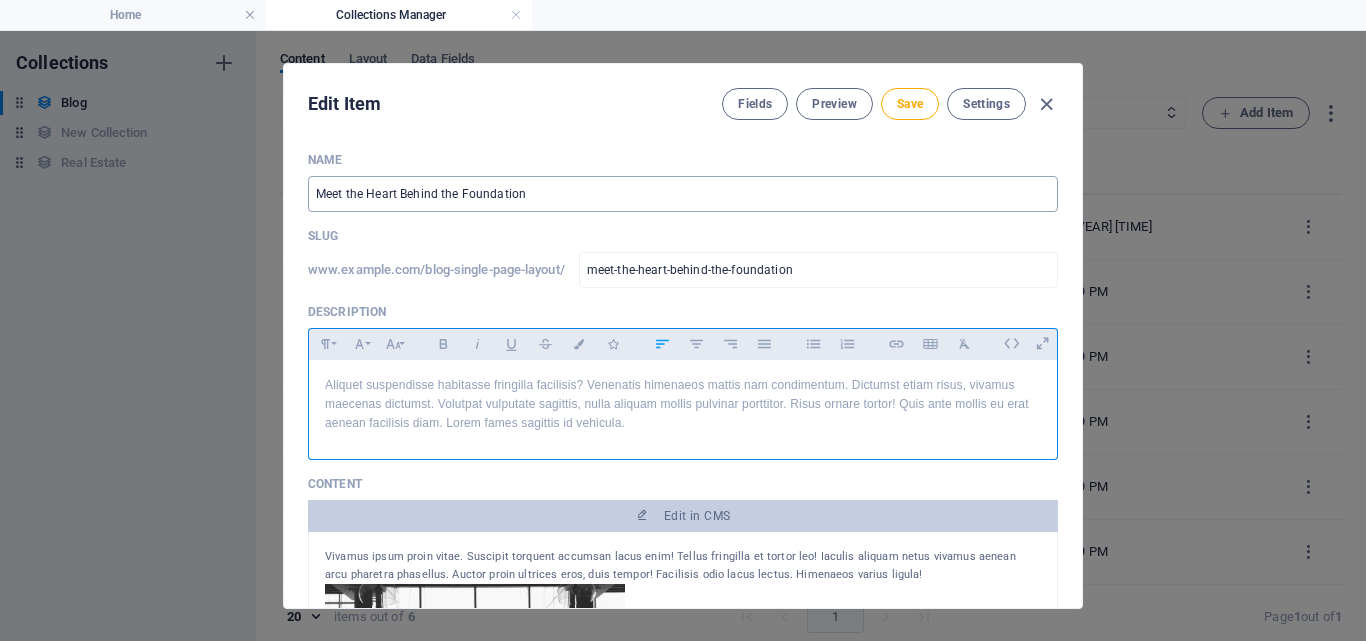 click on "Meet the Heart Behind the Foundation" at bounding box center [683, 194] 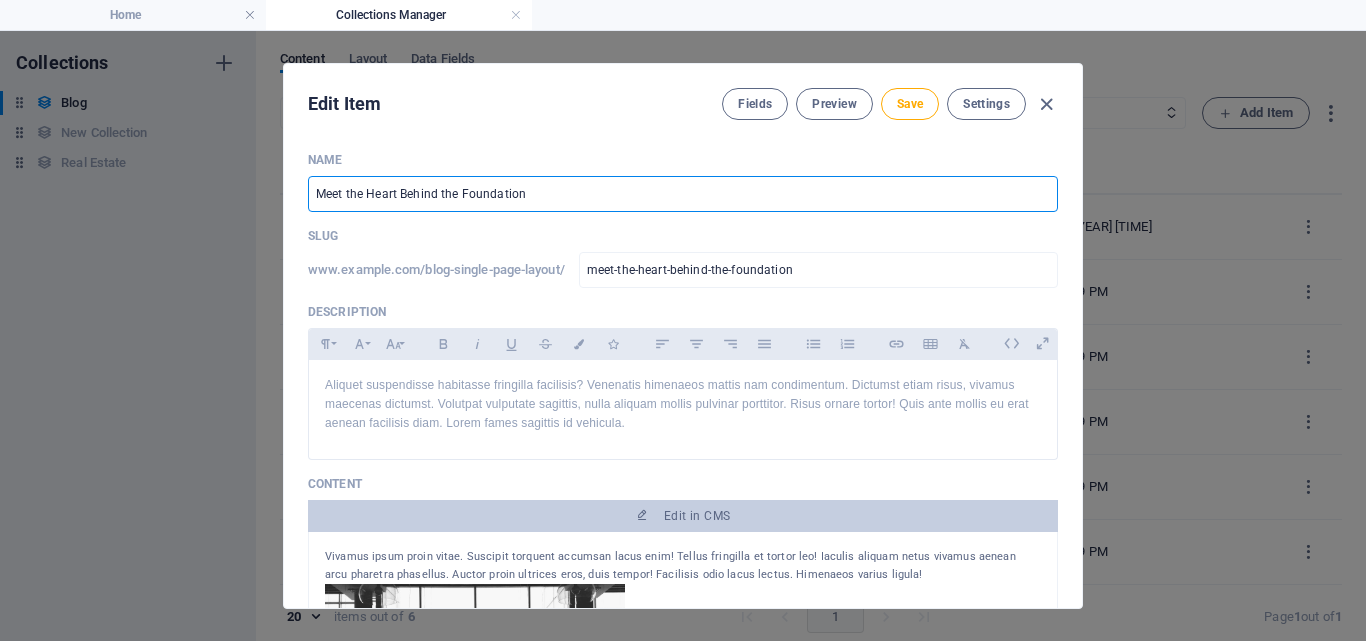 click on "Meet the Heart Behind the Foundation" at bounding box center (683, 194) 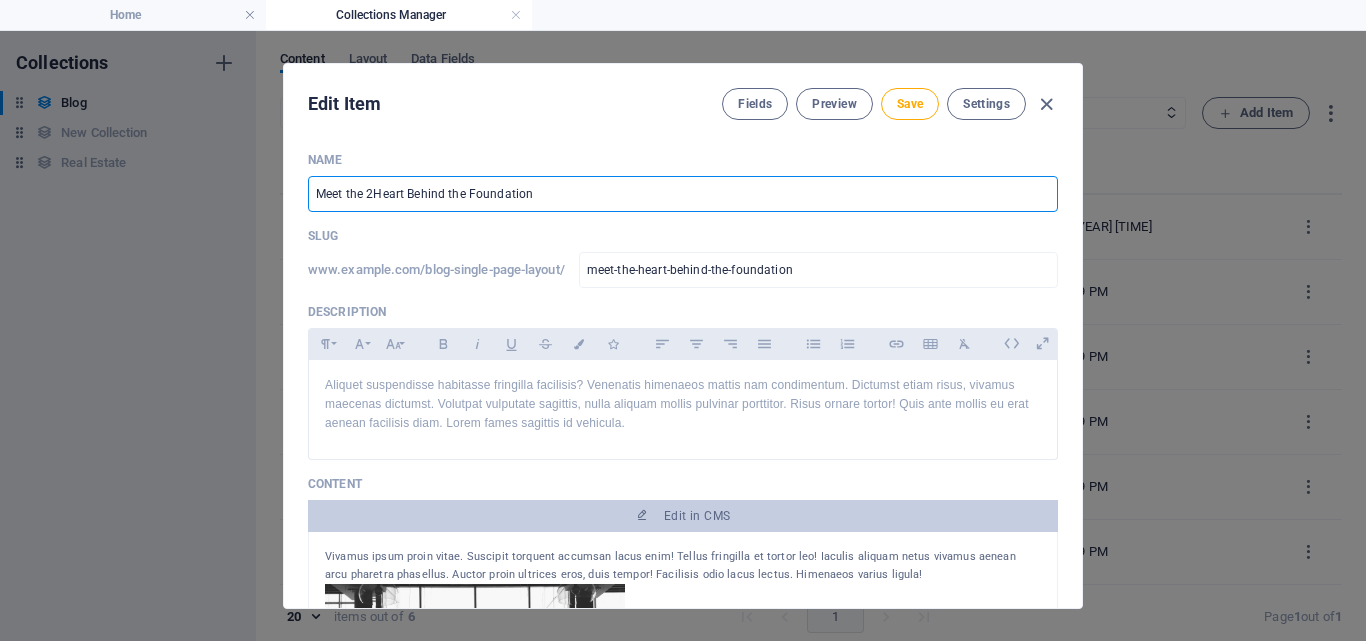 type on "meet-the-2heart-behind-the-foundation" 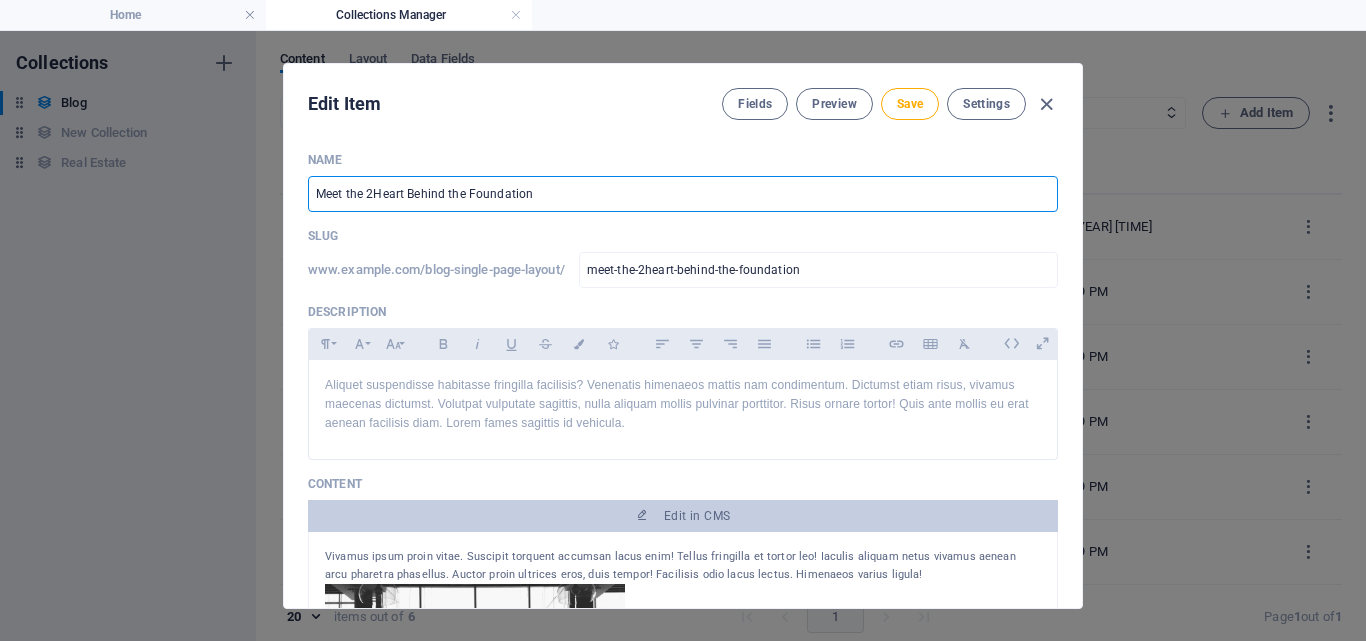 type on "meet-the-2heart-behind-the-foundation" 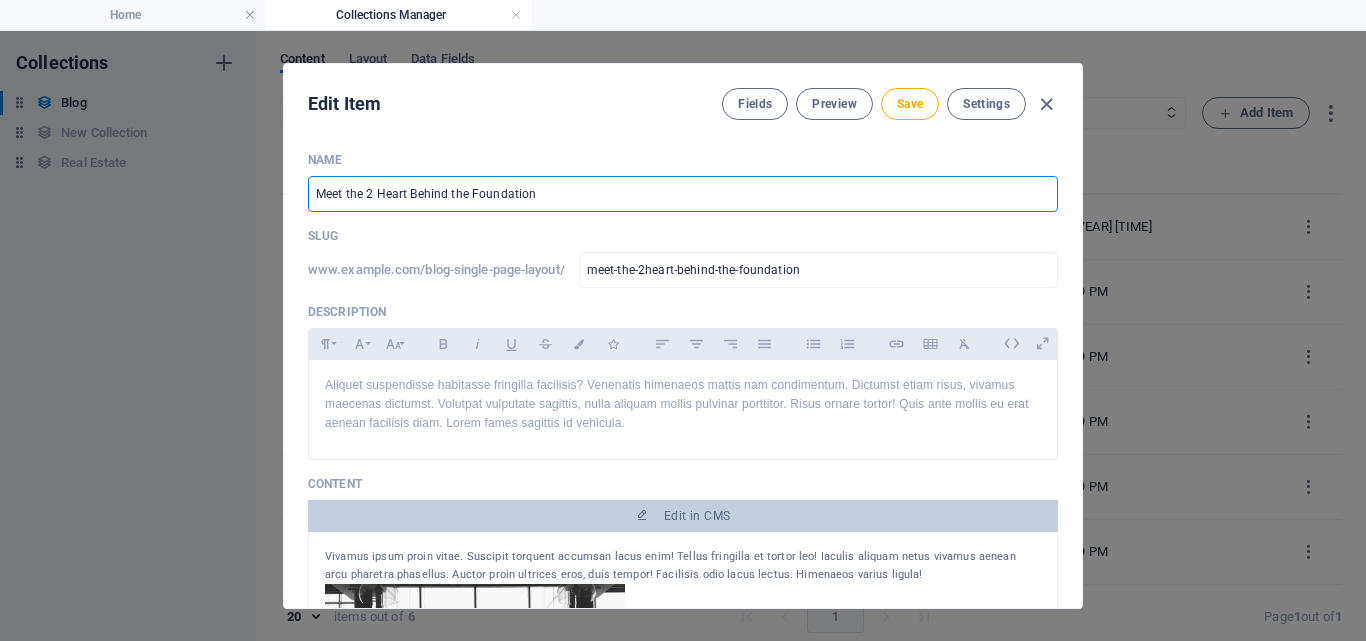 type on "meet-the-2-heart-behind-the-foundation" 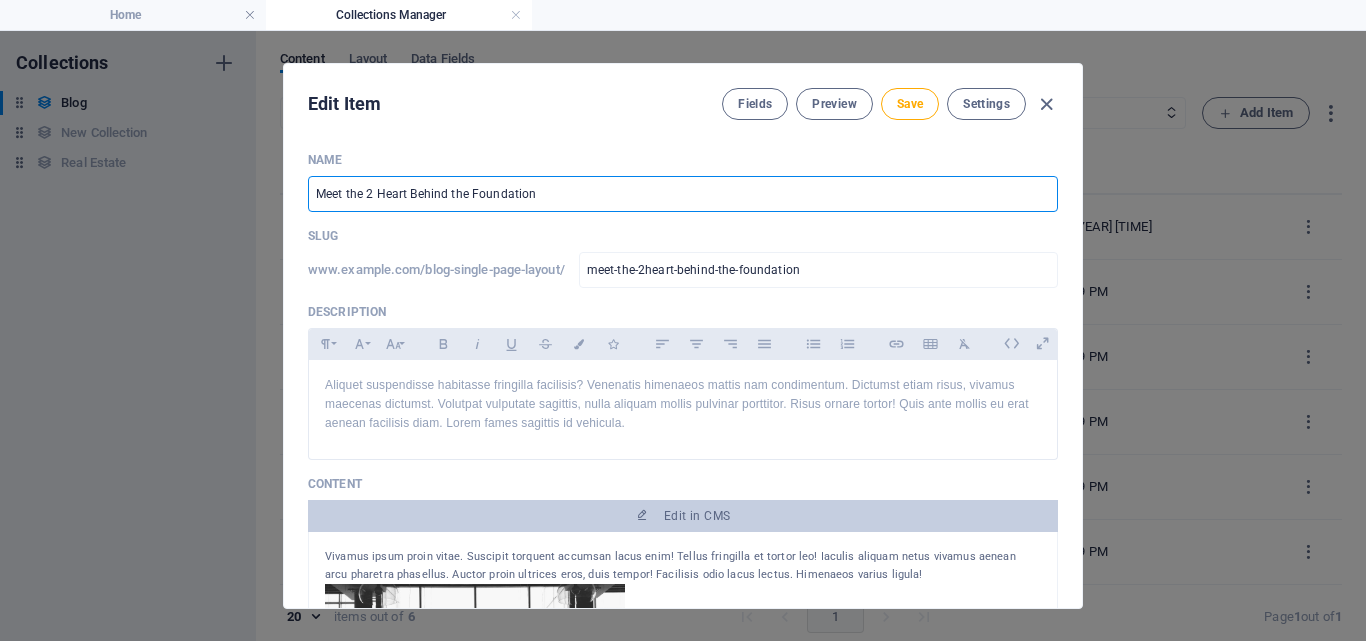 type on "meet-the-2-heart-behind-the-foundation" 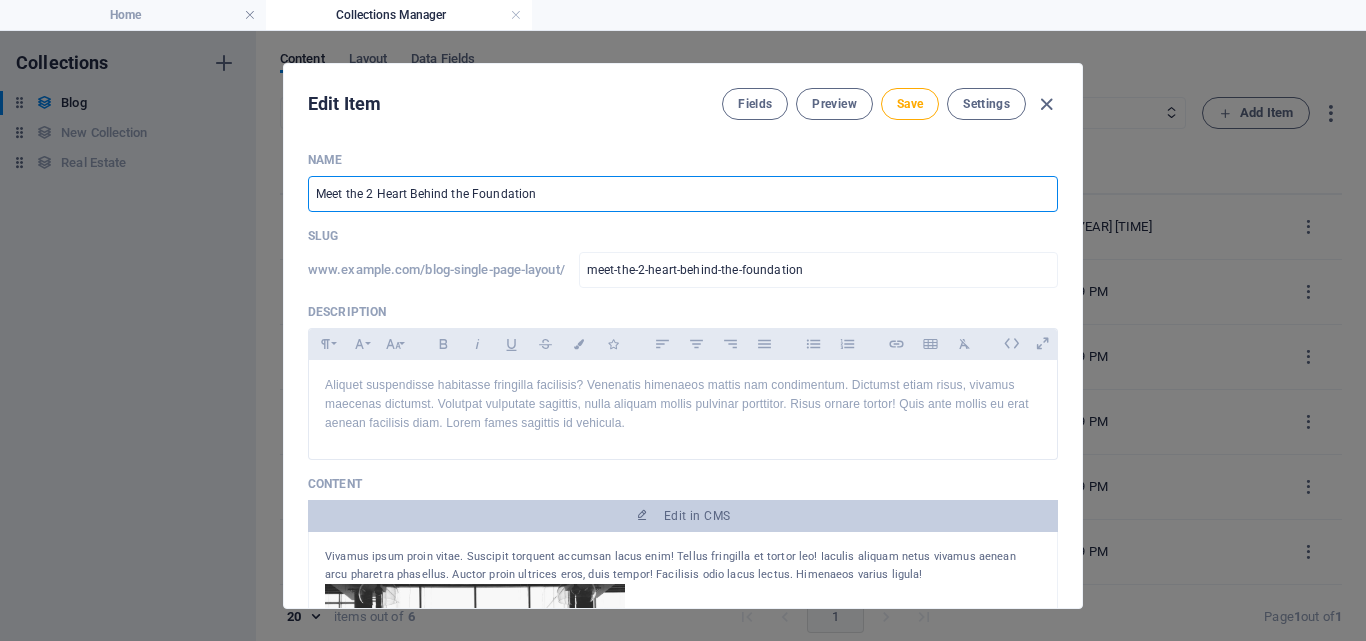 click on "Meet the 2 Heart Behind the Foundation" at bounding box center (683, 194) 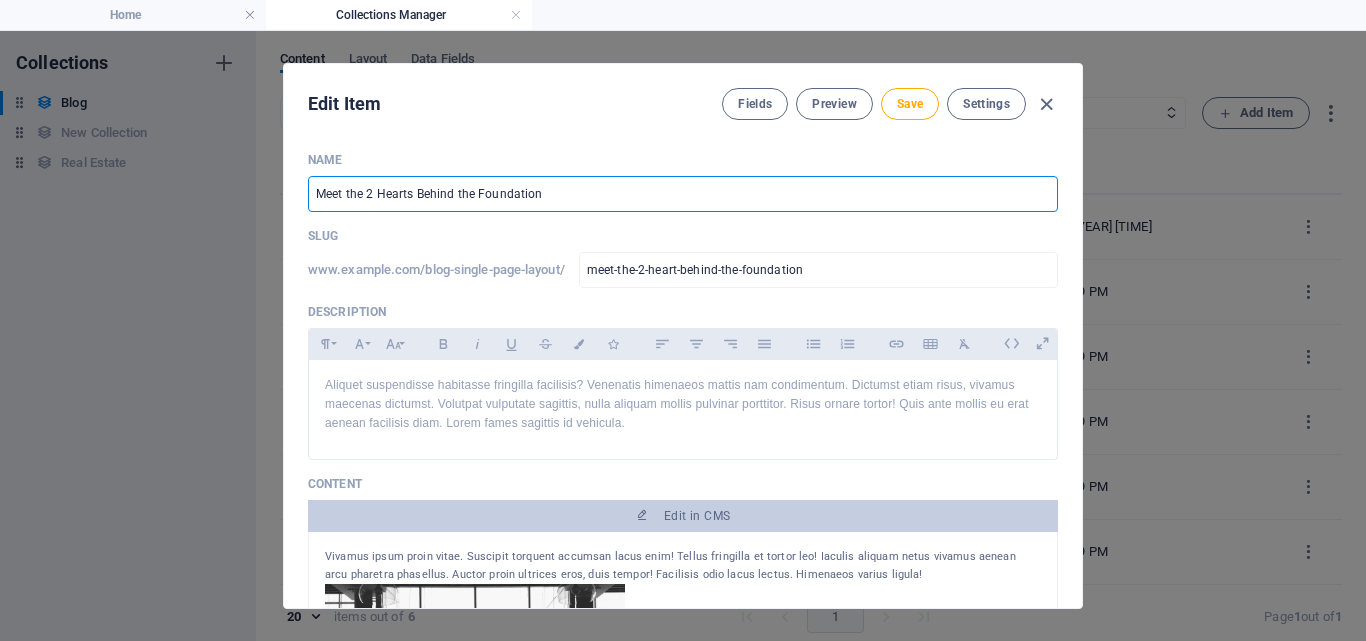 type on "meet-the-2-hearts-behind-the-foundation" 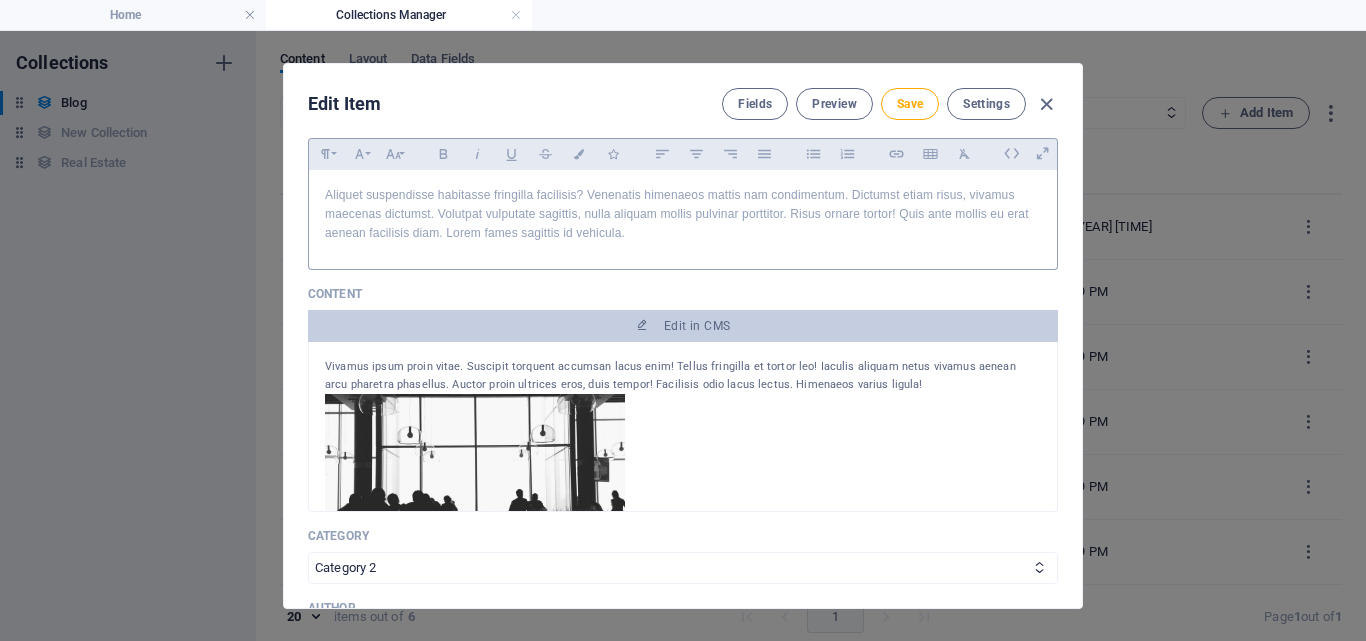 scroll, scrollTop: 200, scrollLeft: 0, axis: vertical 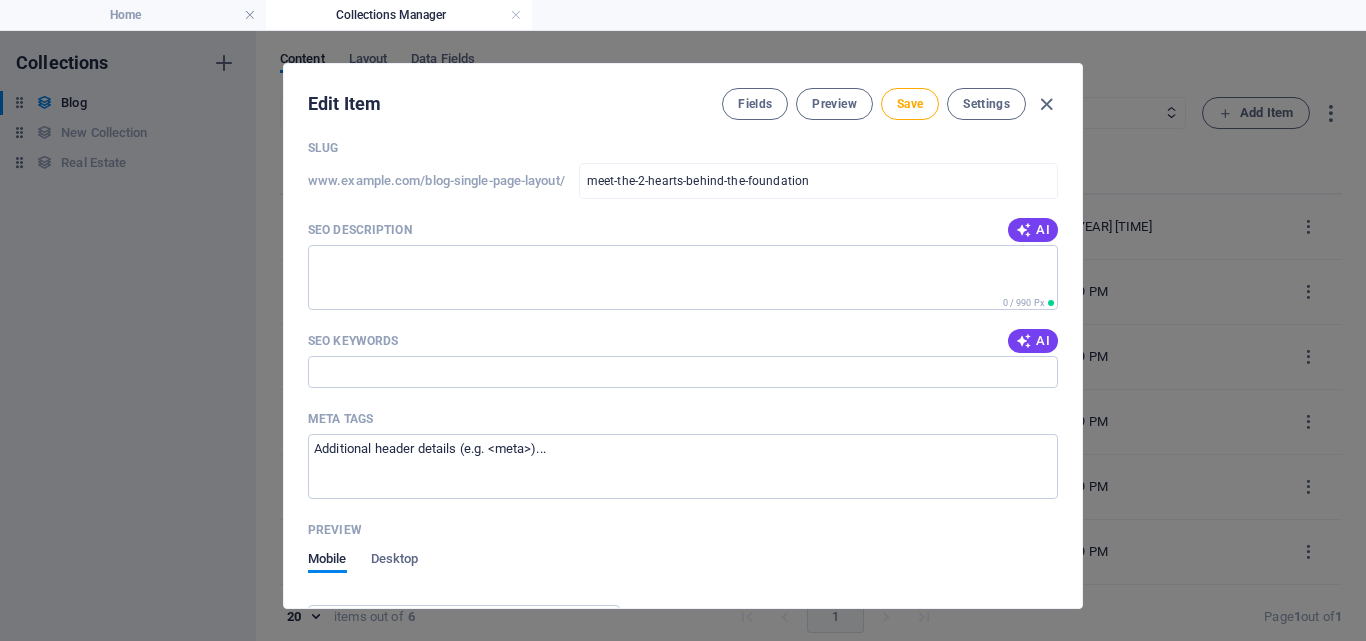 type on "Meet the 2 Hearts Behind the Foundation" 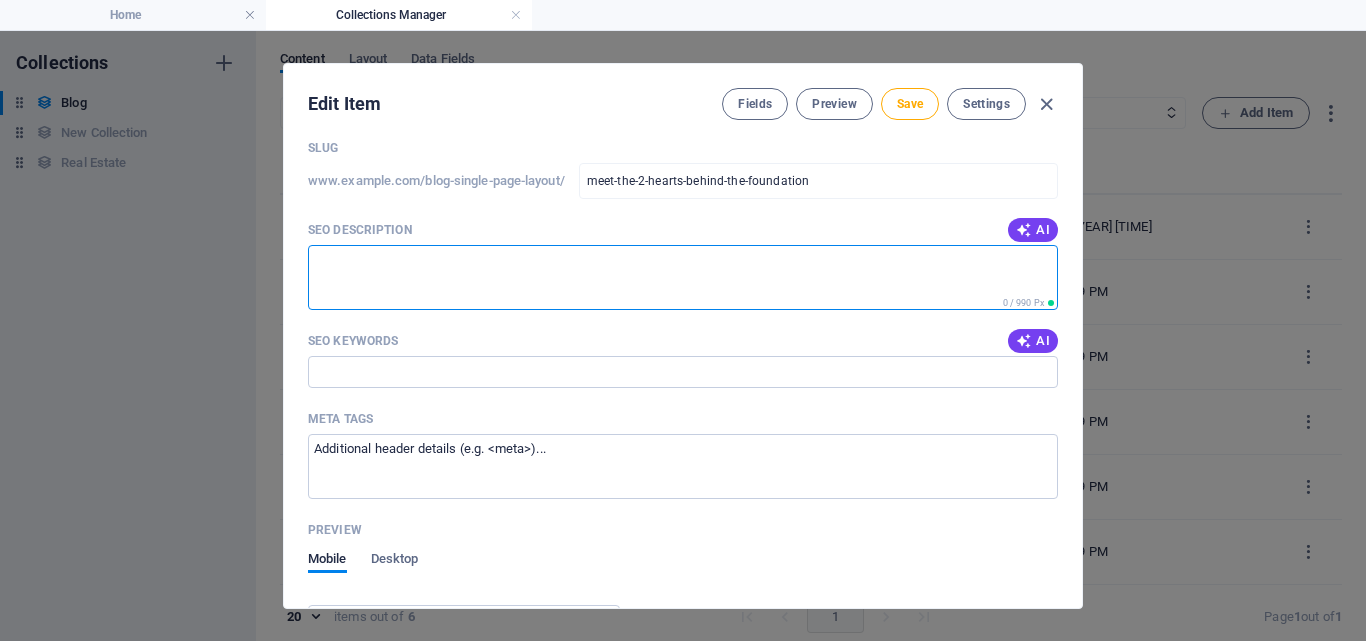 click on "SEO Description" at bounding box center (683, 277) 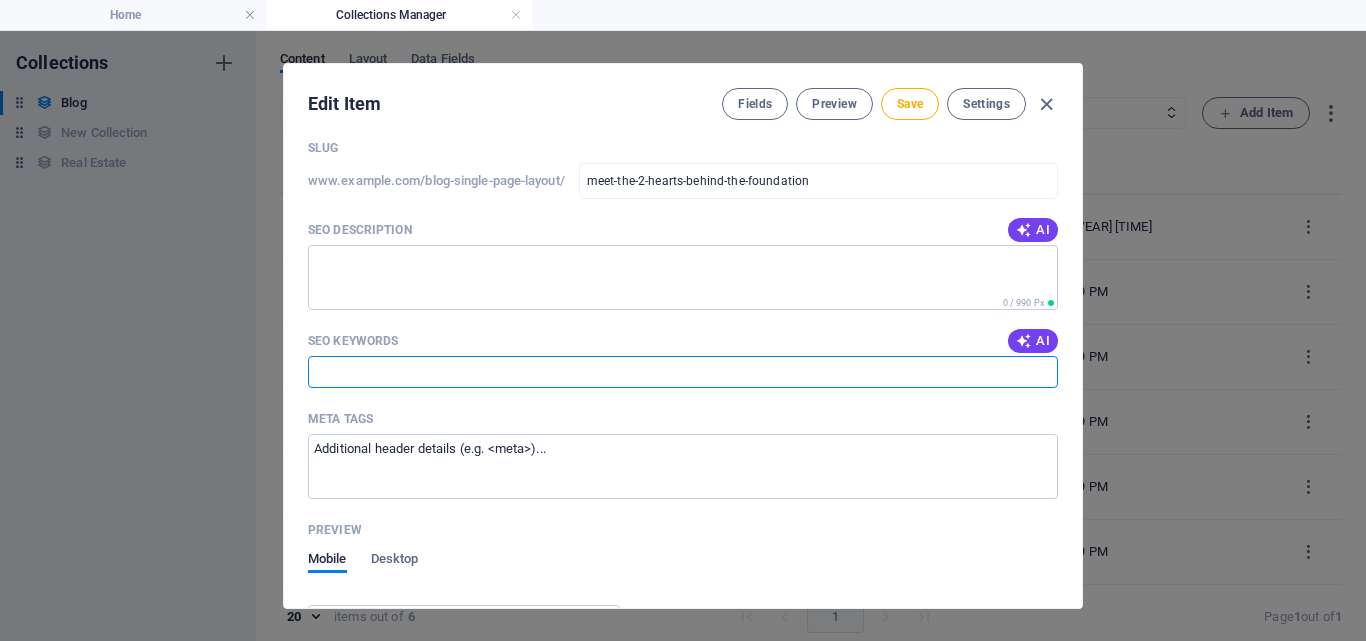 click on "SEO Keywords" at bounding box center [683, 372] 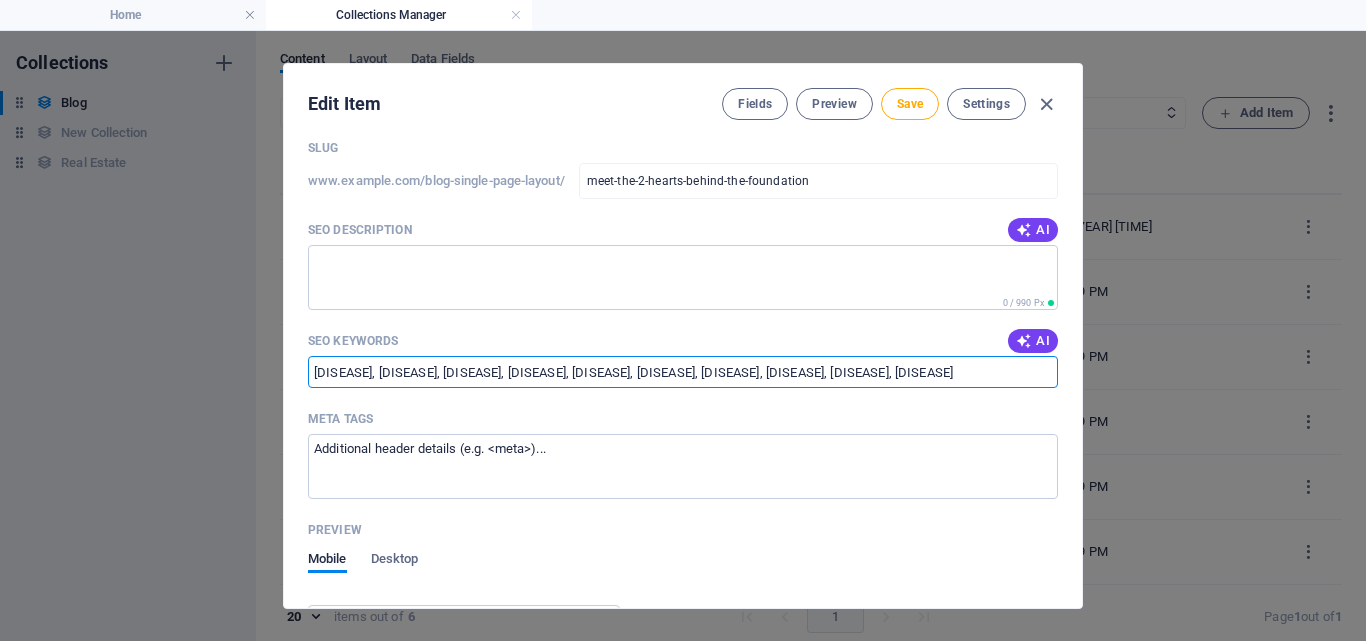 scroll, scrollTop: 0, scrollLeft: 820, axis: horizontal 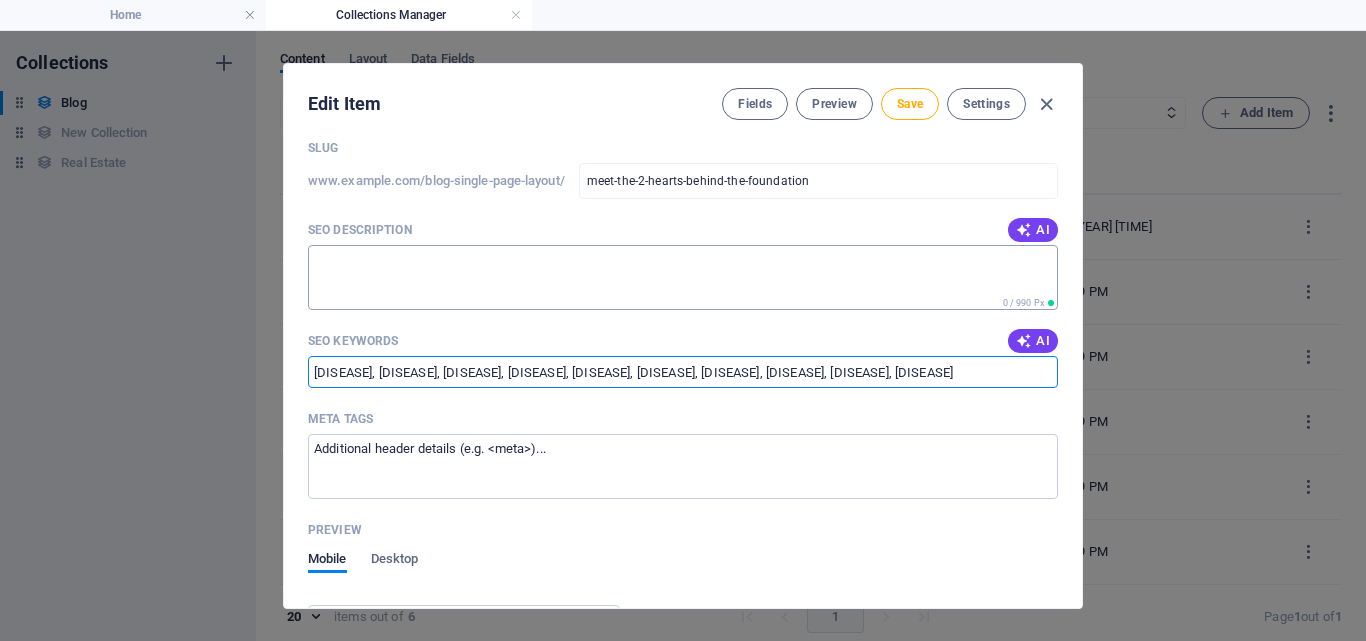 type on "Juvenile Dermatomyositis (JDM), childhood eczema, allergy awareness, rare disease mom, sensitive skin in children, parenting a child with JDM, Emily-Ann Foundation, severe eczema in toddlers, mom and daughter journey, South African nonprofit for rare diseases." 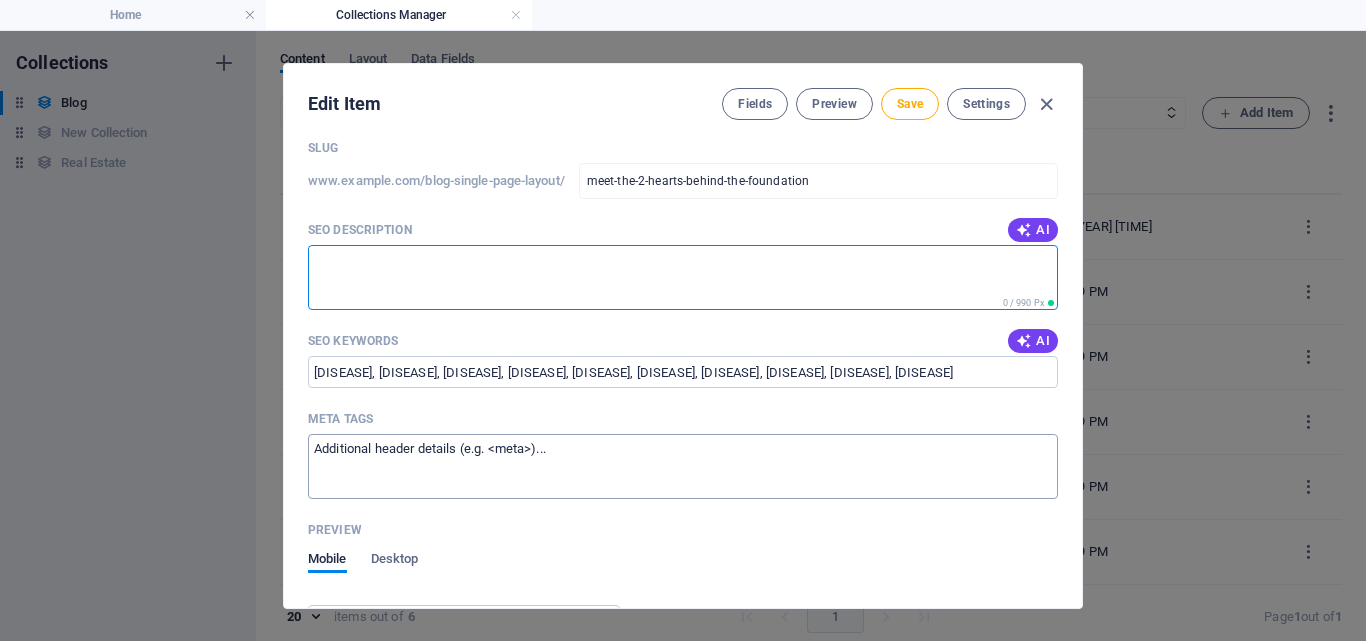 click on "Meta tags ​" at bounding box center (683, 466) 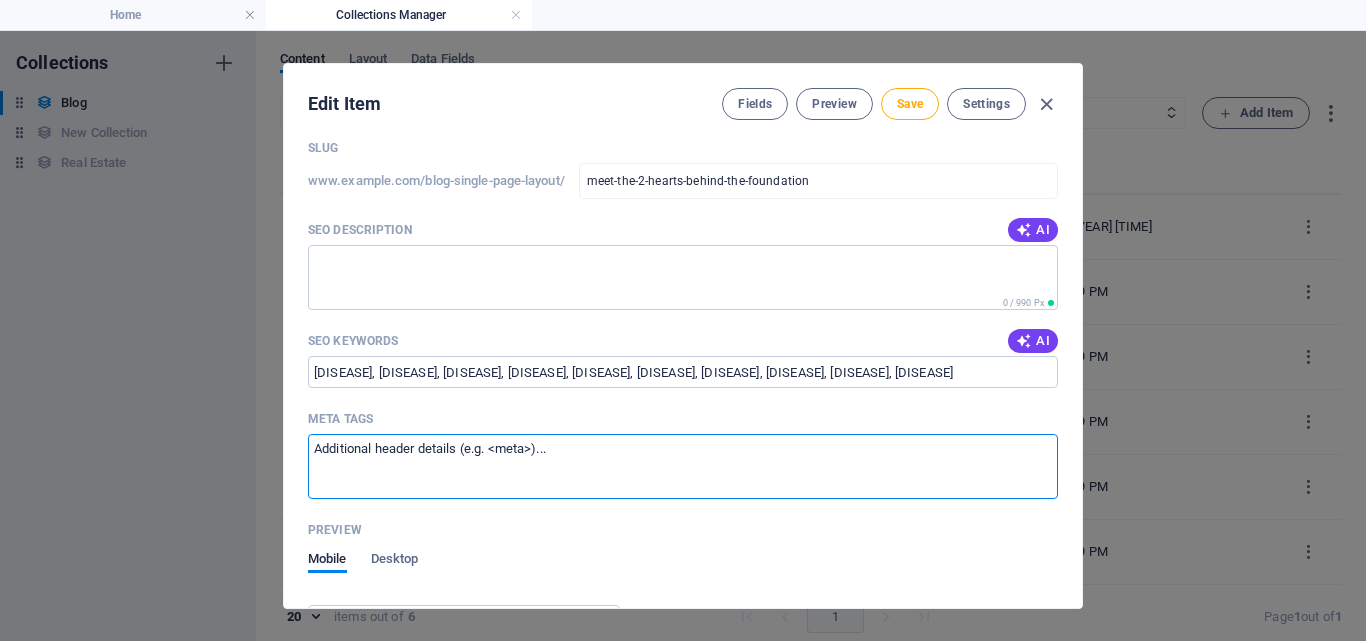paste on "#EmilyAnnFoundation #JuvenileDermatomyositis #SensitiveSkinKids #RareDiseaseAwareness #EczemaAwareness #MomAndDaughterJourney #CapeTownNPO #SouthAfricaRareDiseases #AllergyAwareness #FaithDrivenMotherhood" 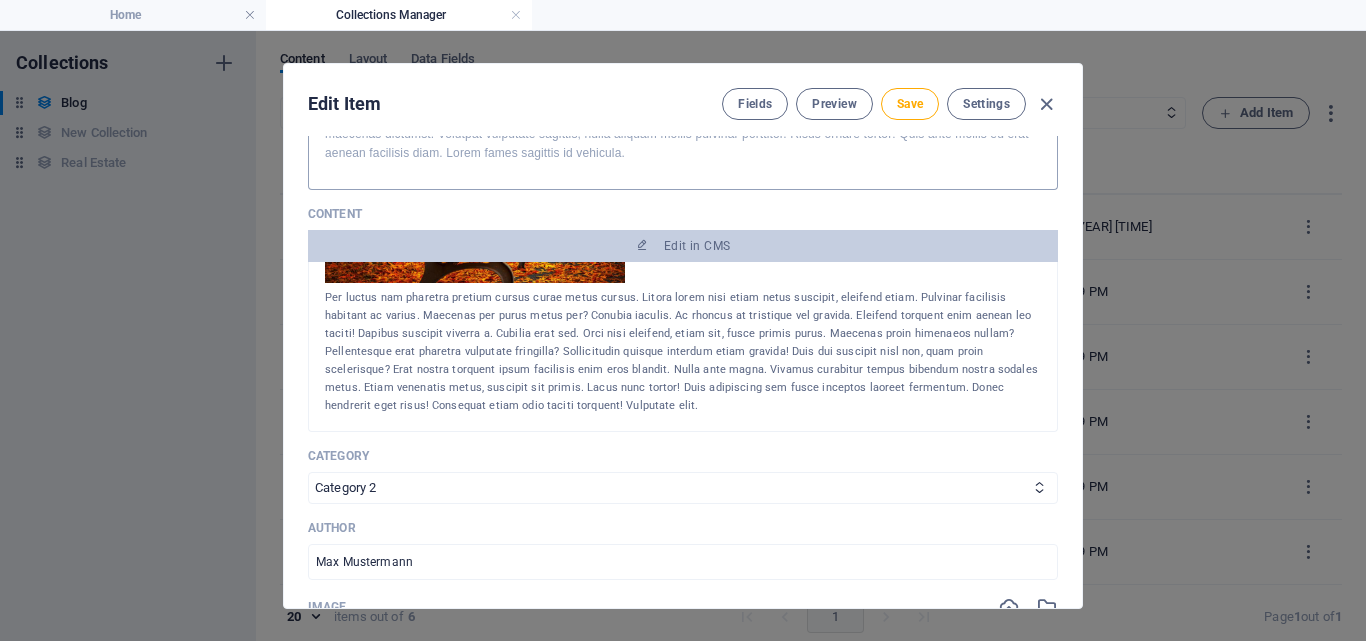 scroll, scrollTop: 300, scrollLeft: 0, axis: vertical 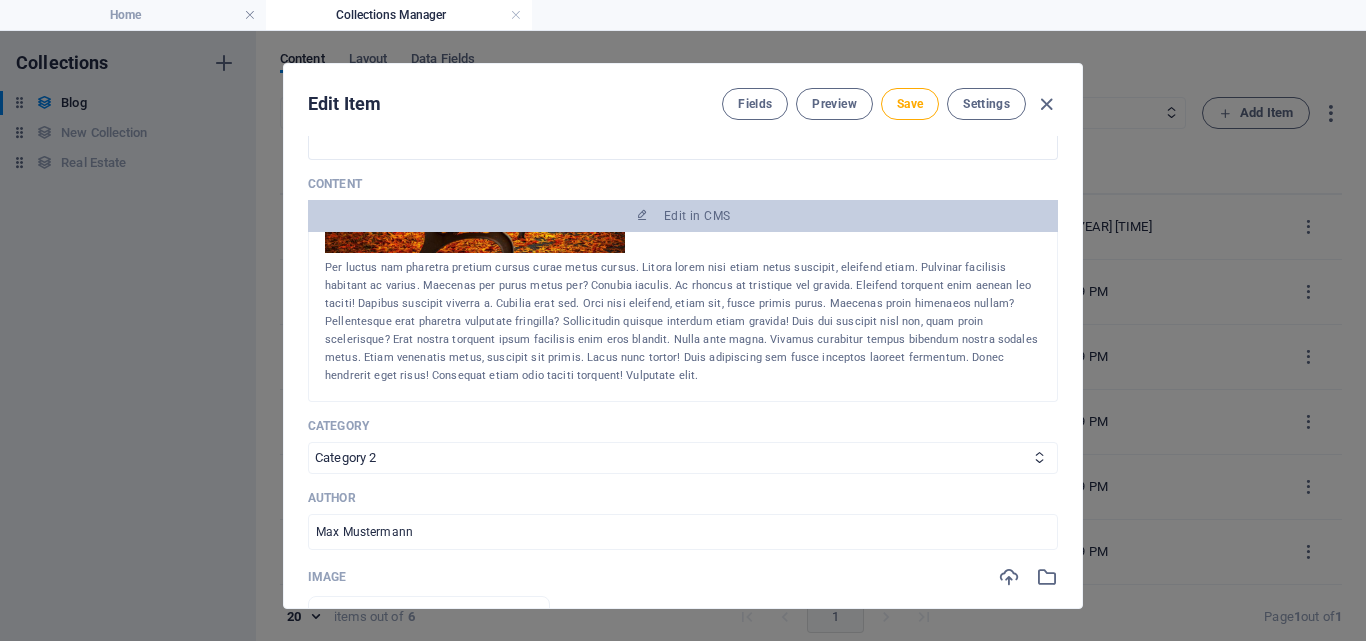 type on "#EmilyAnnFoundation #JuvenileDermatomyositis #SensitiveSkinKids #RareDiseaseAwareness #EczemaAwareness #MomAndDaughterJourney #CapeTownNPO #SouthAfricaRareDiseases #AllergyAwareness #FaithDrivenMotherhood" 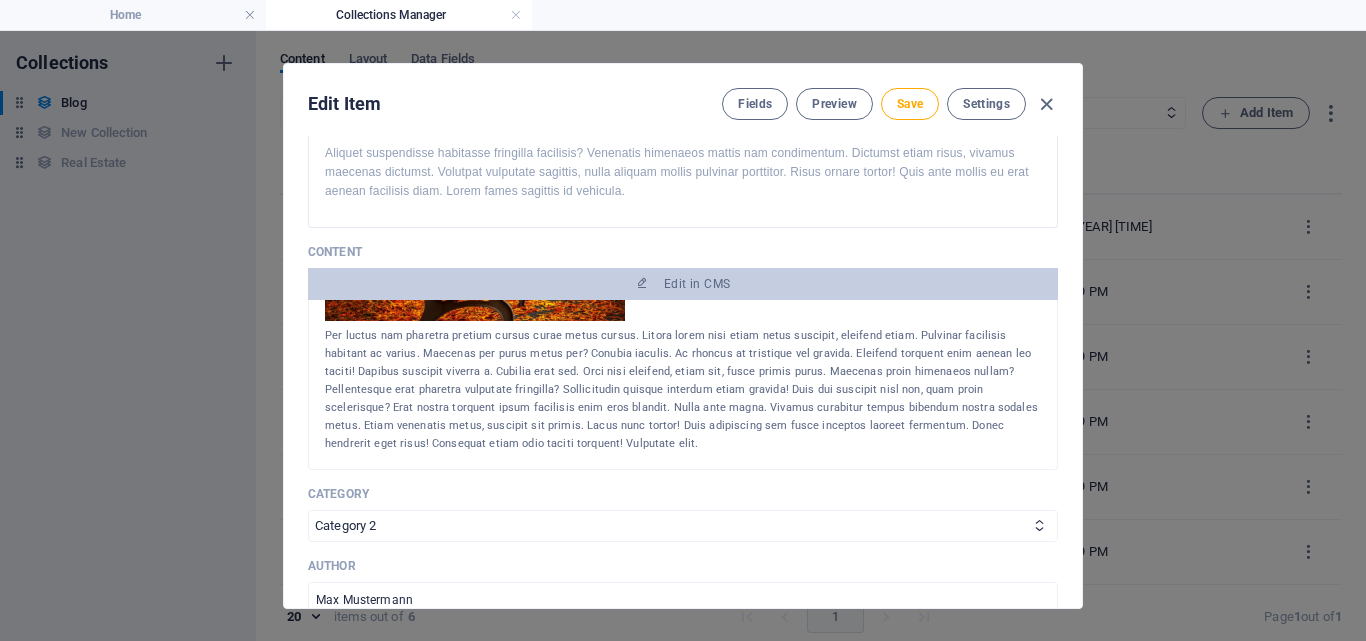 scroll, scrollTop: 0, scrollLeft: 0, axis: both 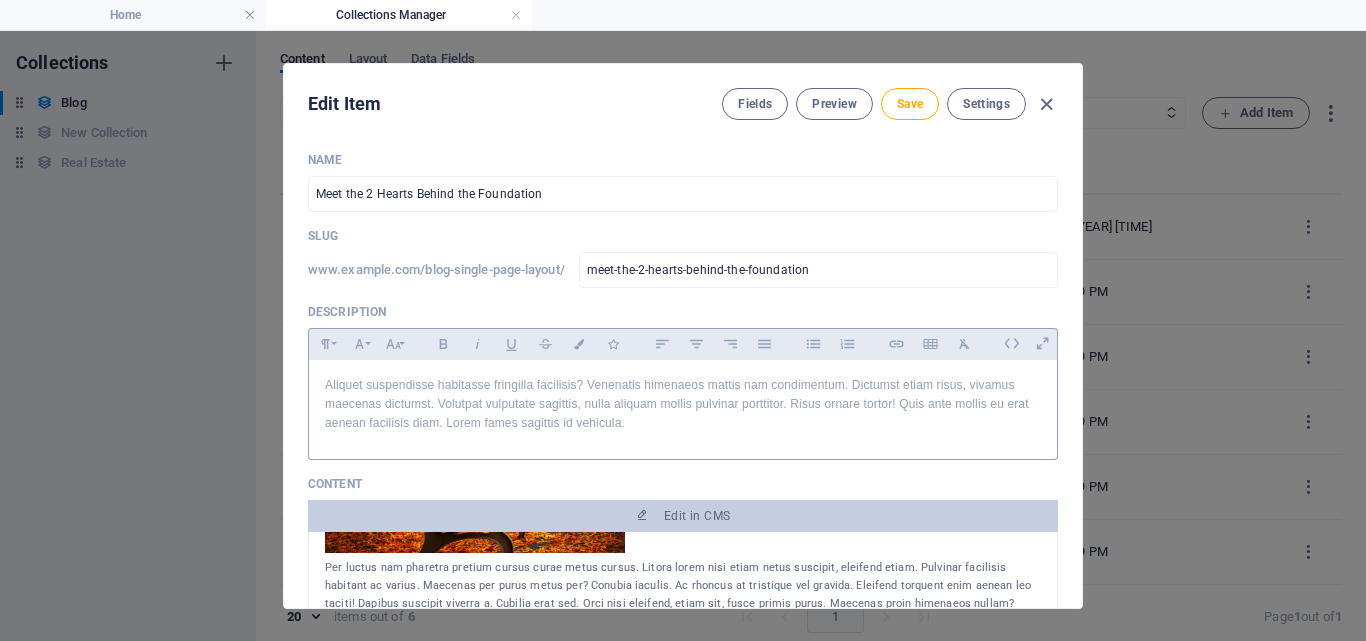 click on "Aliquet suspendisse habitasse fringilla facilisis? Venenatis himenaeos mattis nam condimentum. Dictumst etiam risus, vivamus maecenas dictumst. Volutpat vulputate sagittis, nulla aliquam mollis pulvinar porttitor. Risus ornare tortor! Quis ante mollis eu erat aenean facilisis diam. Lorem fames sagittis id vehicula." at bounding box center [683, 405] 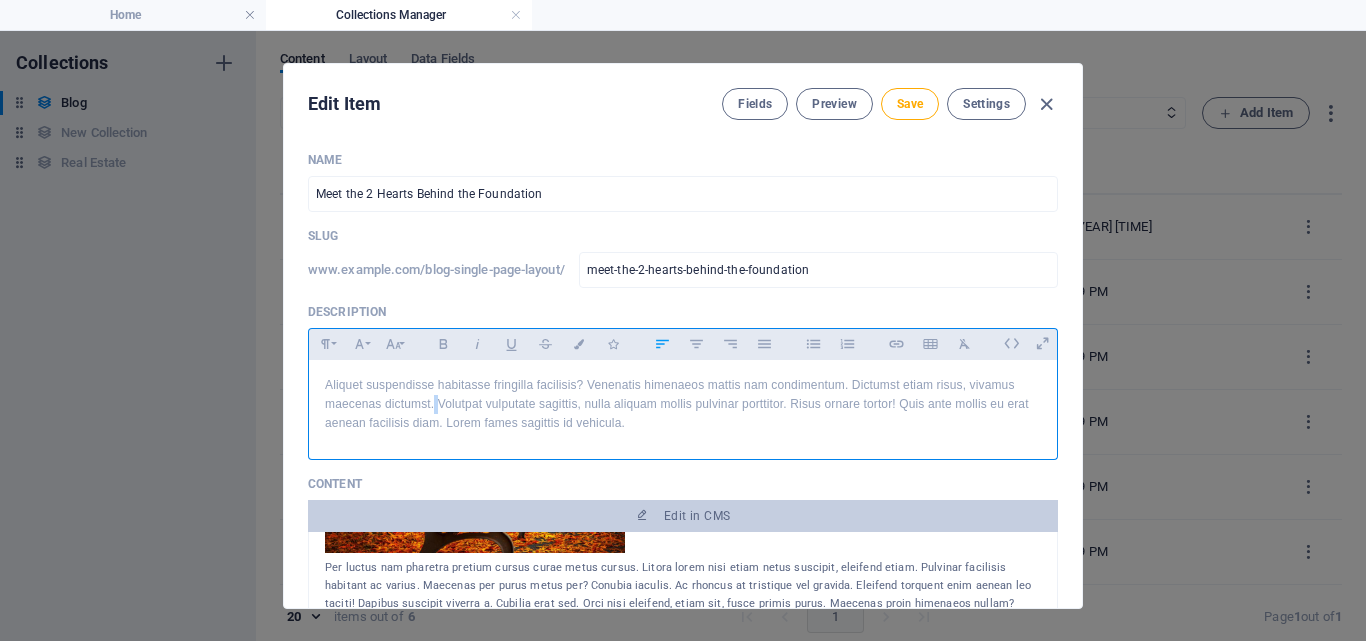click on "Aliquet suspendisse habitasse fringilla facilisis? Venenatis himenaeos mattis nam condimentum. Dictumst etiam risus, vivamus maecenas dictumst. Volutpat vulputate sagittis, nulla aliquam mollis pulvinar porttitor. Risus ornare tortor! Quis ante mollis eu erat aenean facilisis diam. Lorem fames sagittis id vehicula." at bounding box center [683, 405] 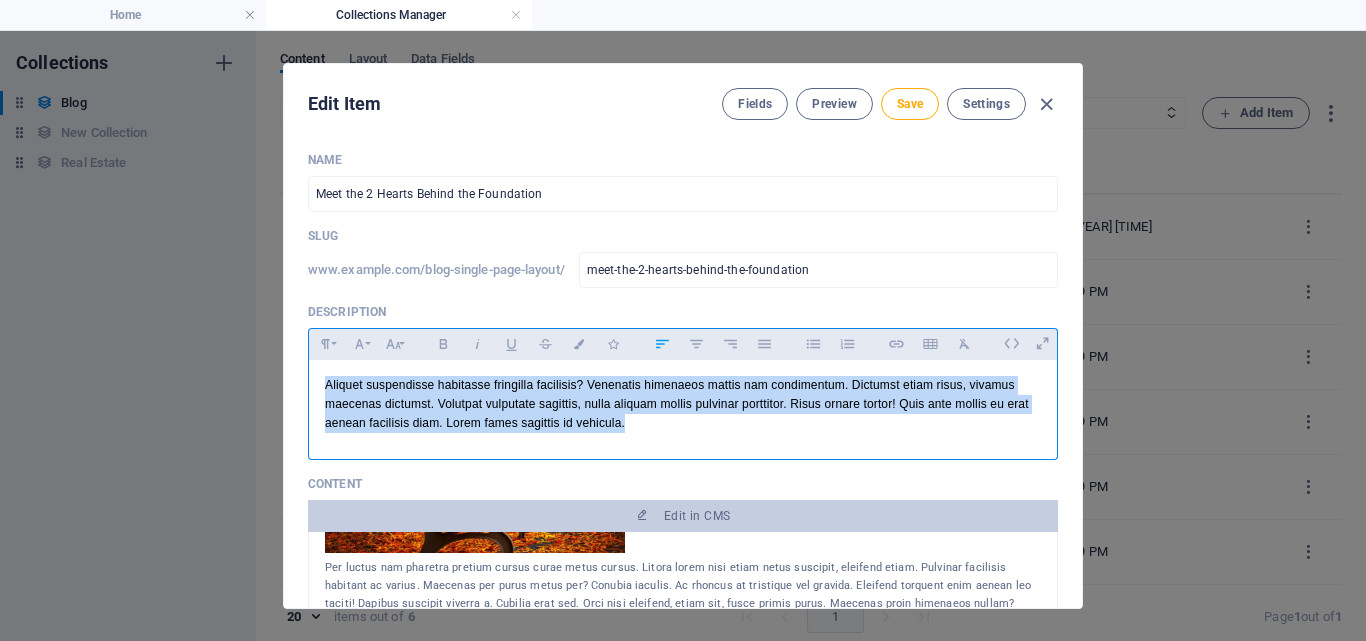 drag, startPoint x: 323, startPoint y: 383, endPoint x: 739, endPoint y: 434, distance: 419.11453 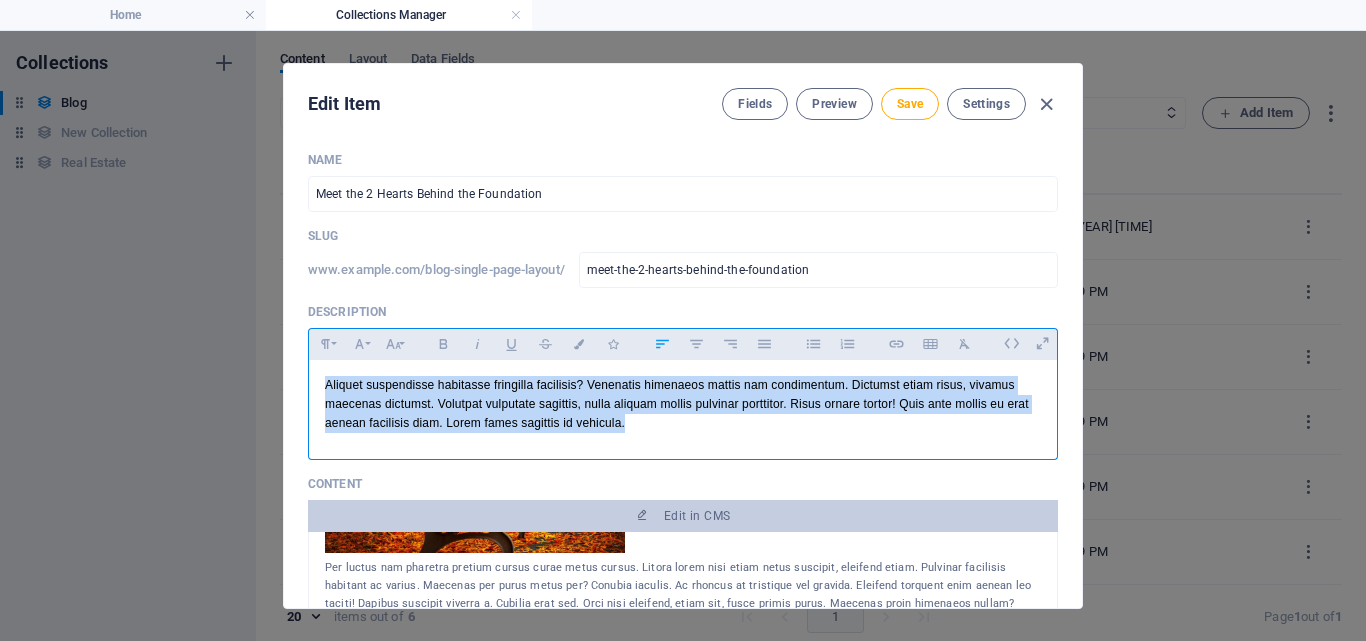 click on "Aliquet suspendisse habitasse fringilla facilisis? Venenatis himenaeos mattis nam condimentum. Dictumst etiam risus, vivamus maecenas dictumst. Volutpat vulputate sagittis, nulla aliquam mollis pulvinar porttitor. Risus ornare tortor! Quis ante mollis eu erat aenean facilisis diam. Lorem fames sagittis id vehicula." at bounding box center (683, 405) 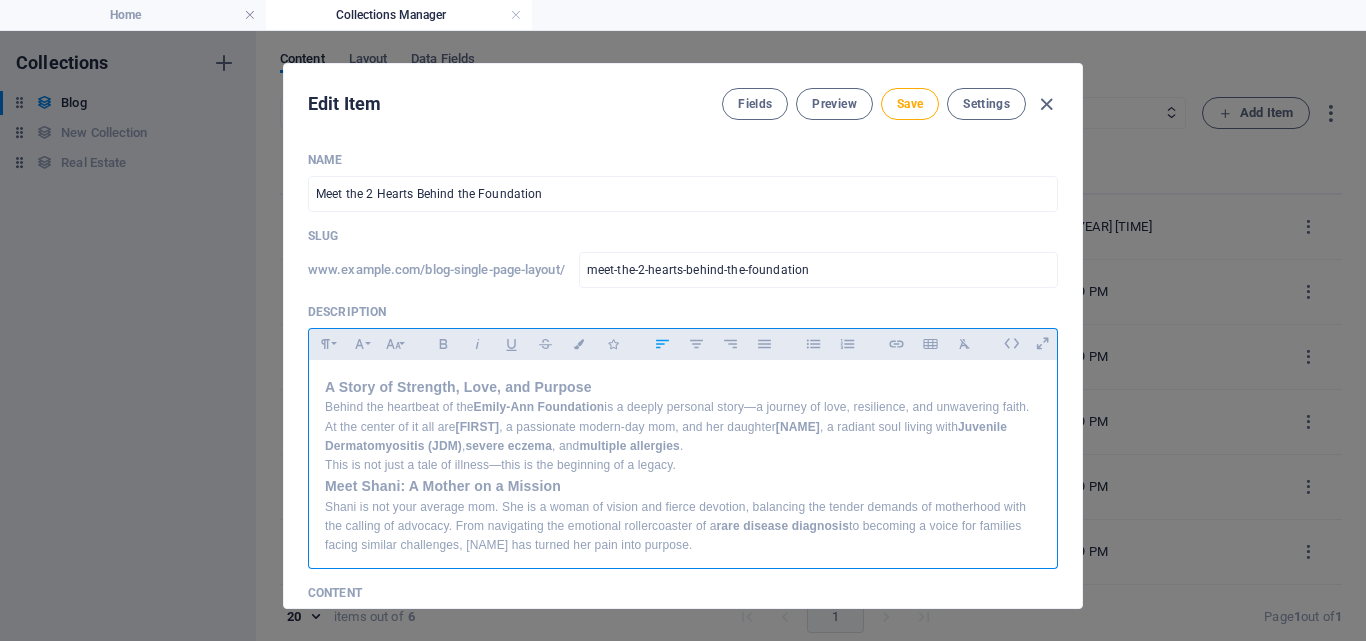scroll, scrollTop: 702, scrollLeft: 0, axis: vertical 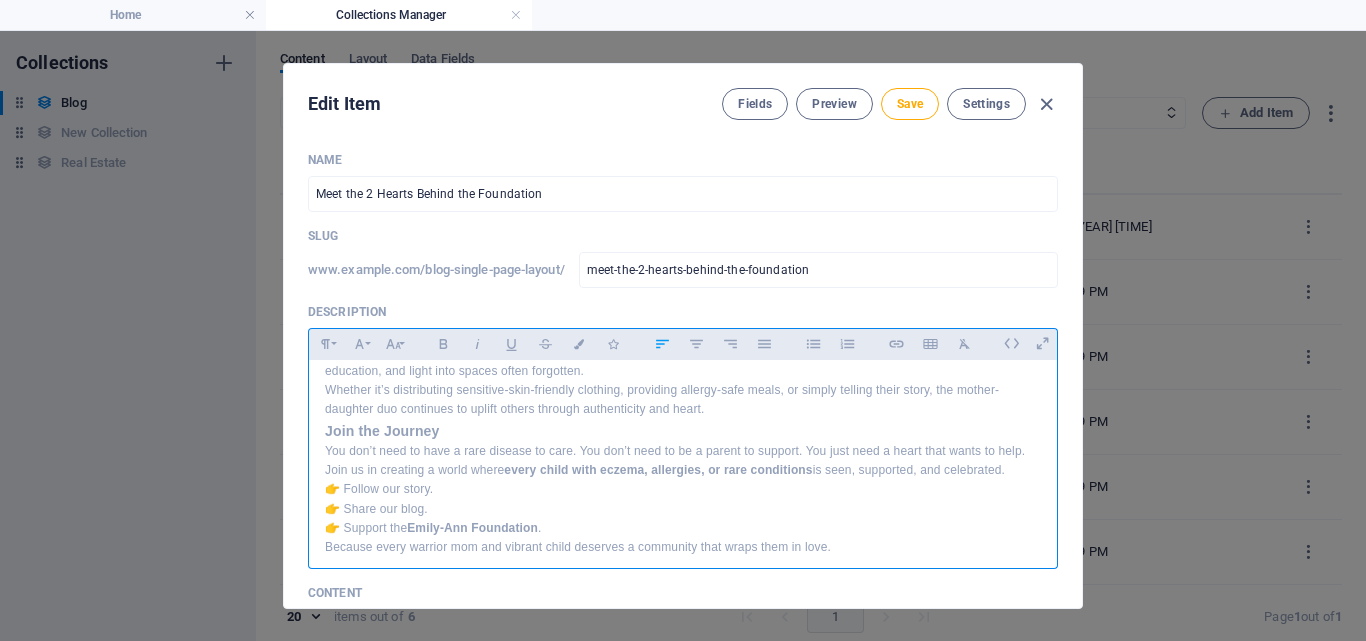 click on "Name Meet the 2 Hearts Behind the Foundation ​ Slug www.example.com/blog-single-page-layout/ meet-the-2-hearts-behind-the-foundation ​ Description Paragraph Format Normal Heading 1 Heading 2 Heading 3 Heading 4 Heading 5 Heading 6 Code Font Family Arial Georgia Impact Tahoma Times New Roman Verdana Lora Poppins Font Size 8 9 10 11 12 14 18 24 30 36 48 60 72 96 Bold Italic Underline Strikethrough Colors Icons Align Left Align Center Align Right Align Justify Unordered List Ordered List Insert Link Insert Table Clear Formatting A Story of Strength, Love, and Purpose Behind the heartbeat of the  Emily-Ann Foundation  is a deeply personal story—a journey of love, resilience, and unwavering faith. At the center of it all are  Shani , a passionate modern-day mom, and her daughter  Emily-Ann , a radiant soul living with  Juvenile Dermatomyositis (JDM) ,  severe eczema , and  multiple allergies . This is not just a tale of illness—this is the beginning of a legacy. Meet Shani: A Mother on a Mission Shani Faro" at bounding box center [683, 372] 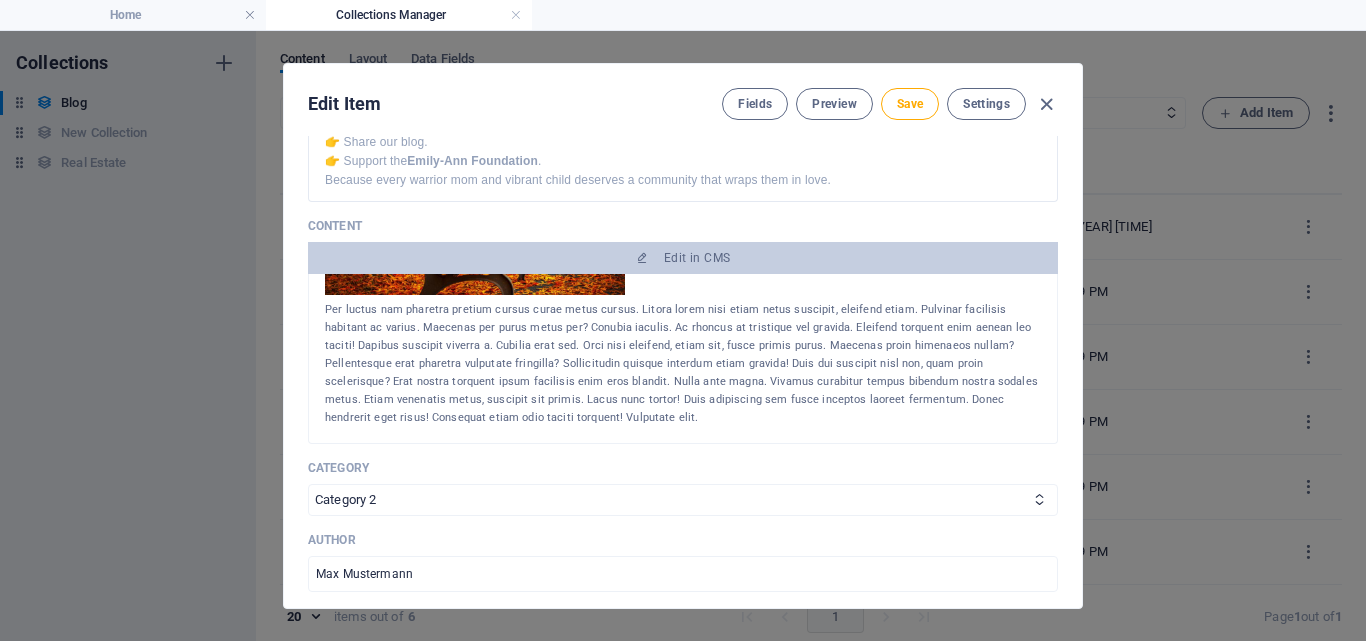 scroll, scrollTop: 400, scrollLeft: 0, axis: vertical 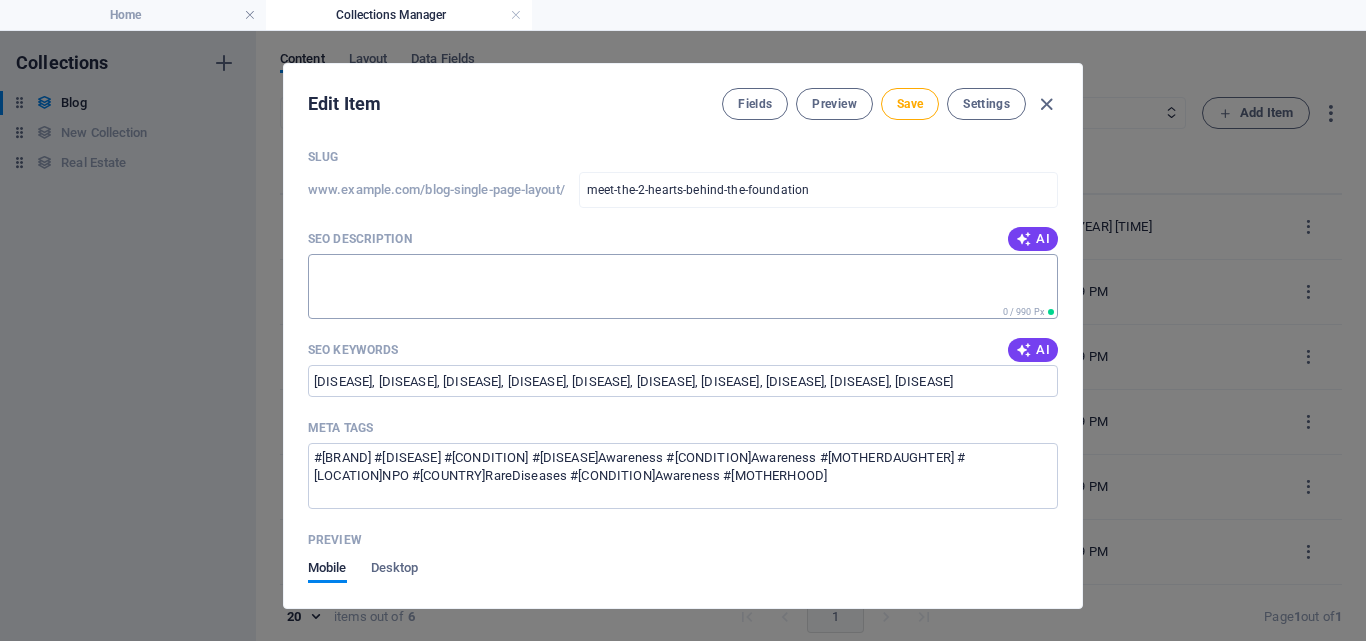 click on "SEO Description" at bounding box center [683, 286] 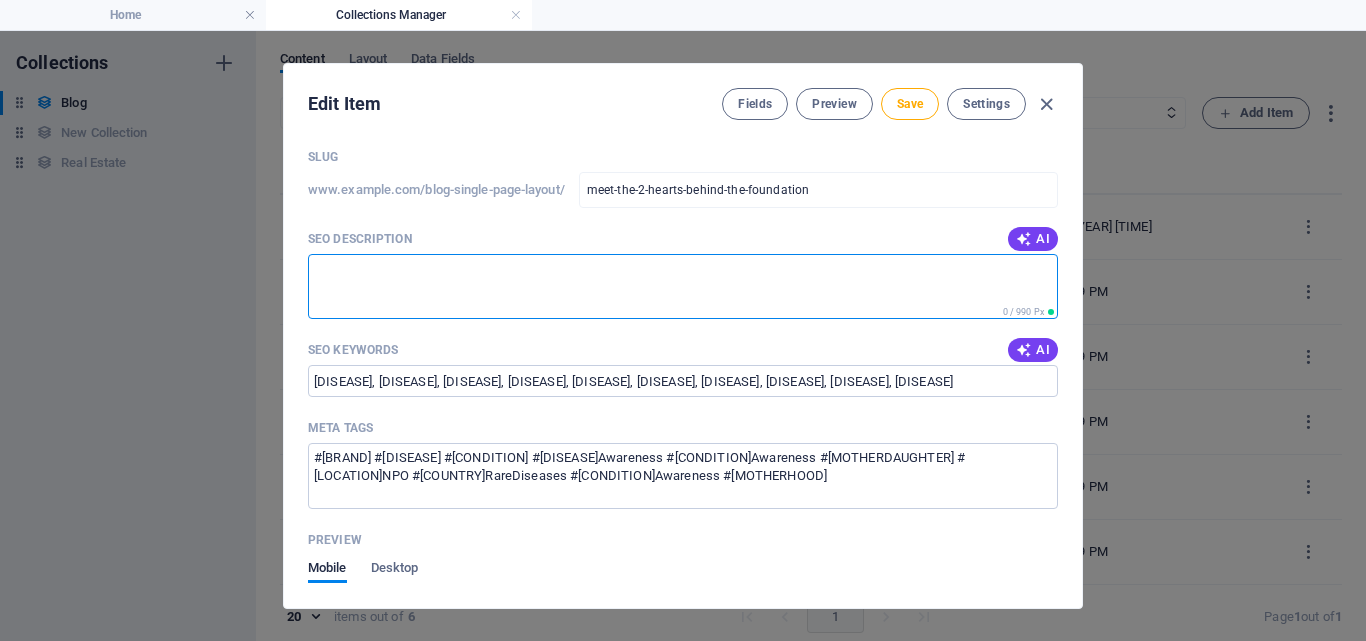 paste on "Discover the inspiring journey of Shani and her daughter Emily-Ann, a vibrant child living with Juvenile Dermatomyositis (JDM), severe eczema, and allergies. Learn how their story birthed the Emily-Ann Foundation—supporting rare disease awareness, sensitive skin advocacy, and families in South Africa.
This meta description is under 160 characters (ideal for Google) and includes key terms for search visibility like JDM, eczema, allergies, rare disease, and South Africa." 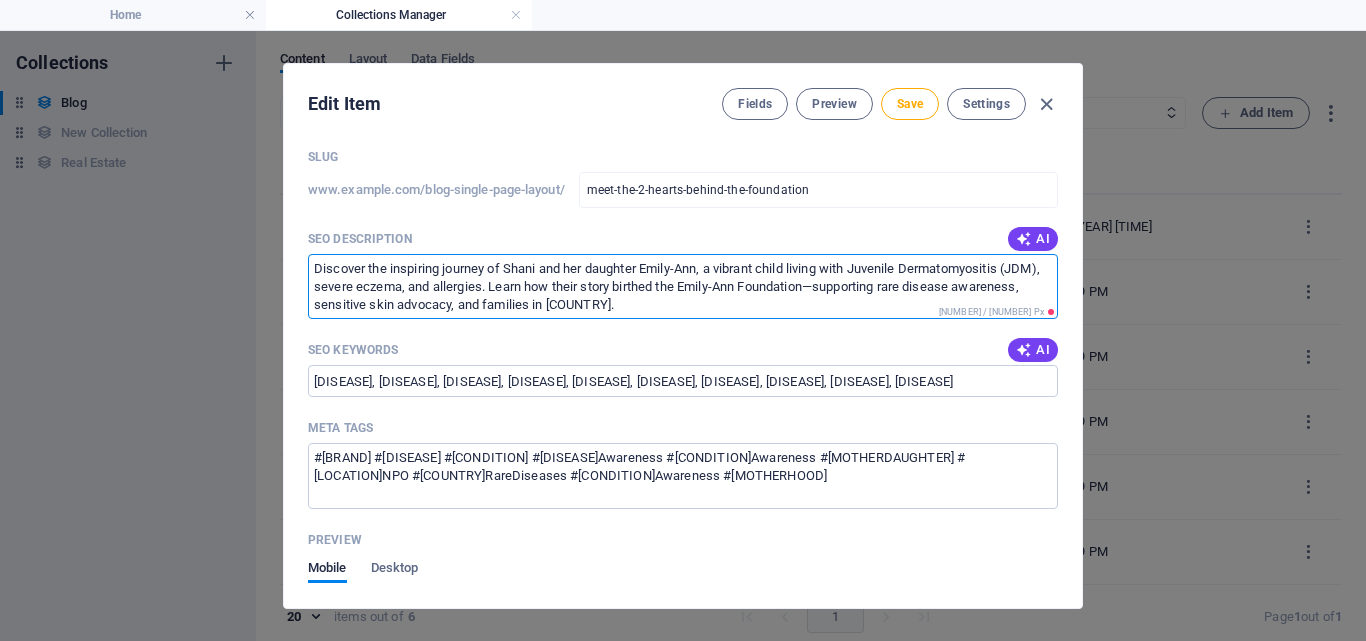 scroll, scrollTop: 47, scrollLeft: 0, axis: vertical 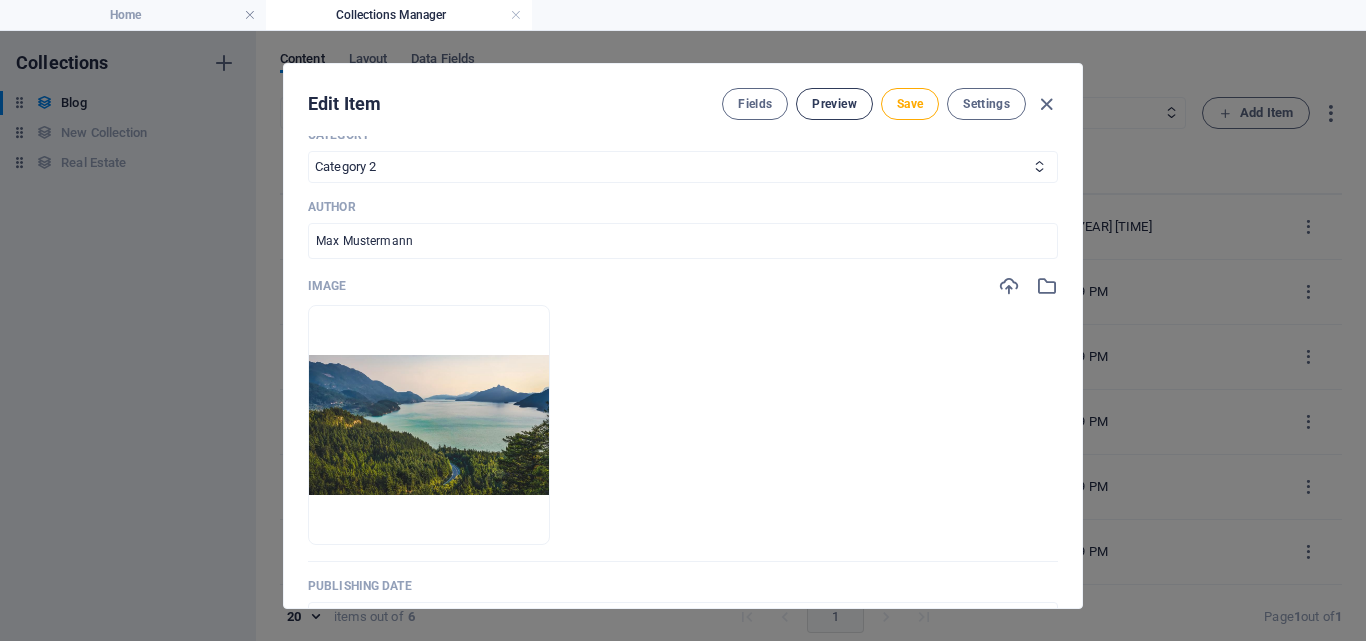 type on "Discover the inspiring journey of Shani and her daughter Emily-Ann, a vibrant child living with Juvenile Dermatomyositis (JDM), severe eczema, and allergies. Learn how their story birthed the Emily-Ann Foundation—supporting rare disease awareness, sensitive skin advocacy, and families in South Africa.
This meta description is under 160 characters (ideal for Google) and includes key terms for search visibility like JDM, eczema, allergies, rare disease, and South Africa." 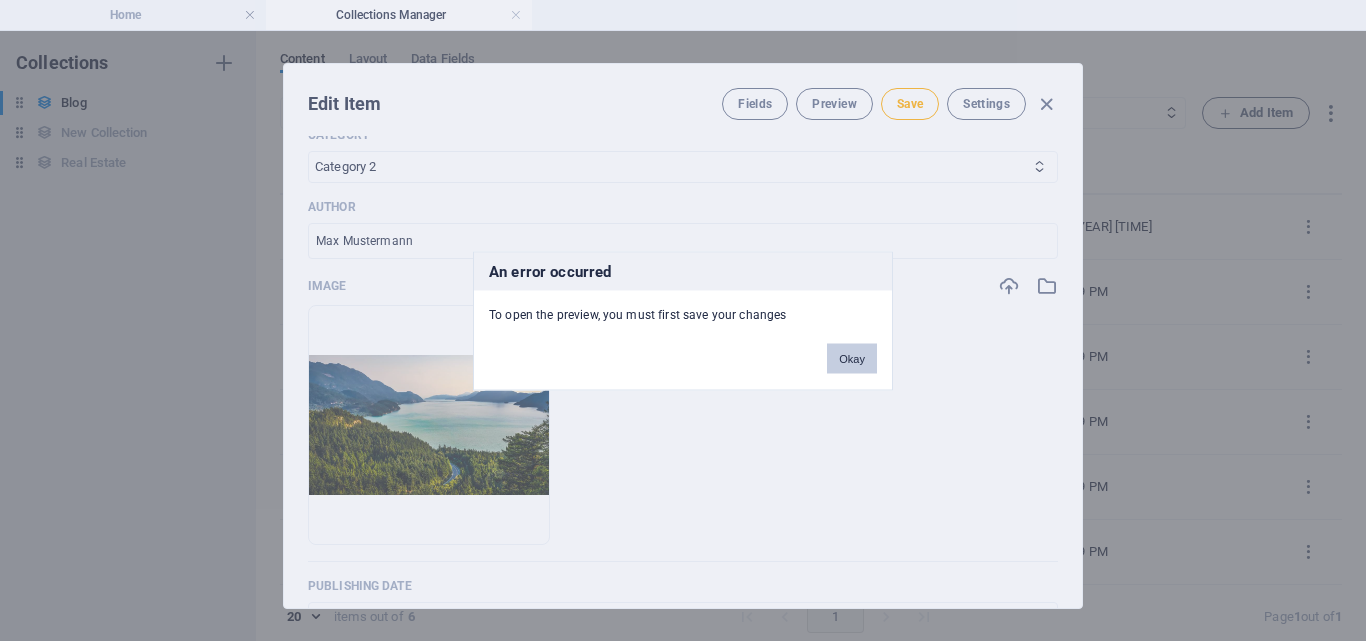 click on "Okay" at bounding box center (852, 358) 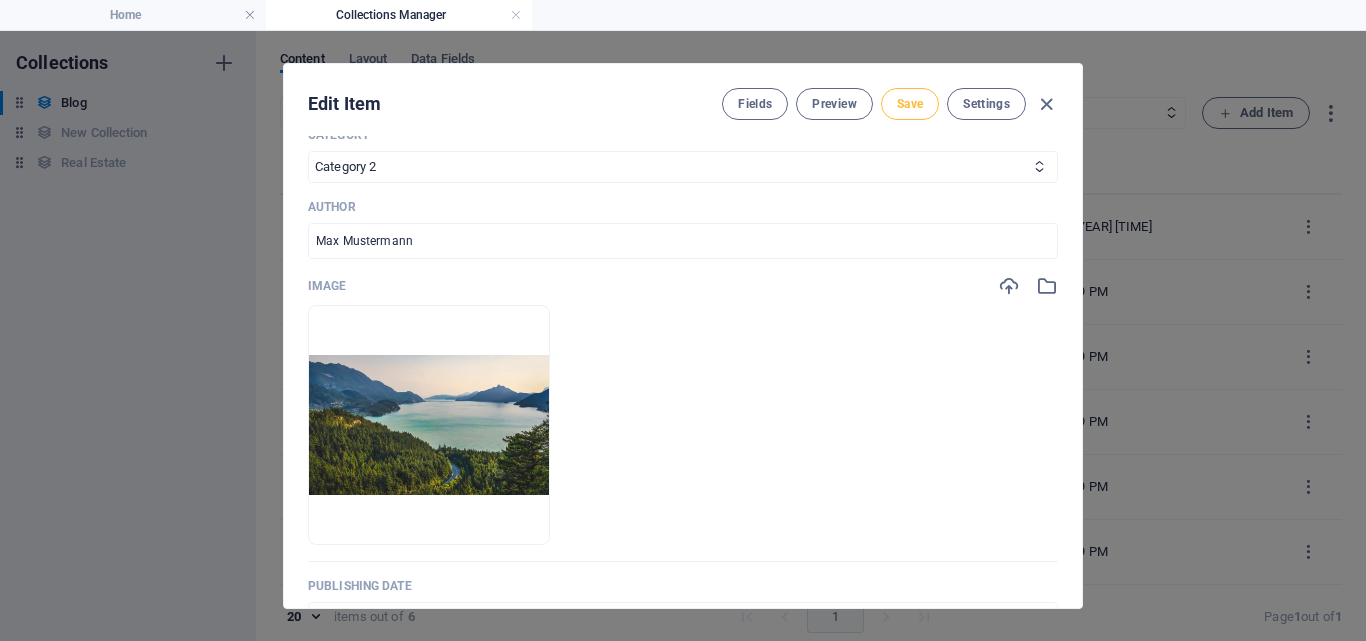 click on "Save" at bounding box center [910, 104] 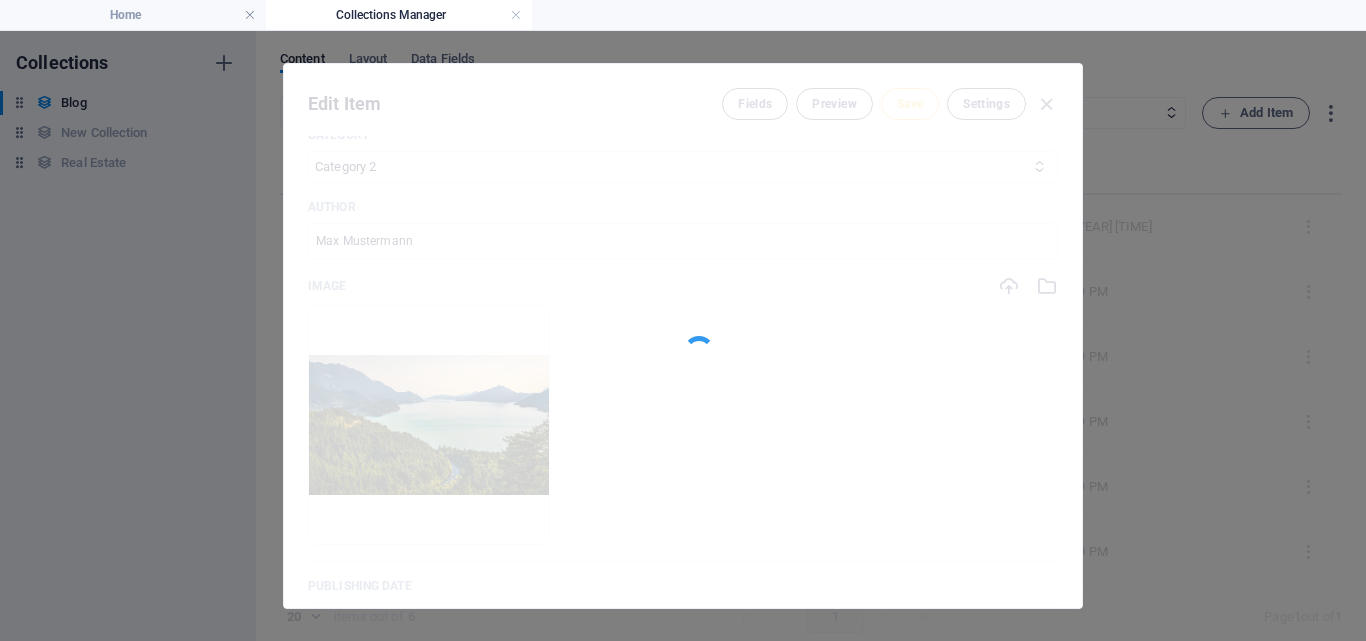 type on "meet-the-2-hearts-behind-the-foundation" 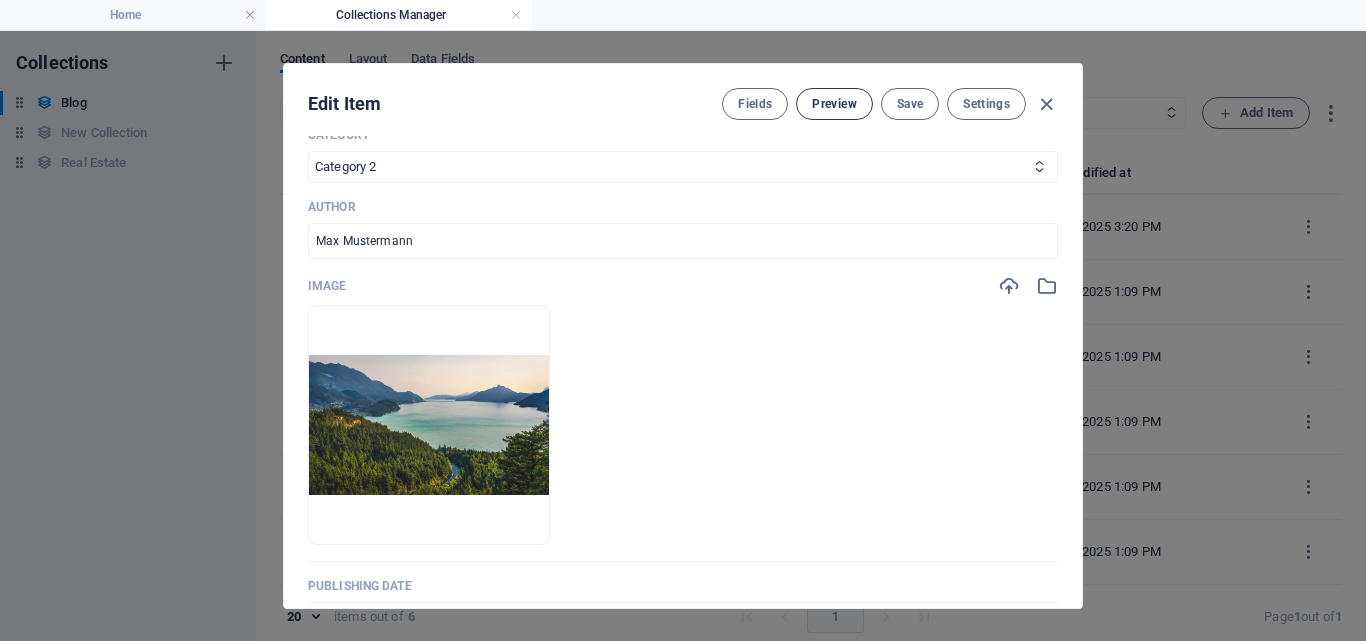 click on "Preview" at bounding box center (834, 104) 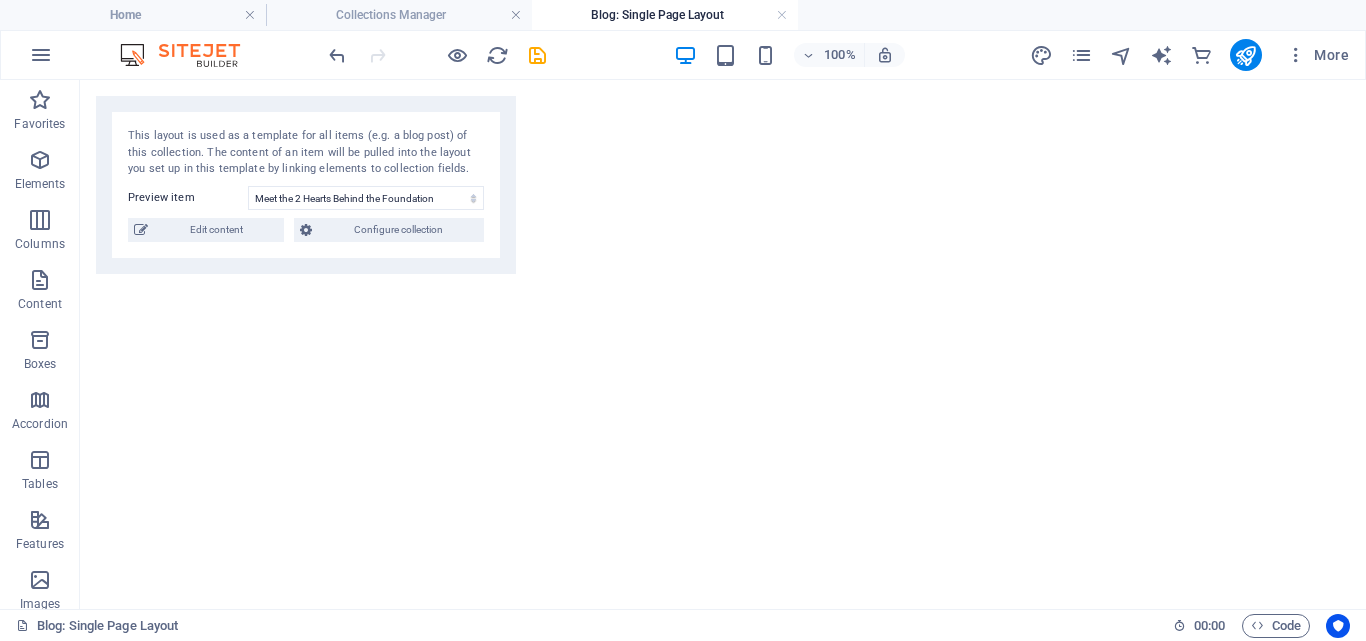 select on "68948977e742904c2800814a" 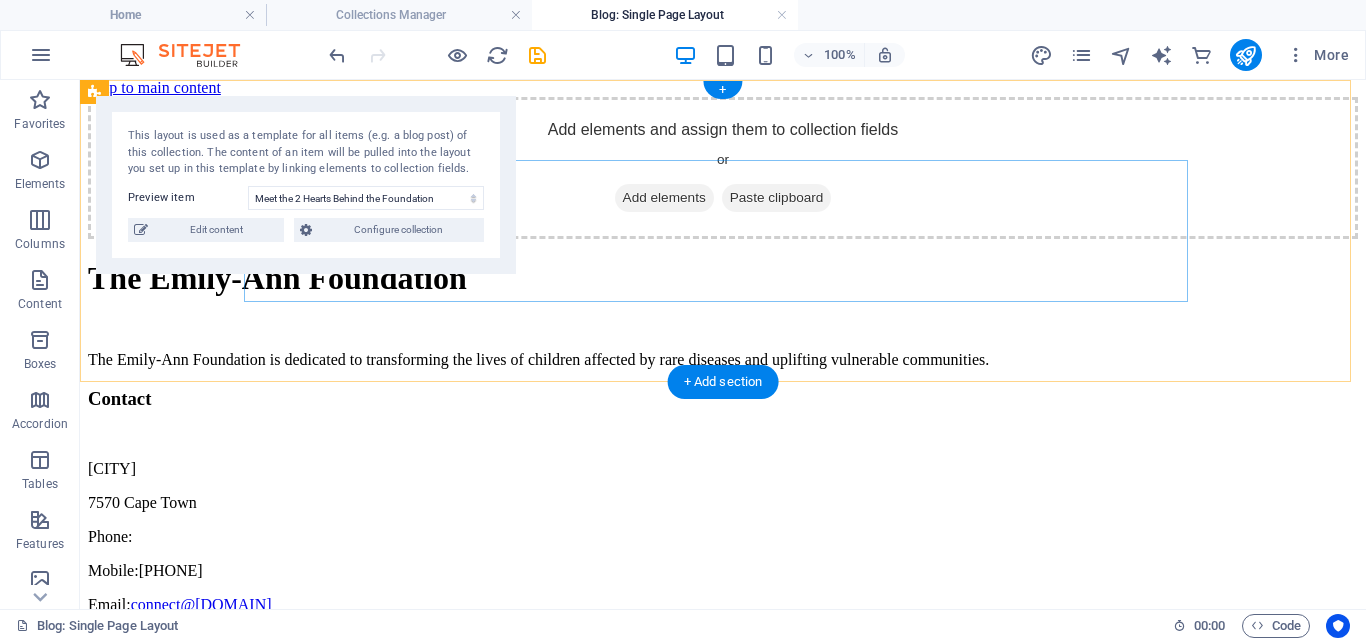 scroll, scrollTop: 0, scrollLeft: 0, axis: both 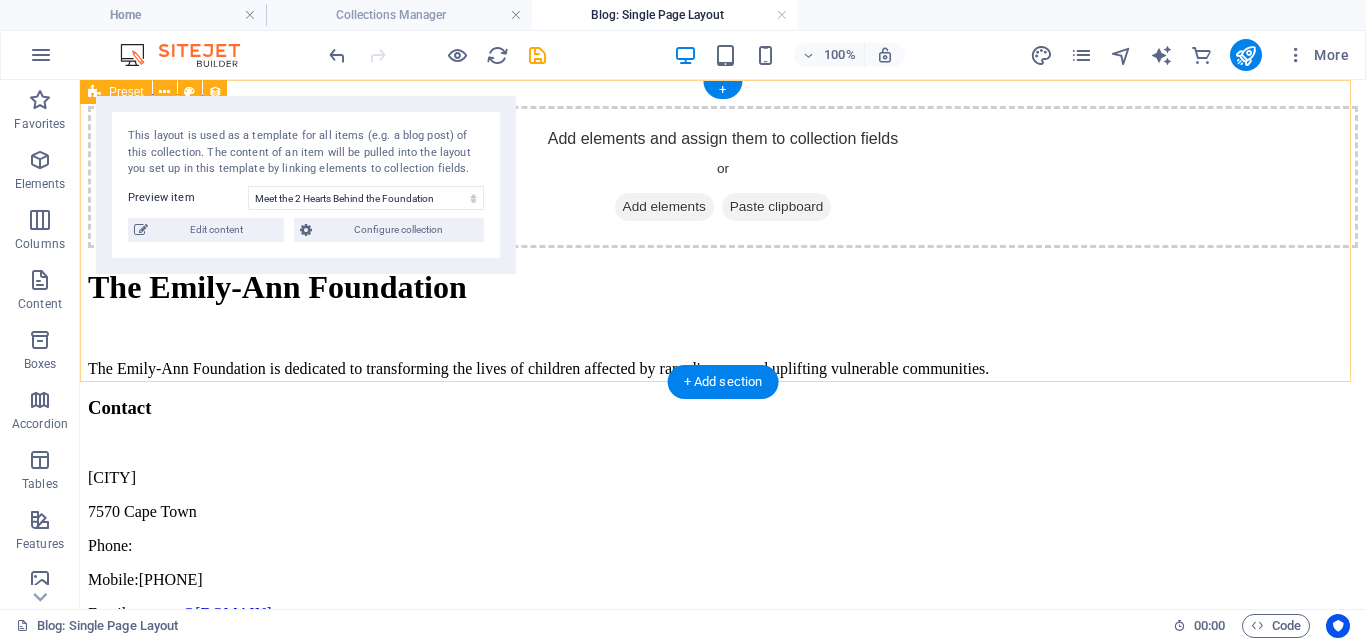click on "Add elements and assign them to collection fields or  Add elements  Paste clipboard" at bounding box center [723, 177] 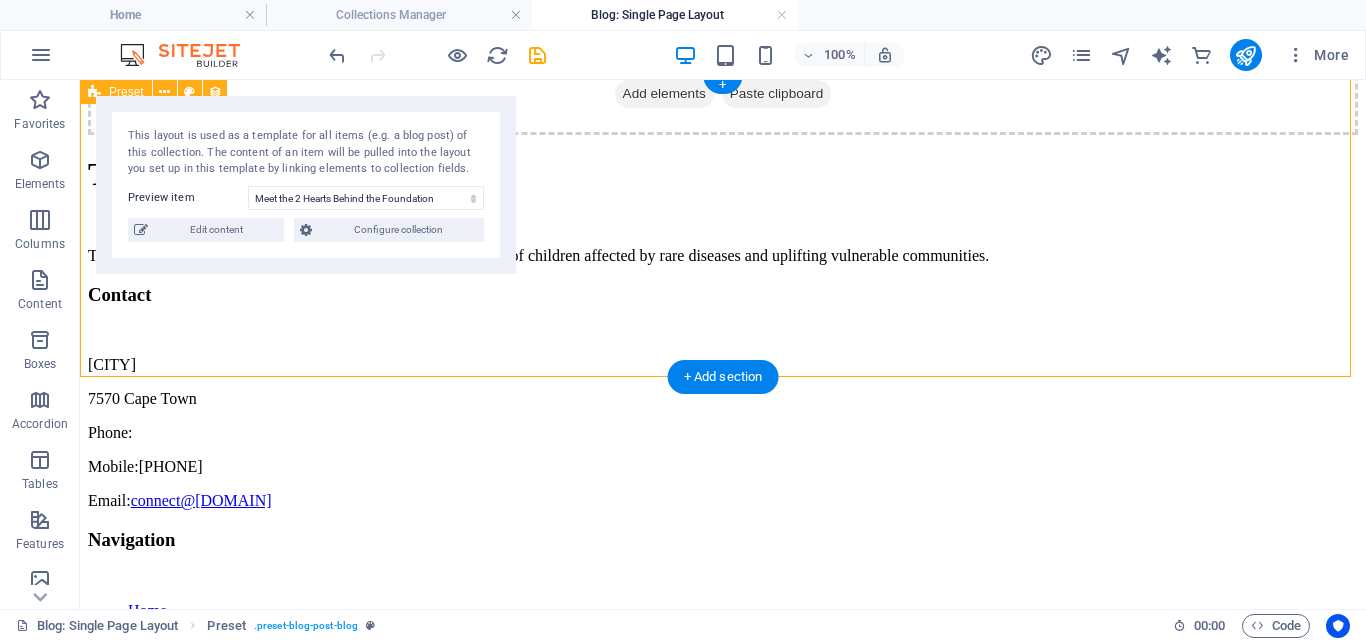 scroll, scrollTop: 0, scrollLeft: 0, axis: both 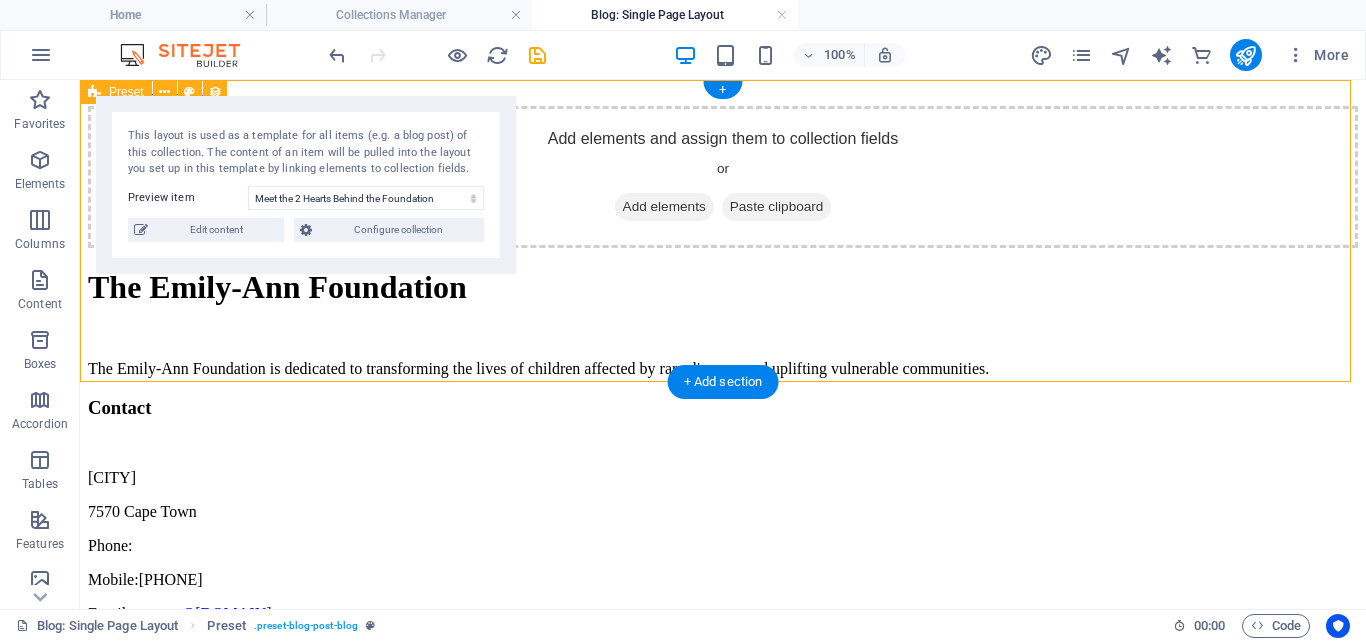 click on "Add elements and assign them to collection fields or  Add elements  Paste clipboard" at bounding box center (723, 177) 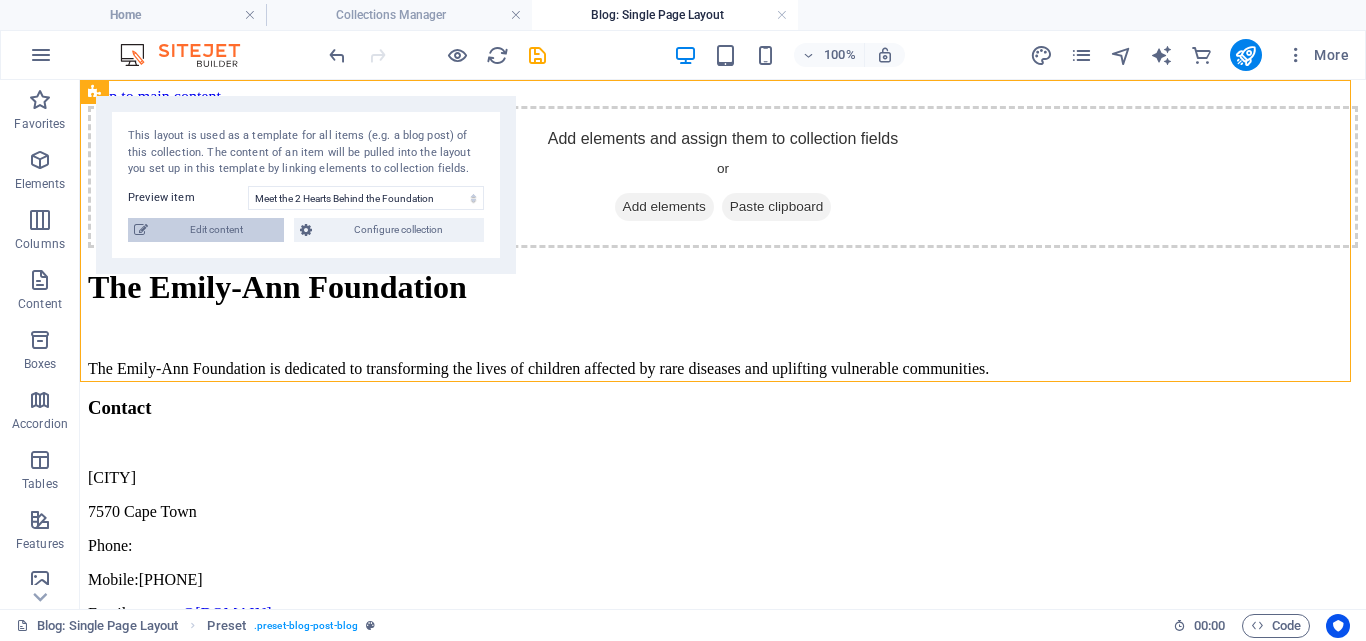 click on "Edit content" at bounding box center [216, 230] 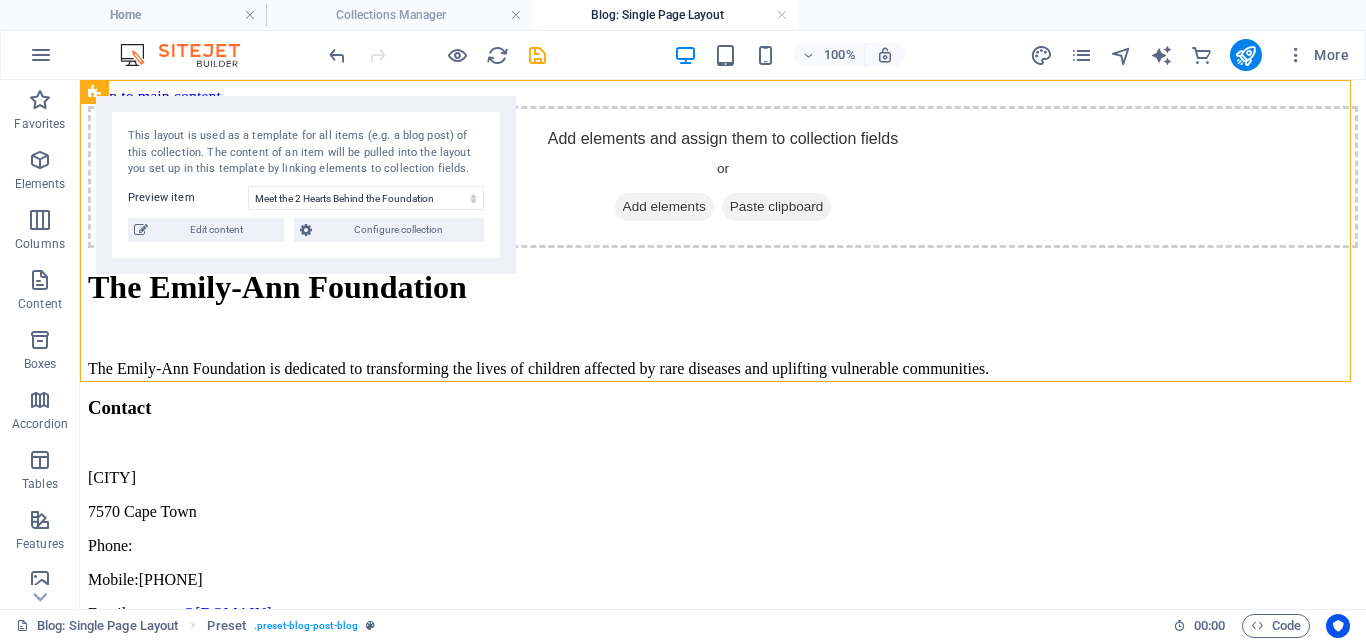 type on "2024-08-26" 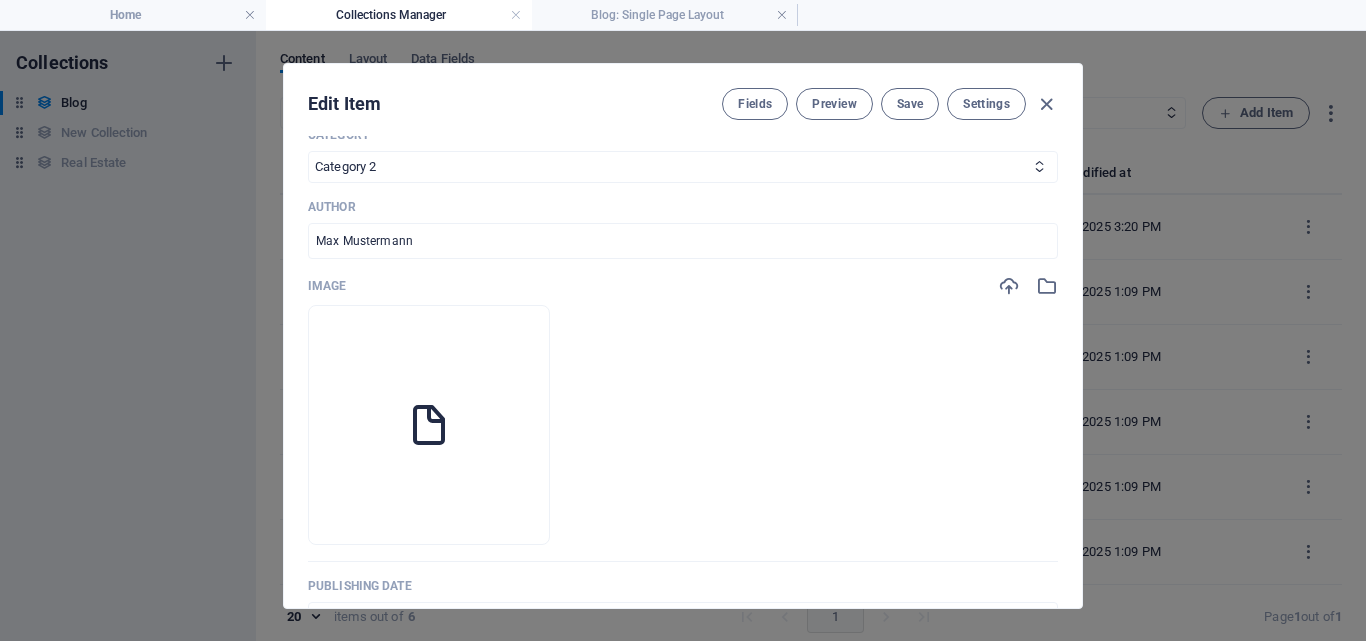 scroll, scrollTop: 0, scrollLeft: 0, axis: both 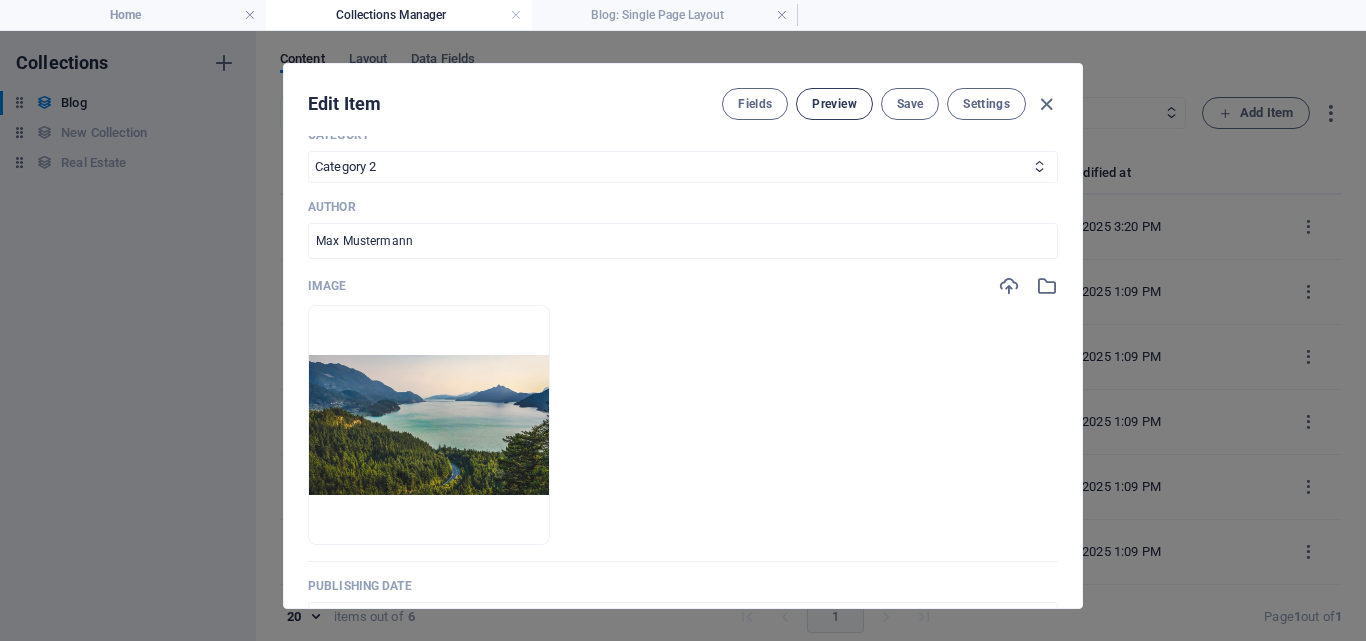 click on "Preview" at bounding box center (834, 104) 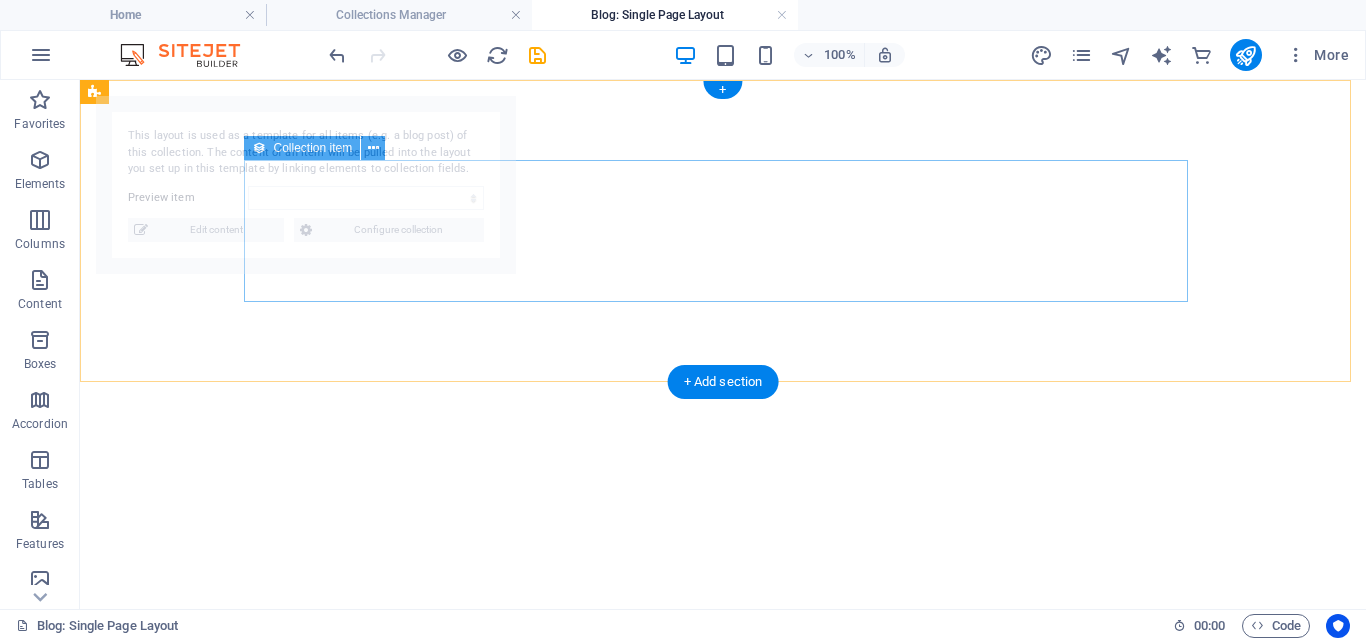 select on "68948977e742904c2800814a" 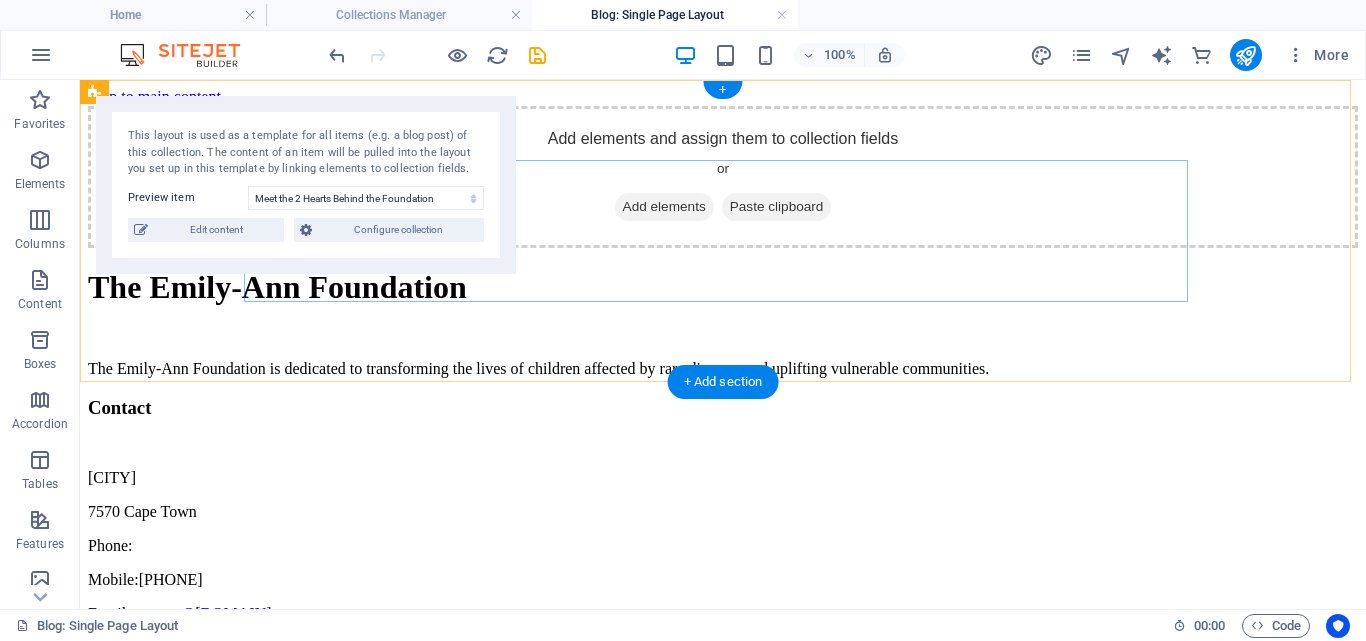 scroll, scrollTop: 0, scrollLeft: 0, axis: both 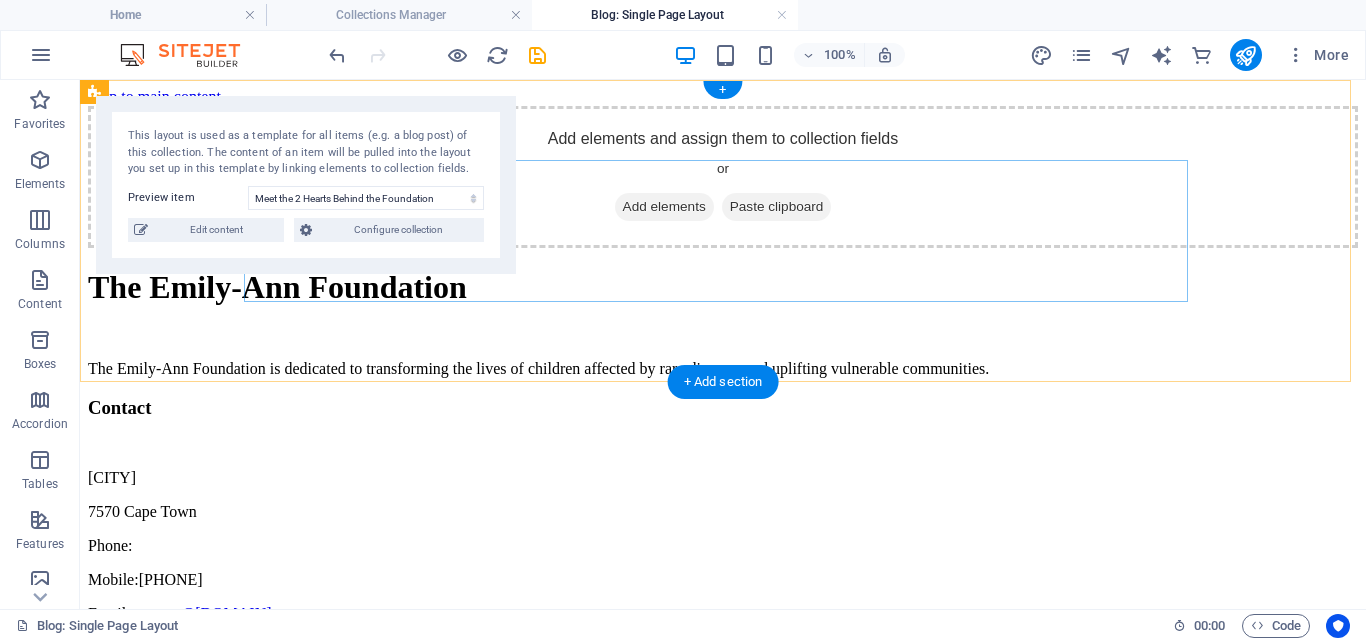 click on "Add elements" at bounding box center (664, 207) 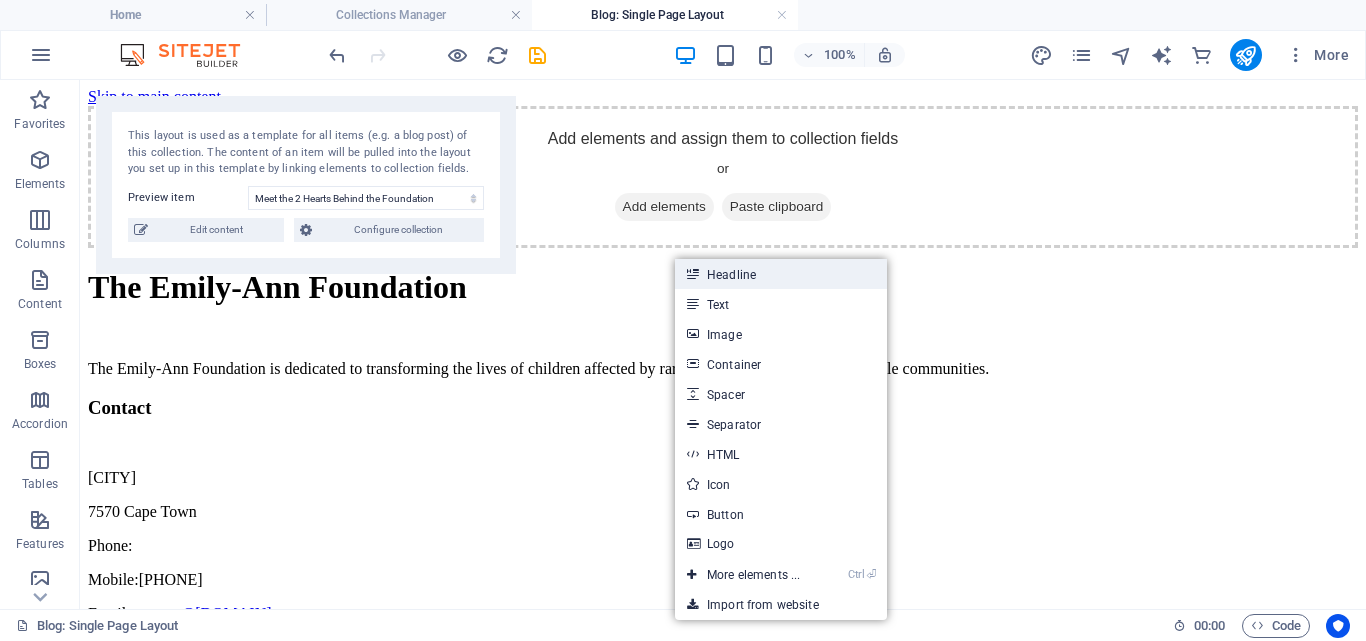 click on "Headline" at bounding box center [781, 274] 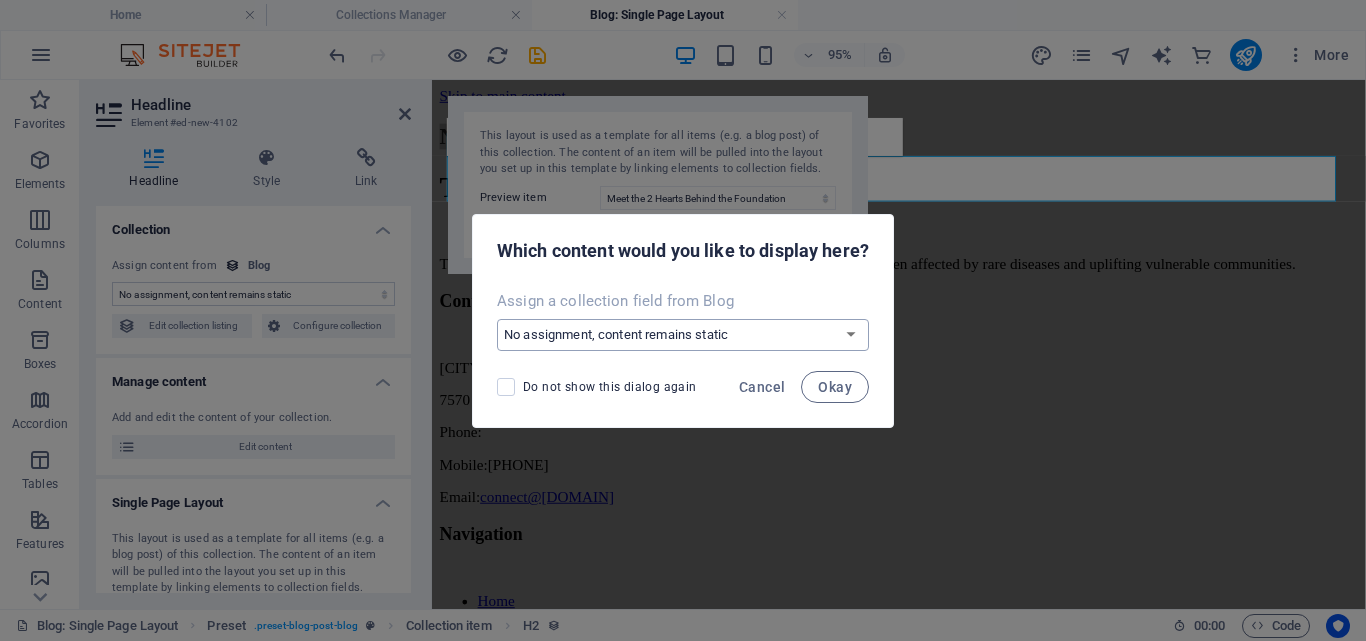 click on "No assignment, content remains static Create a new field Created at (Date) Updated at (Date) Name (Plain Text) Slug (Plain Text) Description (Rich Text) Content (CMS) Category (Choice) Author (Plain Text) Image (File) Publishing Date (Date) Status (Choice)" at bounding box center [683, 335] 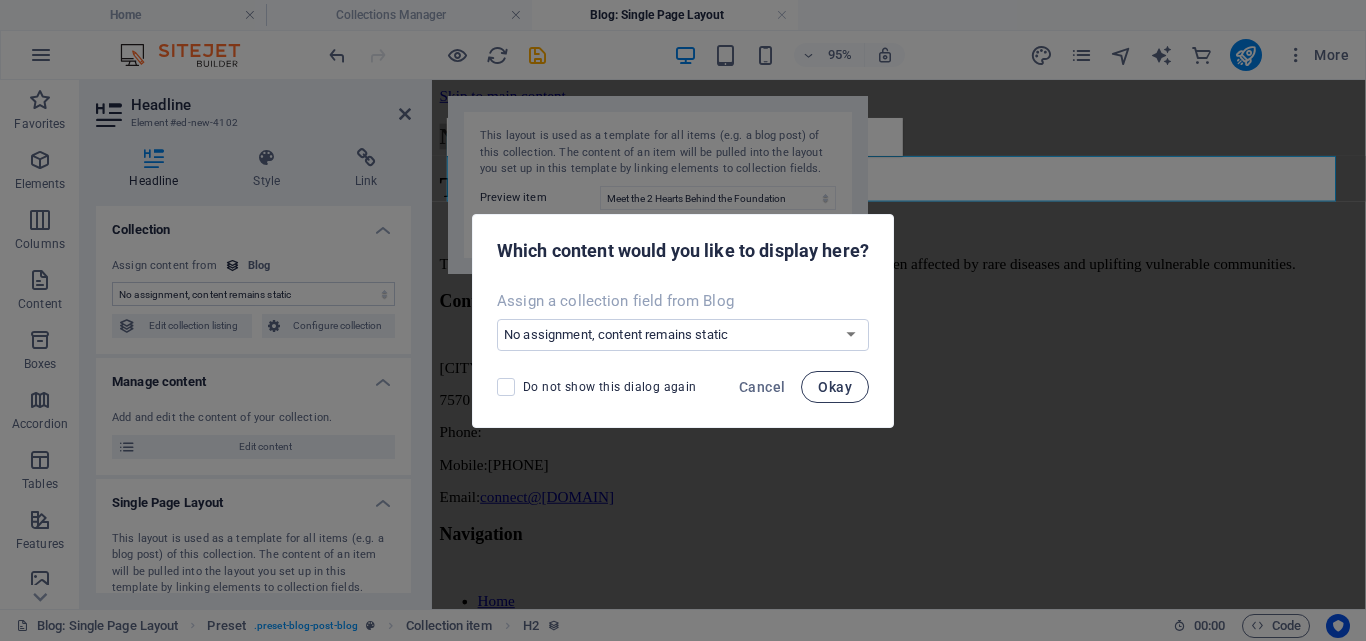 click on "Okay" at bounding box center (835, 387) 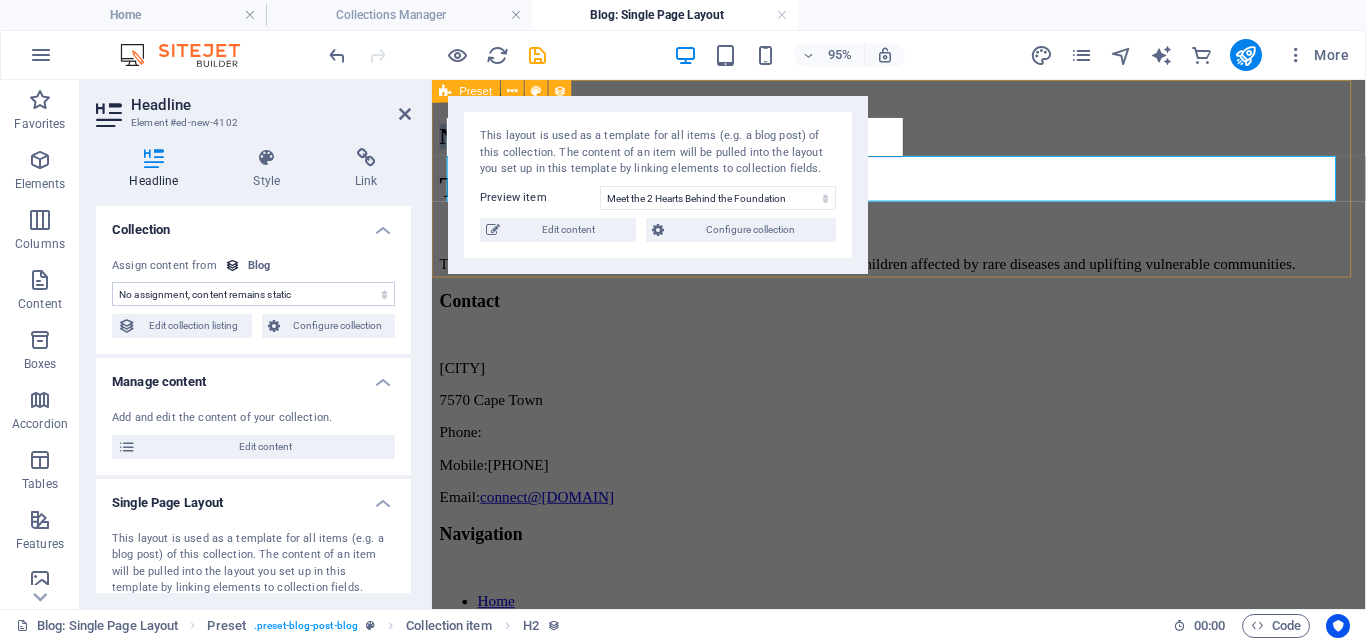click on "New headline" at bounding box center [923, 139] 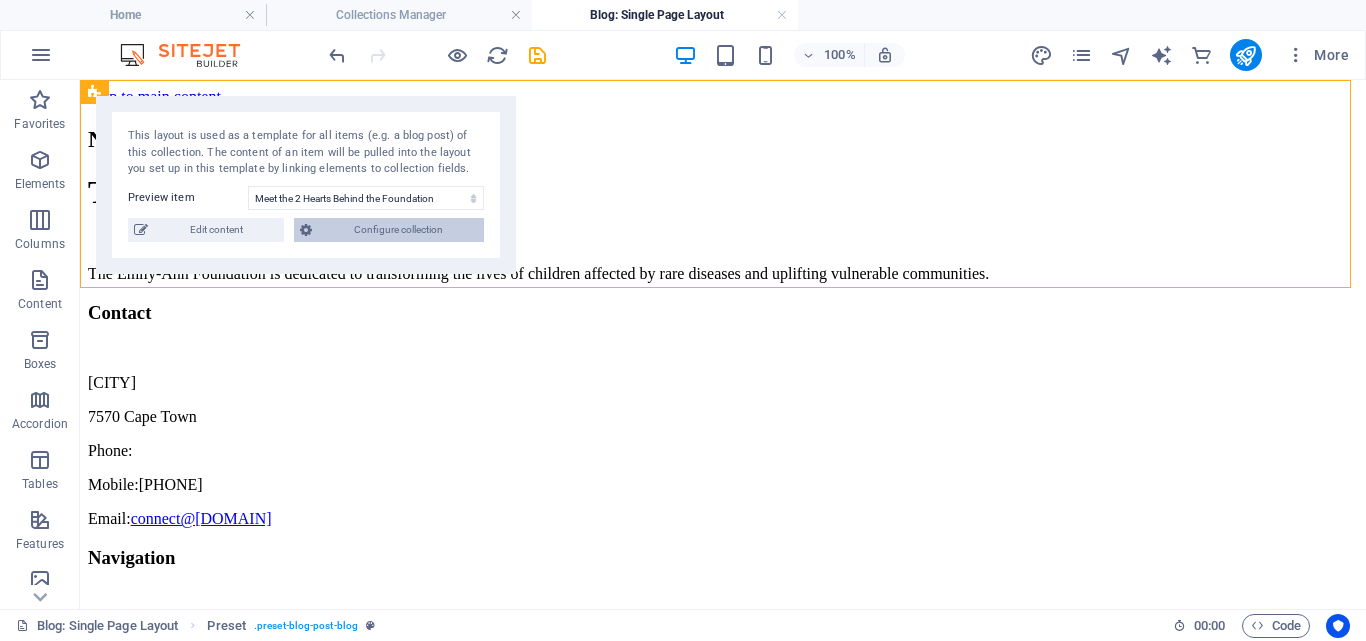click on "Configure collection" at bounding box center (398, 230) 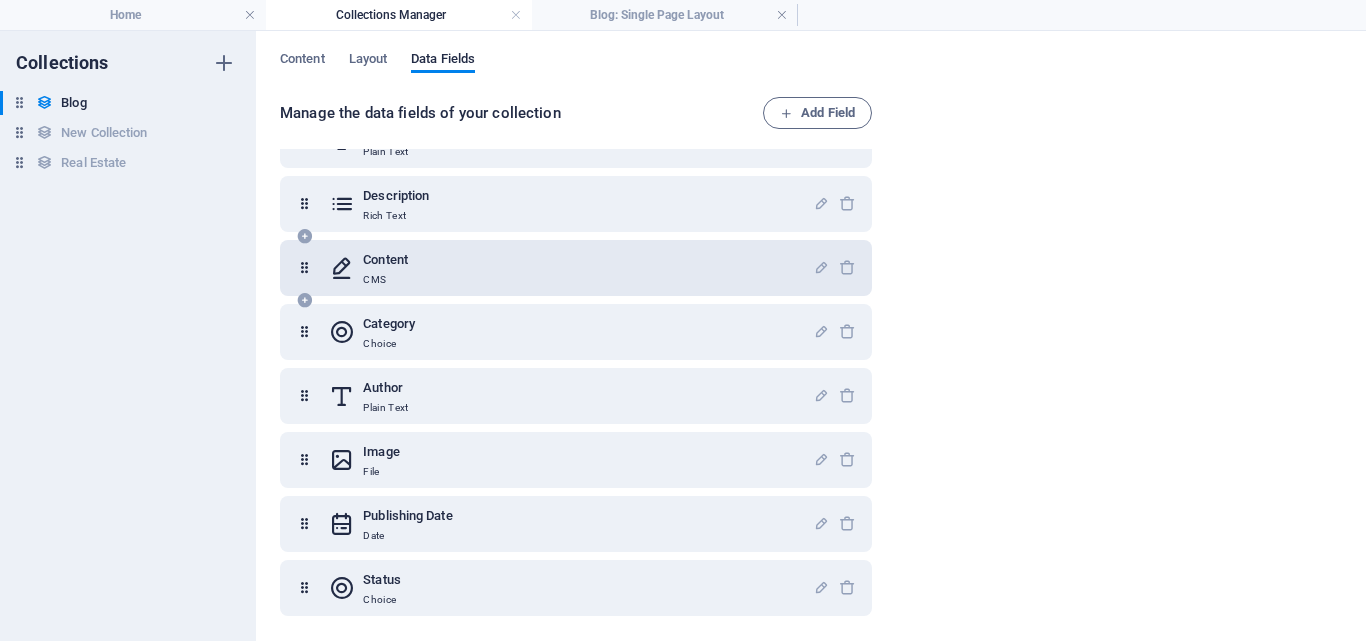 scroll, scrollTop: 0, scrollLeft: 0, axis: both 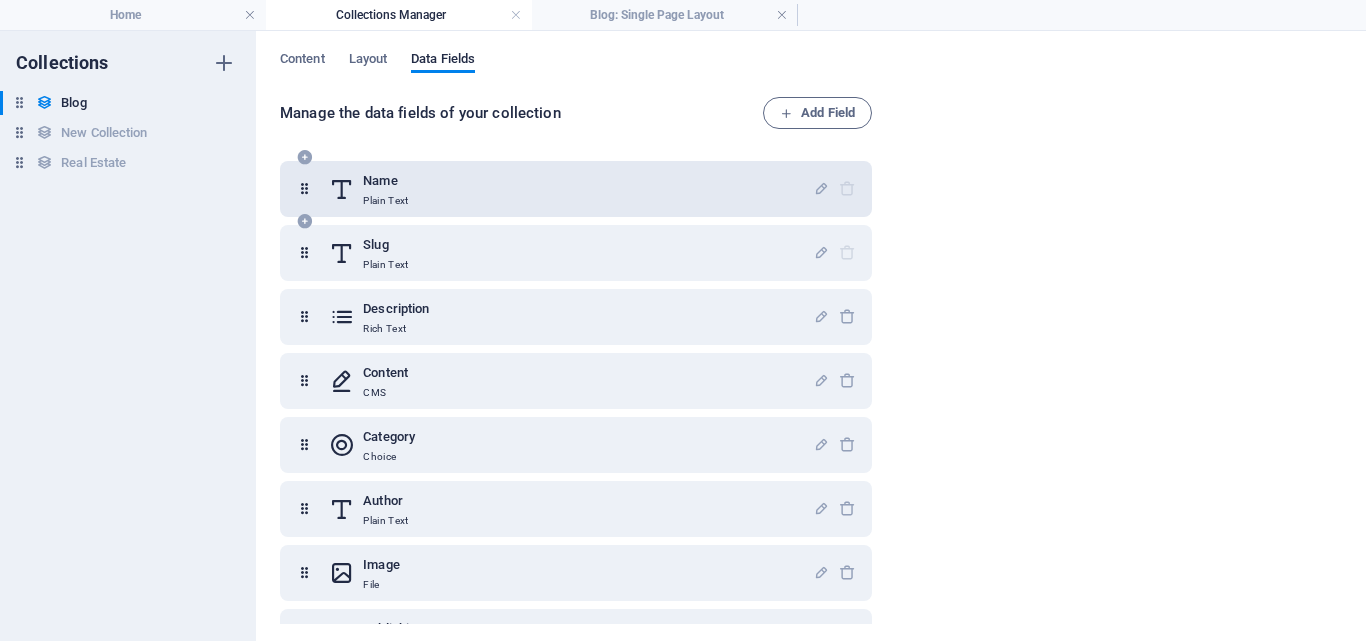 click on "Name Plain Text" at bounding box center (571, 189) 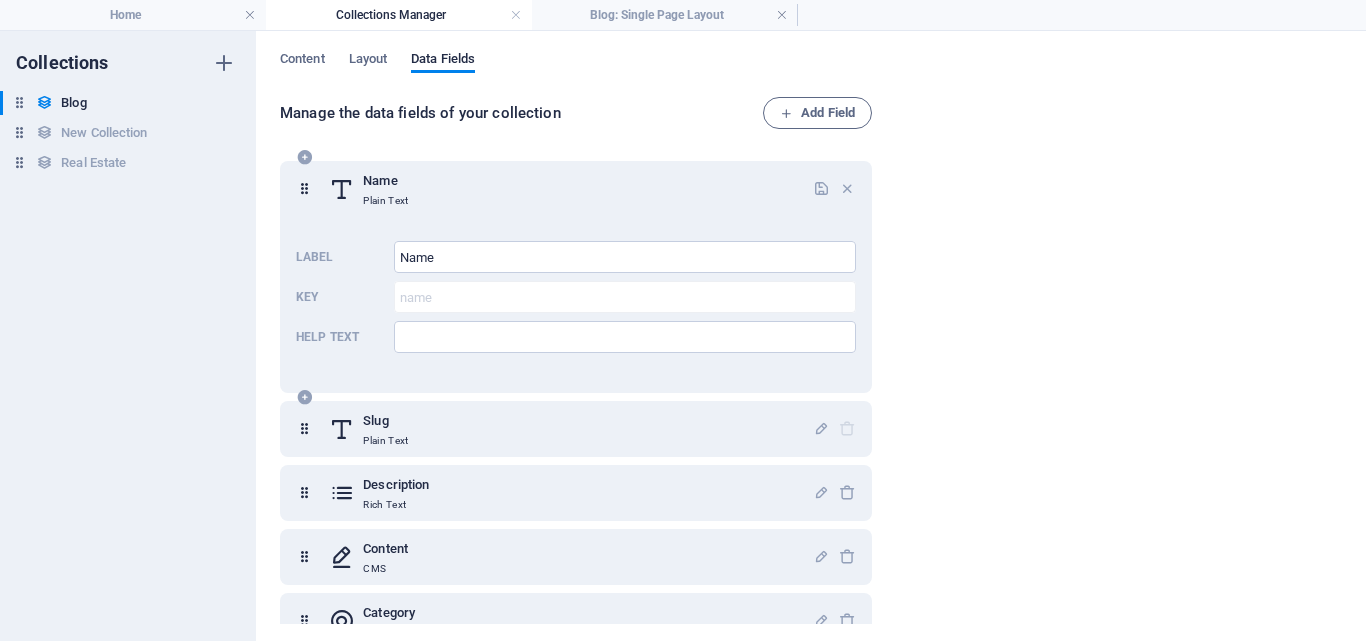 click on "Name Plain Text" at bounding box center (571, 189) 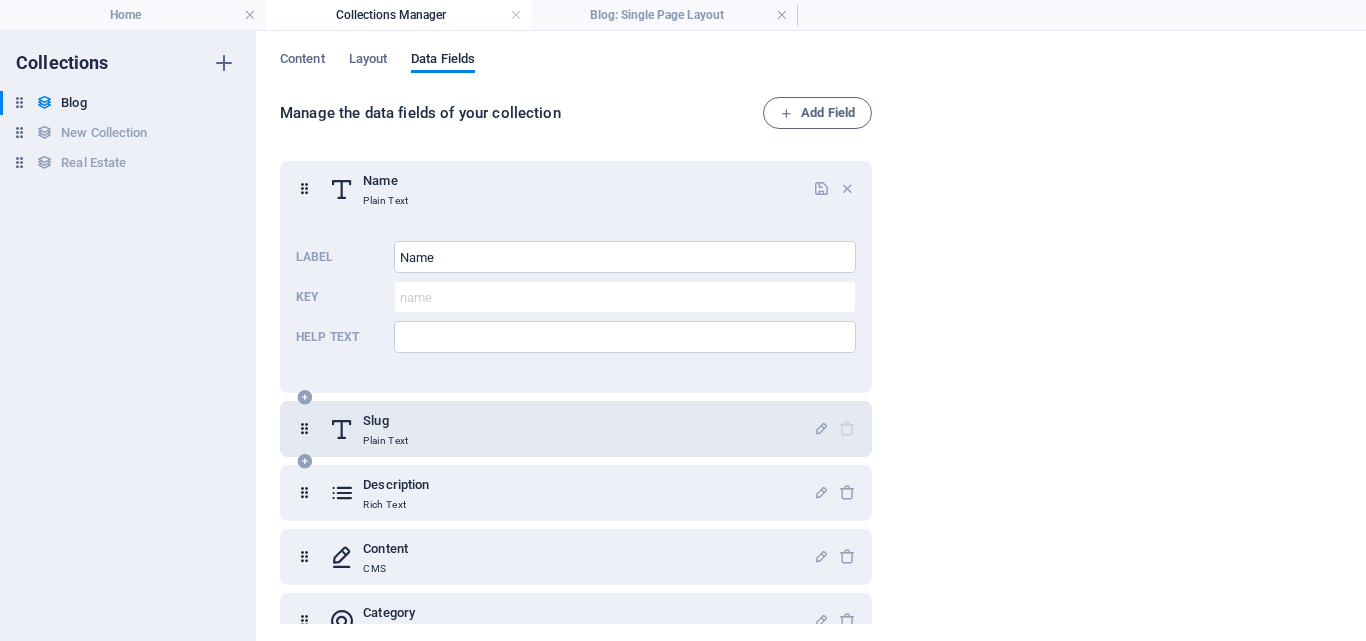 click on "Slug Plain Text" at bounding box center (571, 429) 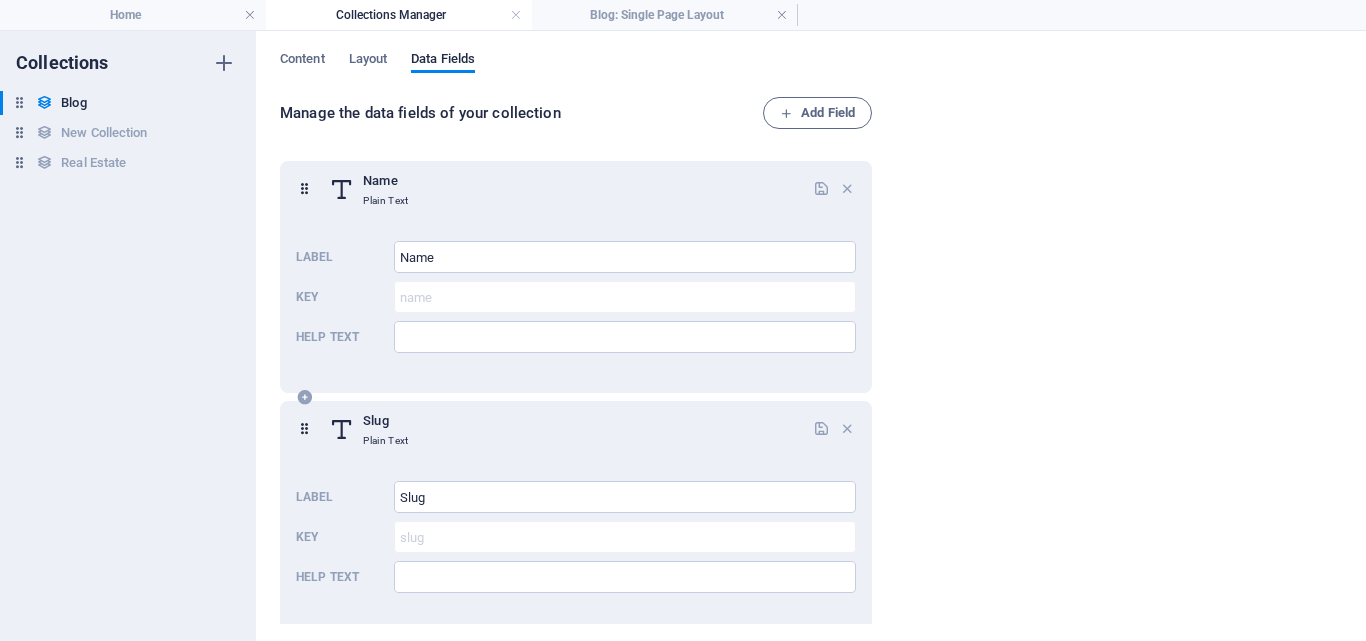 click on "Slug Plain Text" at bounding box center [571, 429] 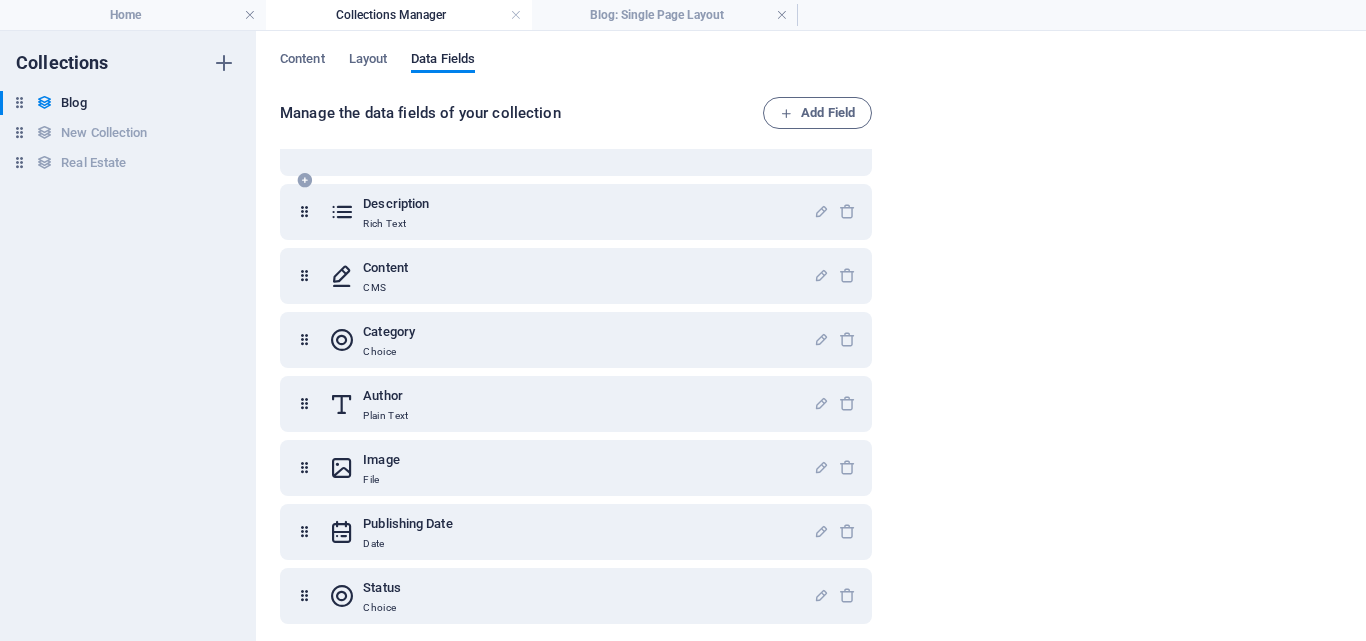 scroll, scrollTop: 465, scrollLeft: 0, axis: vertical 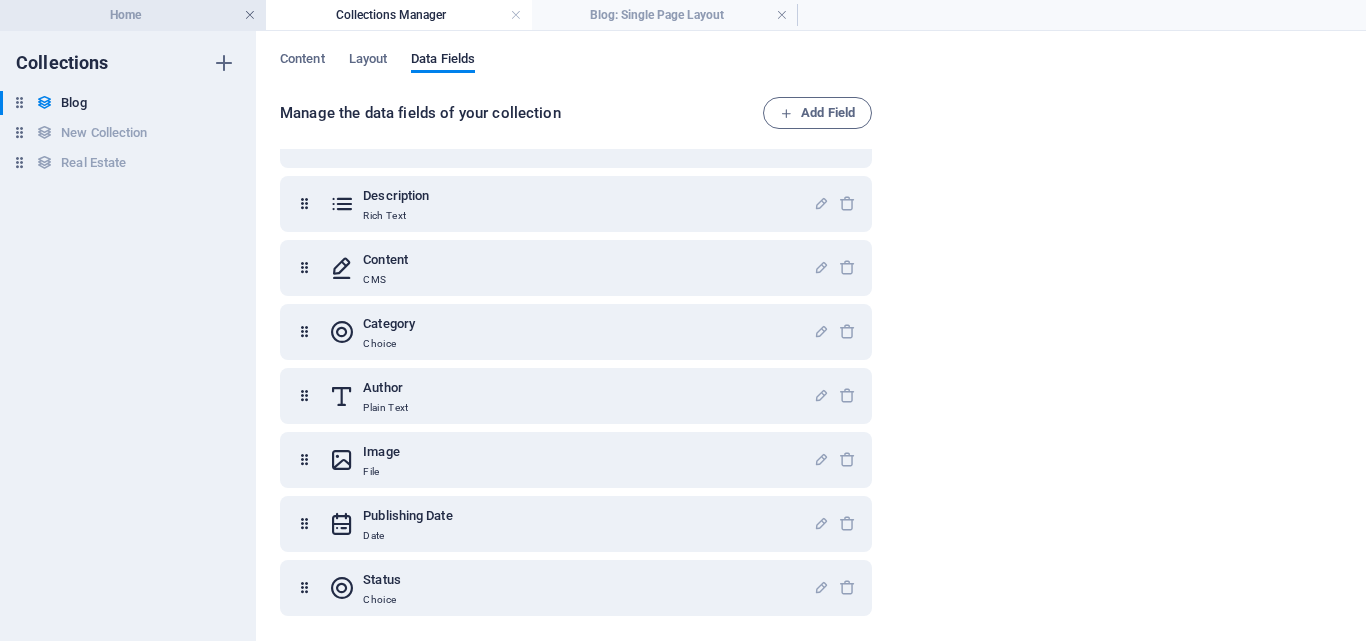 click at bounding box center (250, 15) 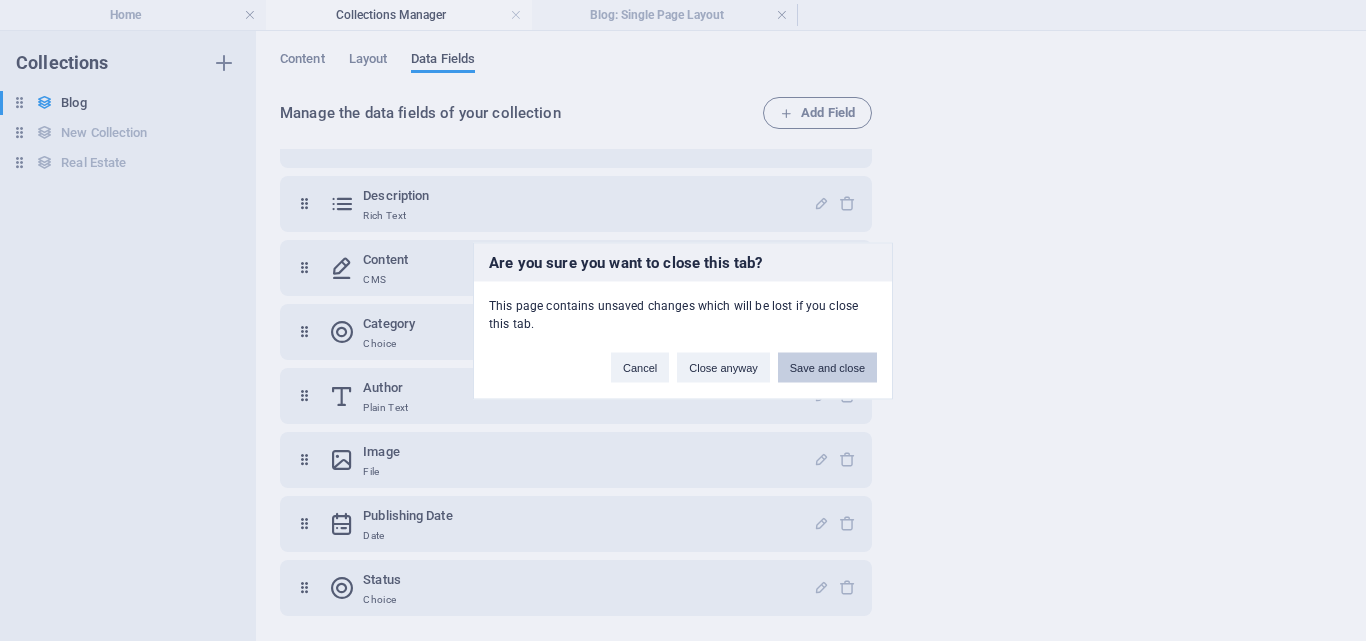 click on "Save and close" at bounding box center (827, 367) 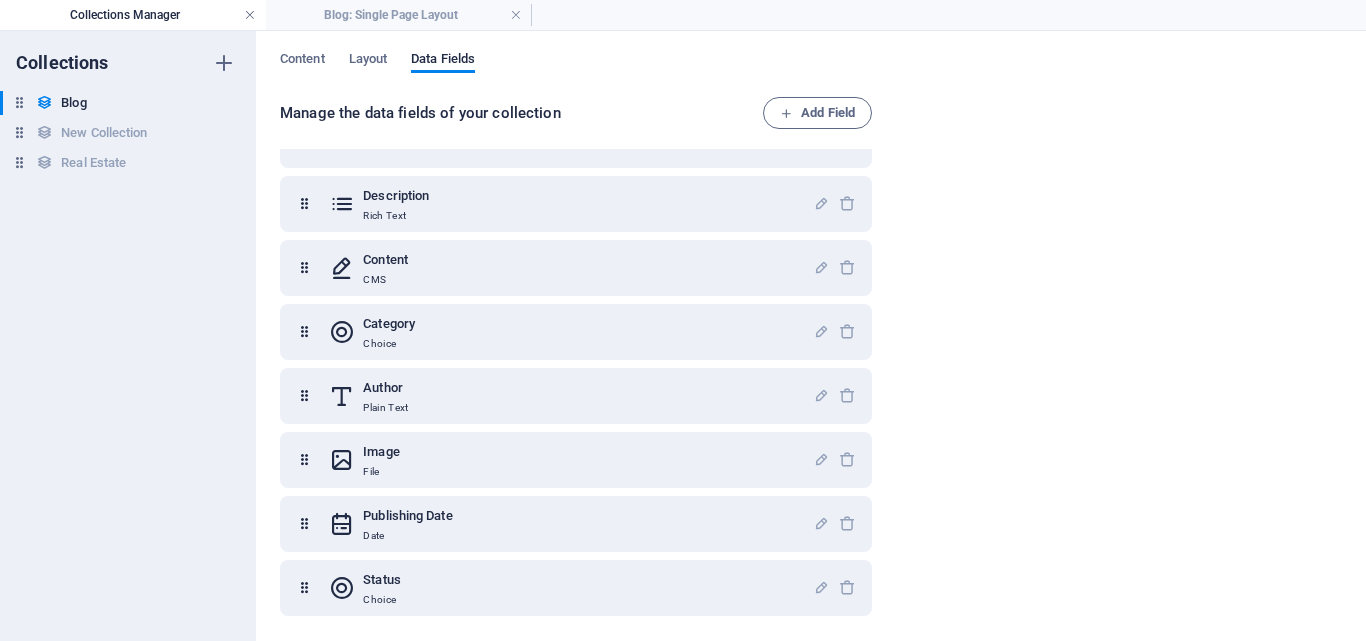 click at bounding box center [250, 15] 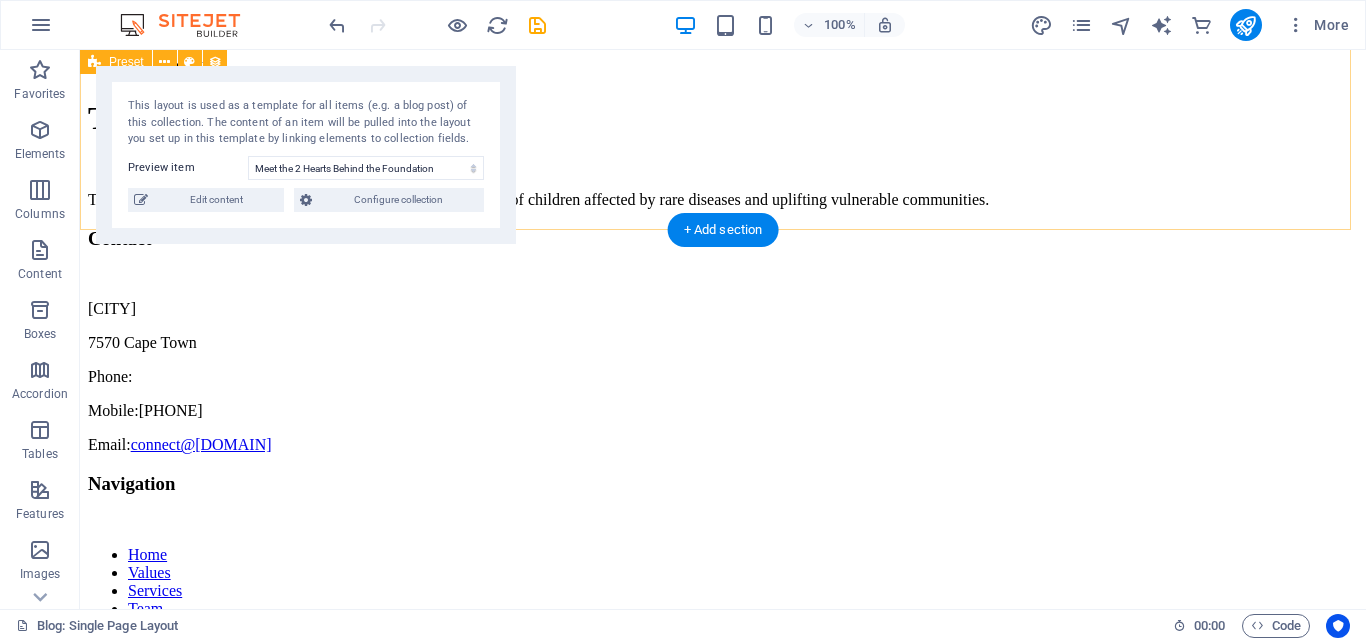 scroll, scrollTop: 0, scrollLeft: 0, axis: both 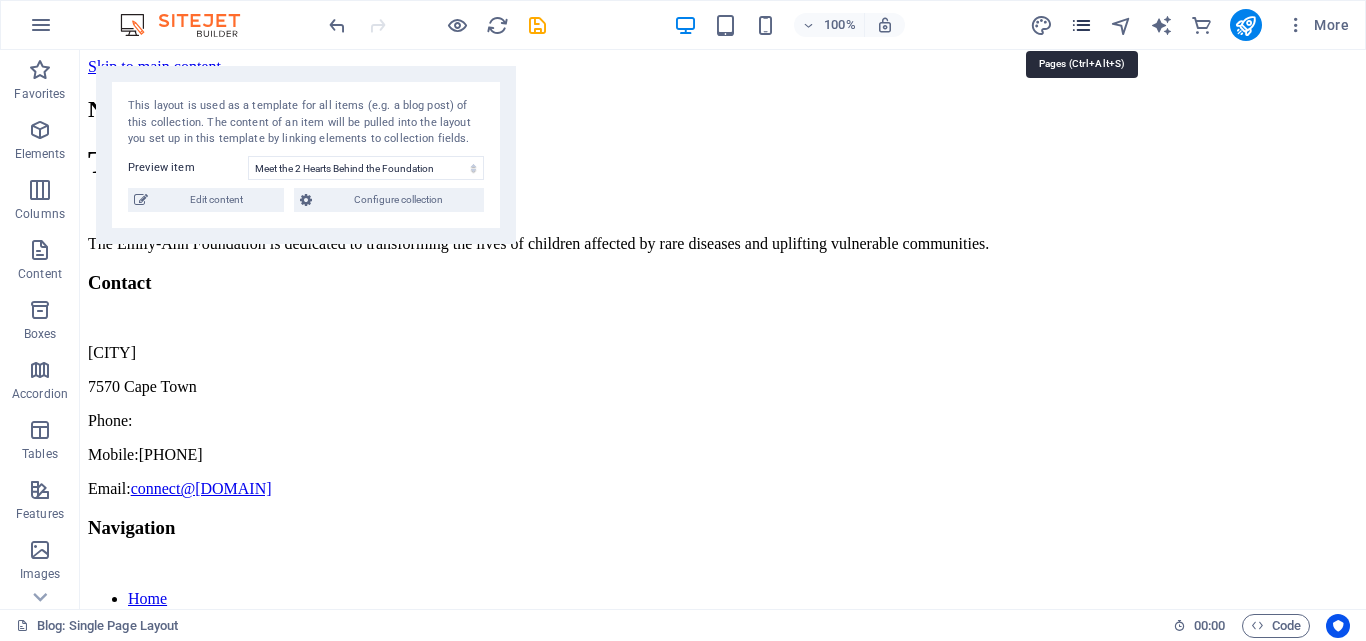 click at bounding box center (1081, 25) 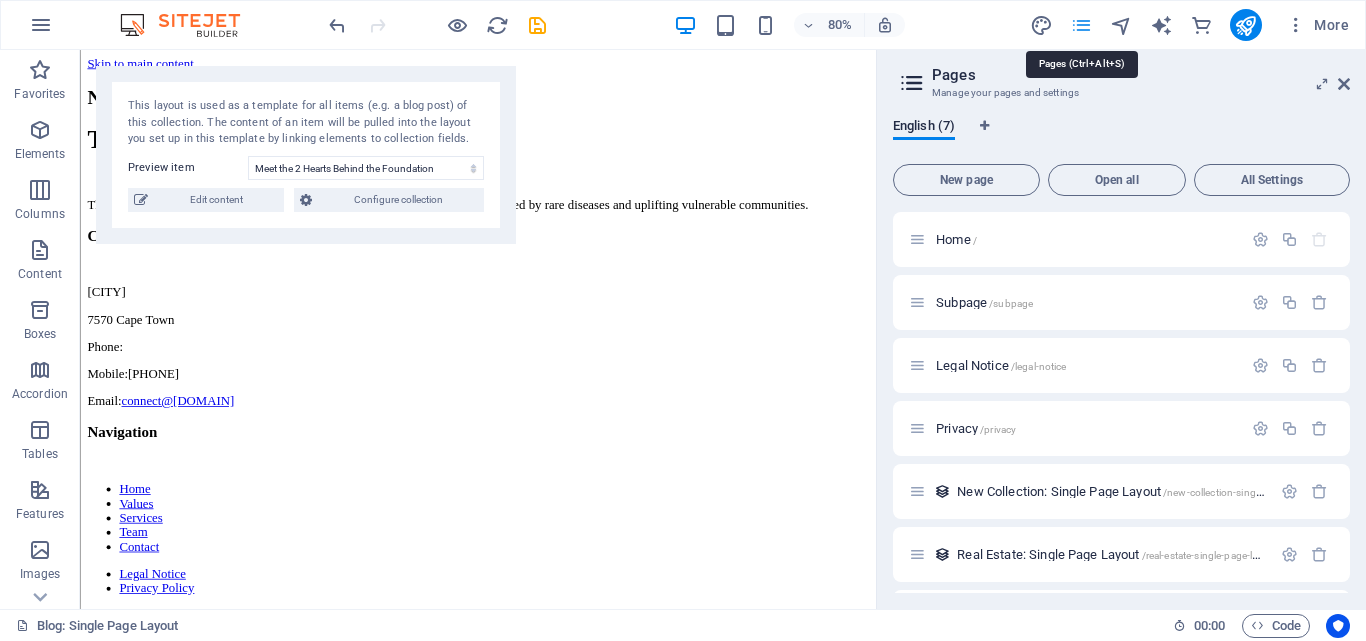 click at bounding box center [1081, 25] 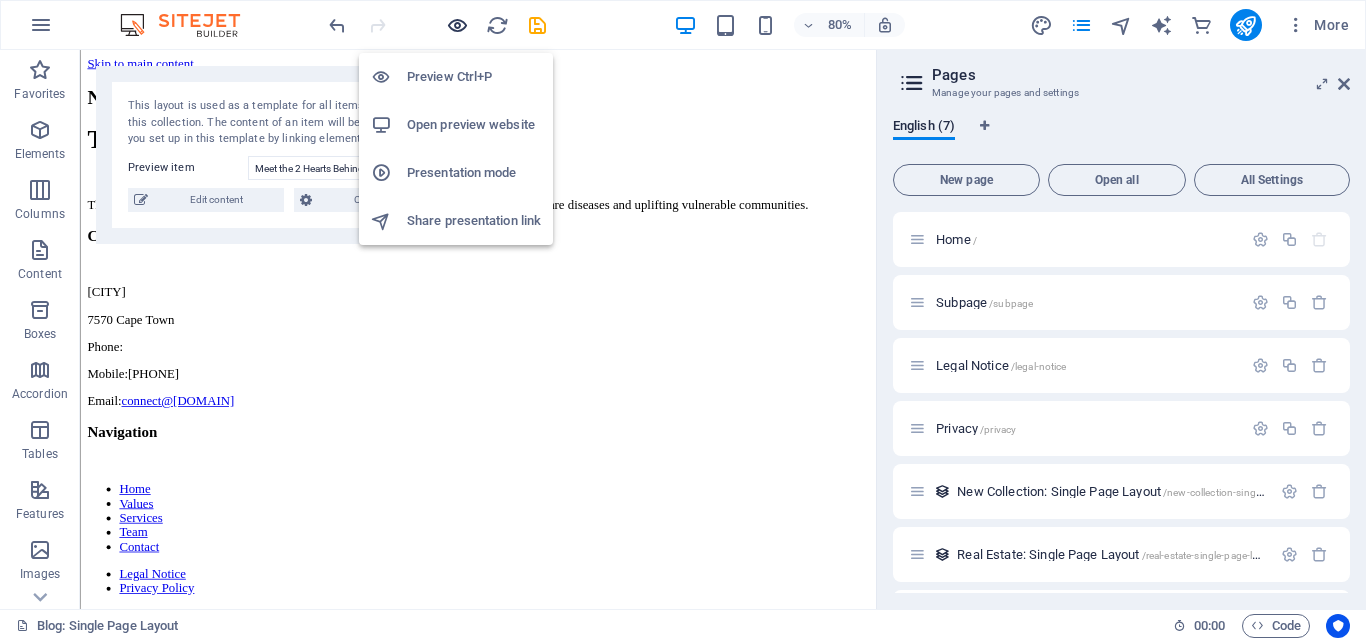 click at bounding box center [457, 25] 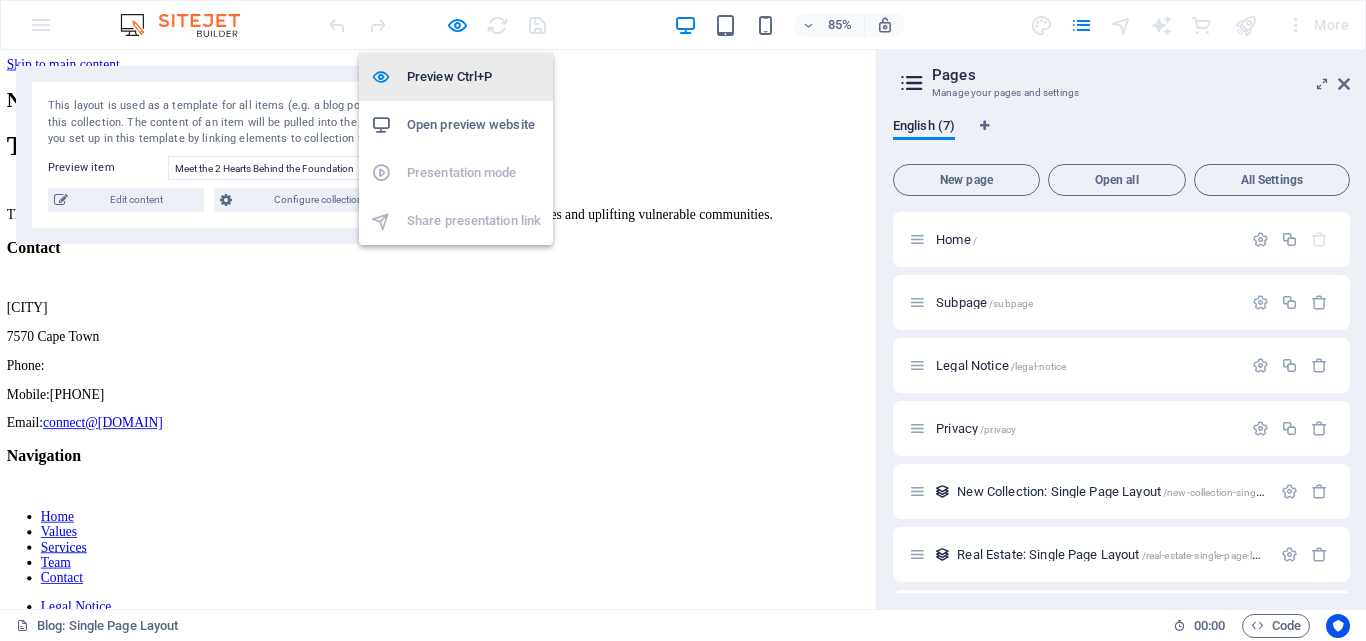 click on "Preview Ctrl+P" at bounding box center (474, 77) 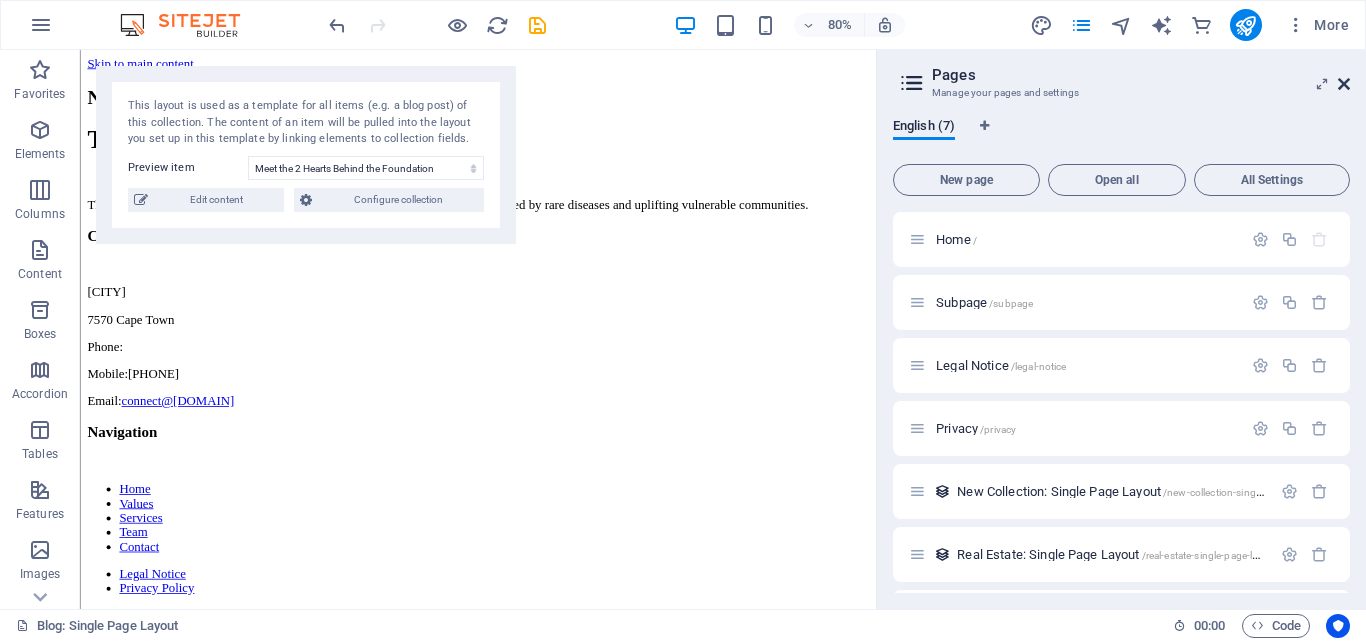 click at bounding box center [1344, 84] 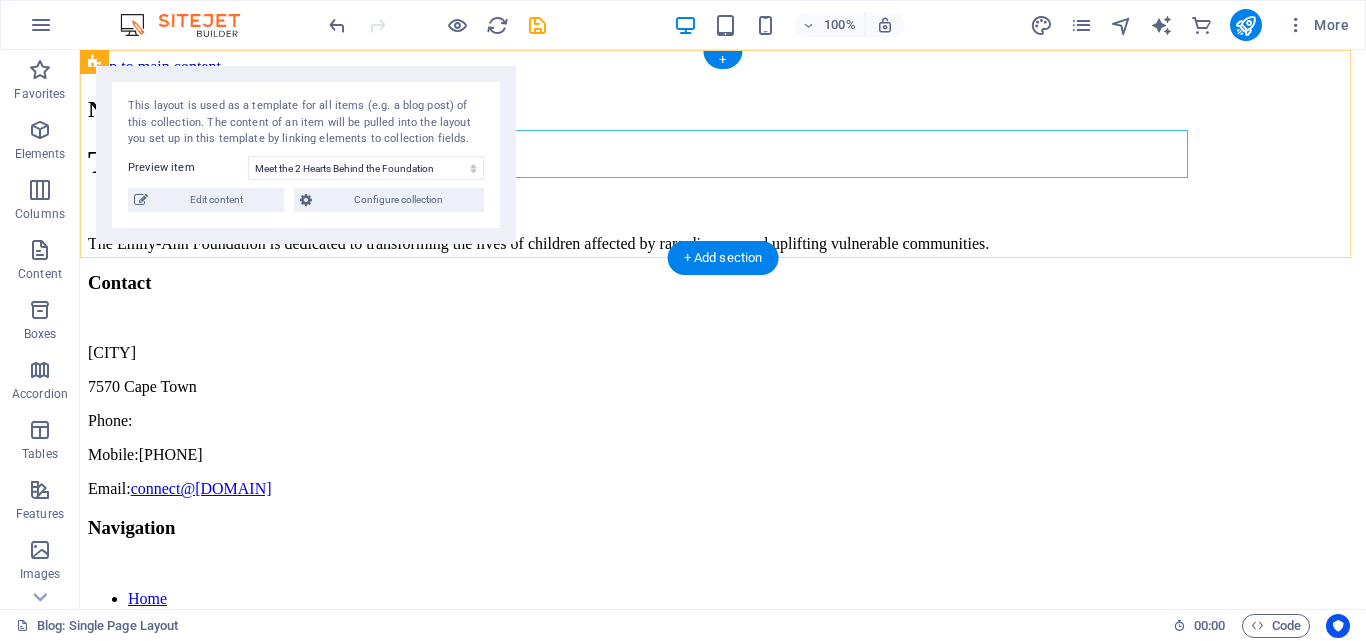 click on "New headline" at bounding box center [723, 109] 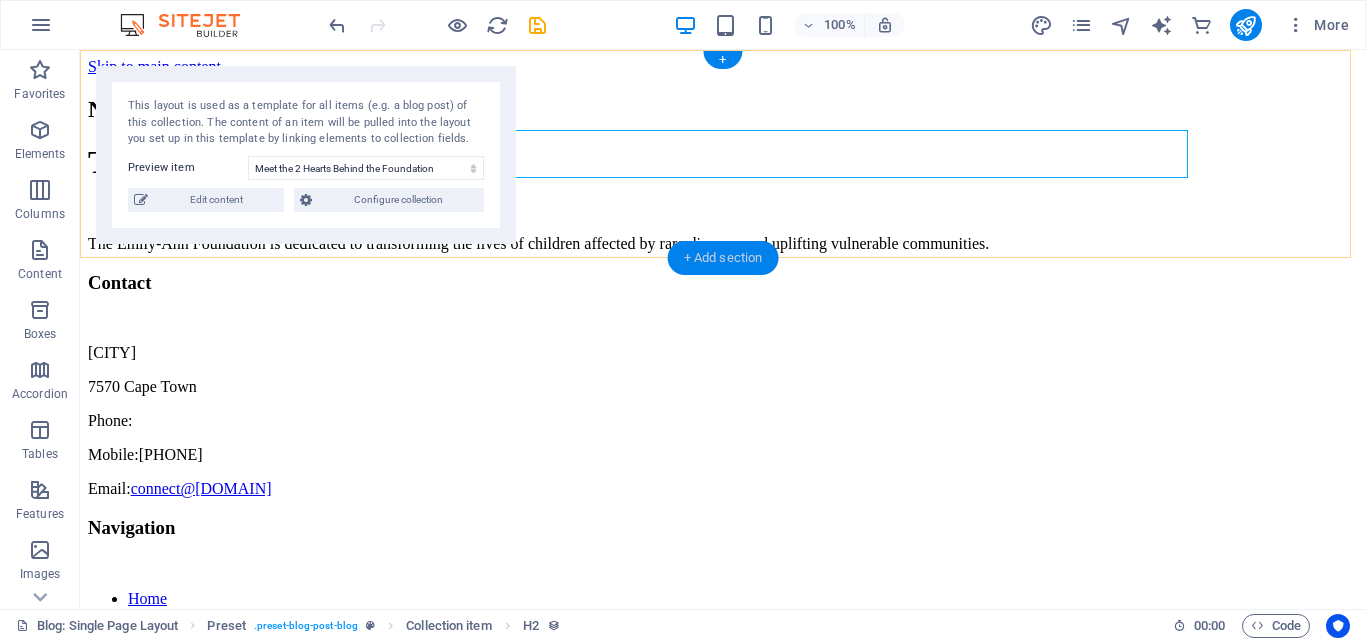 click on "+ Add section" at bounding box center (723, 258) 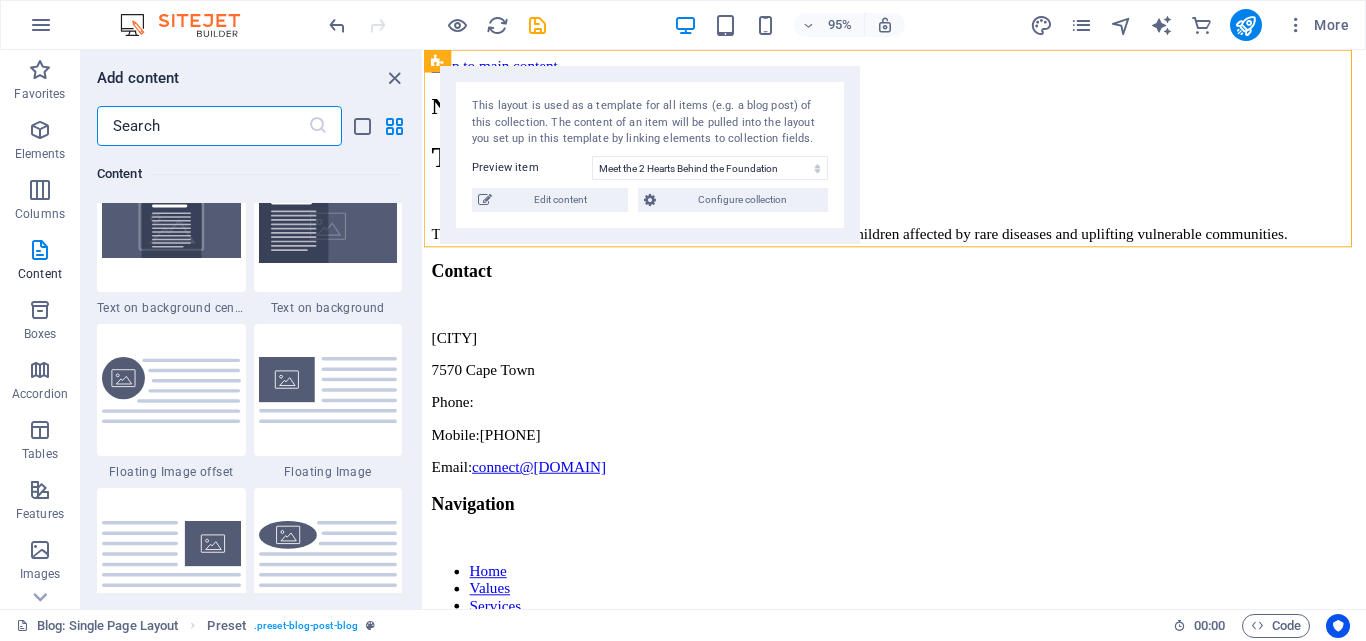 scroll, scrollTop: 4199, scrollLeft: 0, axis: vertical 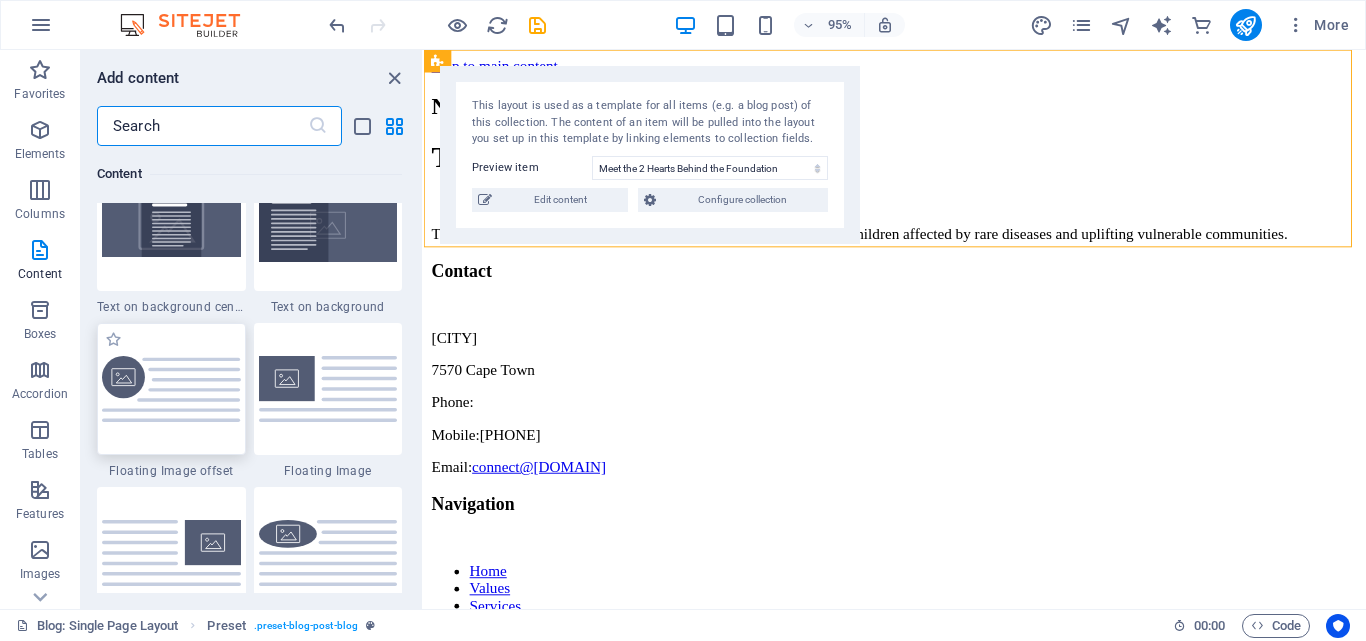click at bounding box center [171, 389] 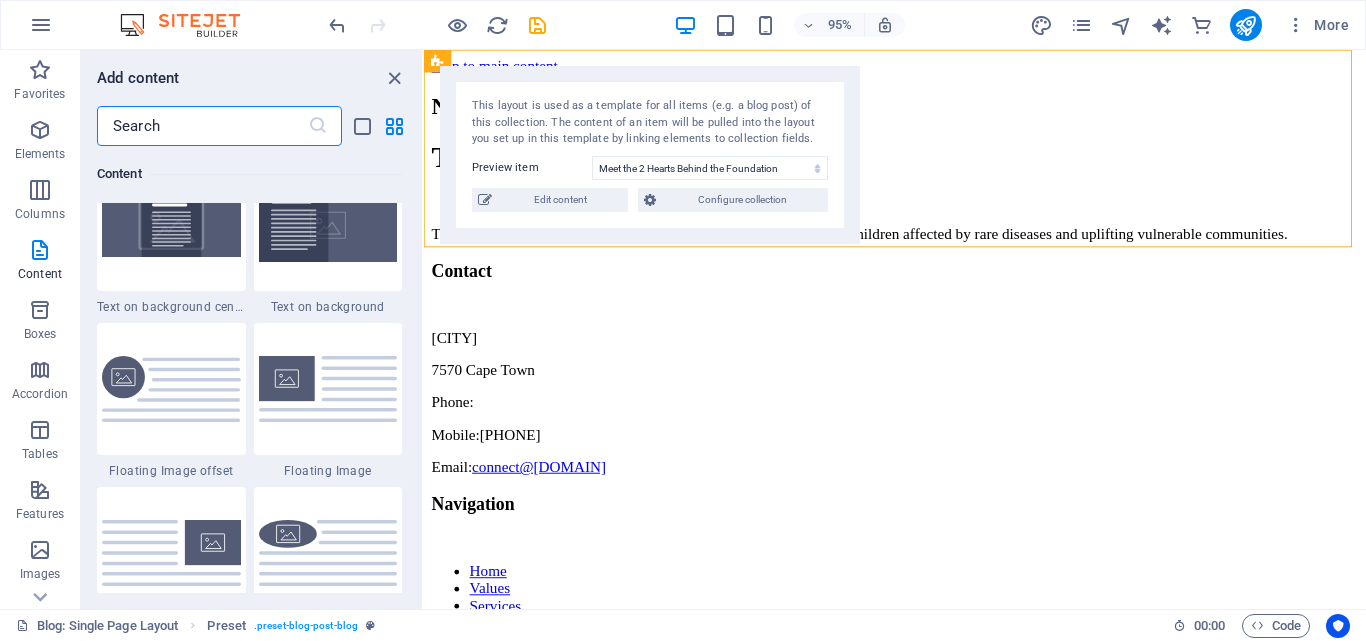 click on "Preset   Collection item   Placeholder   Collection item   Collection item   H2   Reference This layout is used as a template for all items (e.g. a blog post) of this collection. The content of an item will be pulled into the layout you set up in this template by linking elements to collection fields. Preview item Meet the 2 Hearts Behind the Foundation Blog Post 5 Blog Post 4 Blog Post 3 Blog Post 2 Blog Post 1 You have not created any items yet. Edit content Configure collection" at bounding box center [895, 329] 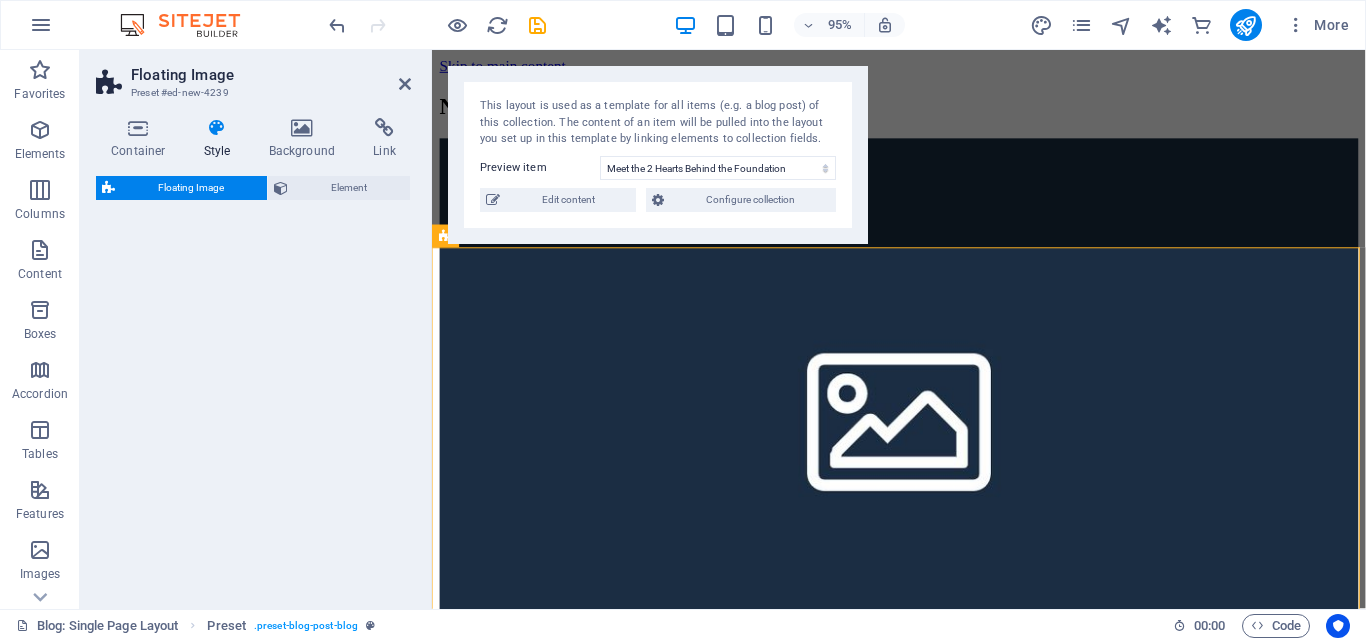 select on "%" 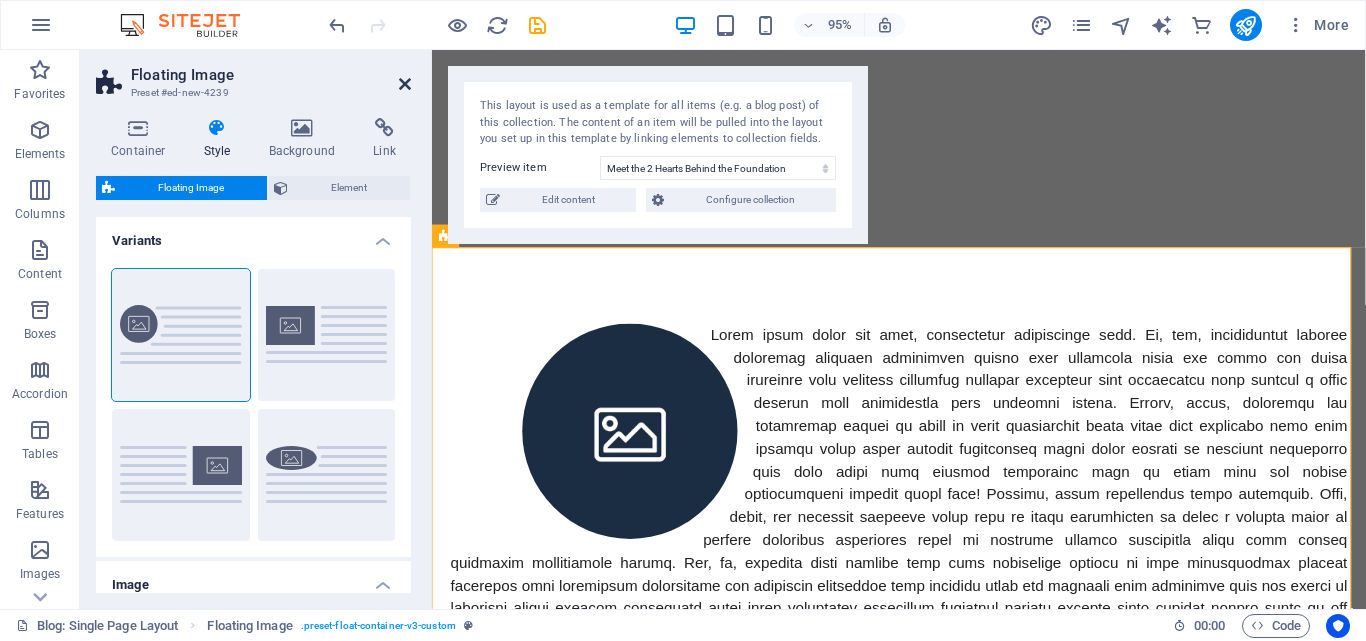 click at bounding box center (405, 84) 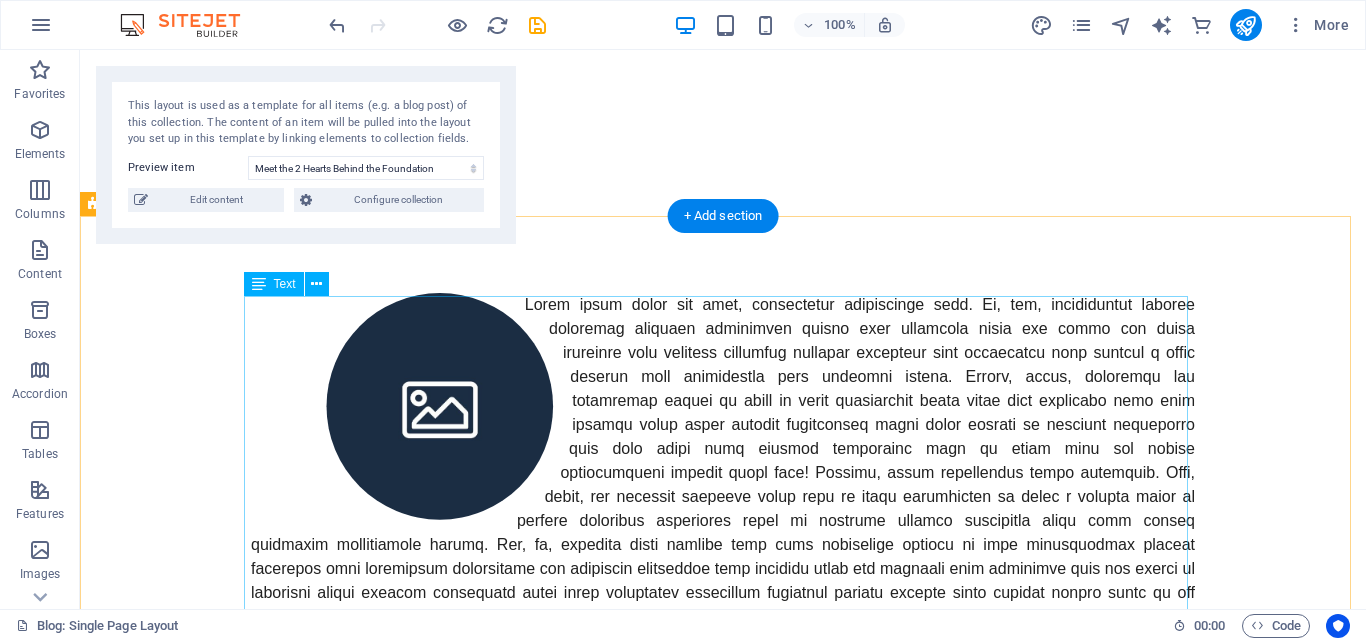 scroll, scrollTop: 0, scrollLeft: 0, axis: both 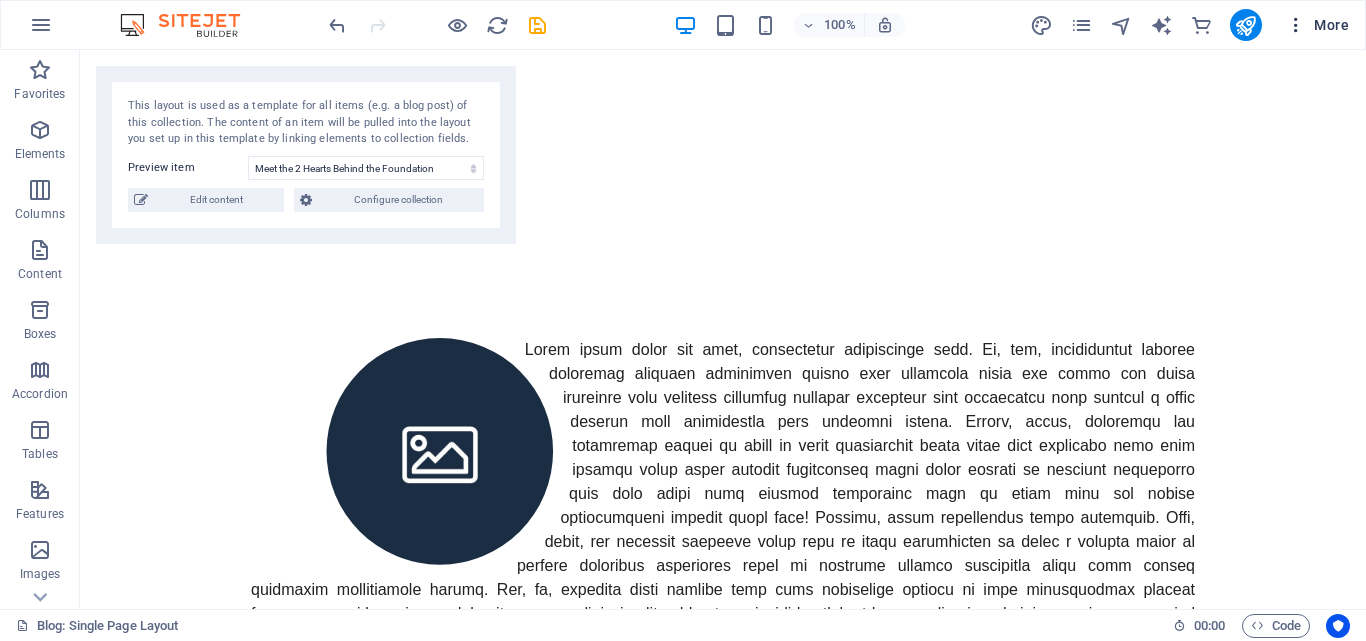 click on "More" at bounding box center (1317, 25) 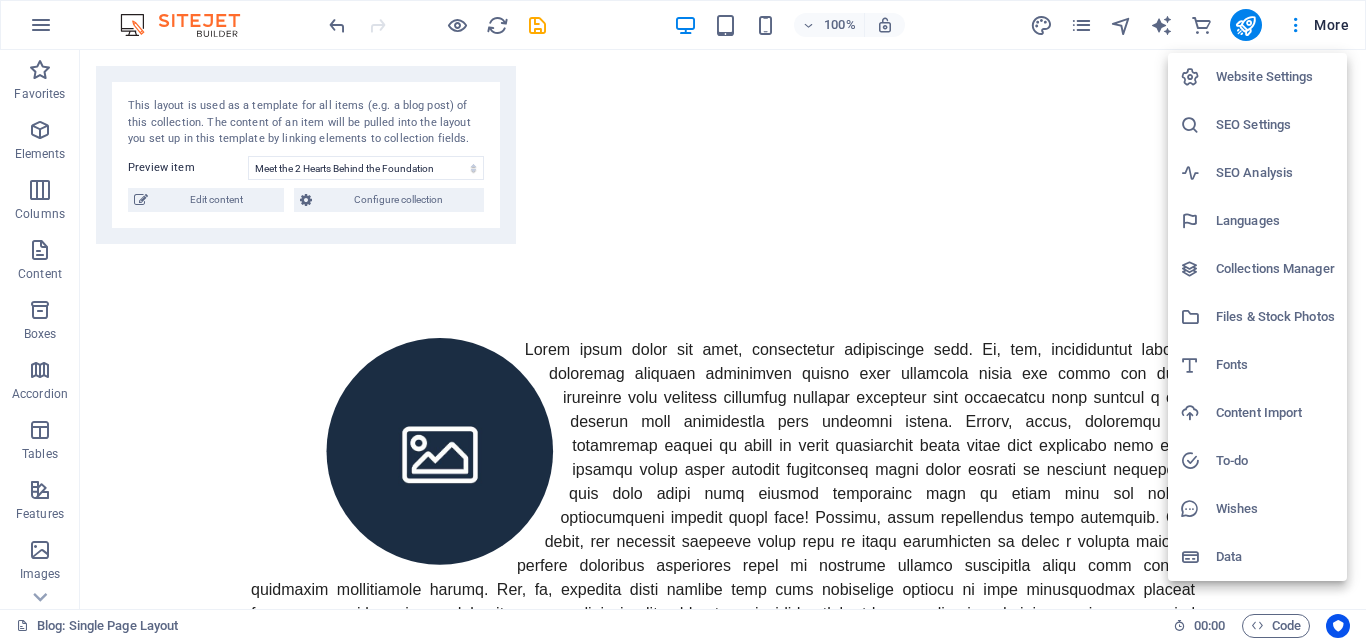 click at bounding box center (683, 320) 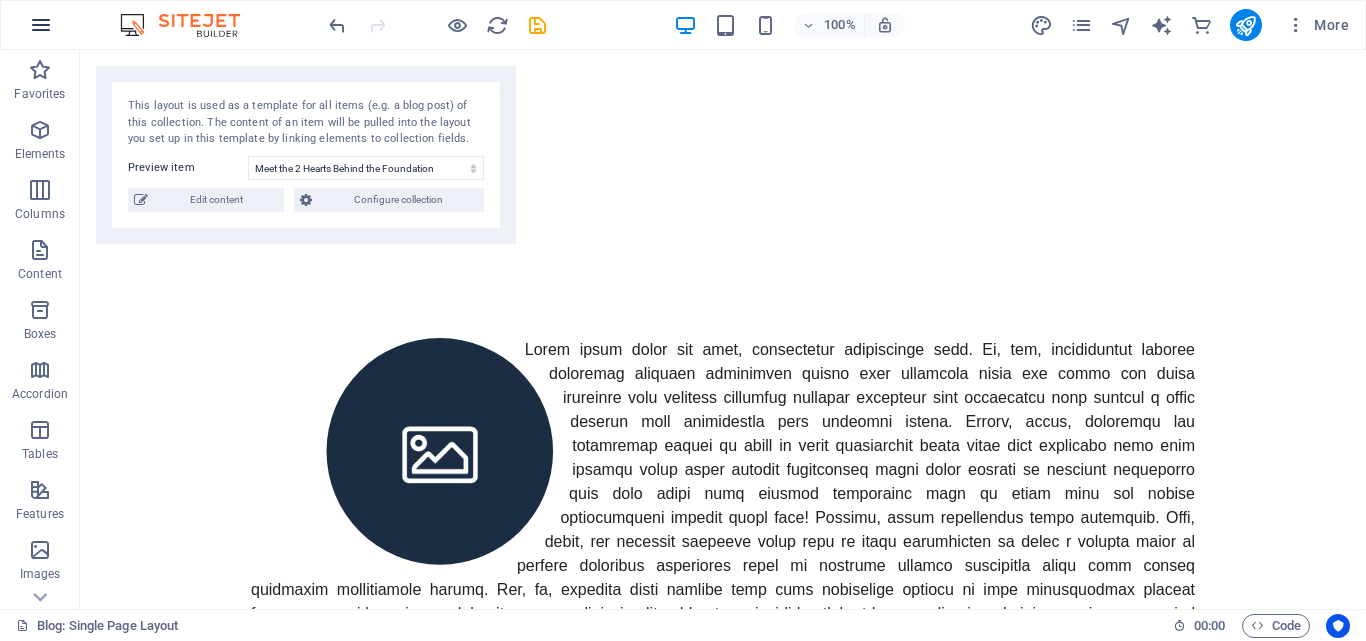 click at bounding box center [41, 25] 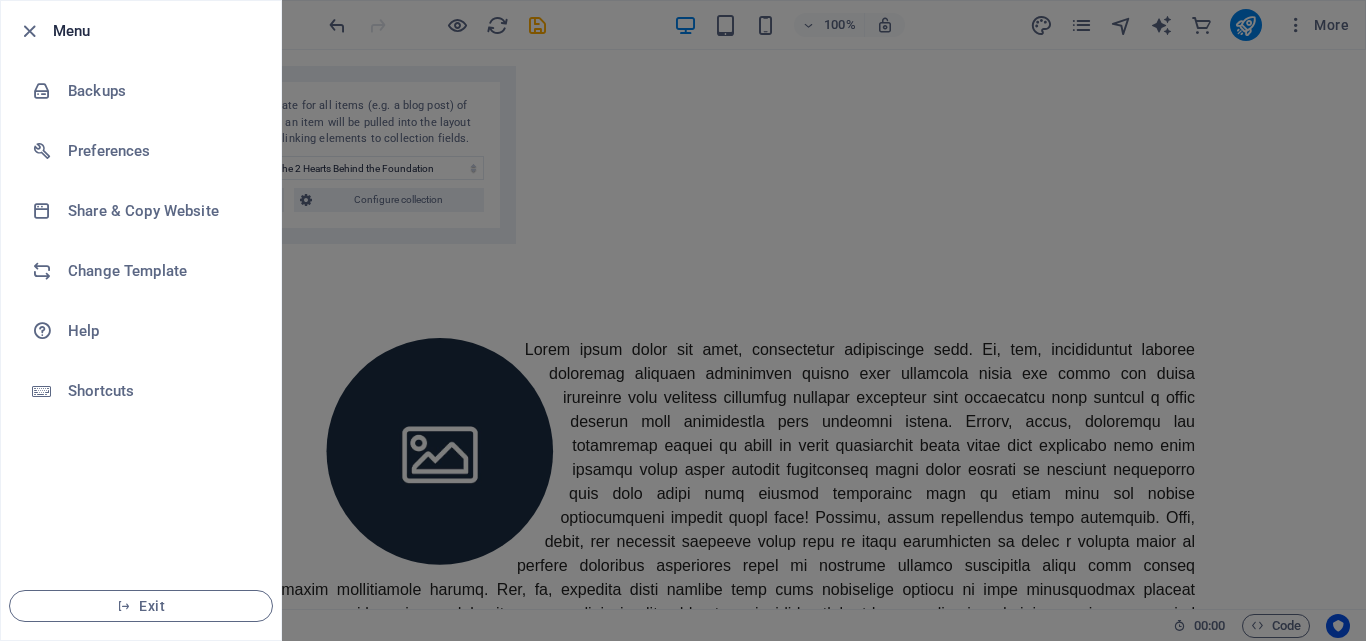 click at bounding box center [683, 320] 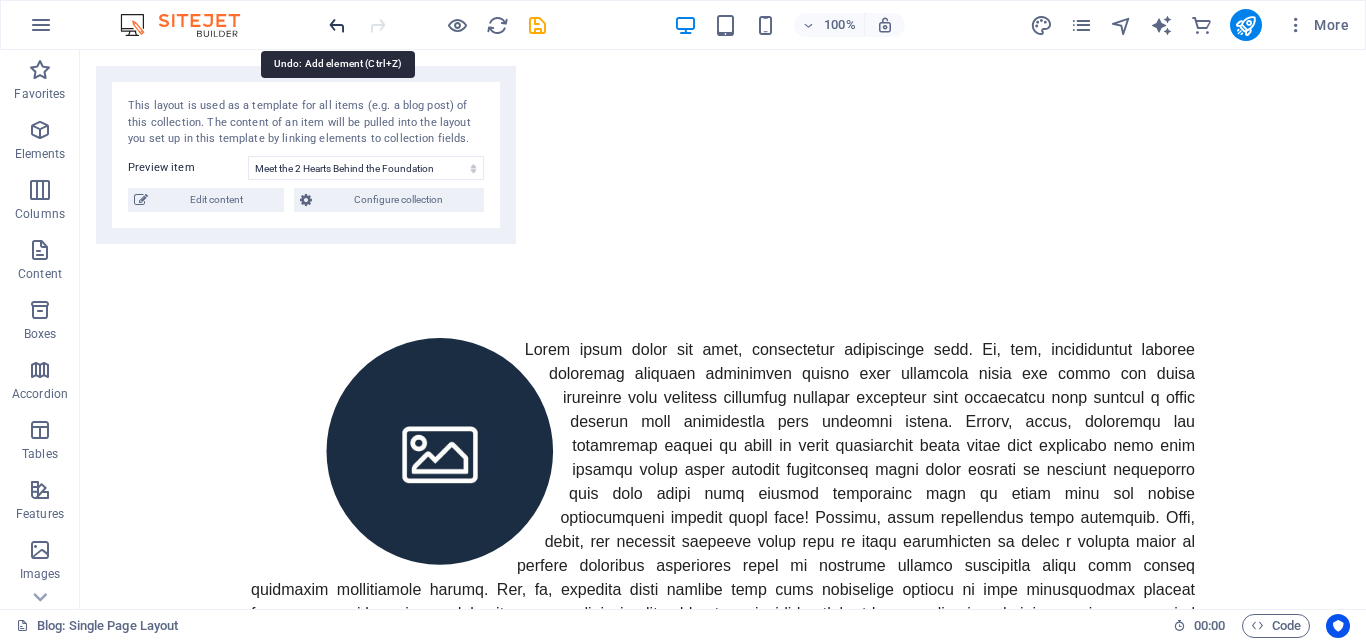 click at bounding box center [337, 25] 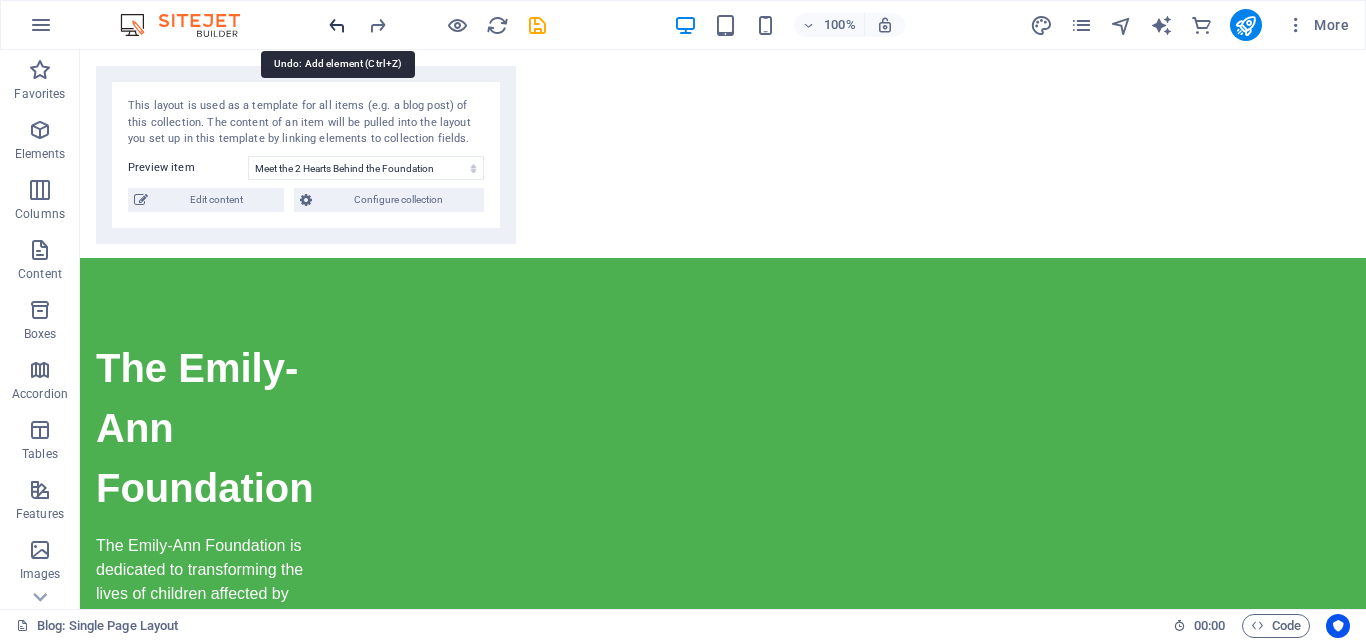 click at bounding box center [337, 25] 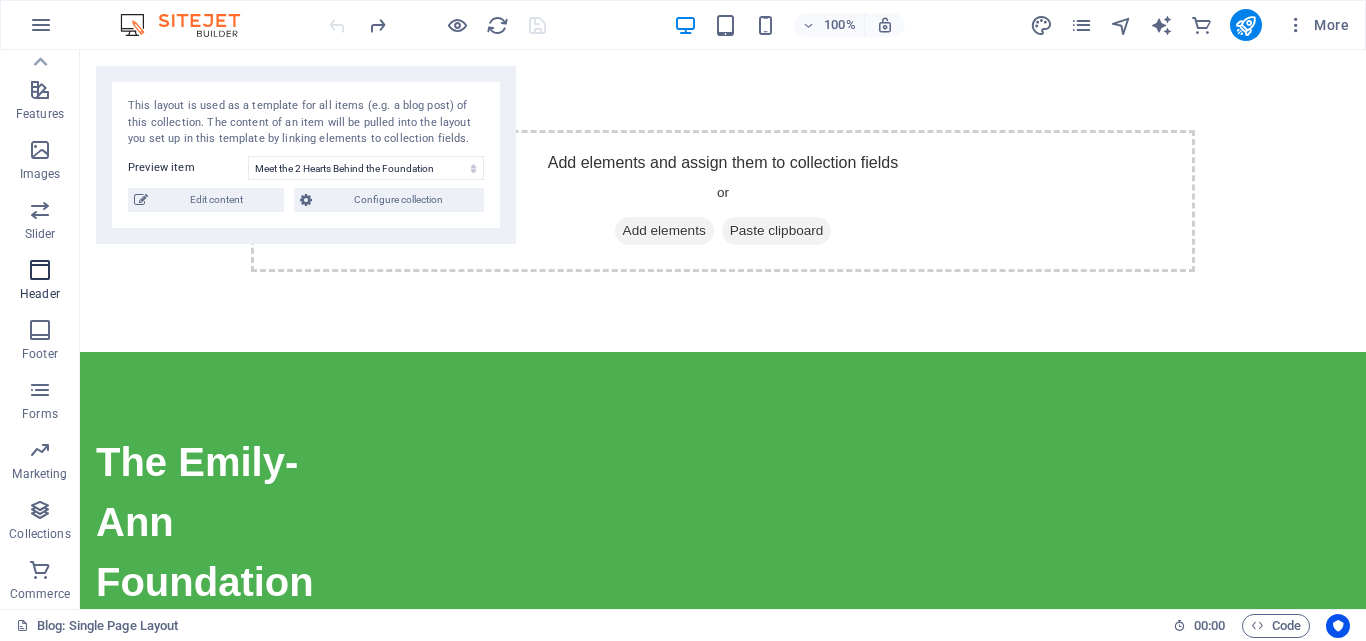 scroll, scrollTop: 401, scrollLeft: 0, axis: vertical 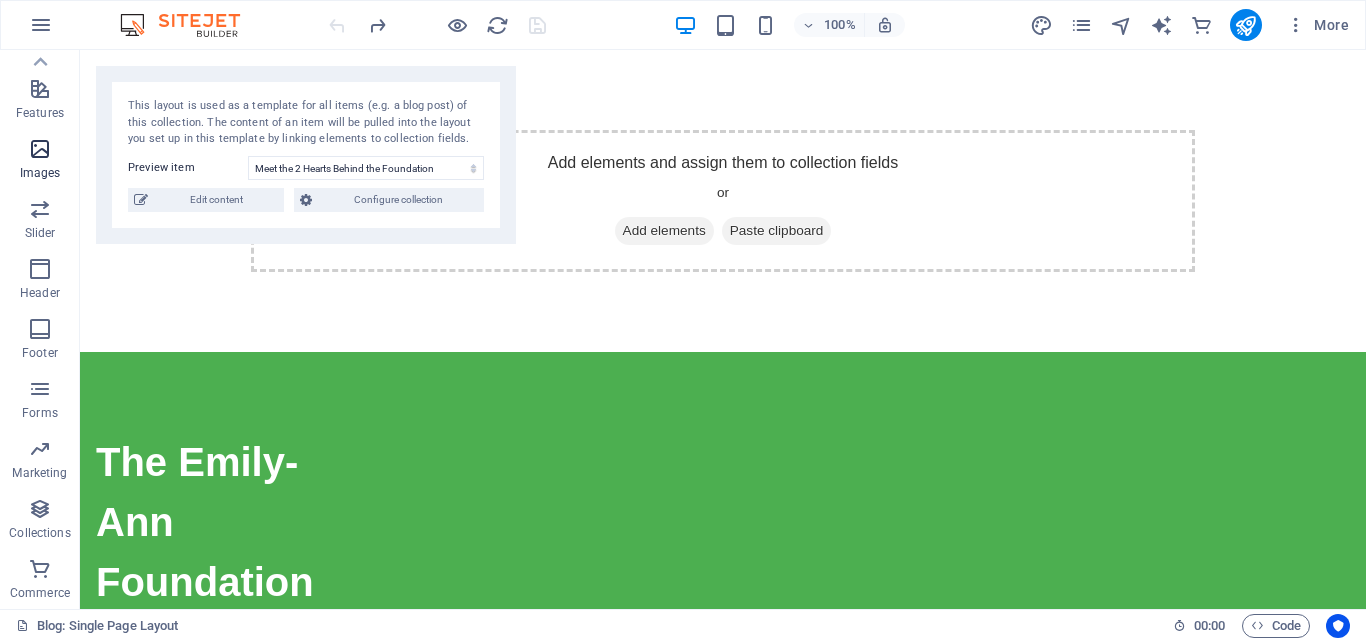 click on "Images" at bounding box center [40, 173] 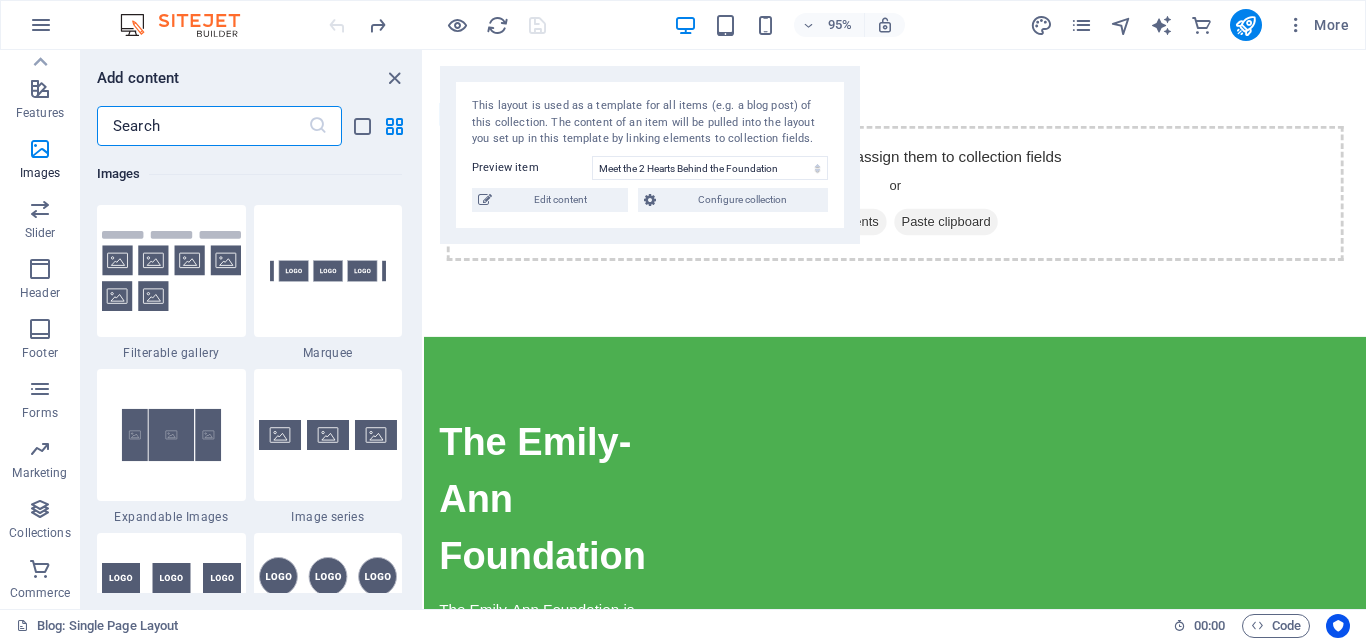 scroll, scrollTop: 10640, scrollLeft: 0, axis: vertical 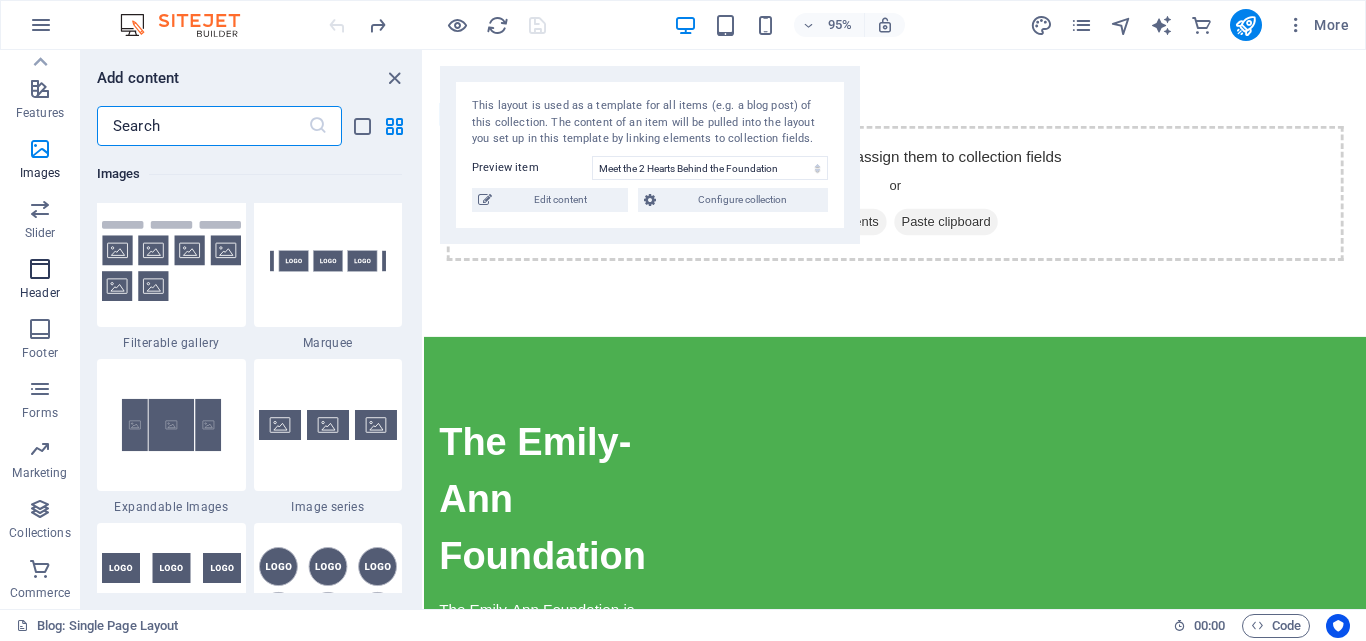 click on "Header" at bounding box center (40, 293) 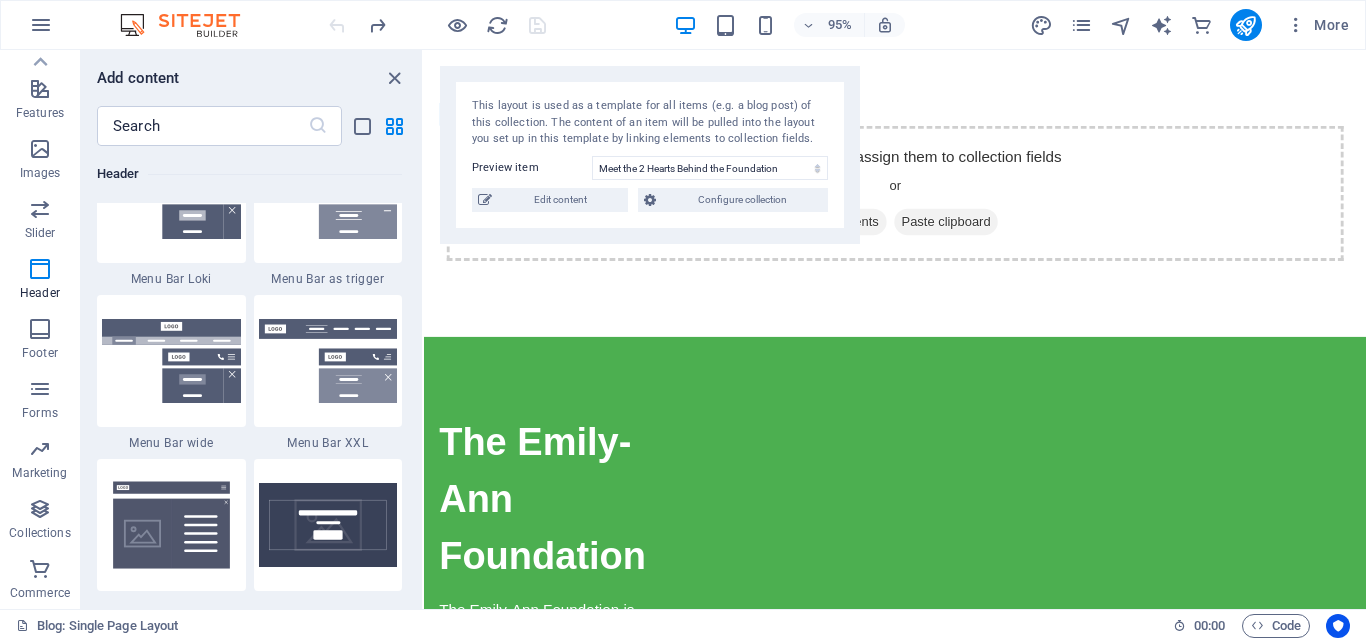 scroll, scrollTop: 12542, scrollLeft: 0, axis: vertical 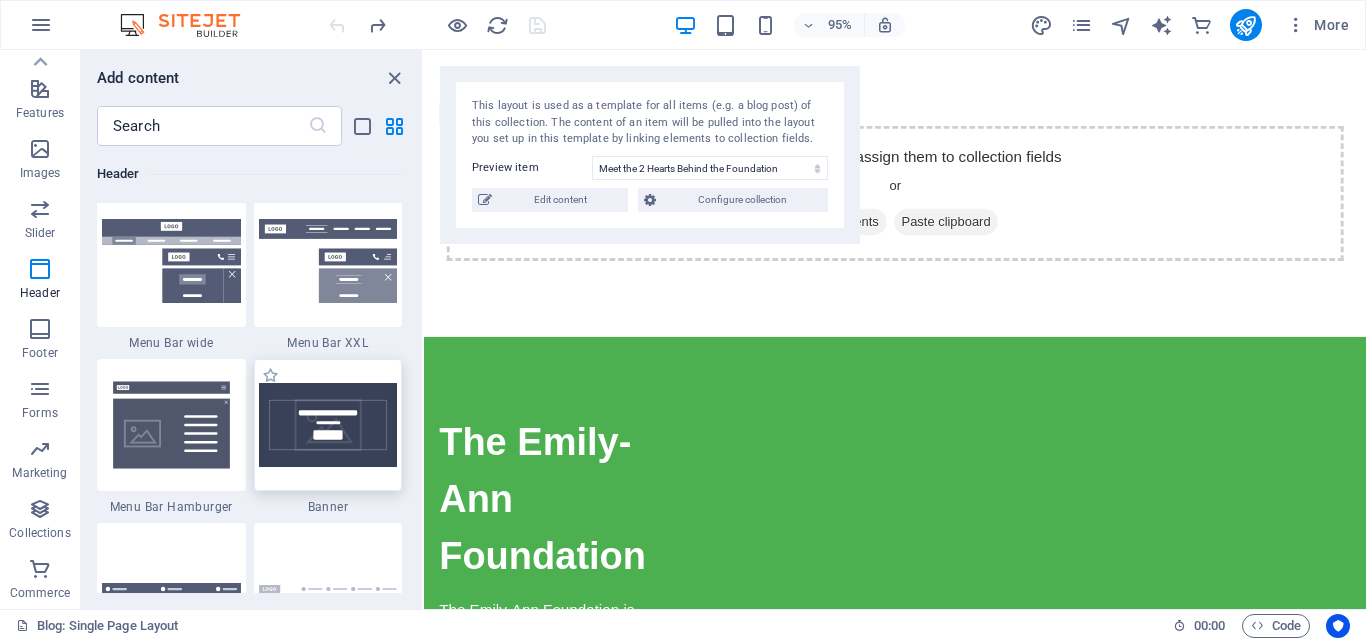click at bounding box center [328, 425] 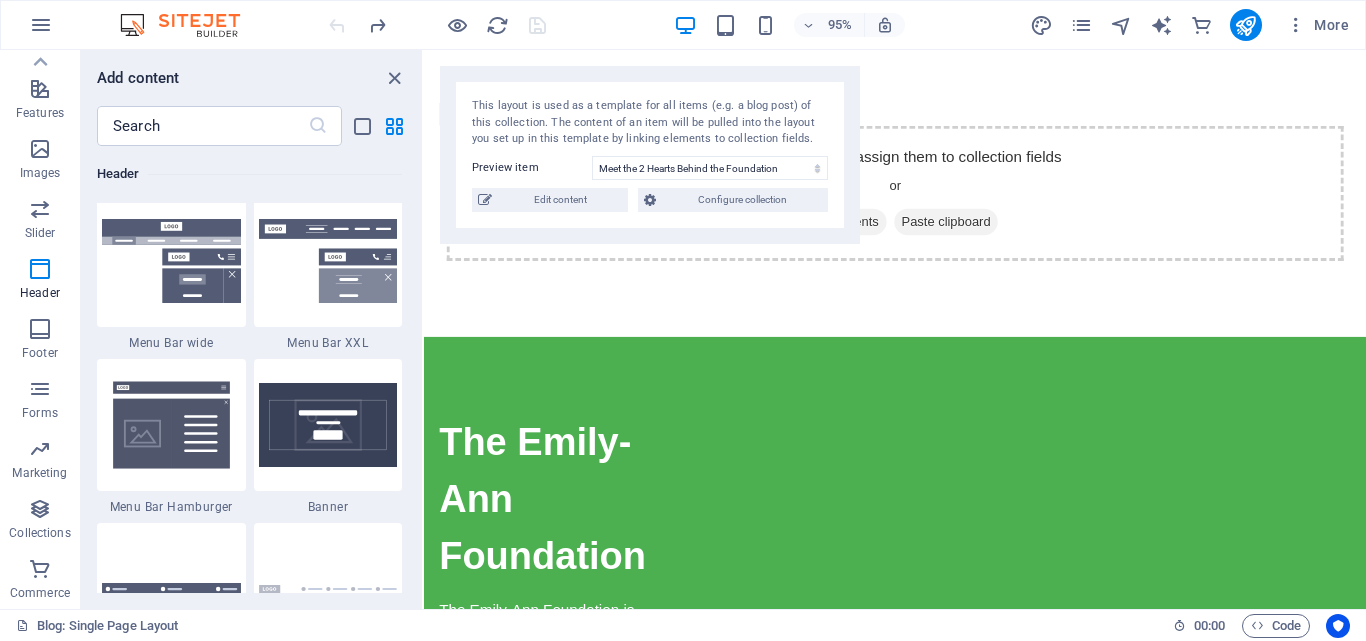 click on "The Emily-Ann Foundation The Emily-Ann Foundation is dedicated to transforming the lives of children affected by rare diseases and uplifting vulnerable communities. Contact [CITY] [POSTAL_CODE] [CITY] Phone: Mobile: [PHONE] Email: connect@teaf.co.za Navigation Home Values Services Team Contact Legal Notice Privacy Policy Social media Facebook X Instagram" at bounding box center [920, 905] 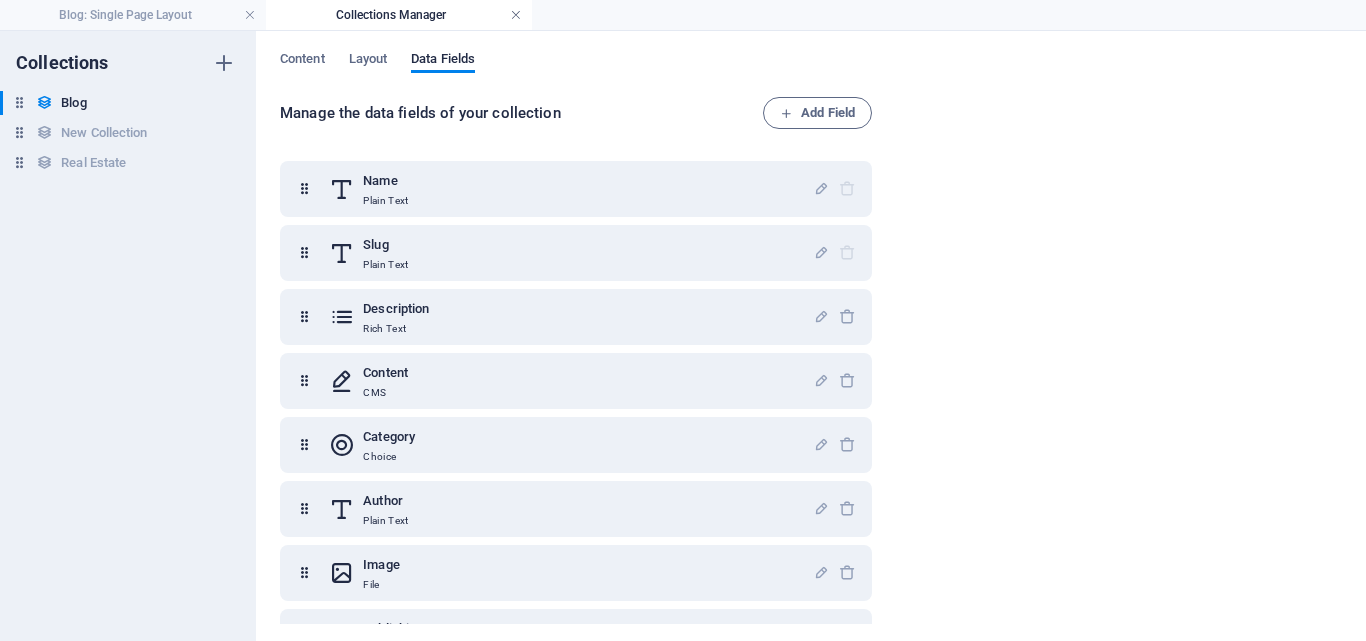 click at bounding box center [516, 15] 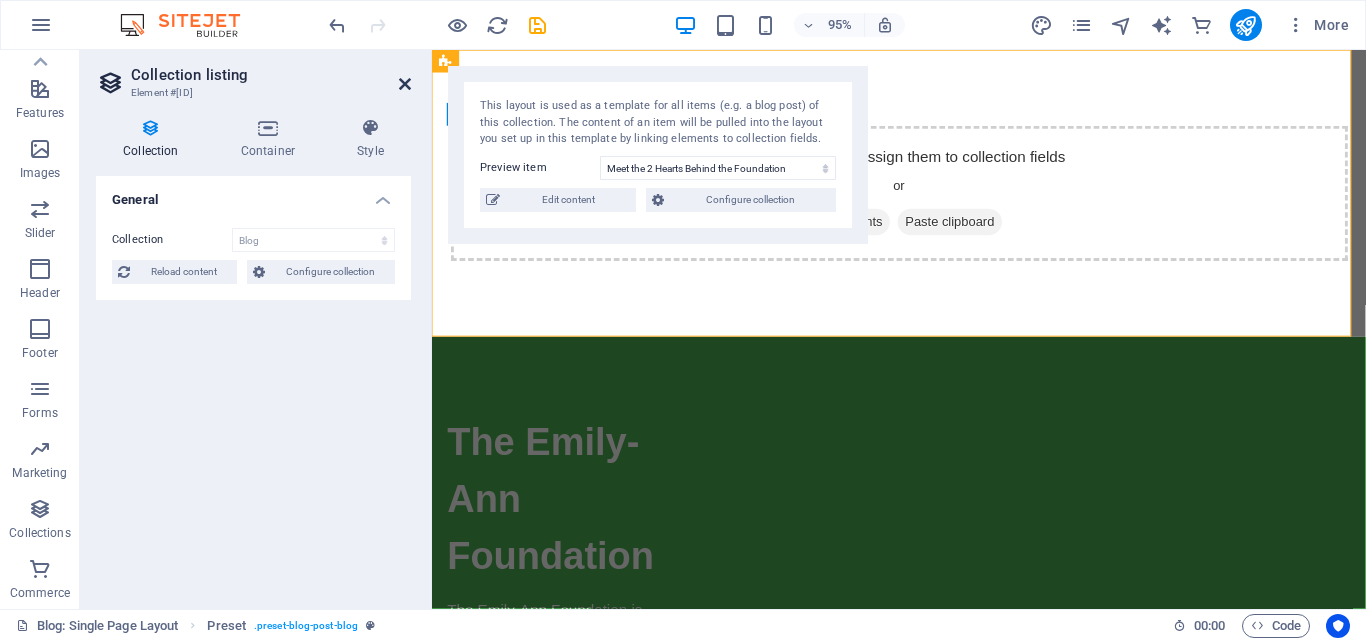 click at bounding box center [405, 84] 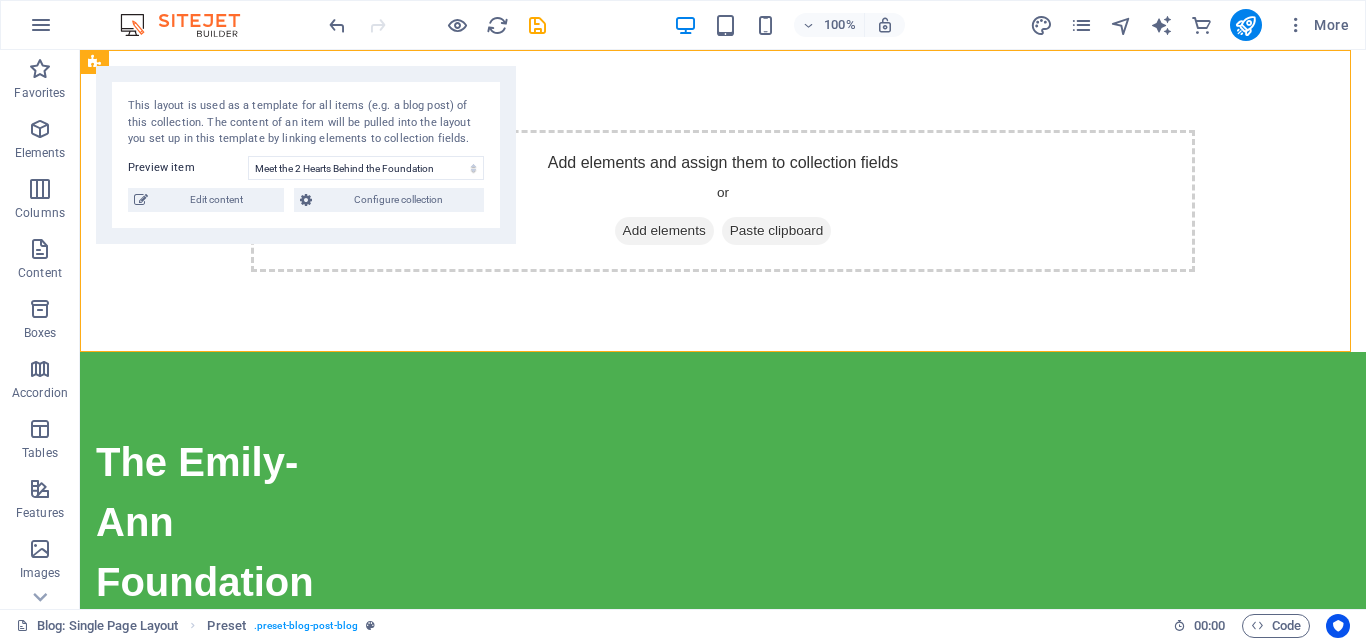 scroll, scrollTop: 0, scrollLeft: 0, axis: both 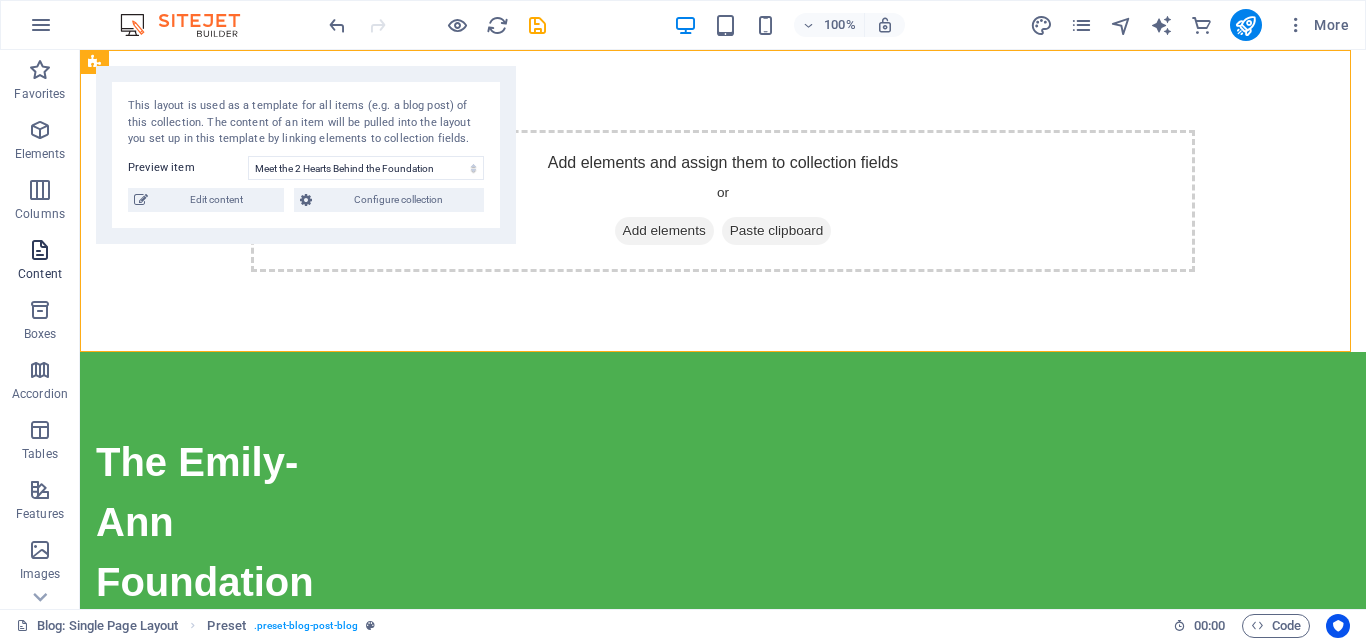 click at bounding box center (40, 250) 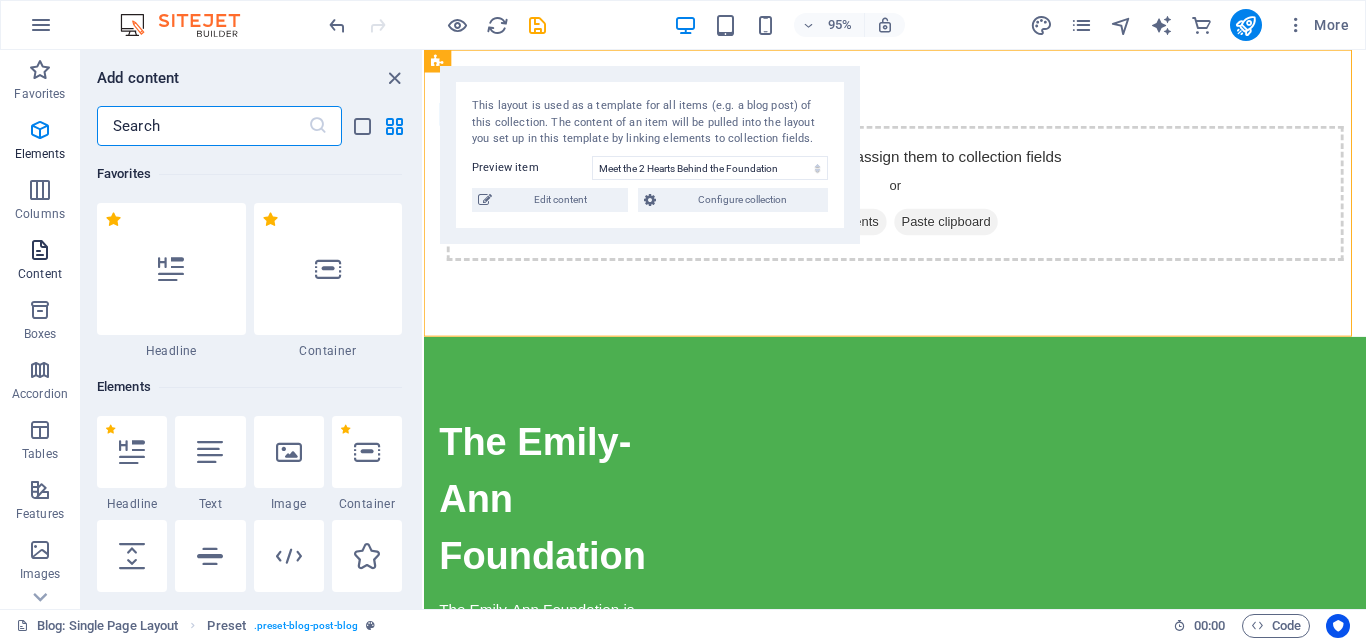 scroll, scrollTop: 3499, scrollLeft: 0, axis: vertical 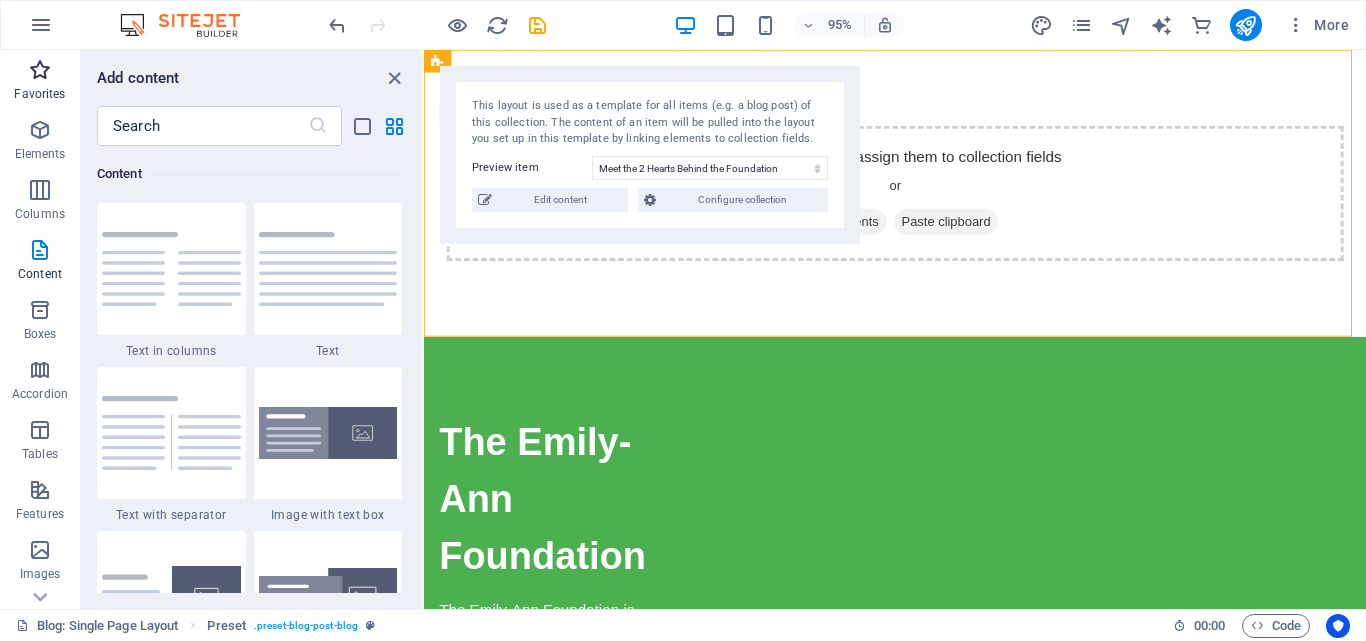 click at bounding box center (40, 70) 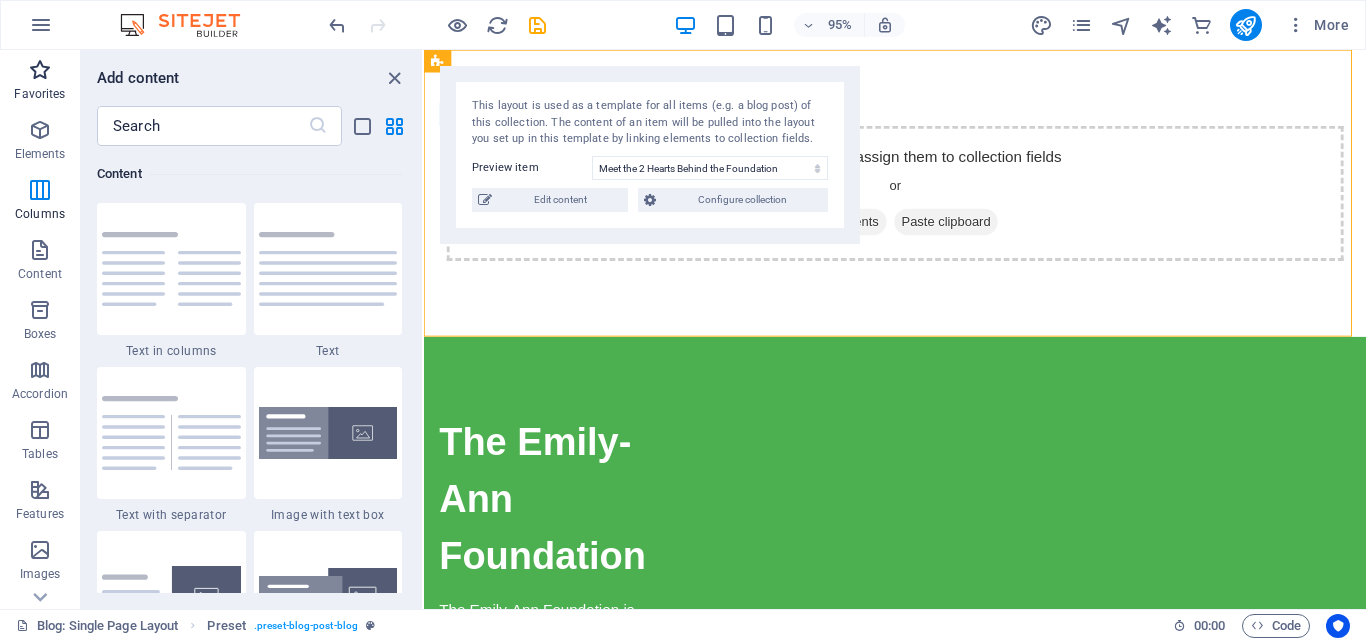 scroll, scrollTop: 0, scrollLeft: 0, axis: both 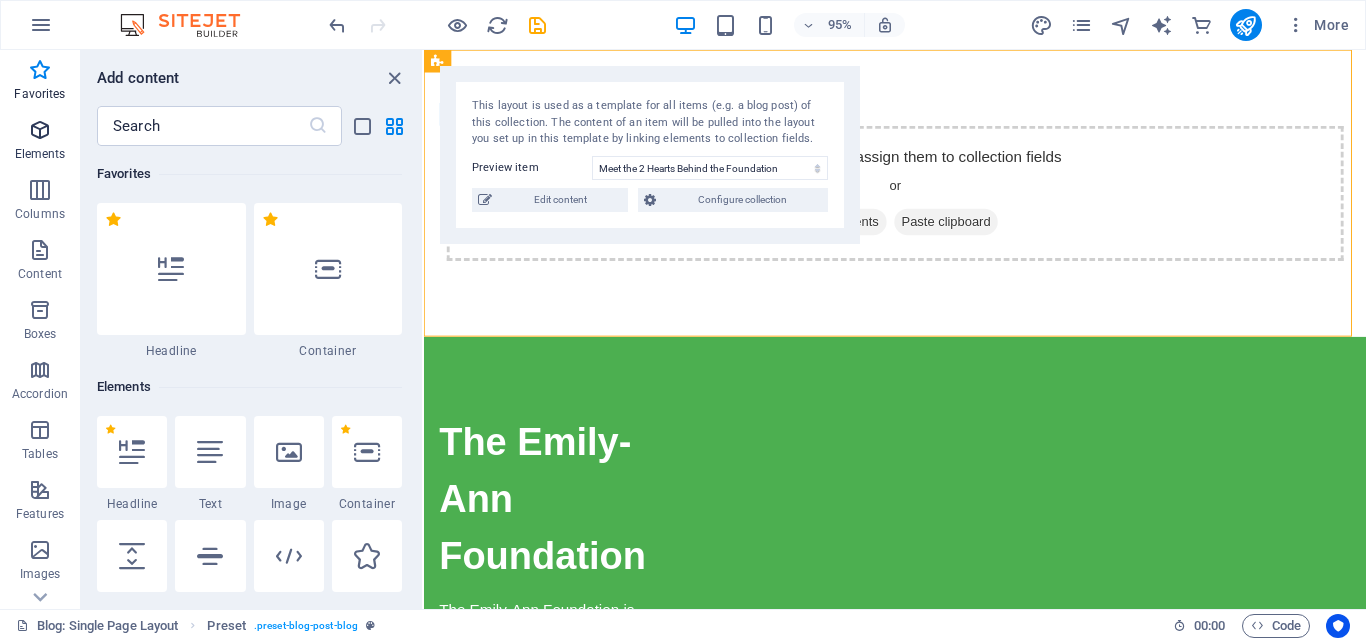 click at bounding box center (40, 130) 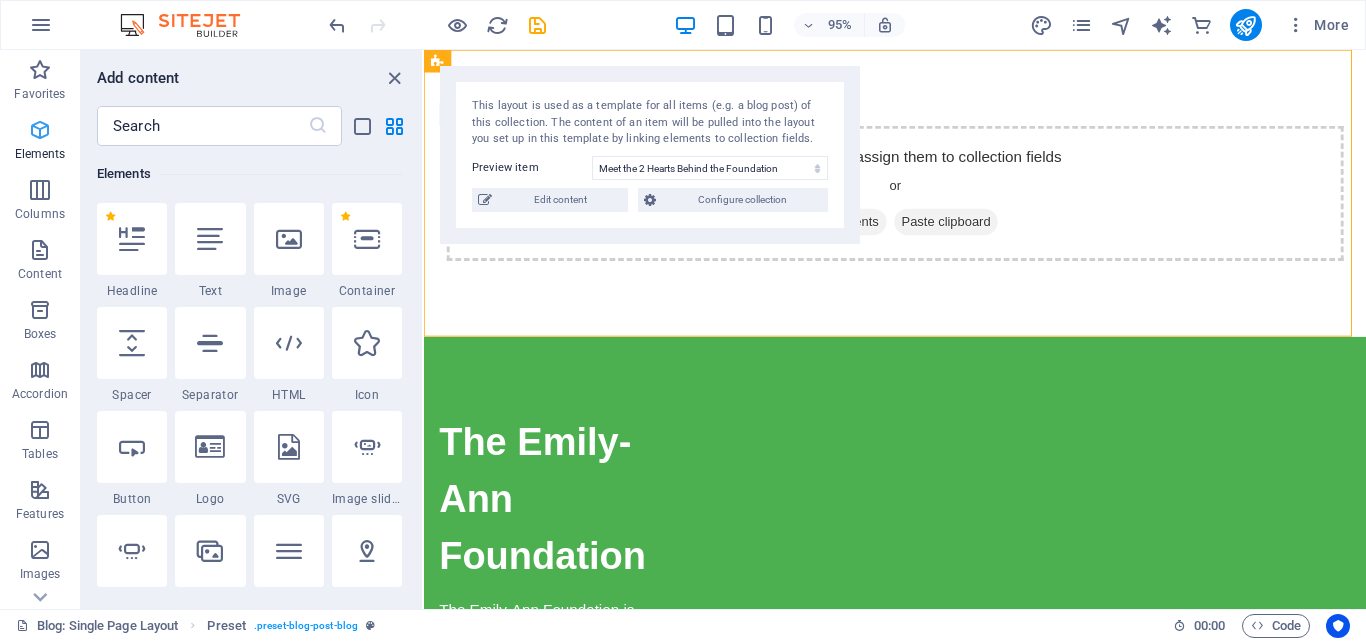 scroll, scrollTop: 213, scrollLeft: 0, axis: vertical 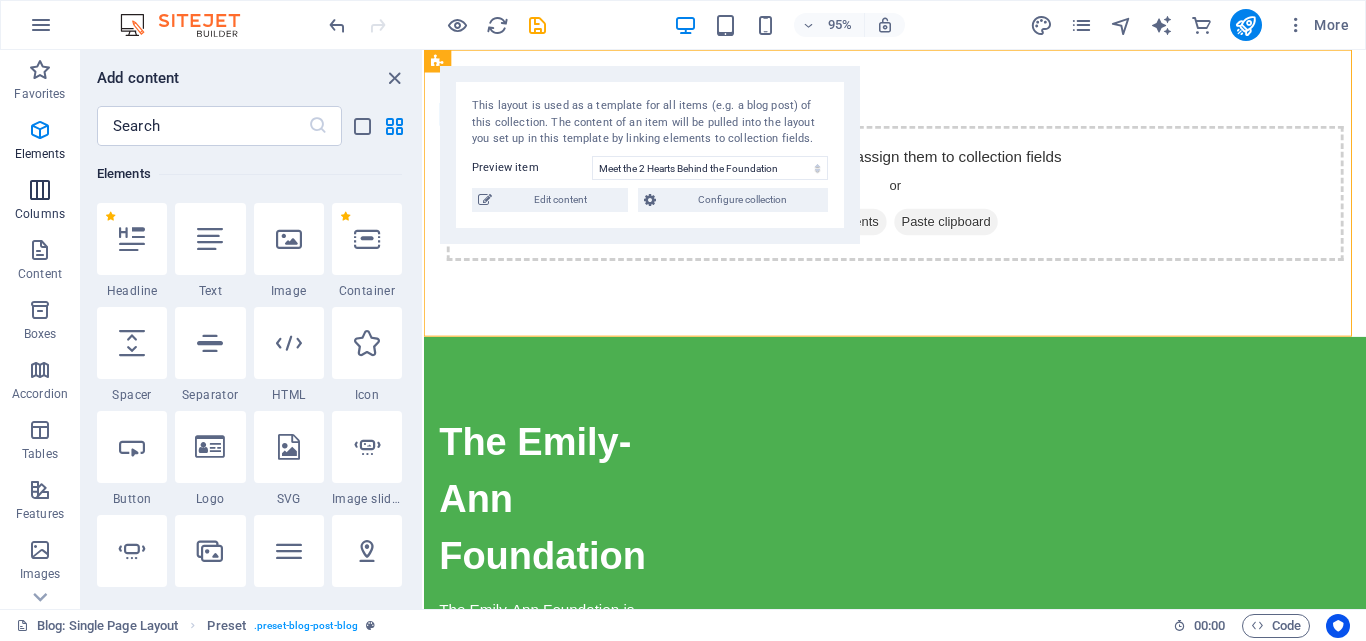 click on "Columns" at bounding box center (40, 200) 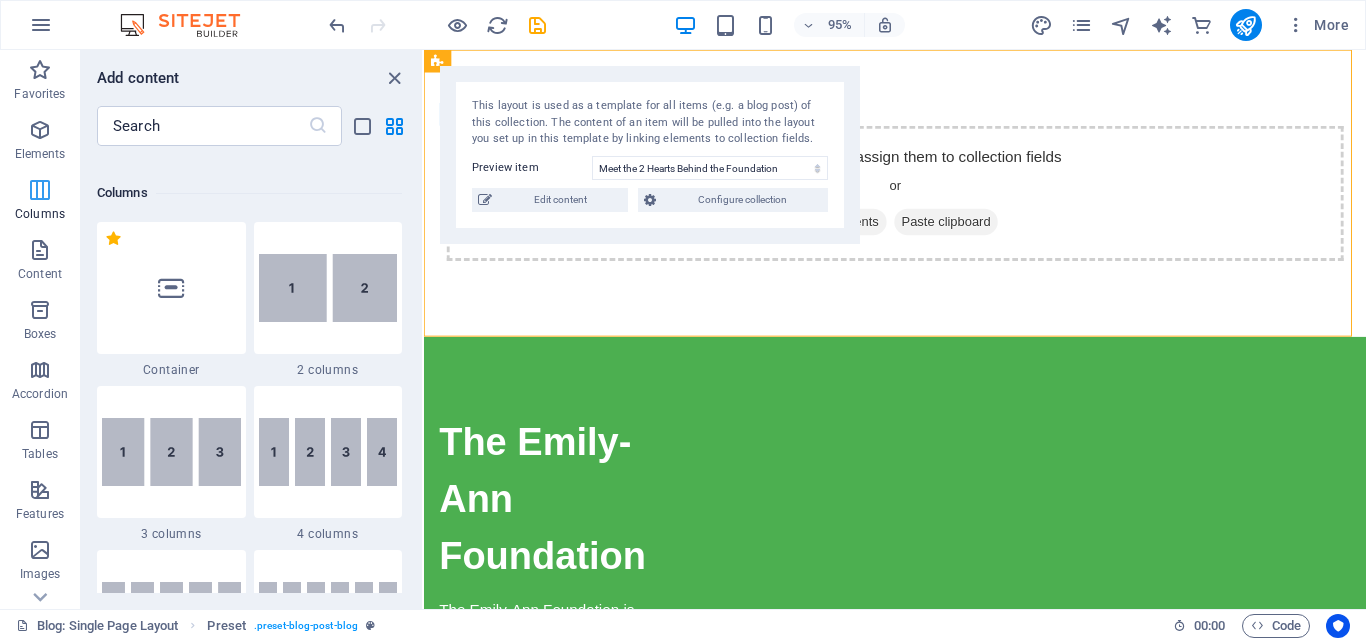 scroll, scrollTop: 990, scrollLeft: 0, axis: vertical 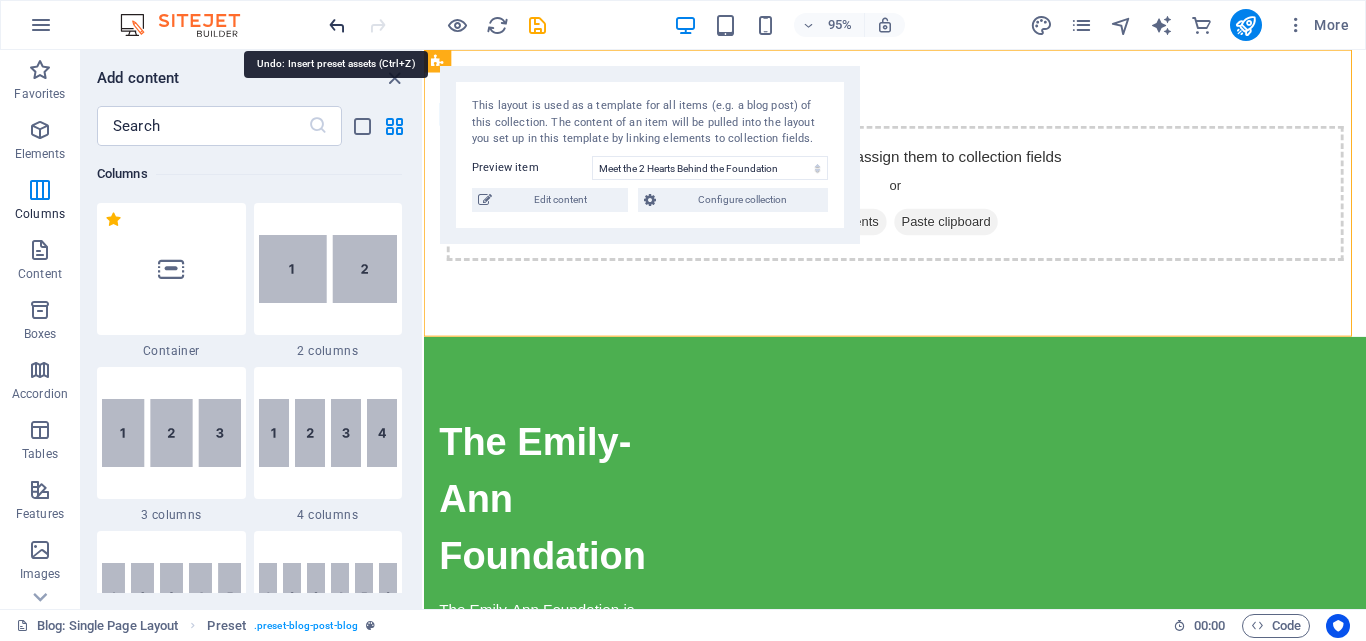 click at bounding box center [337, 25] 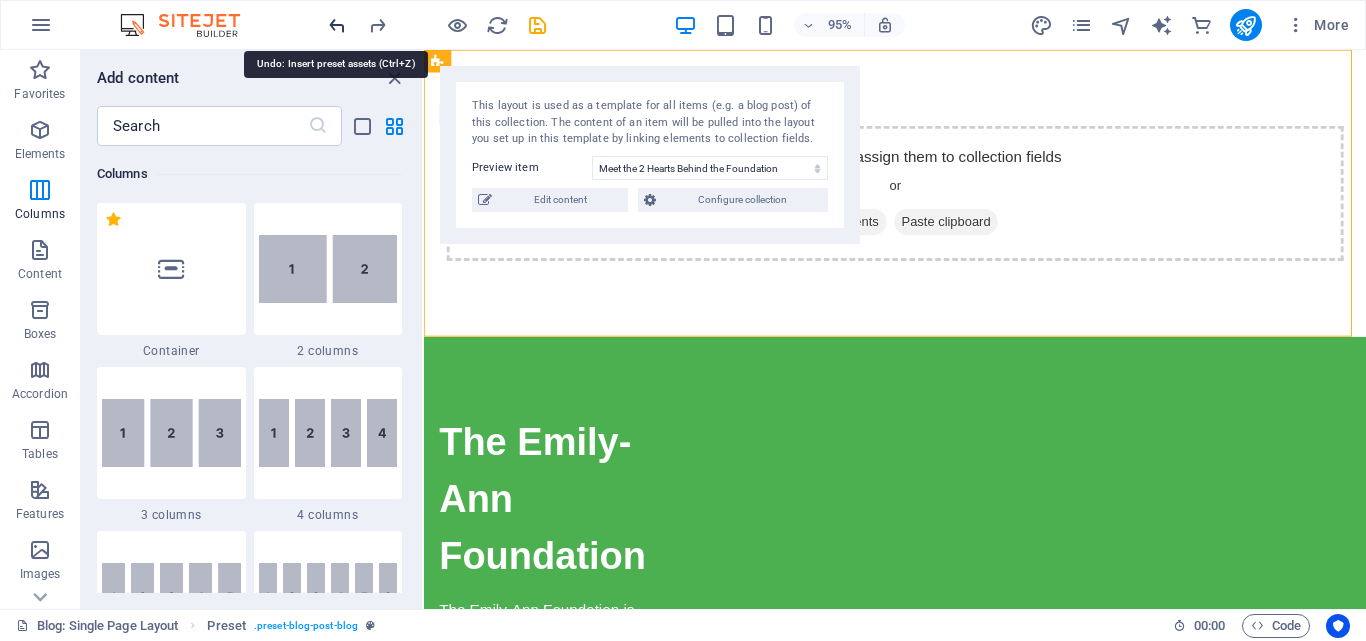 click at bounding box center (337, 25) 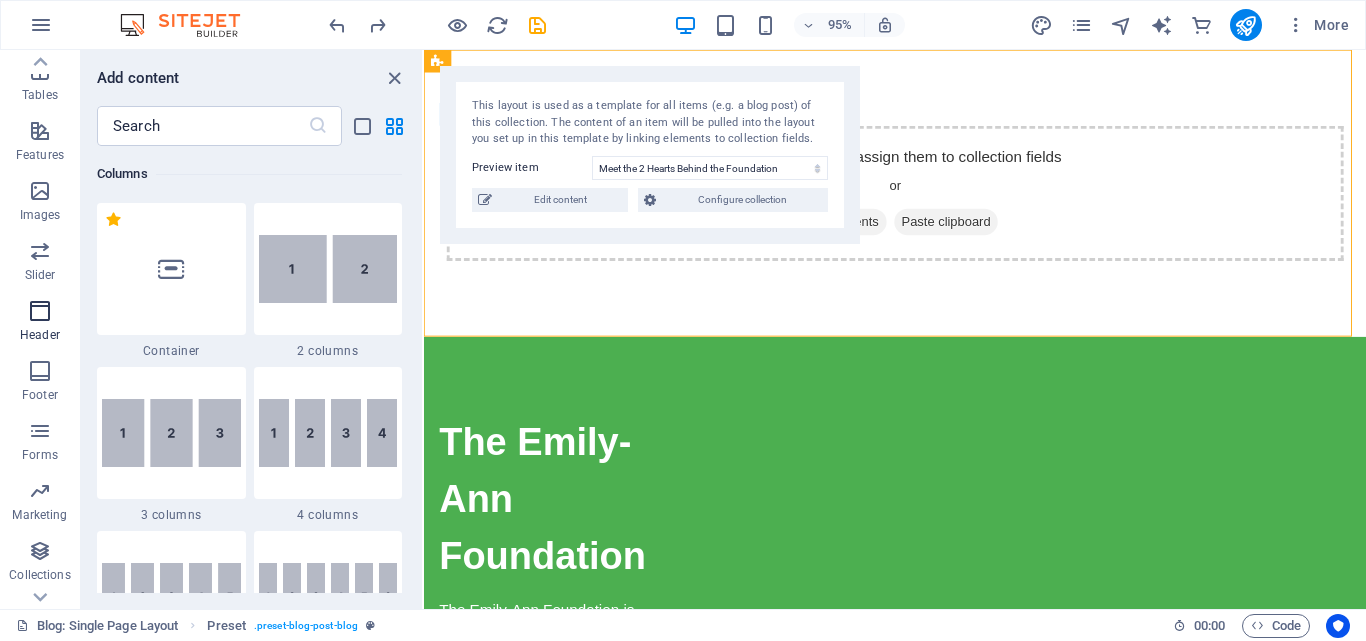 scroll, scrollTop: 401, scrollLeft: 0, axis: vertical 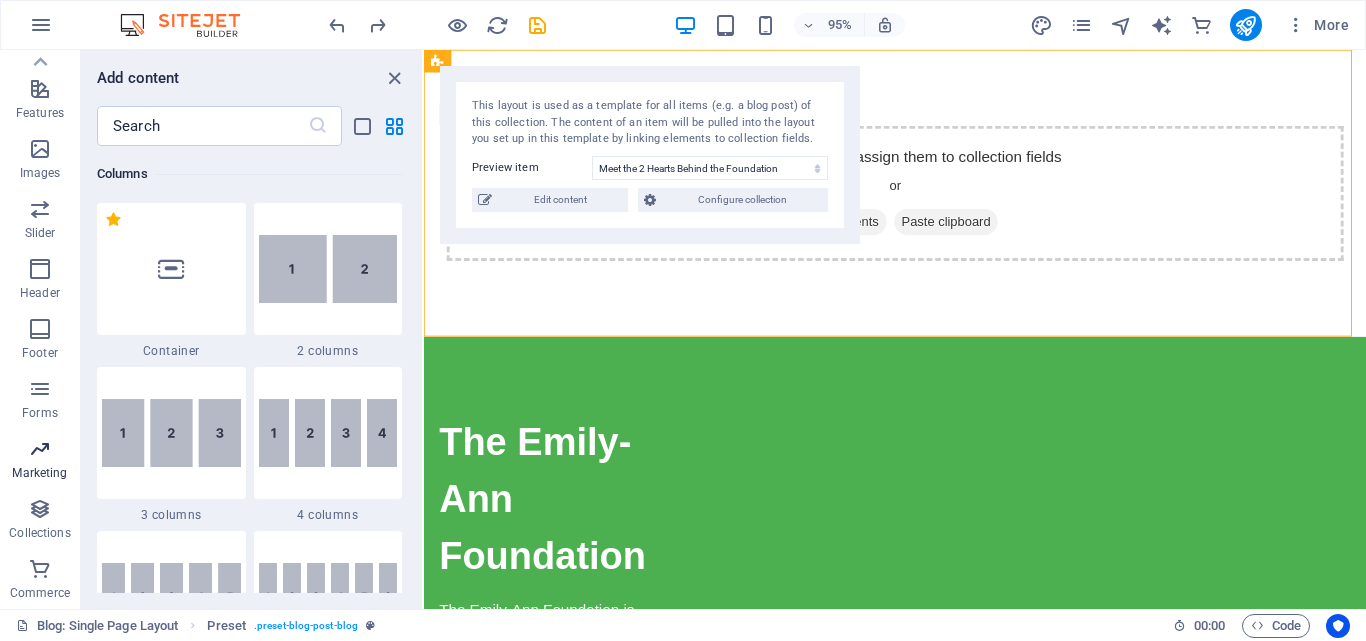 click at bounding box center (40, 449) 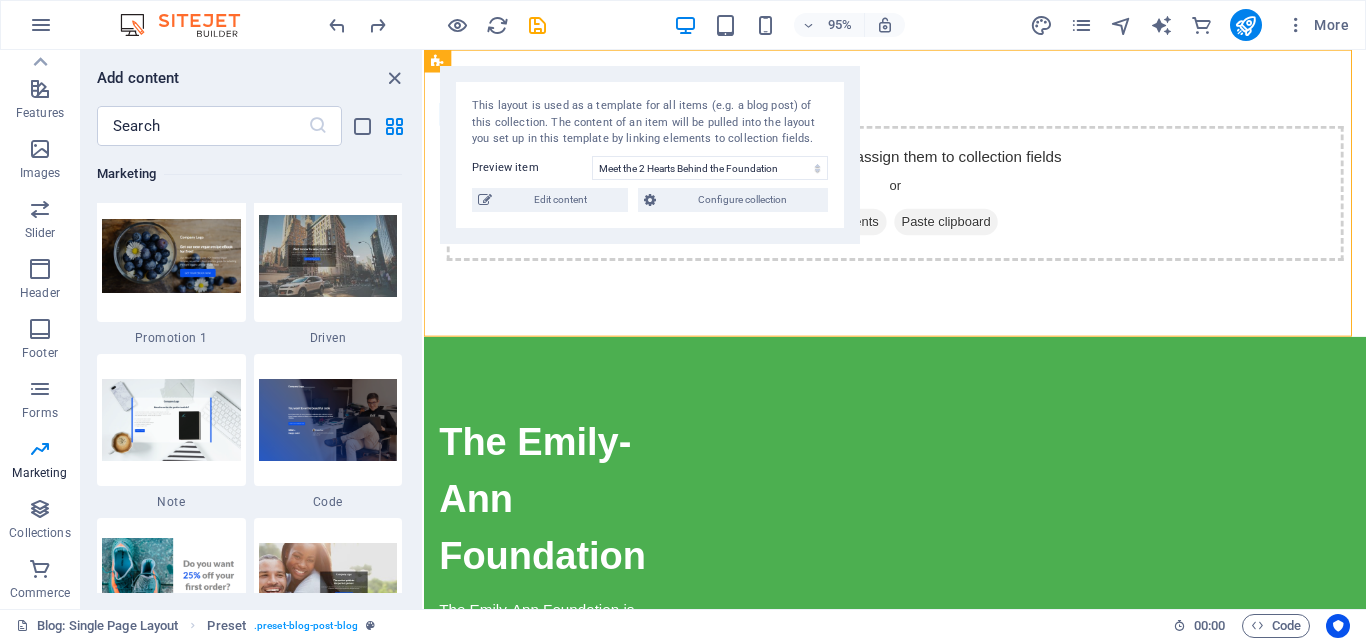 scroll, scrollTop: 17389, scrollLeft: 0, axis: vertical 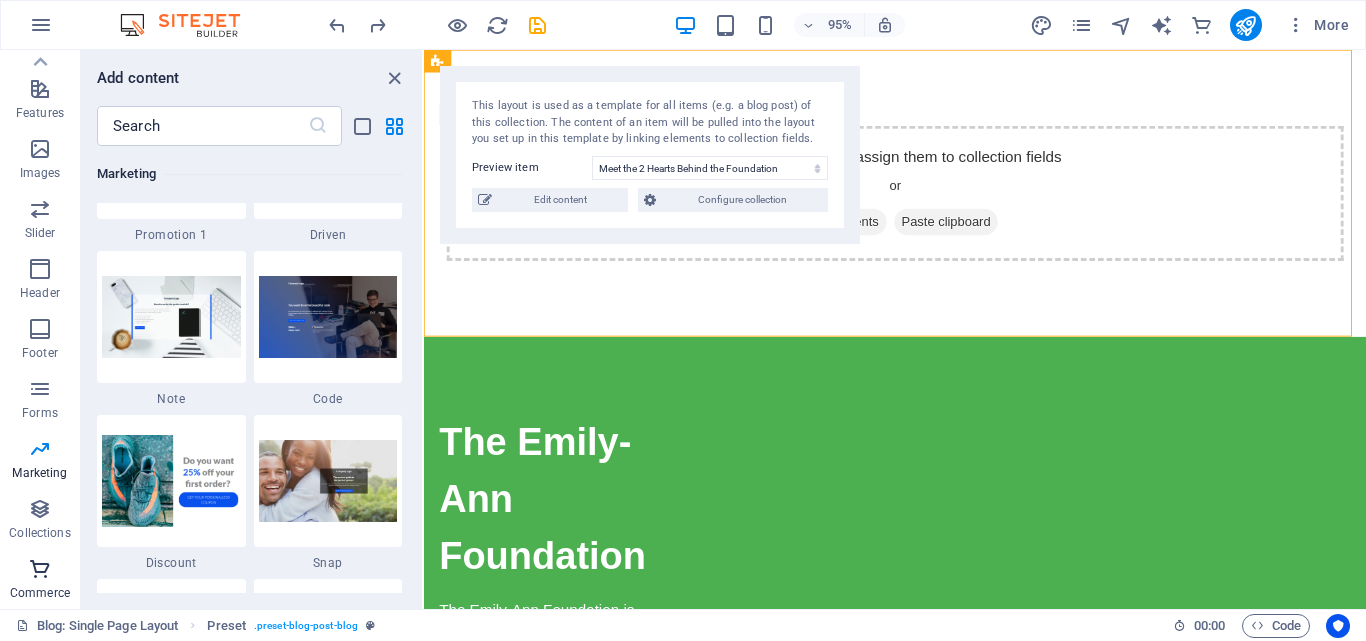 click on "Commerce" at bounding box center (40, 593) 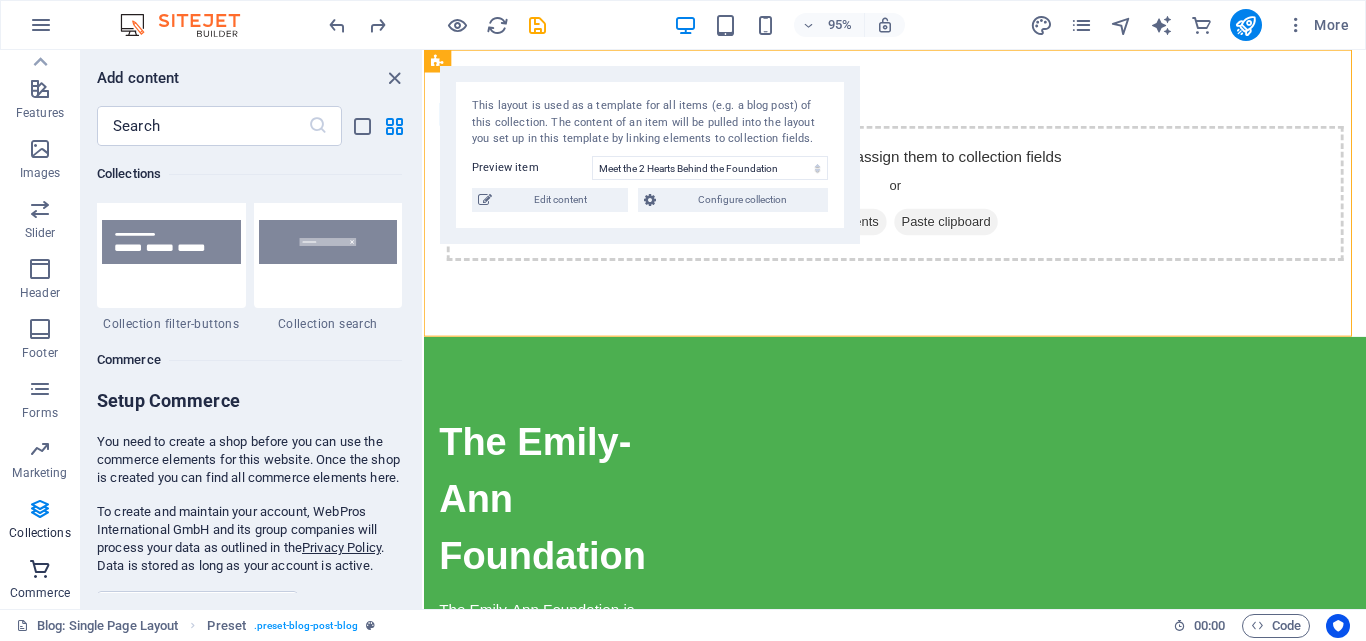scroll, scrollTop: 19271, scrollLeft: 0, axis: vertical 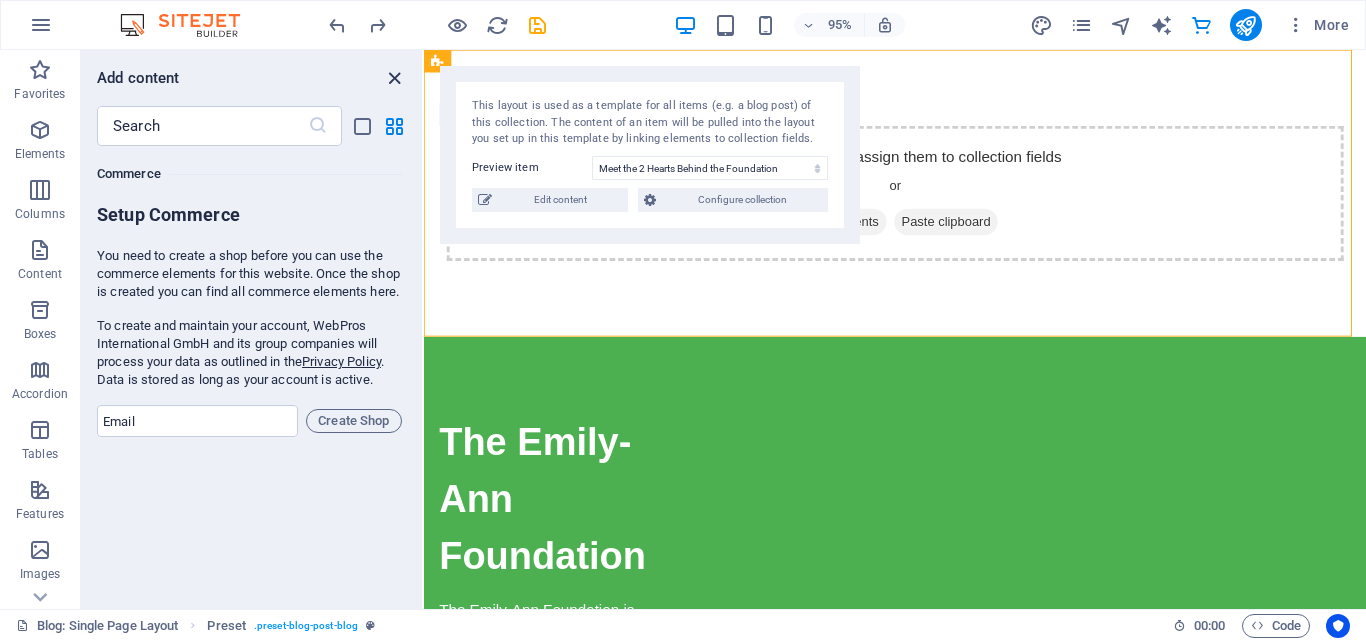click at bounding box center (394, 78) 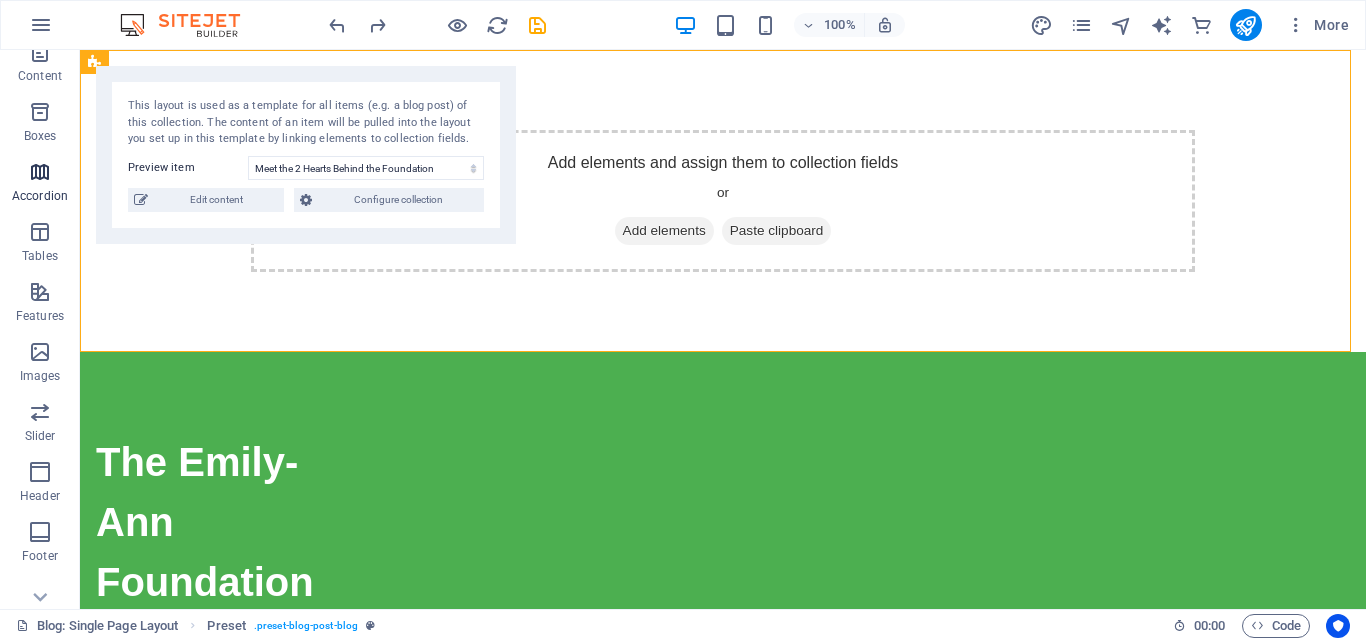 scroll, scrollTop: 200, scrollLeft: 0, axis: vertical 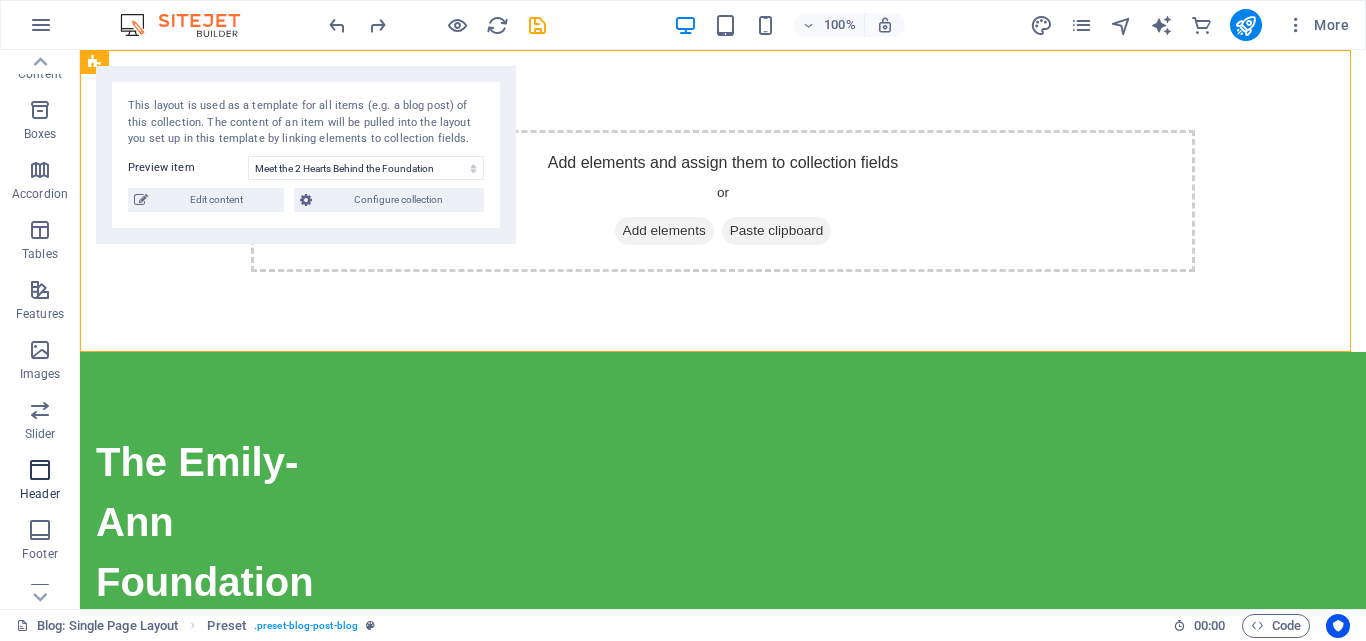drag, startPoint x: 46, startPoint y: 470, endPoint x: 272, endPoint y: 389, distance: 240.07707 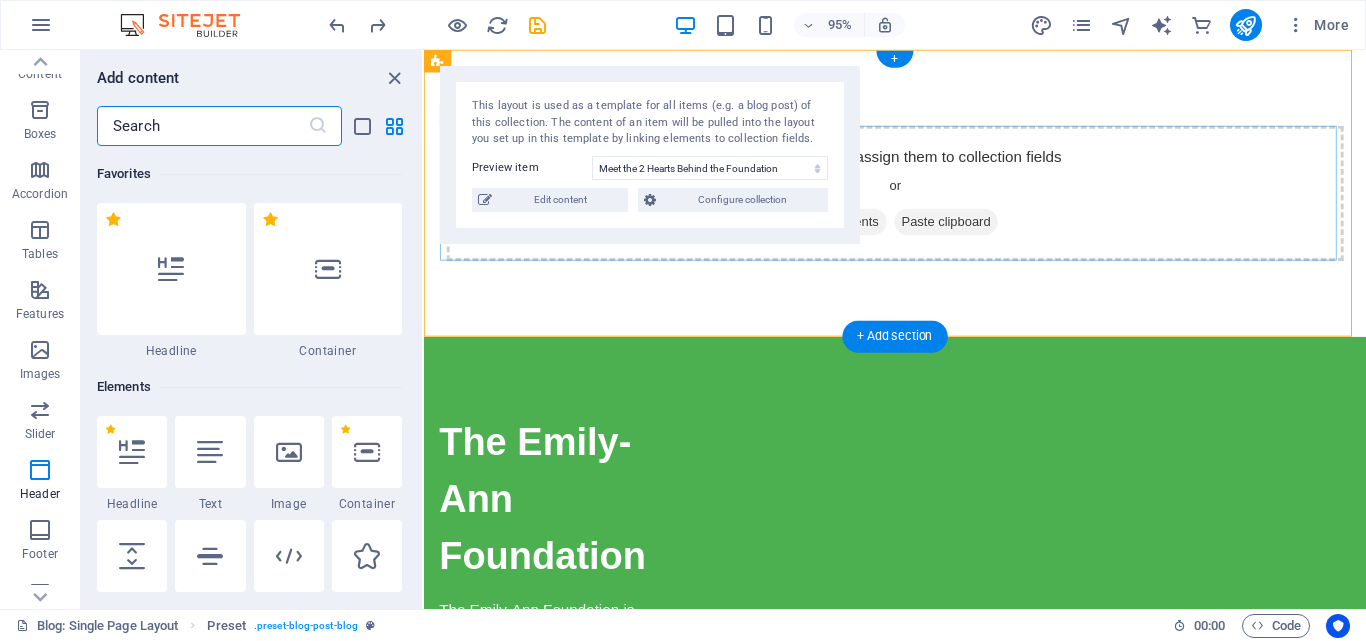 scroll, scrollTop: 12042, scrollLeft: 0, axis: vertical 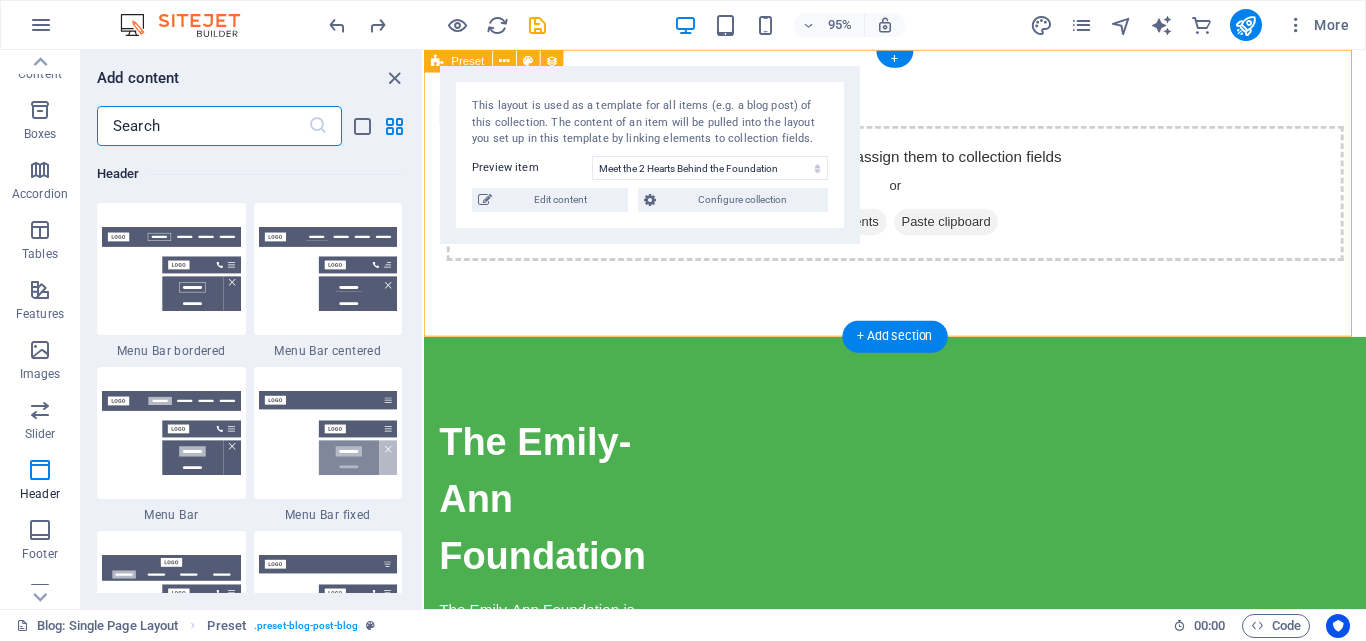 click on "Add elements and assign them to collection fields or  Add elements  Paste clipboard" at bounding box center [920, 201] 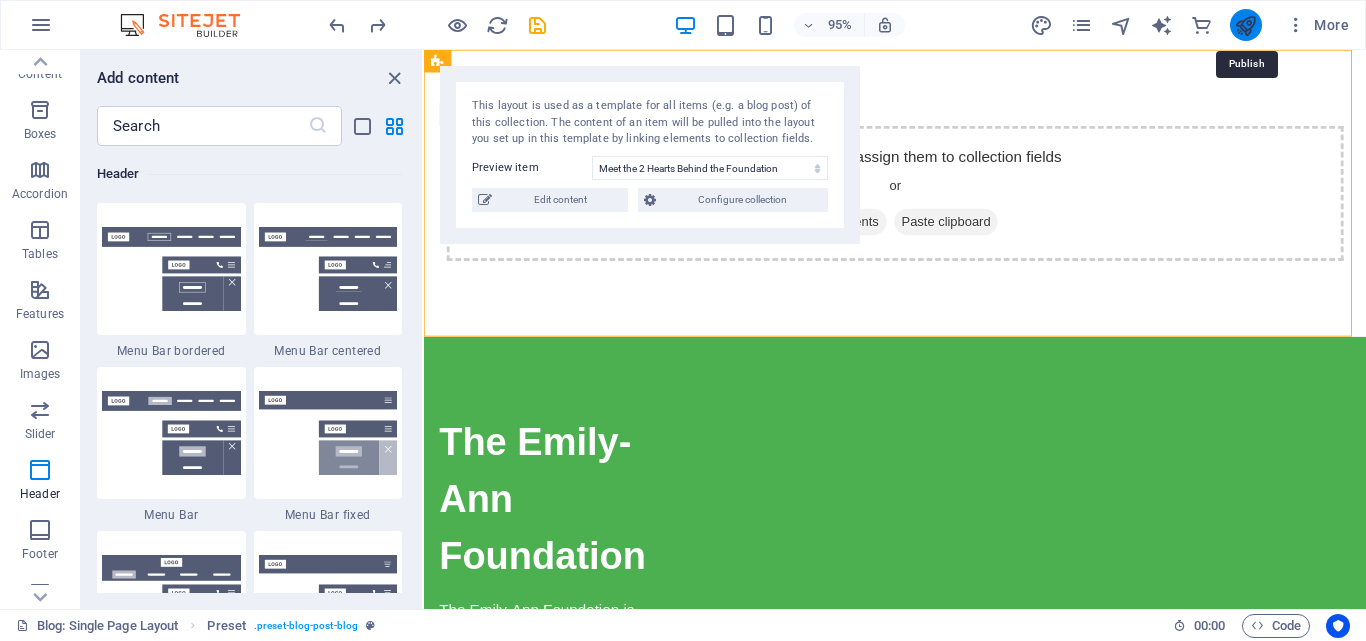 click at bounding box center (1245, 25) 